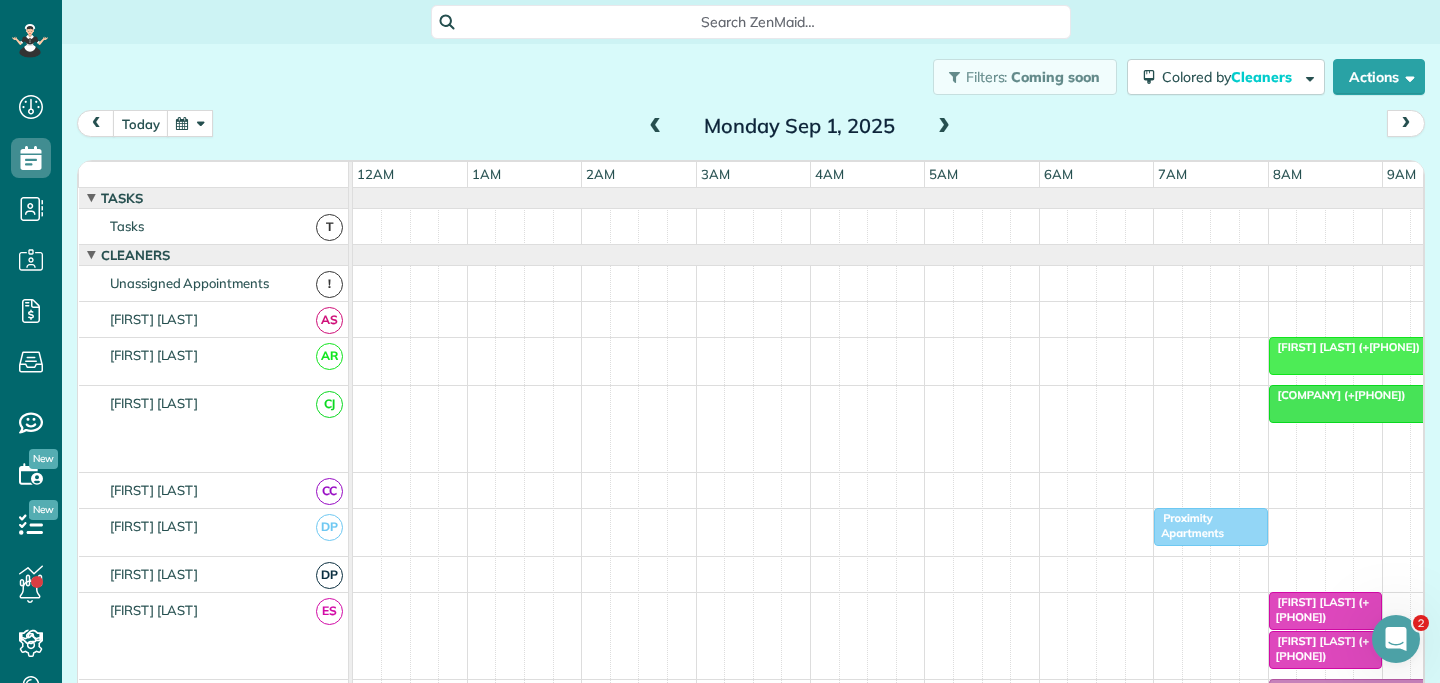scroll, scrollTop: 0, scrollLeft: 0, axis: both 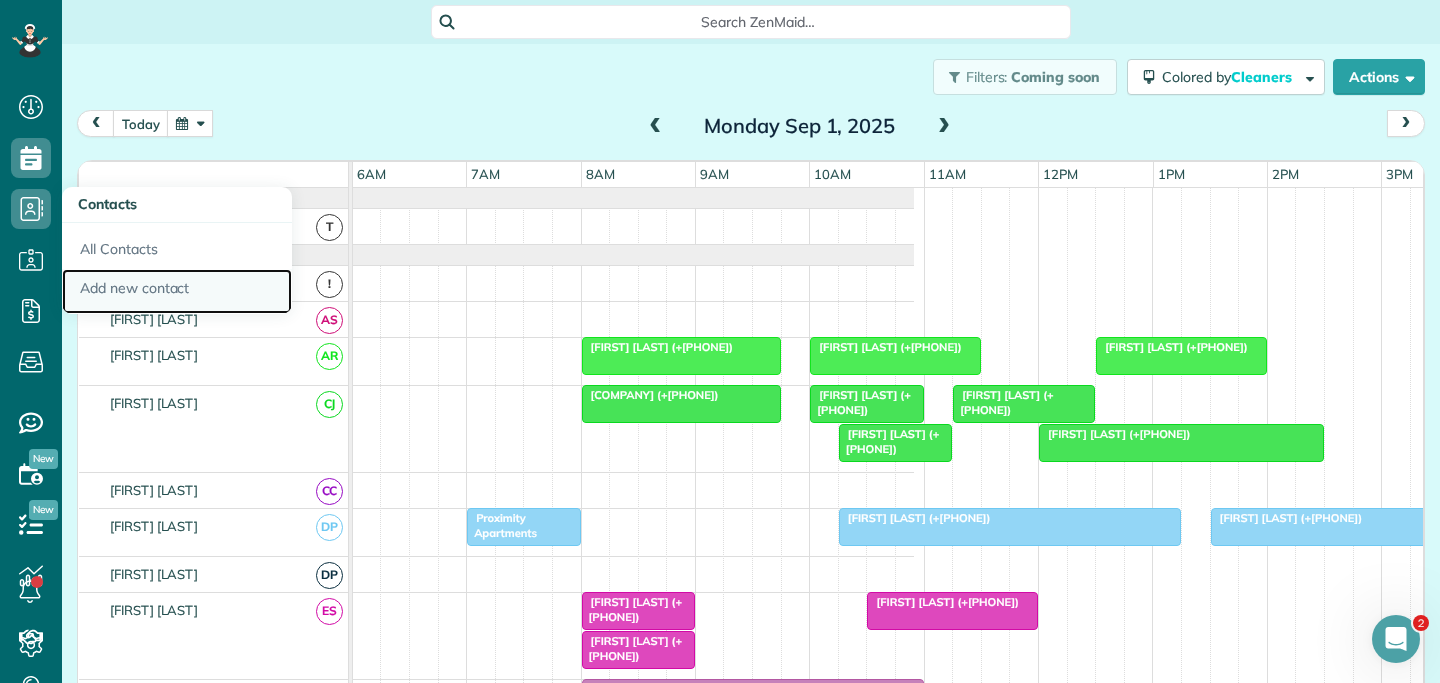 click on "Add new contact" at bounding box center [177, 292] 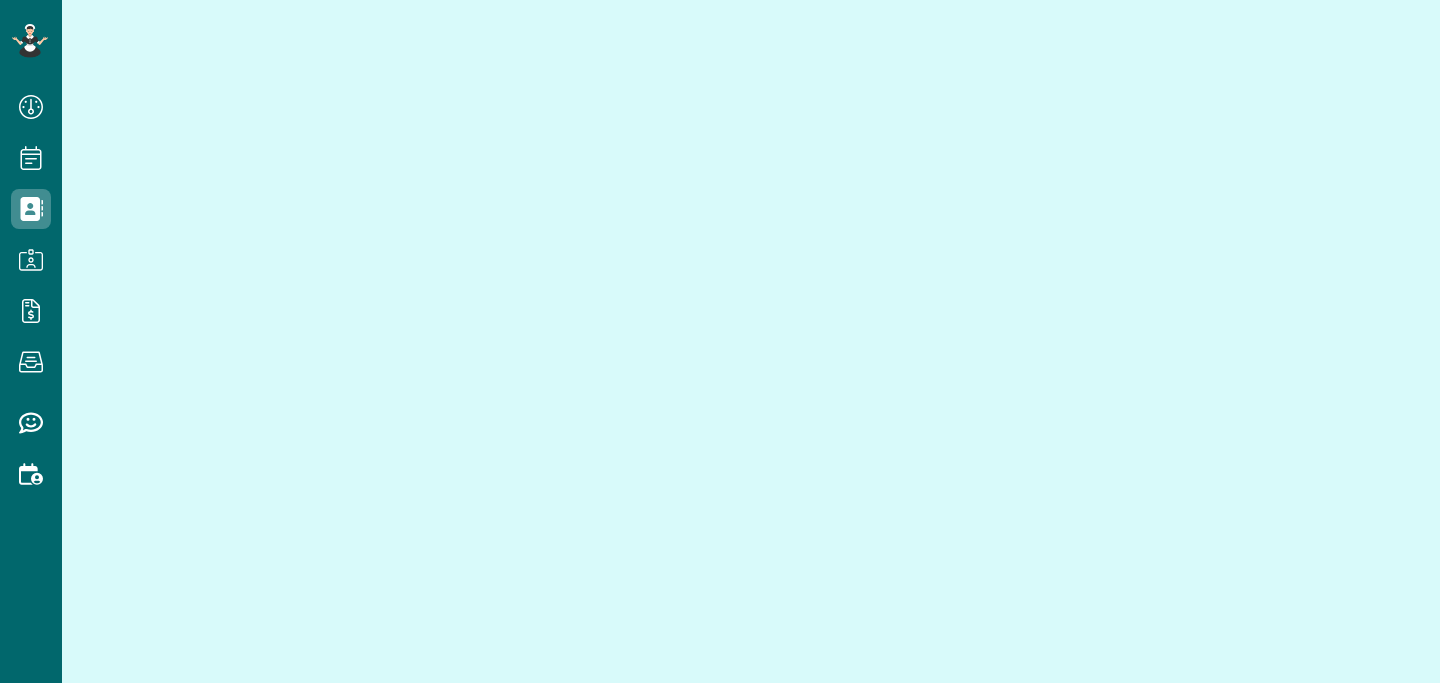 scroll, scrollTop: 0, scrollLeft: 0, axis: both 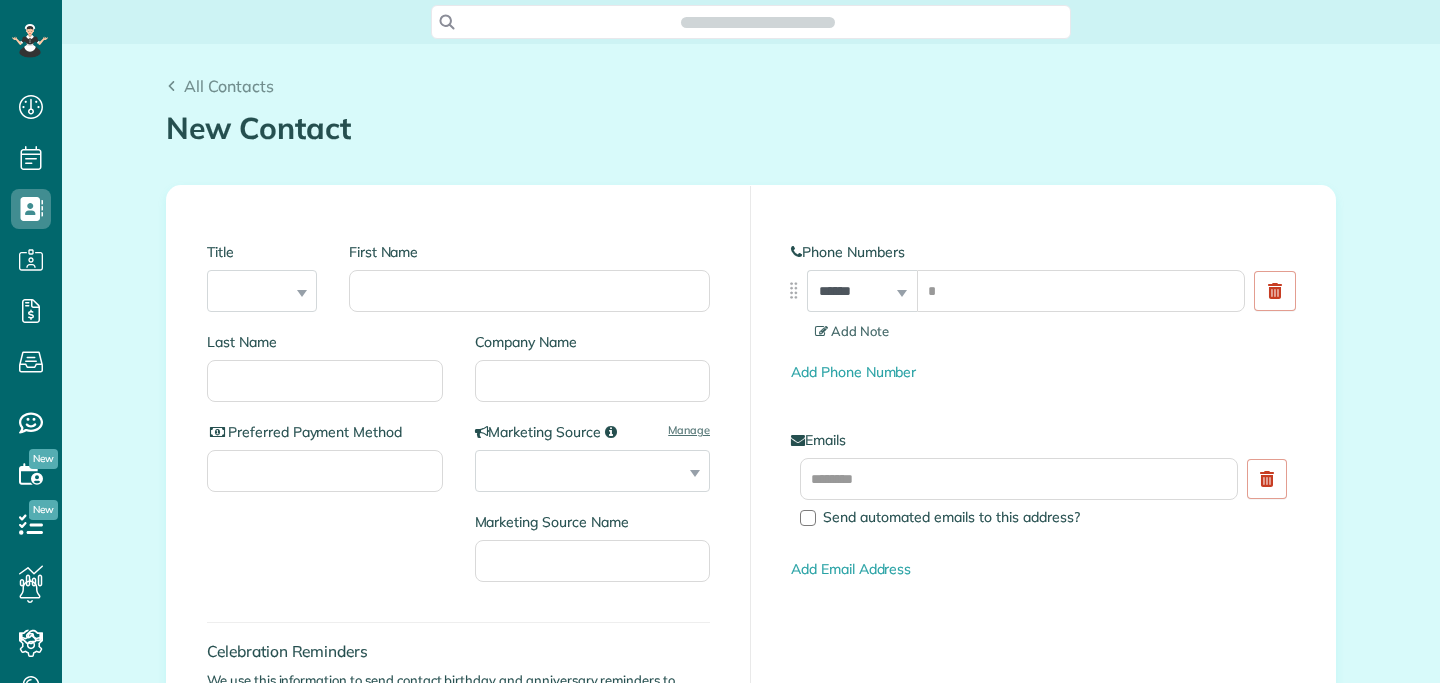click on "First Name" at bounding box center [529, 277] 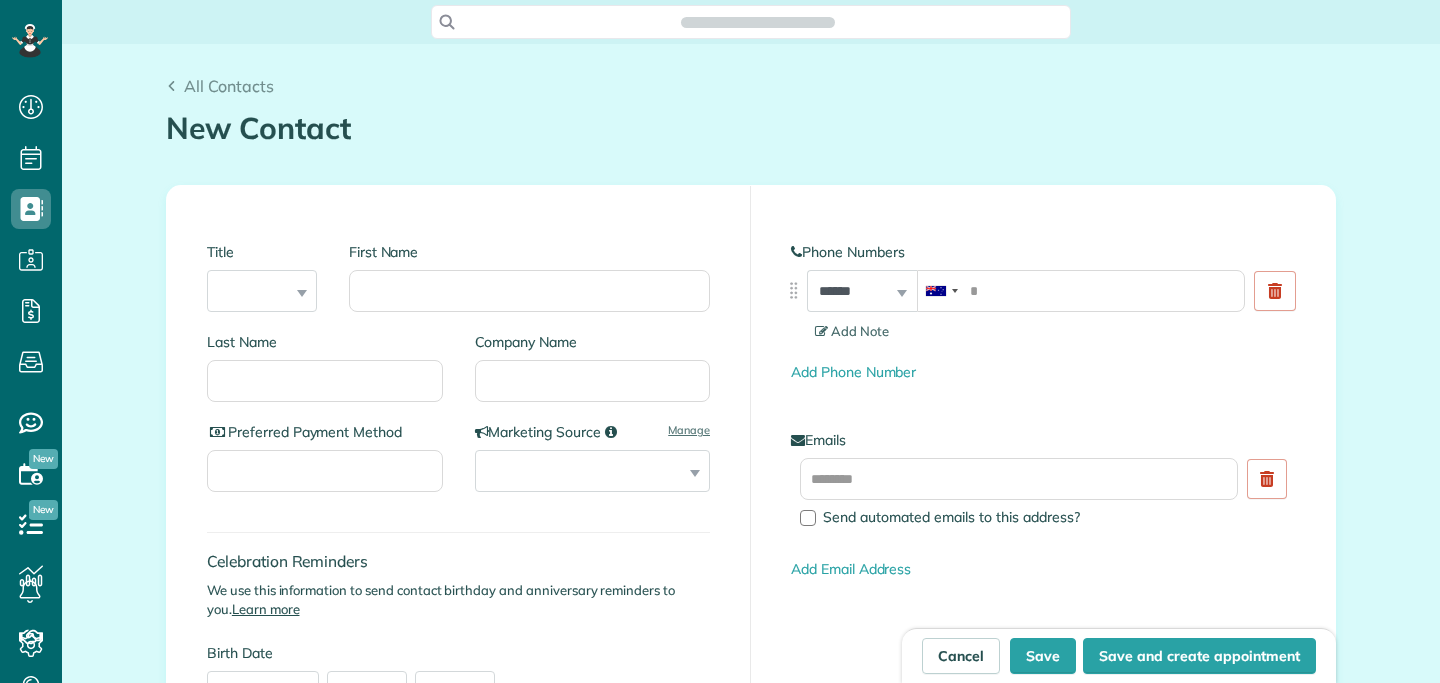 scroll, scrollTop: 683, scrollLeft: 62, axis: both 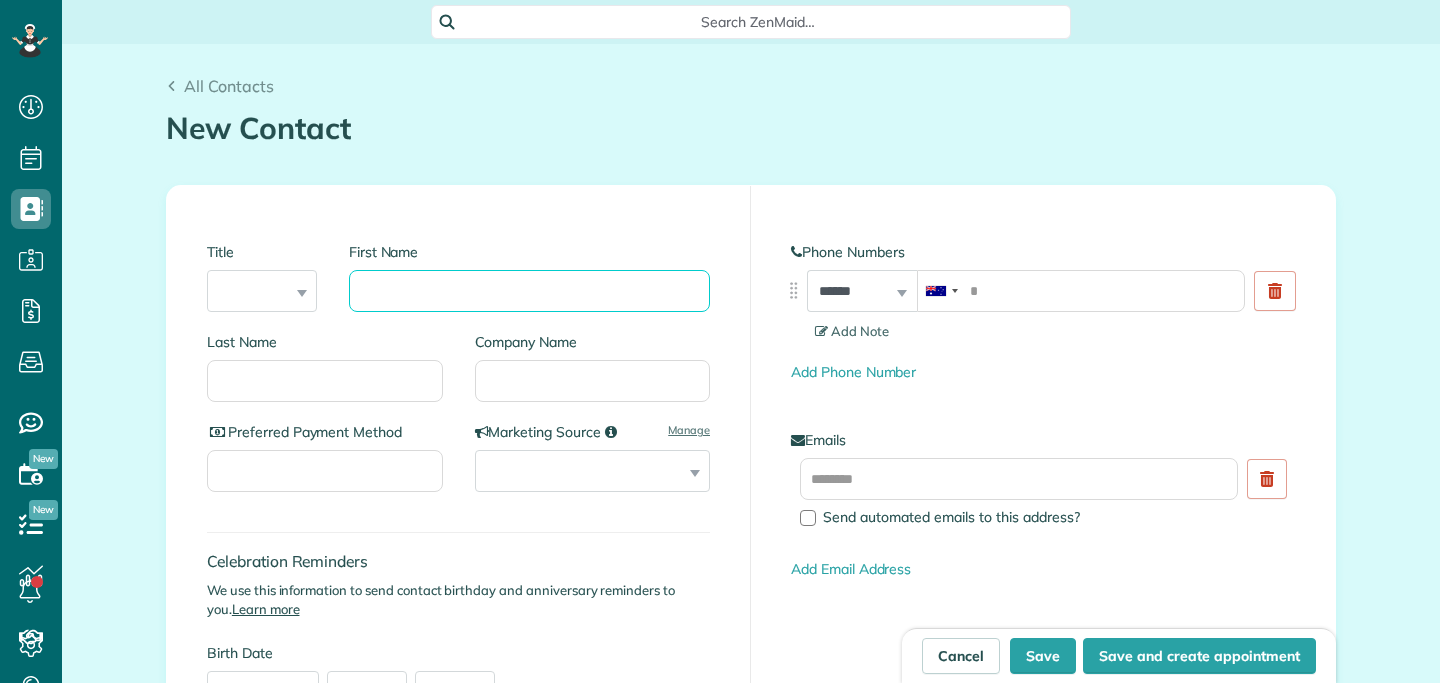 click on "First Name" at bounding box center (529, 291) 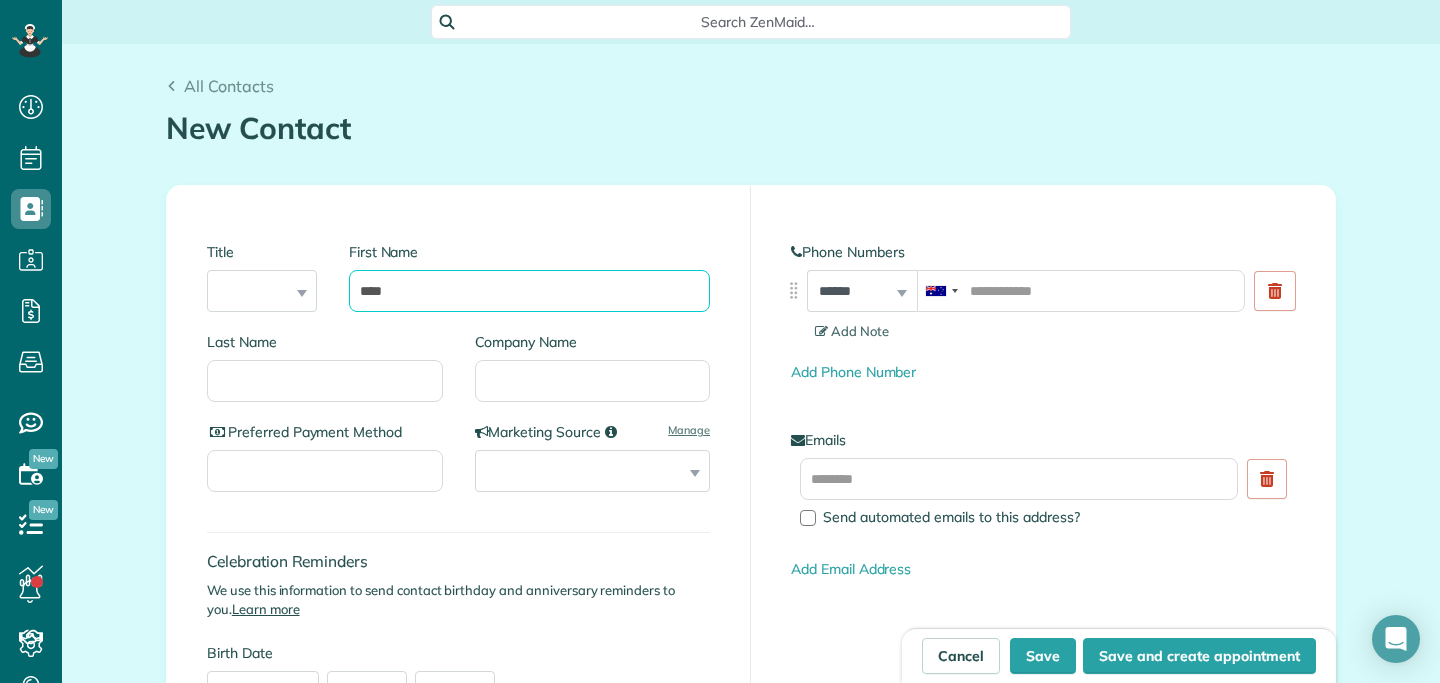 type on "****" 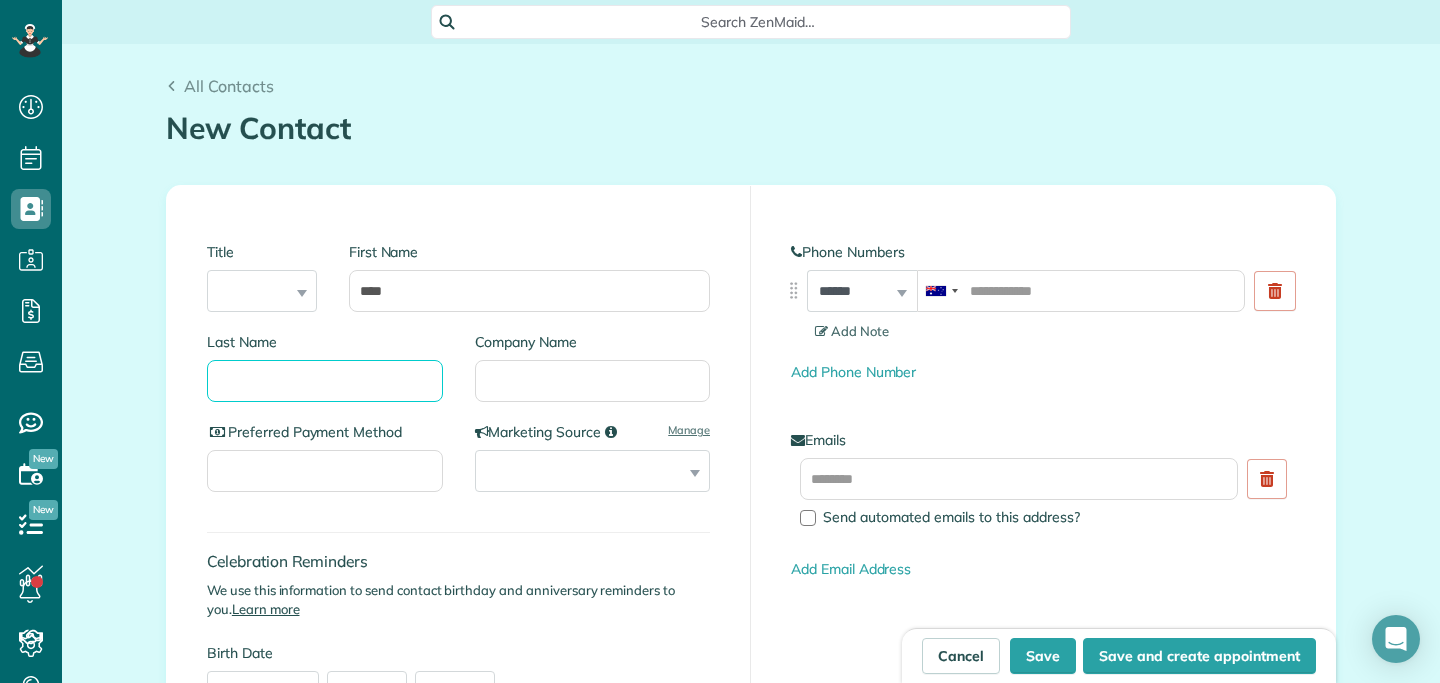 click on "Last Name" at bounding box center [325, 381] 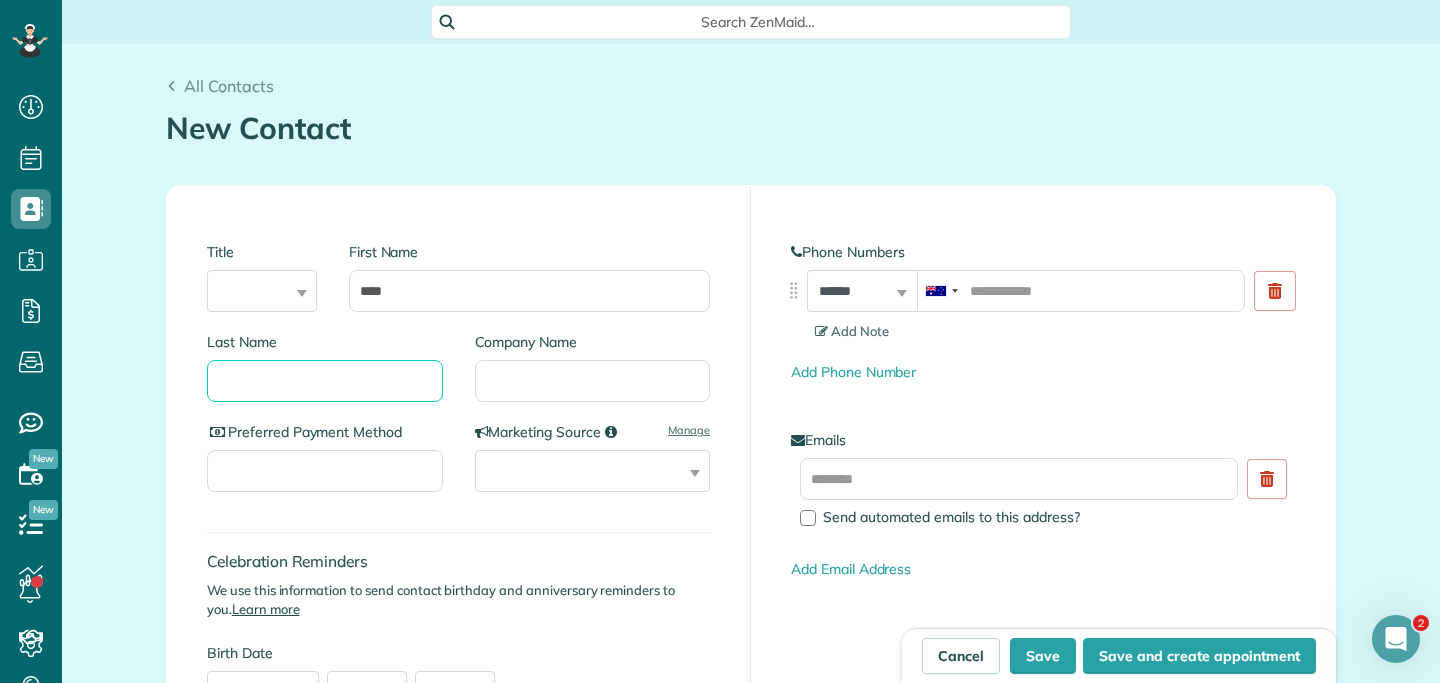 scroll, scrollTop: 0, scrollLeft: 0, axis: both 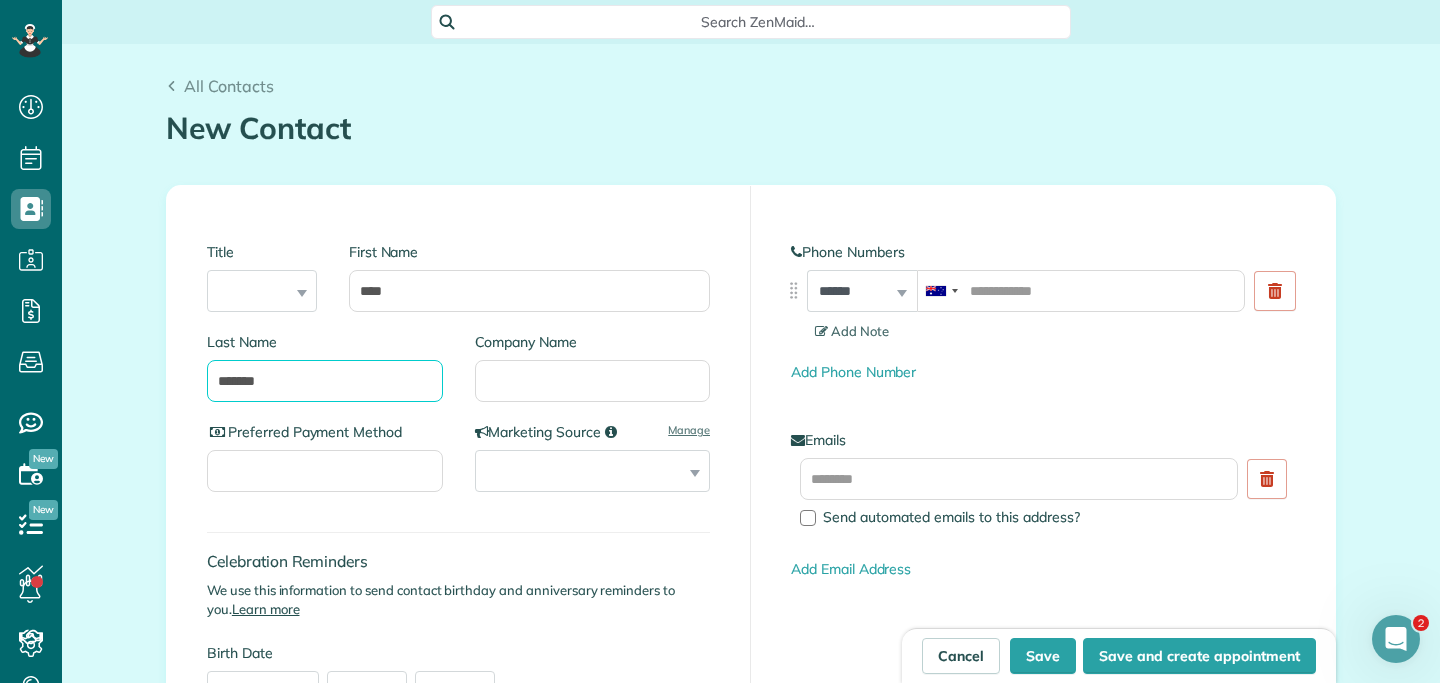 type on "*******" 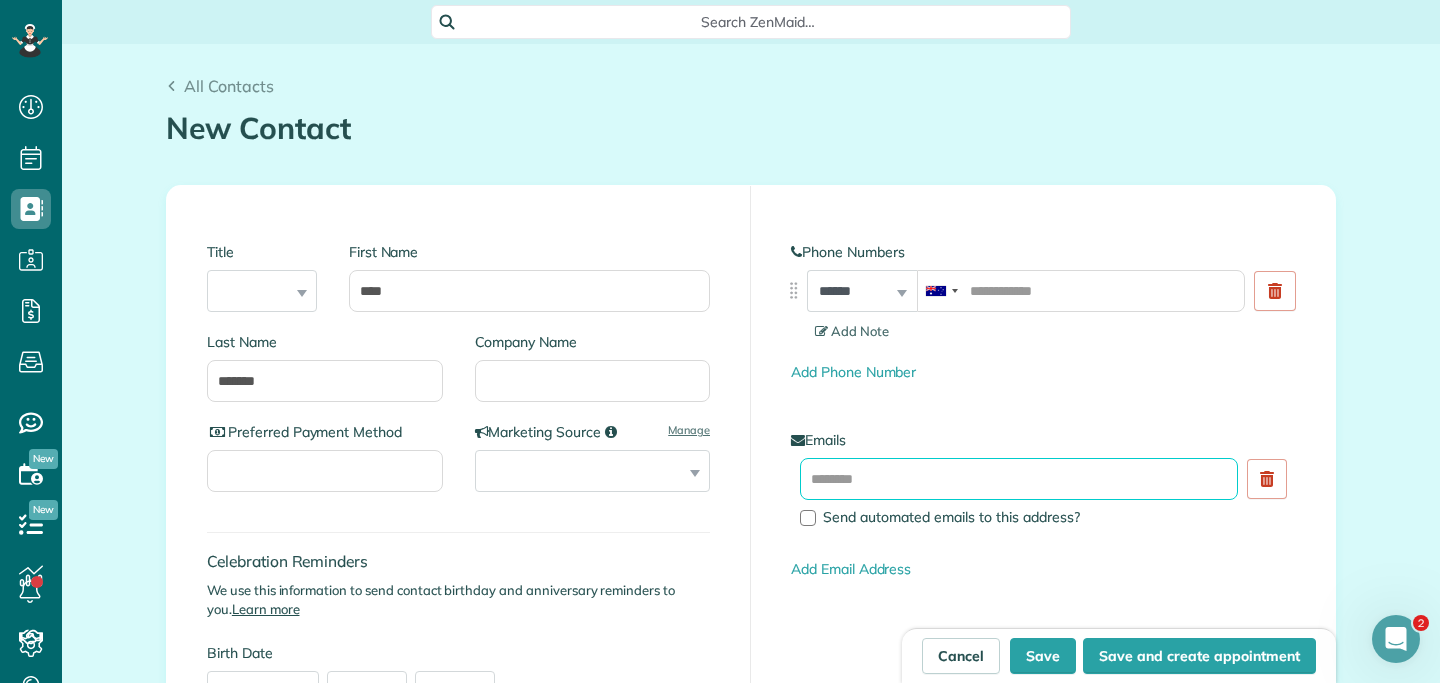 click at bounding box center [1019, 479] 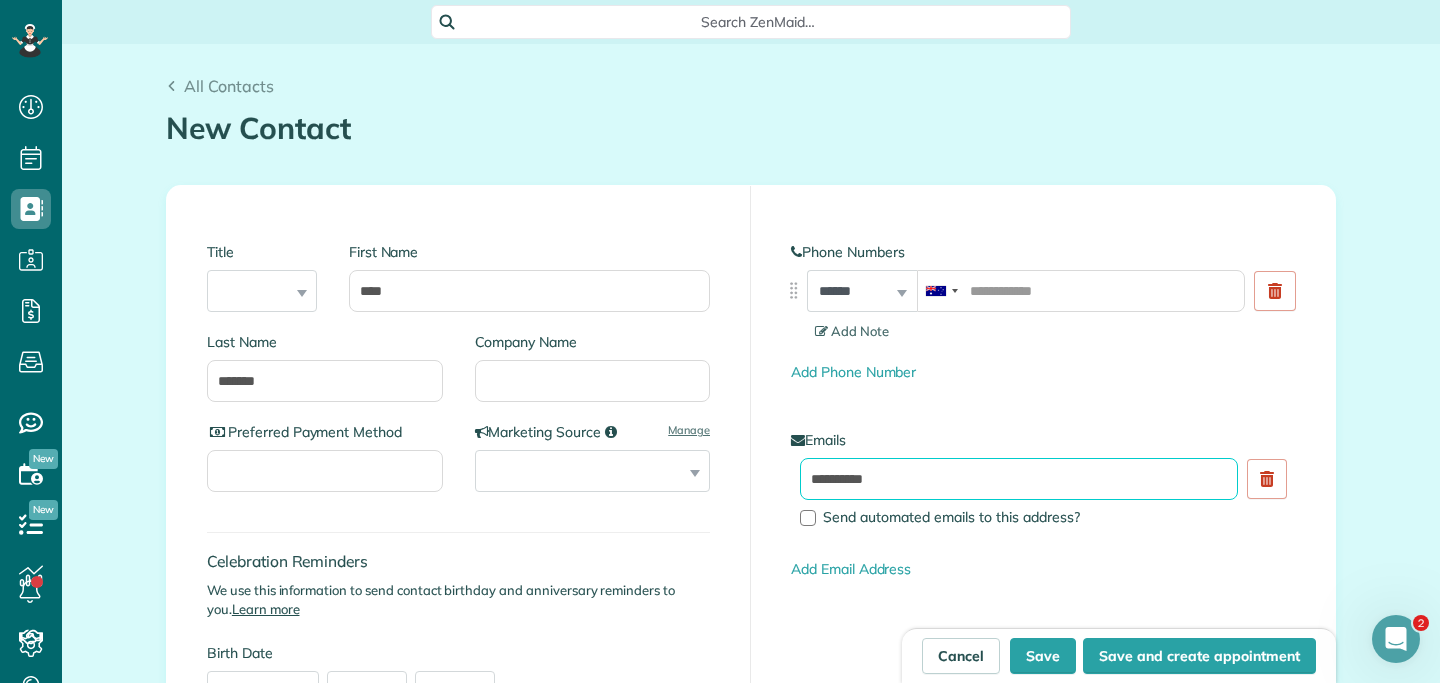 type 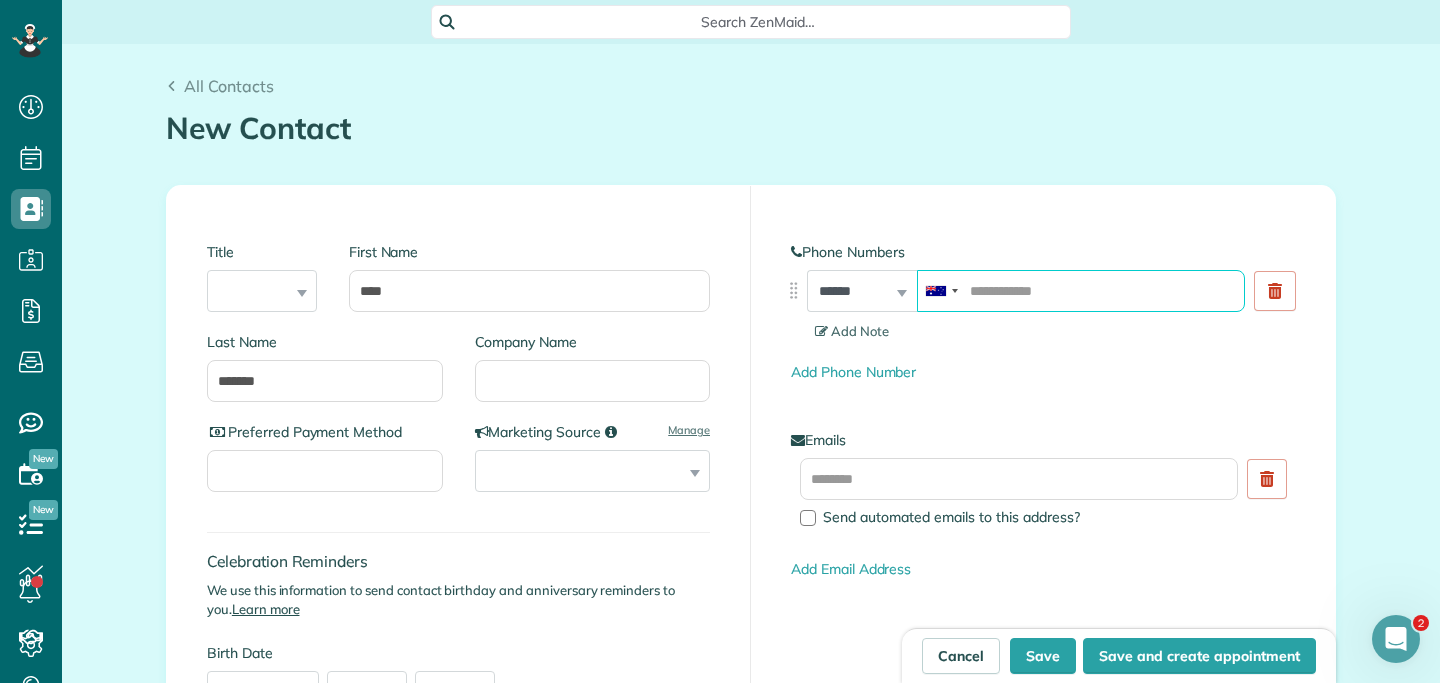 click at bounding box center [1081, 291] 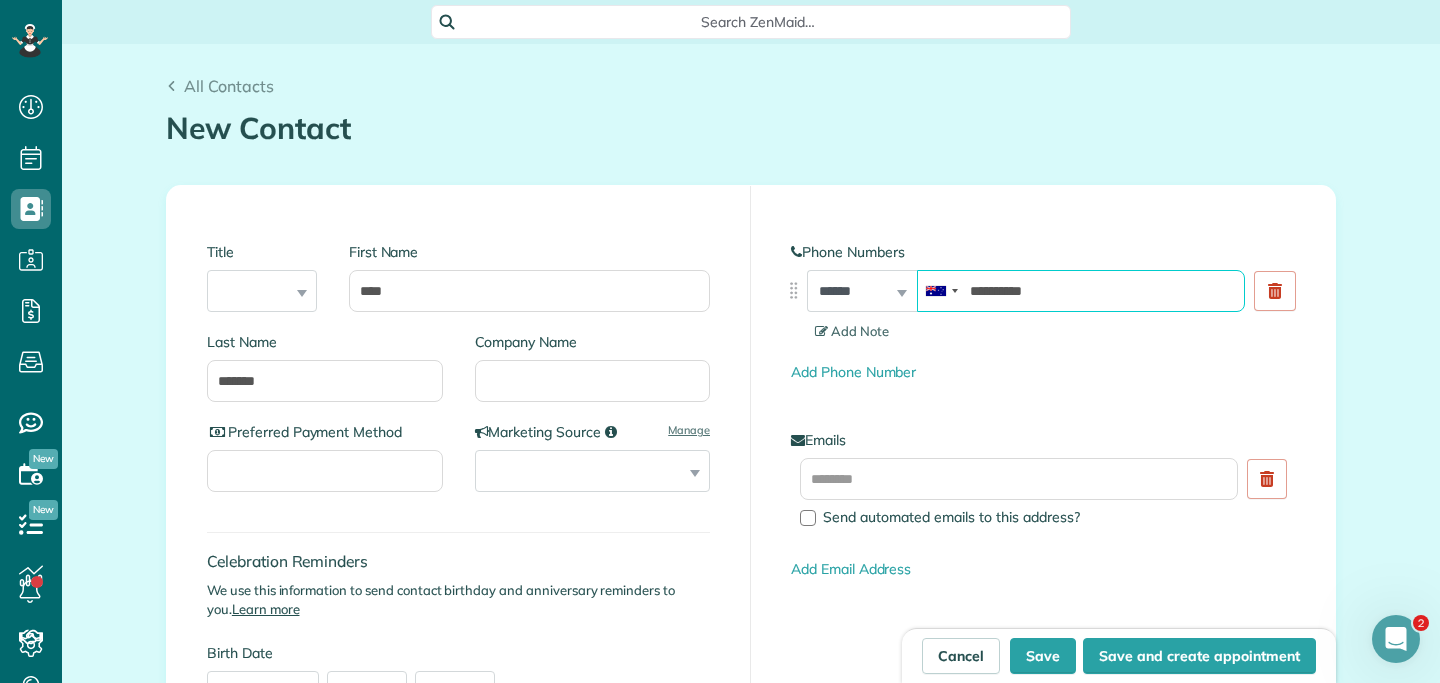 type on "**********" 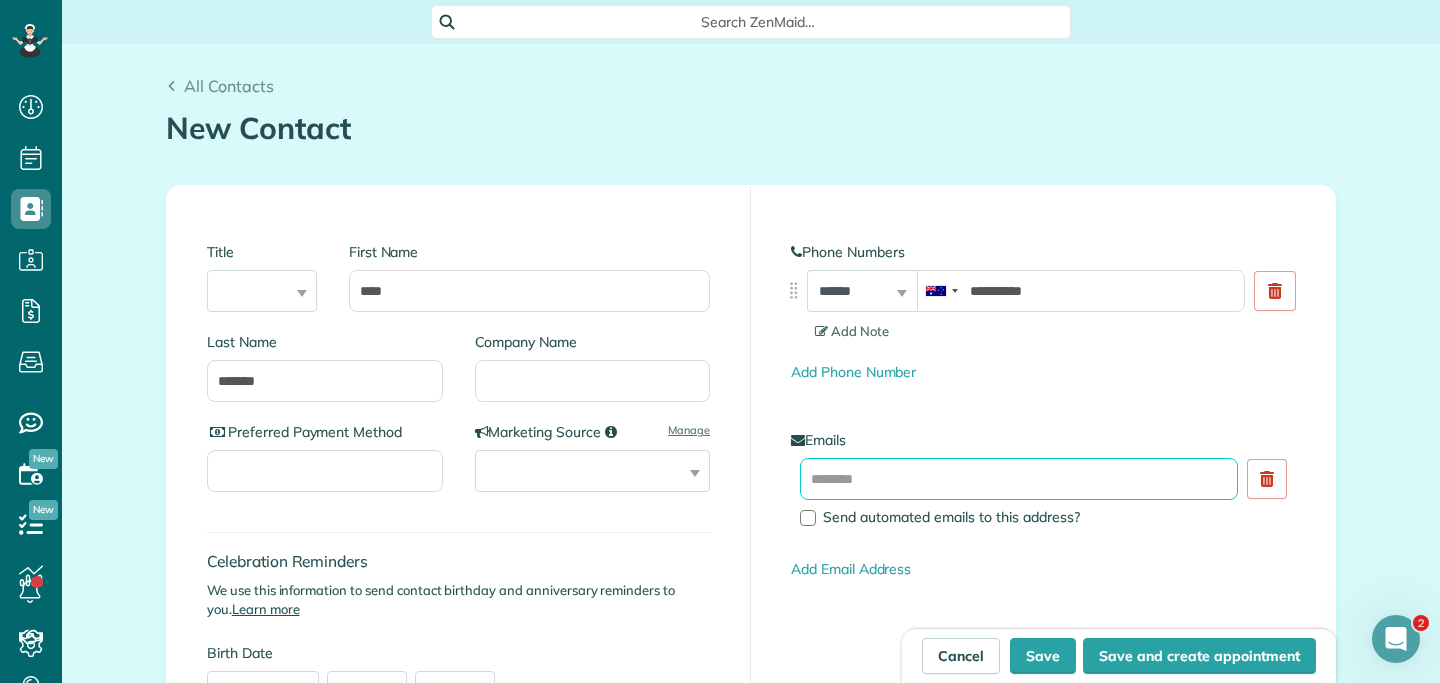 click at bounding box center (1019, 479) 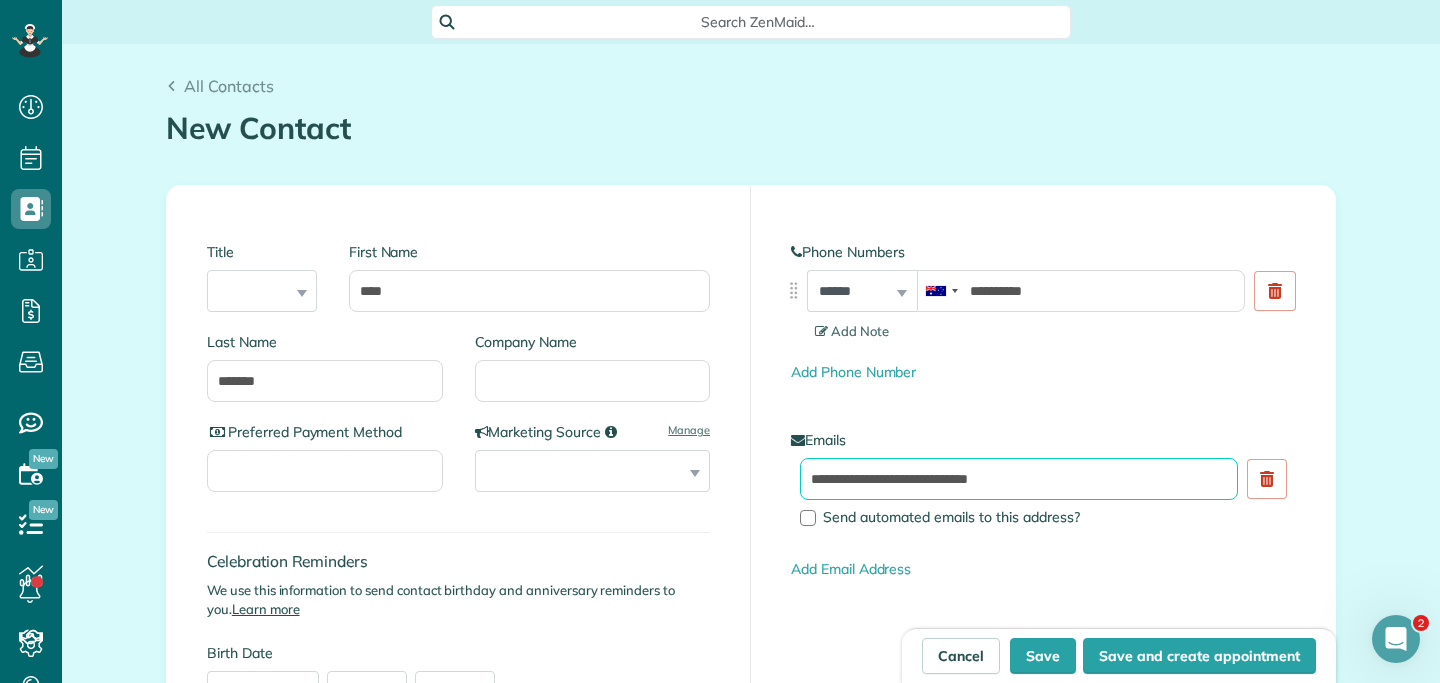 type on "**********" 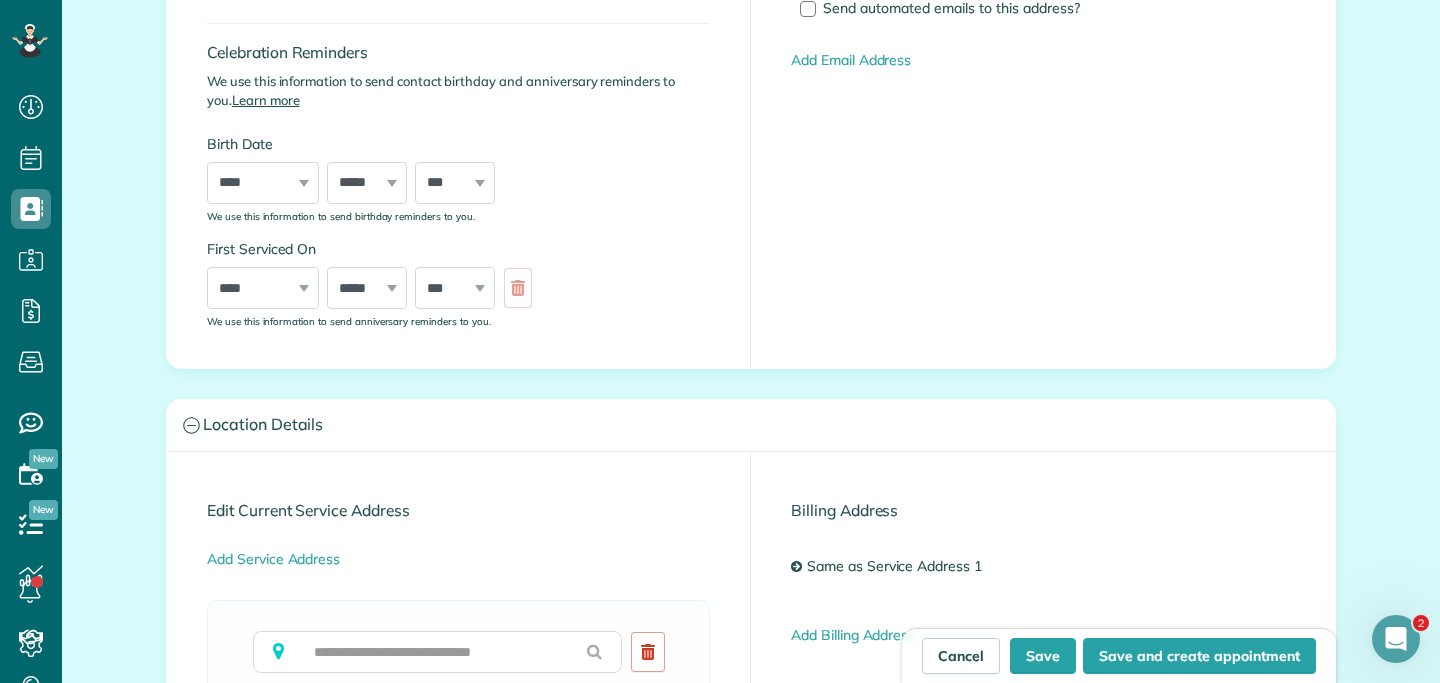 scroll, scrollTop: 641, scrollLeft: 0, axis: vertical 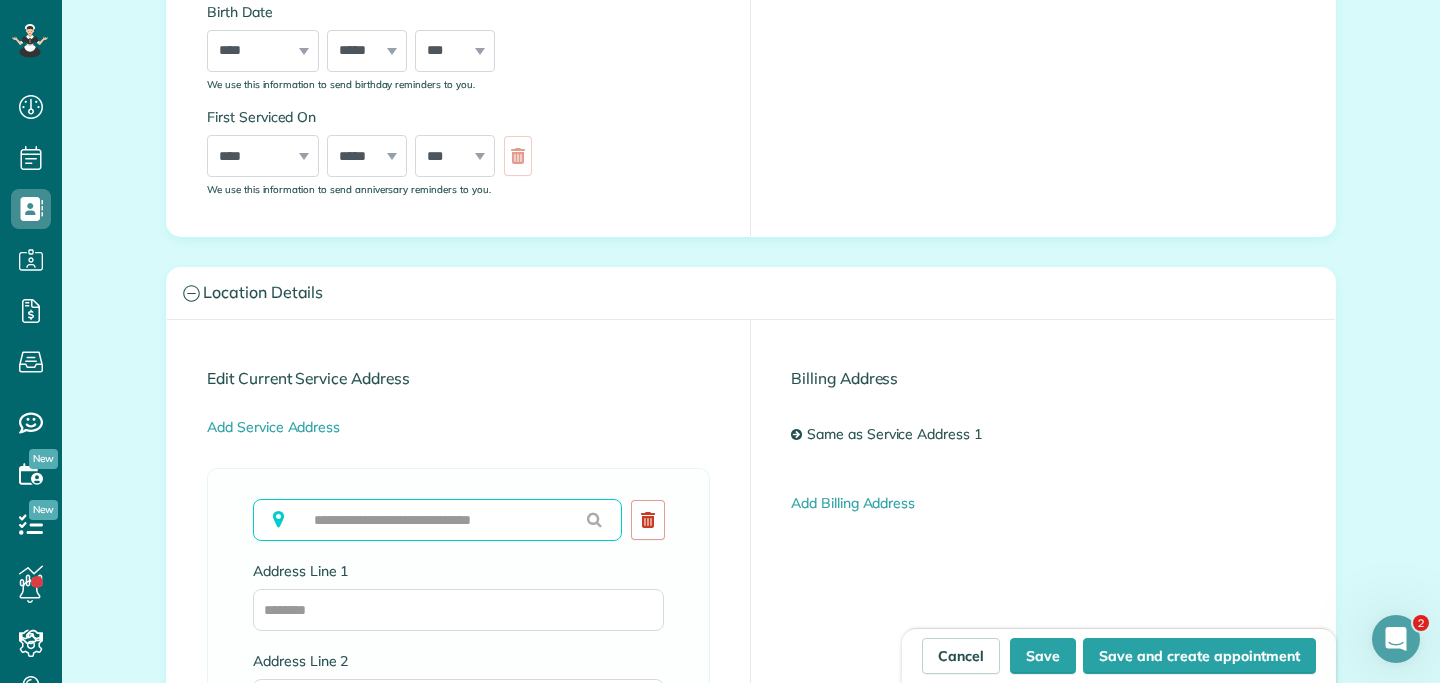 click at bounding box center [437, 520] 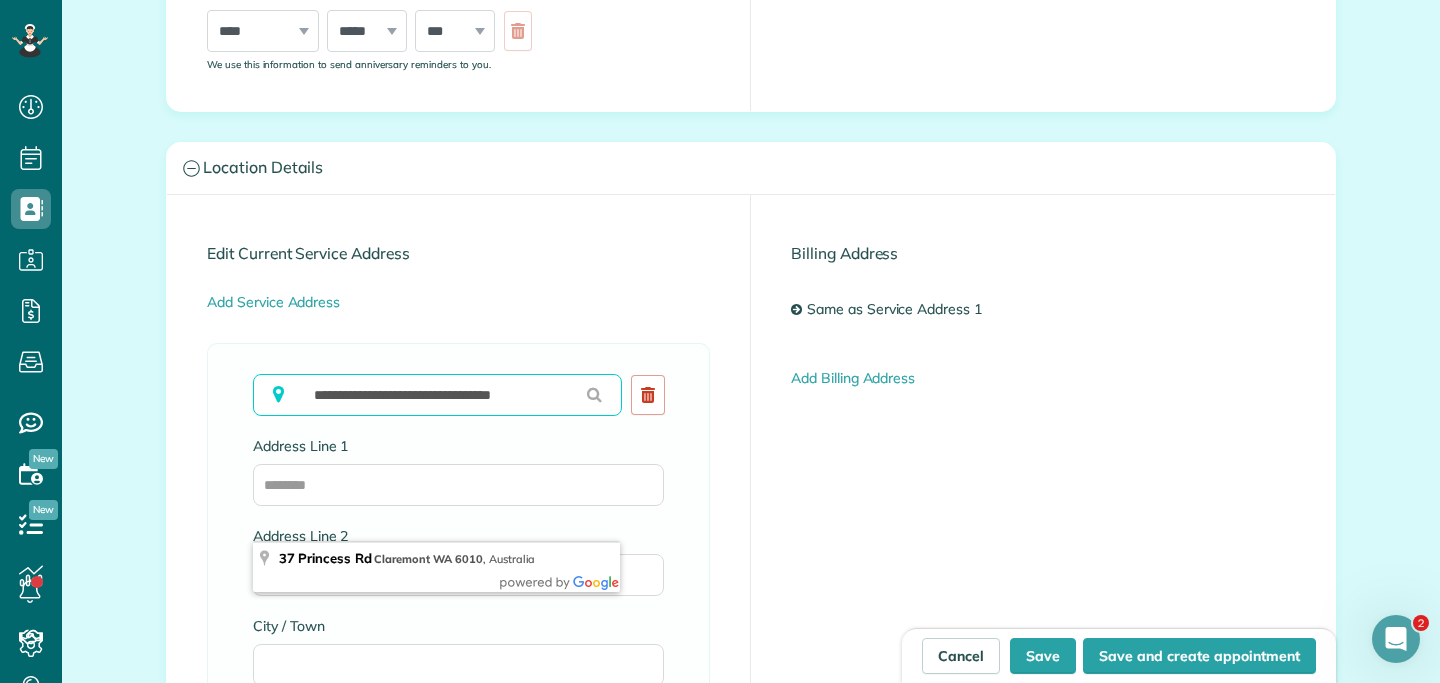 scroll, scrollTop: 784, scrollLeft: 0, axis: vertical 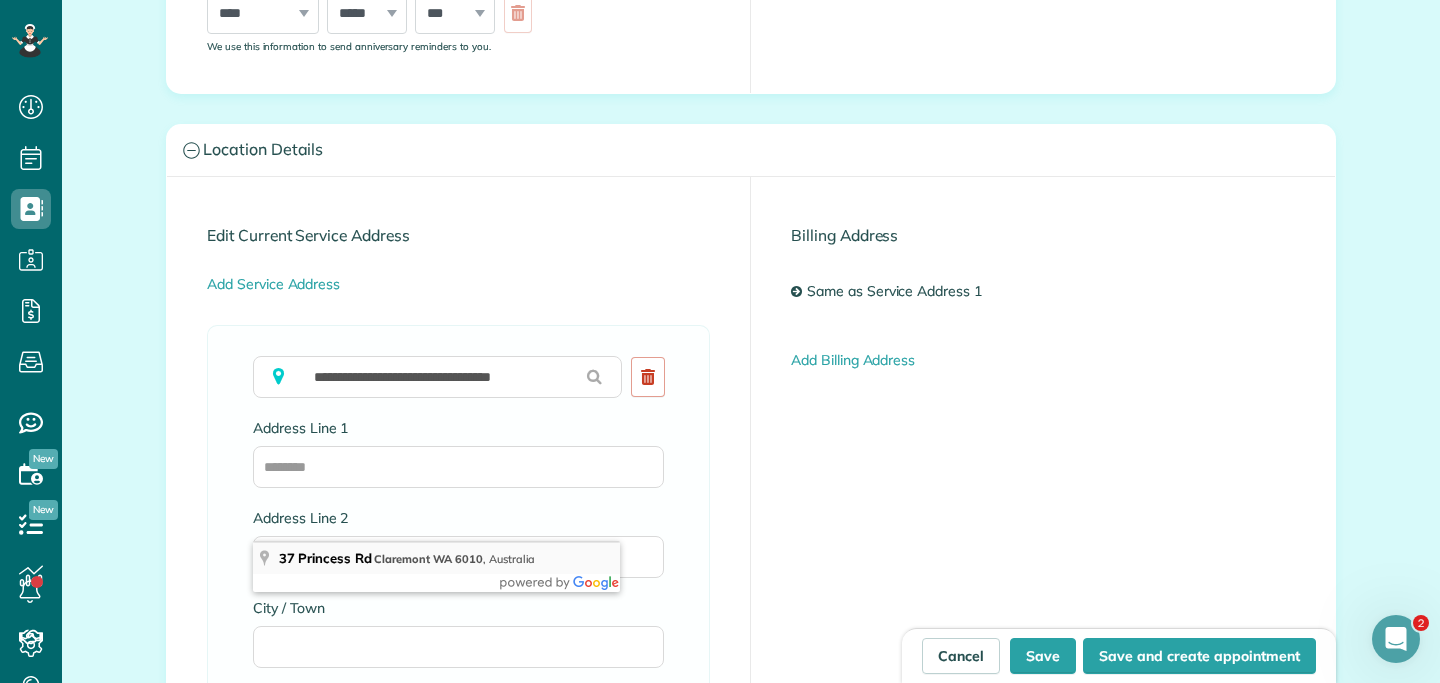 type on "**********" 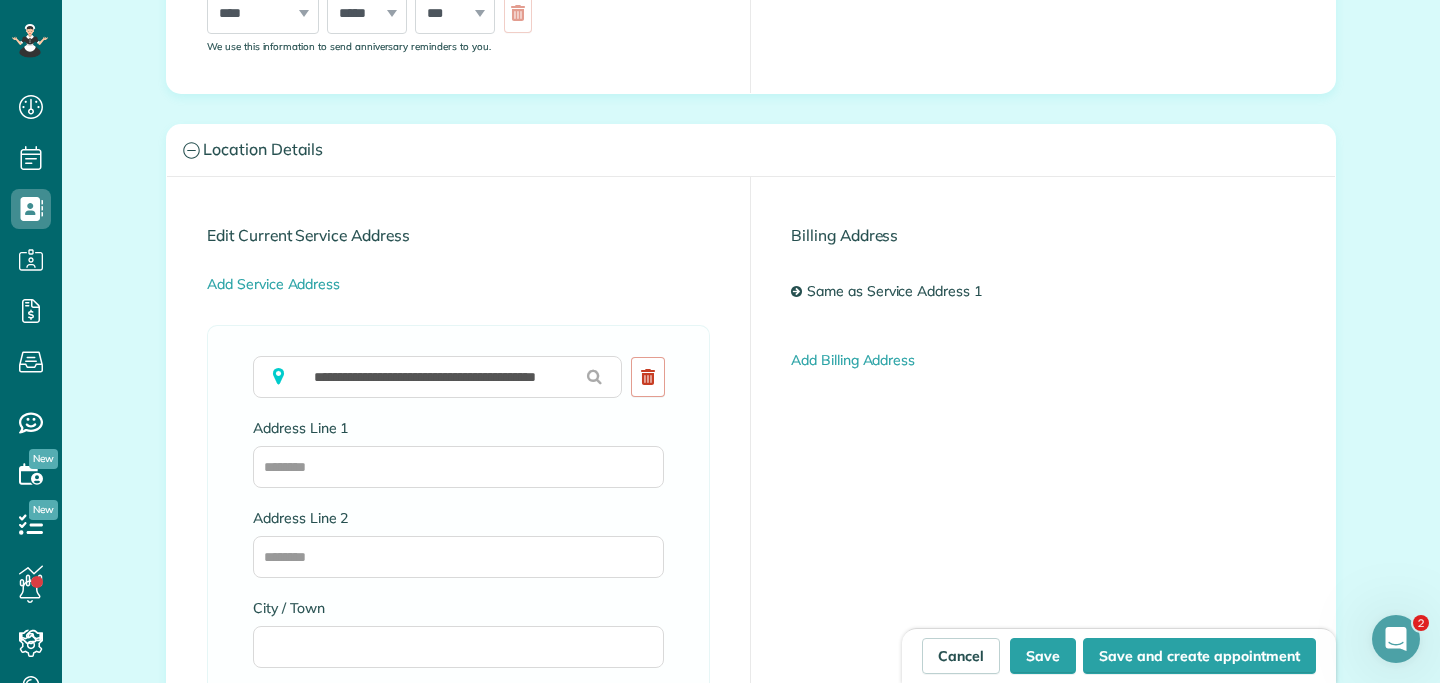 type on "**********" 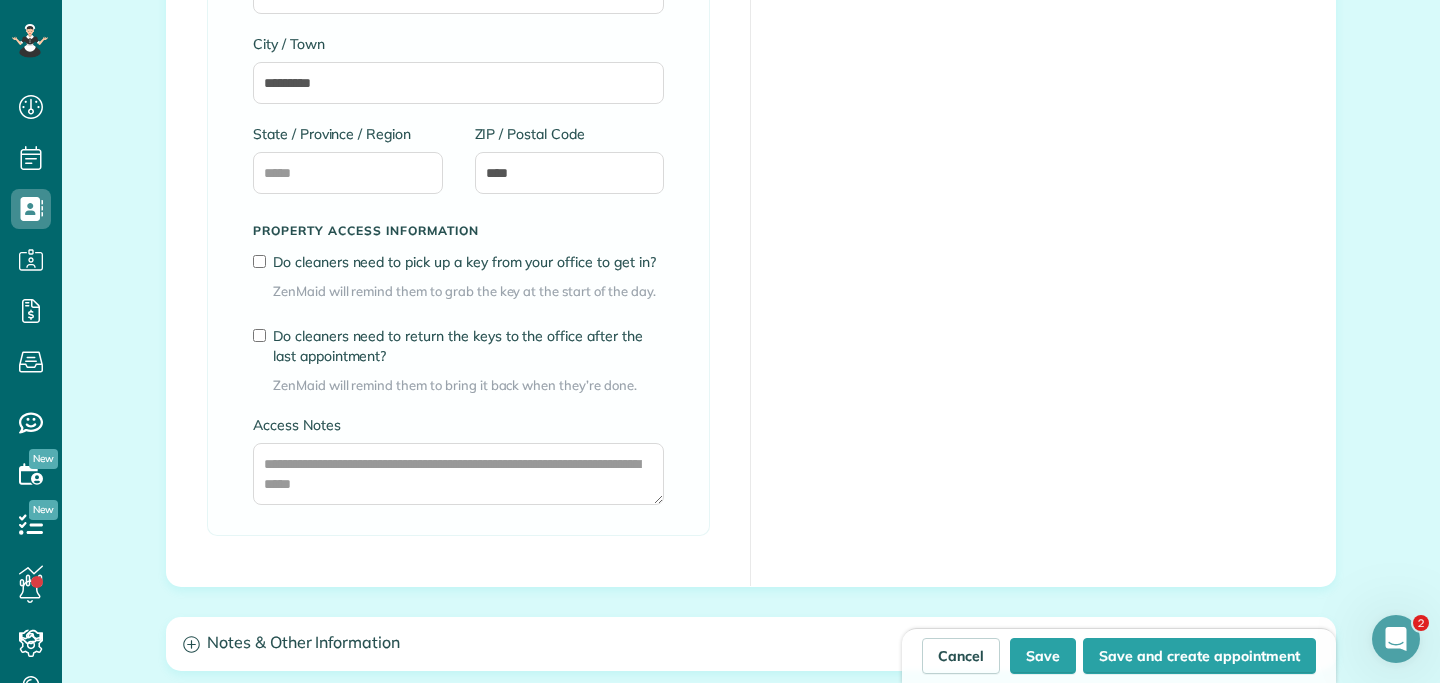scroll, scrollTop: 1354, scrollLeft: 0, axis: vertical 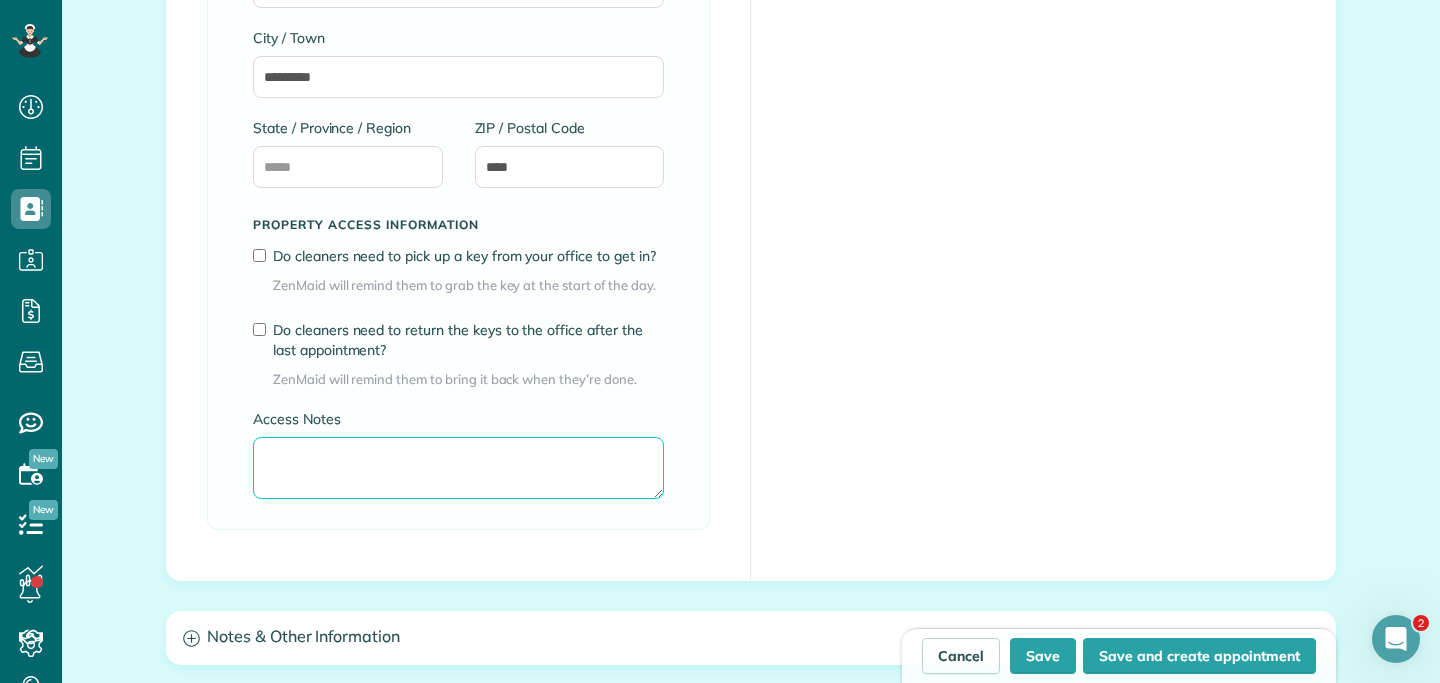 click on "Access Notes" at bounding box center (458, 468) 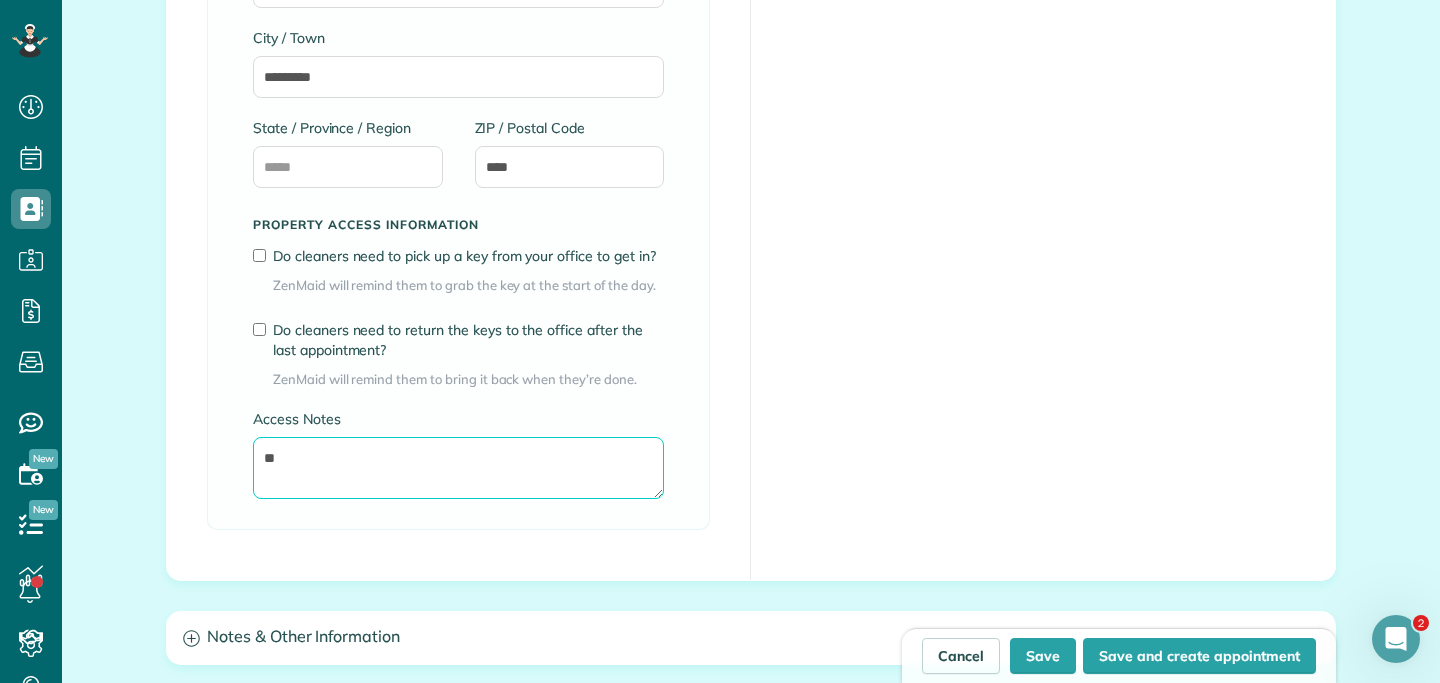 type on "*" 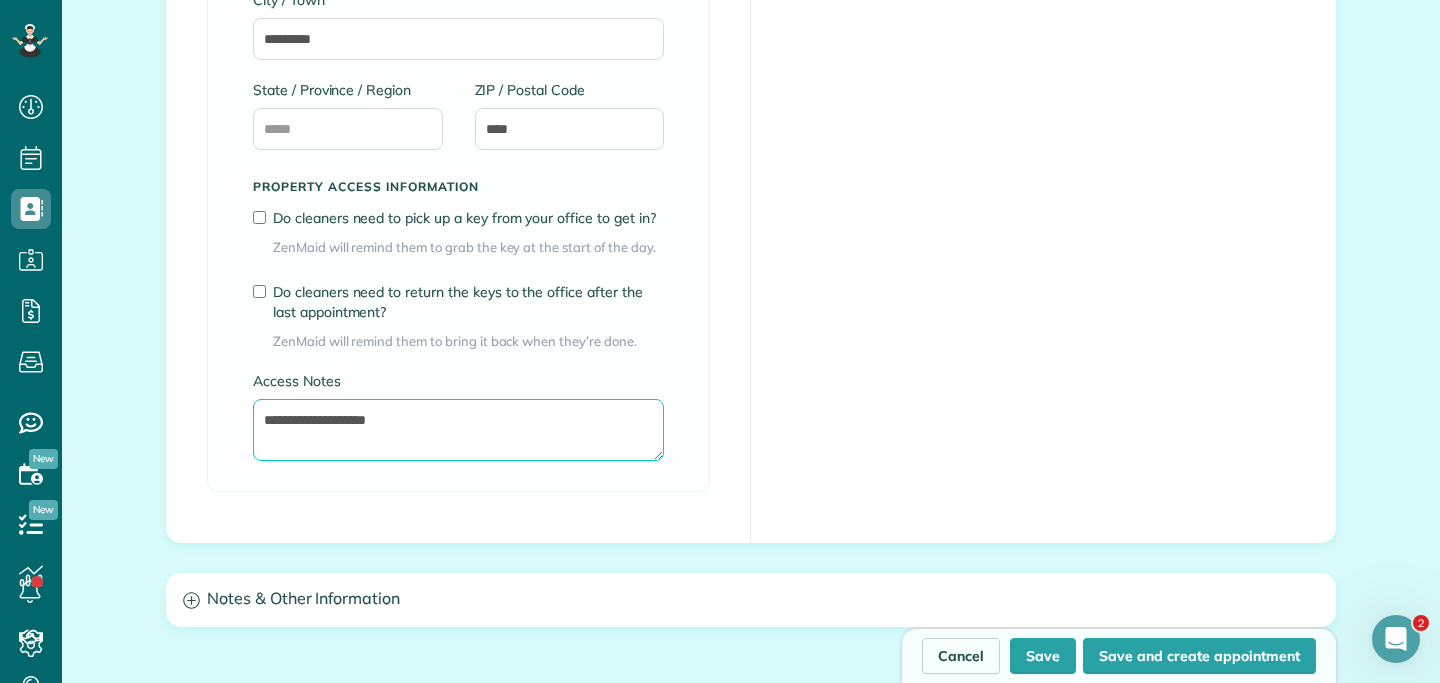scroll, scrollTop: 1410, scrollLeft: 0, axis: vertical 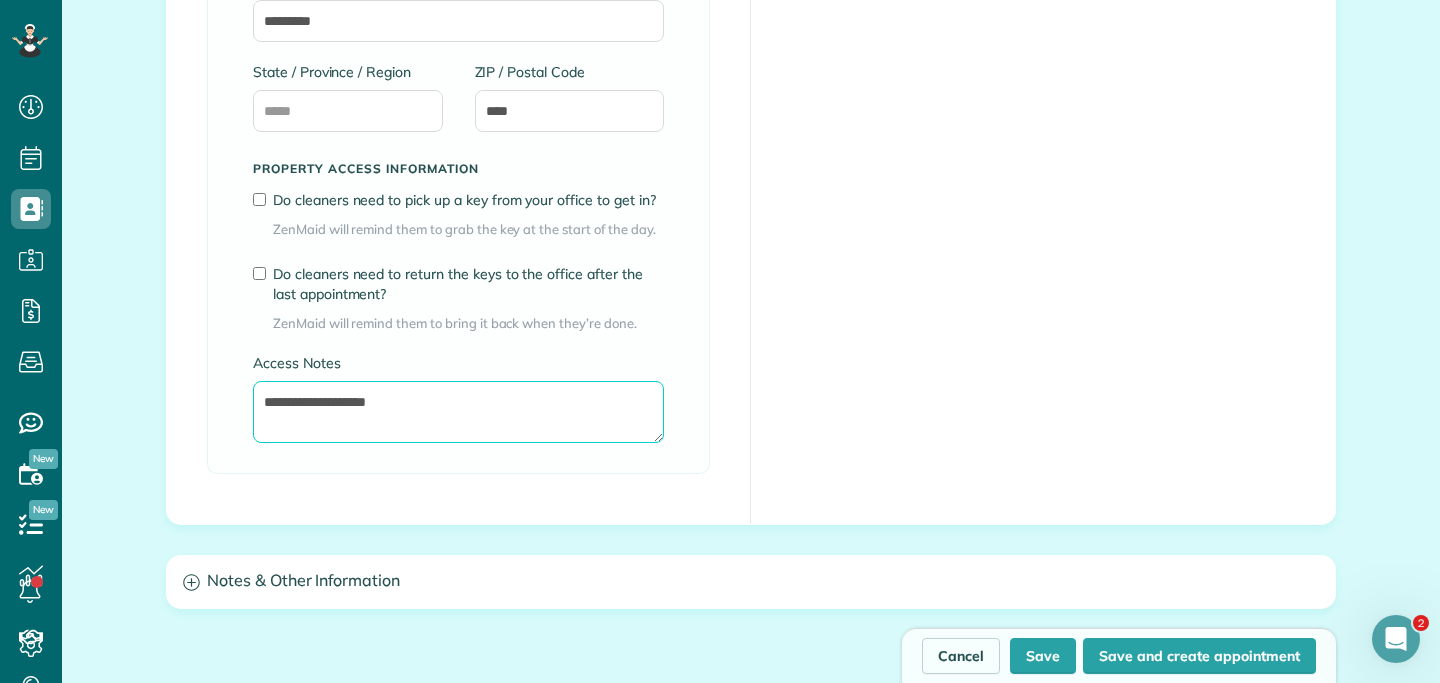type on "**********" 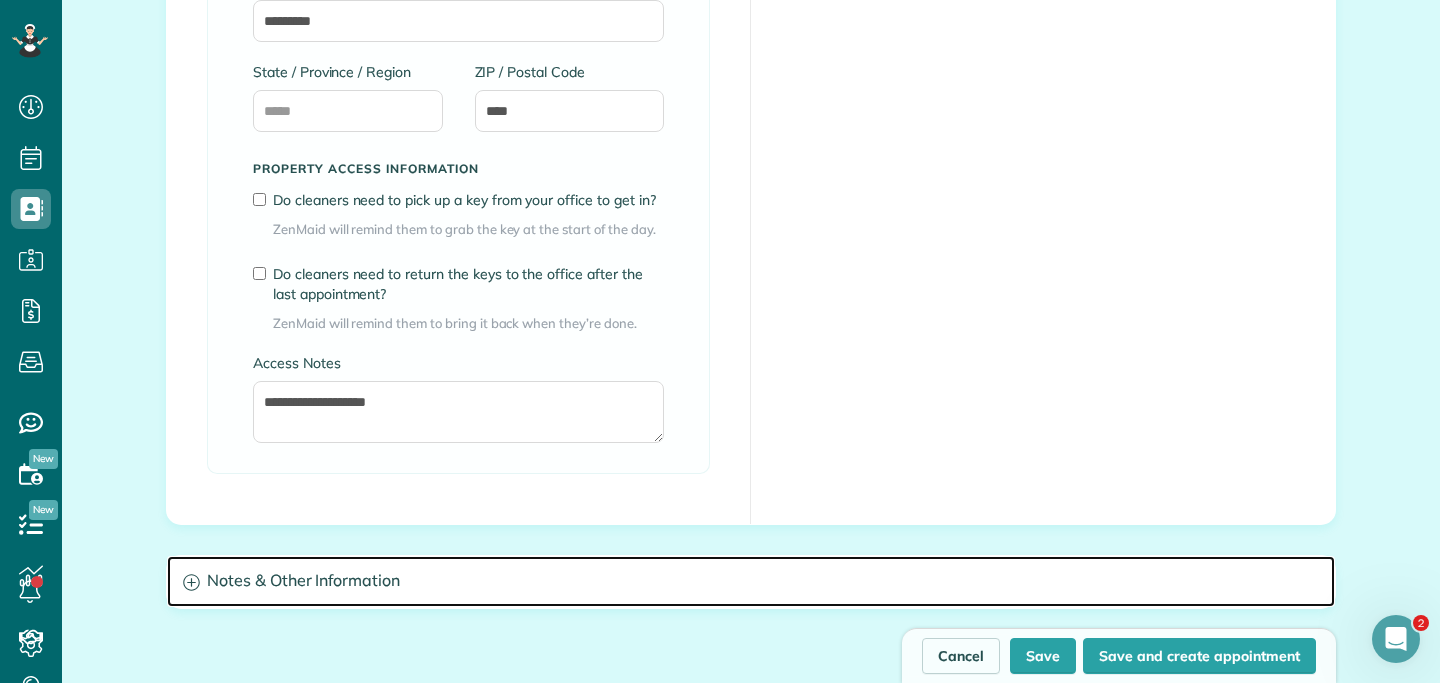 click on "Notes & Other Information" at bounding box center (751, 581) 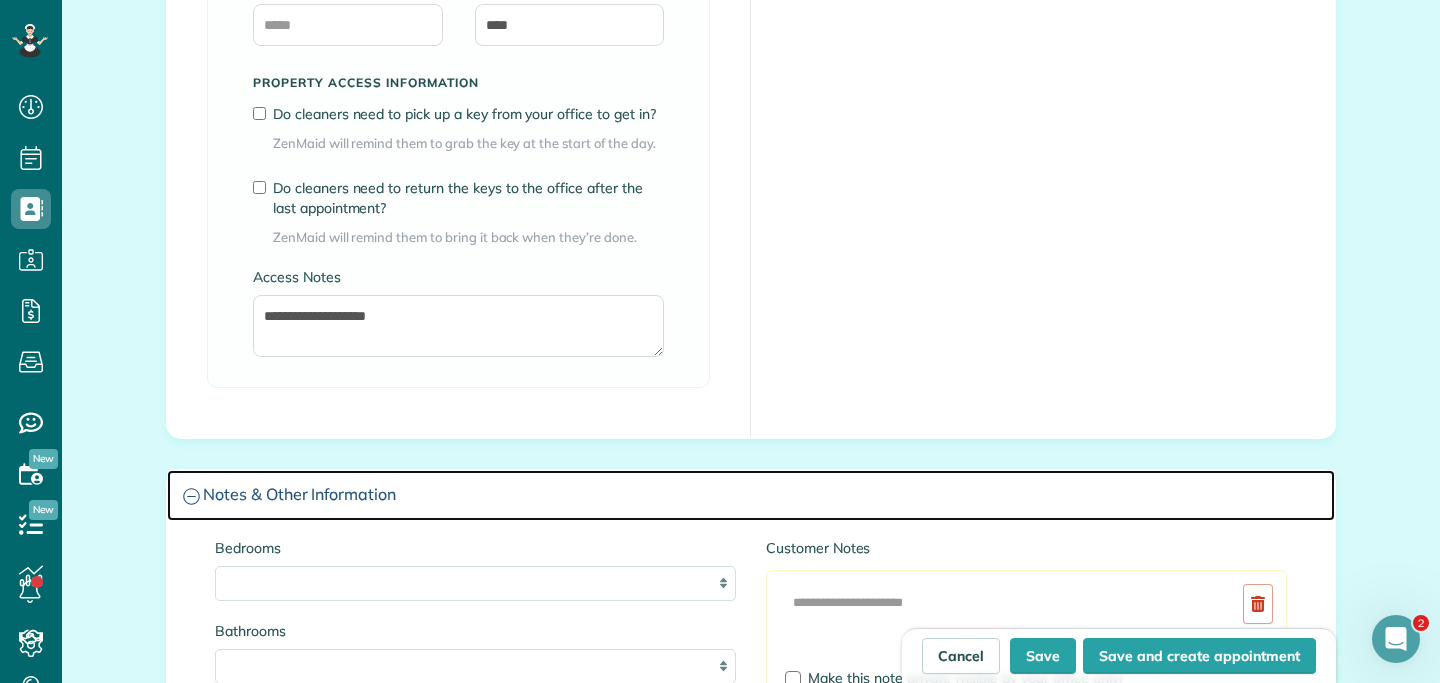scroll, scrollTop: 1647, scrollLeft: 0, axis: vertical 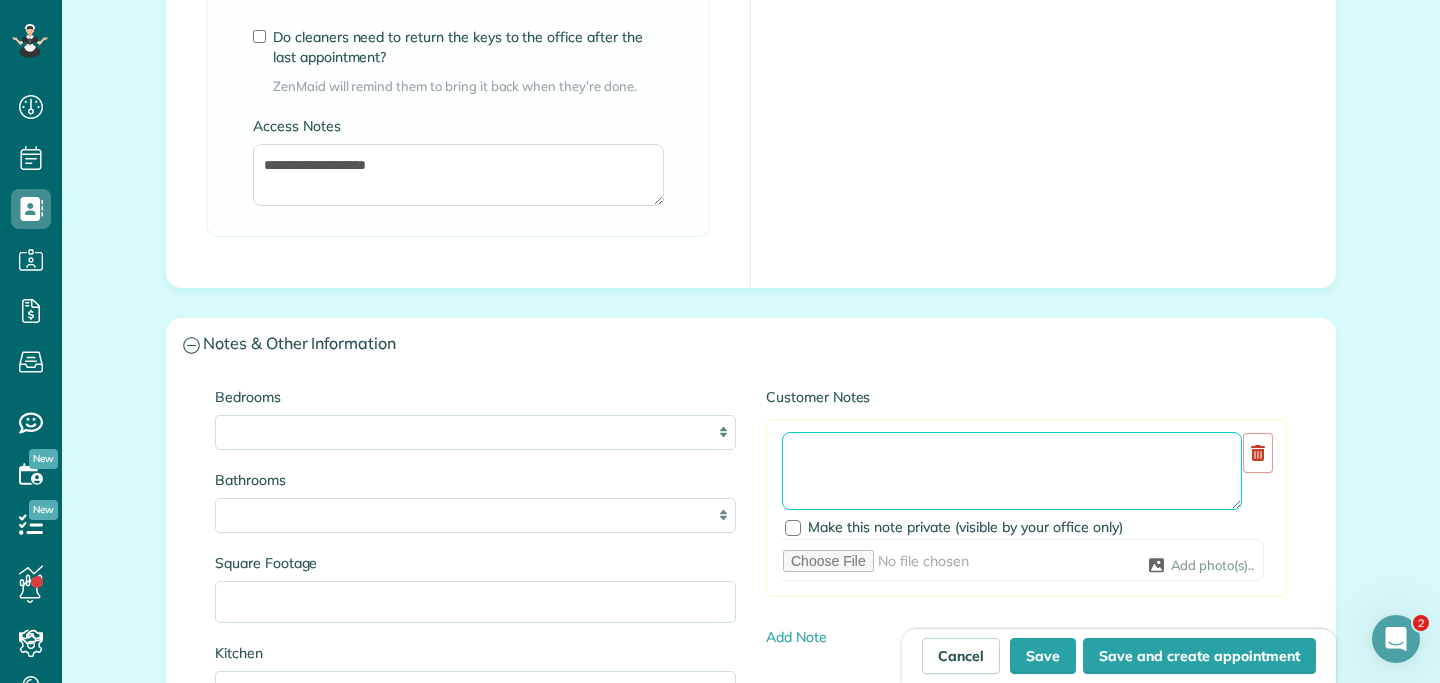 click at bounding box center (1012, 471) 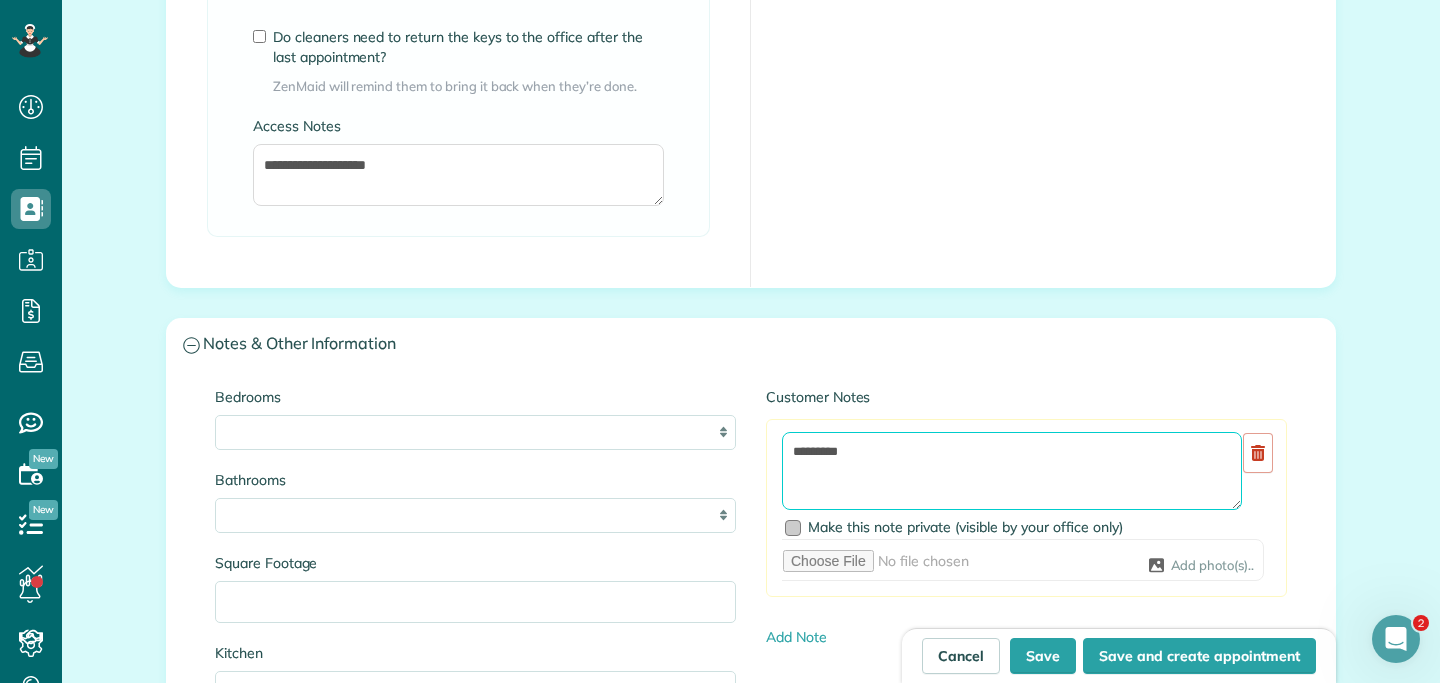 paste on "**********" 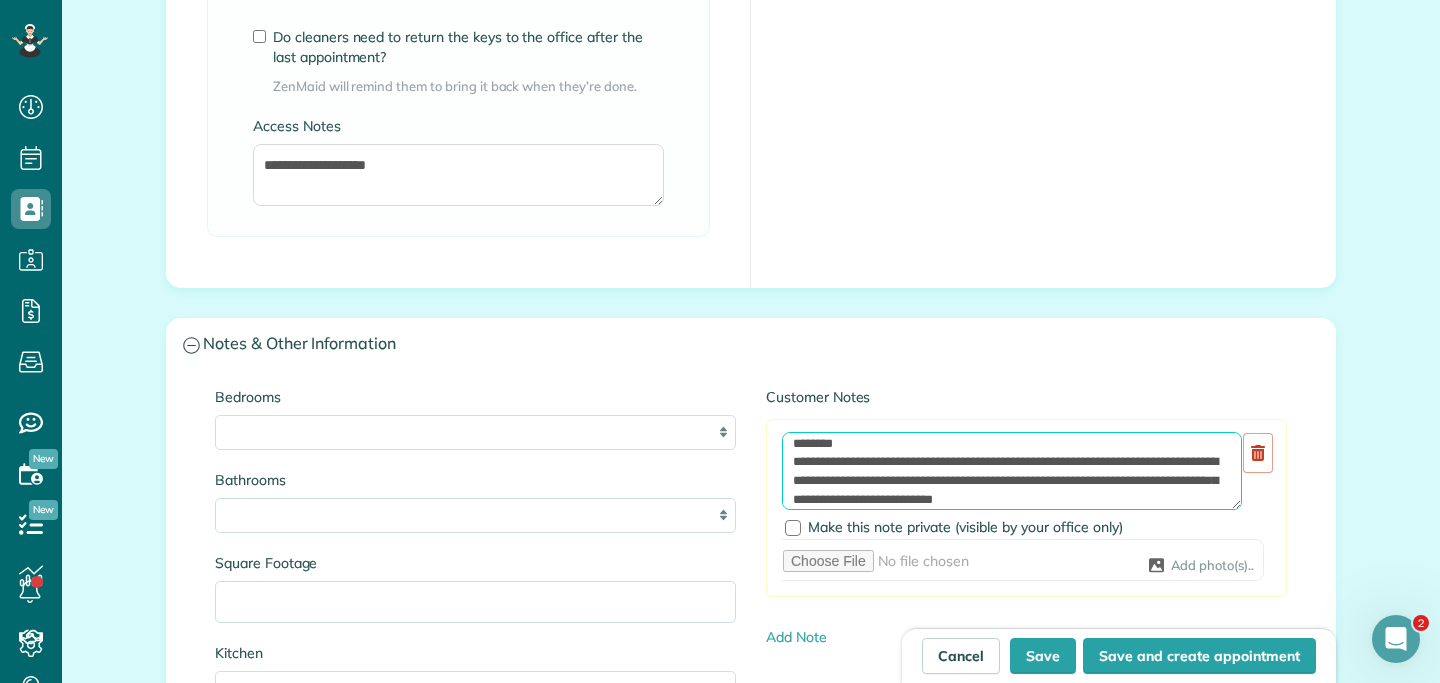 scroll, scrollTop: 18, scrollLeft: 0, axis: vertical 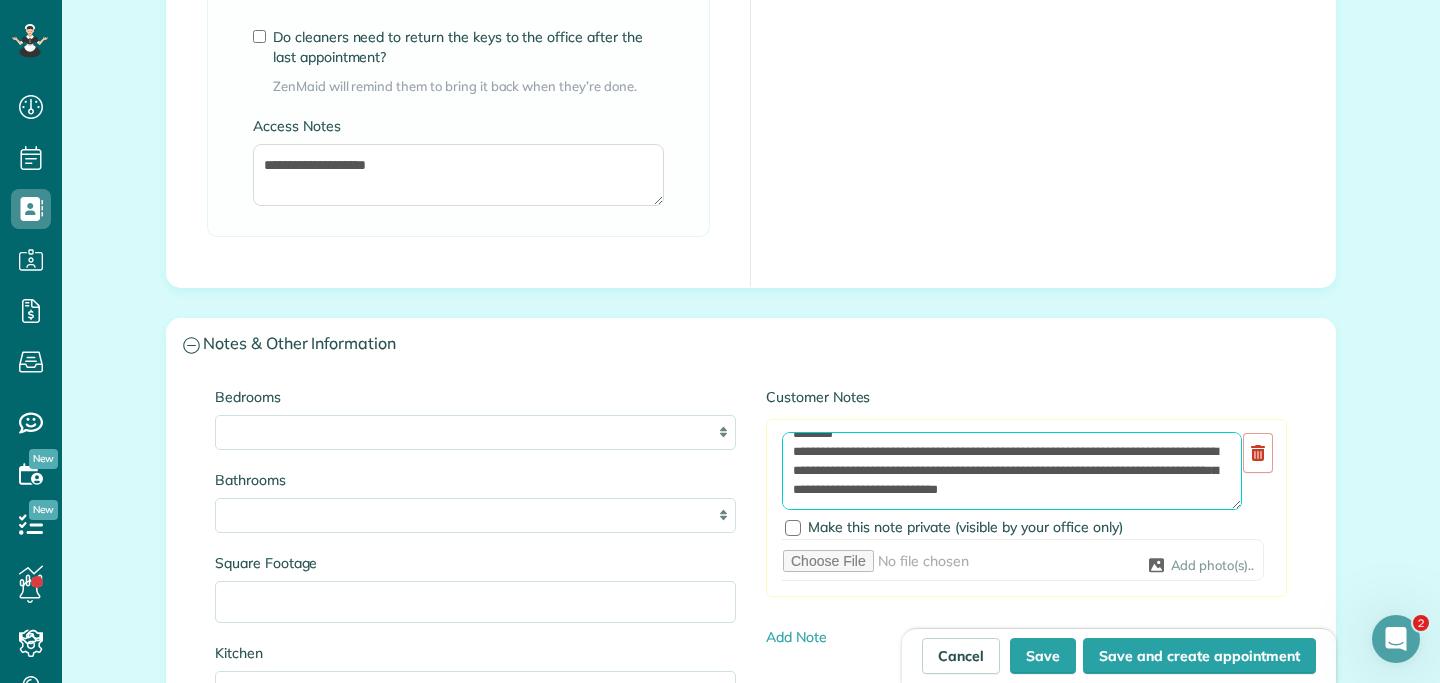 type on "**********" 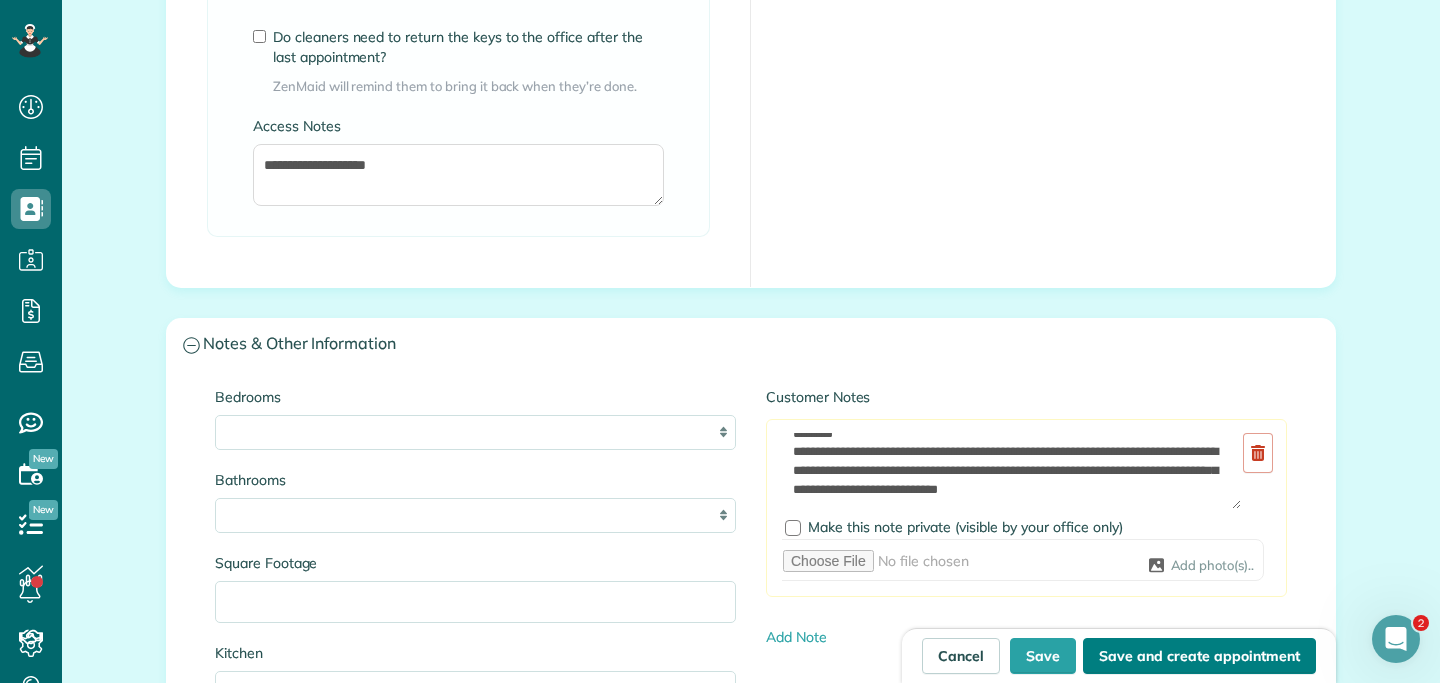 click on "Save and create appointment" at bounding box center (1199, 656) 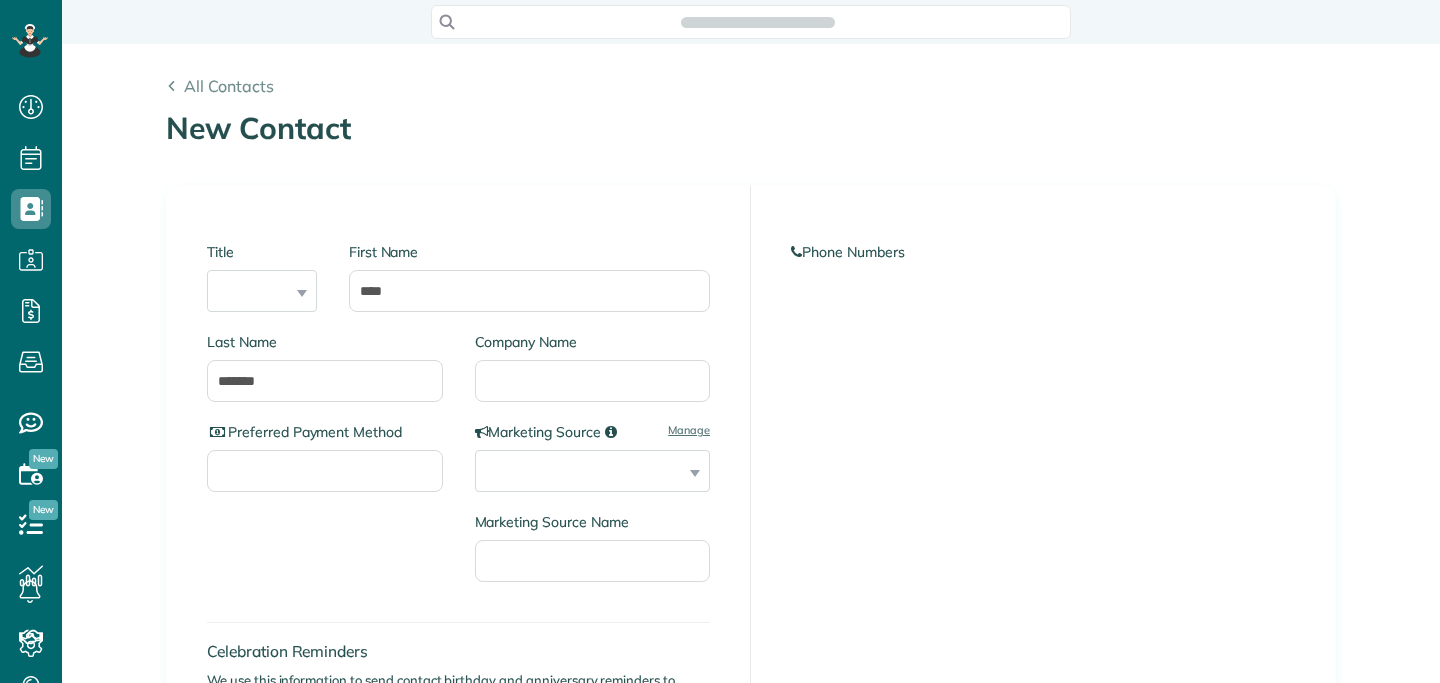 scroll, scrollTop: 0, scrollLeft: 0, axis: both 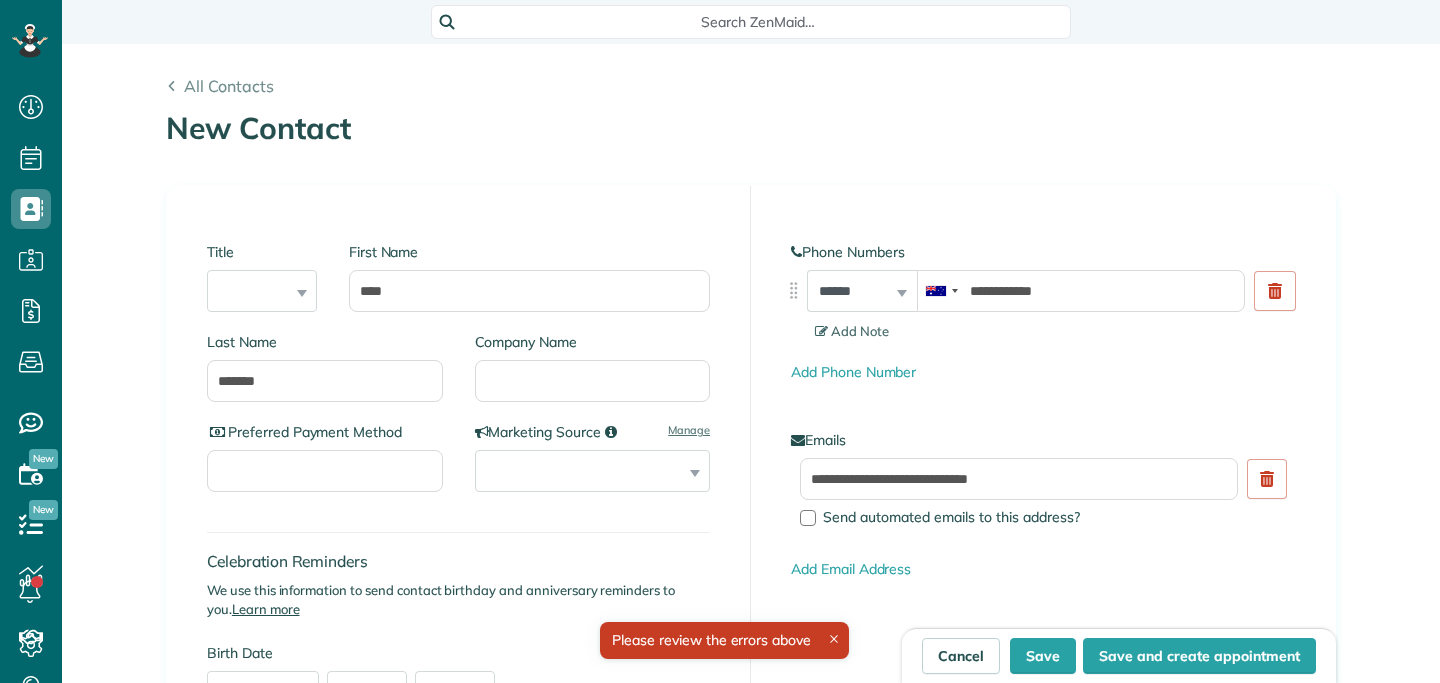 type on "**********" 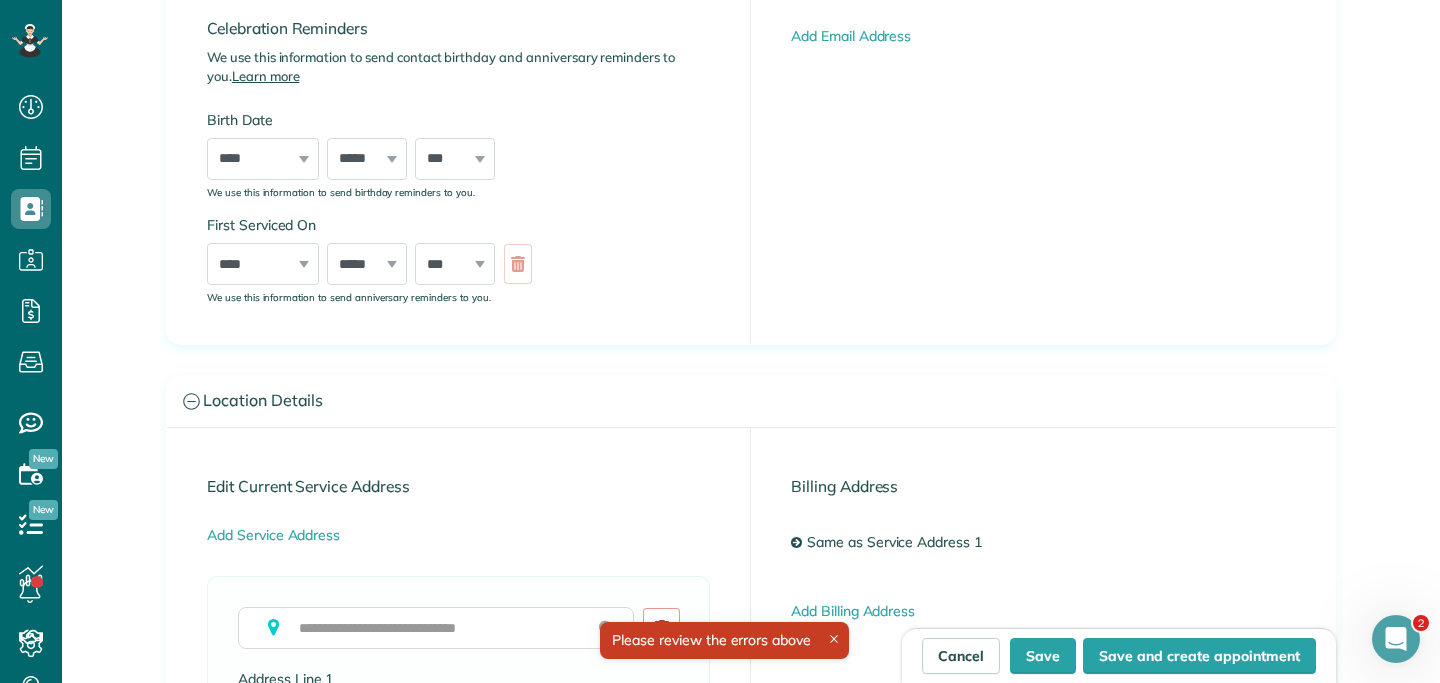 scroll, scrollTop: 0, scrollLeft: 0, axis: both 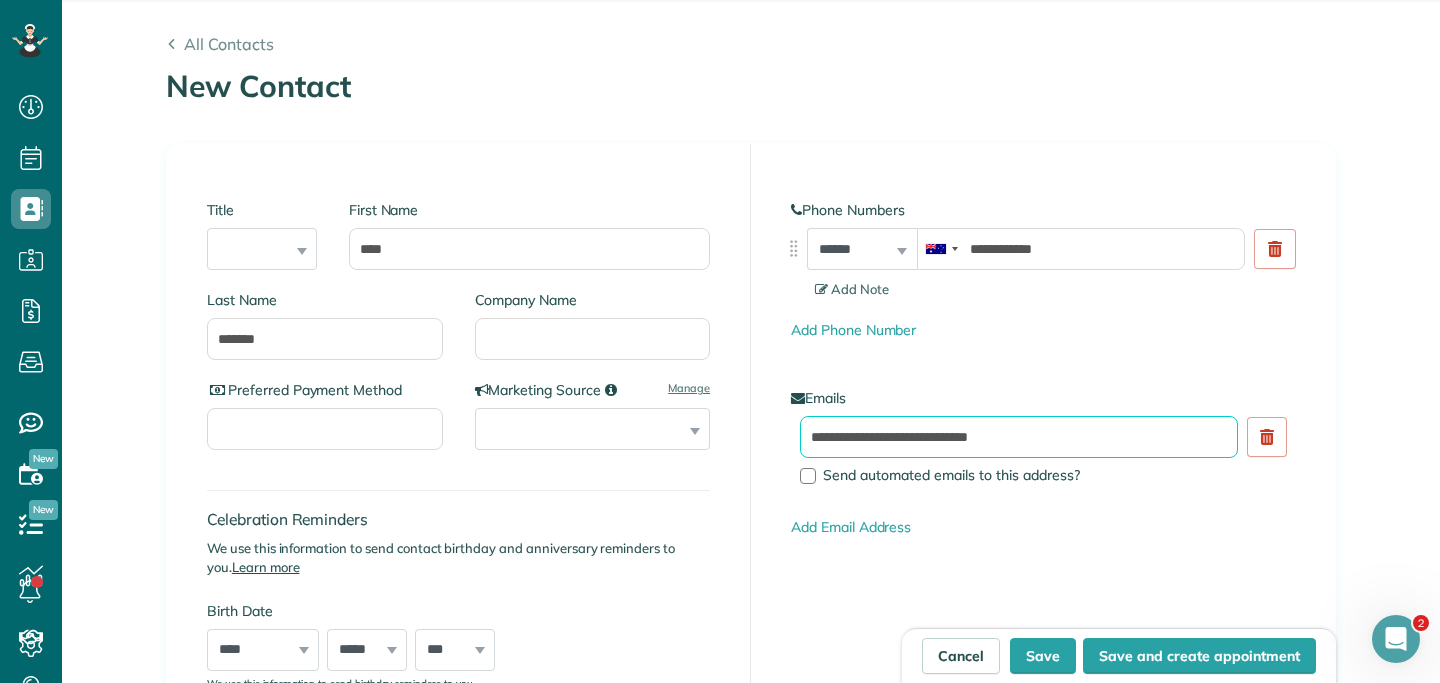 drag, startPoint x: 853, startPoint y: 439, endPoint x: 731, endPoint y: 438, distance: 122.0041 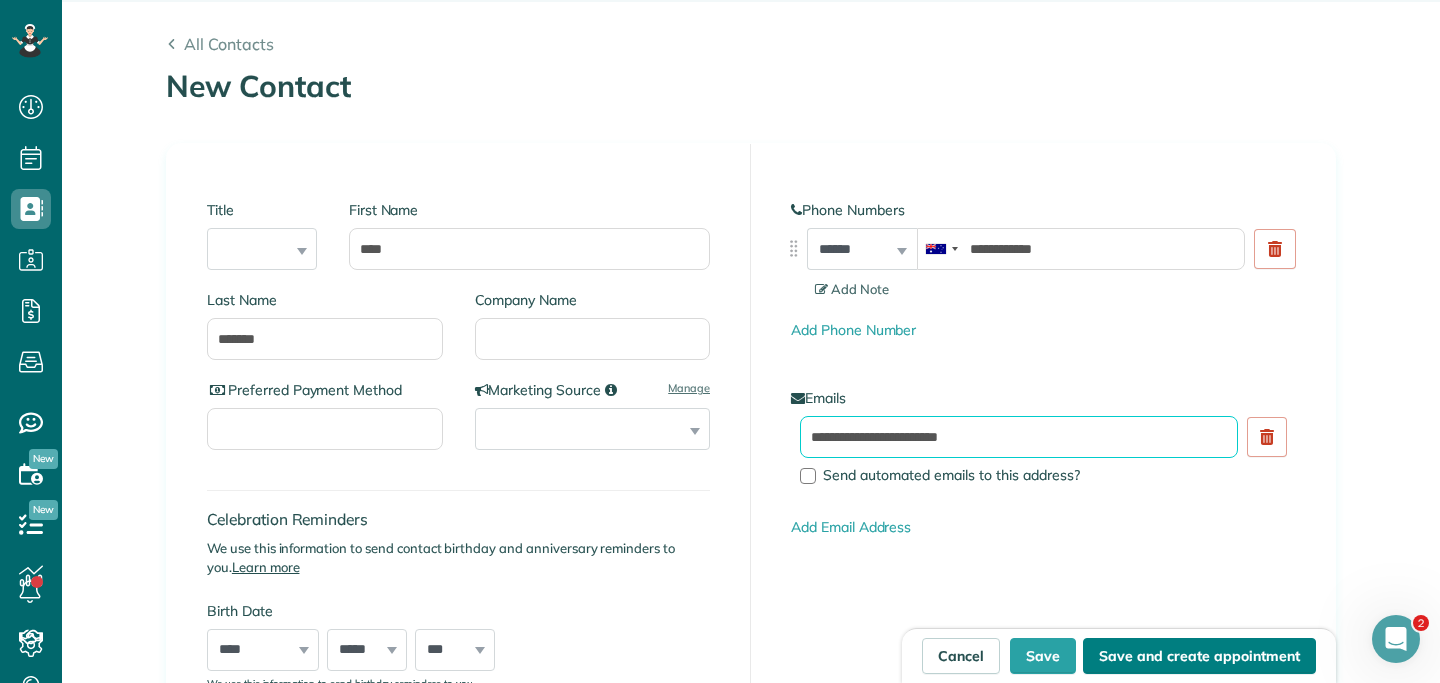 type on "**********" 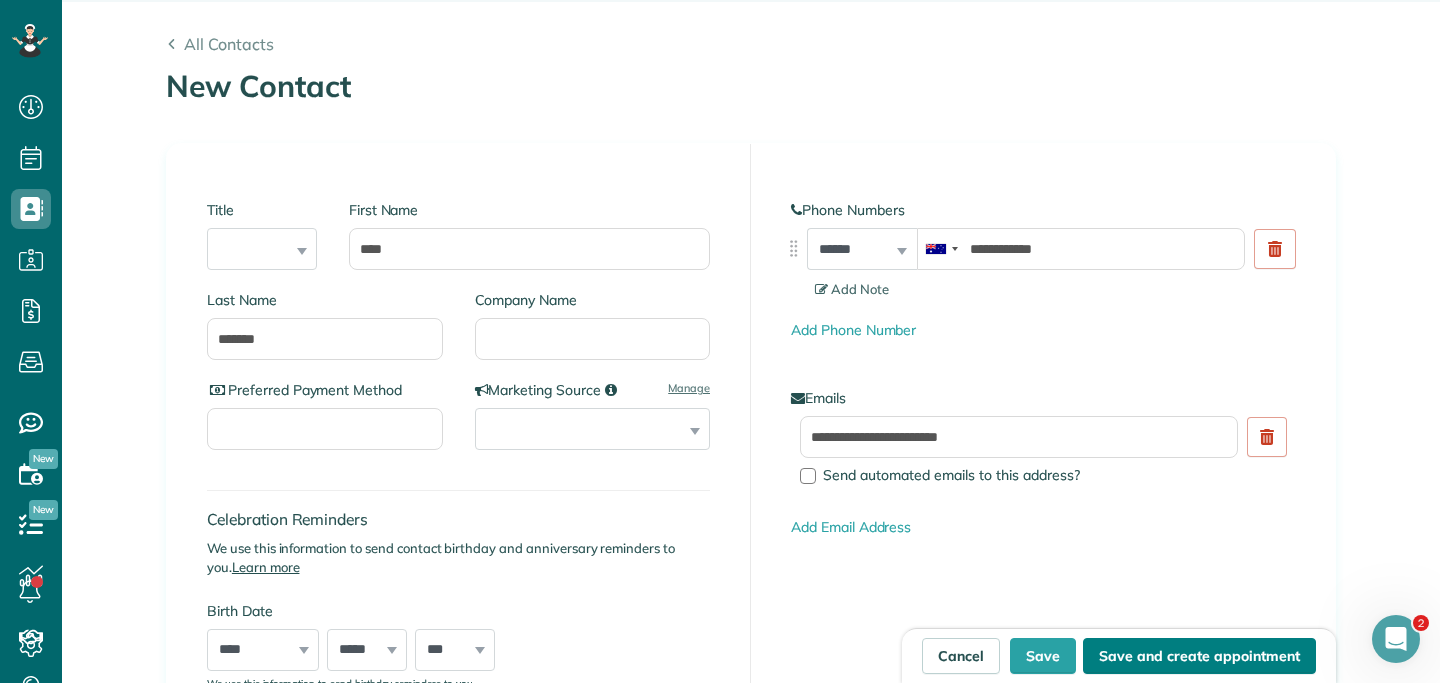 click on "Save and create appointment" at bounding box center (1199, 656) 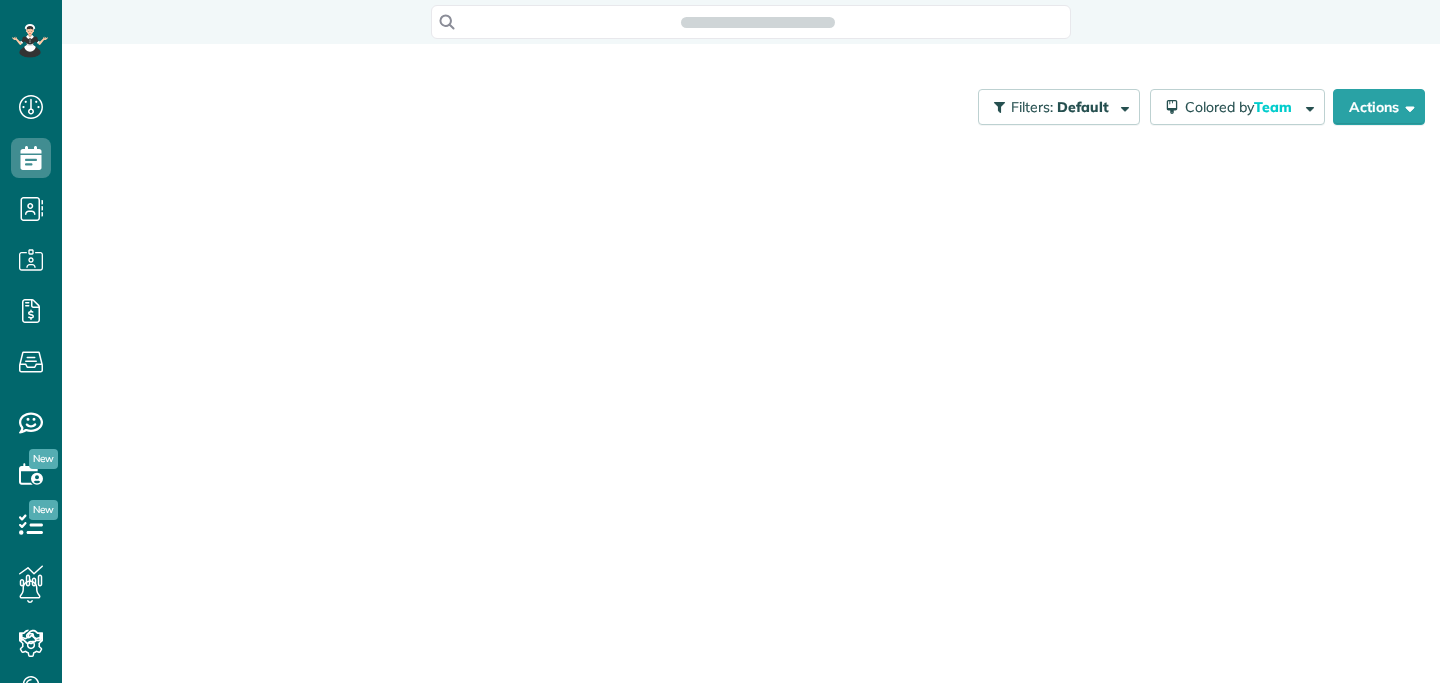 scroll, scrollTop: 0, scrollLeft: 0, axis: both 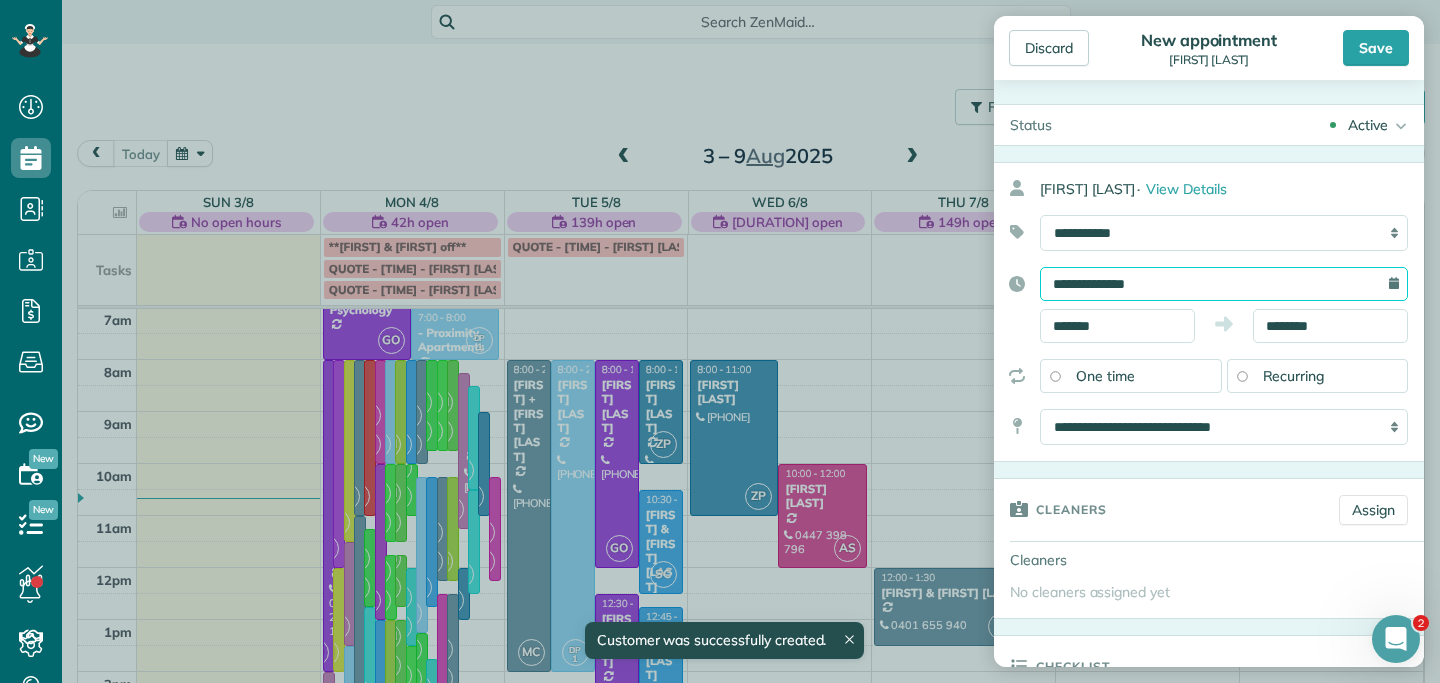 click on "**********" at bounding box center (1224, 284) 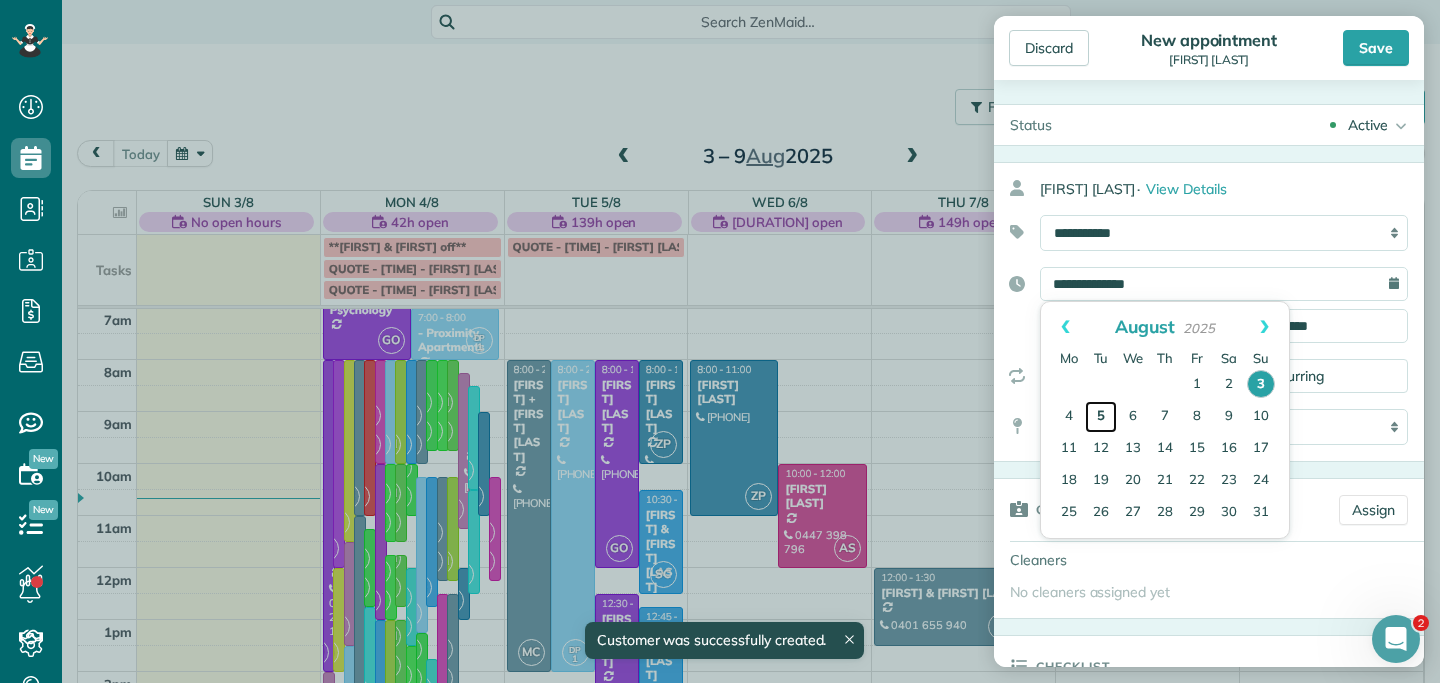 click on "5" at bounding box center (1101, 417) 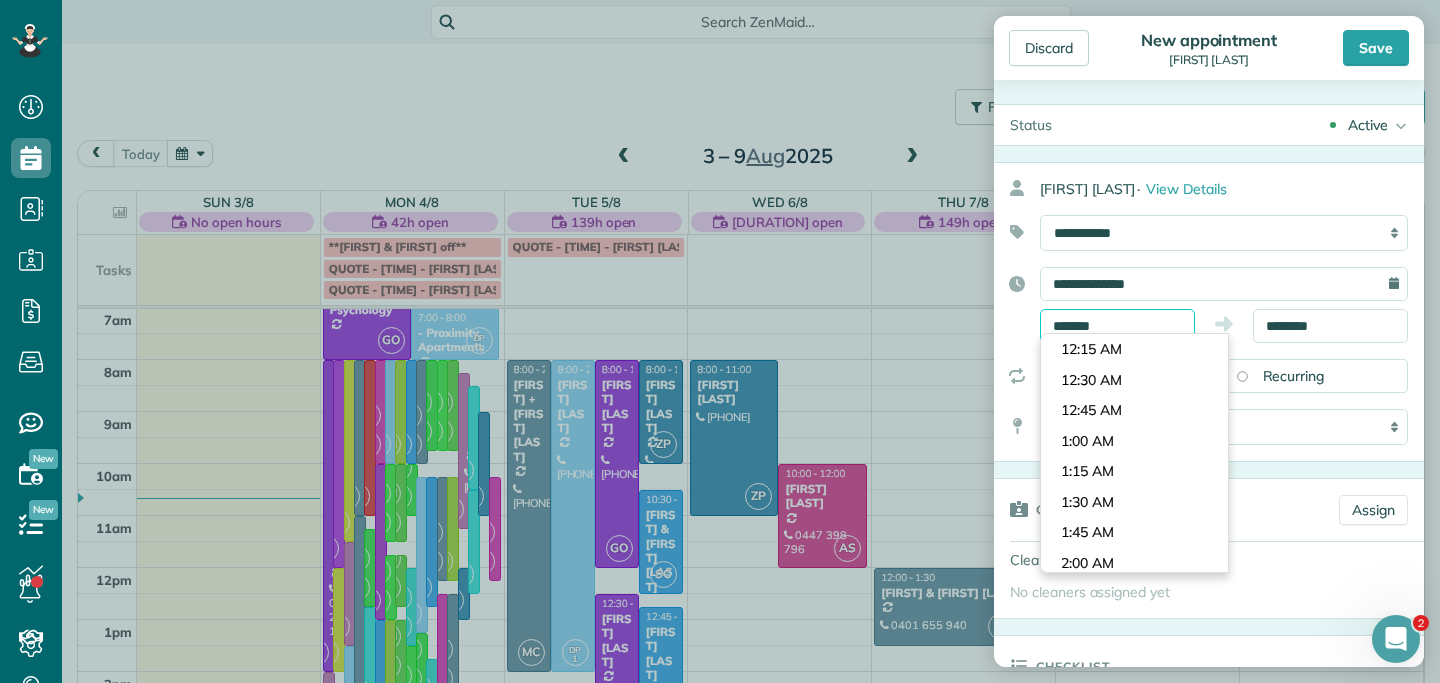 click on "*******" at bounding box center [1117, 326] 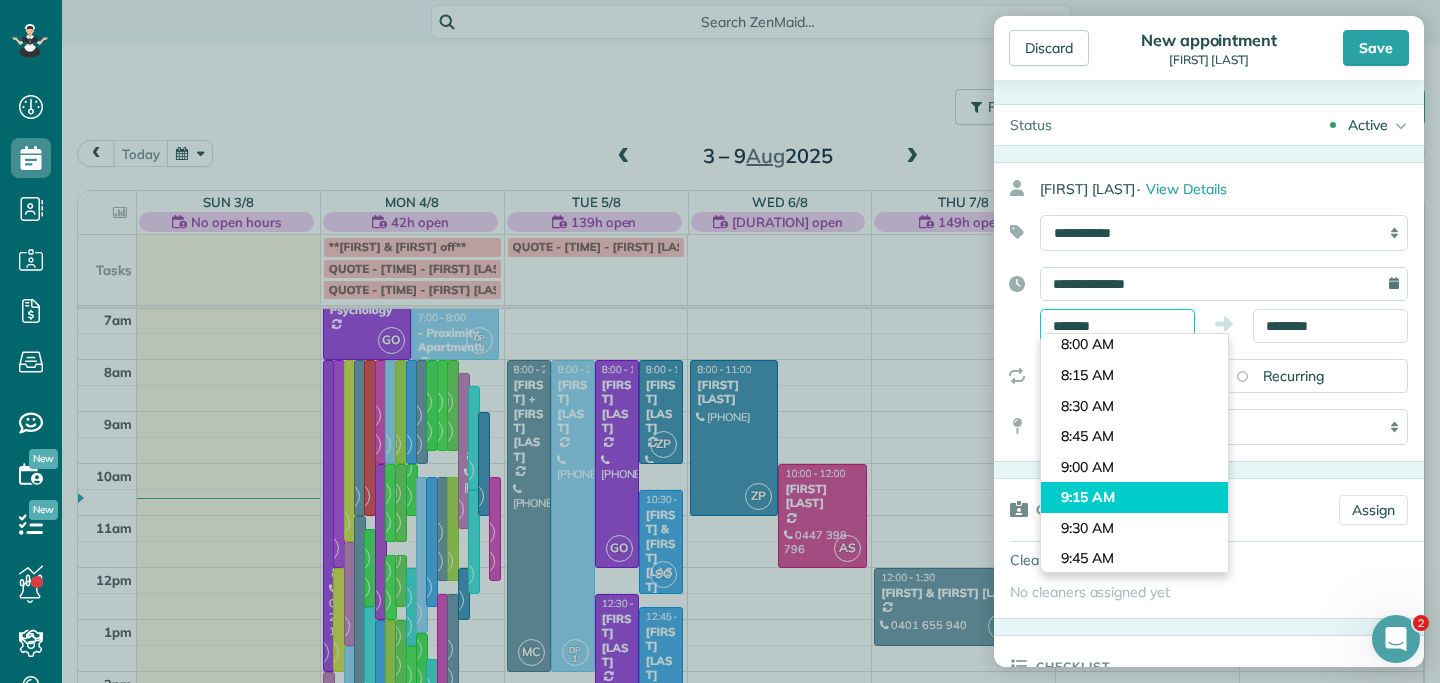 scroll, scrollTop: 938, scrollLeft: 0, axis: vertical 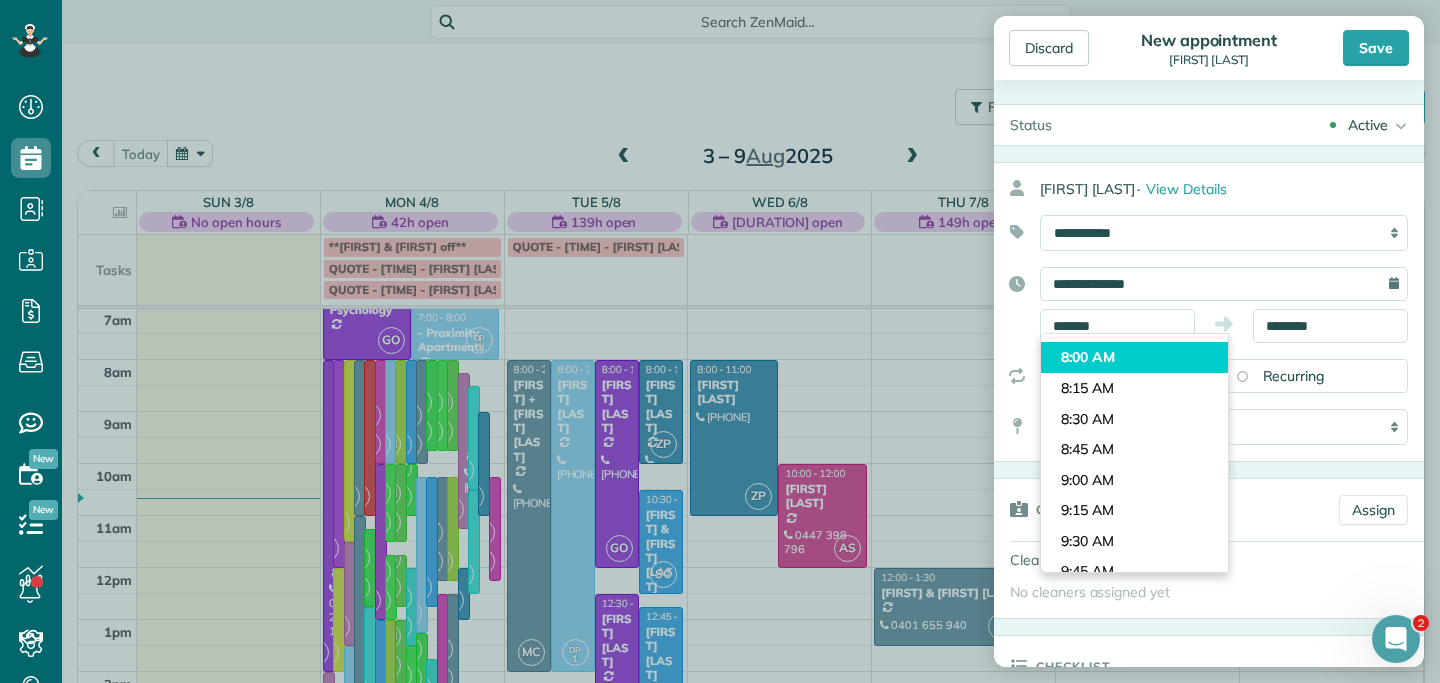 type on "*******" 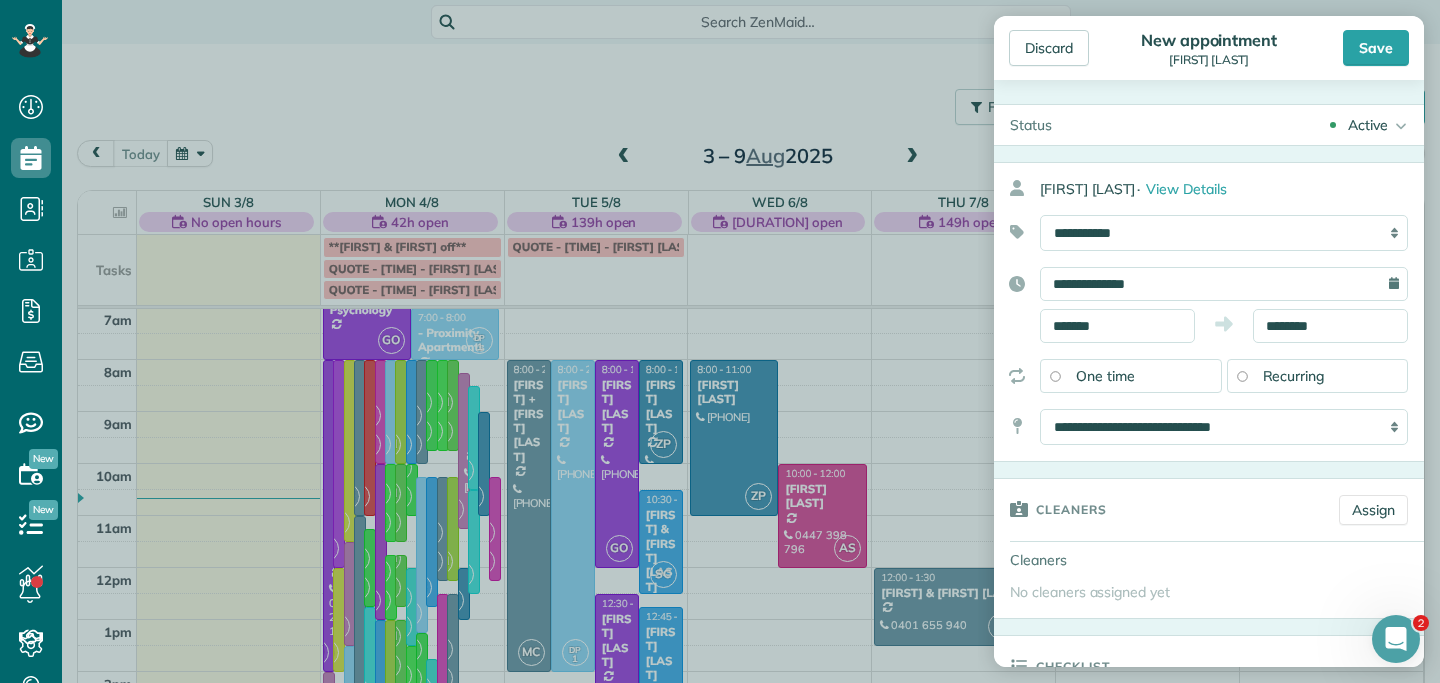 click on "Dashboard
Scheduling
Calendar View
List View
Dispatch View - Weekly scheduling (Beta)" at bounding box center (720, 341) 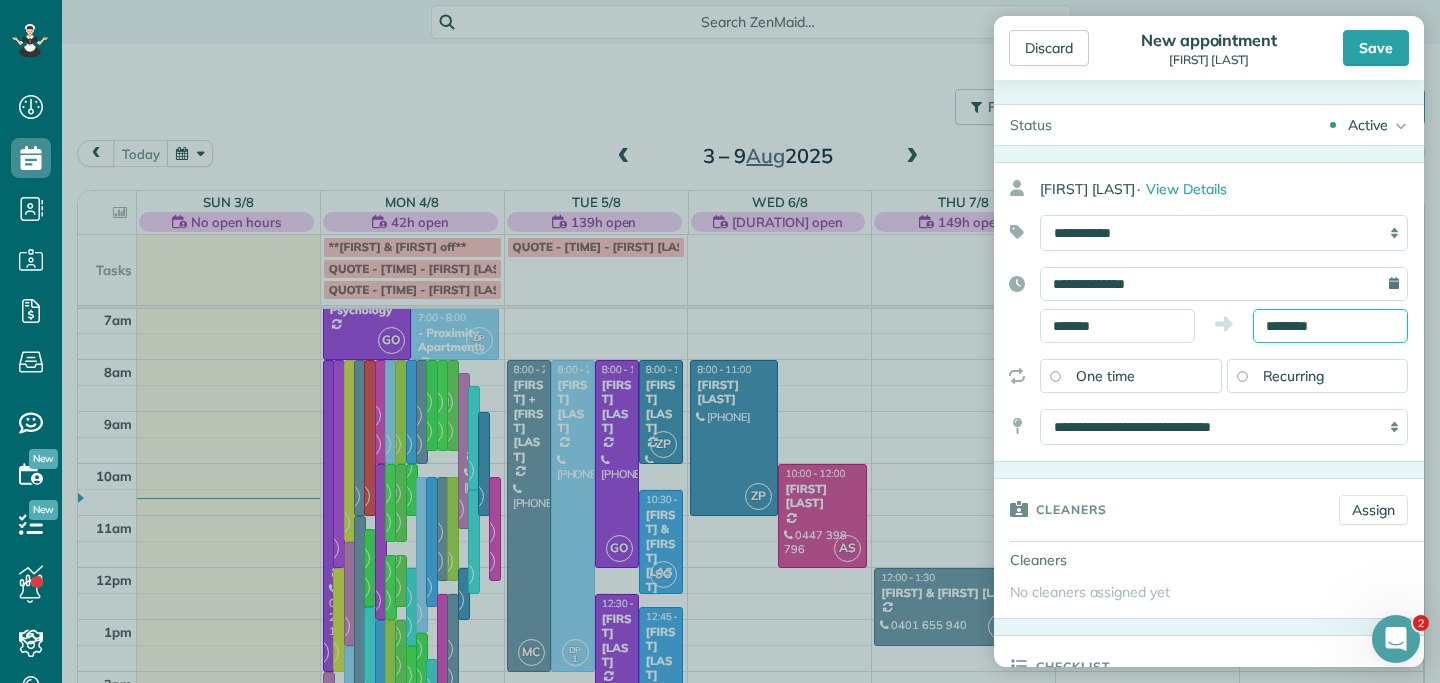 click on "********" at bounding box center [1330, 326] 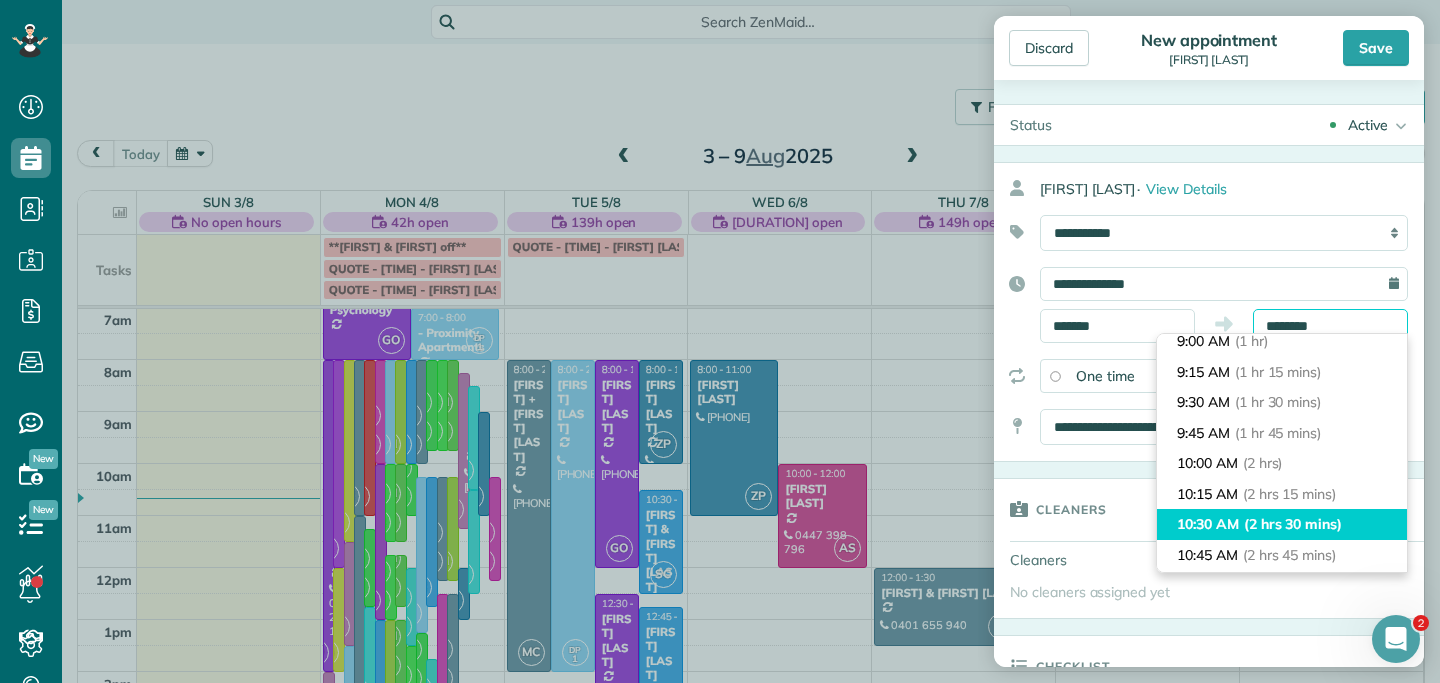 scroll, scrollTop: 121, scrollLeft: 0, axis: vertical 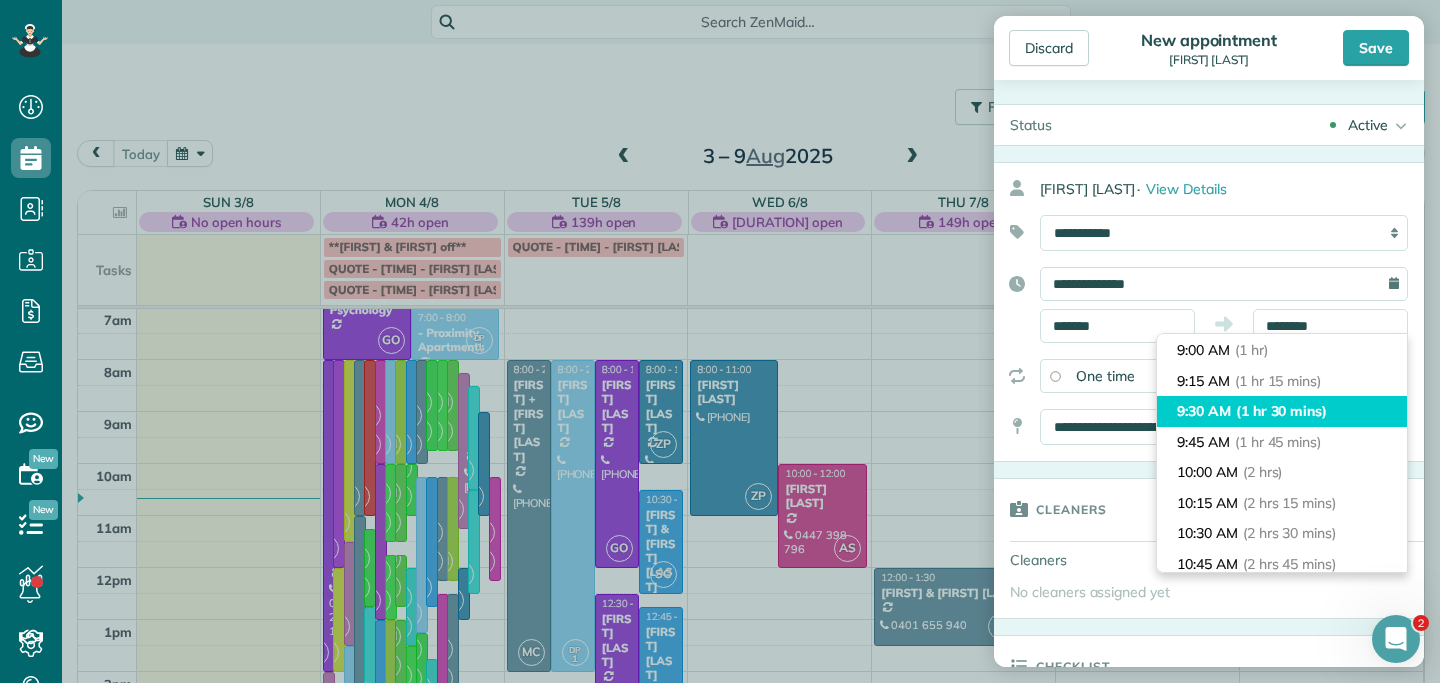 type on "*******" 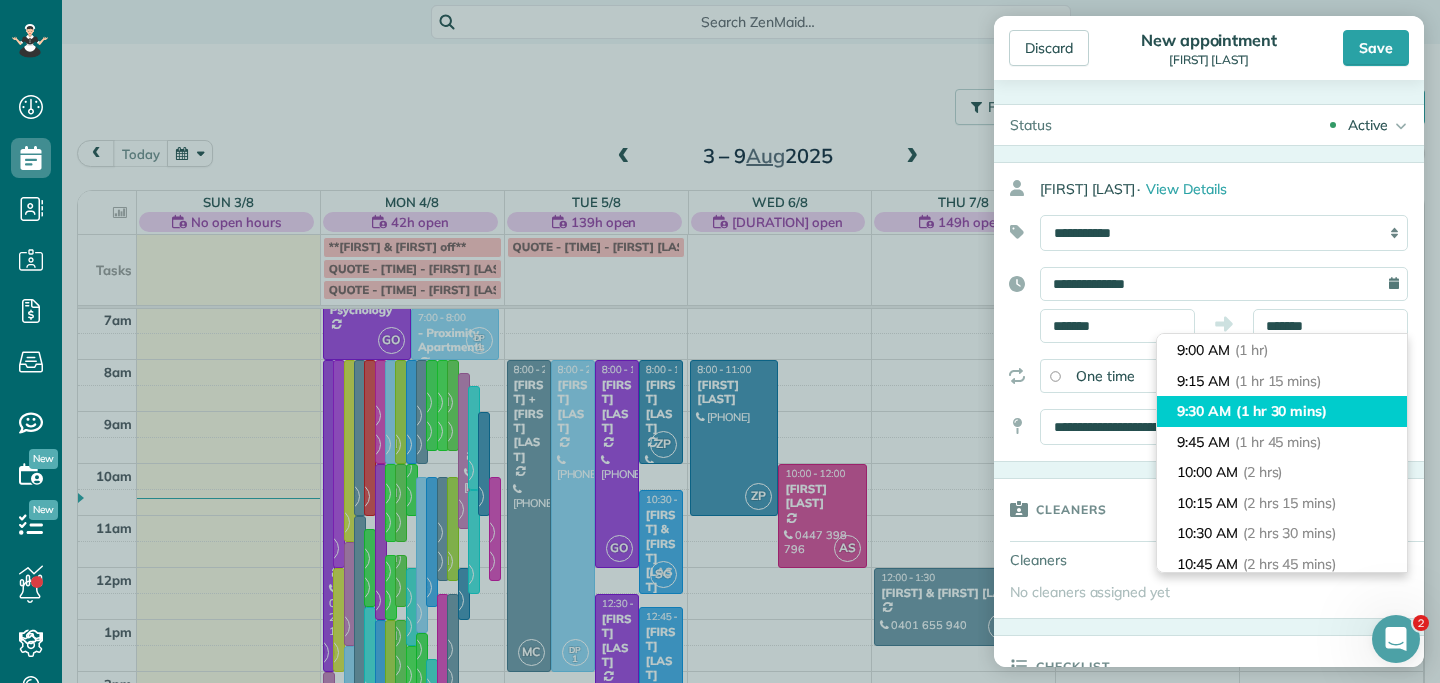 click on "9:30 AM  (1 hr 30 mins)" at bounding box center [1282, 411] 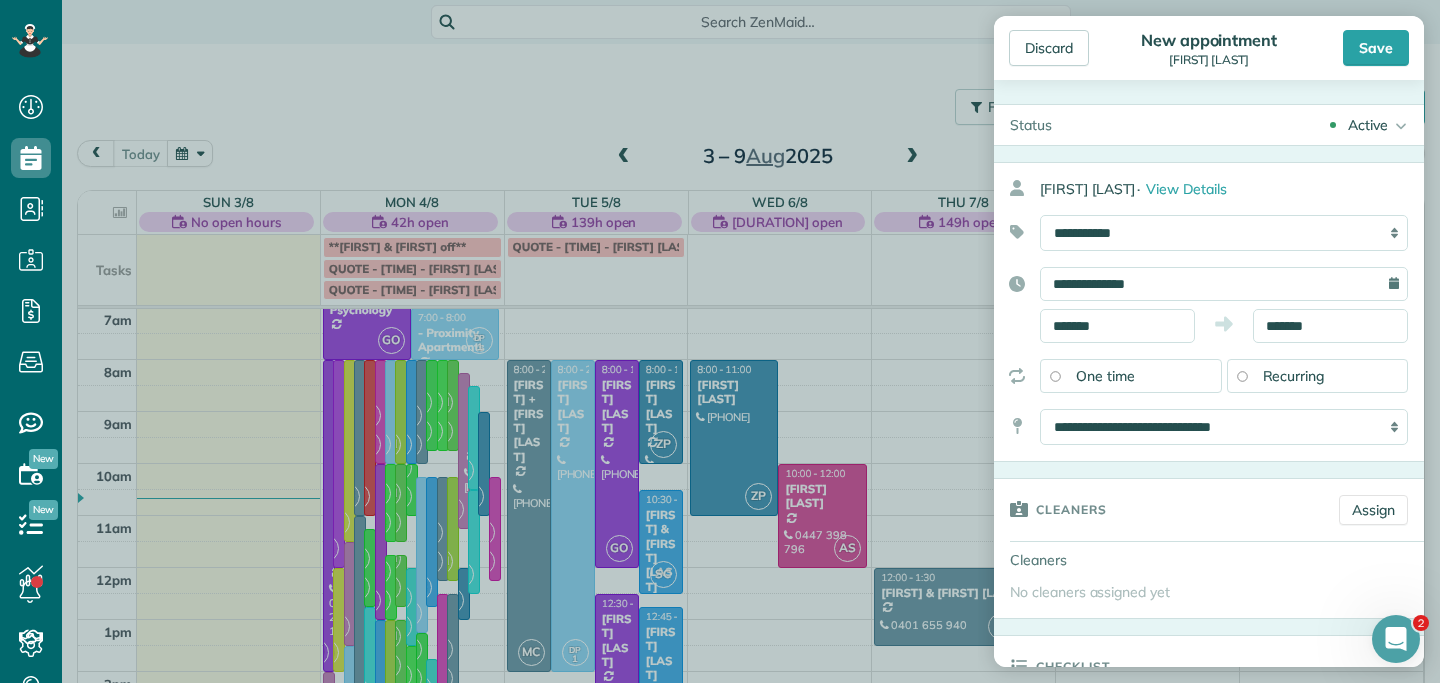 click on "Recurring" at bounding box center (1318, 376) 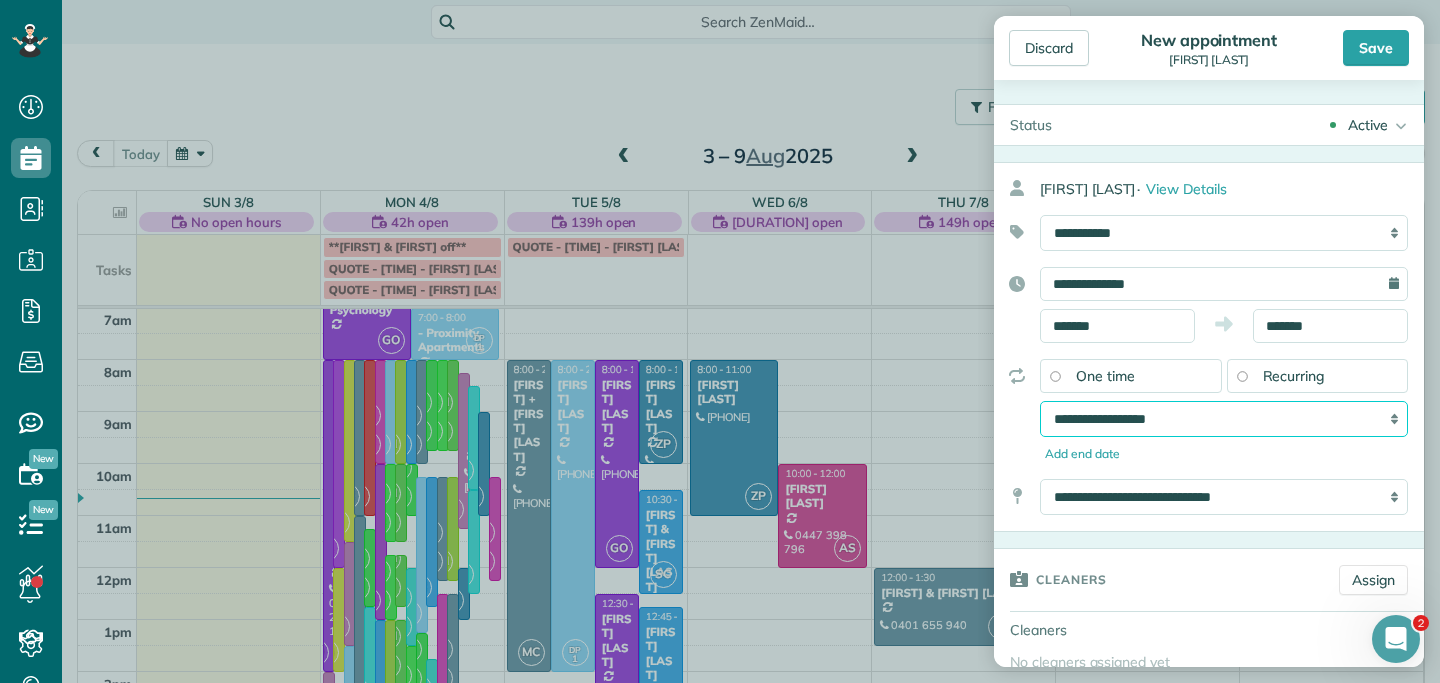click on "**********" at bounding box center [1224, 419] 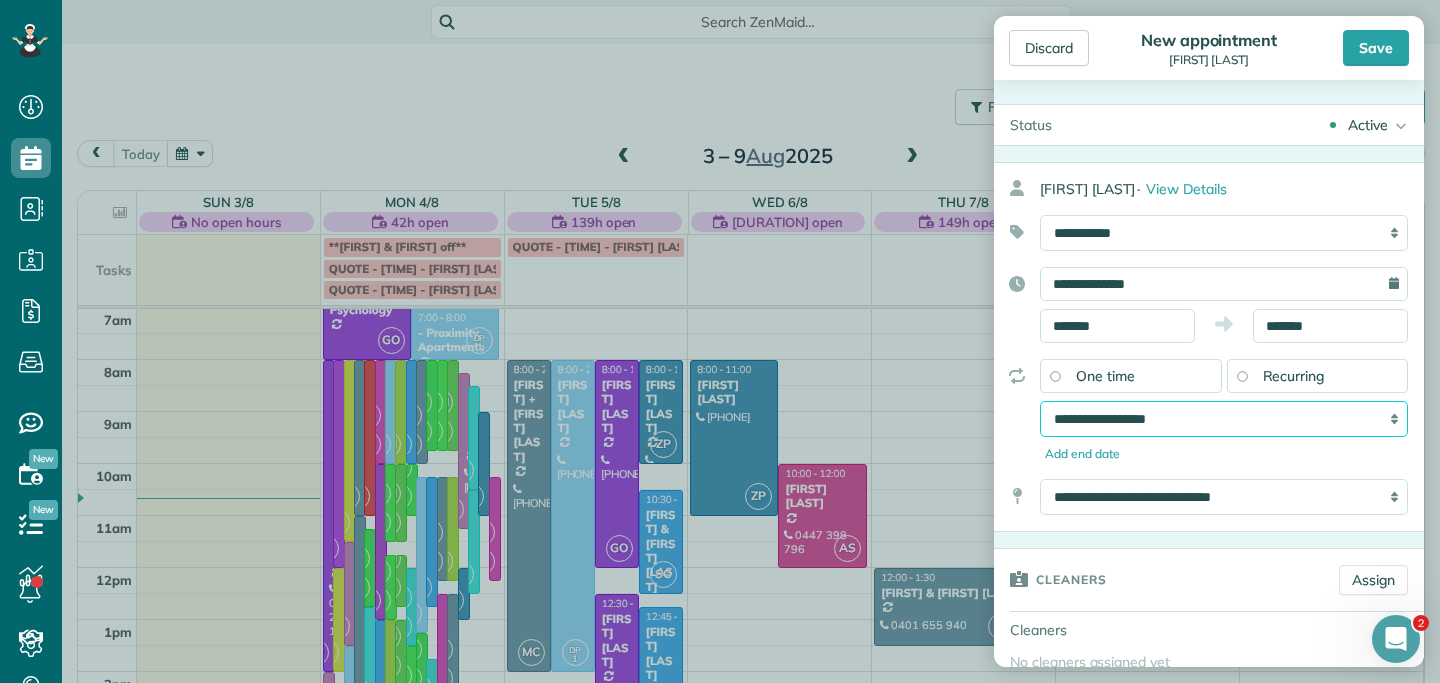 select on "**********" 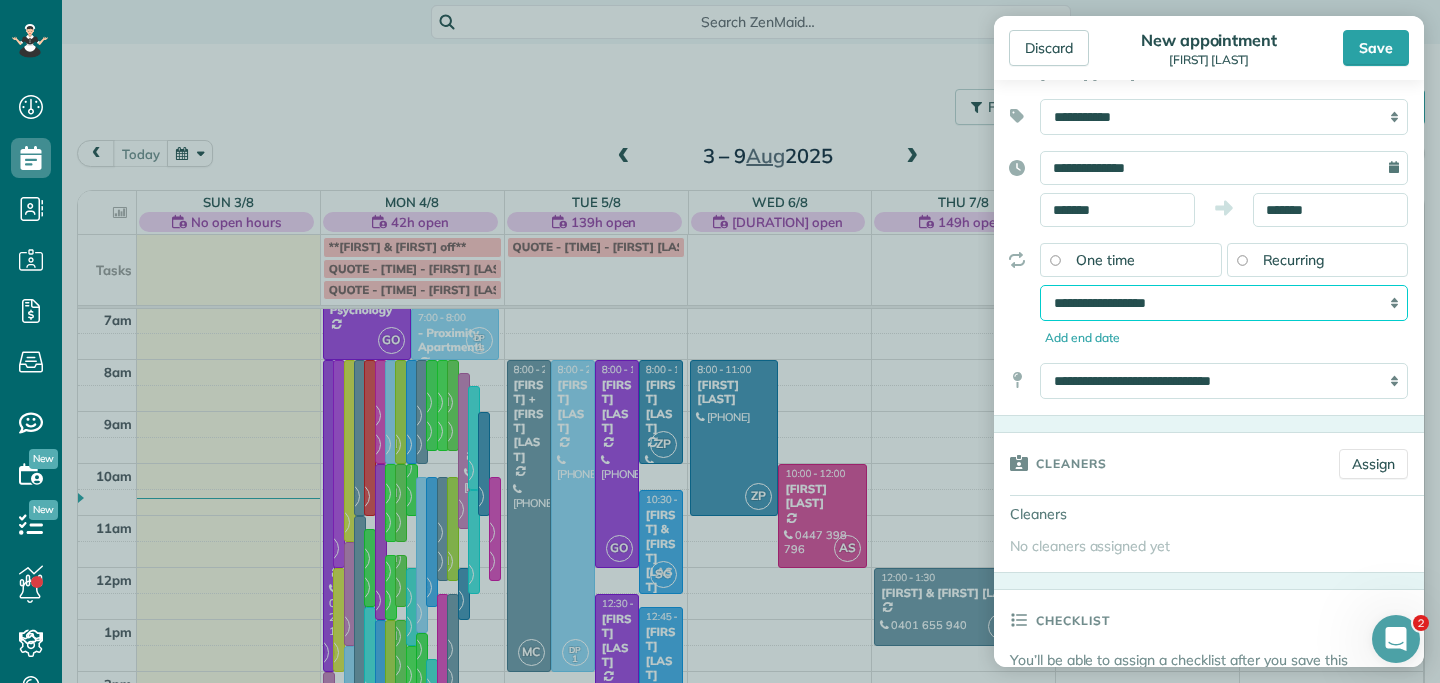 scroll, scrollTop: 119, scrollLeft: 0, axis: vertical 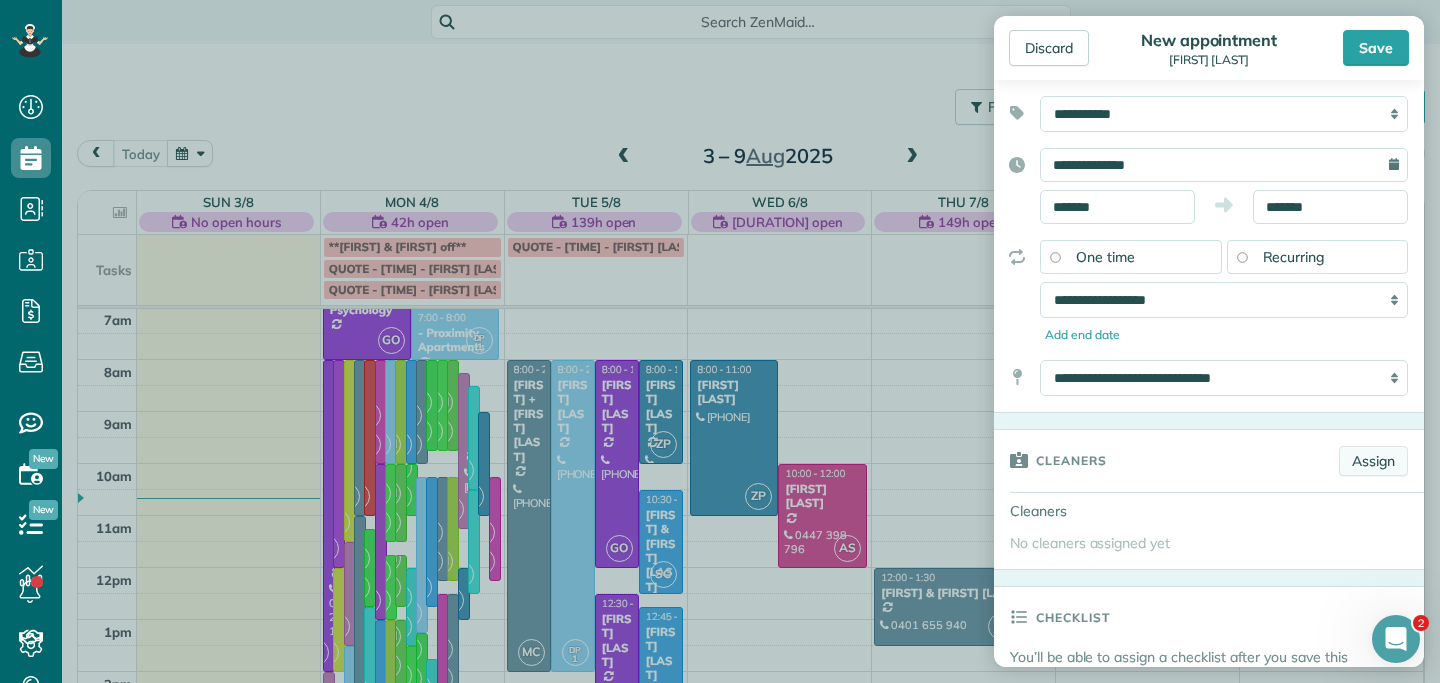 click on "Assign" at bounding box center (1373, 461) 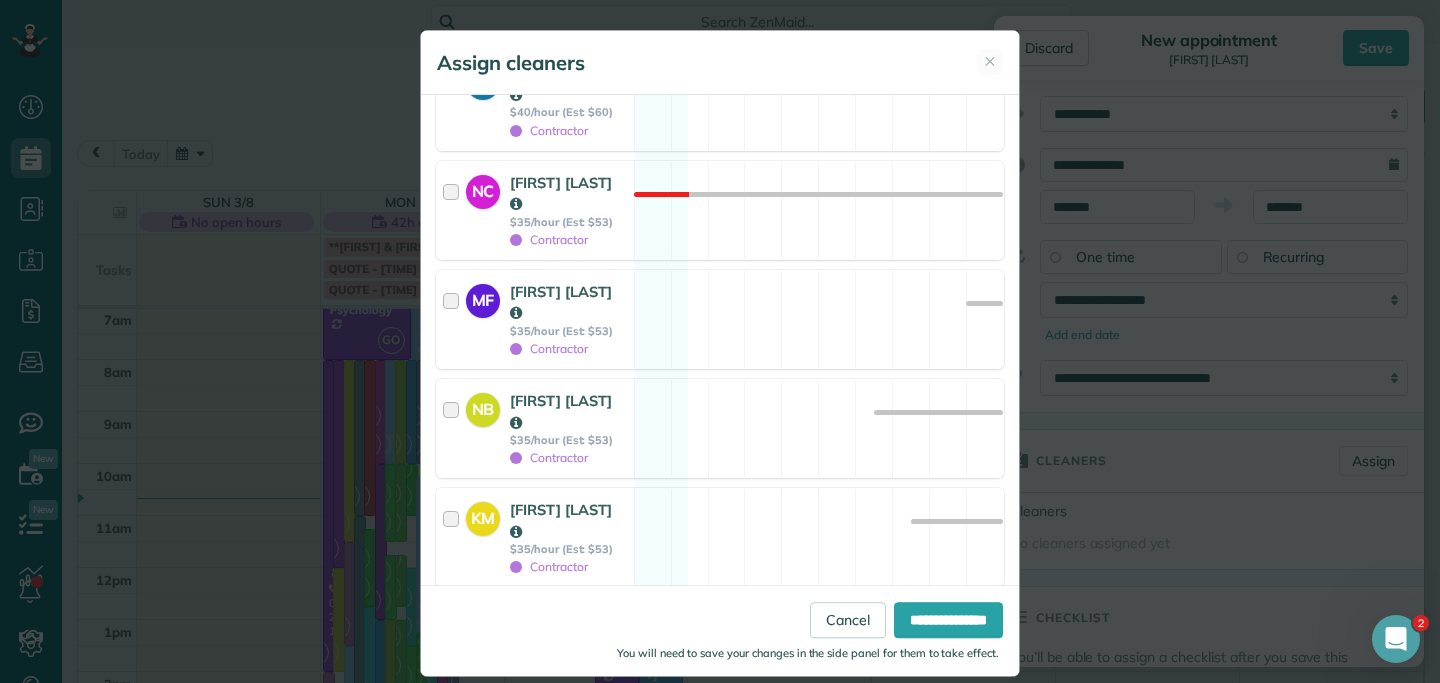scroll, scrollTop: 1402, scrollLeft: 0, axis: vertical 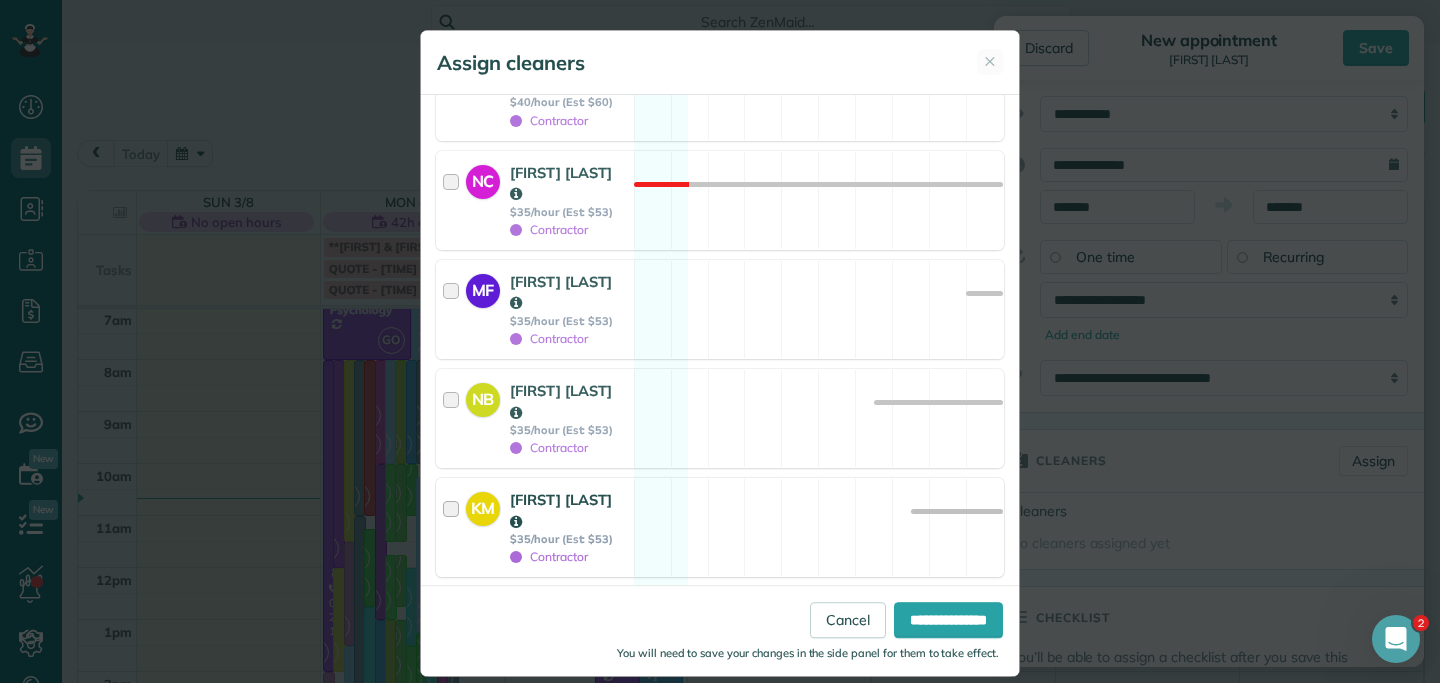 click at bounding box center (454, 527) 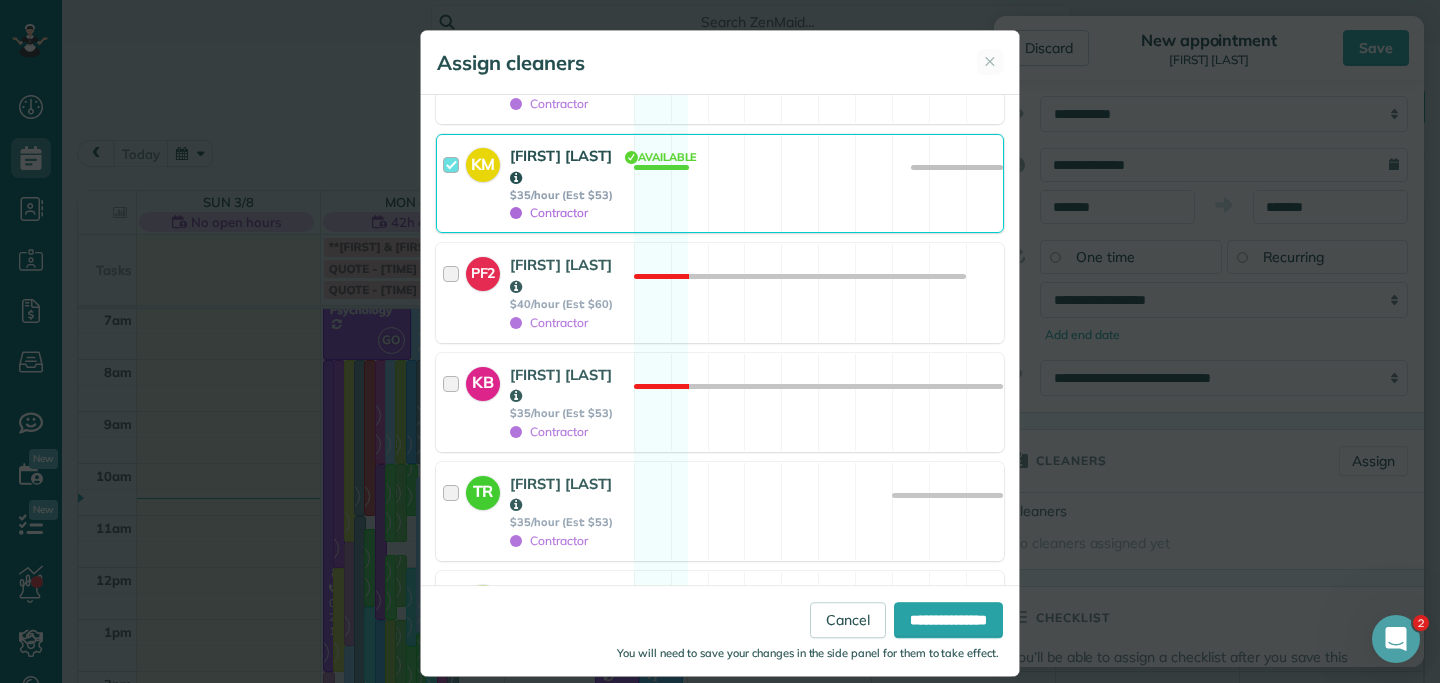 scroll, scrollTop: 1745, scrollLeft: 0, axis: vertical 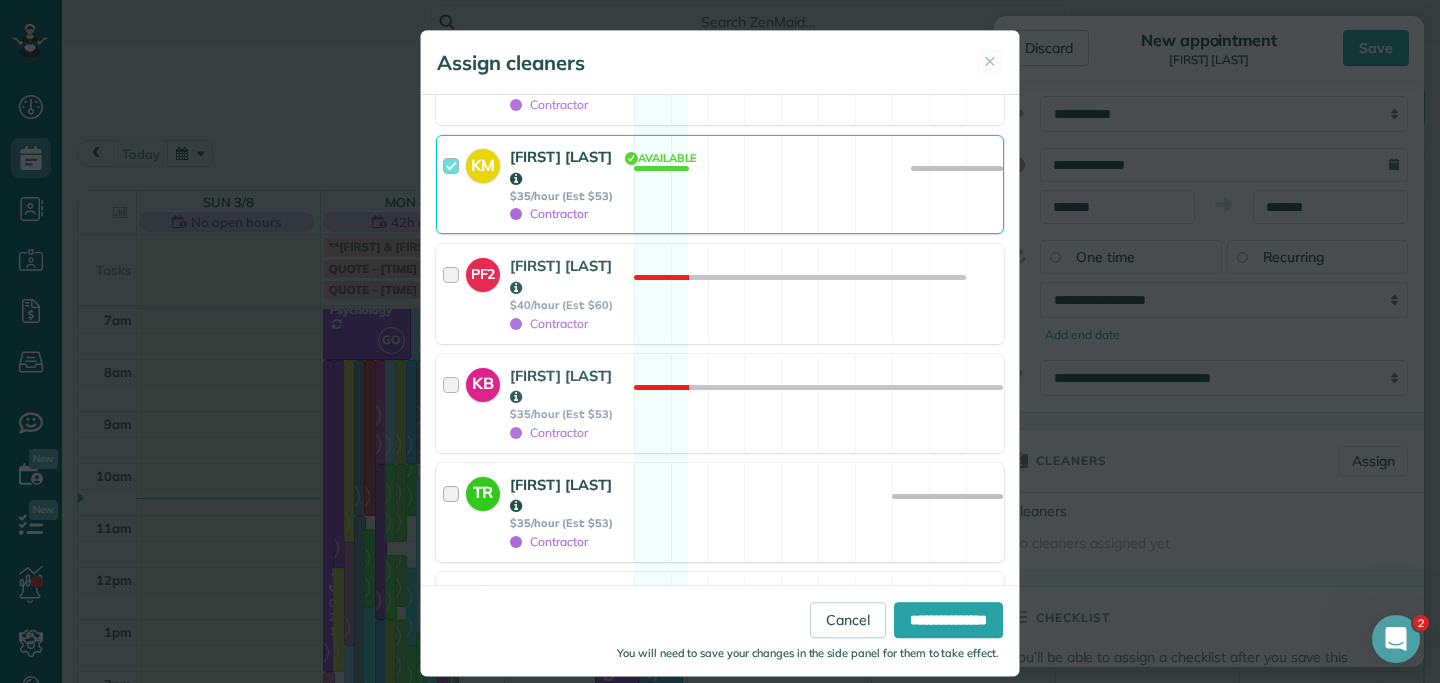 click at bounding box center (454, 512) 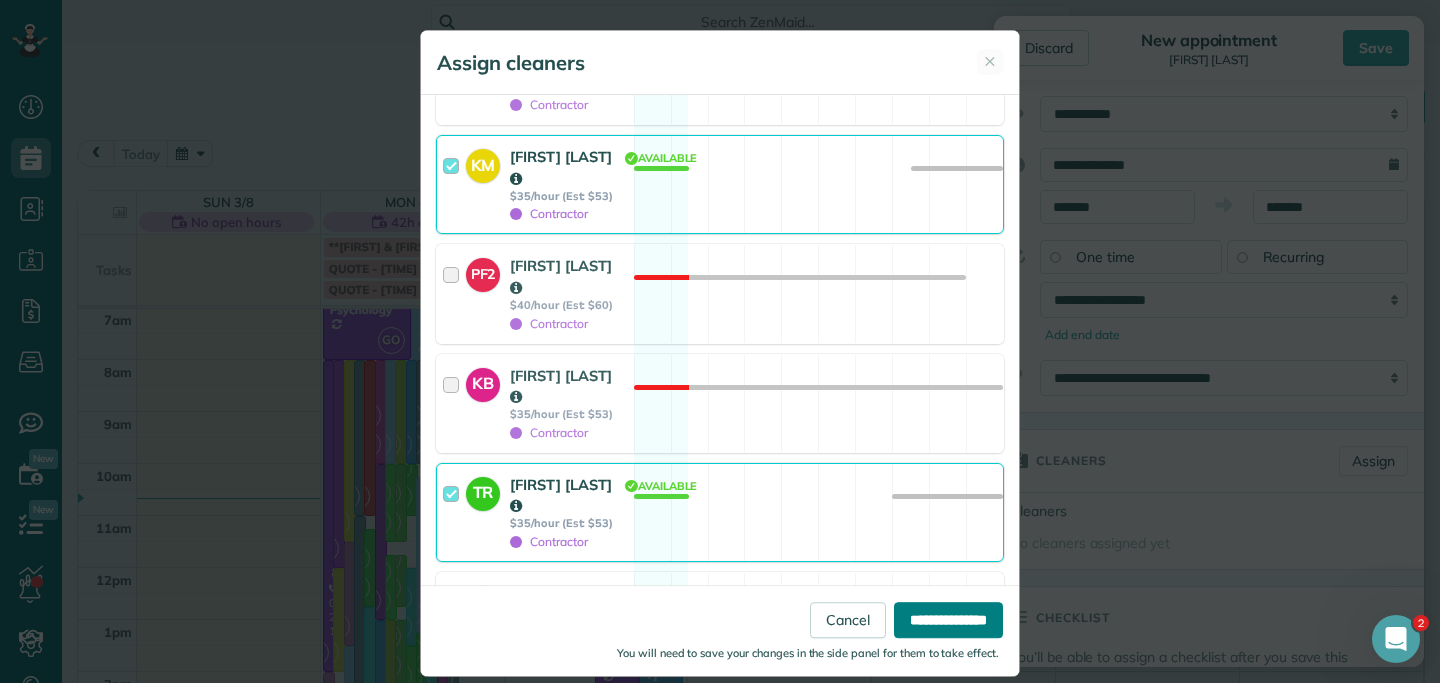 click on "**********" at bounding box center [948, 620] 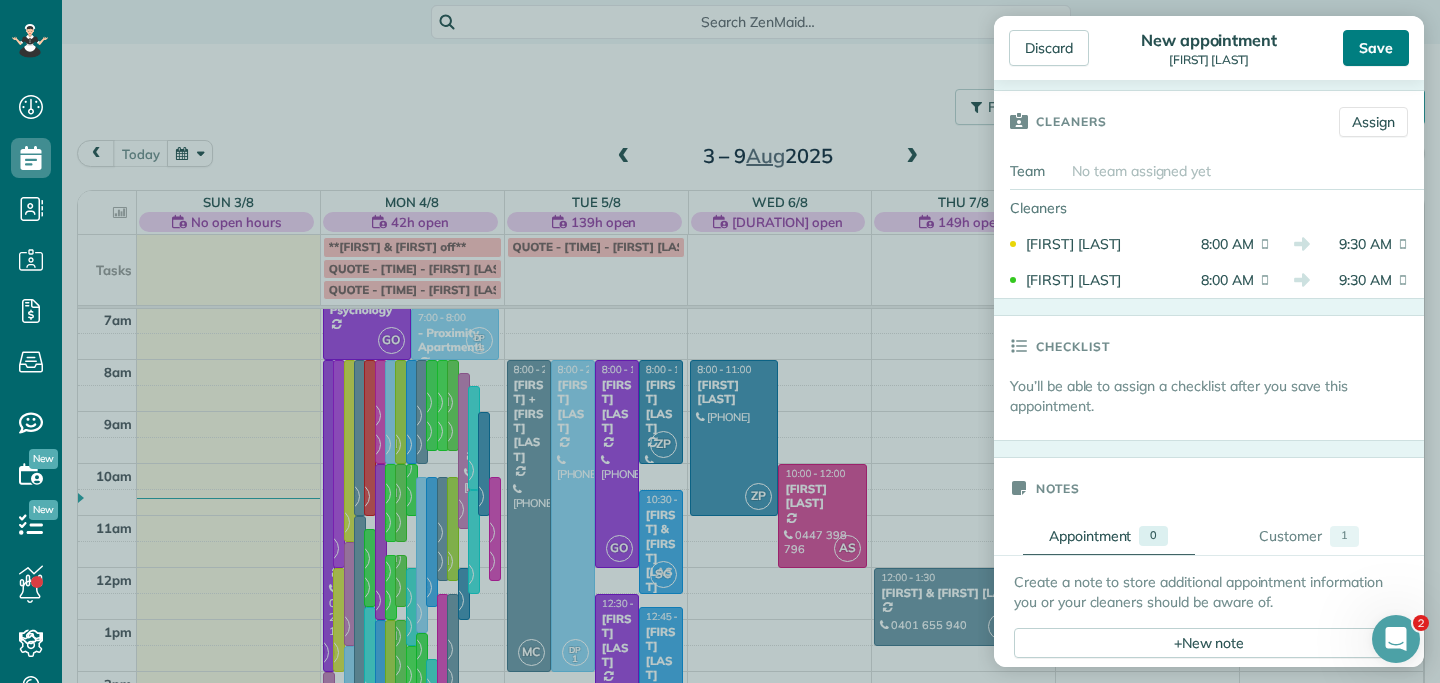 scroll, scrollTop: 438, scrollLeft: 0, axis: vertical 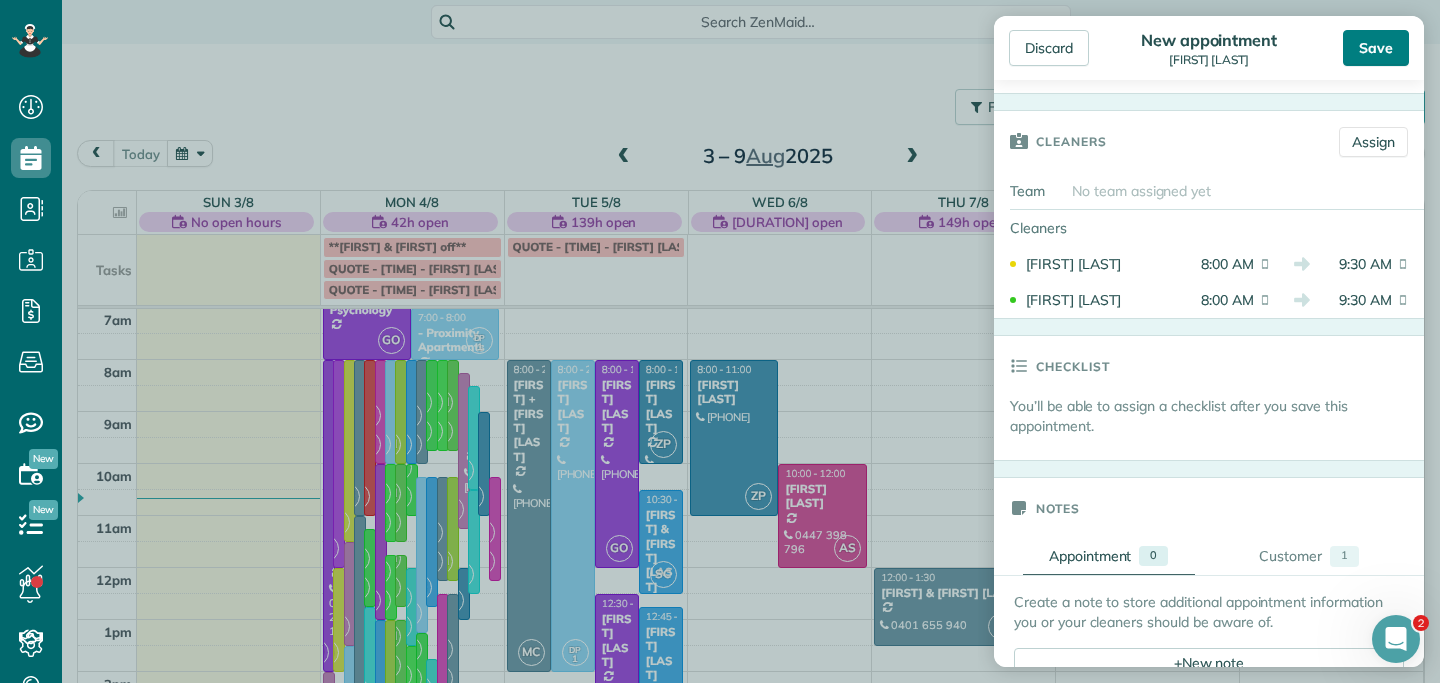 click on "Save" at bounding box center (1376, 48) 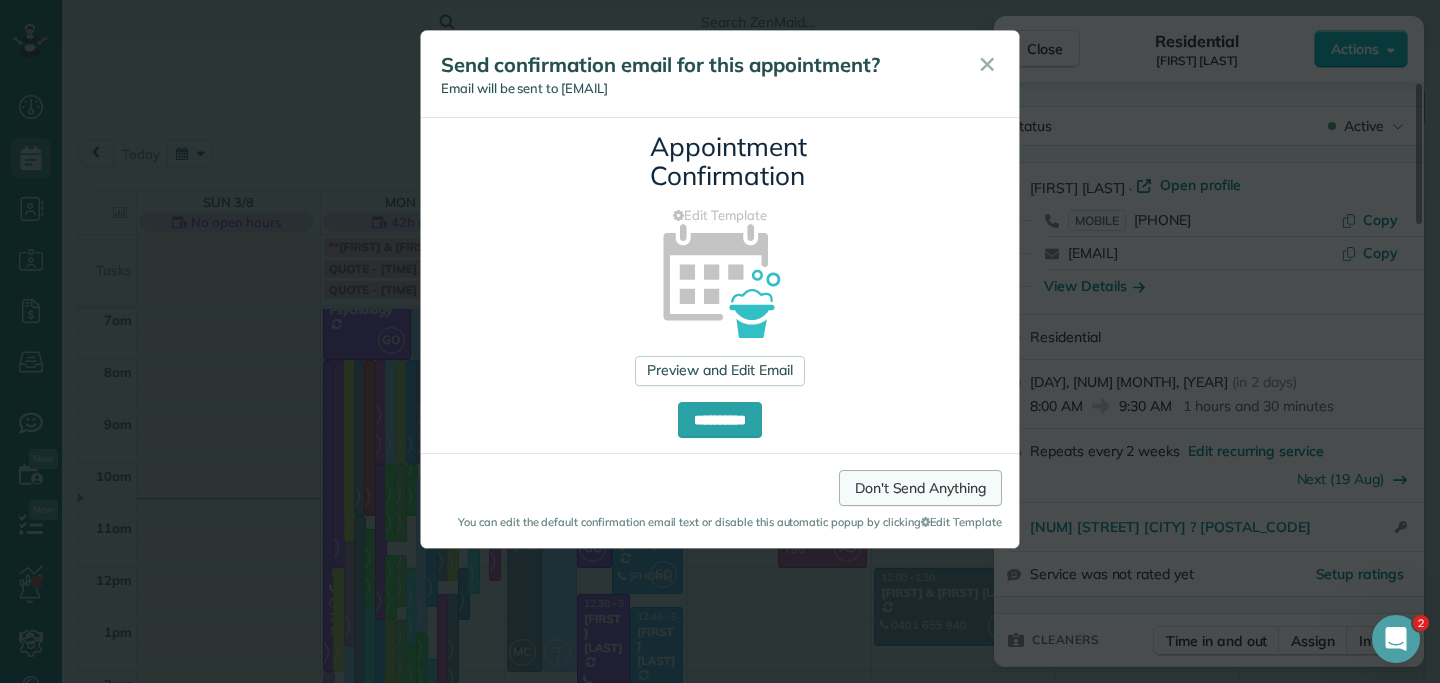 click on "Don't Send Anything" at bounding box center (920, 488) 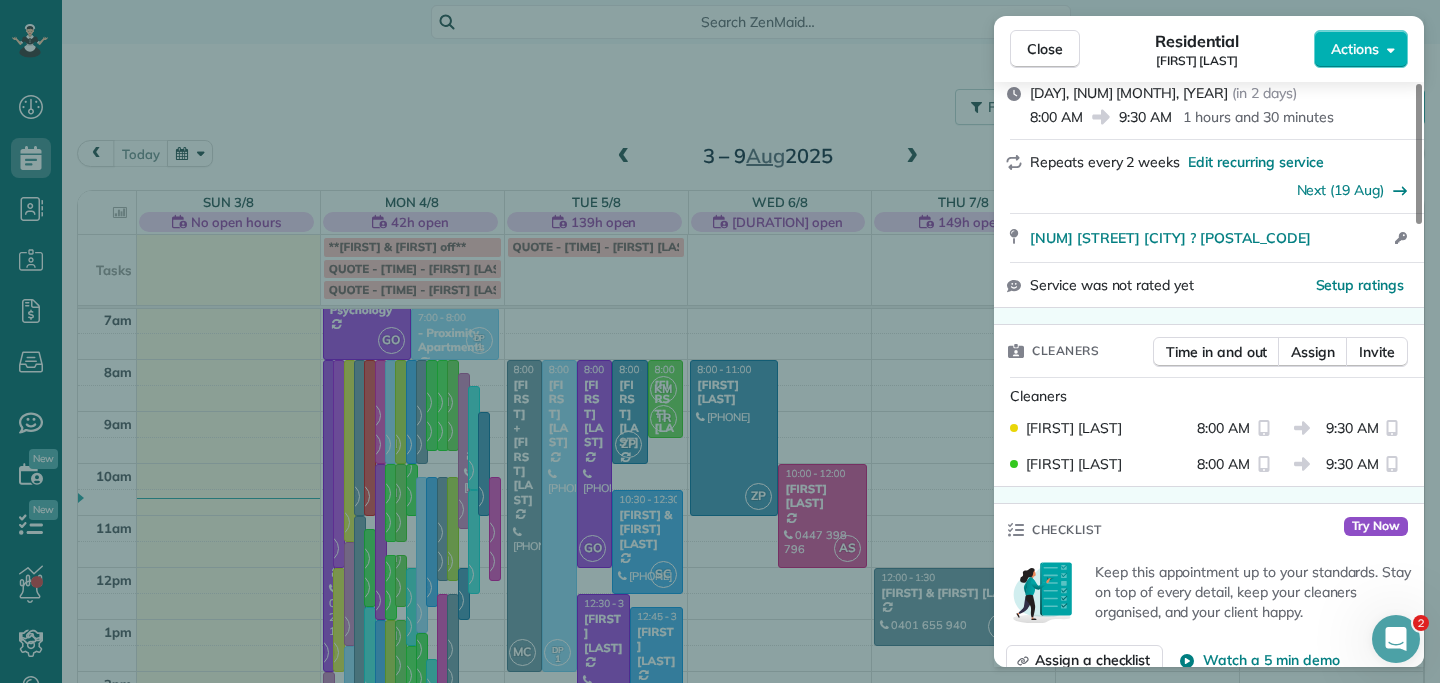 scroll, scrollTop: 411, scrollLeft: 0, axis: vertical 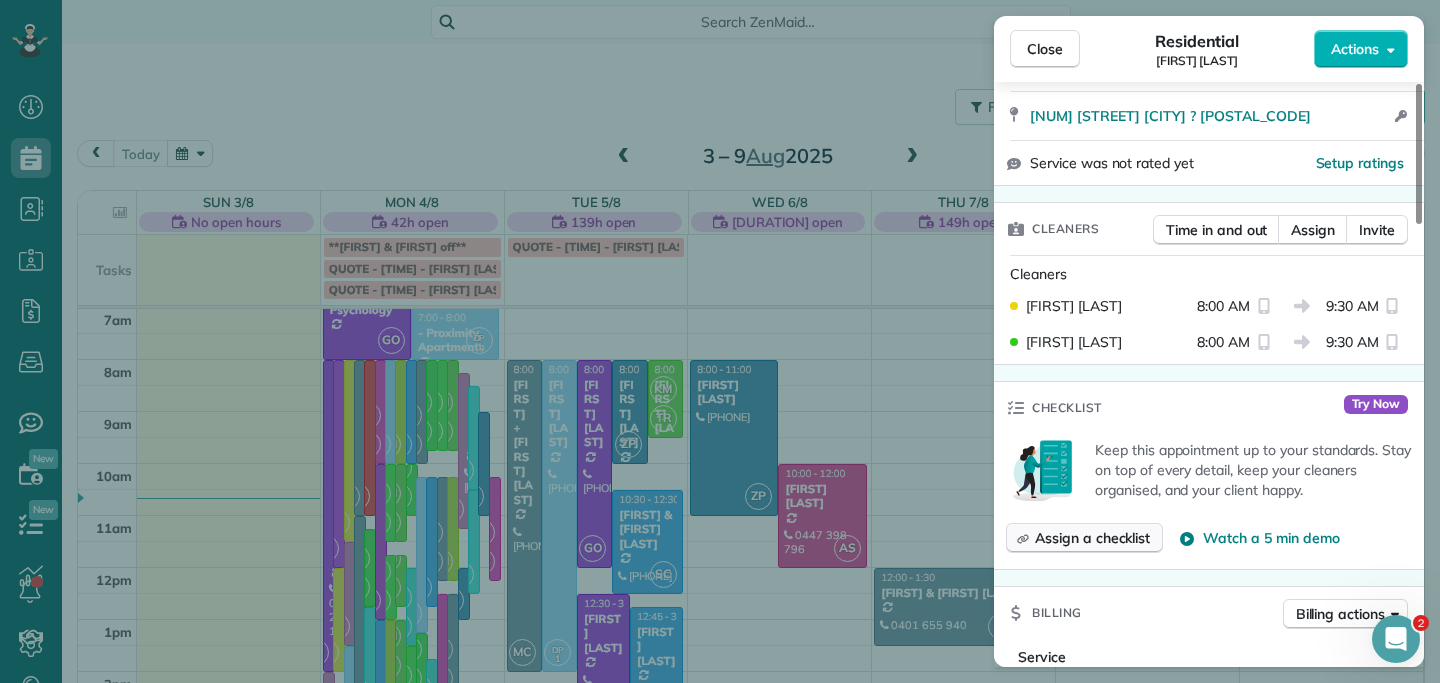 click on "Assign a checklist" at bounding box center (1092, 538) 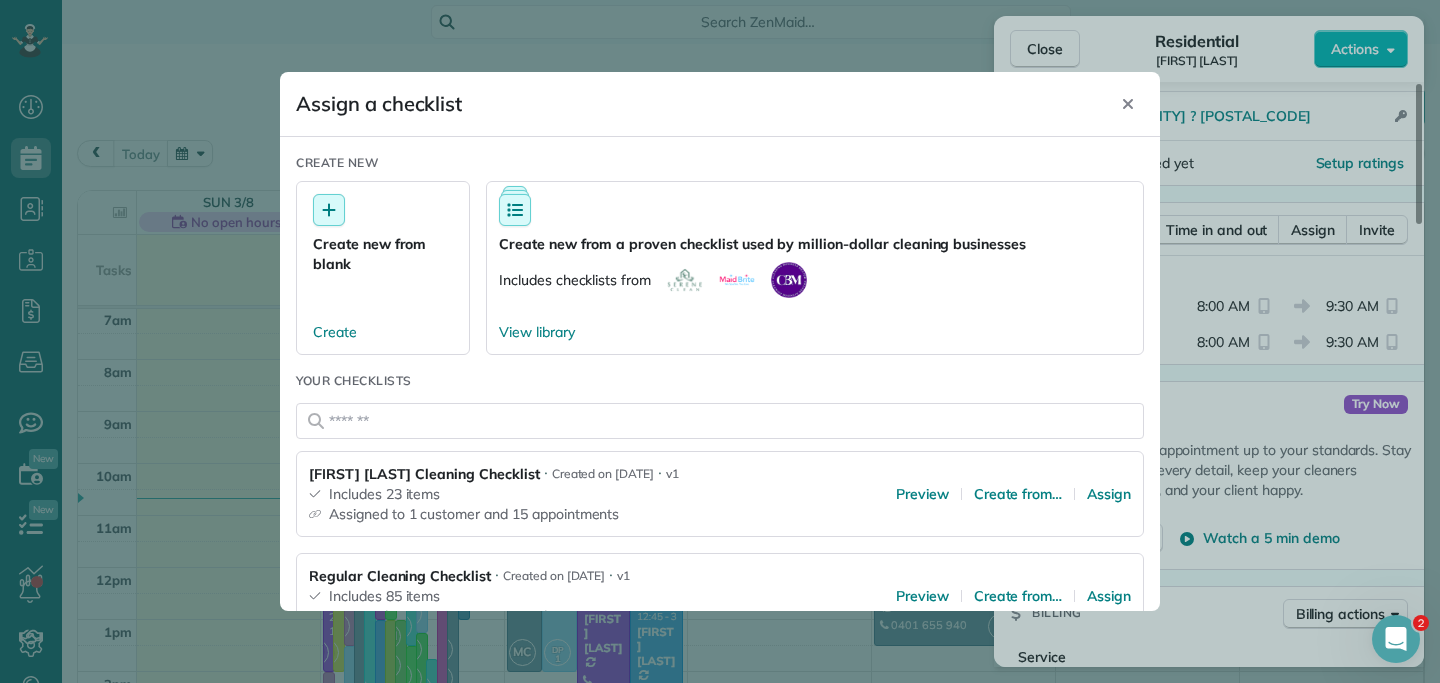scroll, scrollTop: 79, scrollLeft: 0, axis: vertical 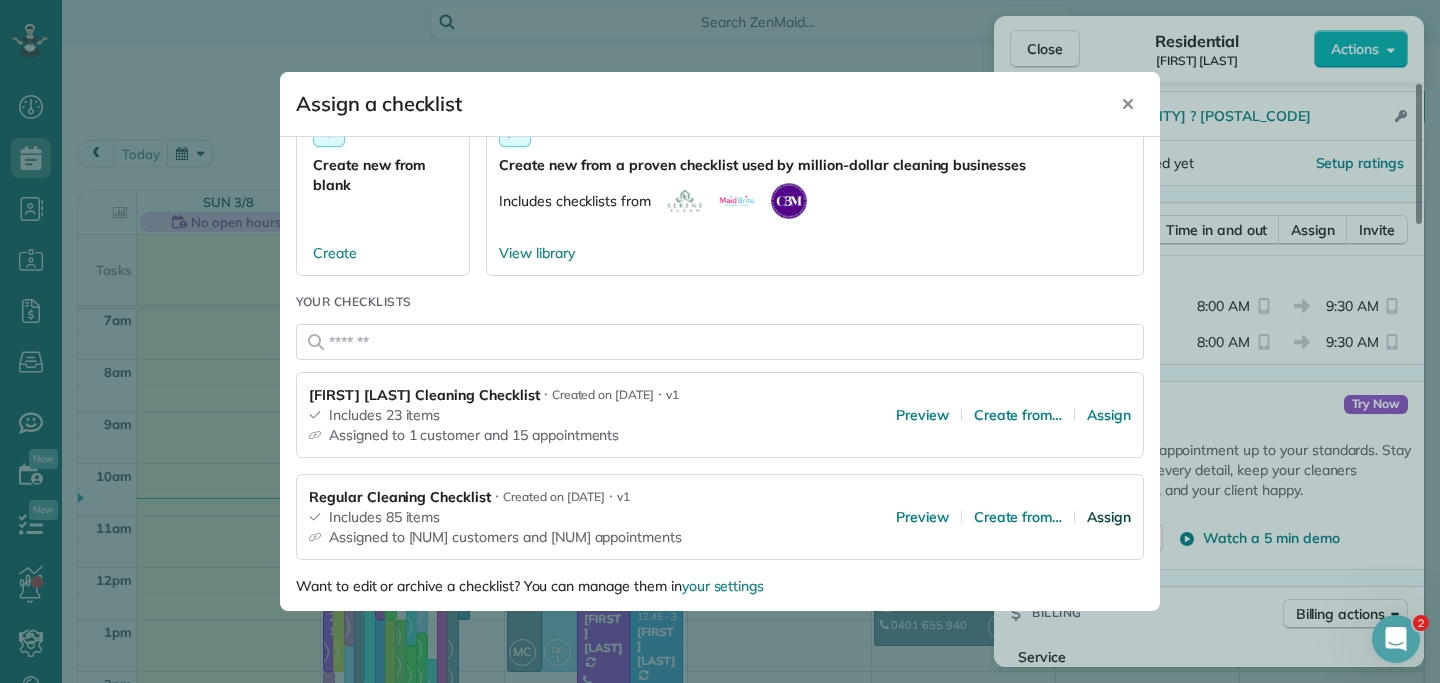 click on "Assign" at bounding box center [1109, 517] 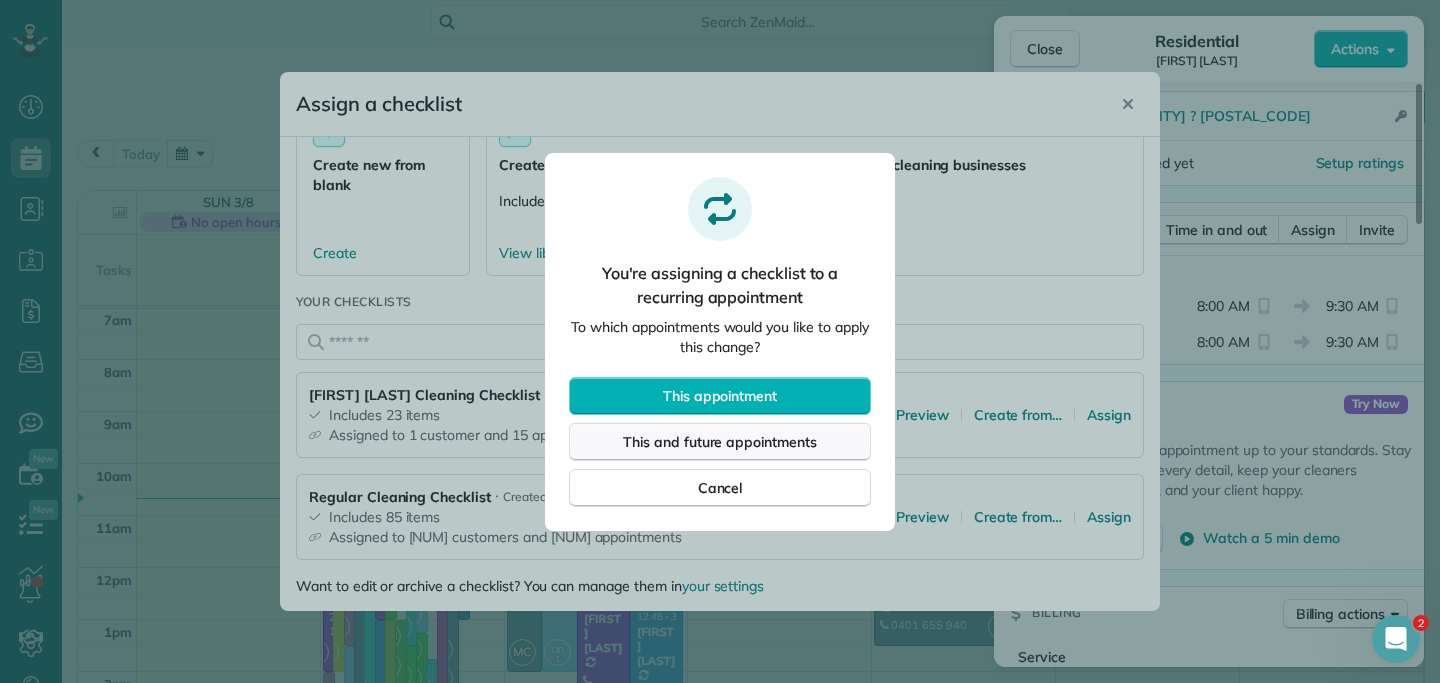 click on "This and future appointments" at bounding box center (720, 442) 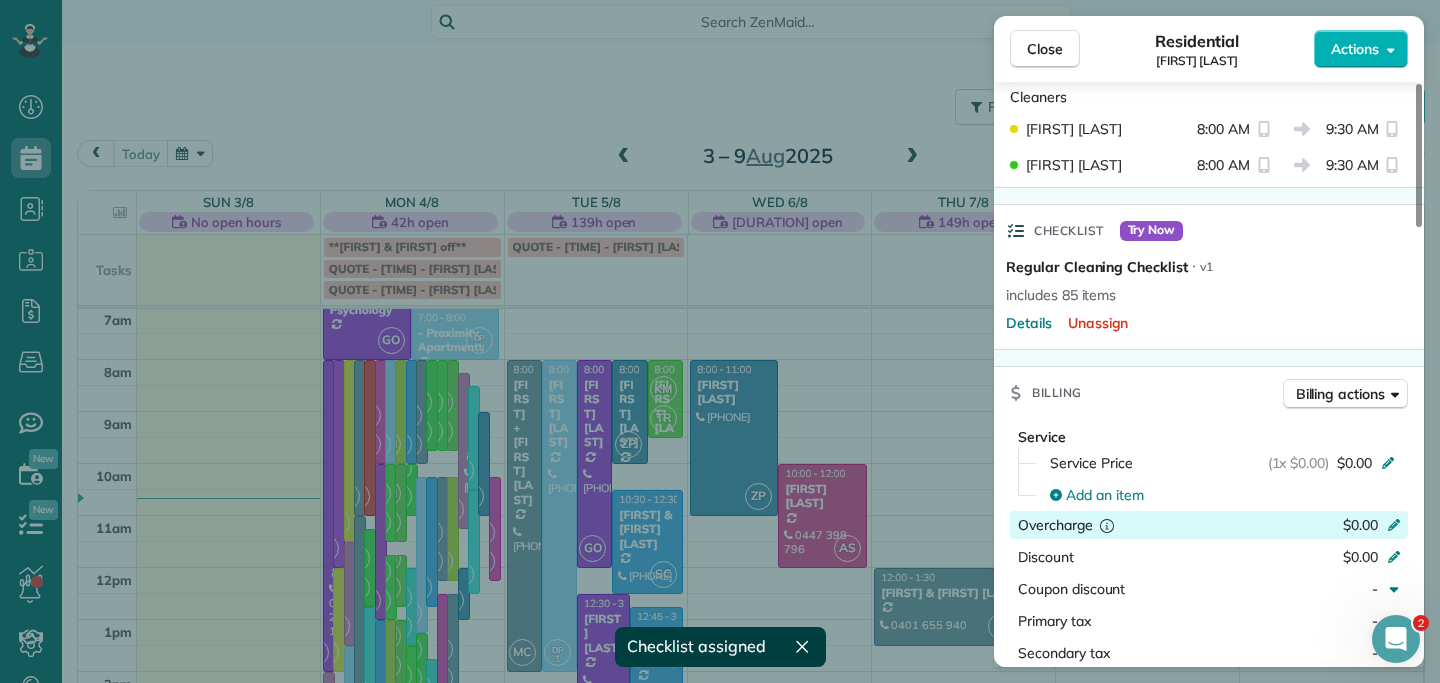 scroll, scrollTop: 601, scrollLeft: 0, axis: vertical 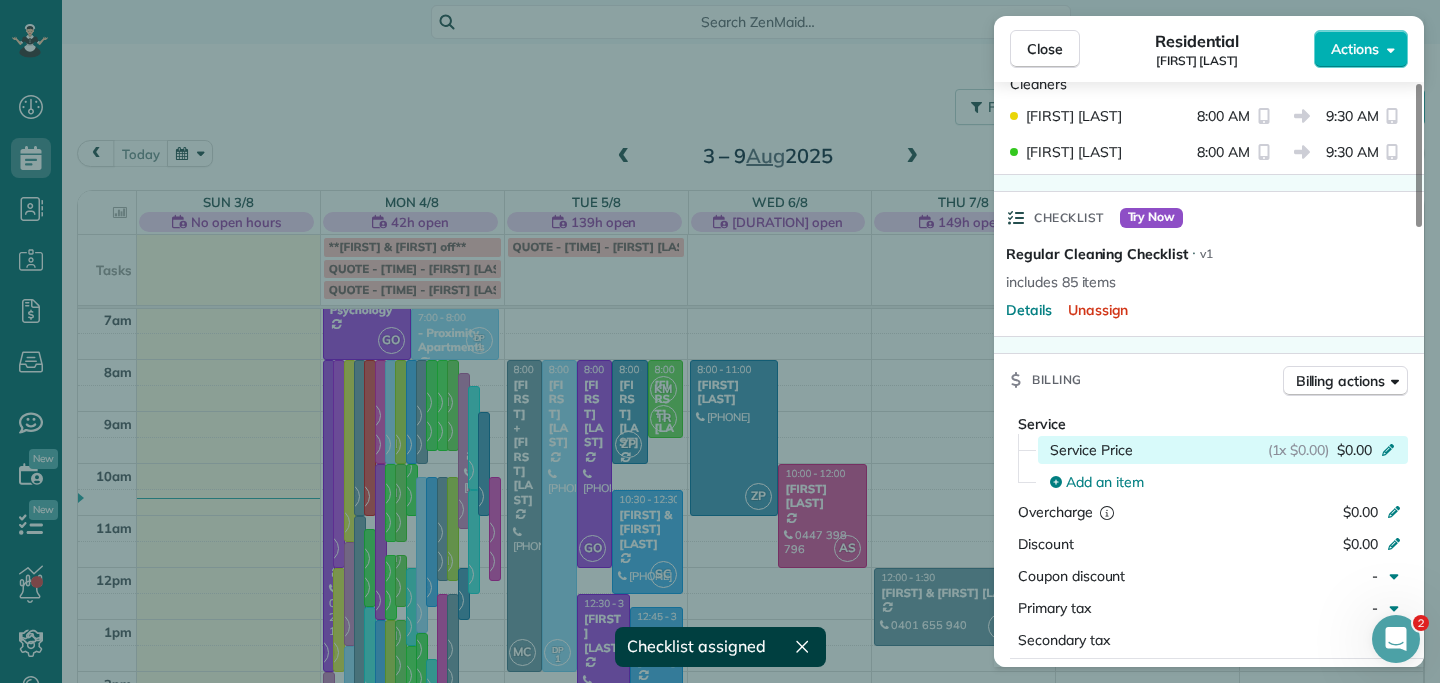 click 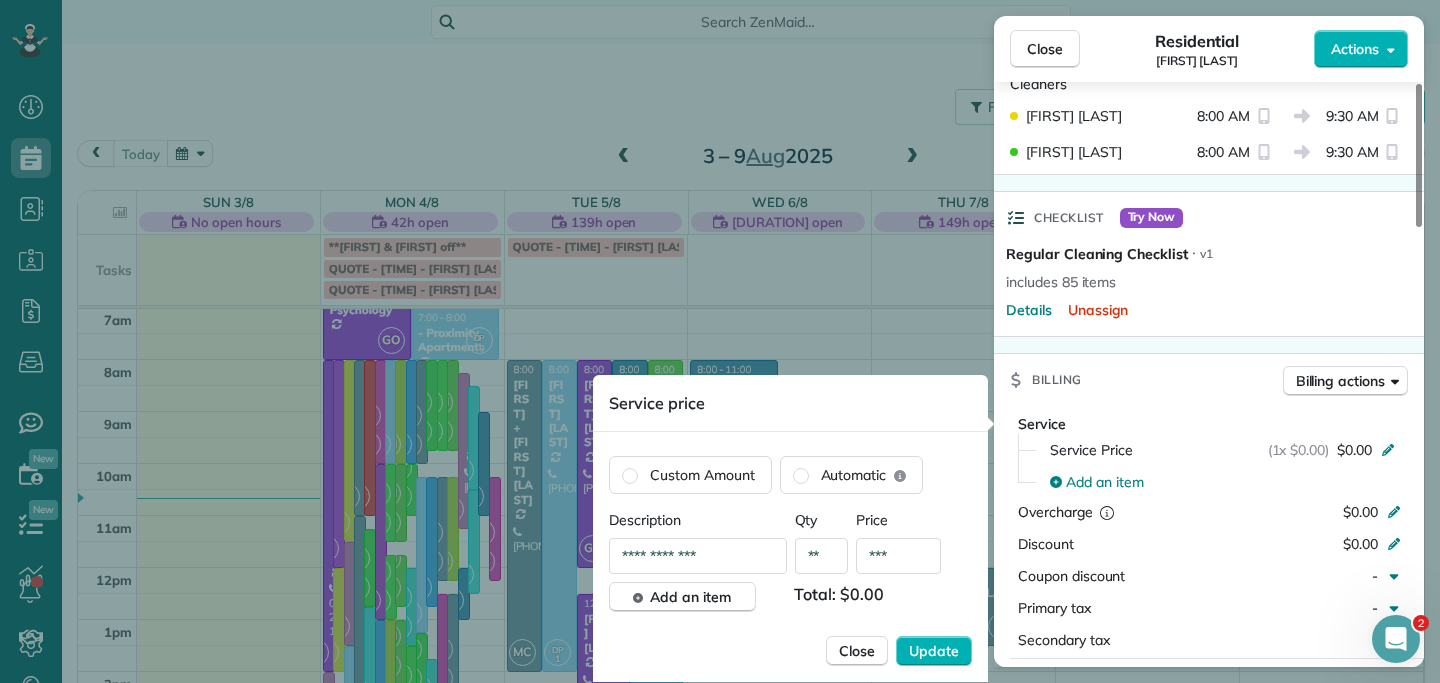 click on "**" at bounding box center (822, 556) 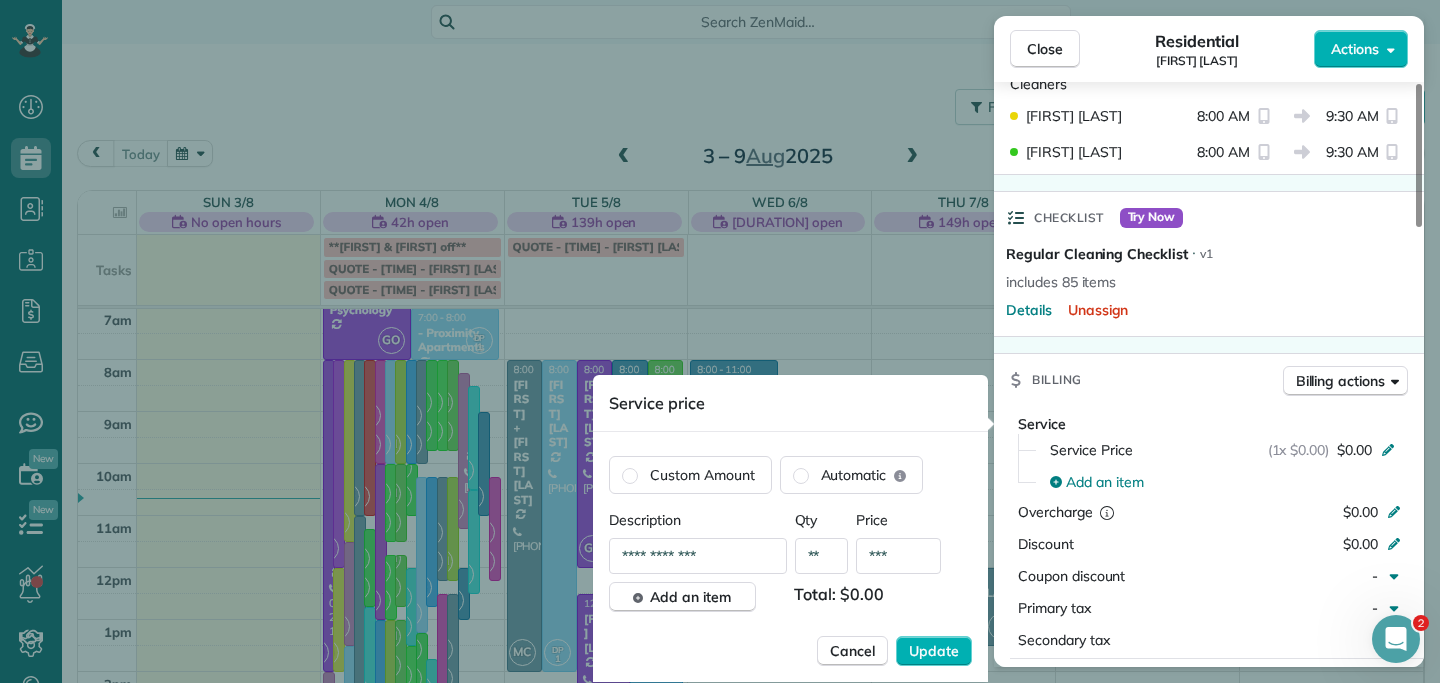 type on "**" 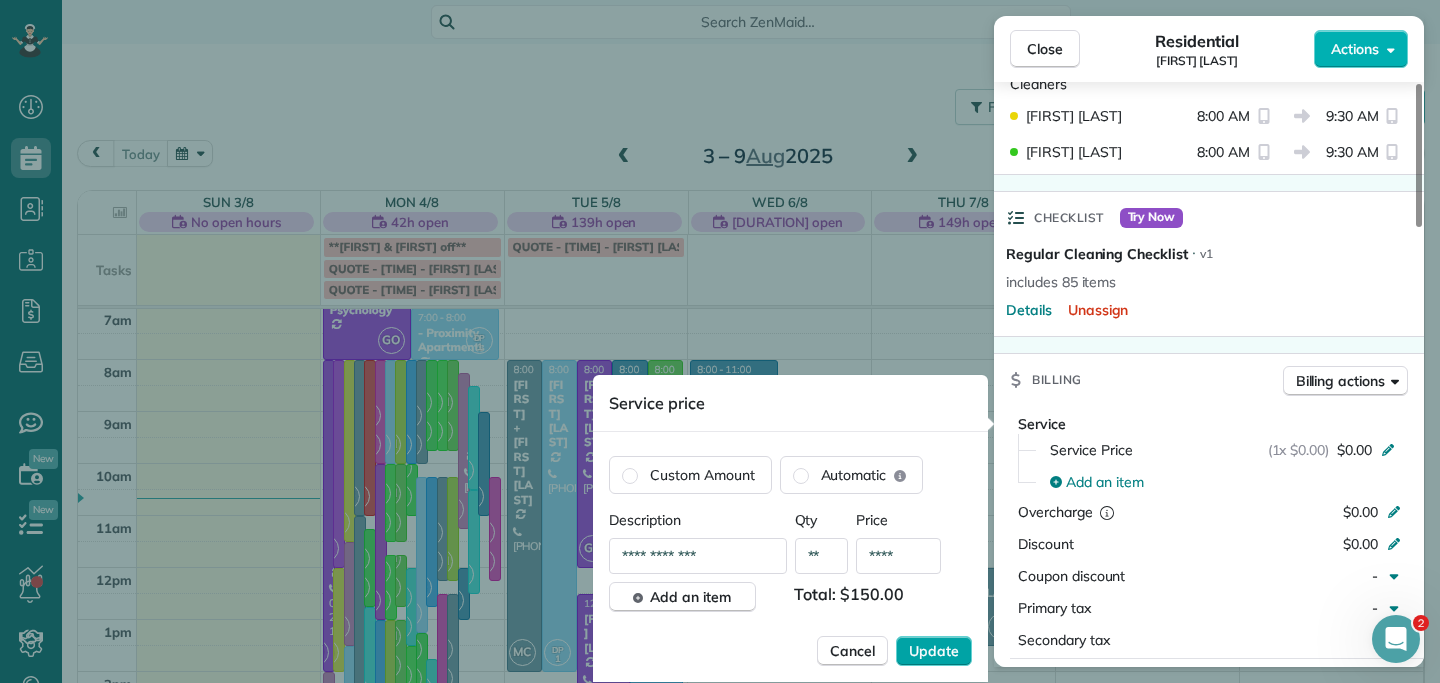type on "****" 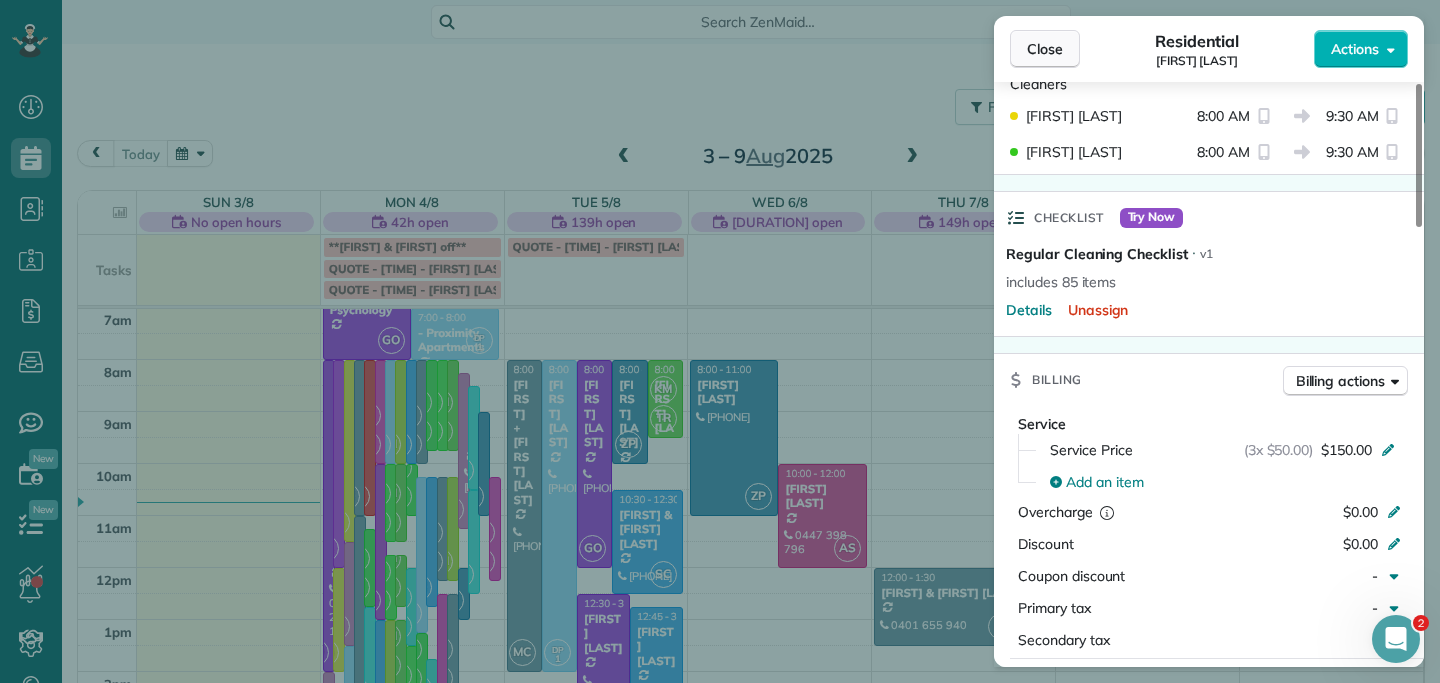 click on "Close" at bounding box center [1045, 49] 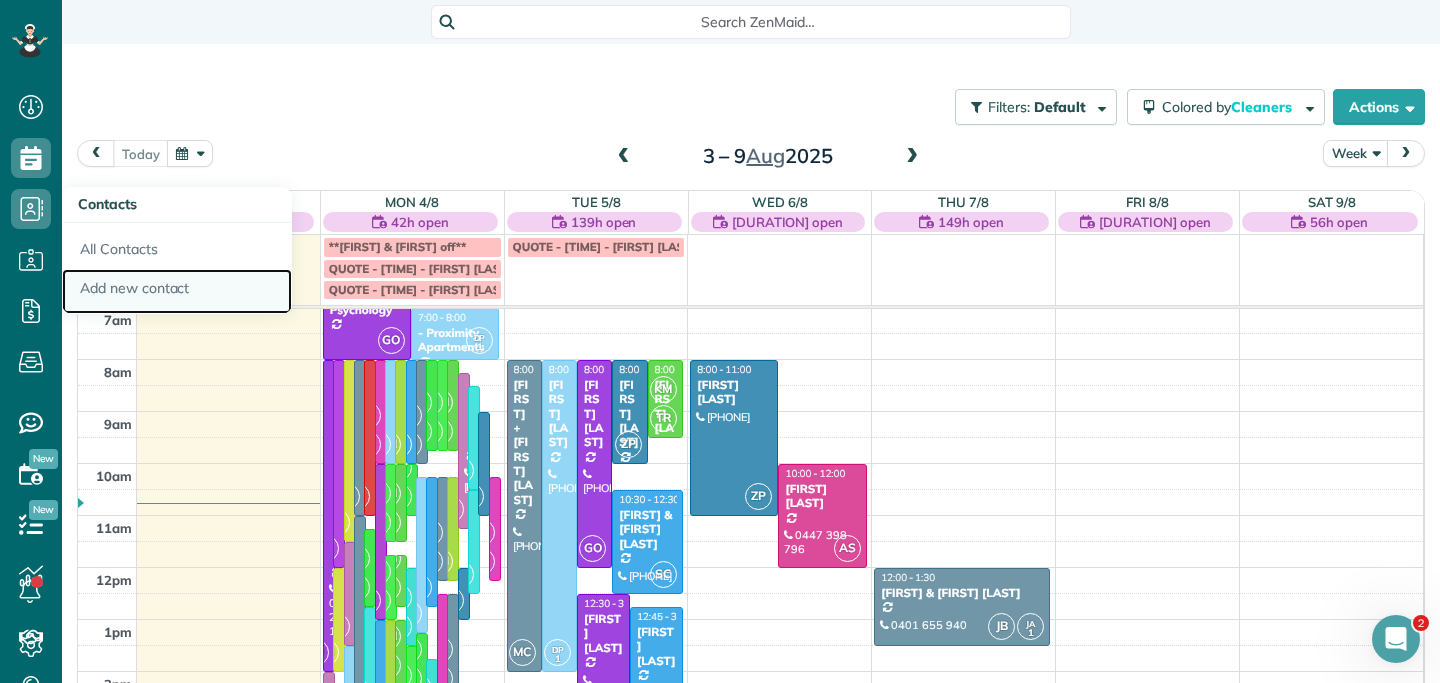 click on "Add new contact" at bounding box center (177, 292) 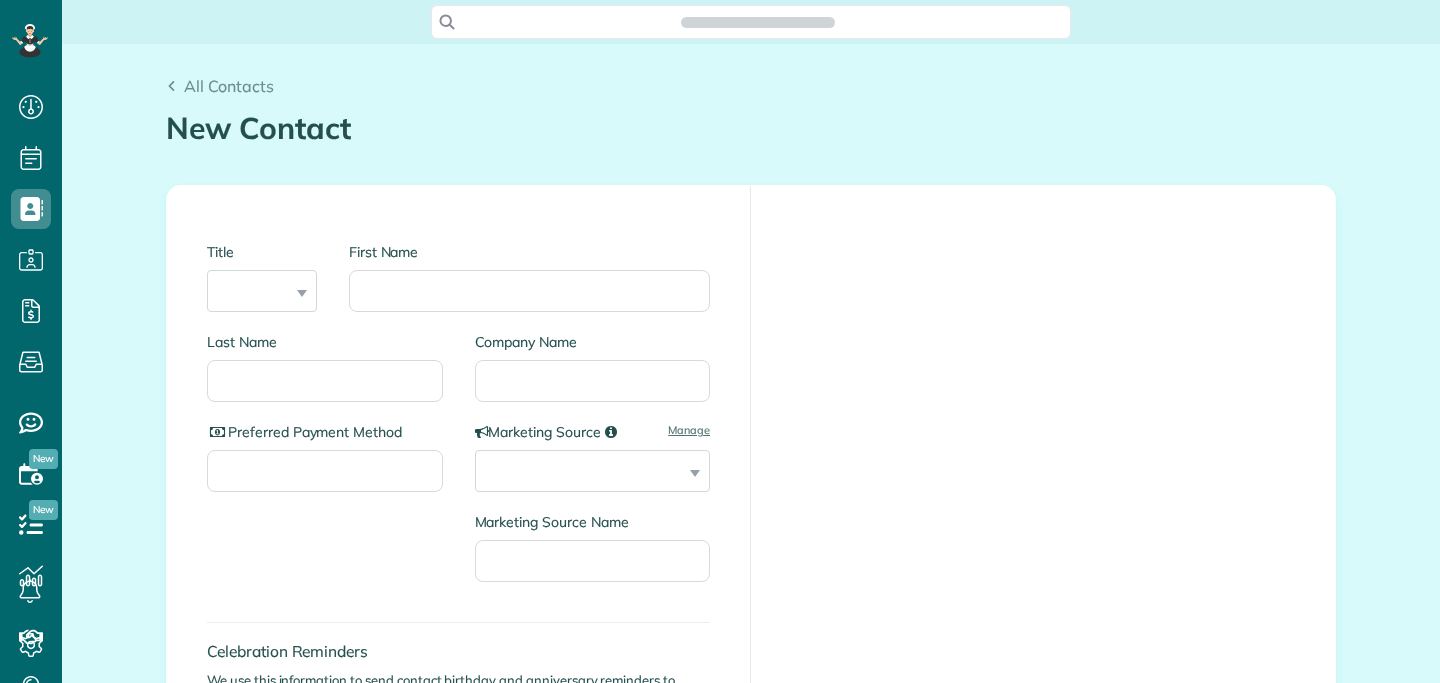 scroll, scrollTop: 0, scrollLeft: 0, axis: both 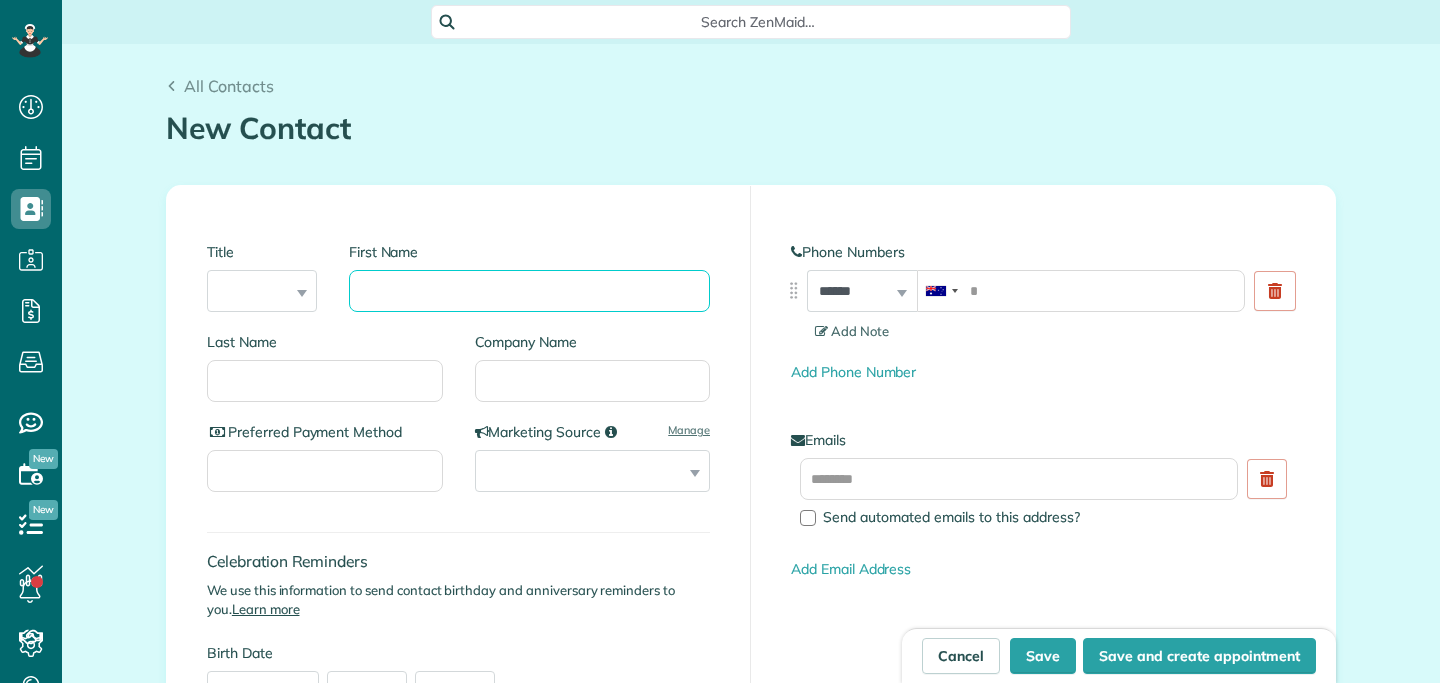 click on "First Name" at bounding box center [529, 291] 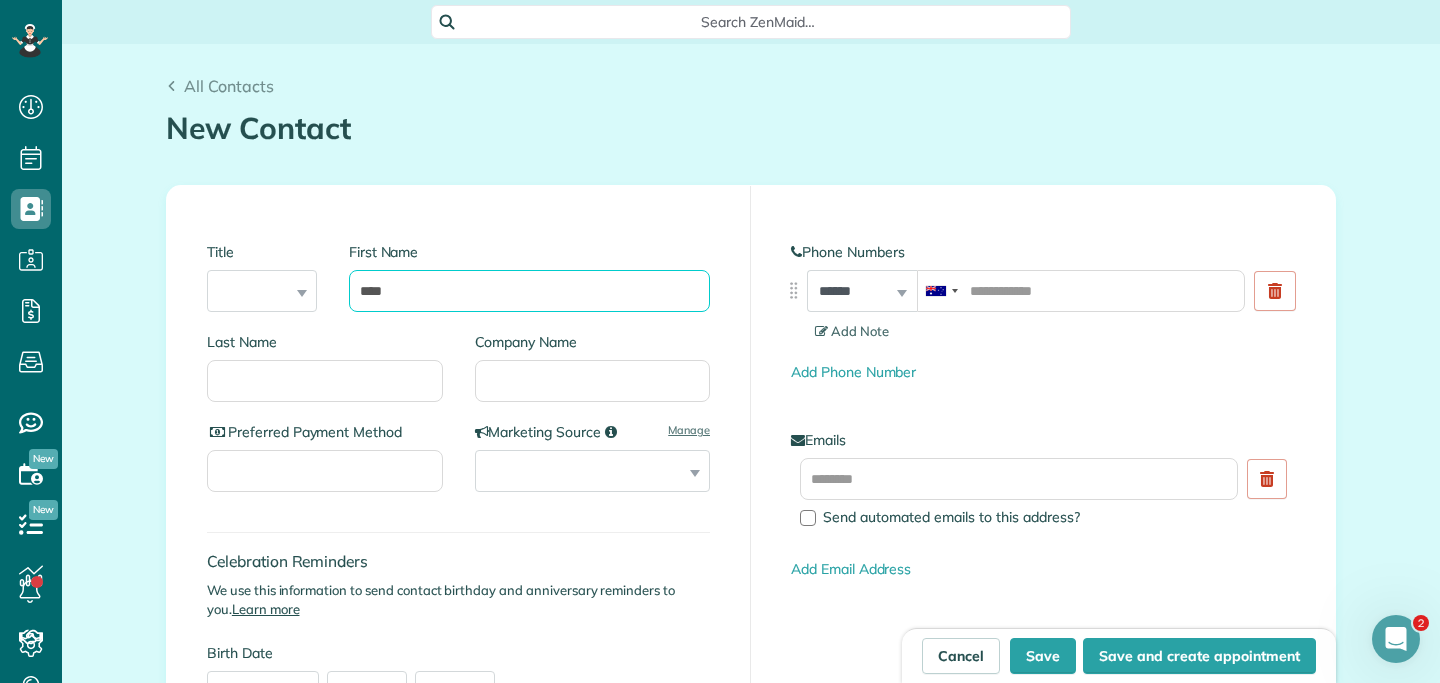 scroll, scrollTop: 0, scrollLeft: 0, axis: both 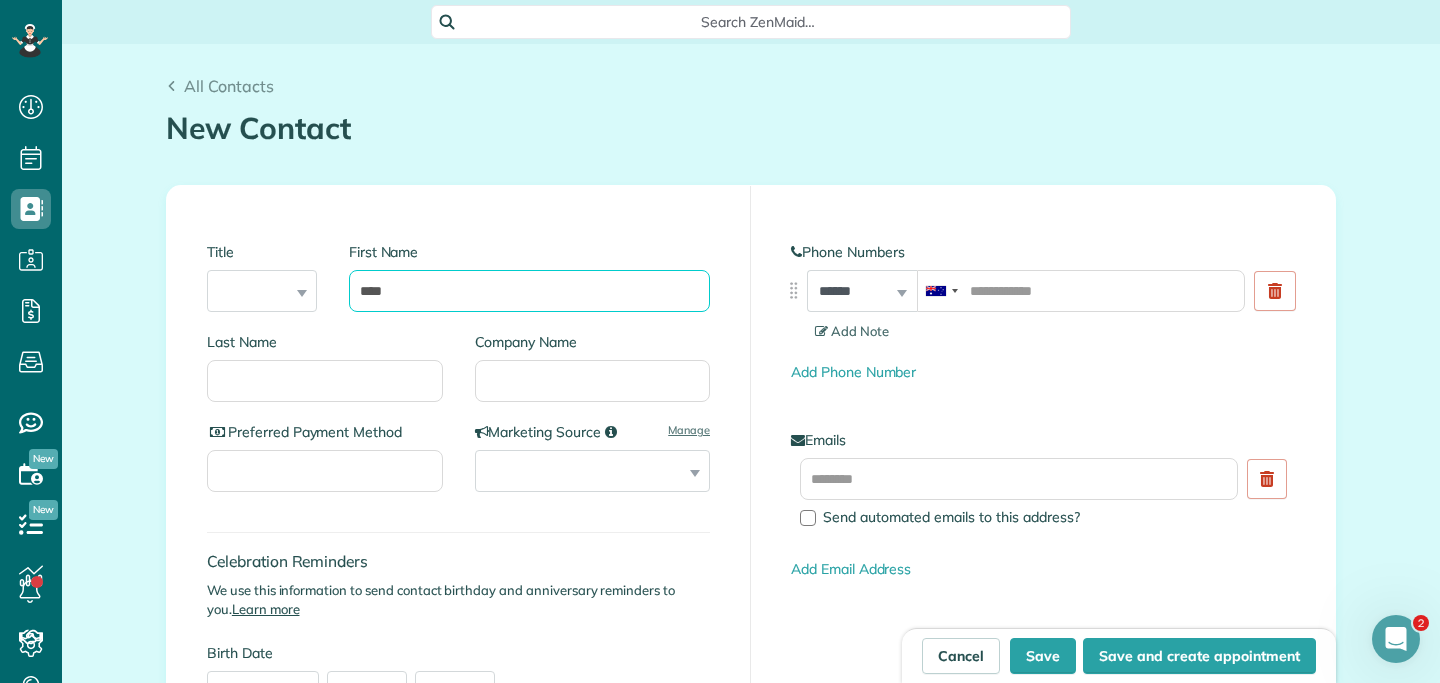 type on "****" 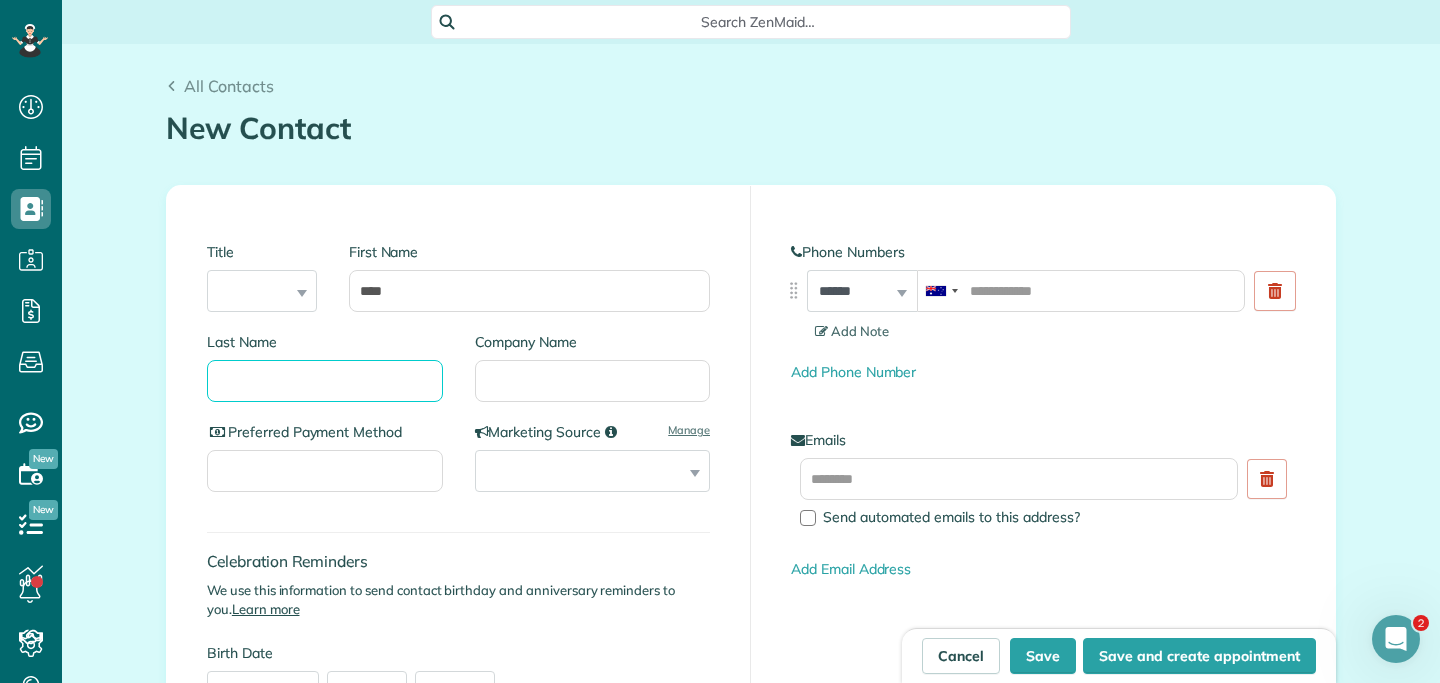 click on "Last Name" at bounding box center (325, 381) 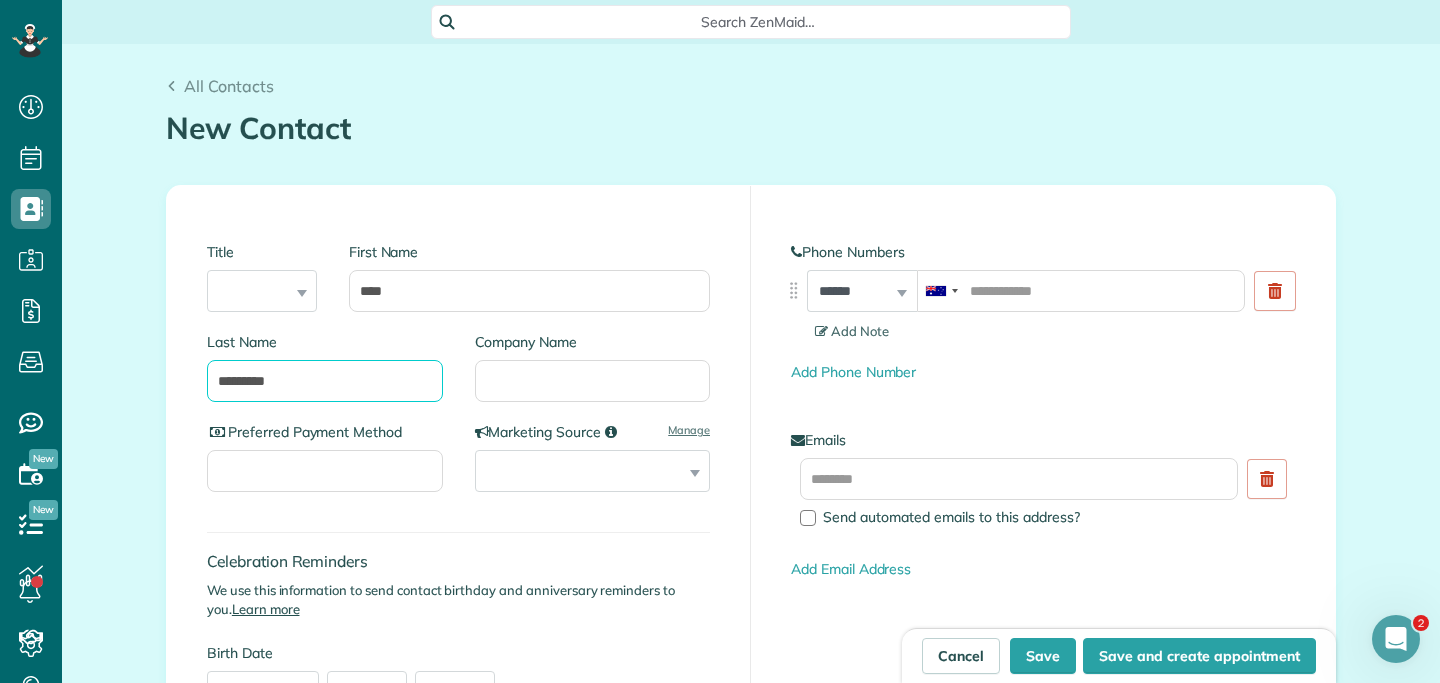 type on "*********" 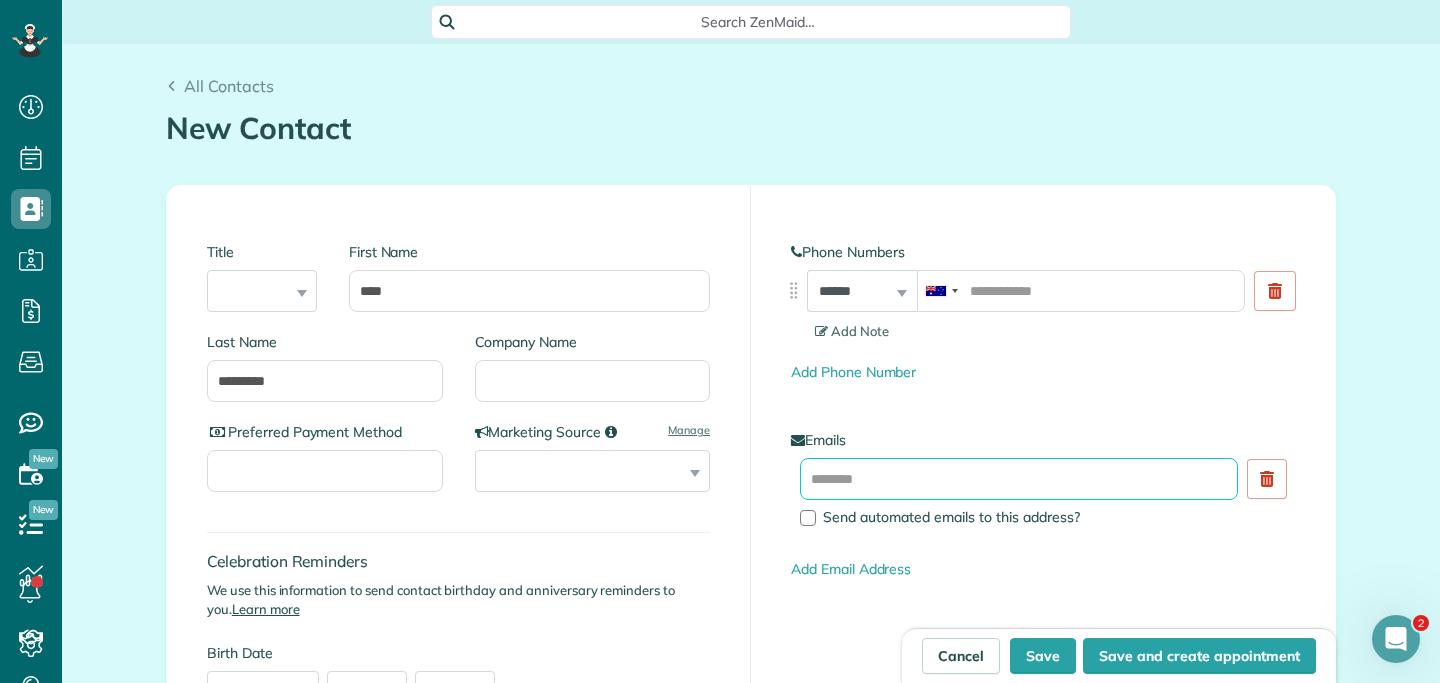 click at bounding box center [1019, 479] 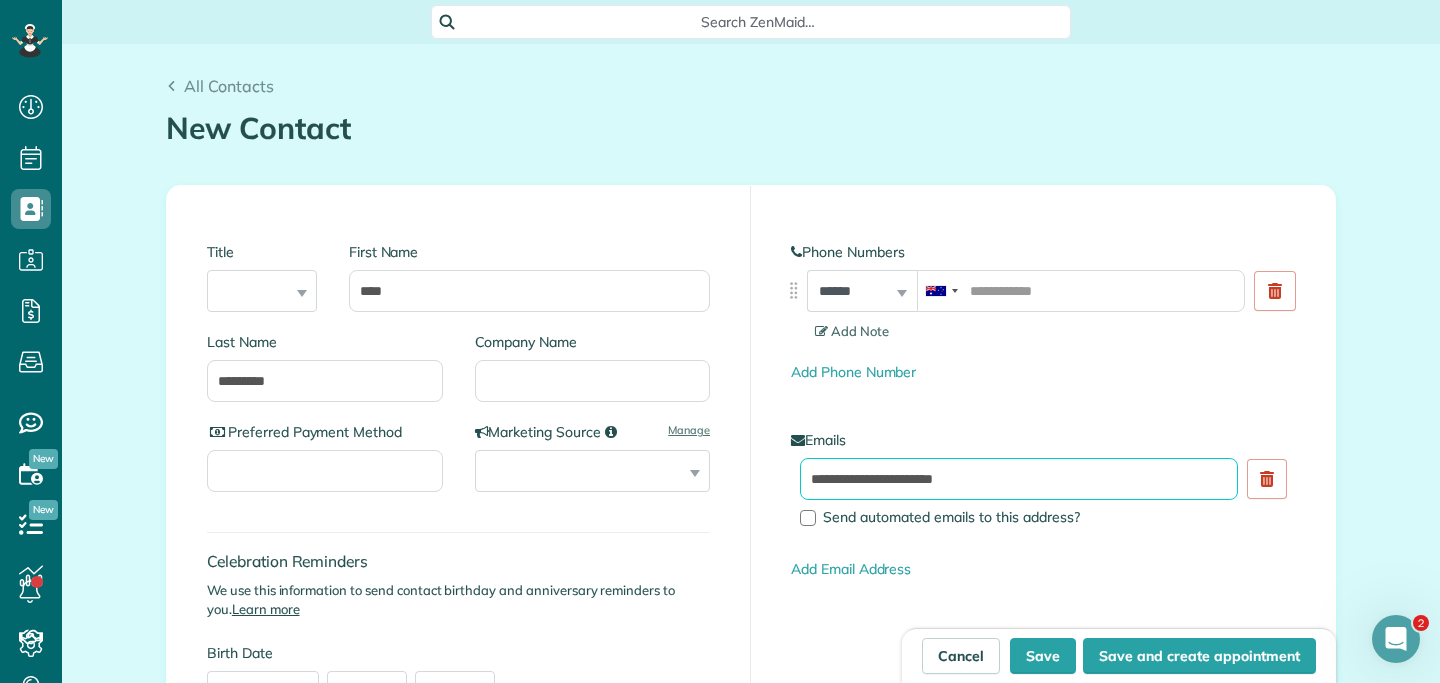 type on "**********" 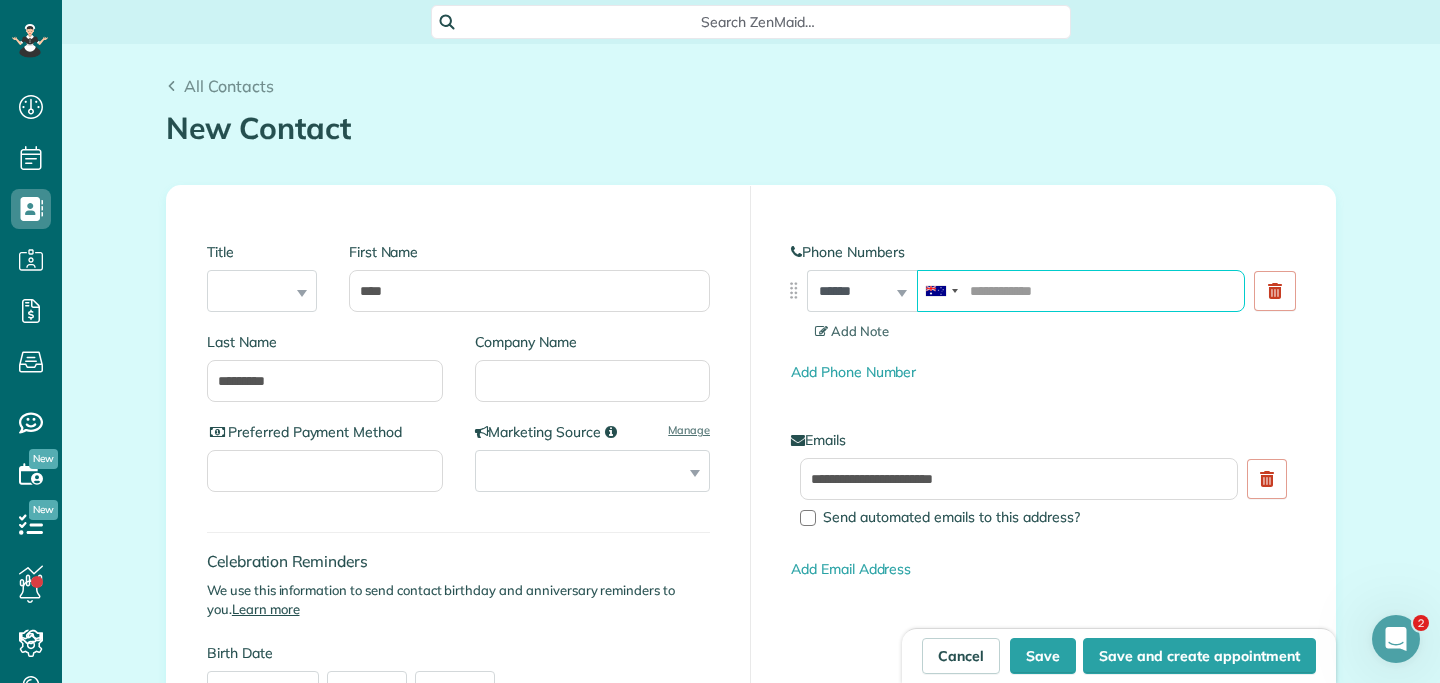click at bounding box center (1081, 291) 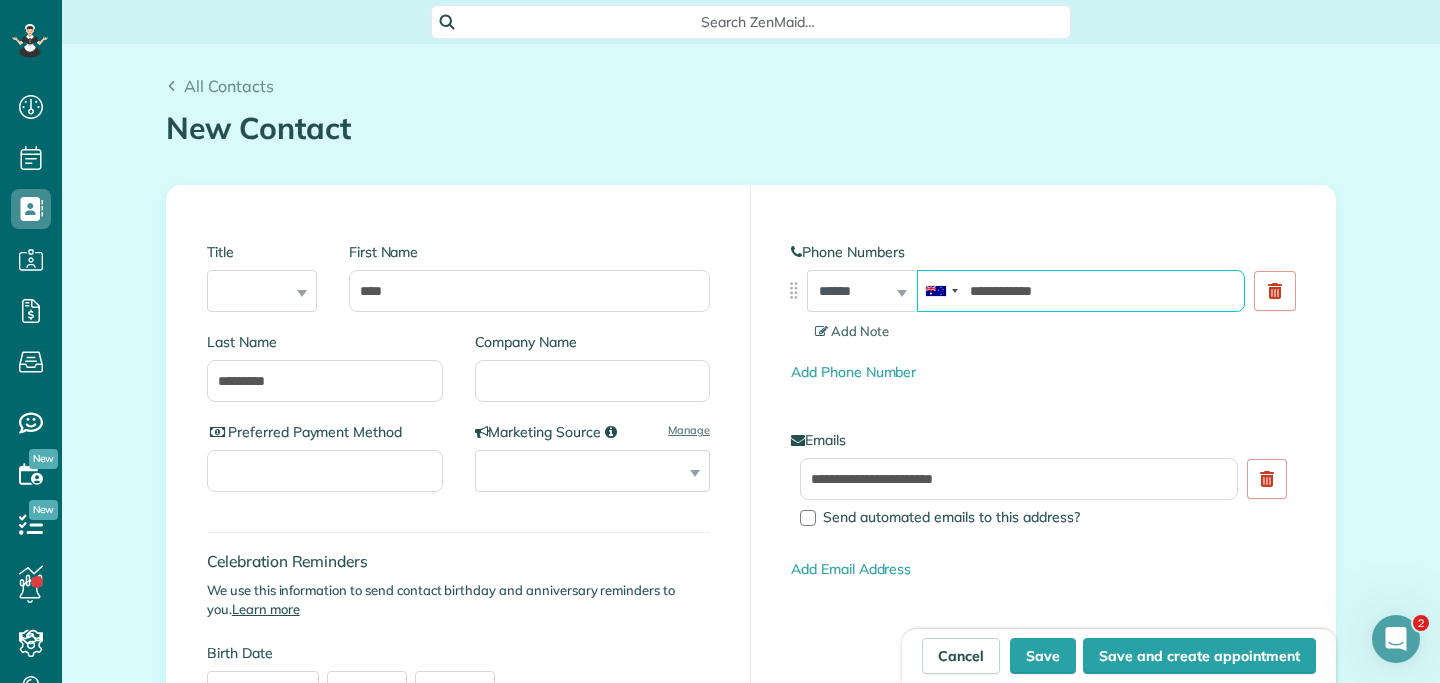 type on "**********" 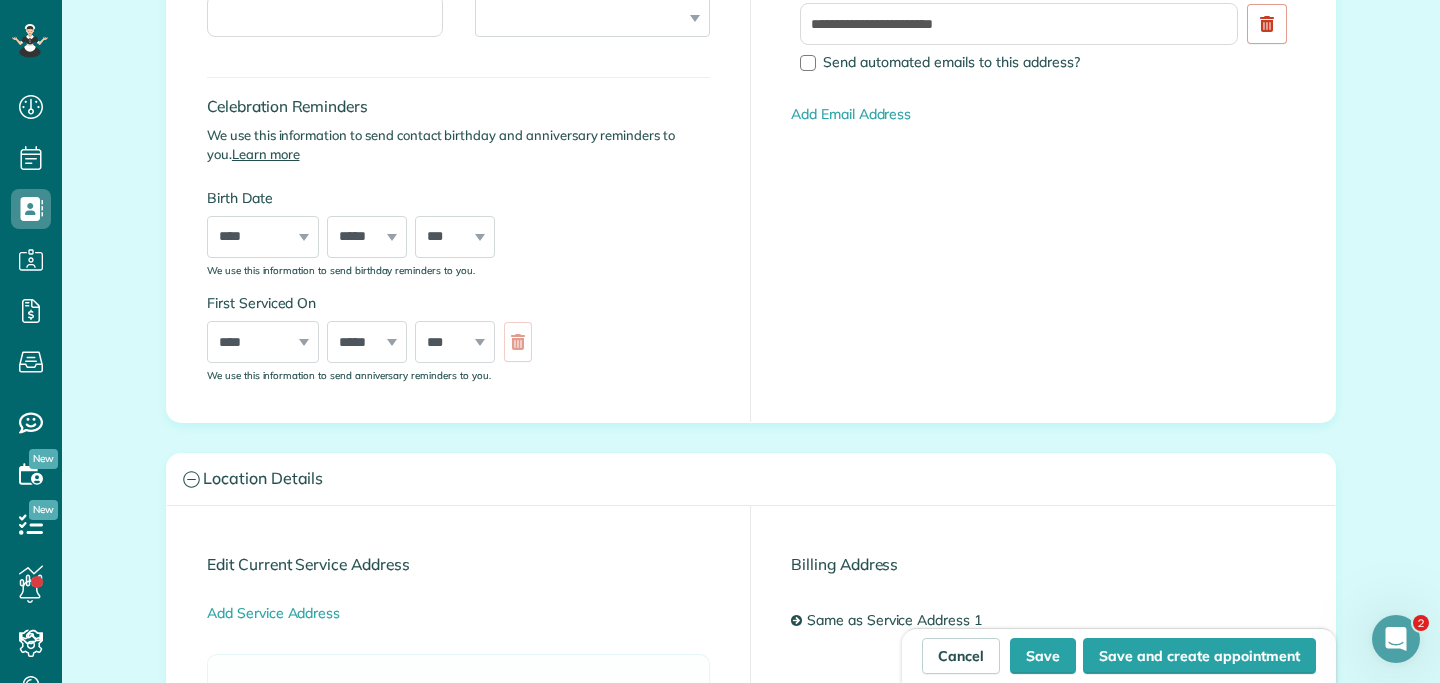 scroll, scrollTop: 616, scrollLeft: 0, axis: vertical 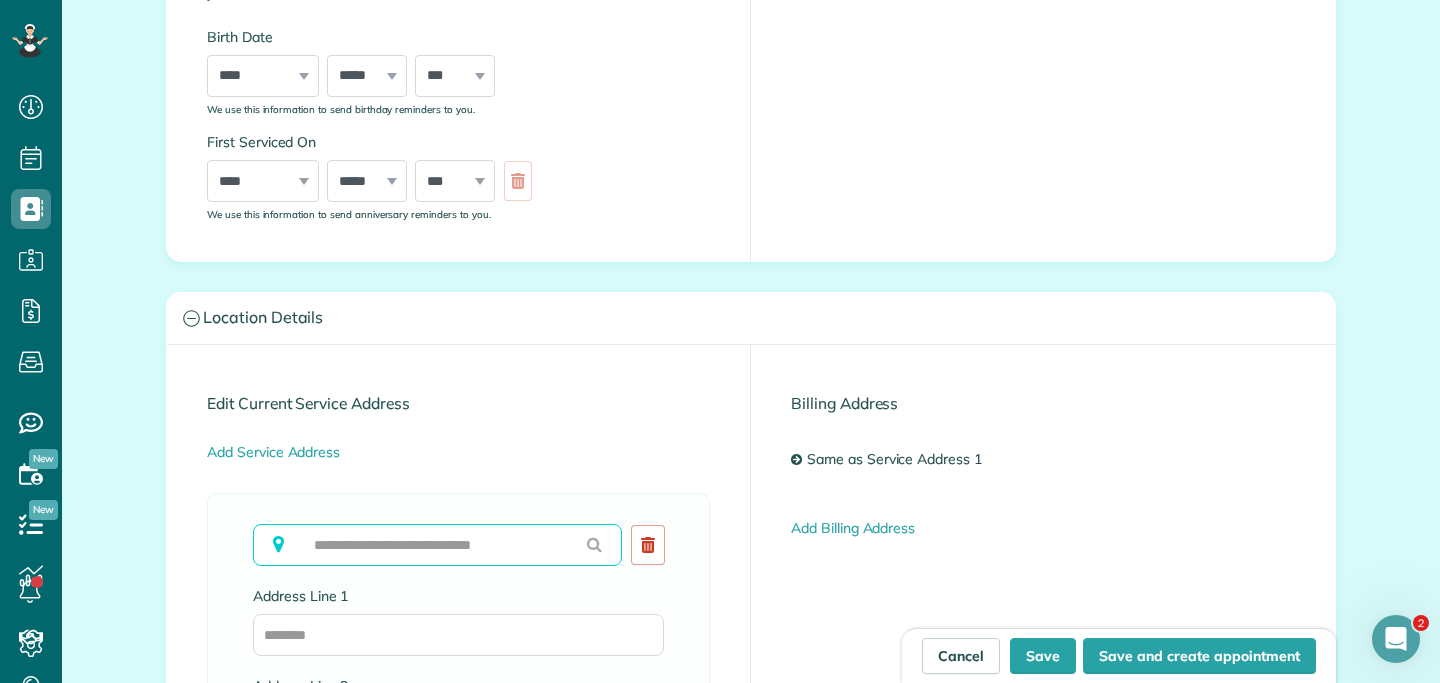 click at bounding box center [437, 545] 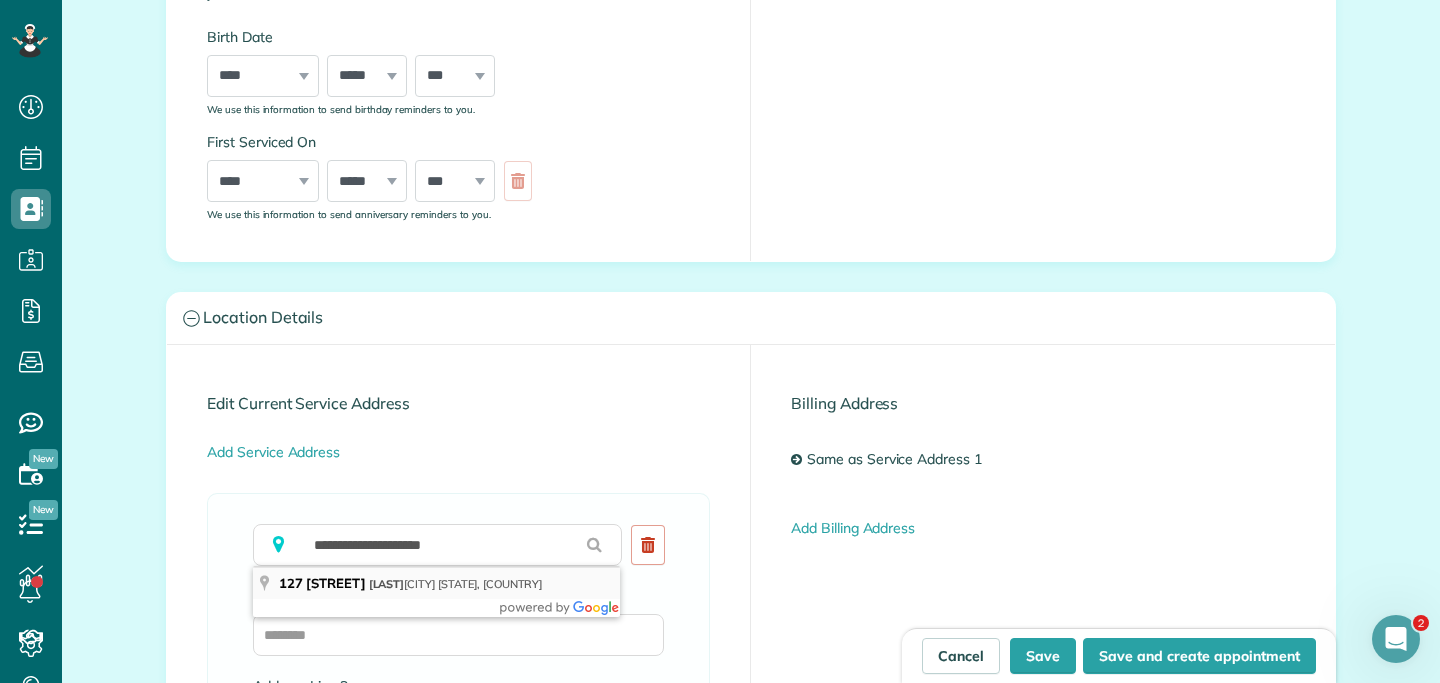 type on "**********" 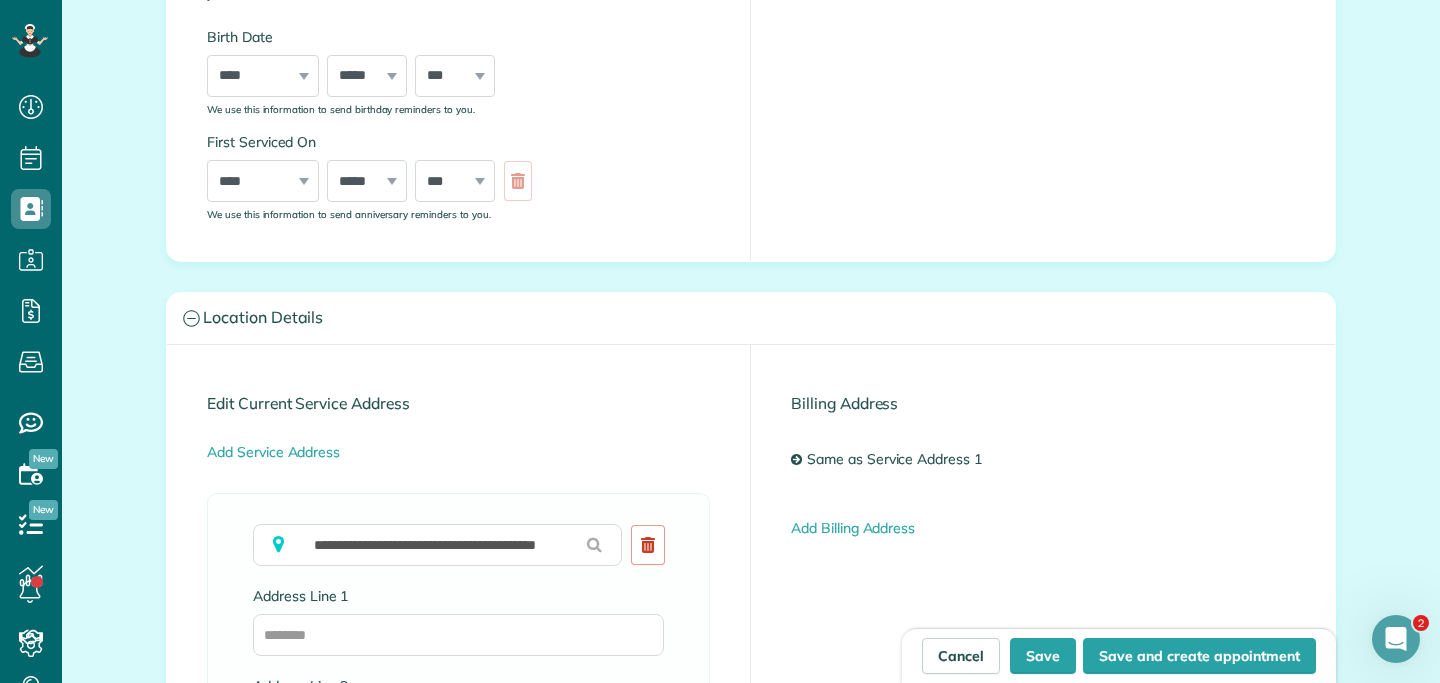 type on "**********" 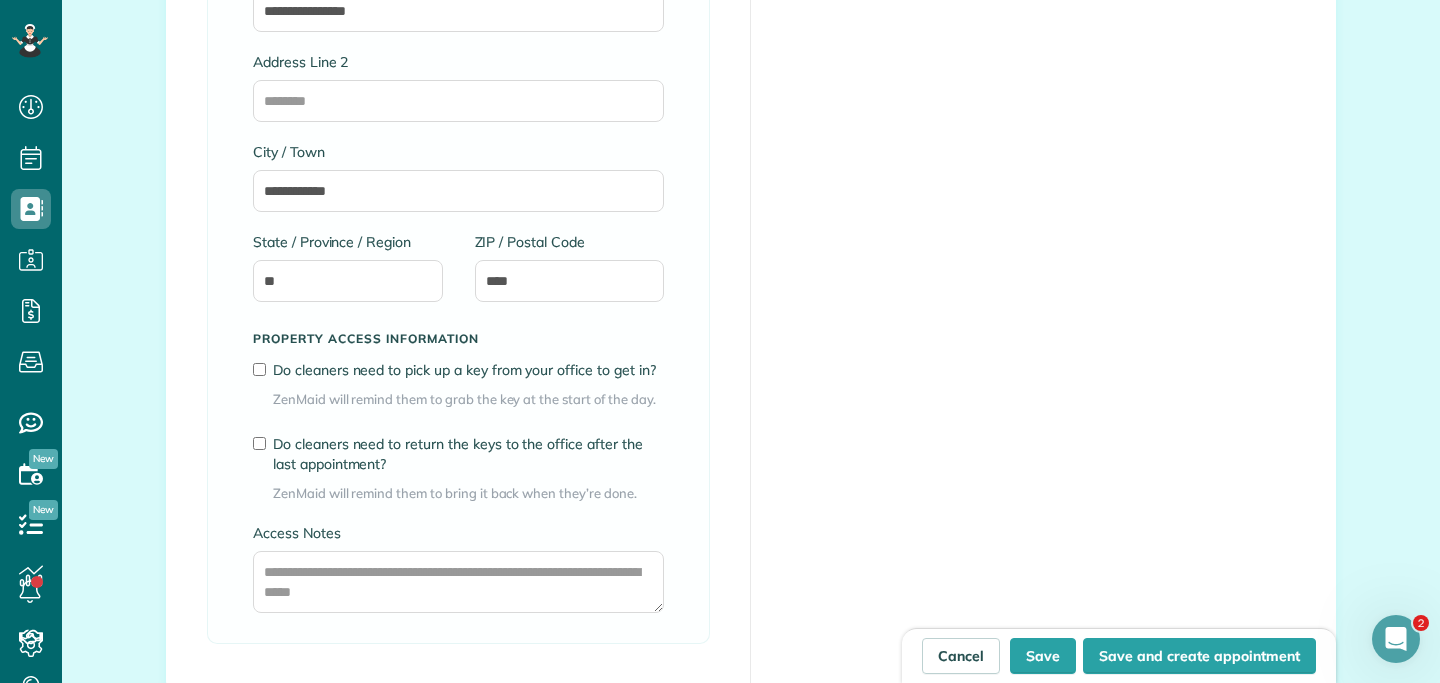 scroll, scrollTop: 1295, scrollLeft: 0, axis: vertical 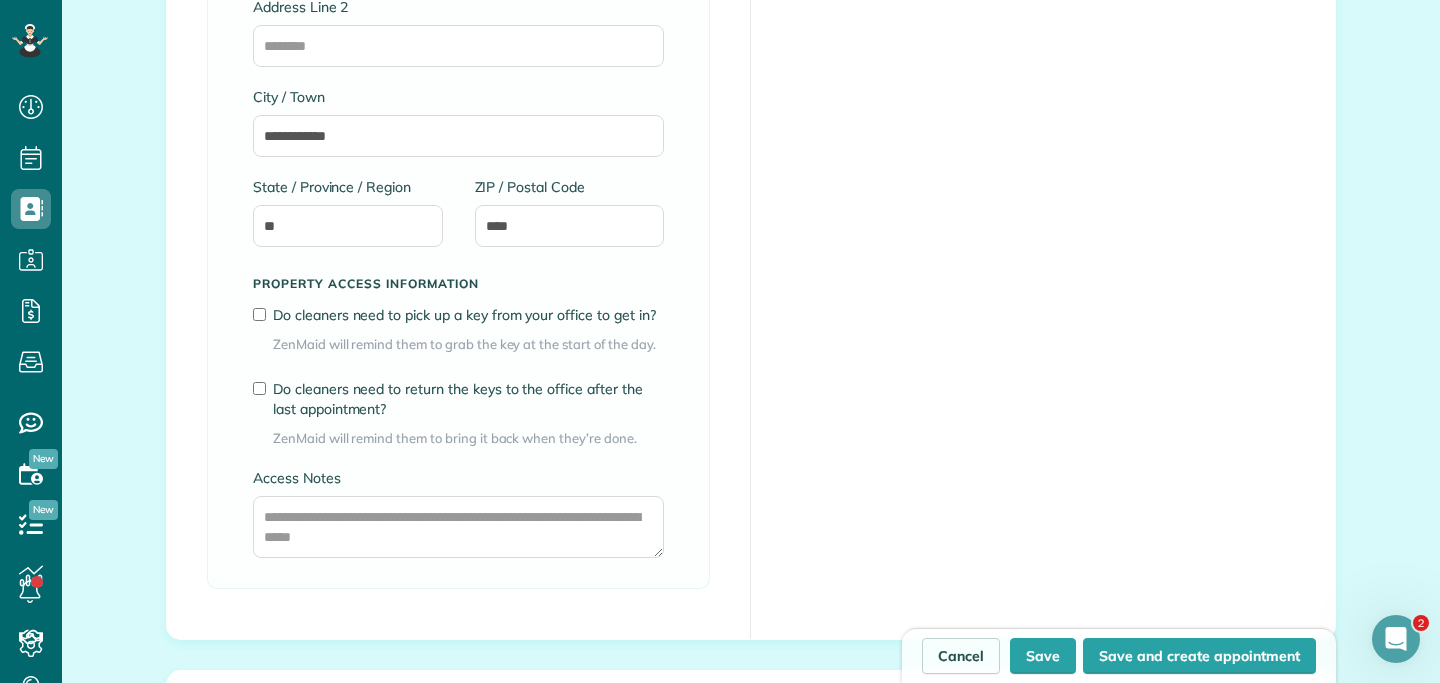 click on "Access Notes" at bounding box center [458, 478] 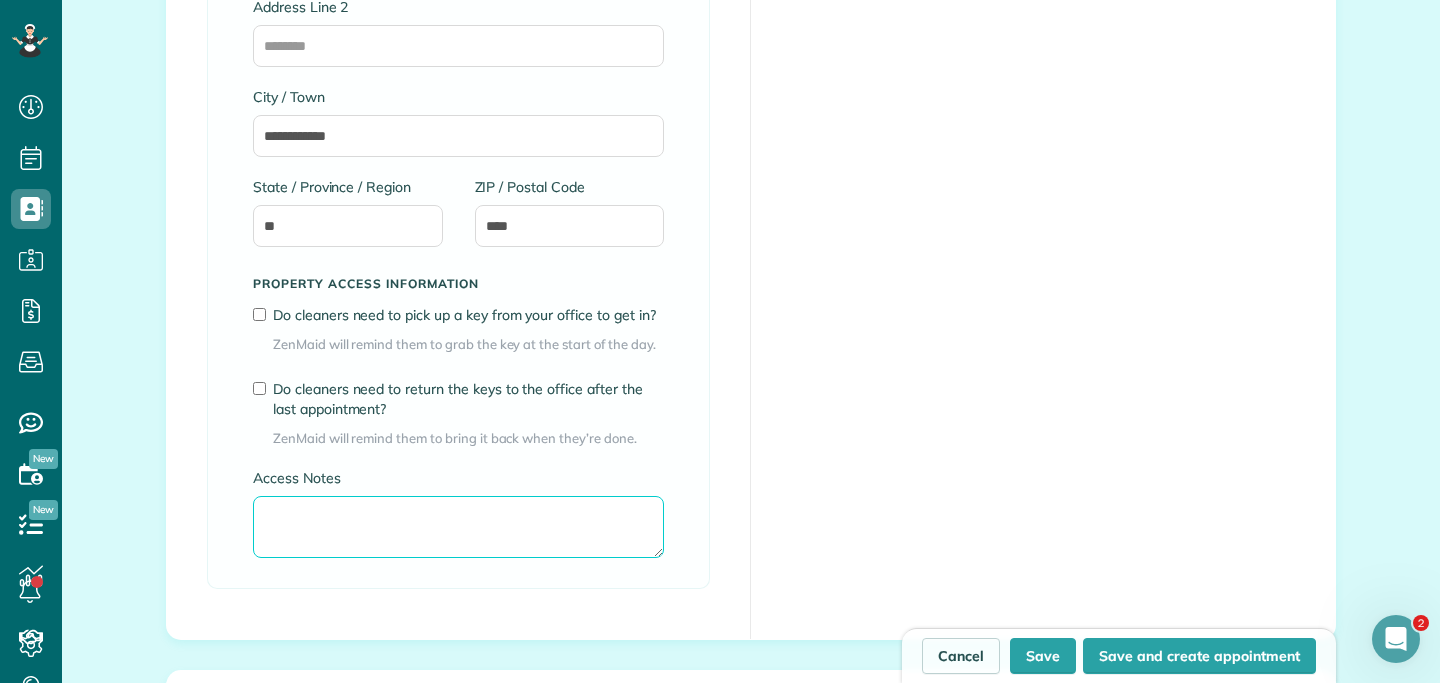 click on "Access Notes" at bounding box center [458, 527] 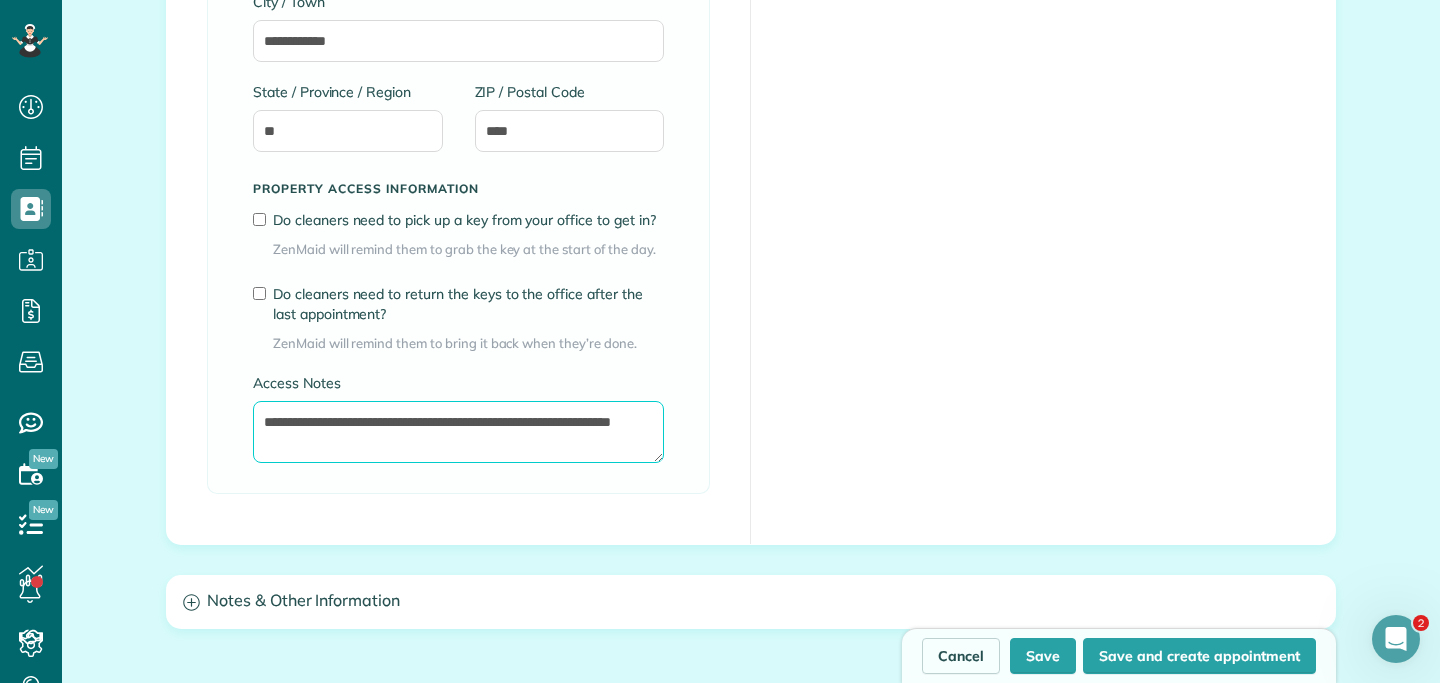 scroll, scrollTop: 1538, scrollLeft: 0, axis: vertical 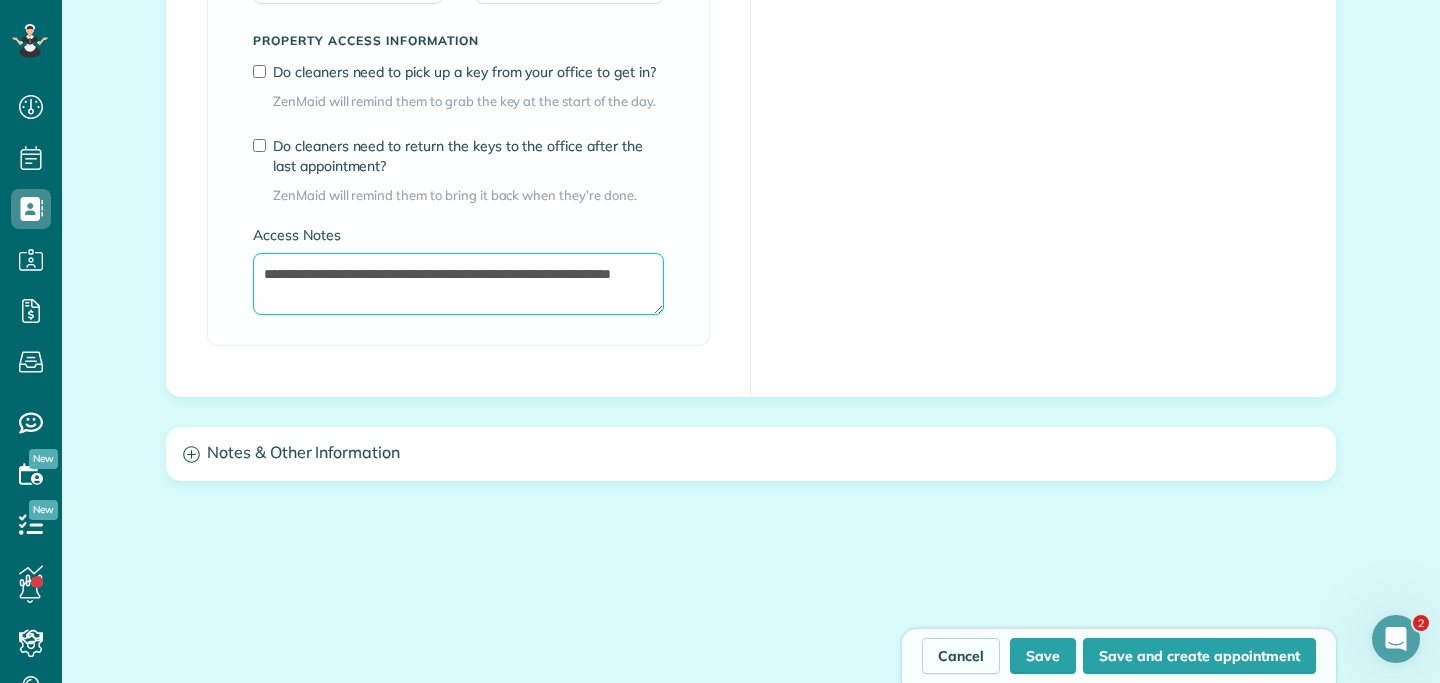 type on "**********" 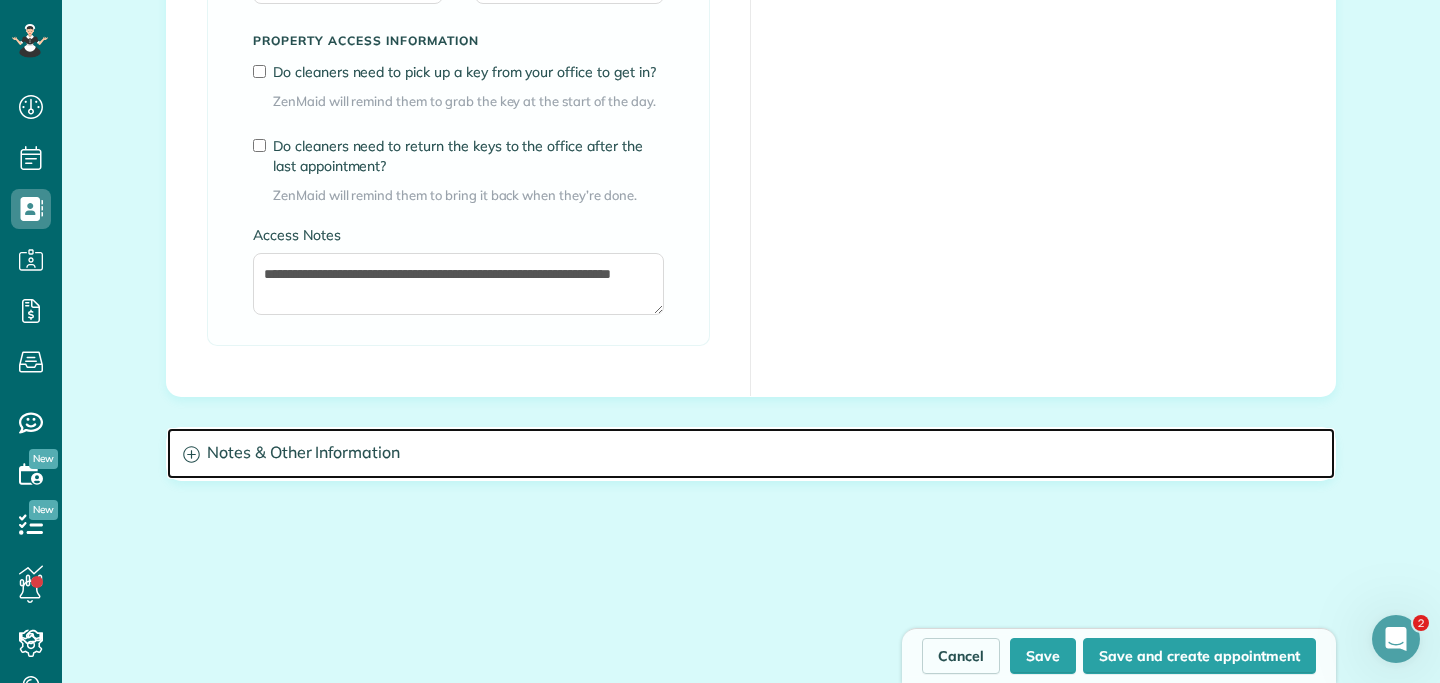 click on "Notes & Other Information" at bounding box center (751, 453) 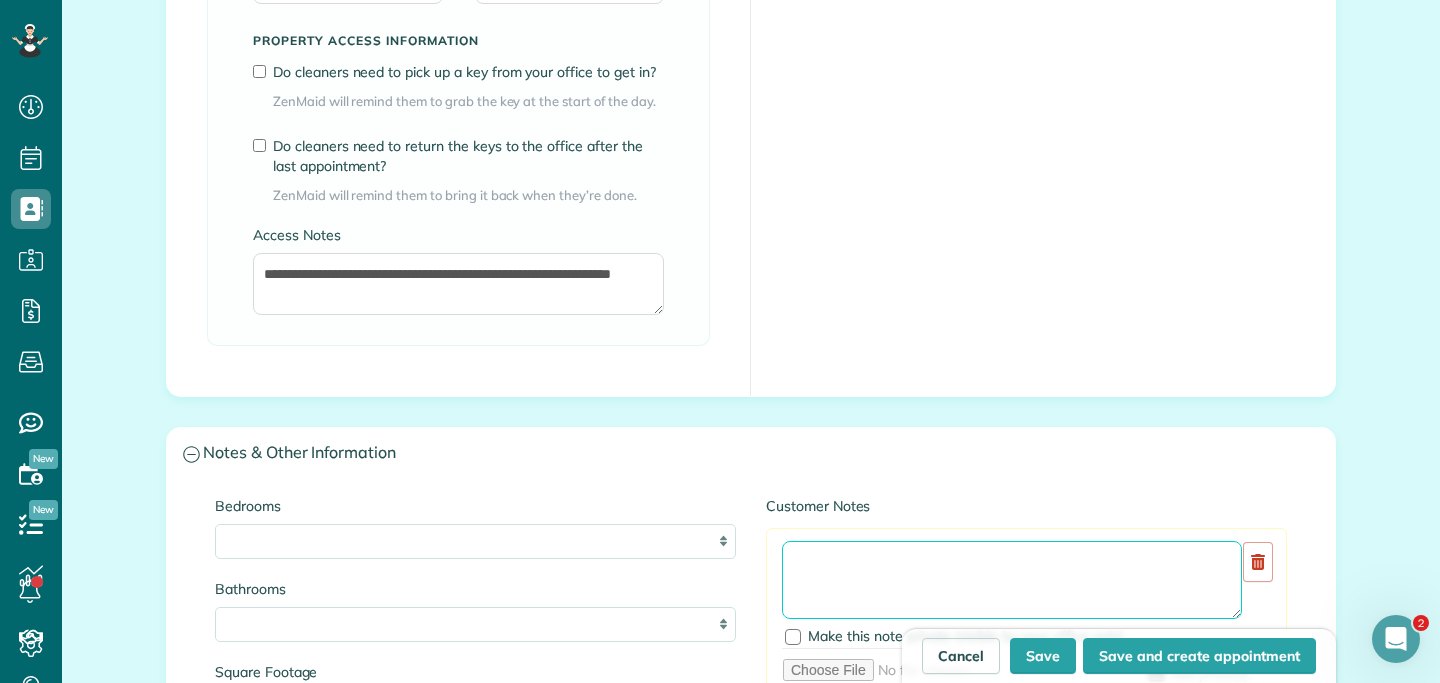 click at bounding box center (1012, 580) 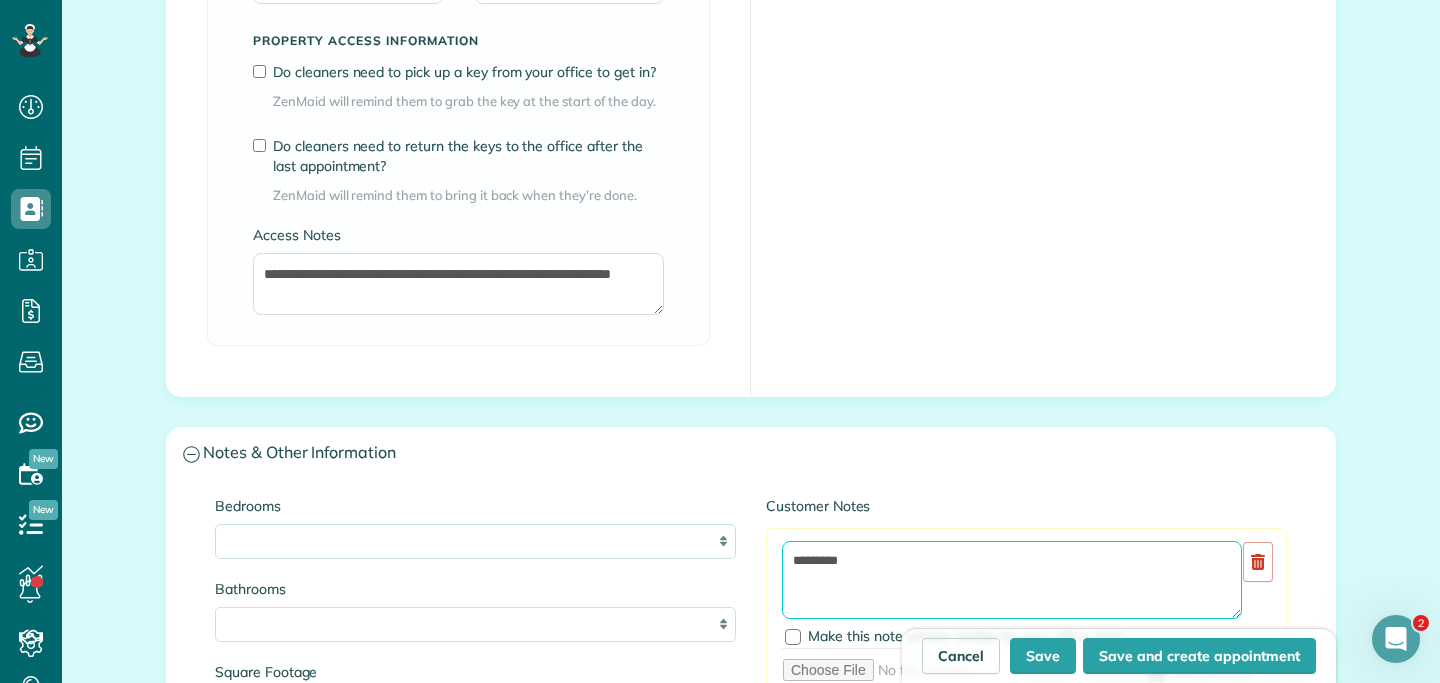 paste on "**********" 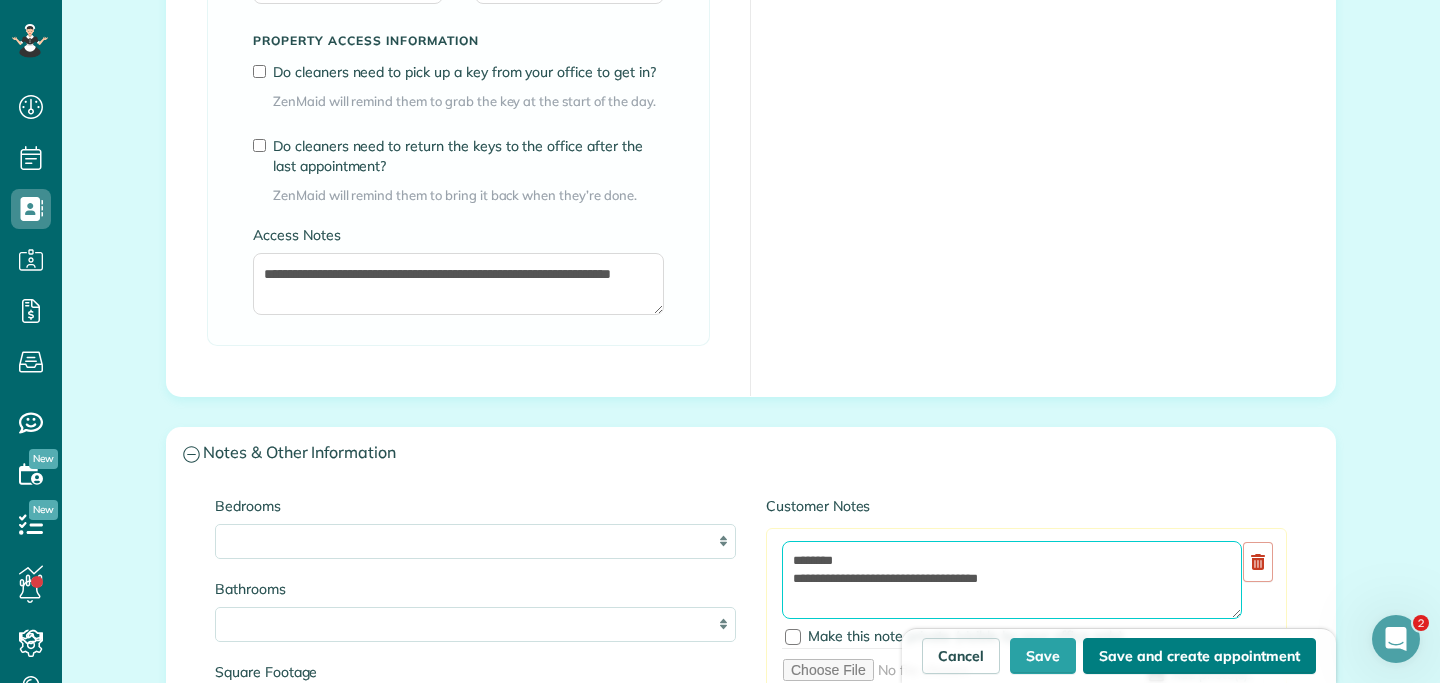 type on "**********" 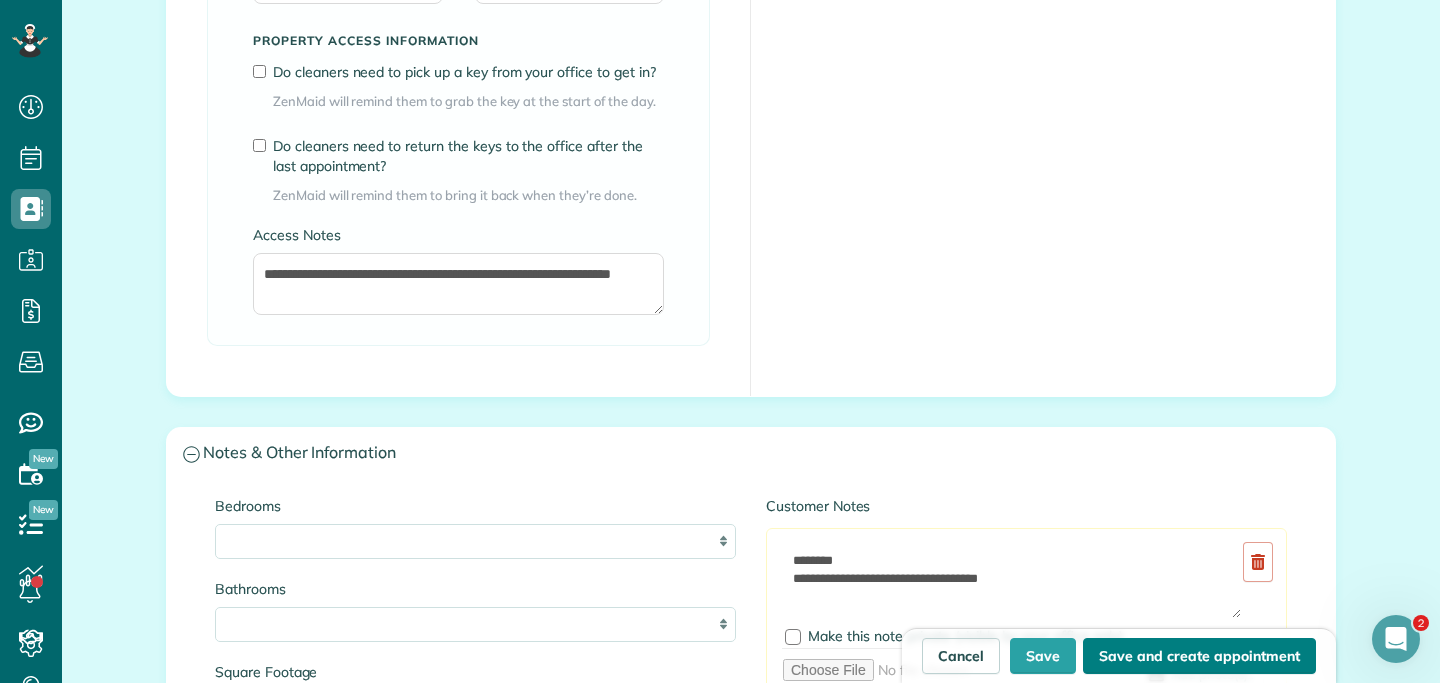 click on "Save and create appointment" at bounding box center [1199, 656] 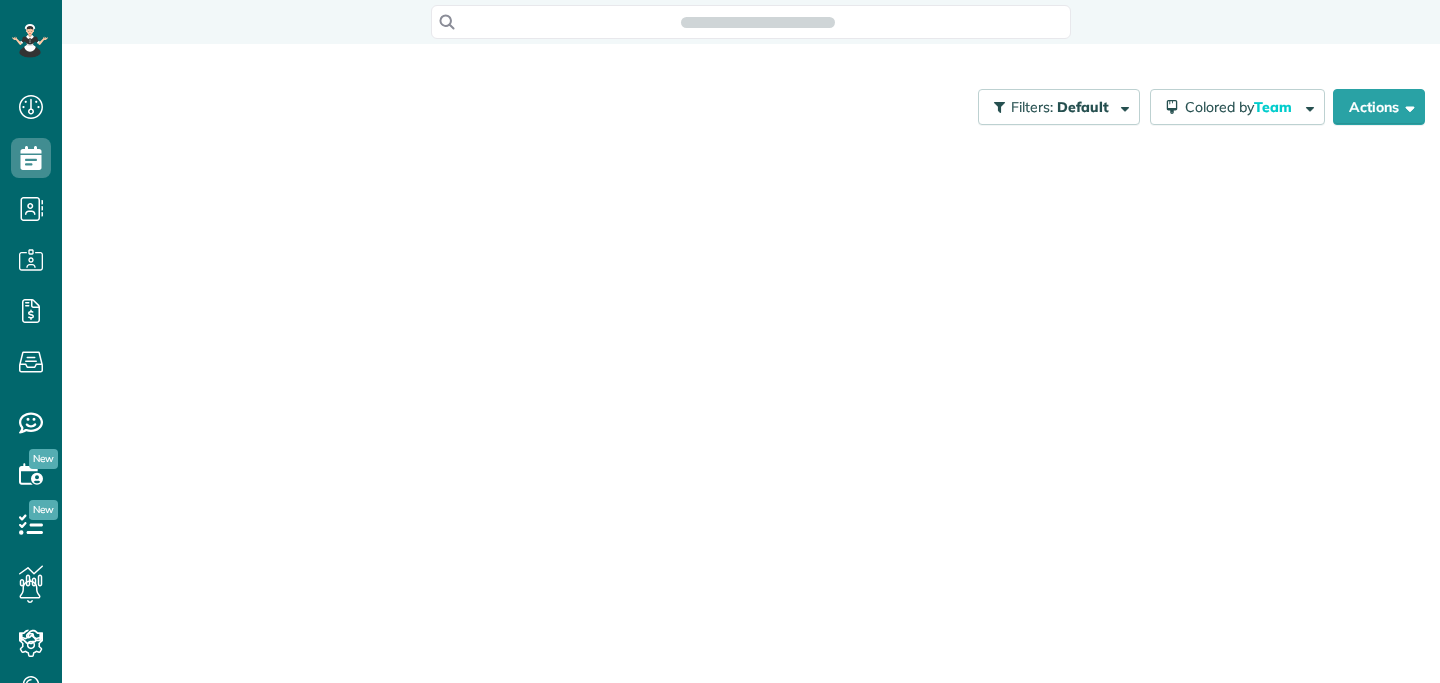 scroll, scrollTop: 0, scrollLeft: 0, axis: both 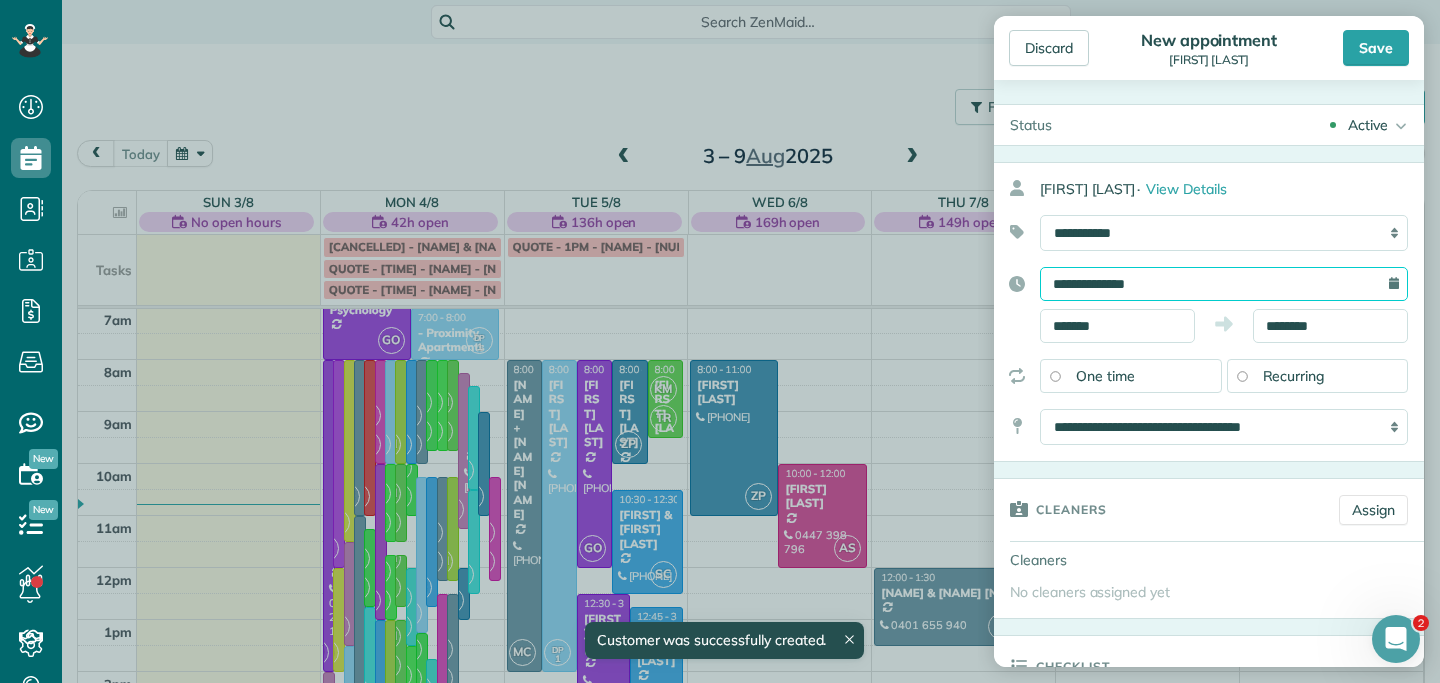 click on "**********" at bounding box center (1224, 284) 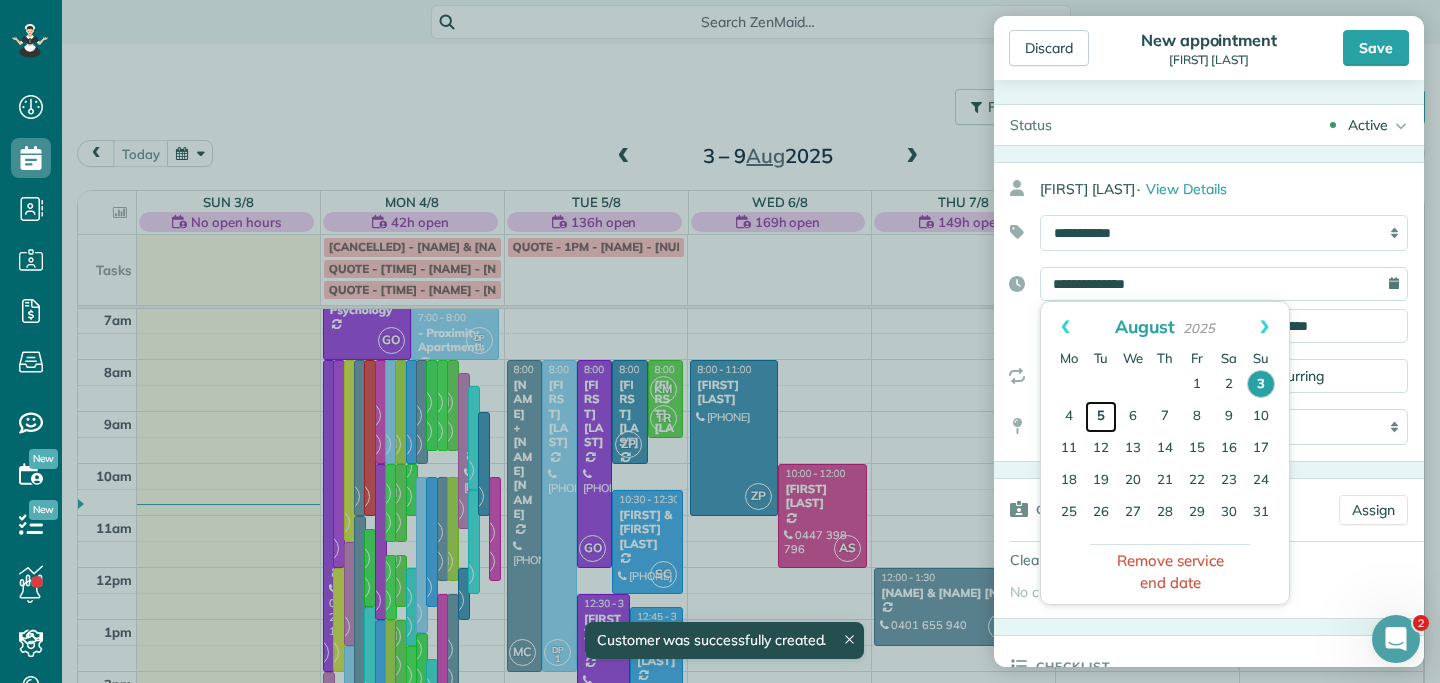 click on "5" at bounding box center [1101, 417] 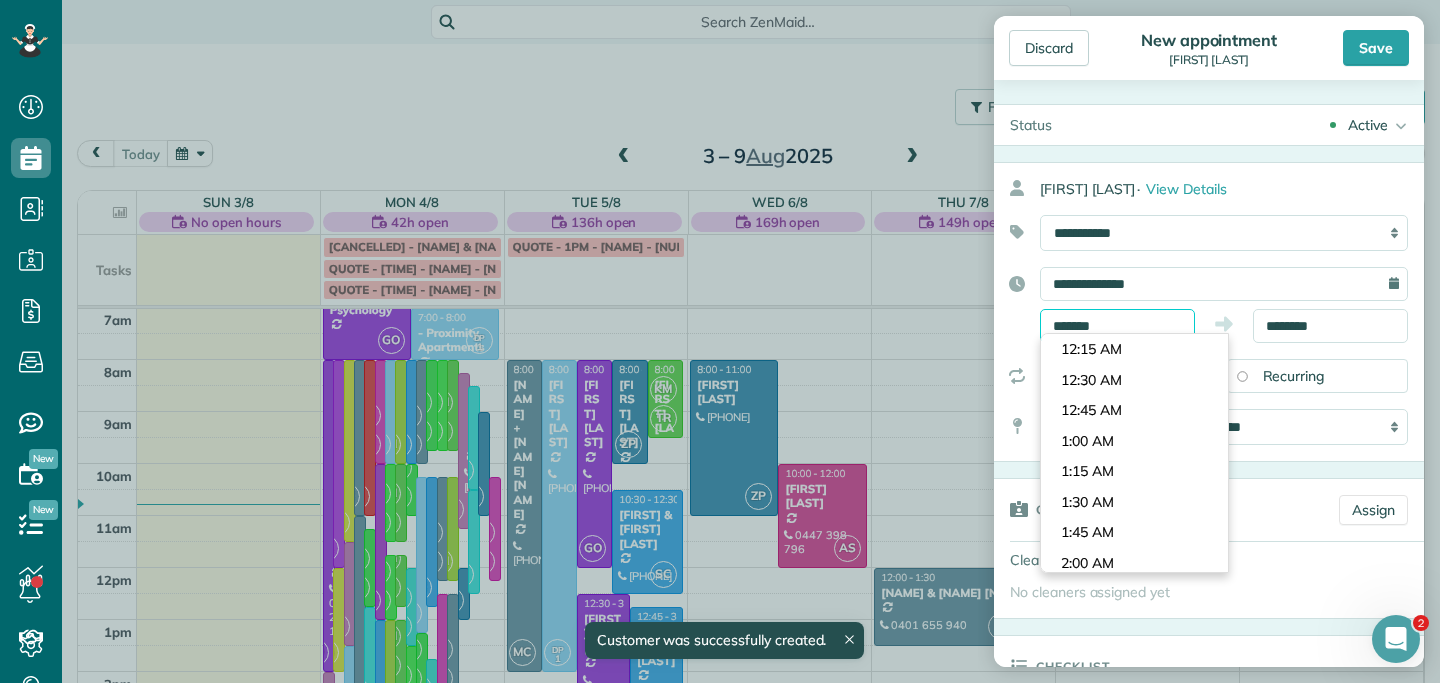 click on "*******" at bounding box center (1117, 326) 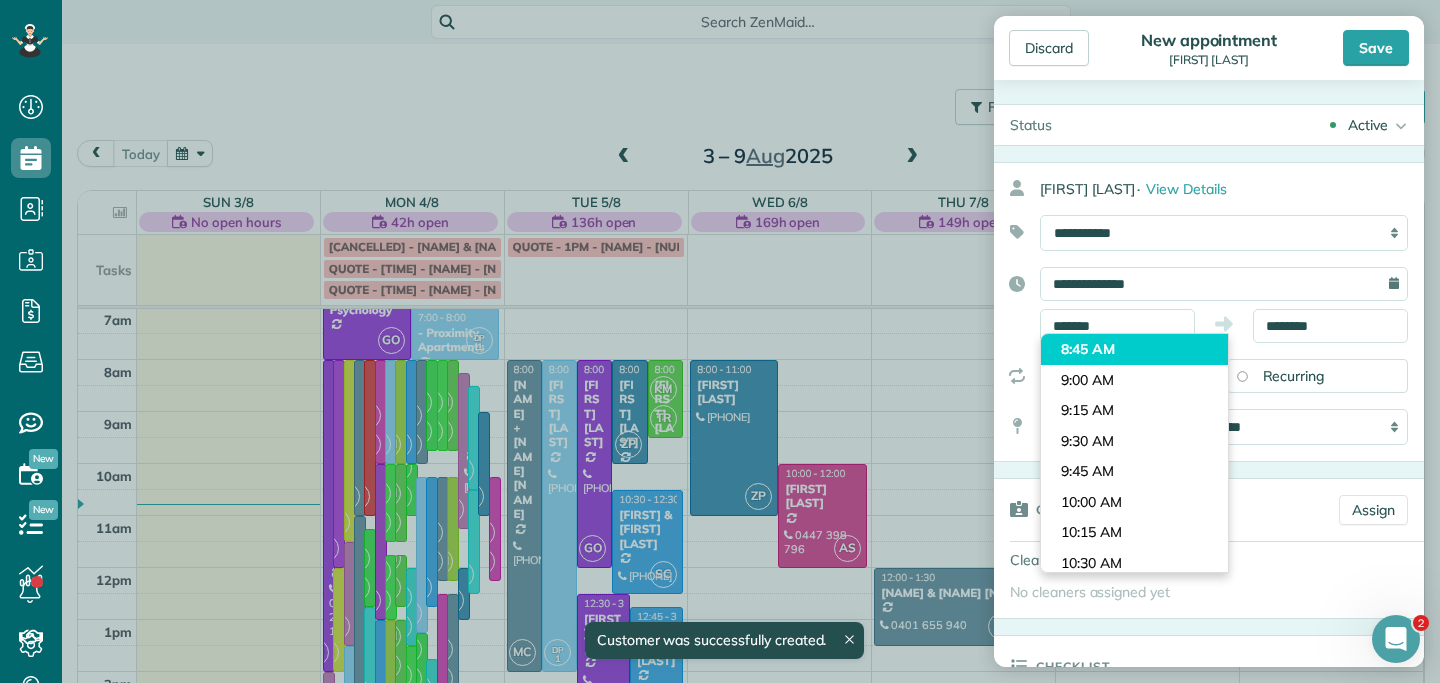 type on "*******" 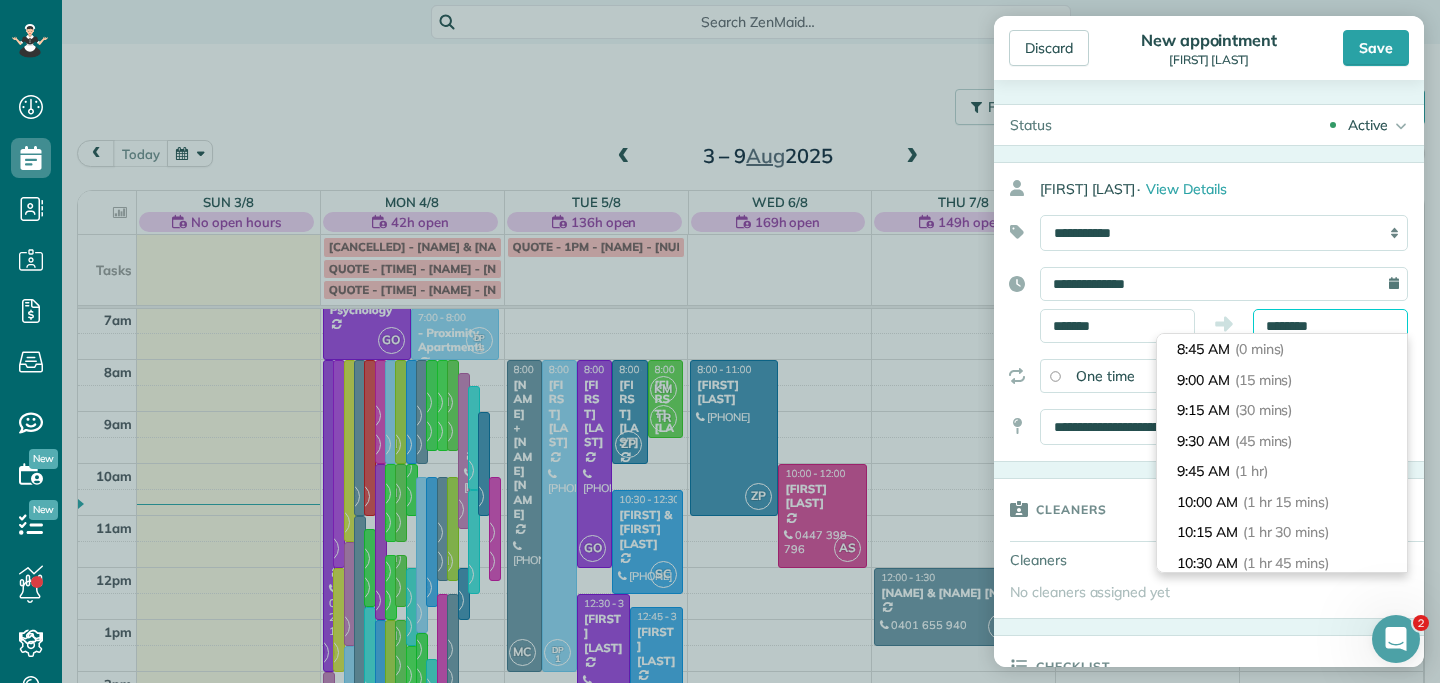 click on "********" at bounding box center (1330, 326) 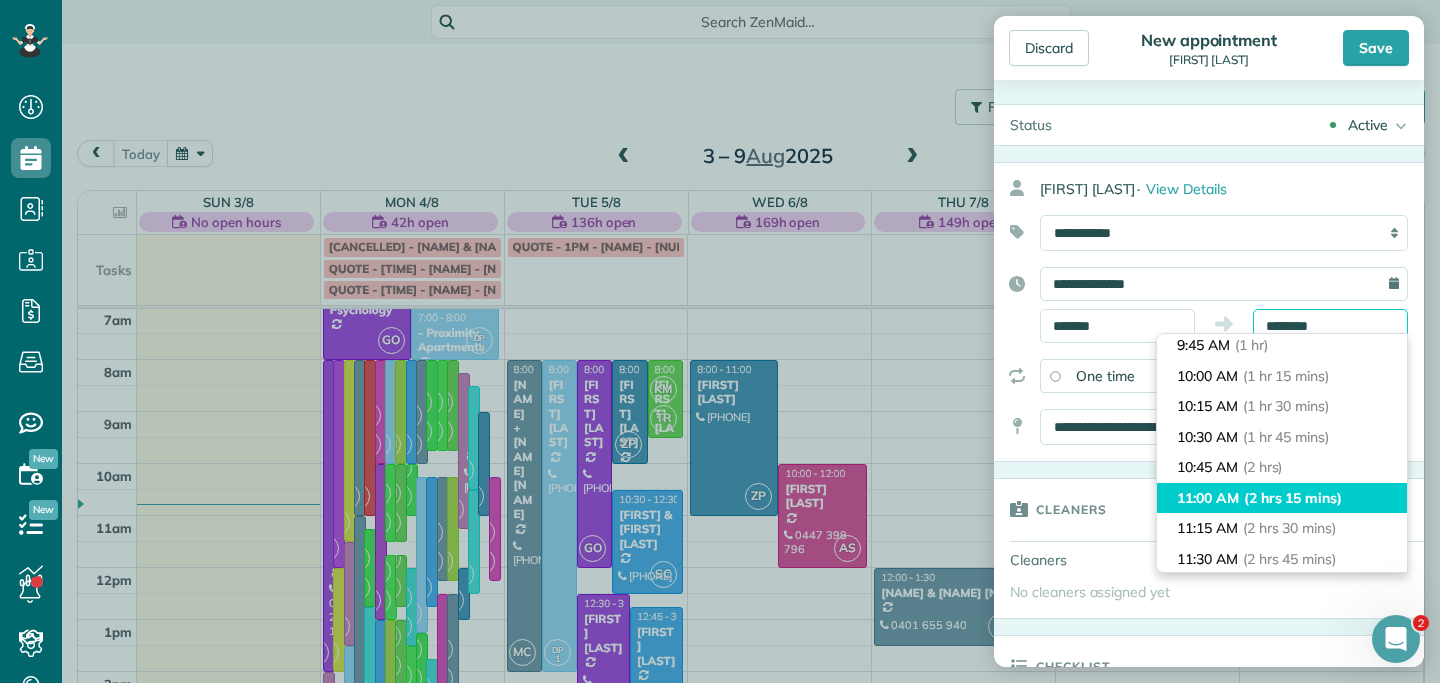 scroll, scrollTop: 127, scrollLeft: 0, axis: vertical 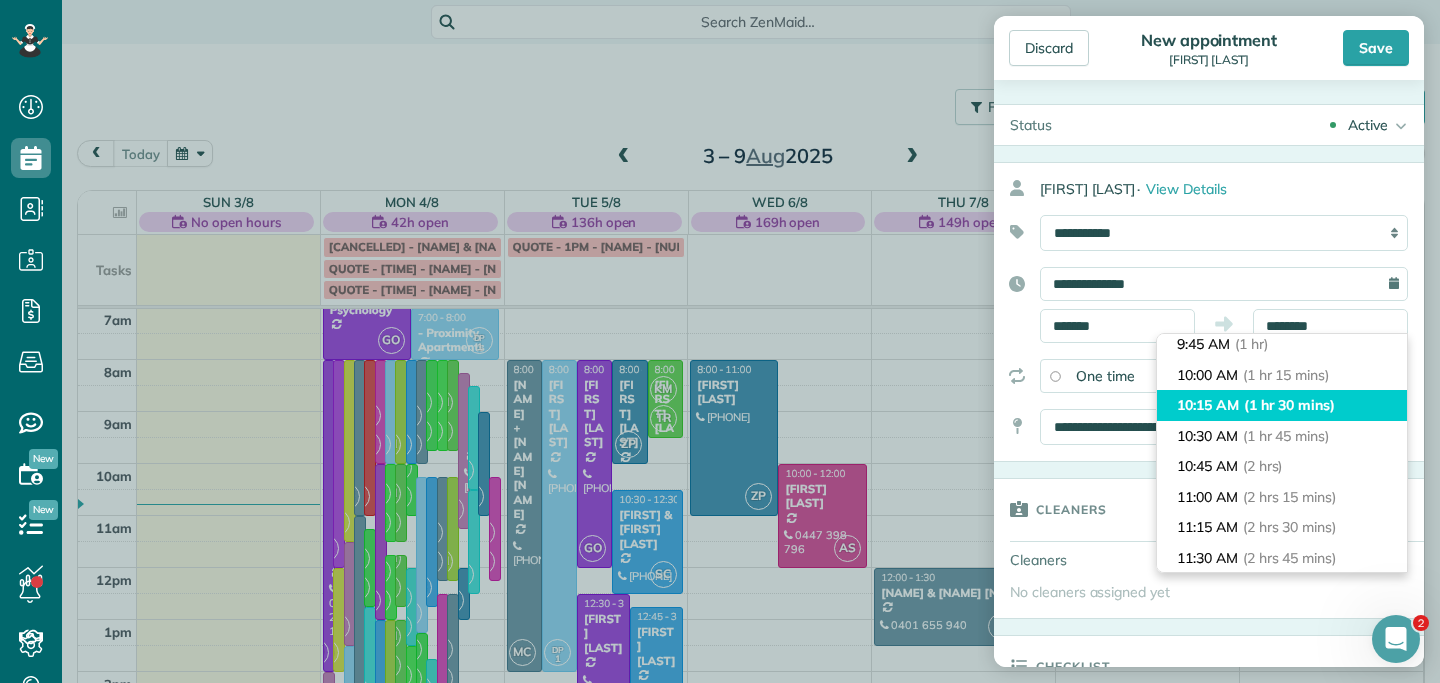 type on "********" 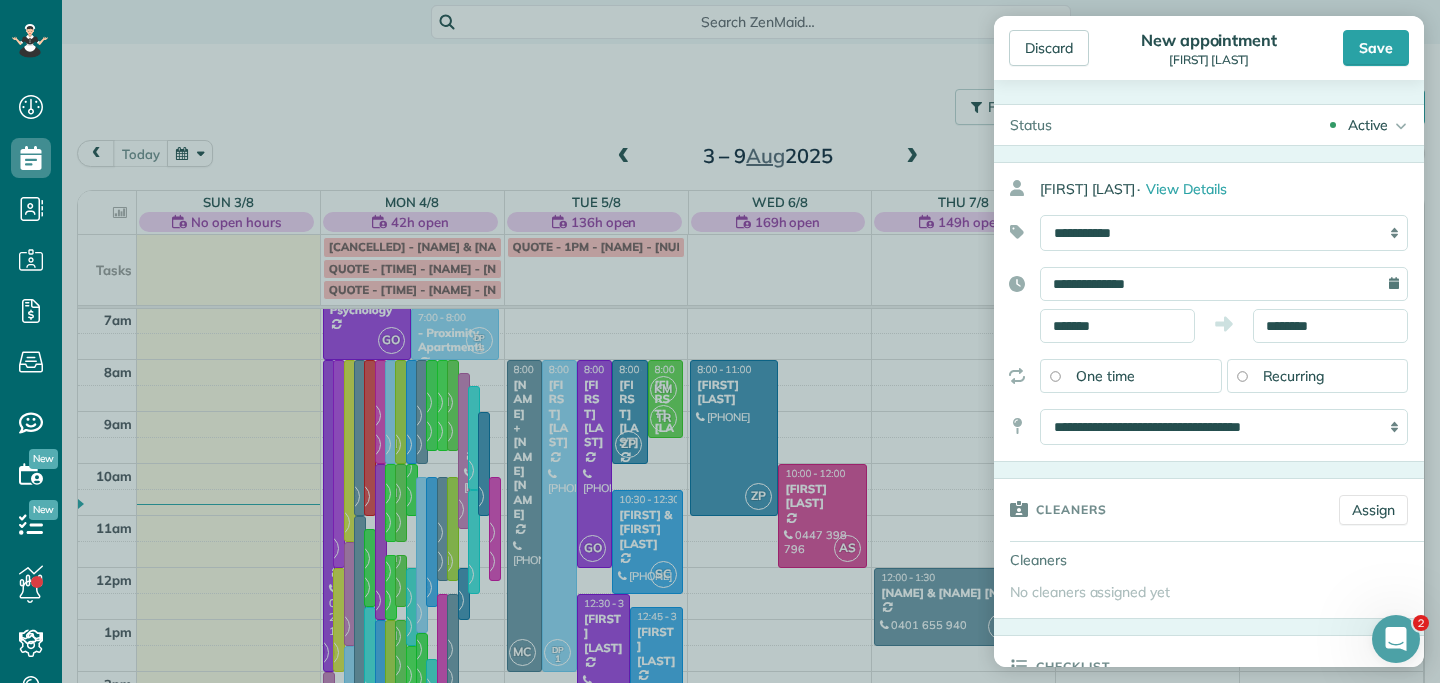 click on "Recurring" at bounding box center (1318, 376) 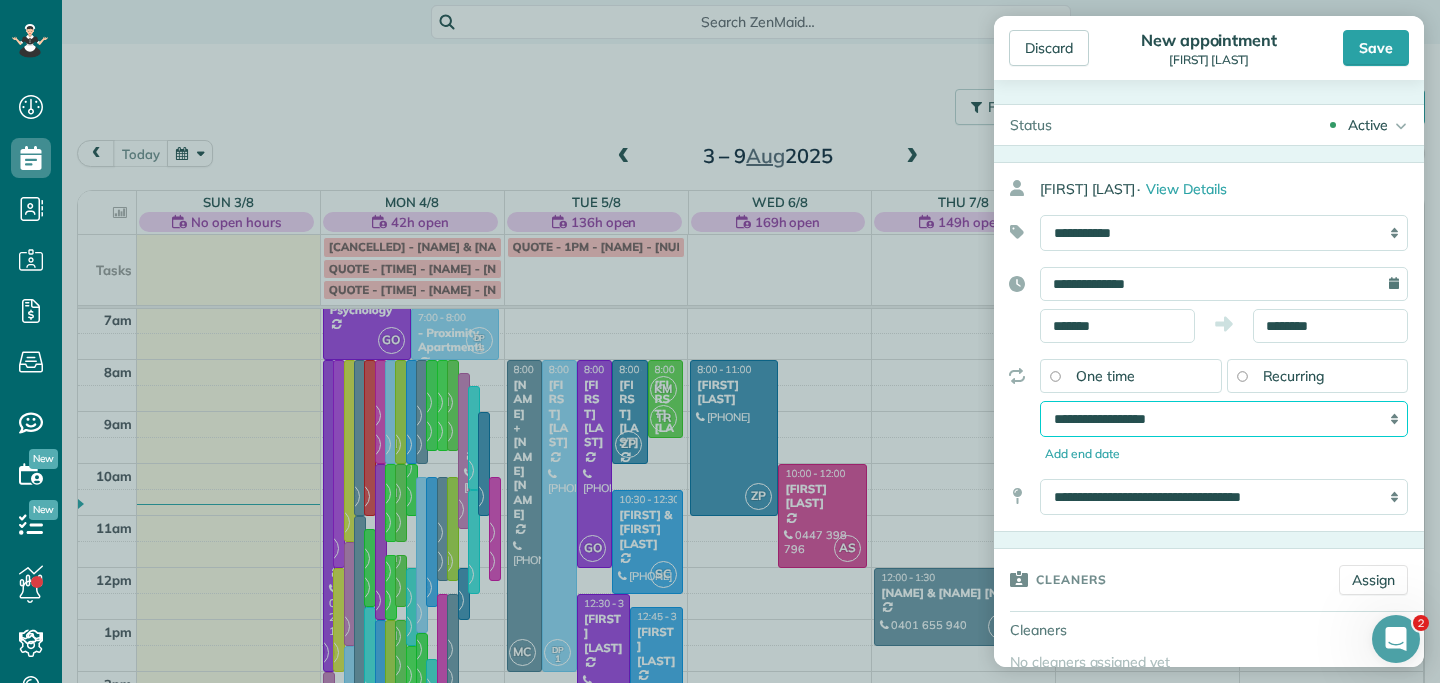 click on "**********" at bounding box center [1224, 419] 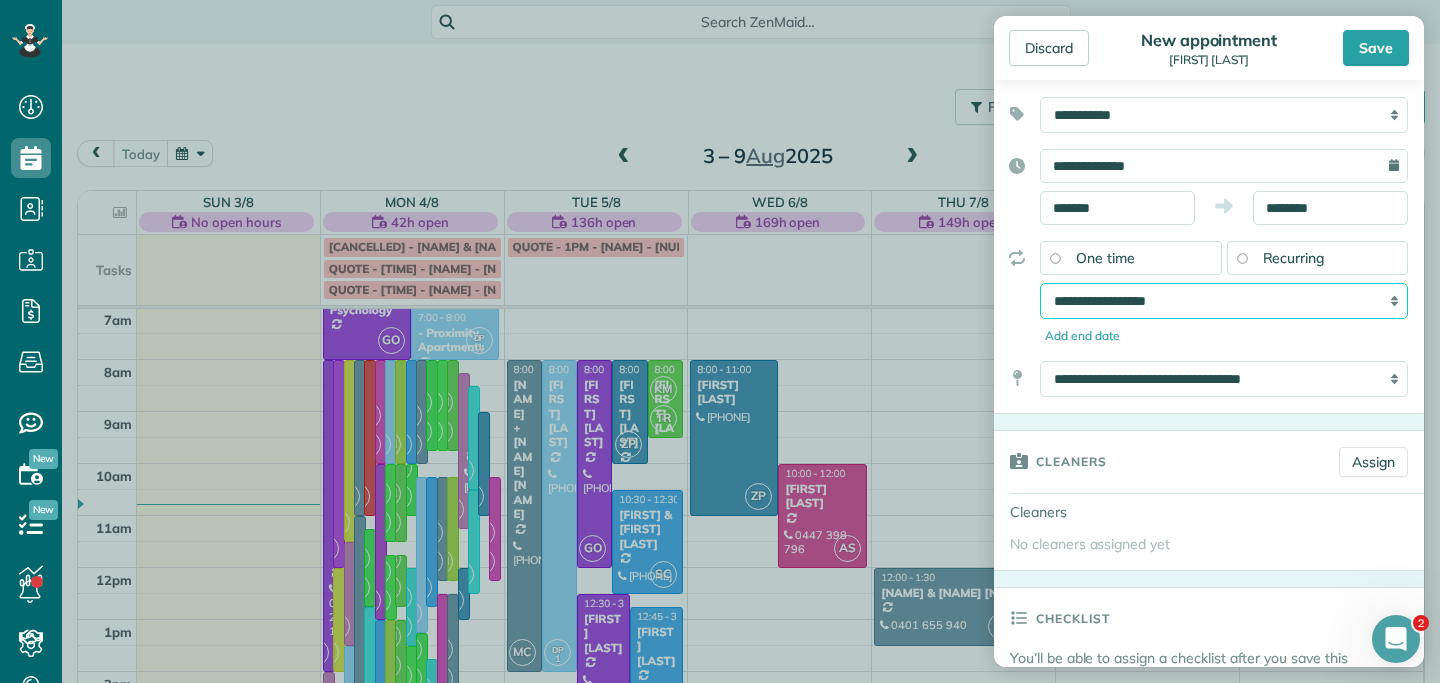 scroll, scrollTop: 150, scrollLeft: 0, axis: vertical 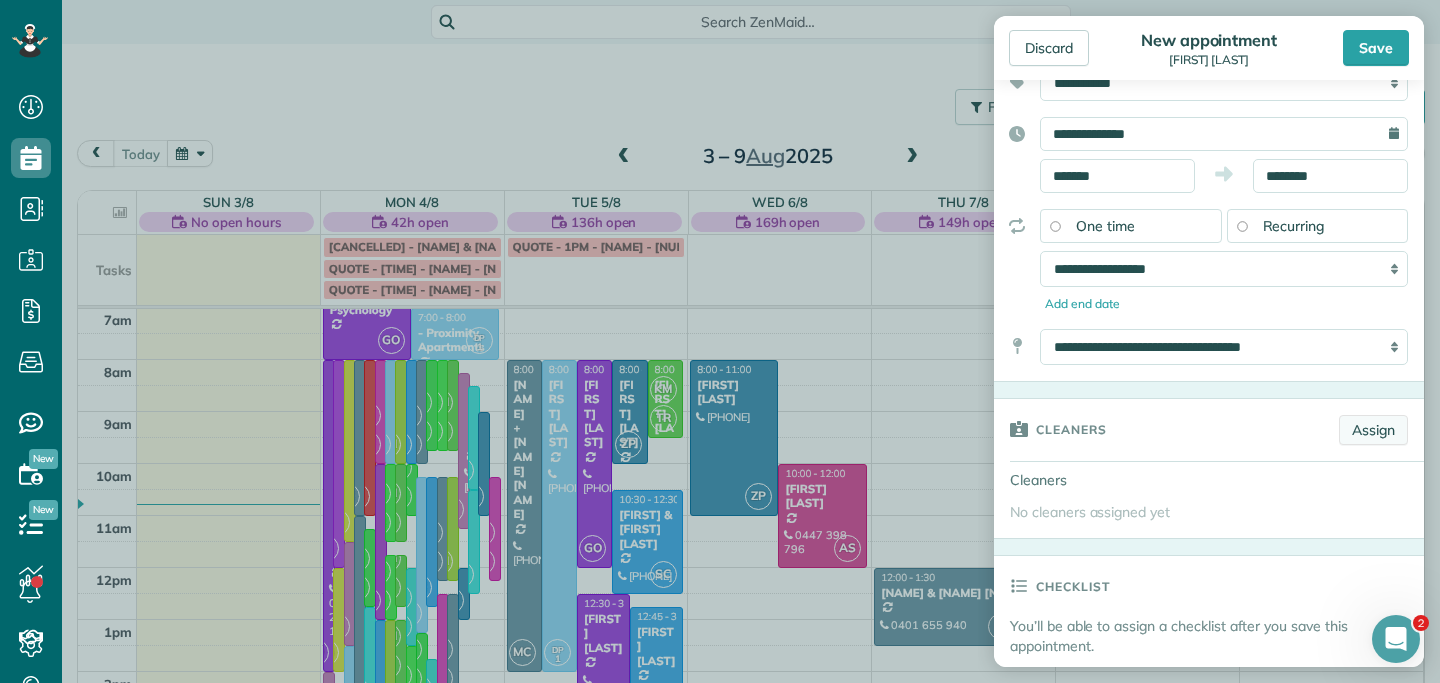 click on "Assign" at bounding box center (1373, 430) 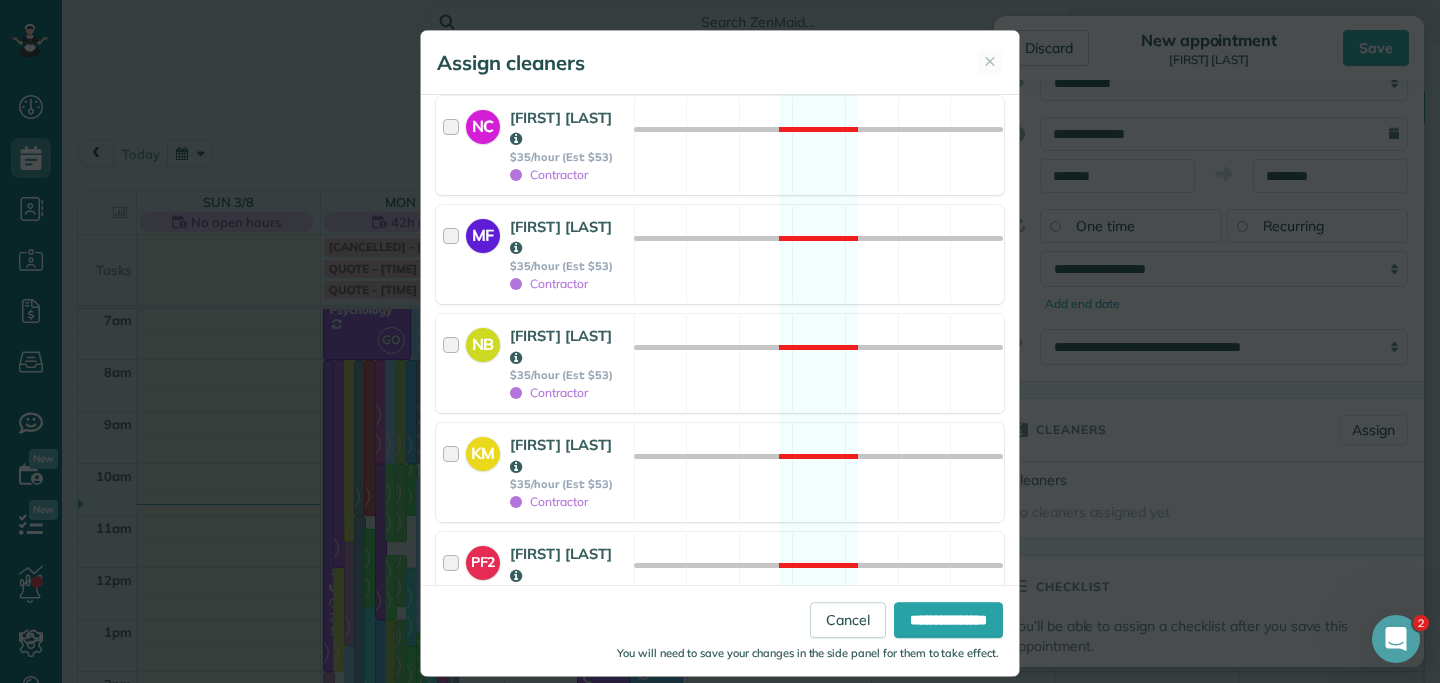 scroll, scrollTop: 1488, scrollLeft: 0, axis: vertical 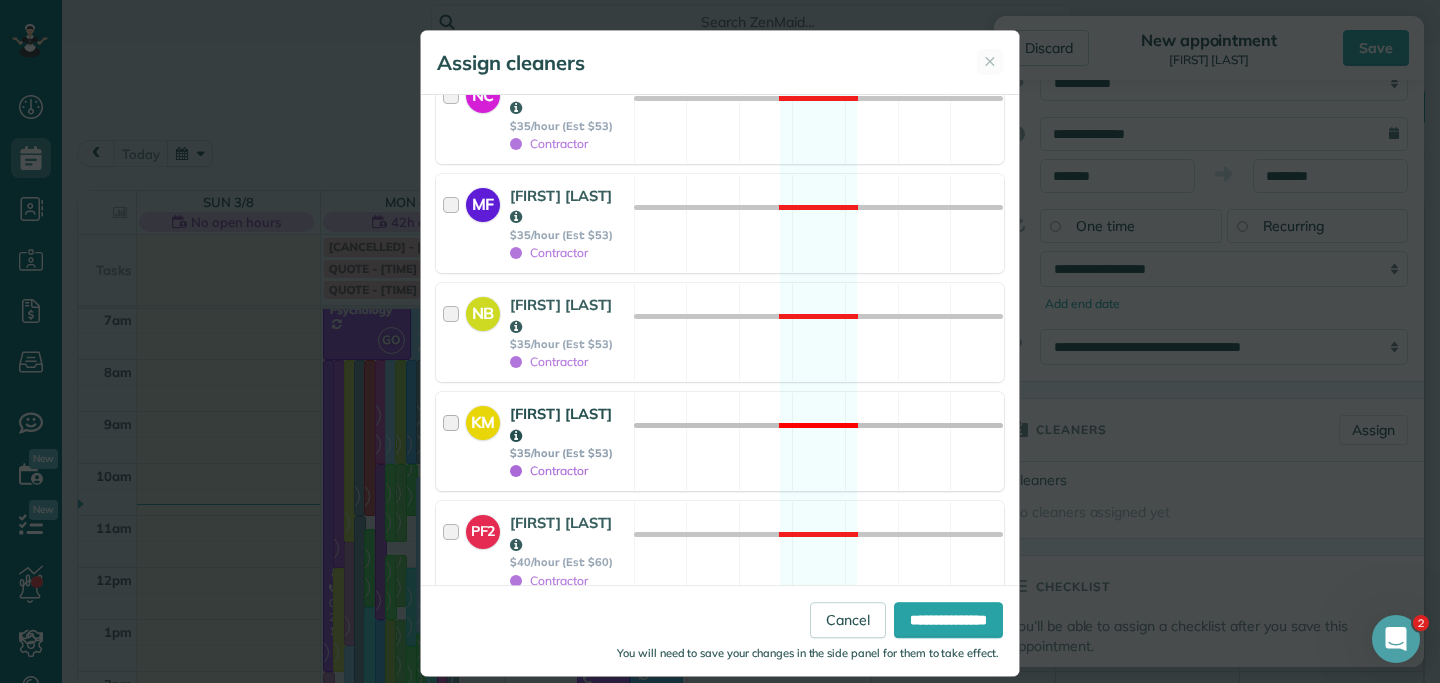 click at bounding box center (454, 441) 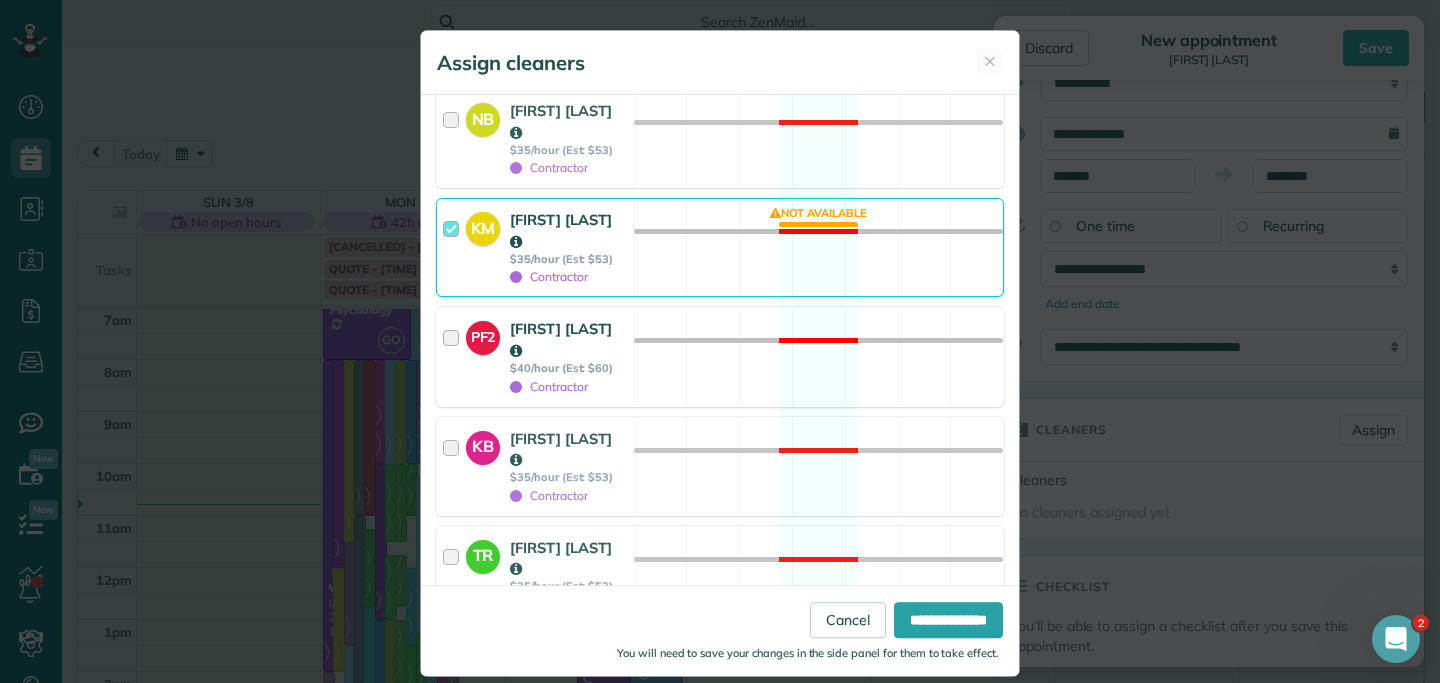 scroll, scrollTop: 1687, scrollLeft: 0, axis: vertical 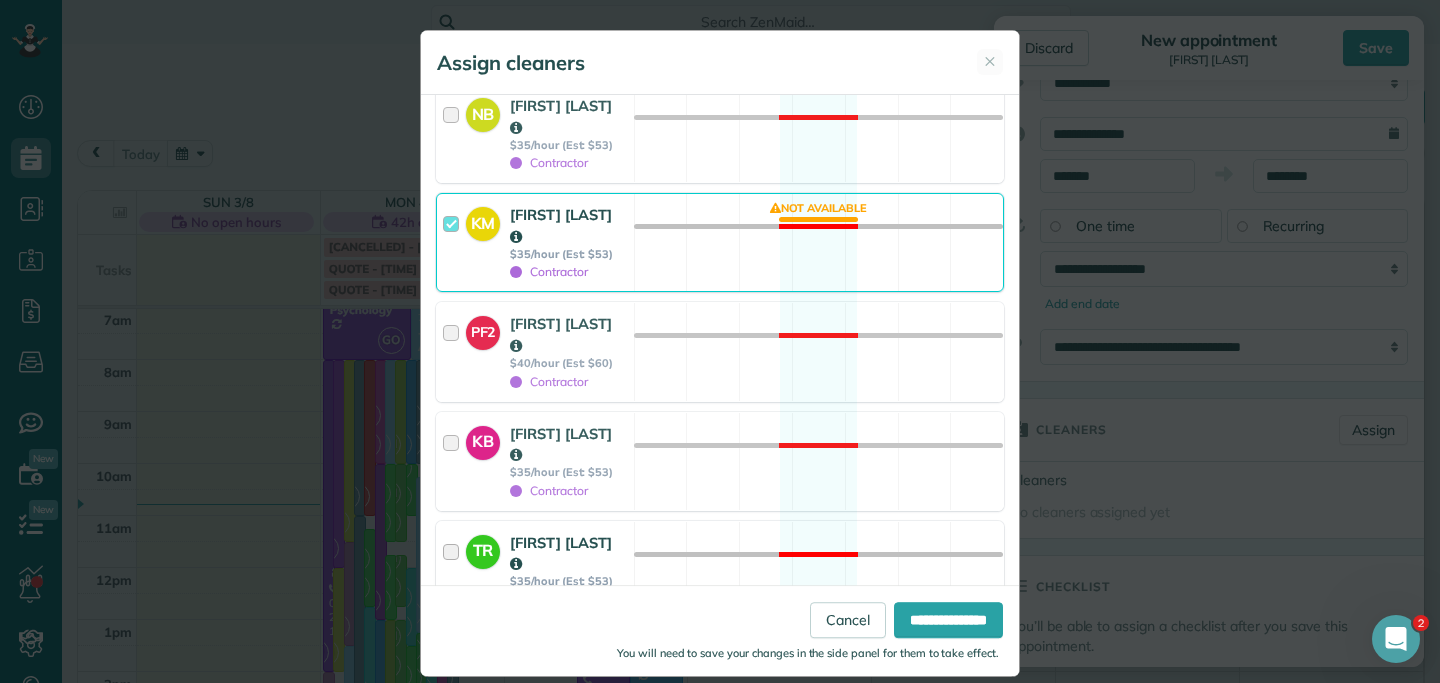 click at bounding box center [454, 570] 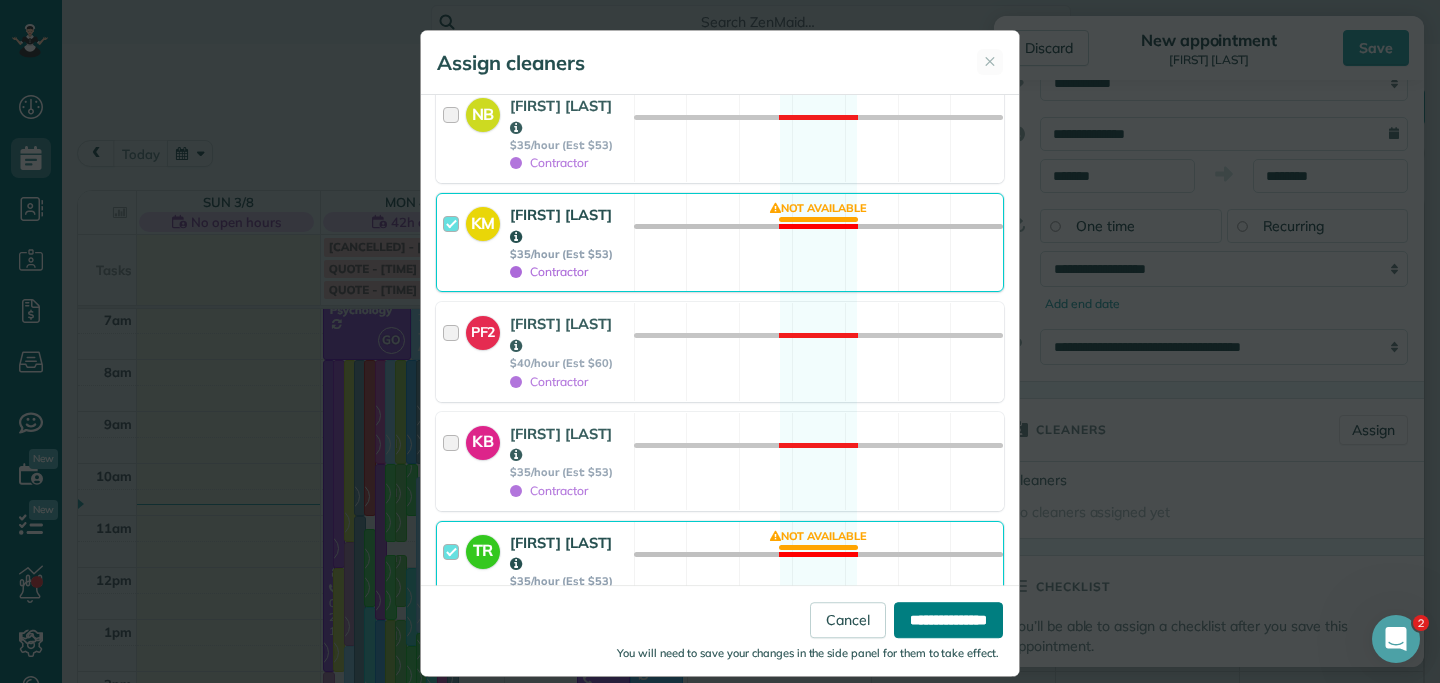 click on "**********" at bounding box center (948, 620) 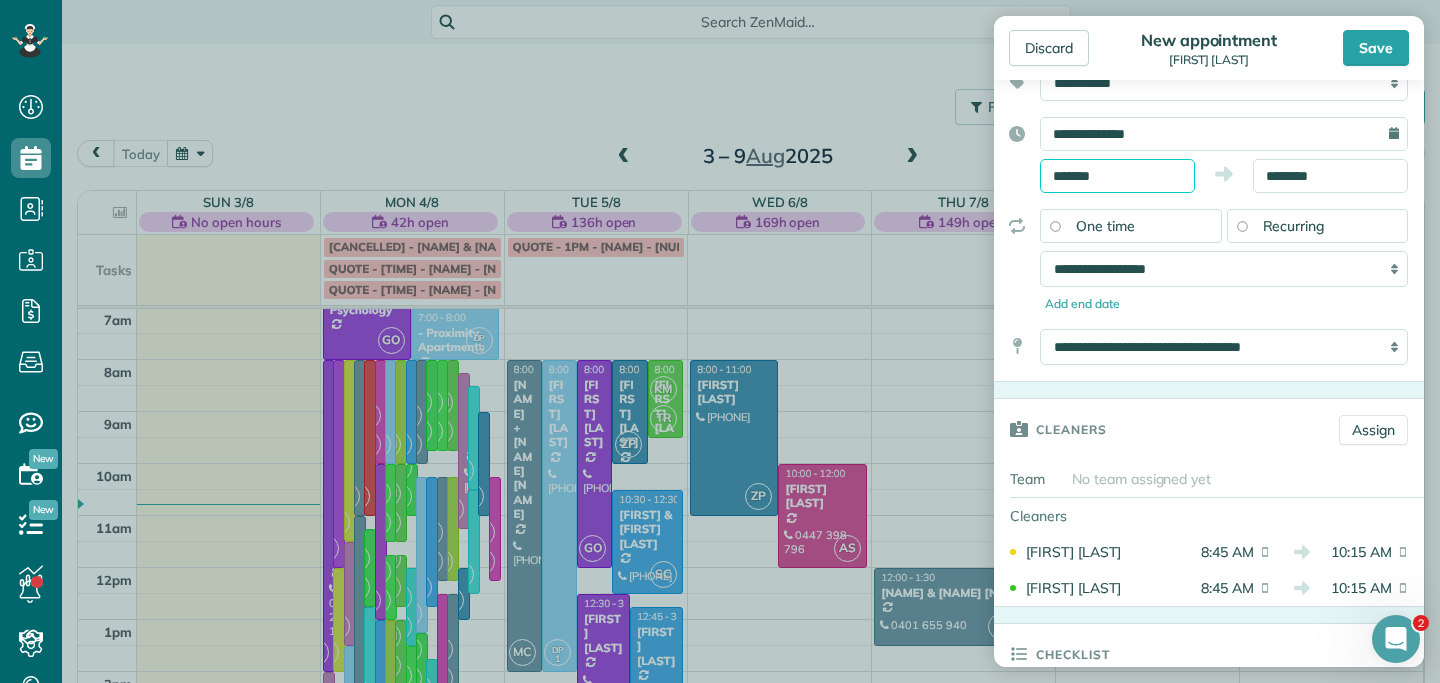 click on "*******" at bounding box center (1117, 176) 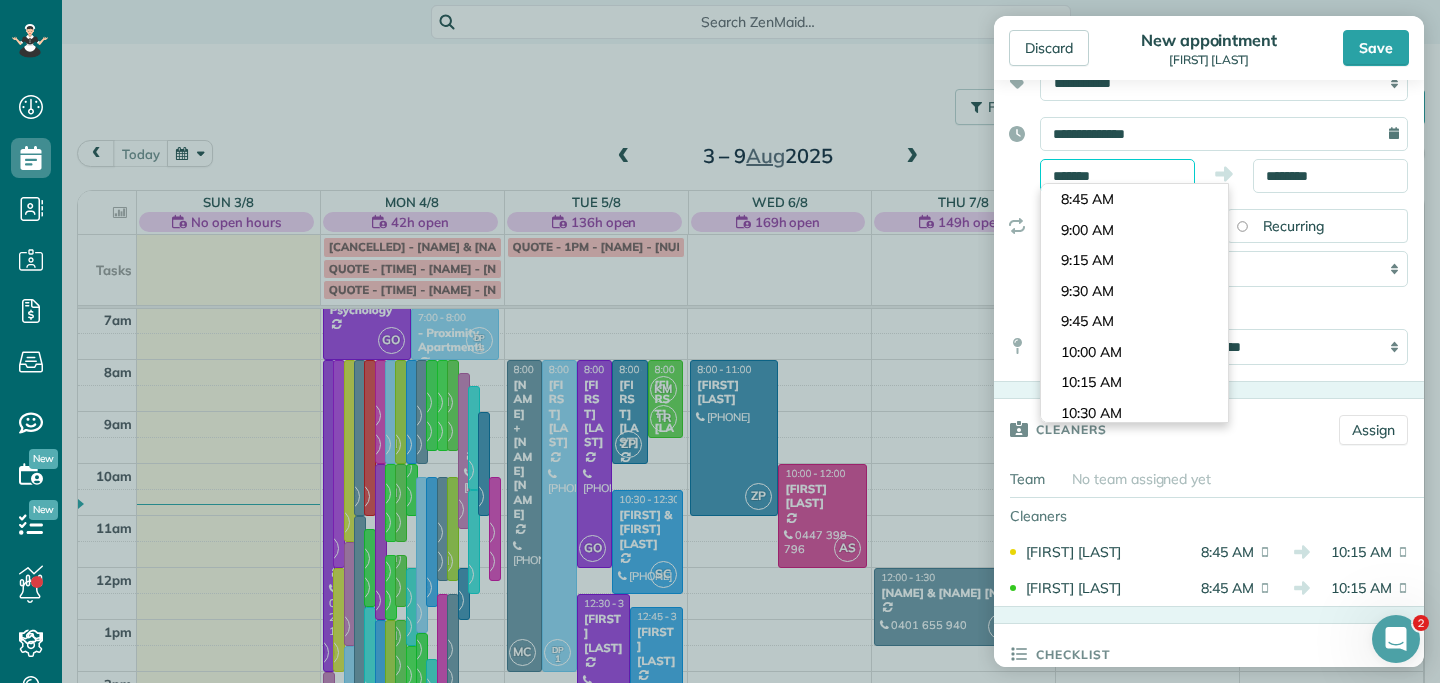 scroll, scrollTop: 1007, scrollLeft: 0, axis: vertical 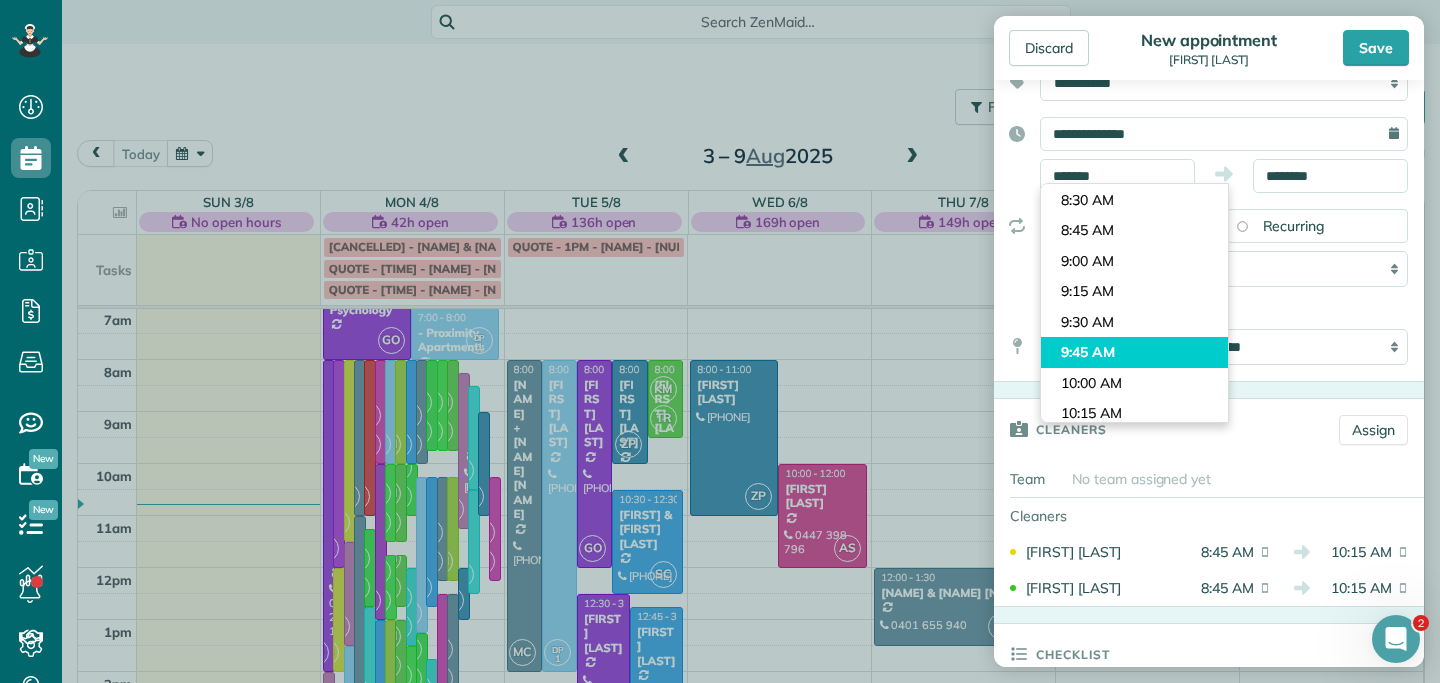 type on "*******" 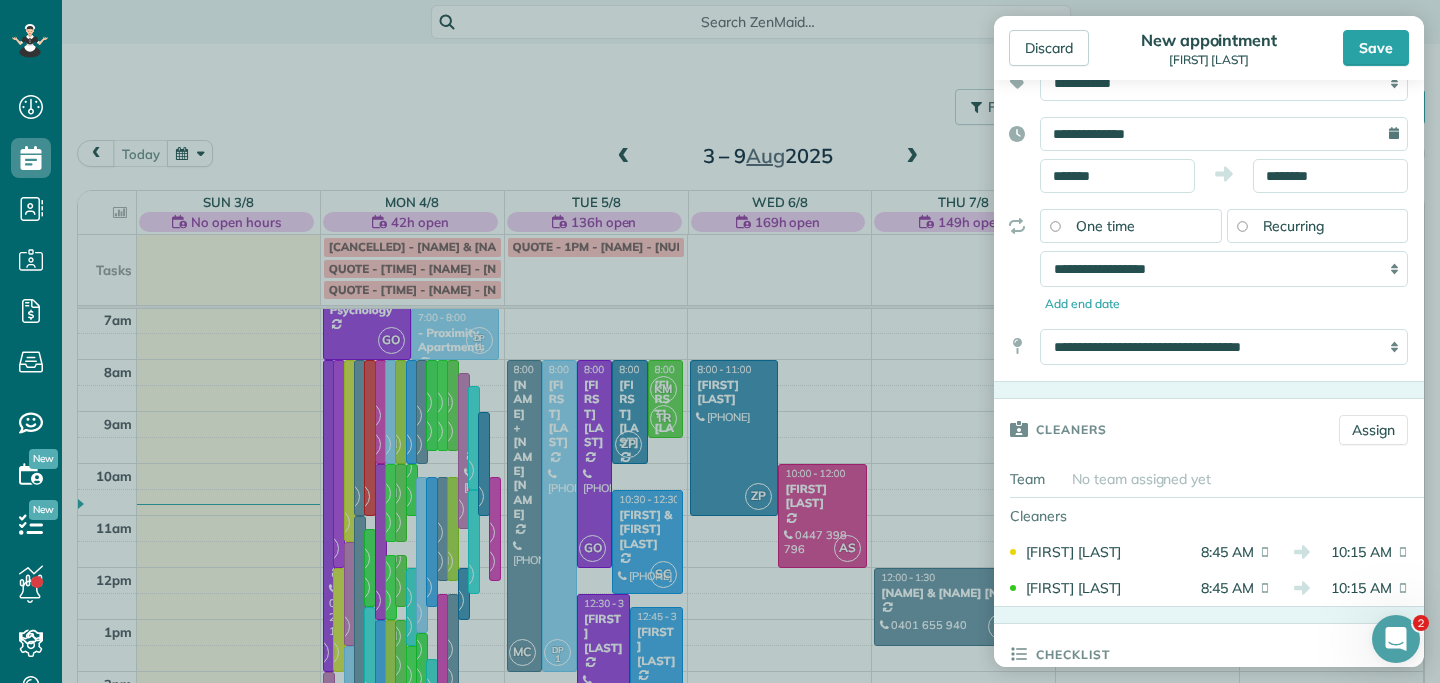 click on "Dashboard
Scheduling
Calendar View
List View
Dispatch View - Weekly scheduling (Beta)" at bounding box center (720, 341) 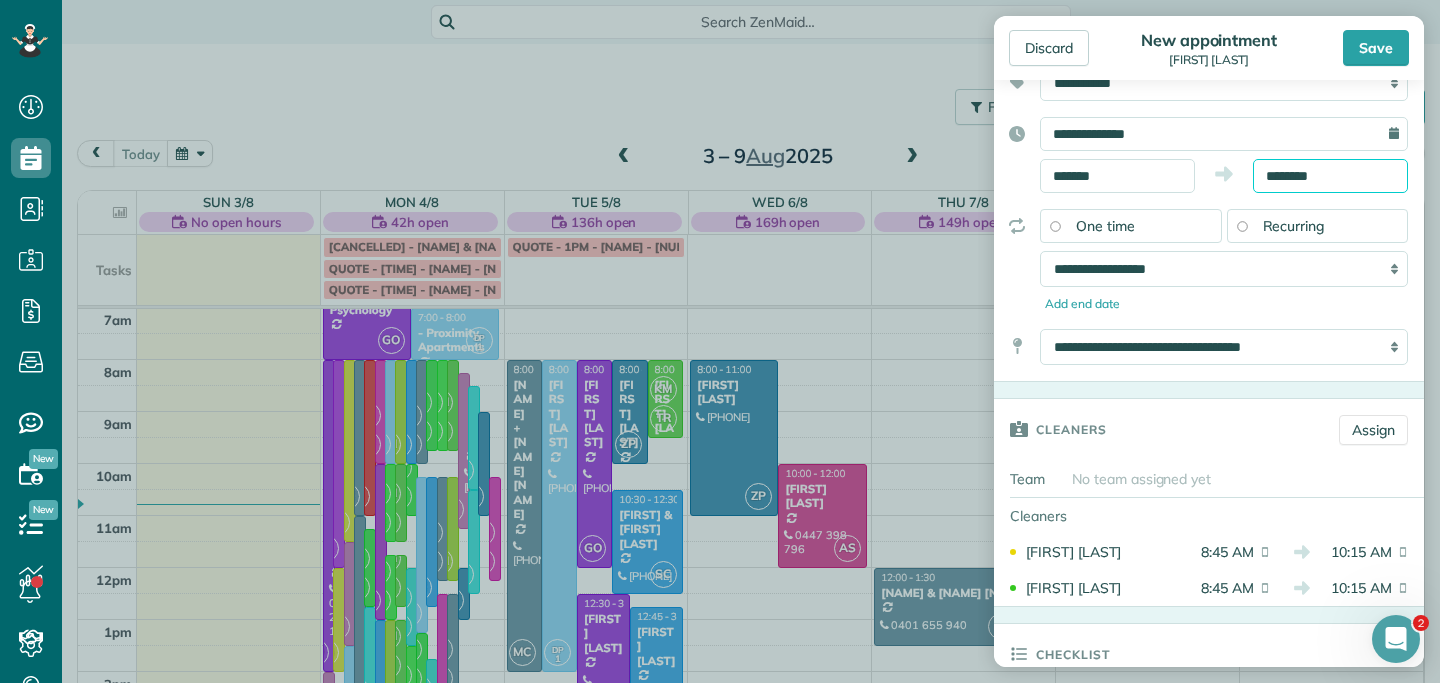 click on "********" at bounding box center (1330, 176) 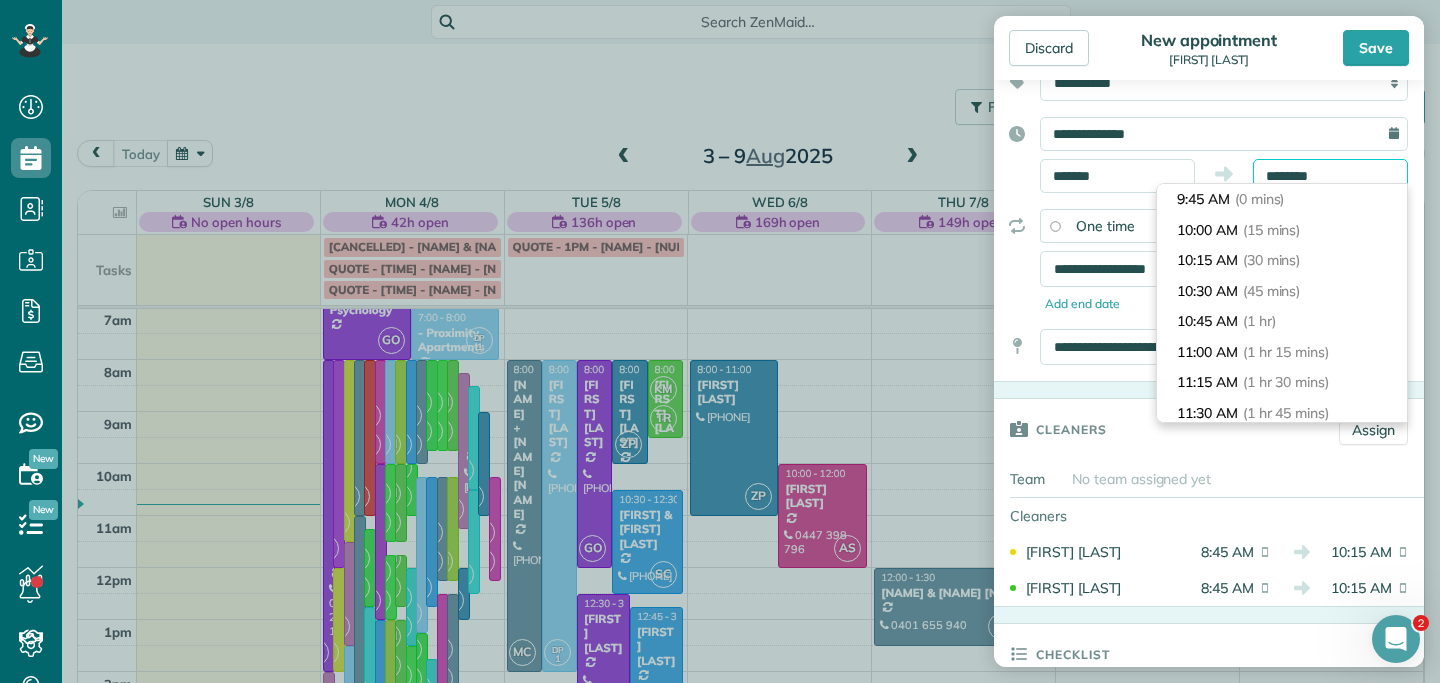 scroll, scrollTop: 30, scrollLeft: 0, axis: vertical 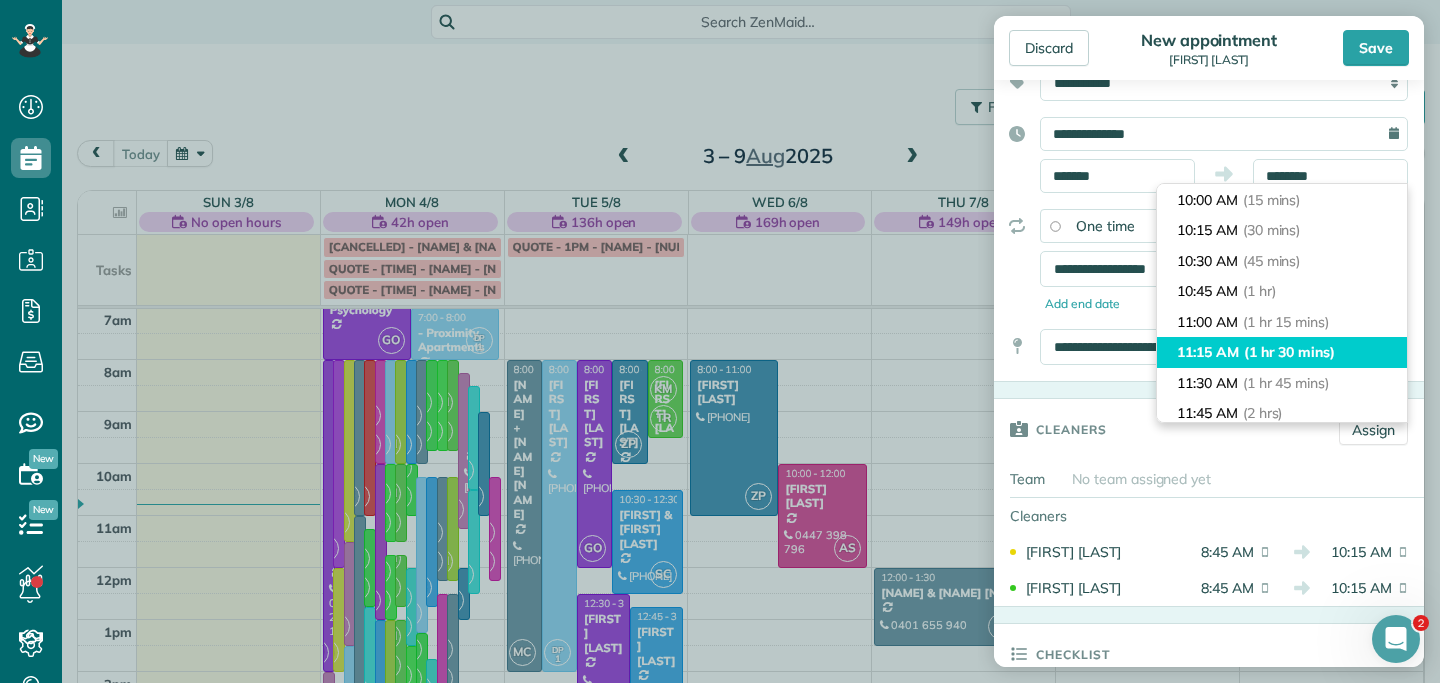 type on "********" 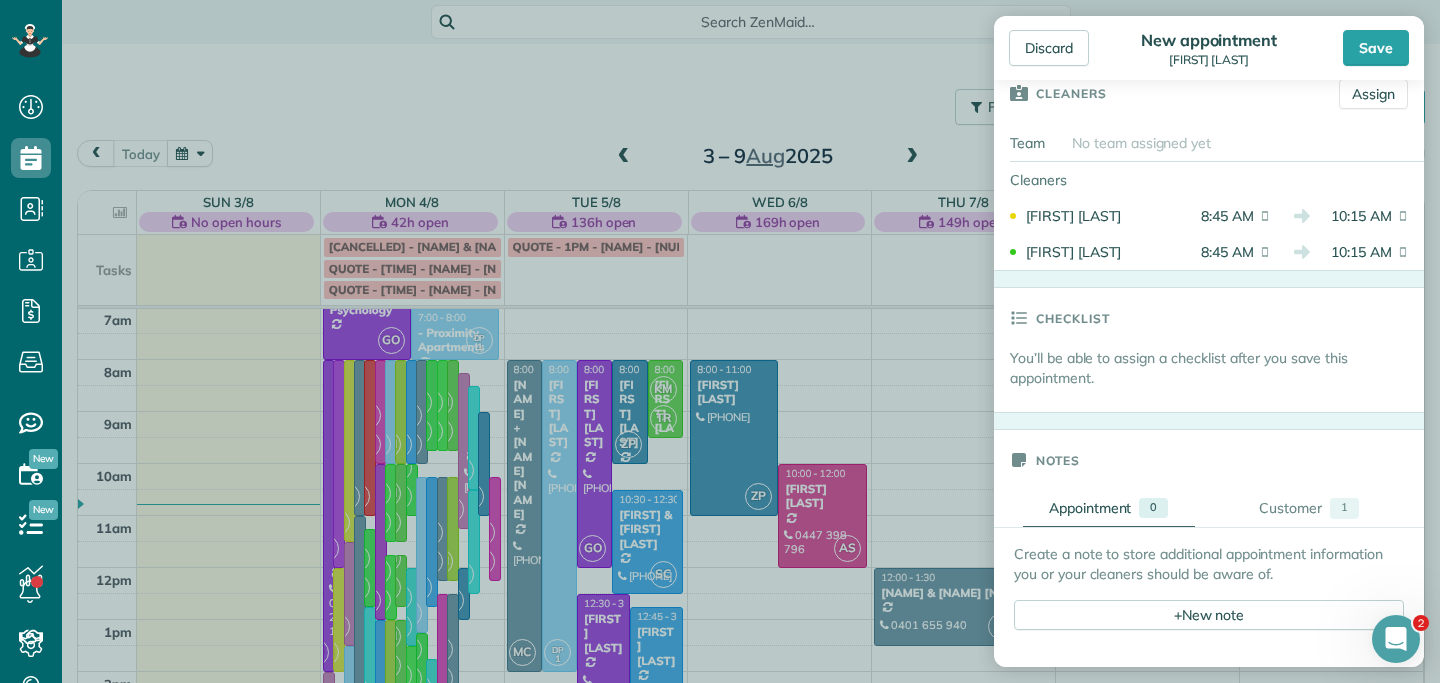 scroll, scrollTop: 516, scrollLeft: 0, axis: vertical 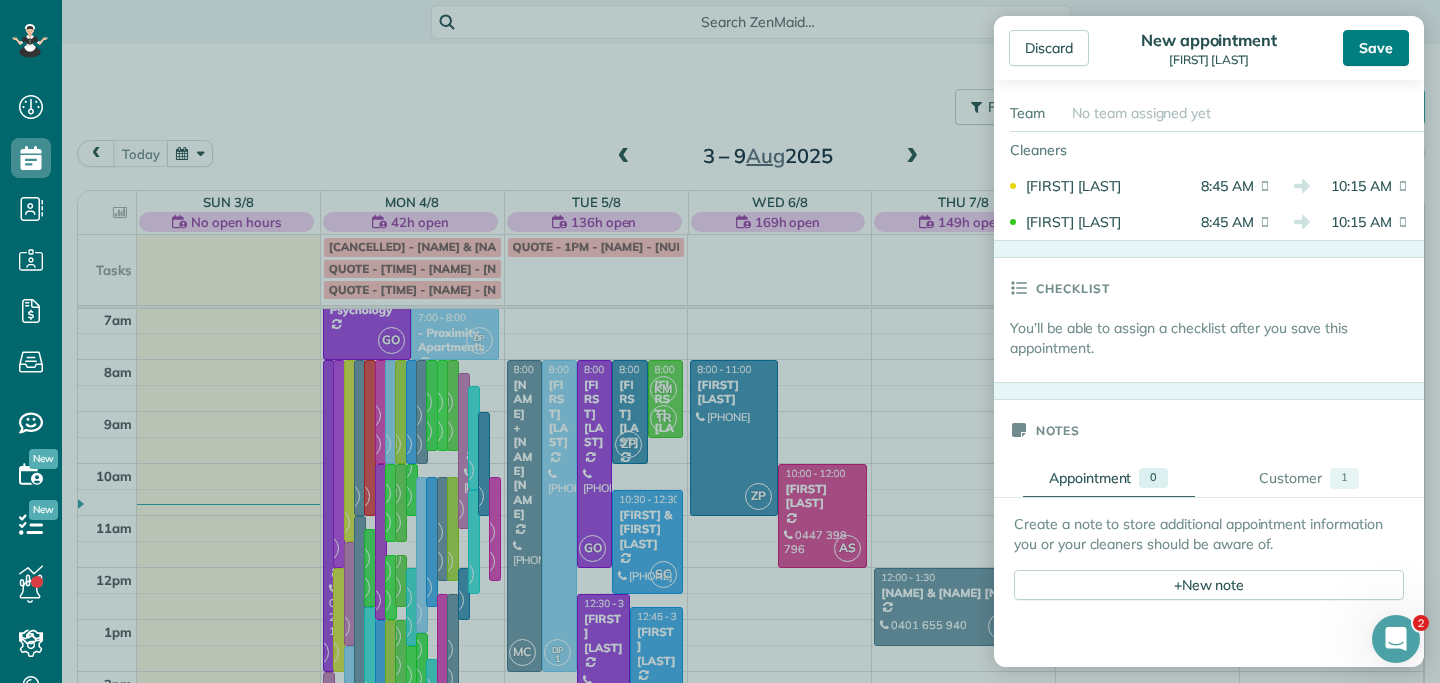 click on "Save" at bounding box center [1376, 48] 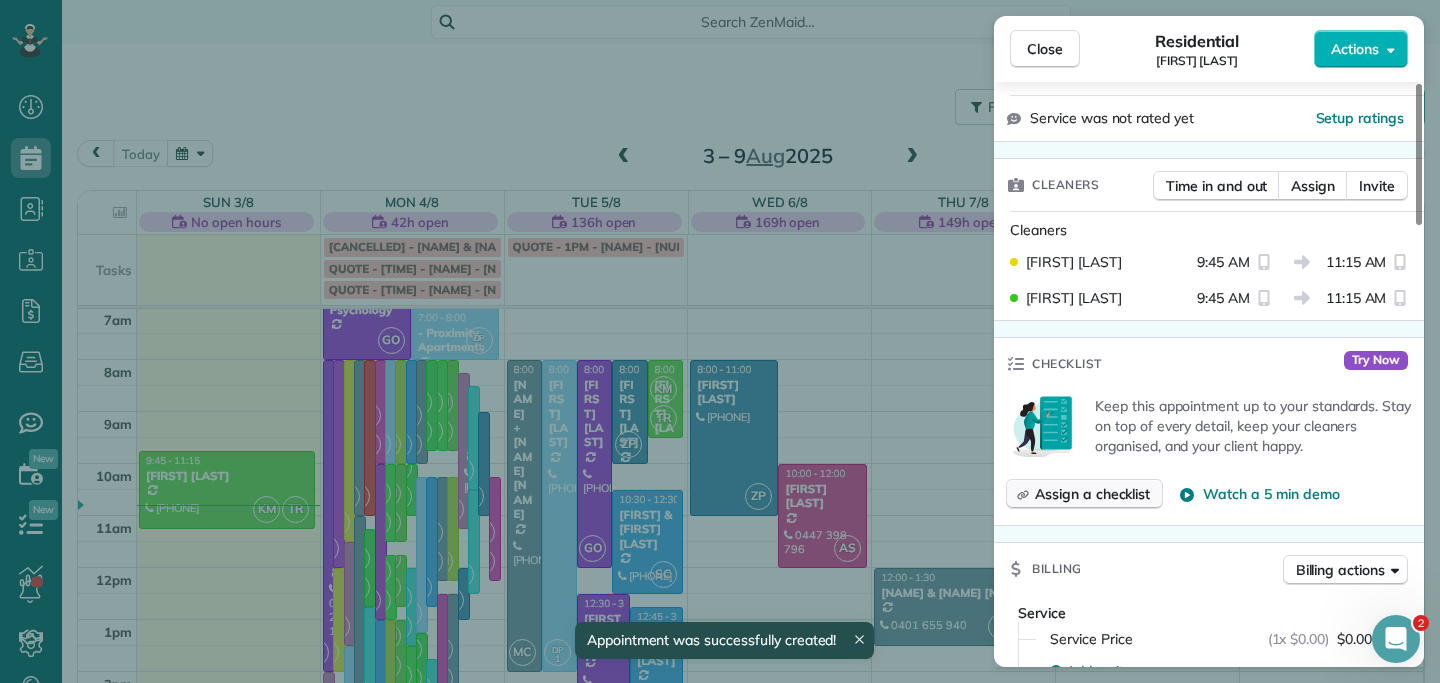 scroll, scrollTop: 454, scrollLeft: 0, axis: vertical 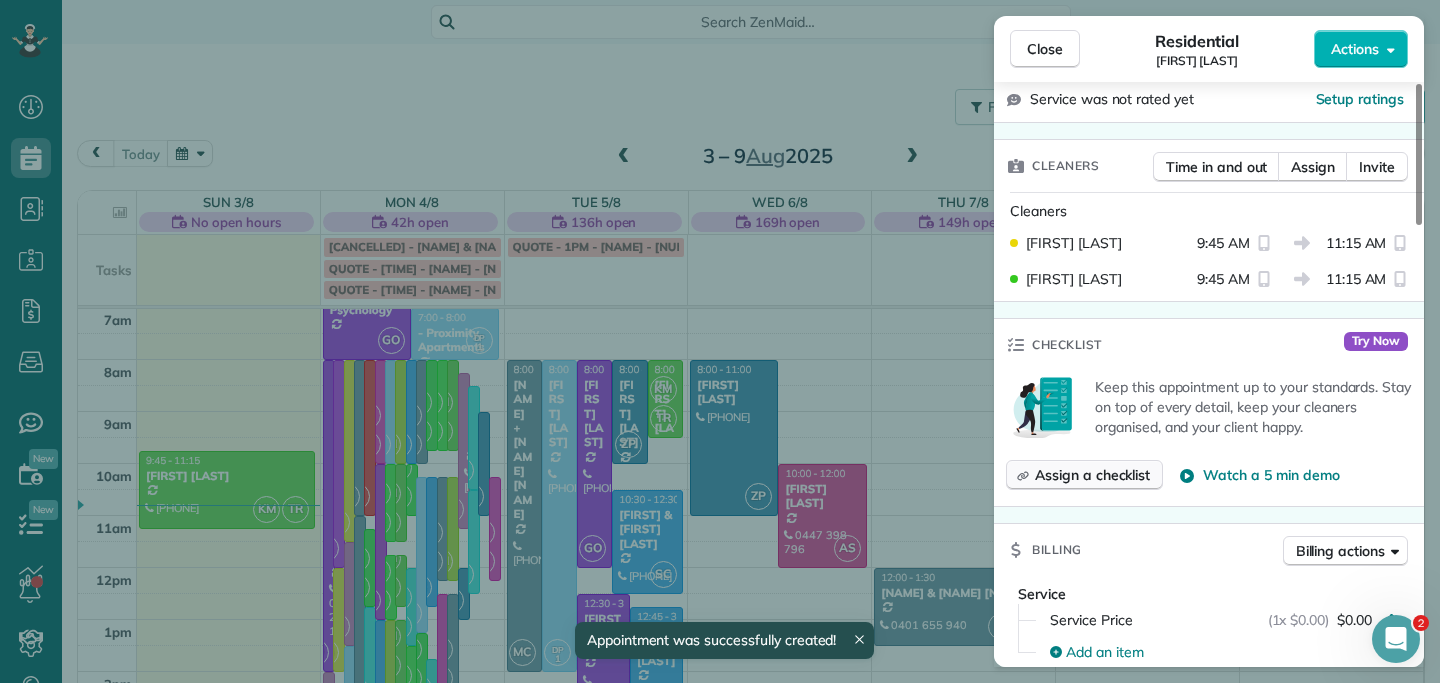click on "Assign a checklist" at bounding box center (1092, 475) 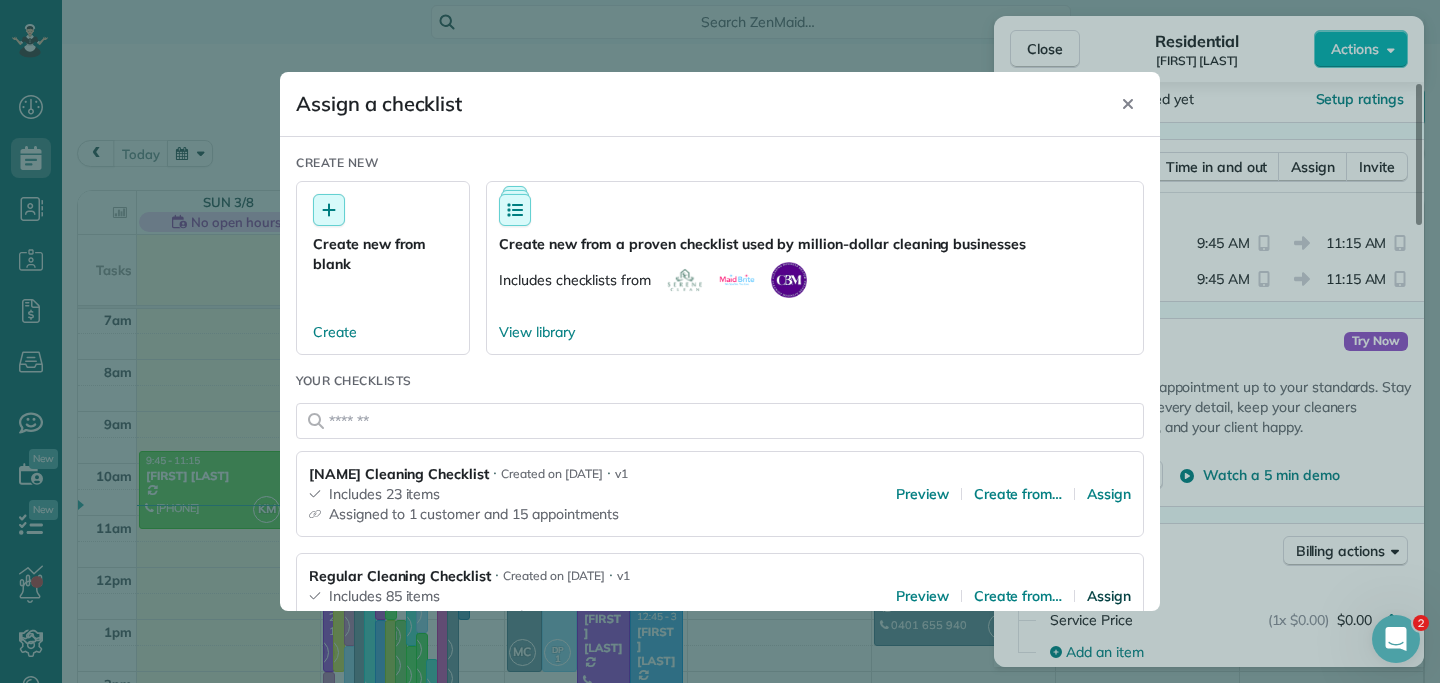 click on "Assign" at bounding box center [1109, 596] 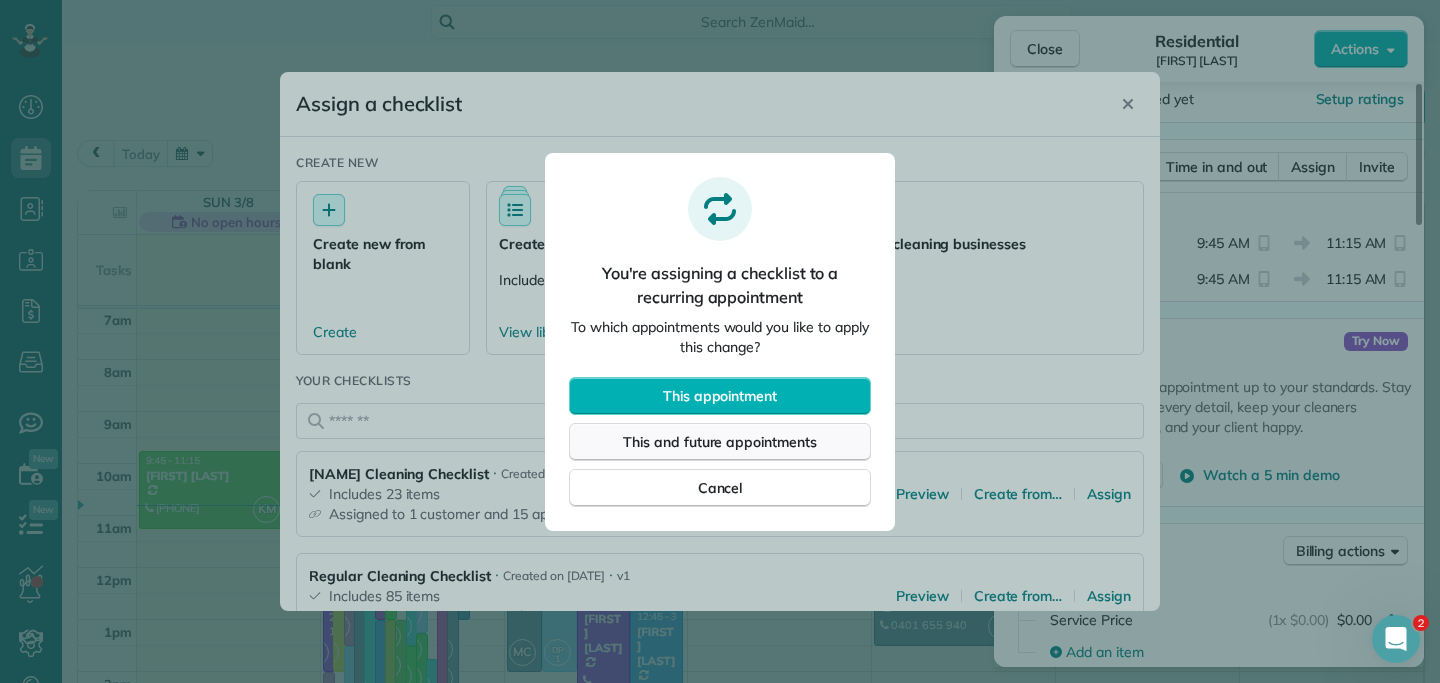 click on "This and future appointments" at bounding box center [720, 442] 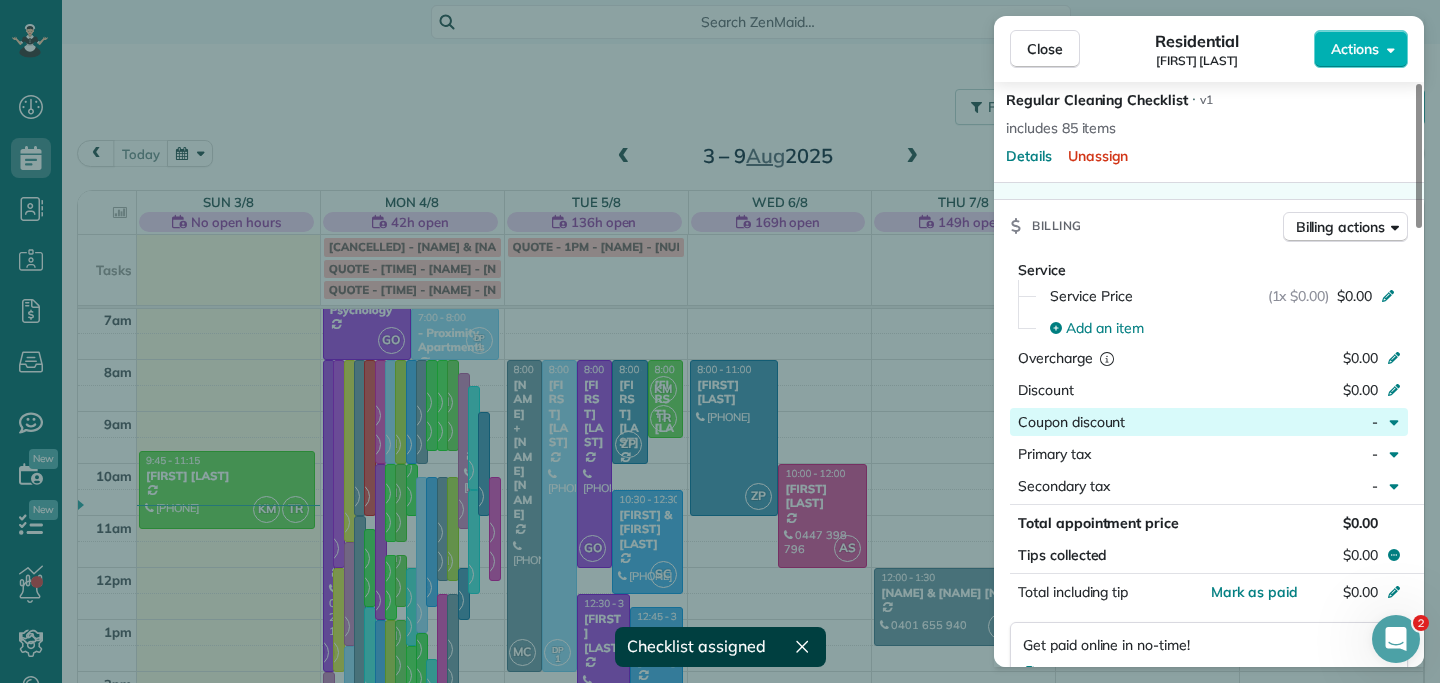 scroll, scrollTop: 692, scrollLeft: 0, axis: vertical 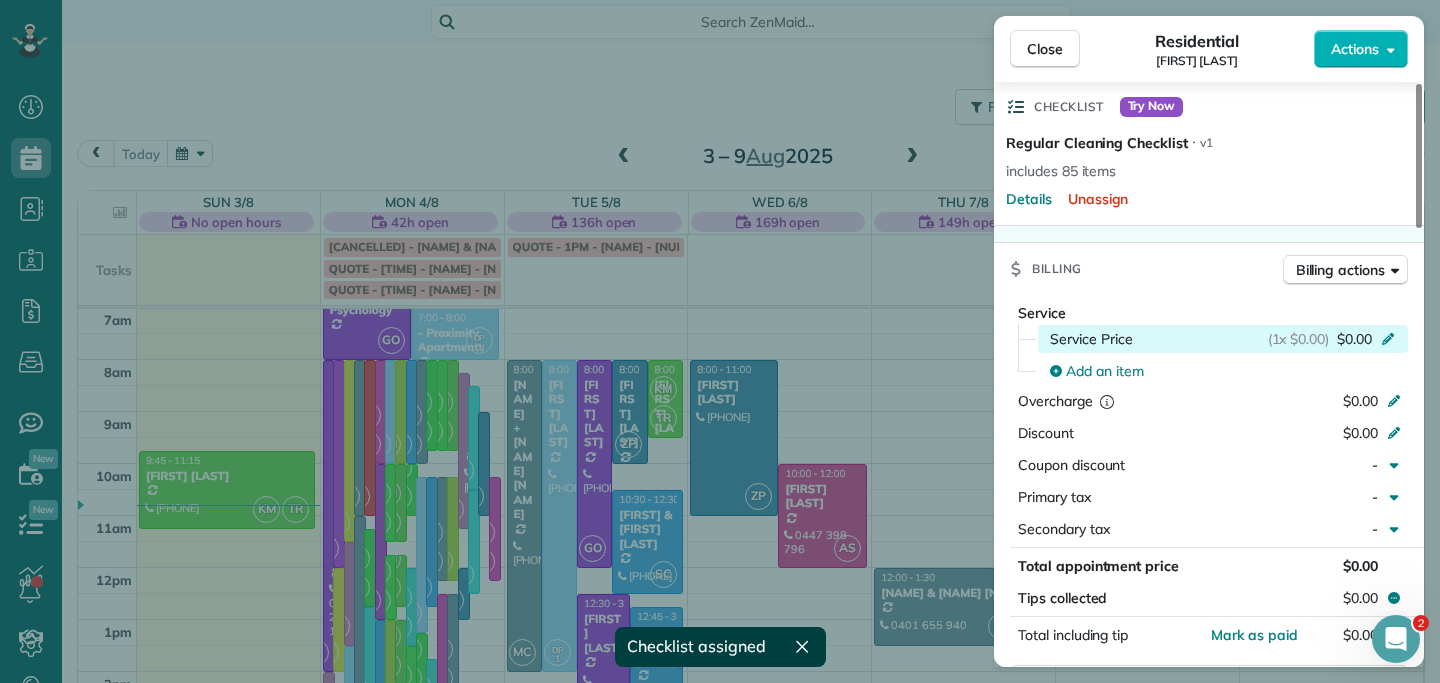 click 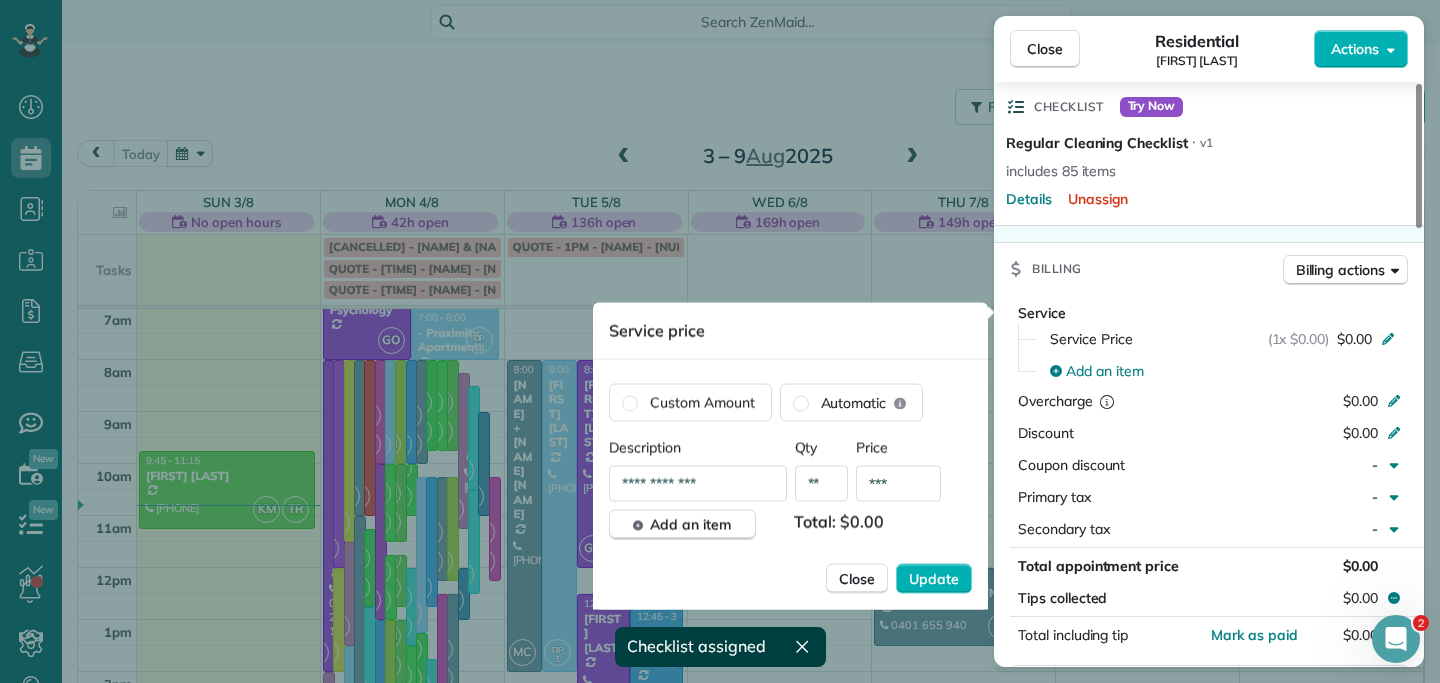 click on "***" at bounding box center [898, 484] 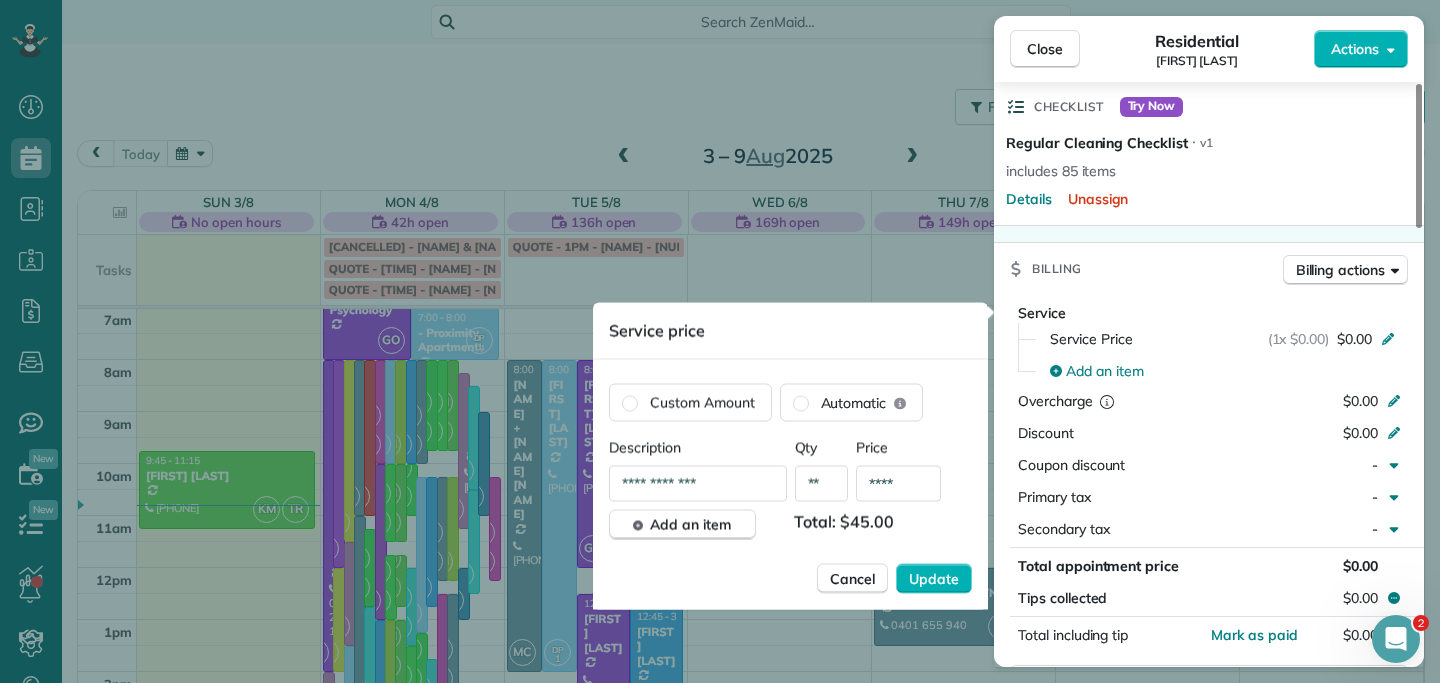 type on "****" 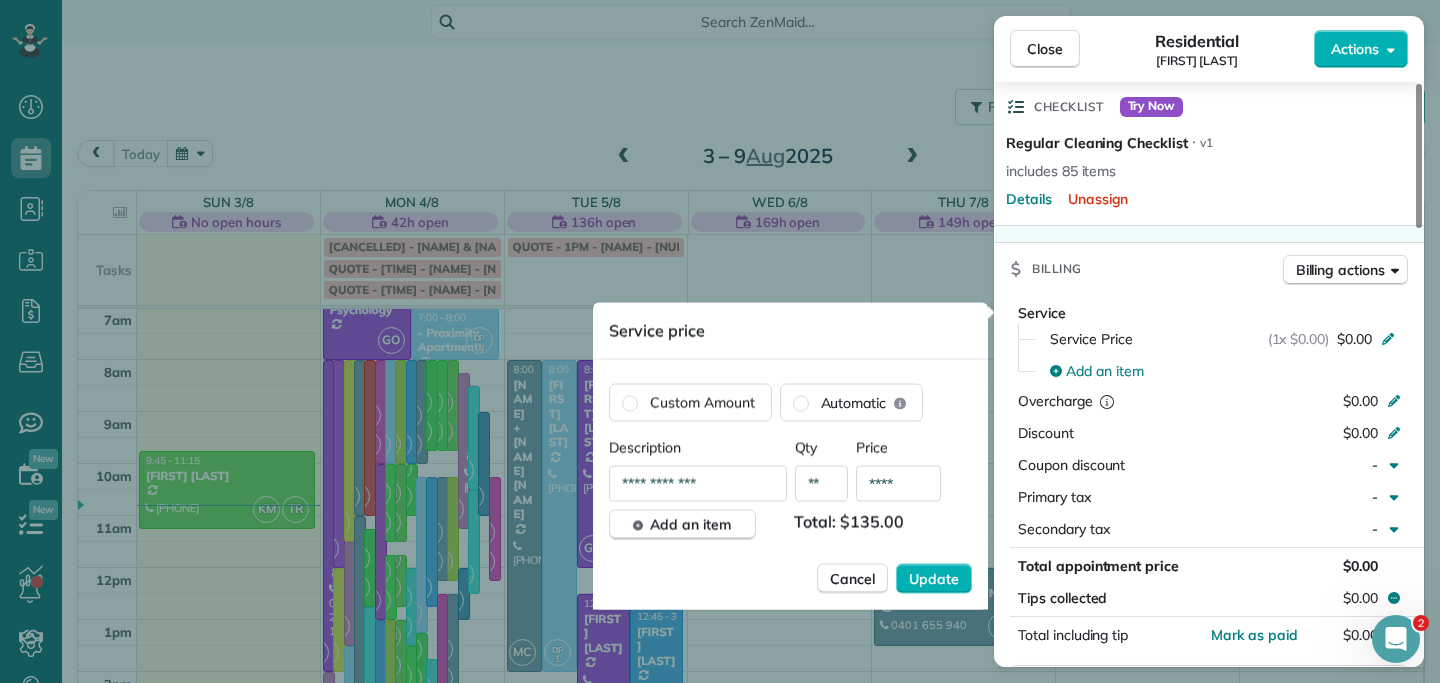 type on "**" 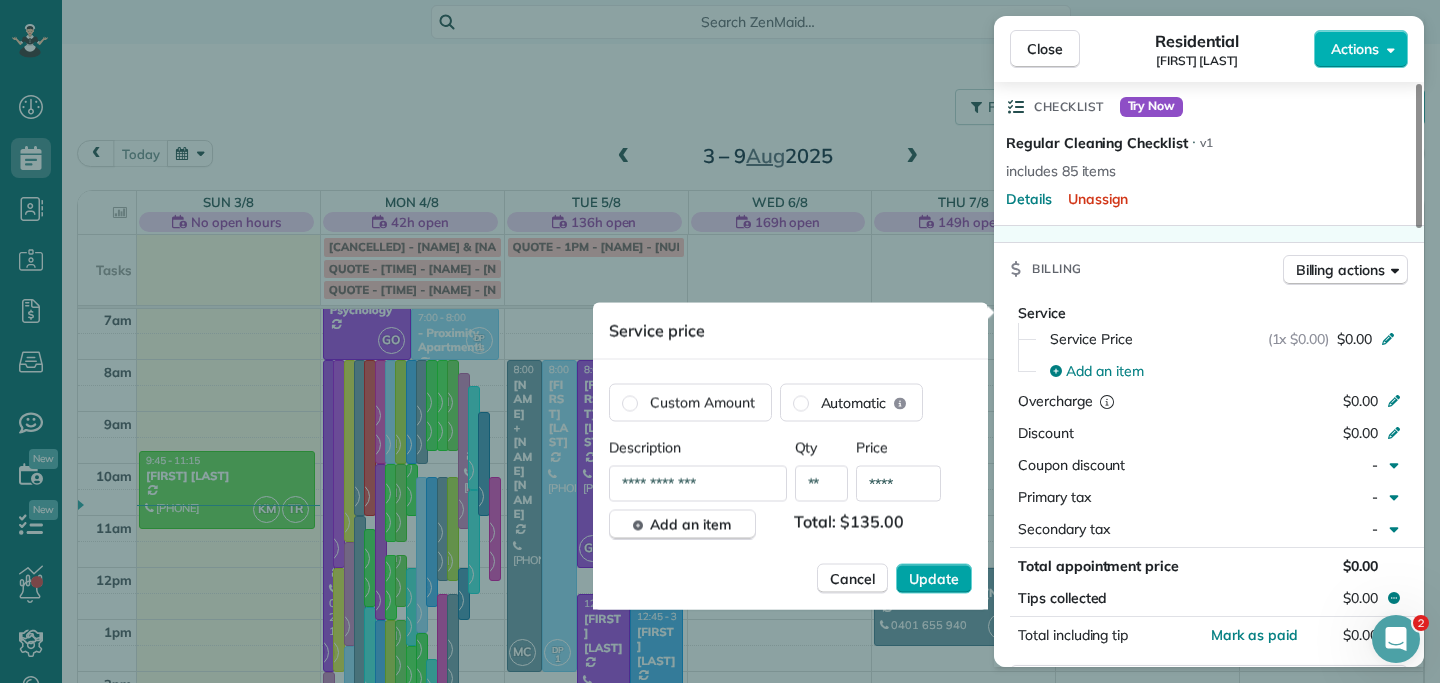 click on "Update" at bounding box center [934, 579] 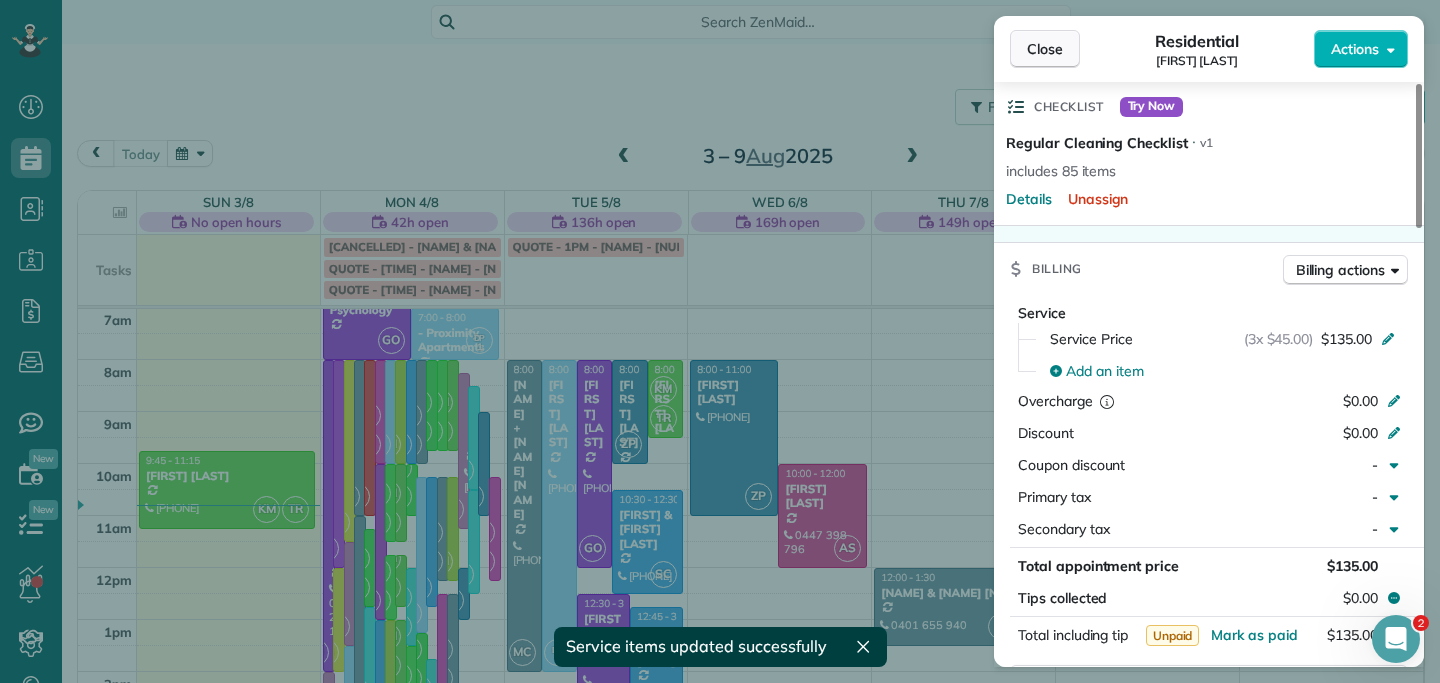click on "Close" at bounding box center (1045, 49) 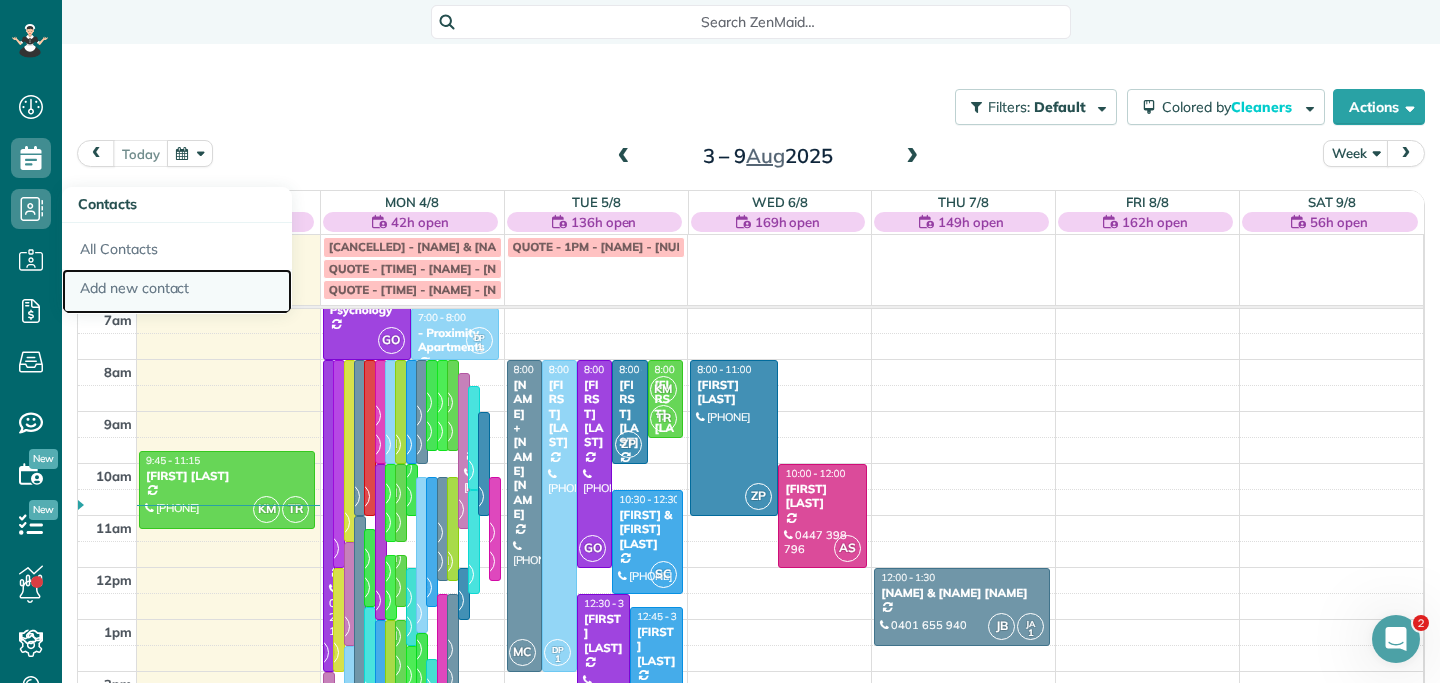 click on "Add new contact" at bounding box center [177, 292] 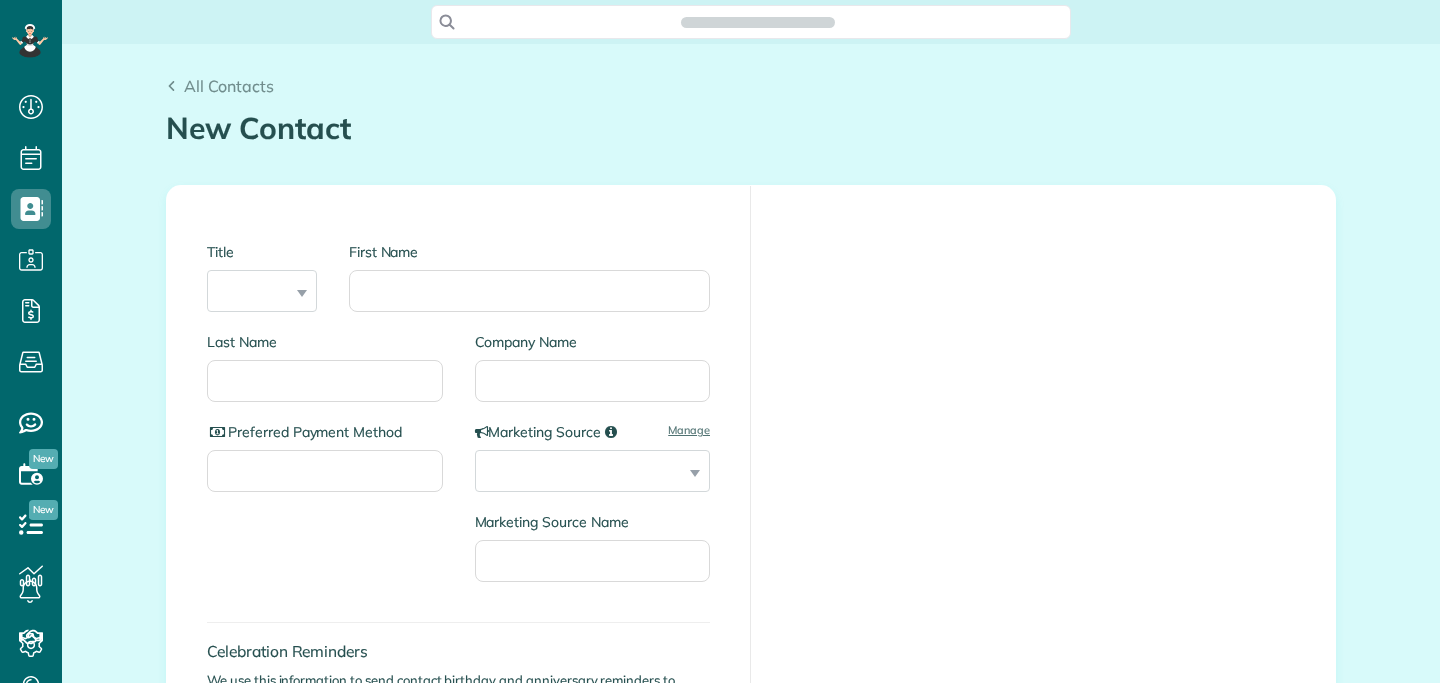 scroll, scrollTop: 0, scrollLeft: 0, axis: both 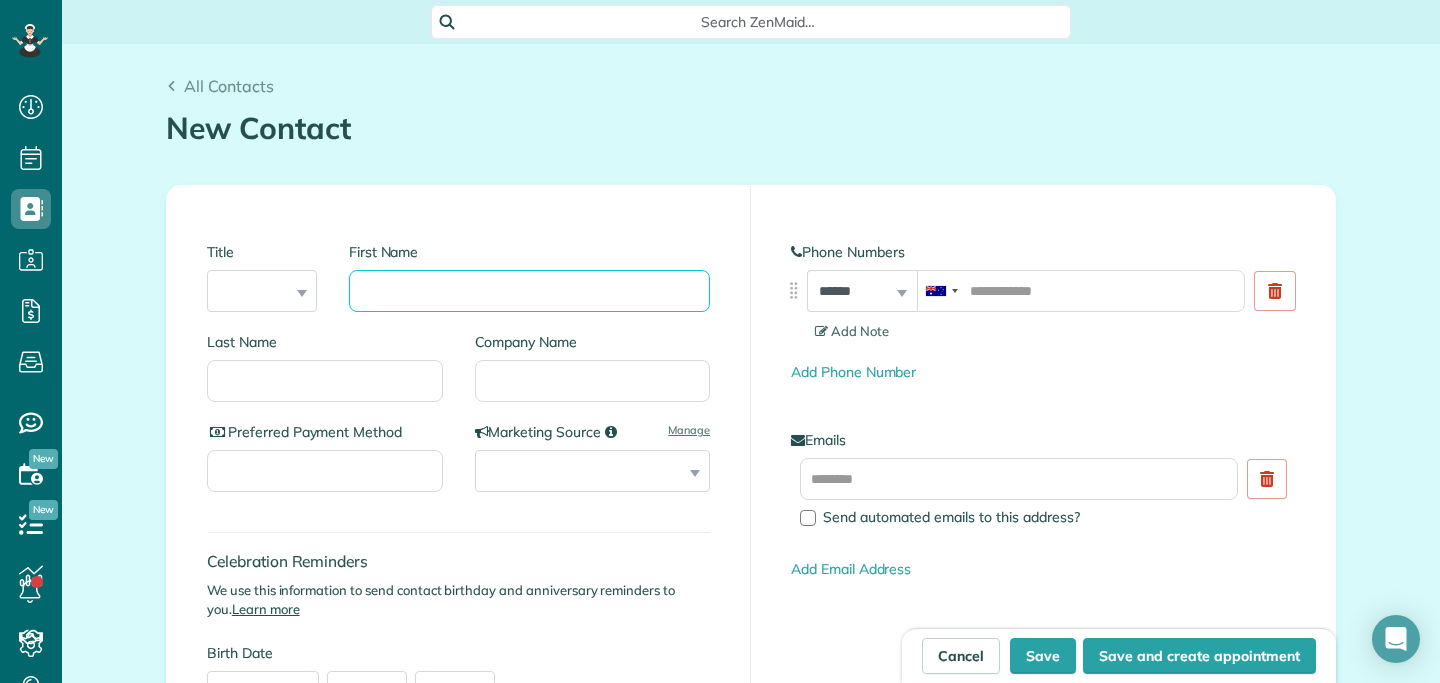click on "First Name" at bounding box center (529, 291) 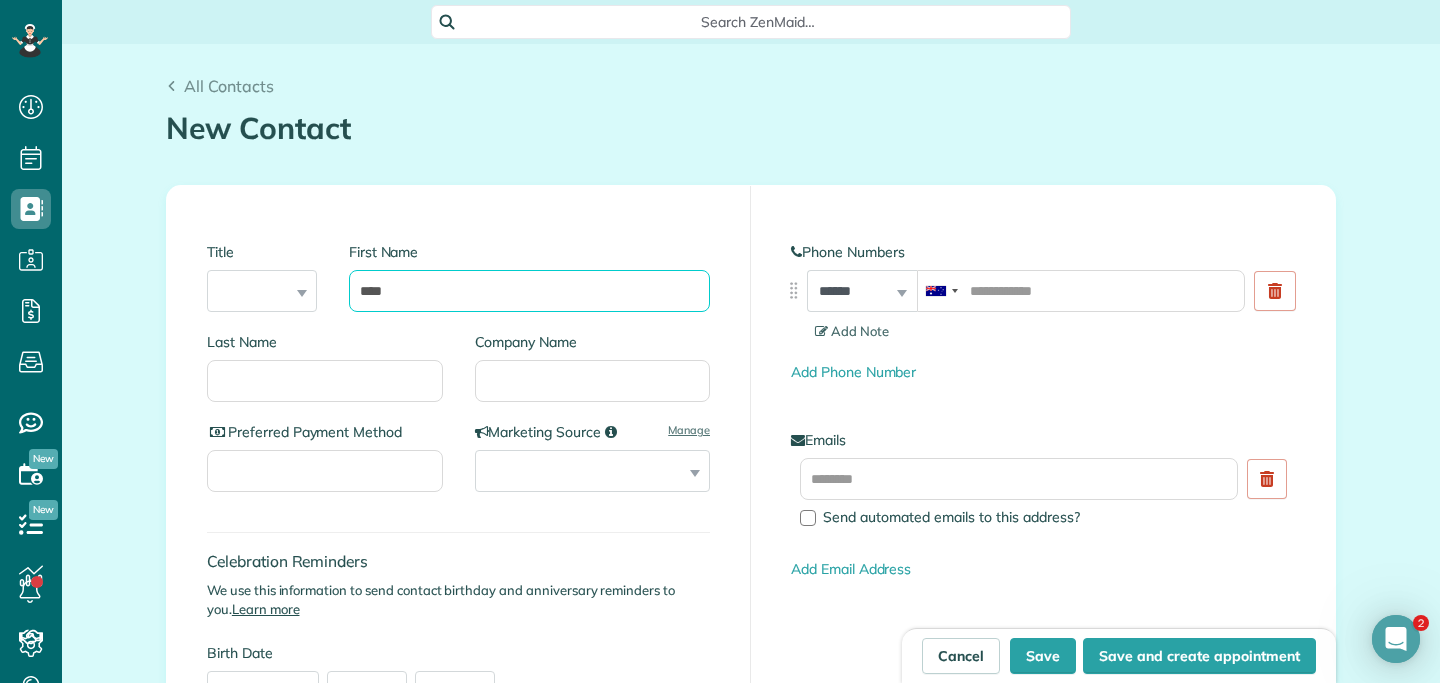 scroll, scrollTop: 0, scrollLeft: 0, axis: both 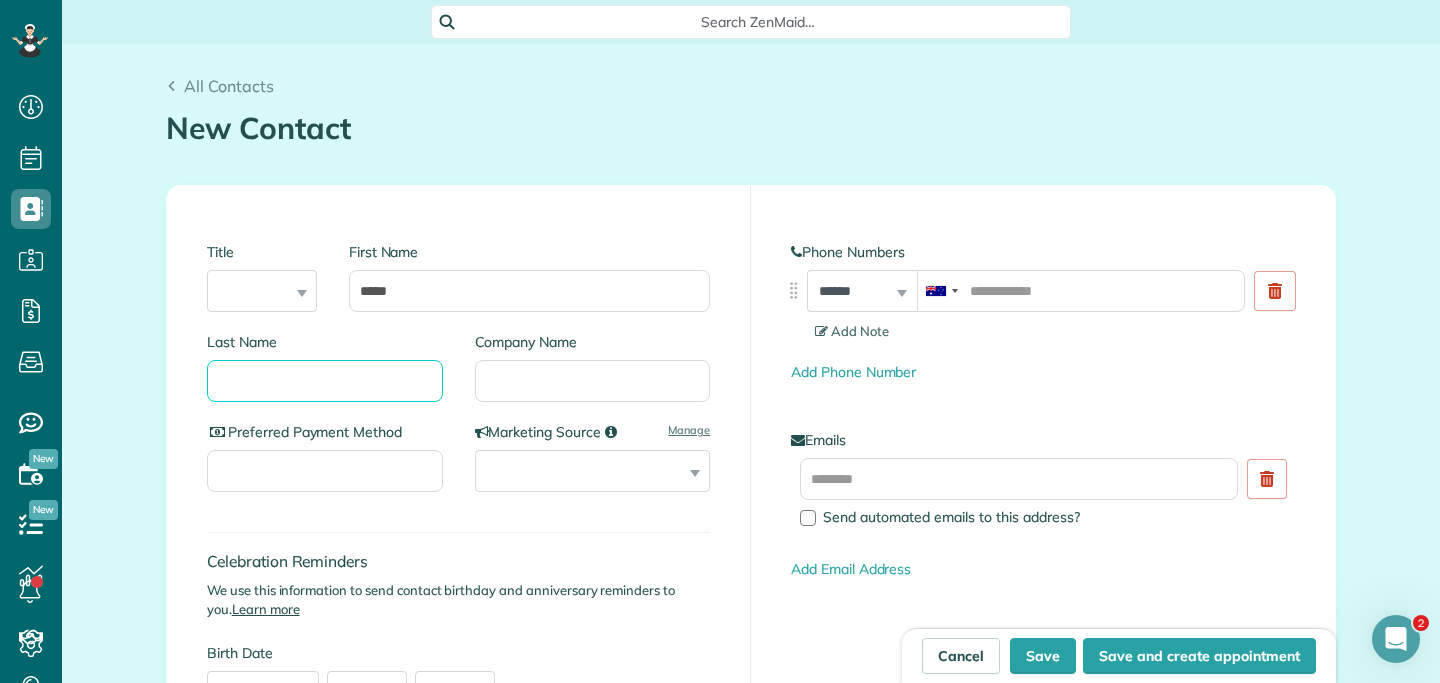 click on "Last Name" at bounding box center (325, 381) 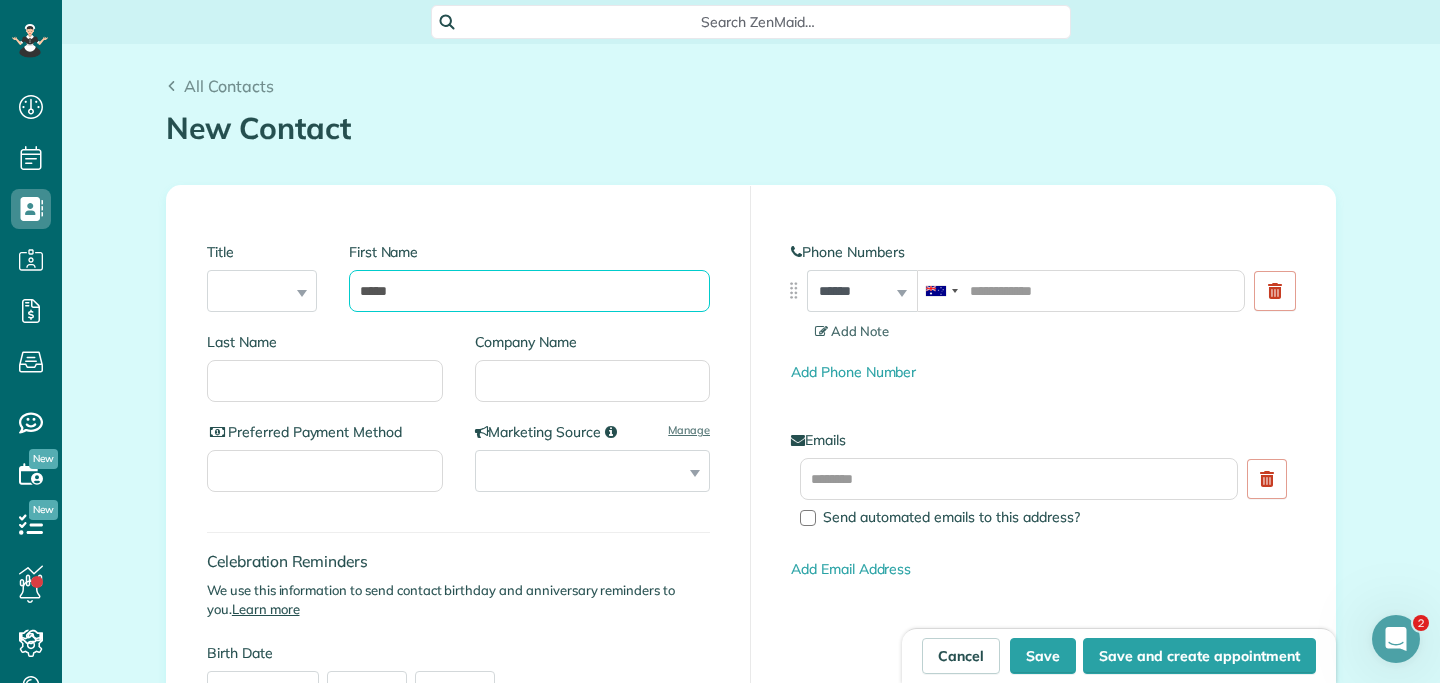 click on "*****" at bounding box center (529, 291) 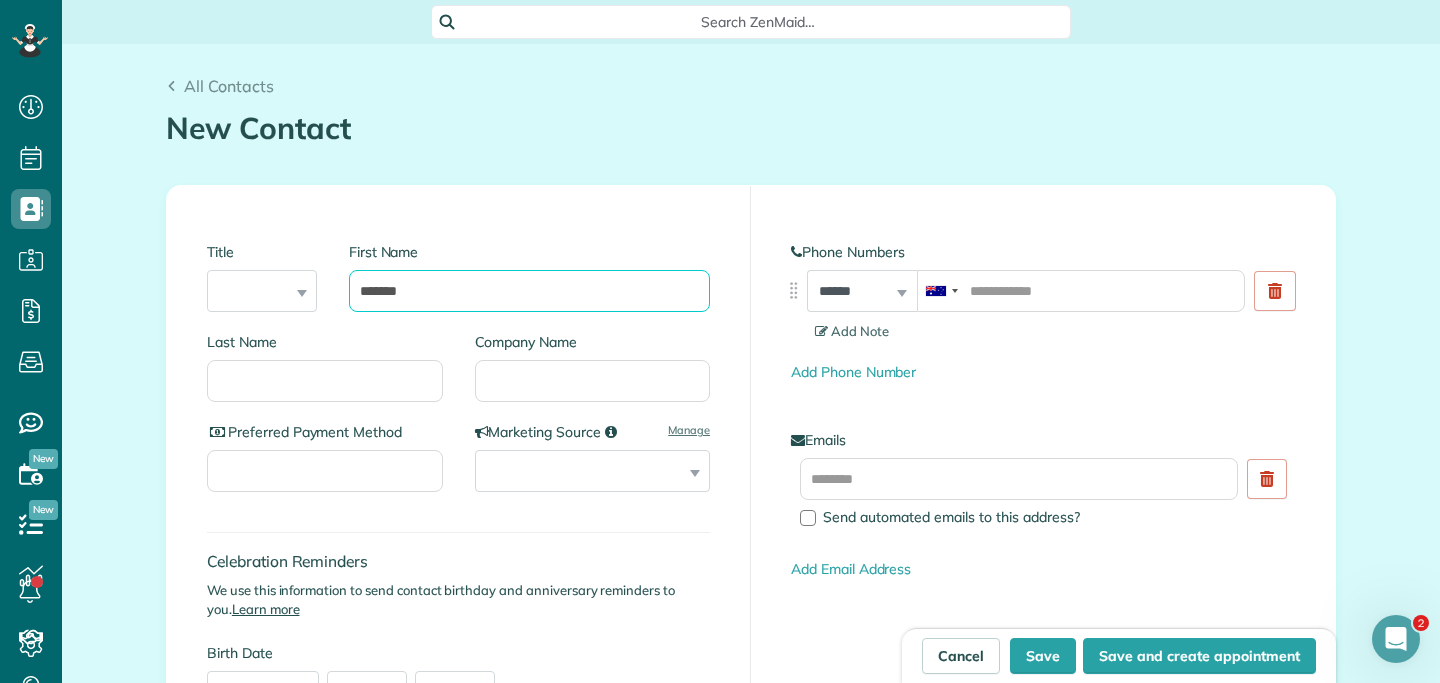 type on "*******" 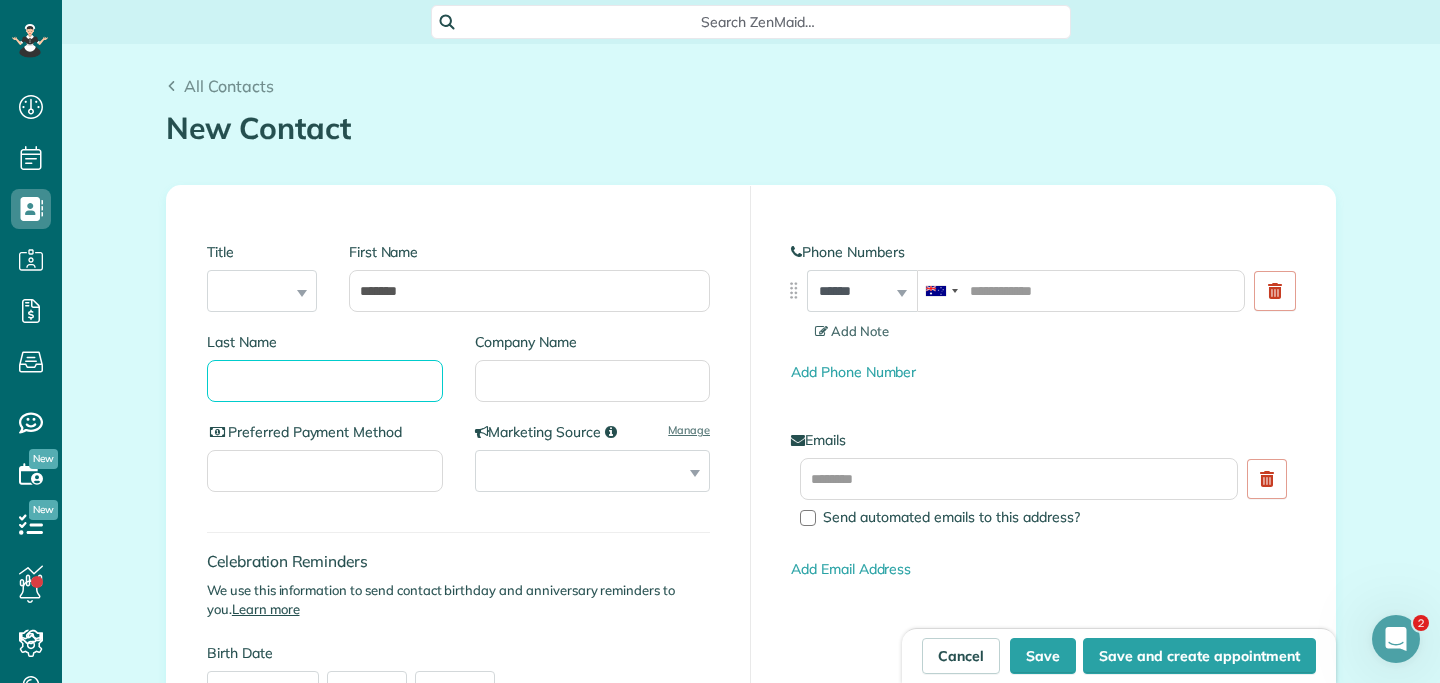 click on "Last Name" at bounding box center [325, 381] 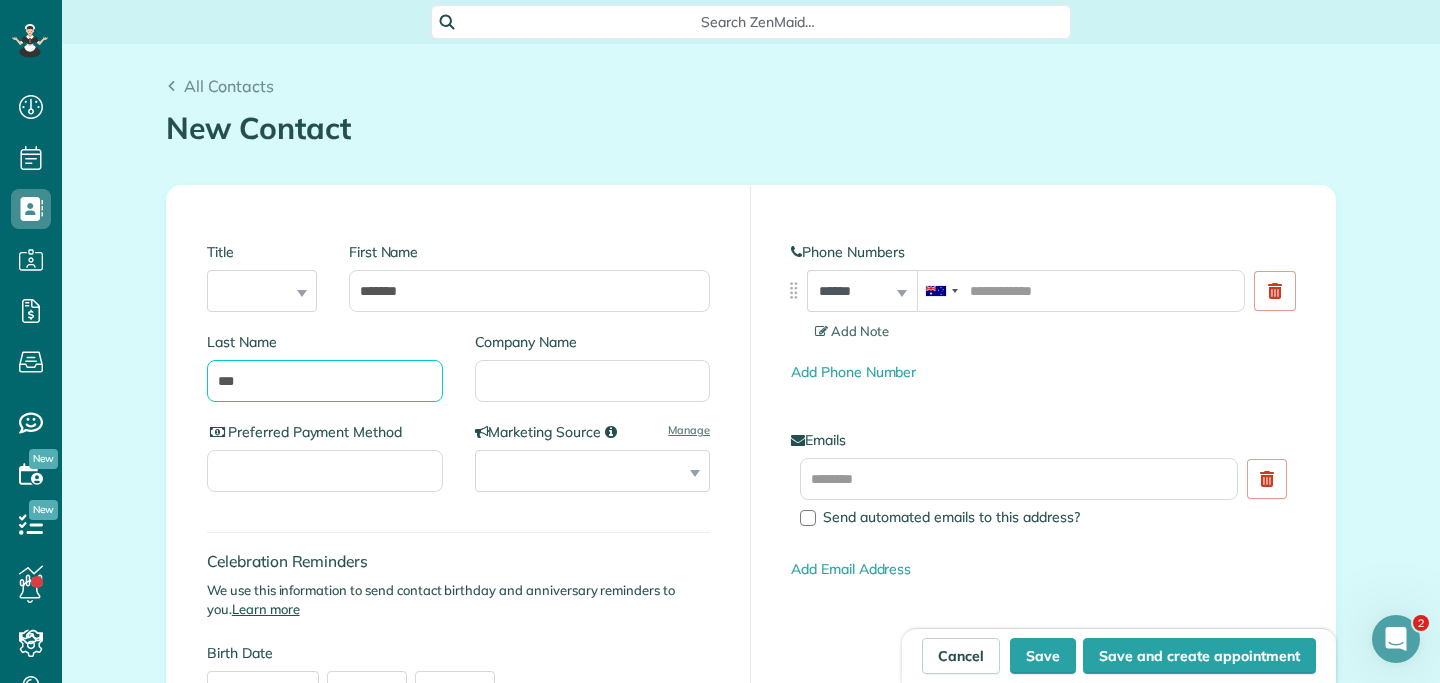 type on "***" 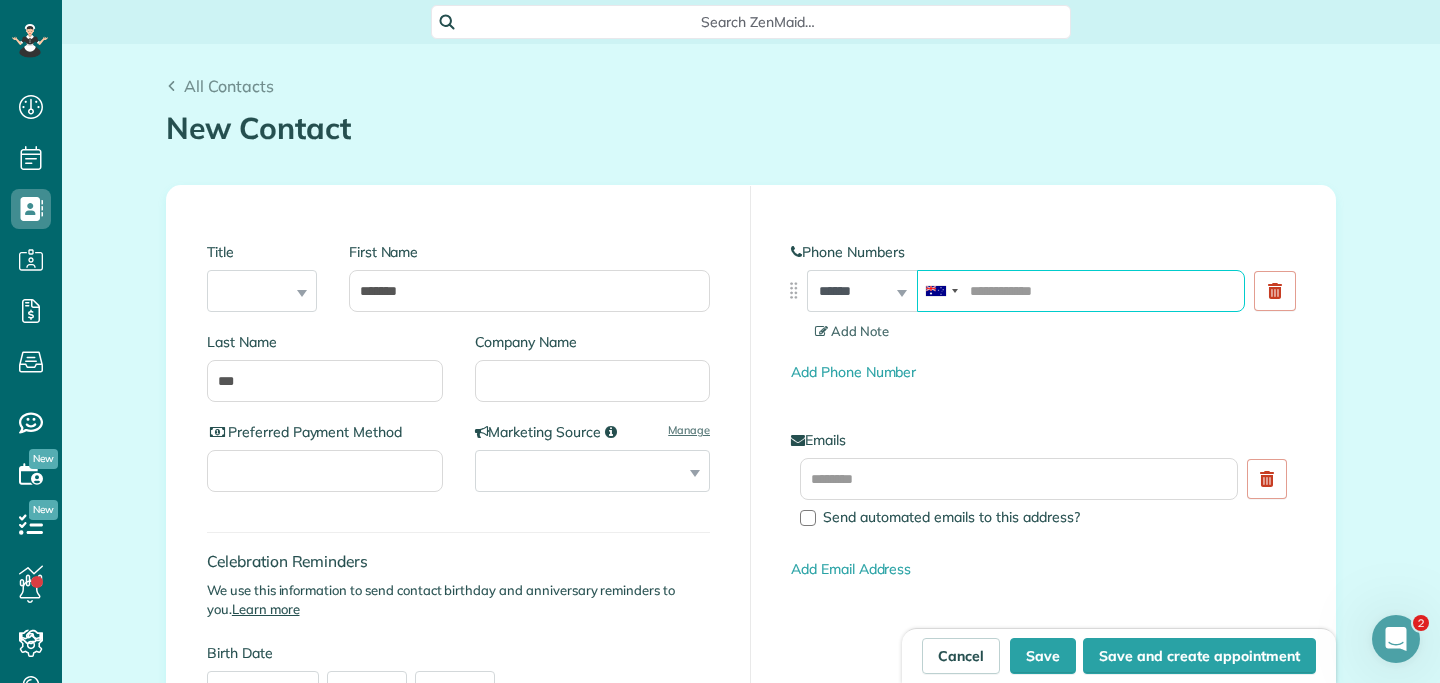click at bounding box center [1081, 291] 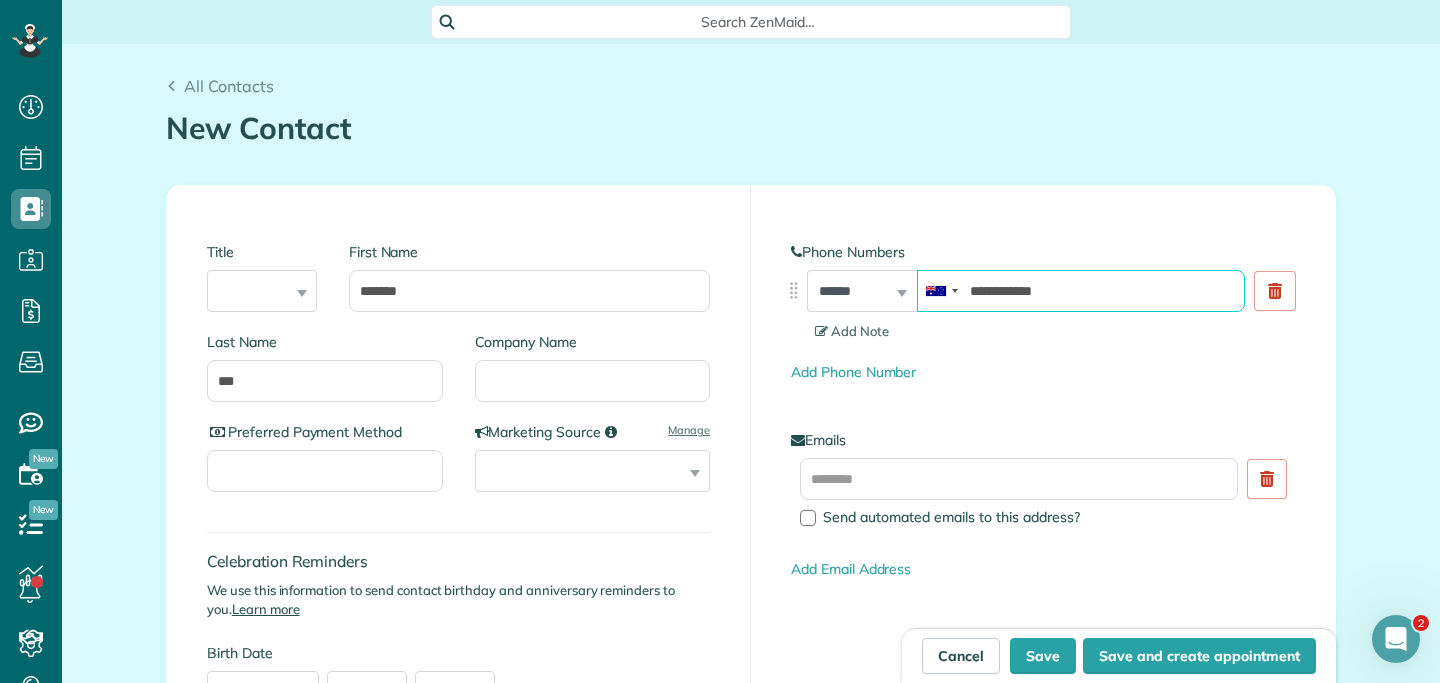 type on "**********" 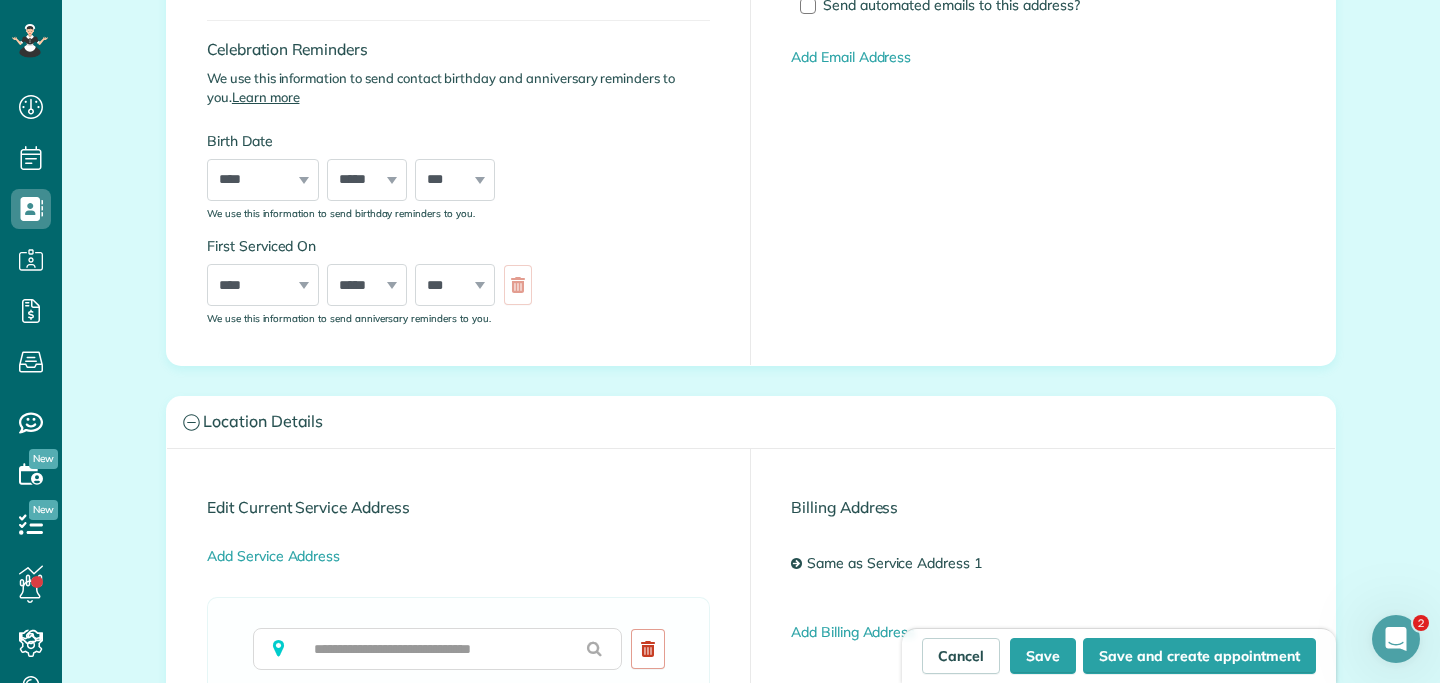 scroll, scrollTop: 567, scrollLeft: 0, axis: vertical 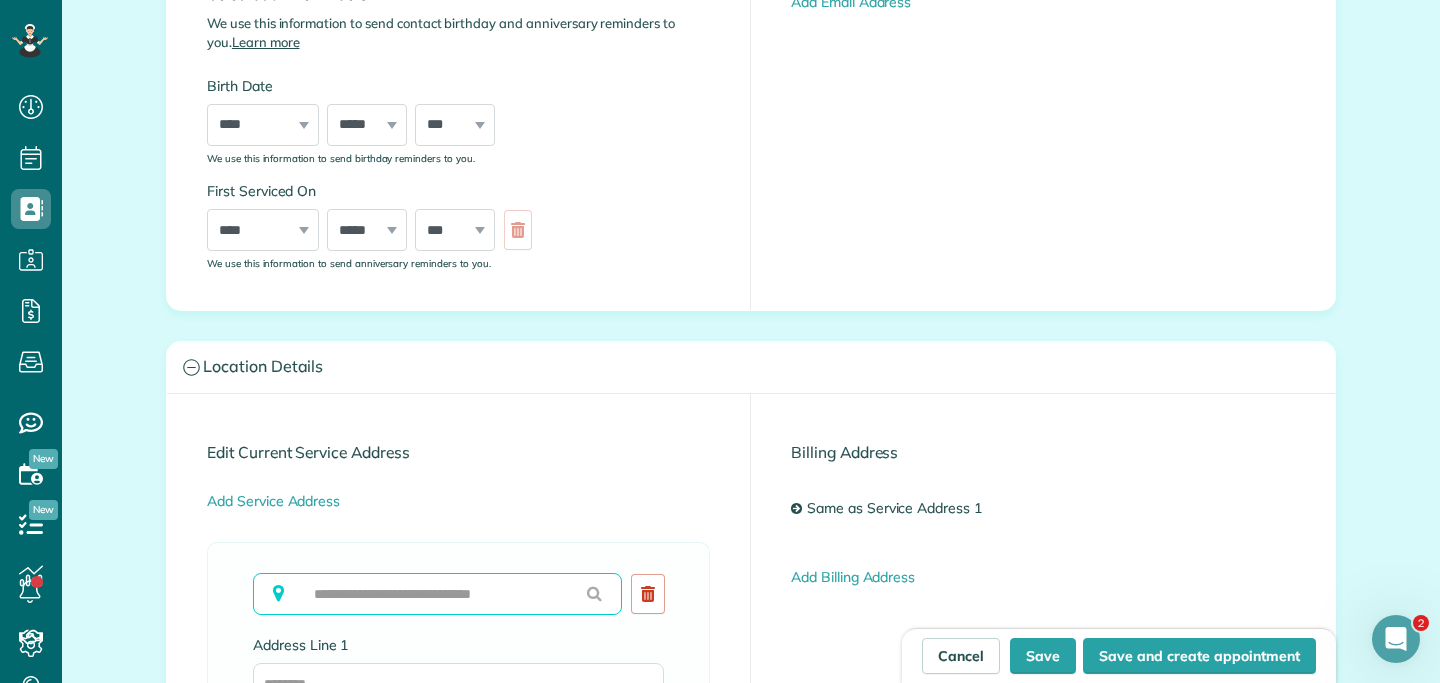 click at bounding box center (437, 594) 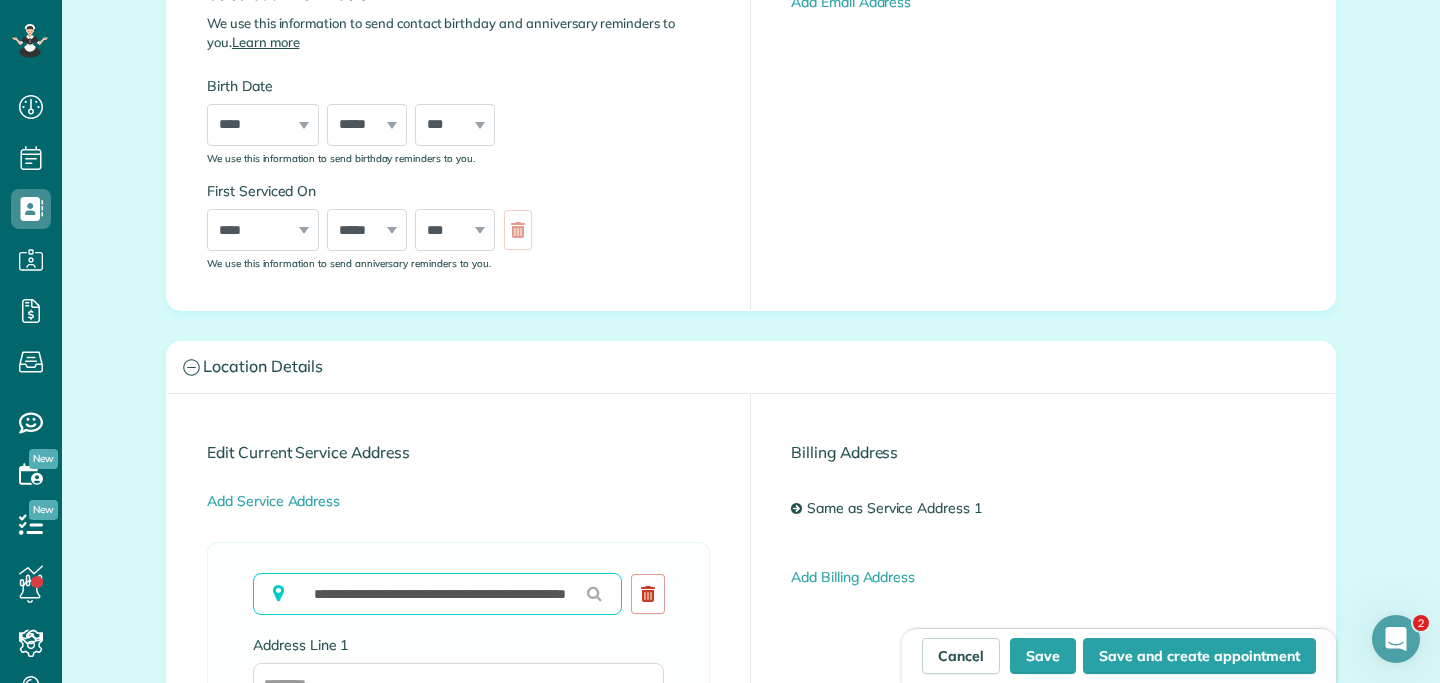 scroll, scrollTop: 0, scrollLeft: 100, axis: horizontal 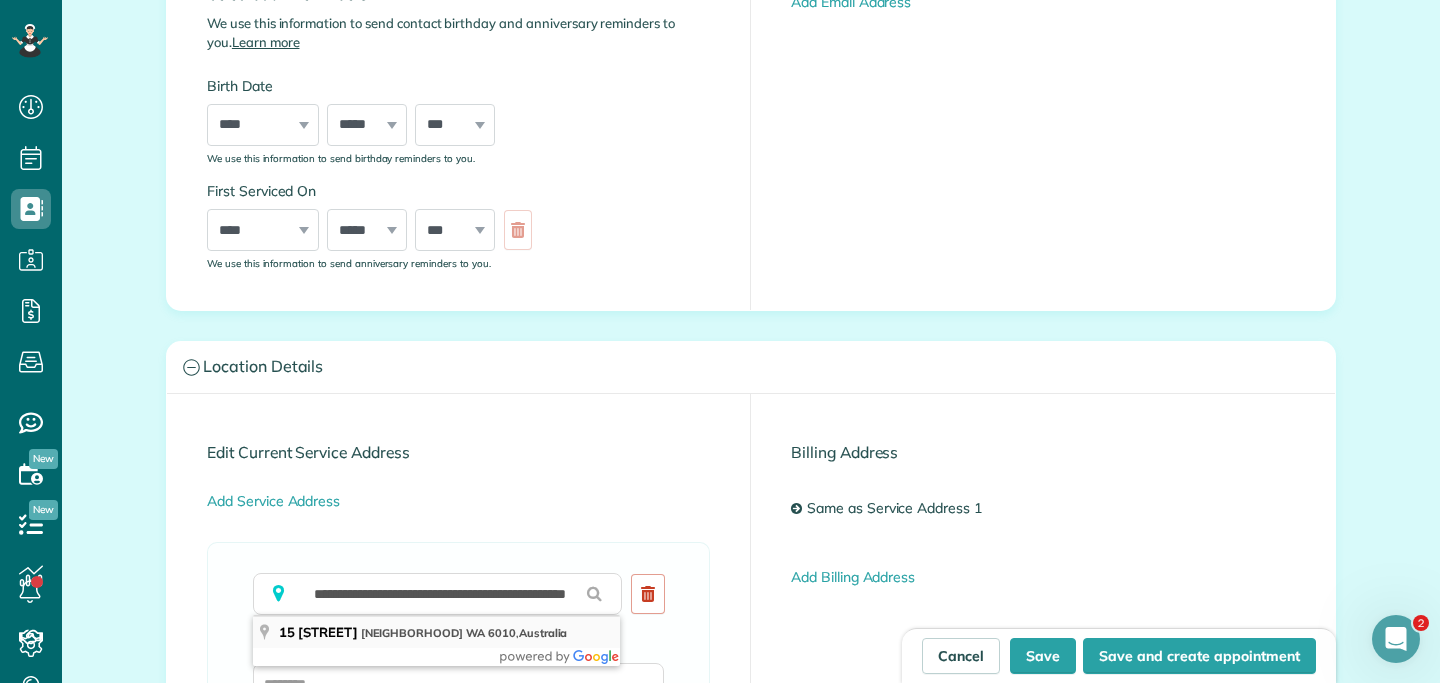 type on "**********" 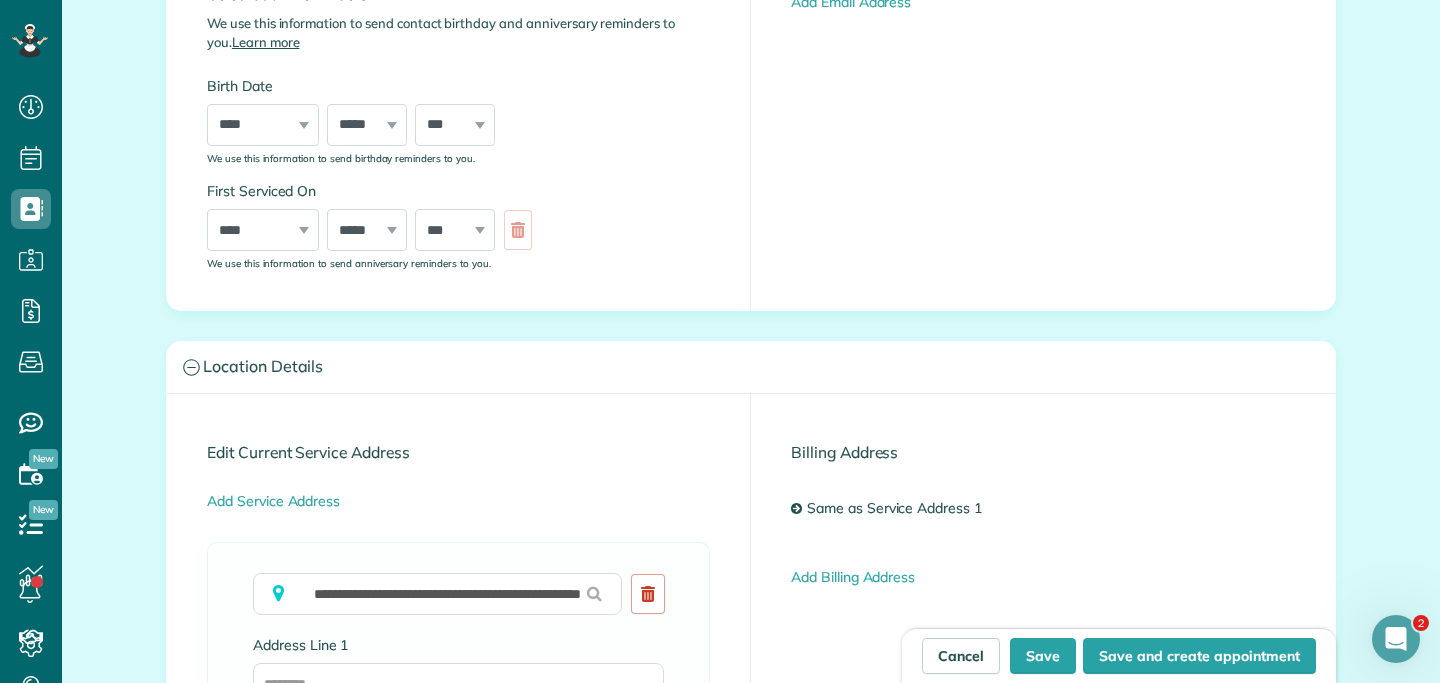 scroll, scrollTop: 0, scrollLeft: 0, axis: both 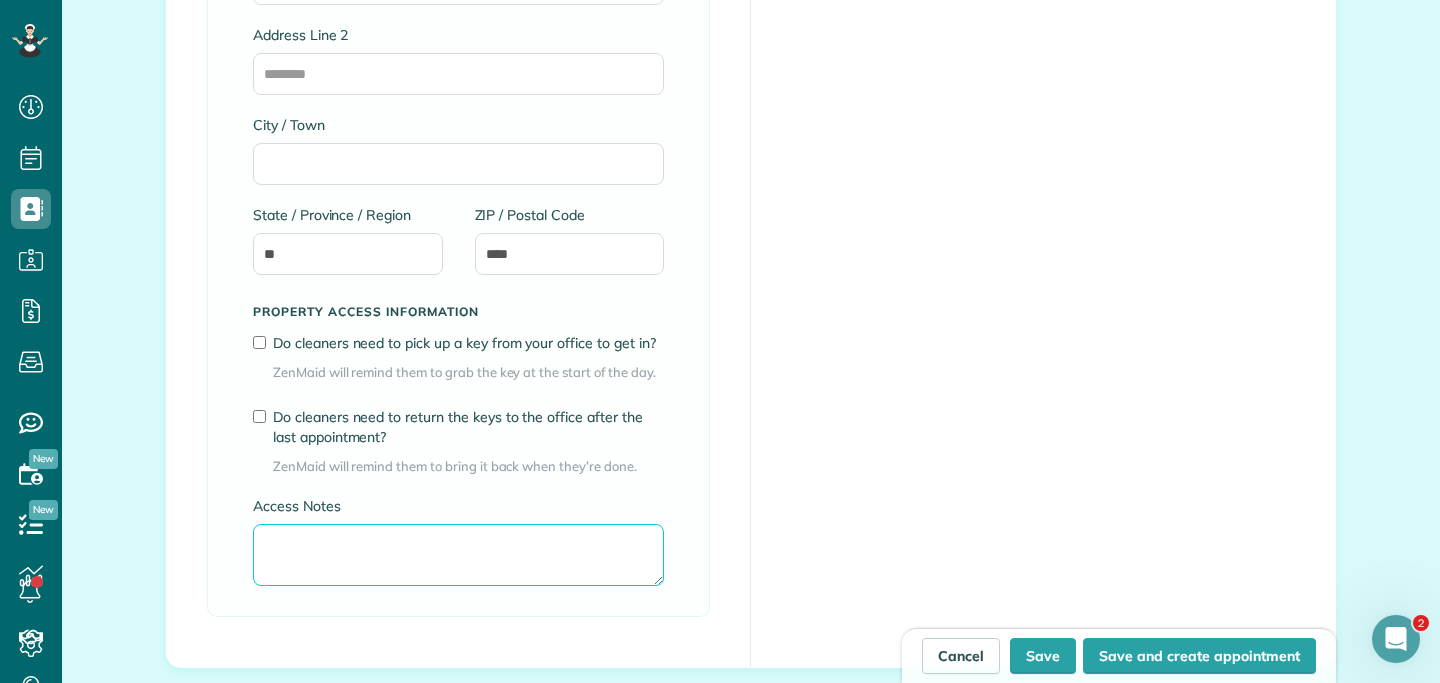 click on "Access Notes" at bounding box center (458, 555) 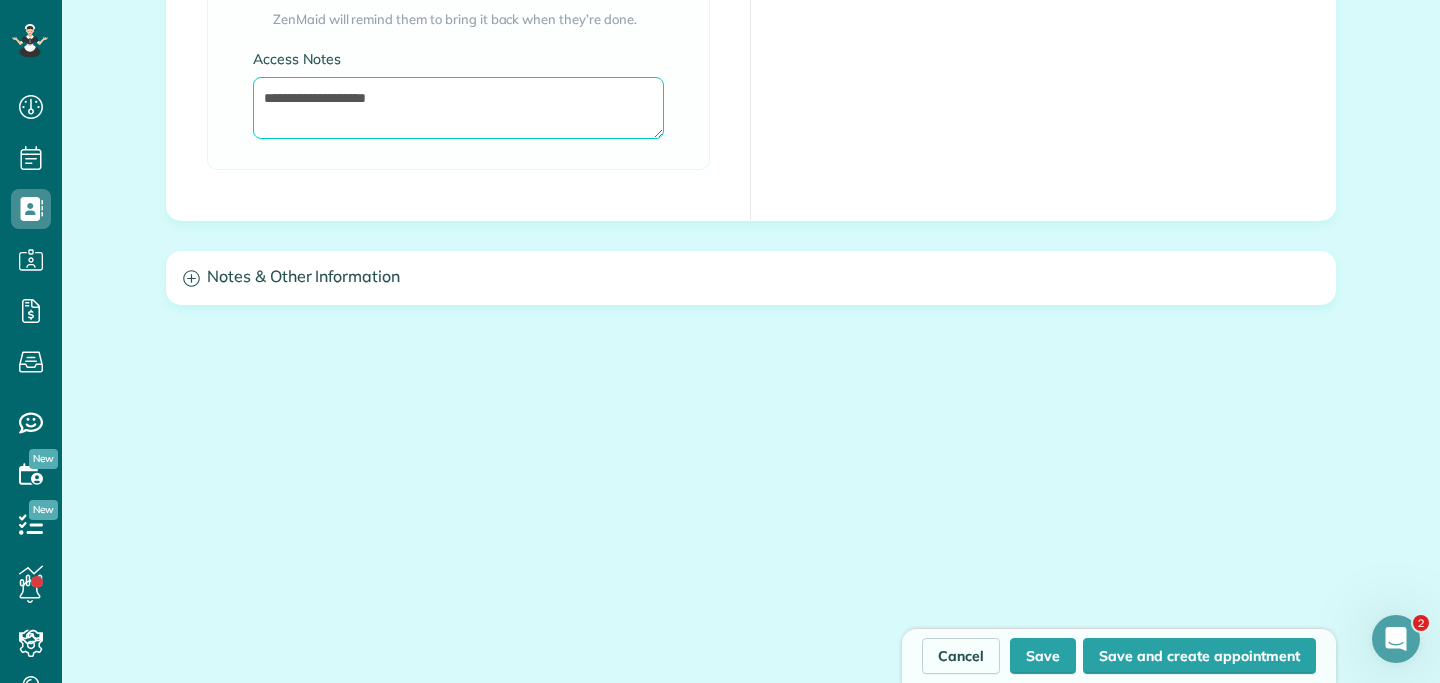 scroll, scrollTop: 1726, scrollLeft: 0, axis: vertical 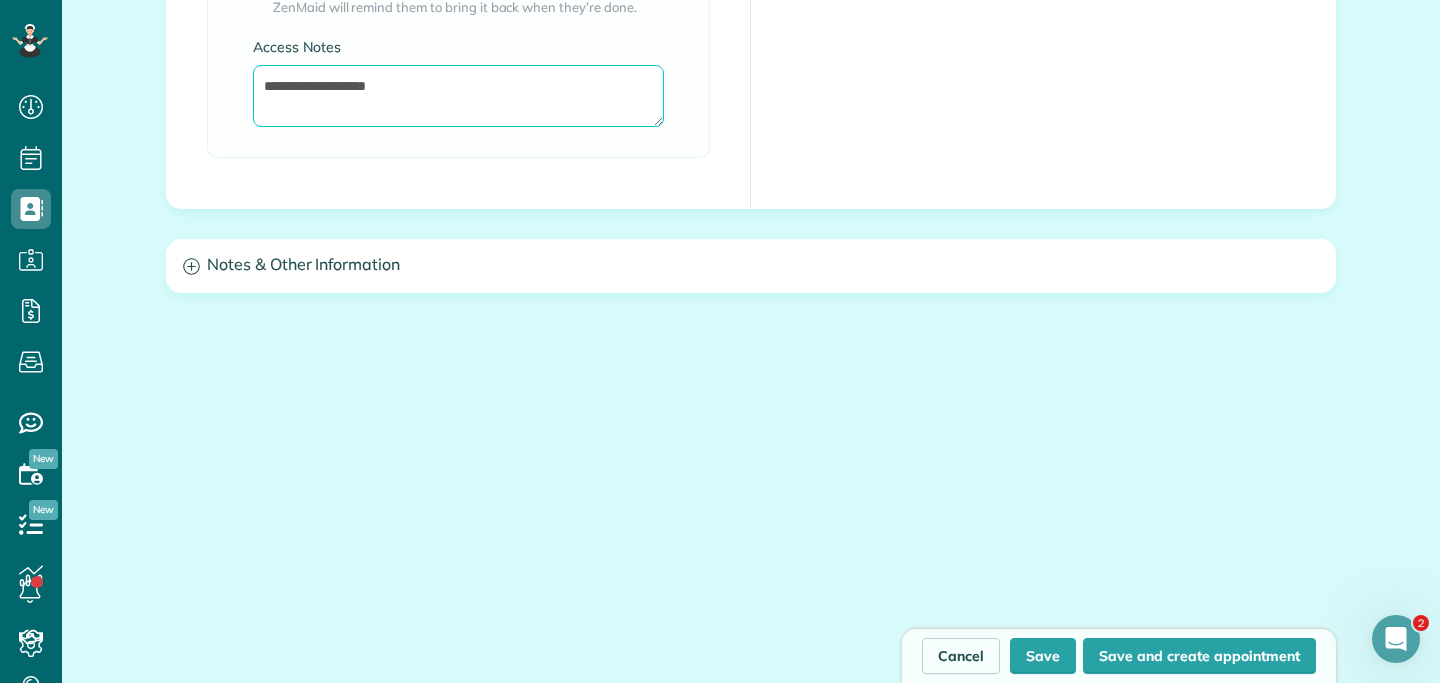type on "**********" 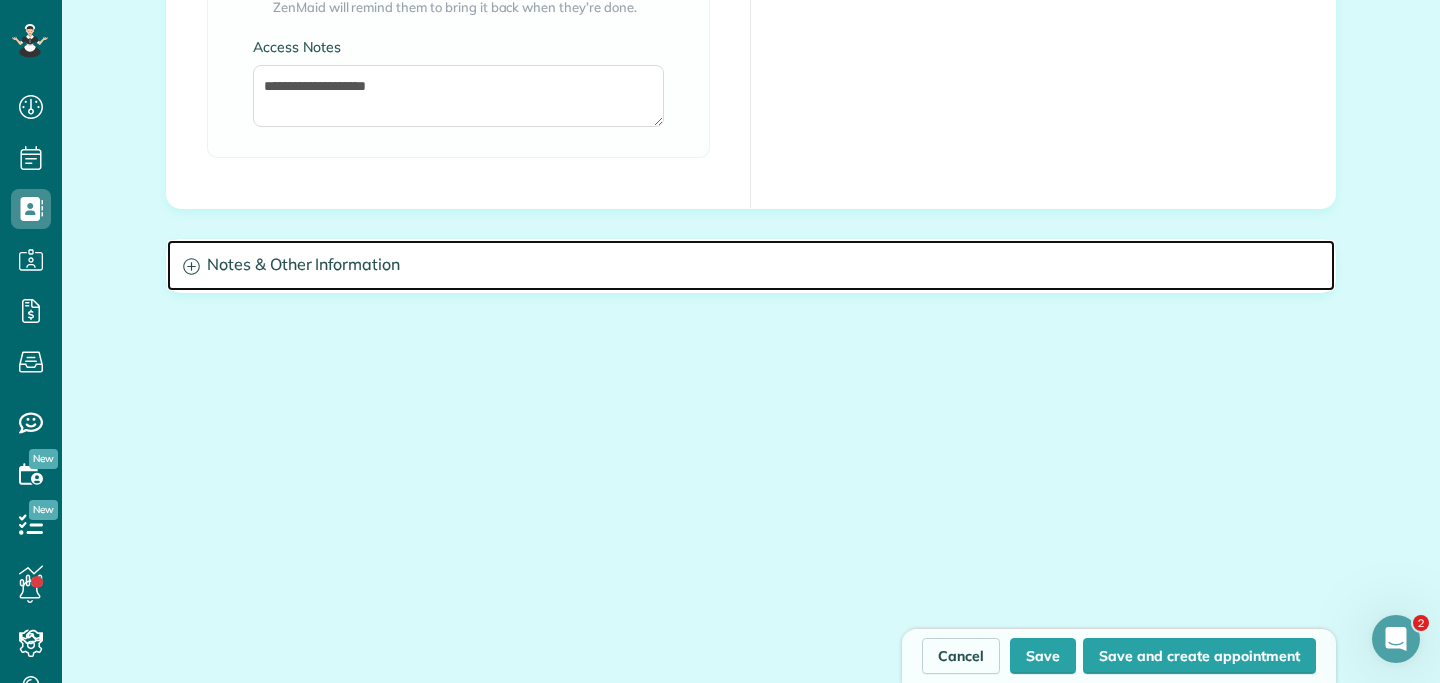 click on "Notes & Other Information" at bounding box center [751, 265] 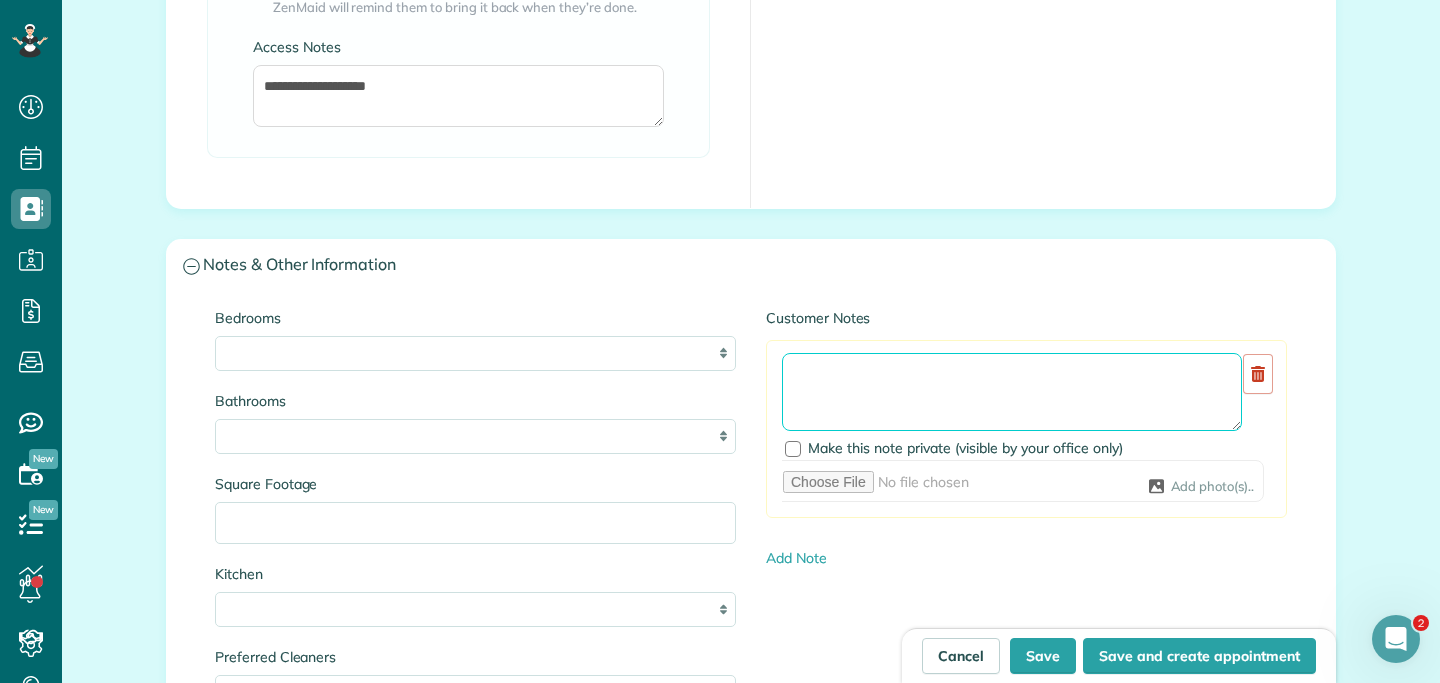 click at bounding box center [1012, 392] 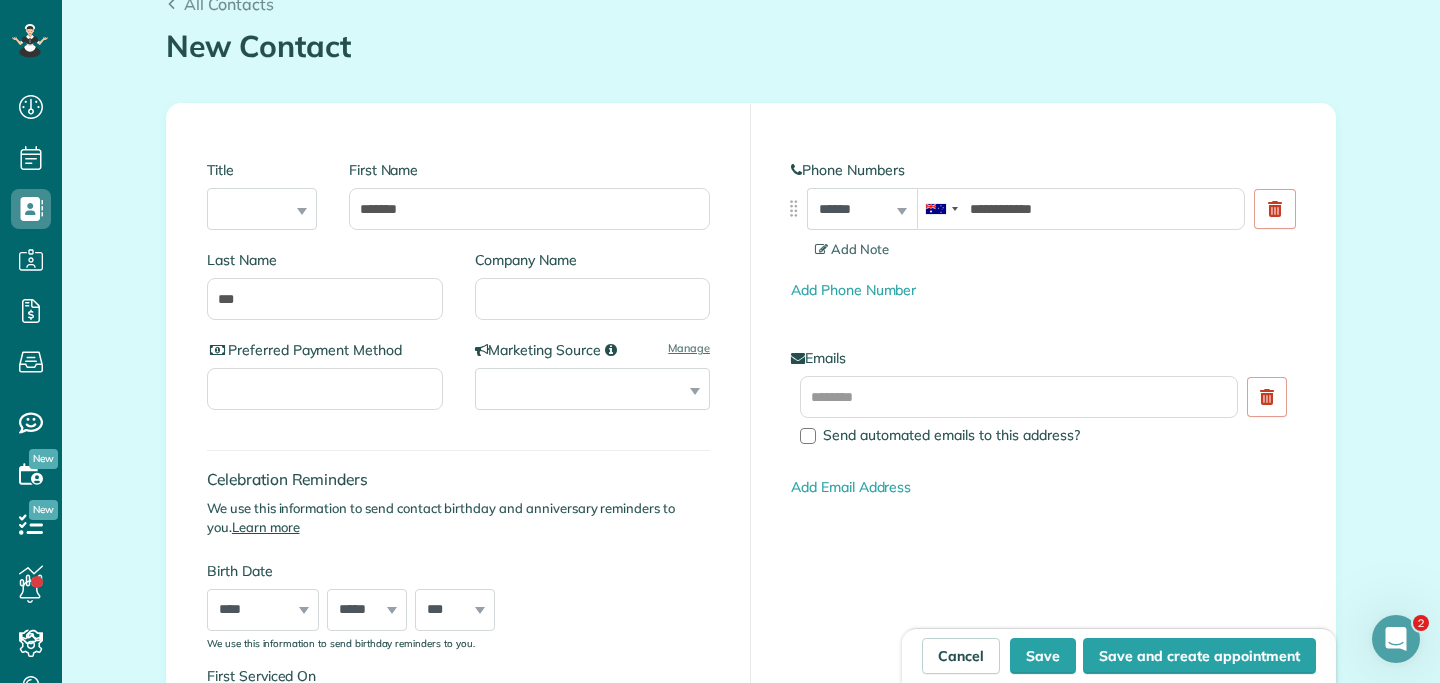 scroll, scrollTop: 0, scrollLeft: 0, axis: both 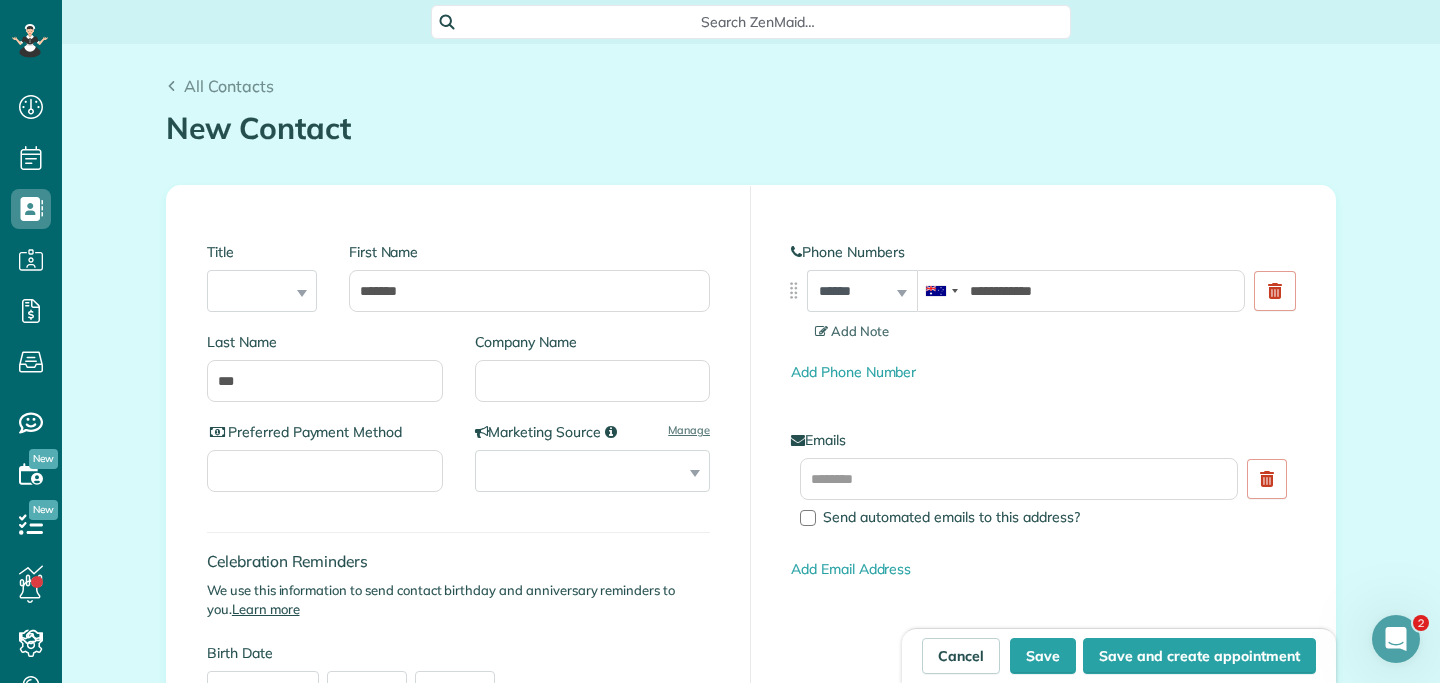type on "********" 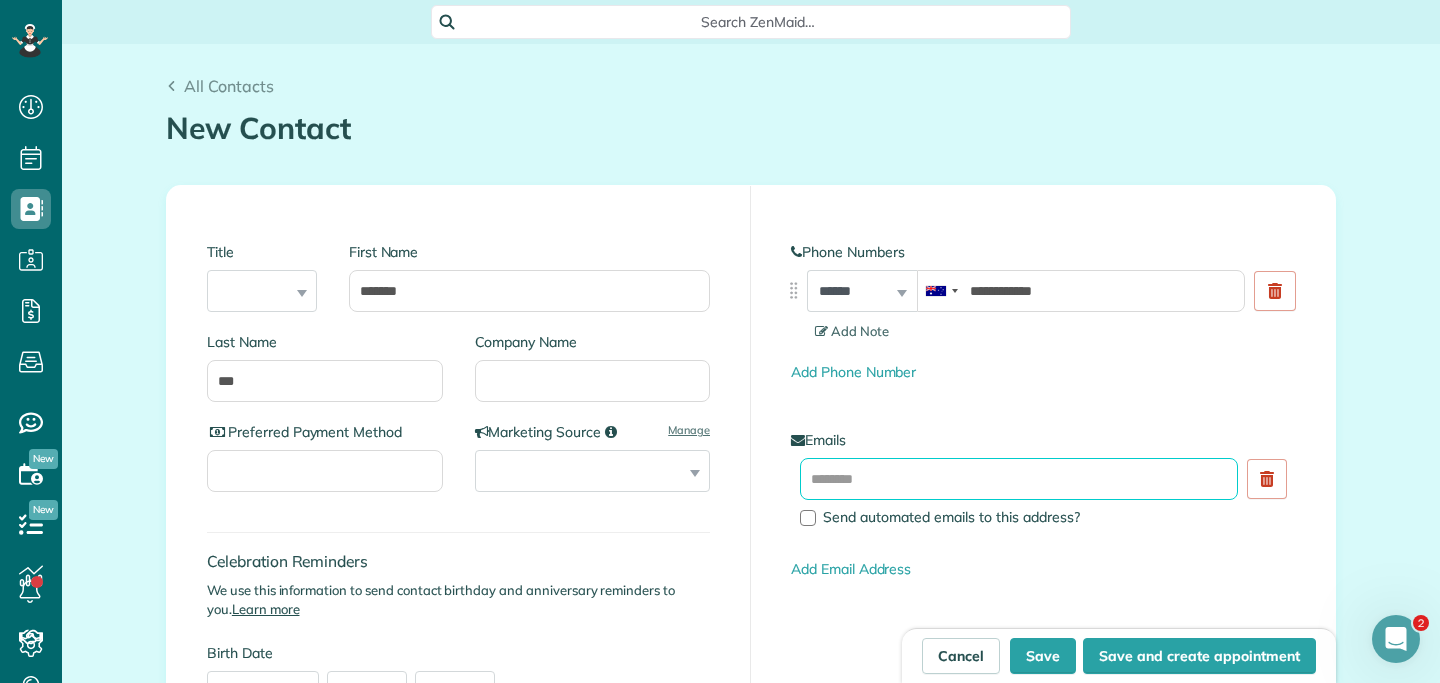click at bounding box center [1019, 479] 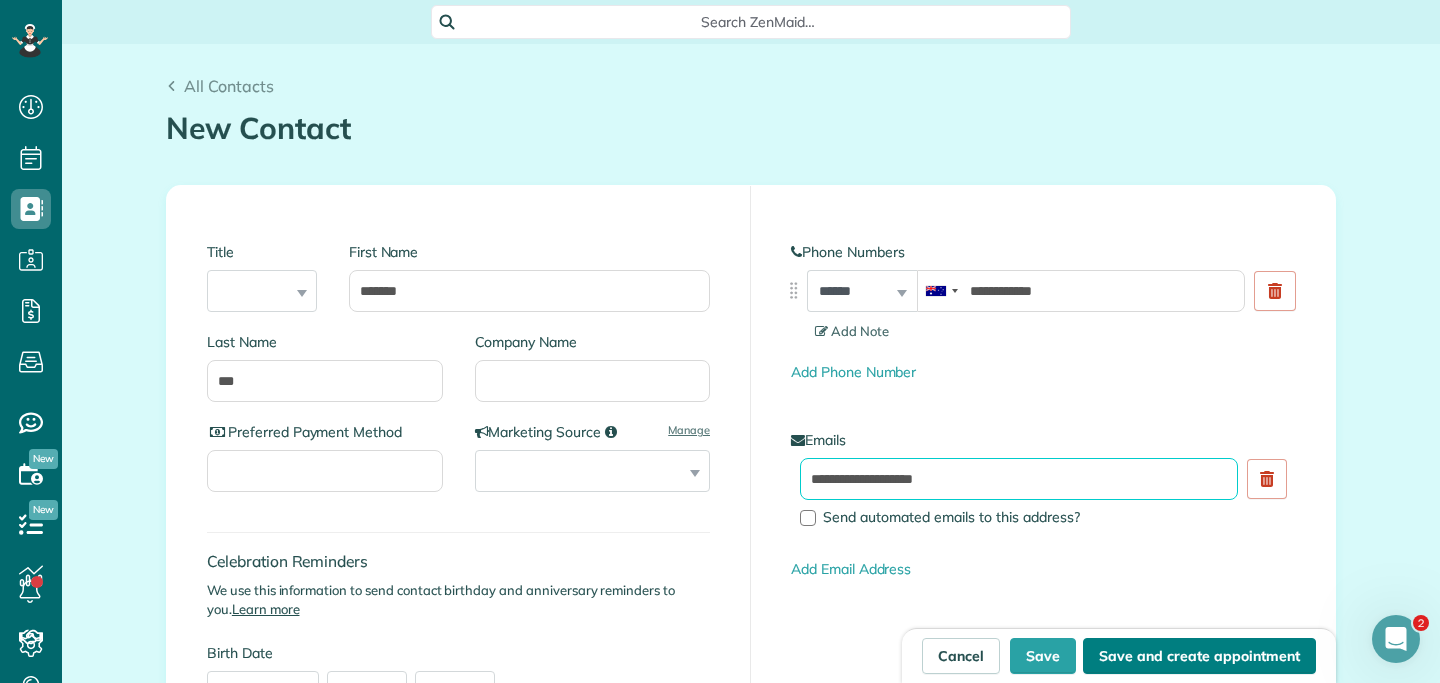 type on "**********" 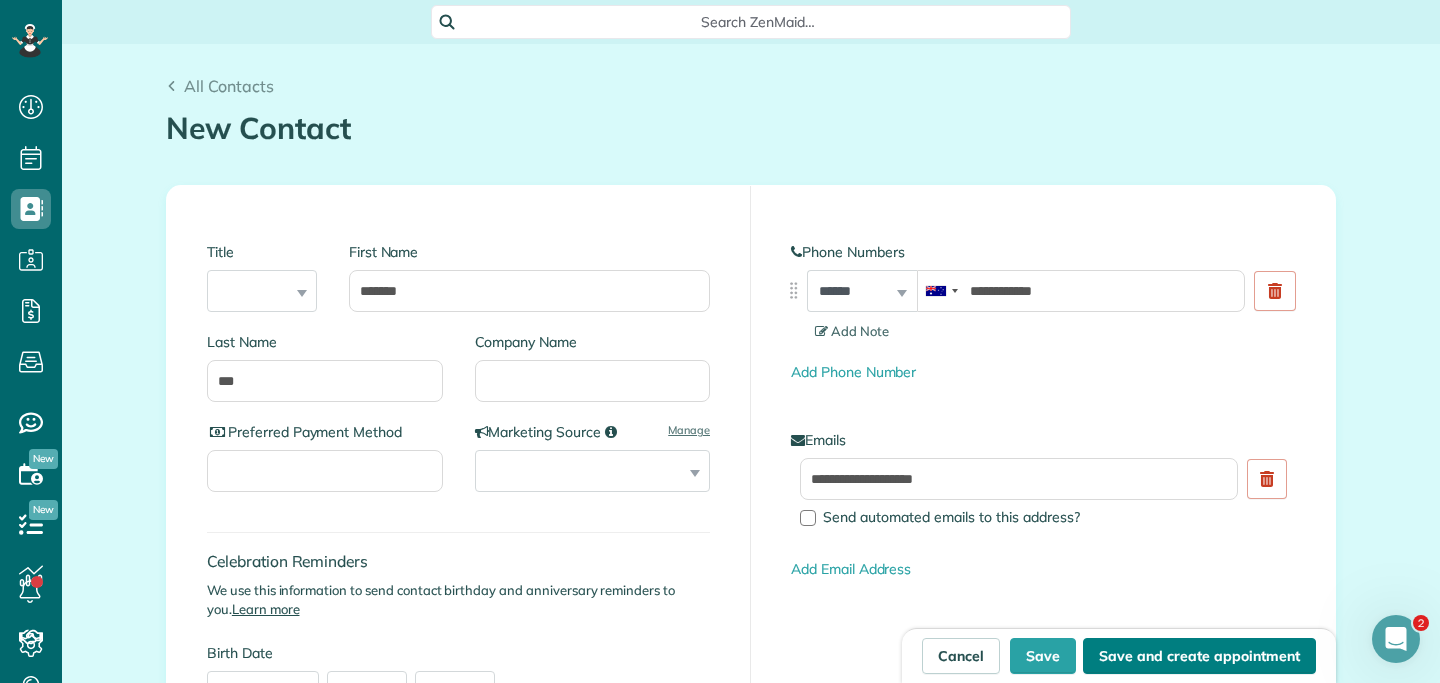 click on "Save and create appointment" at bounding box center [1199, 656] 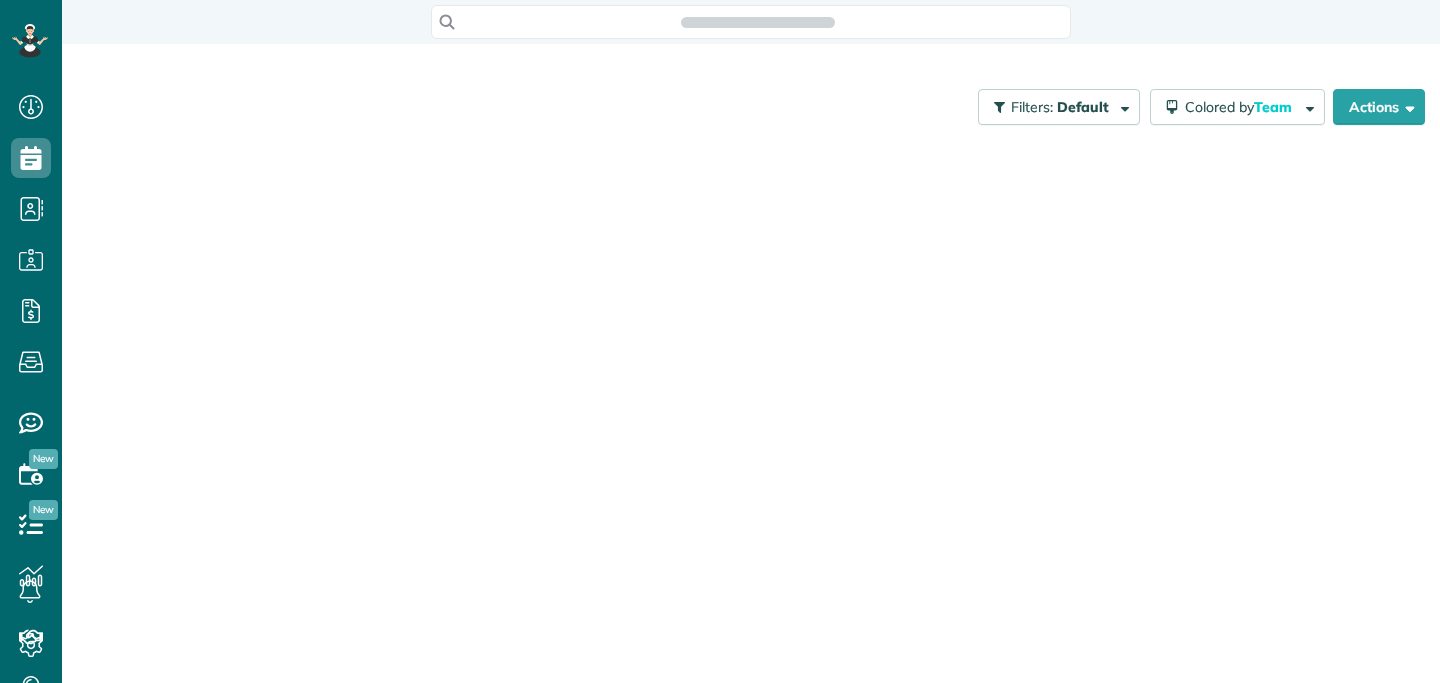 scroll, scrollTop: 0, scrollLeft: 0, axis: both 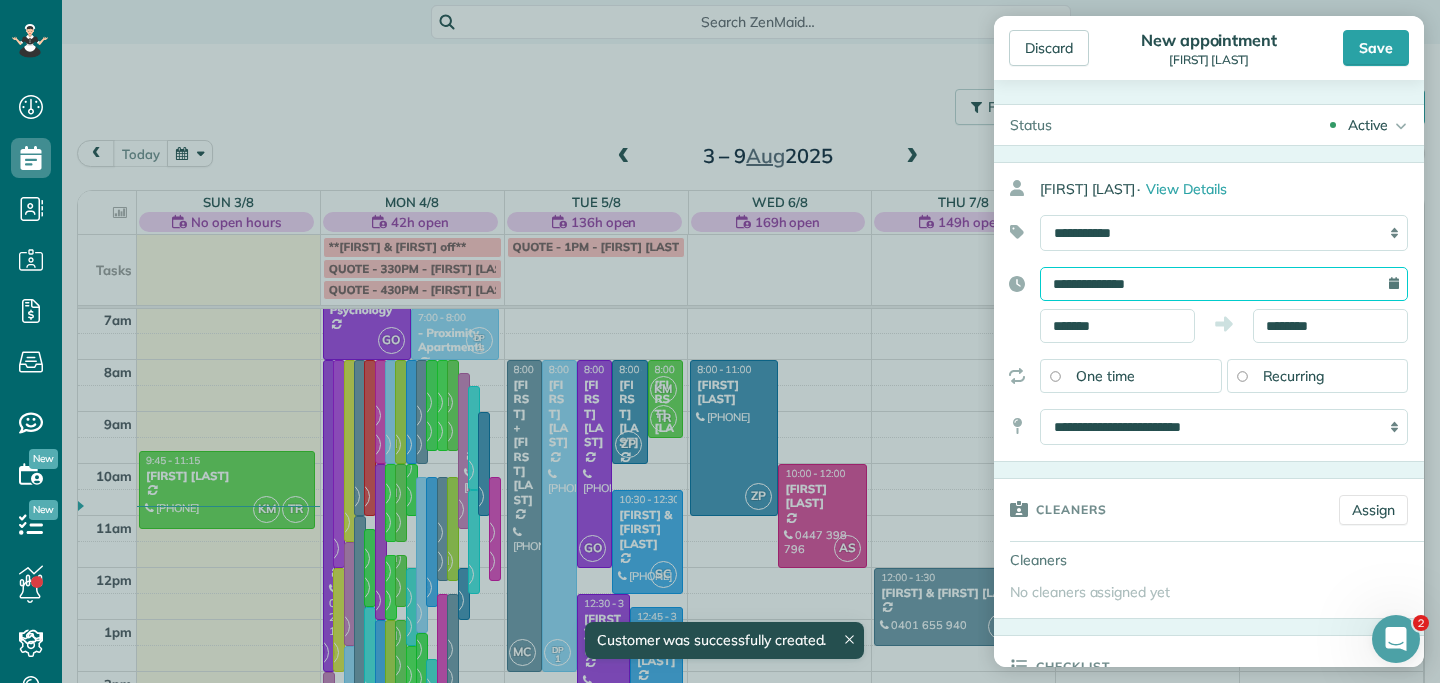 click on "**********" at bounding box center (1224, 284) 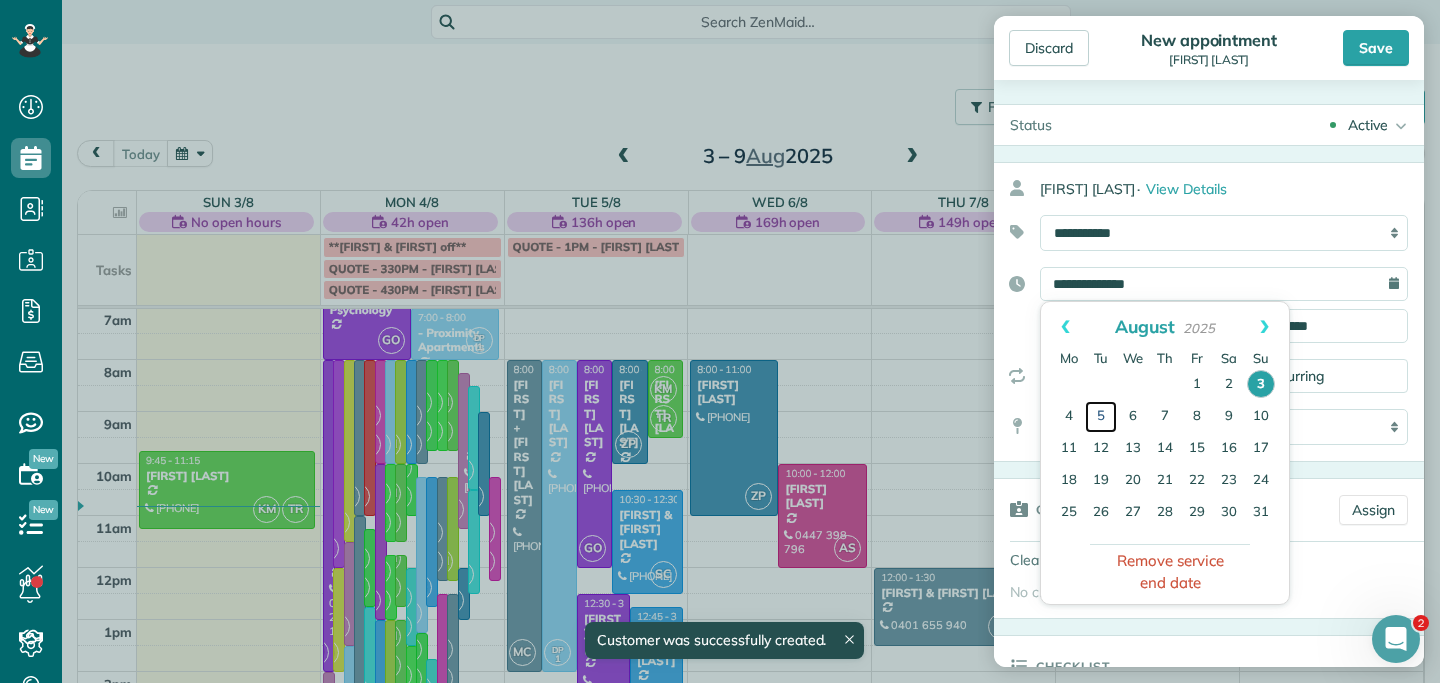 click on "5" at bounding box center [1101, 417] 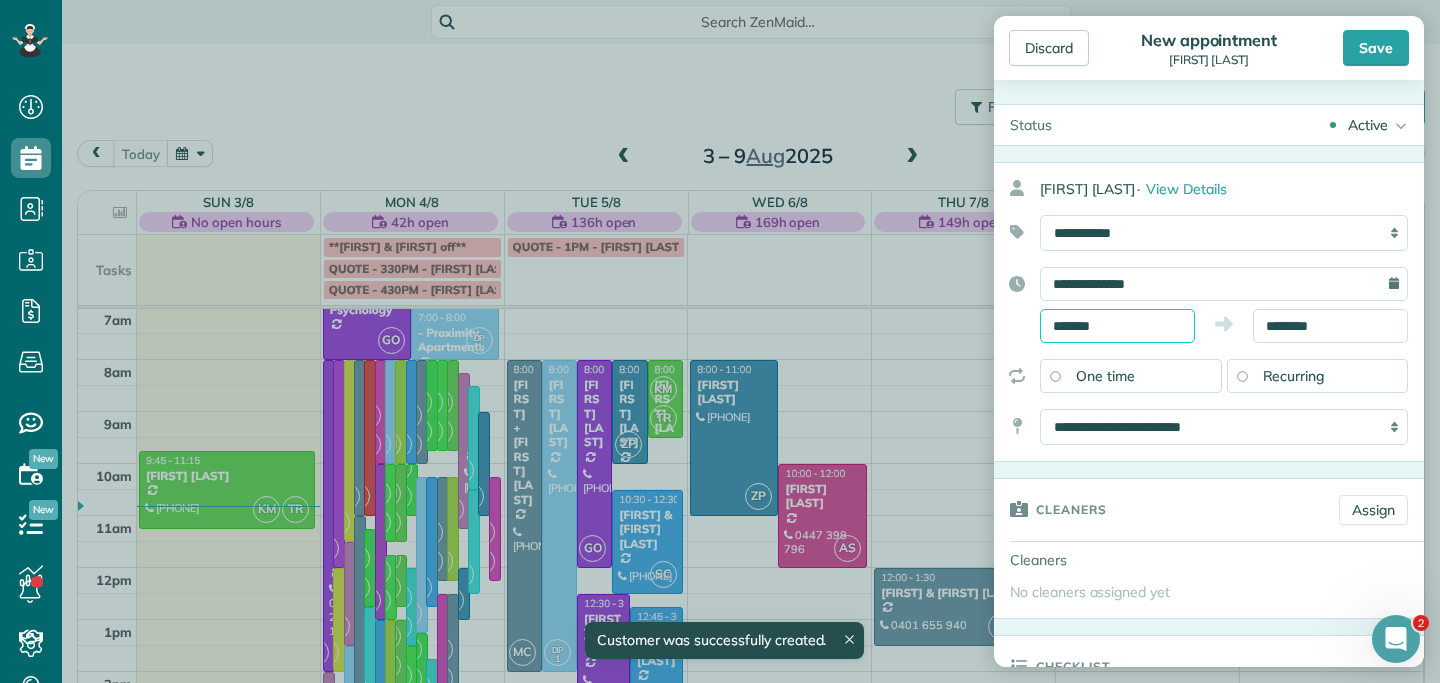 click on "*******" at bounding box center [1117, 326] 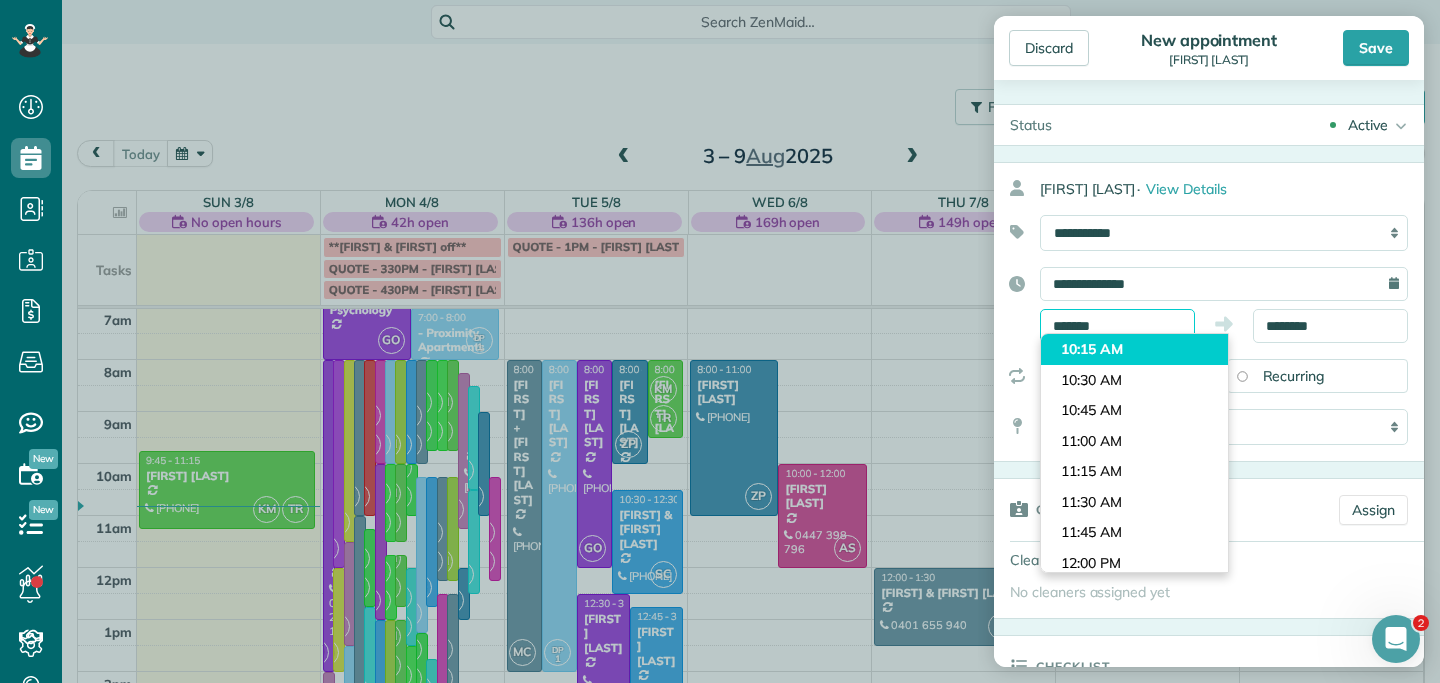 scroll, scrollTop: 1226, scrollLeft: 0, axis: vertical 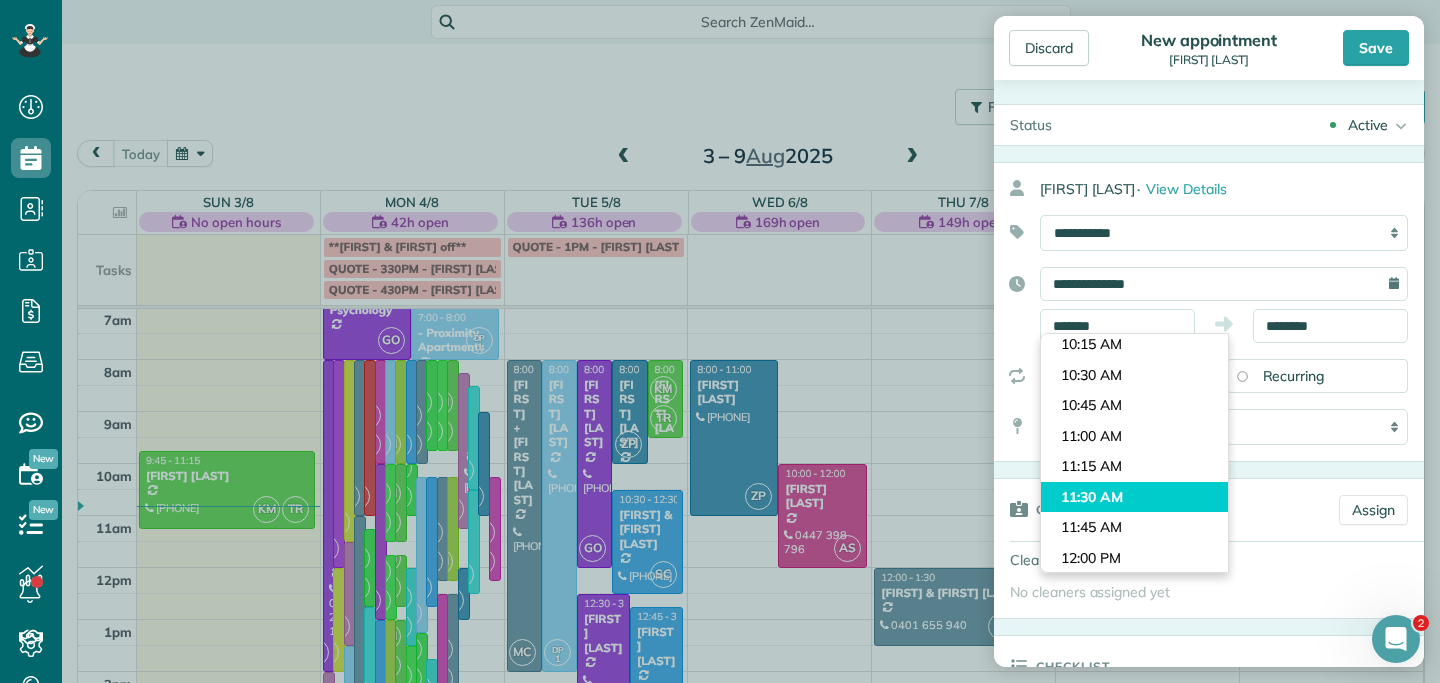 type on "********" 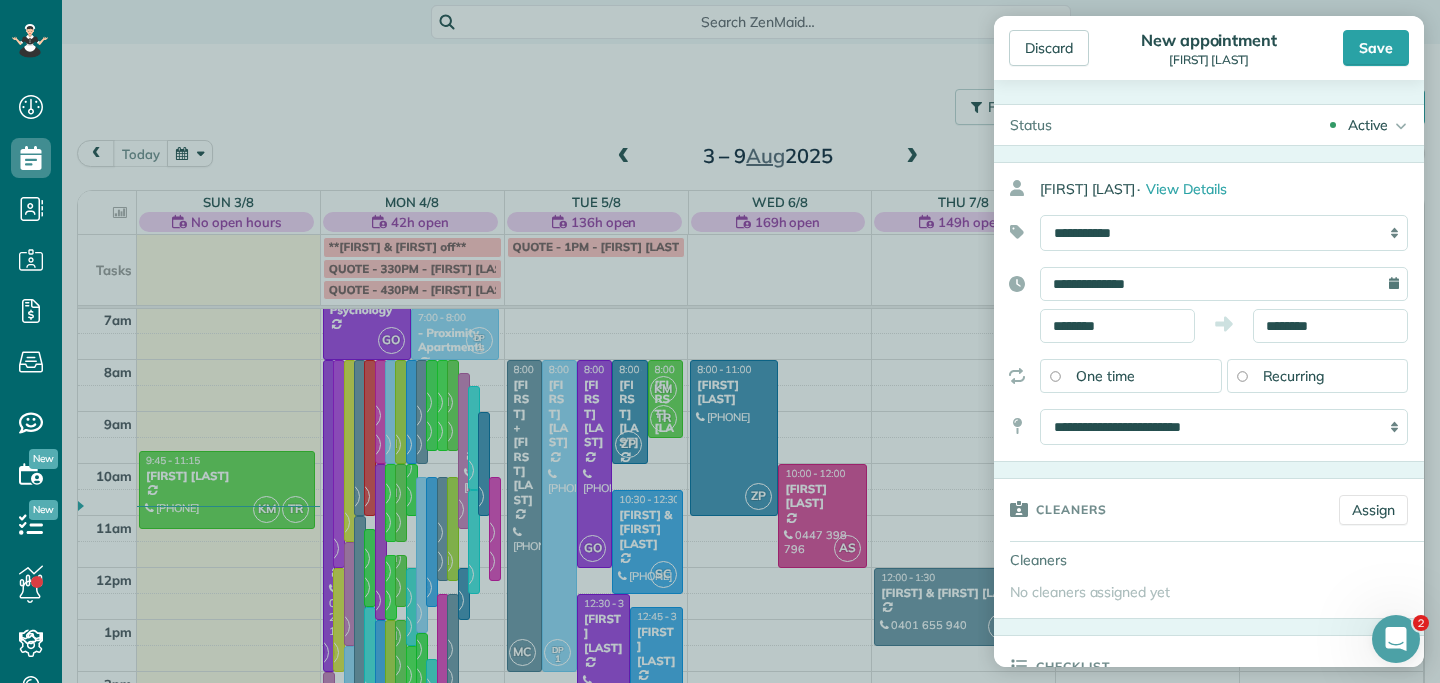 click on "Dashboard
Scheduling
Calendar View
List View
Dispatch View - Weekly scheduling (Beta)" at bounding box center (720, 341) 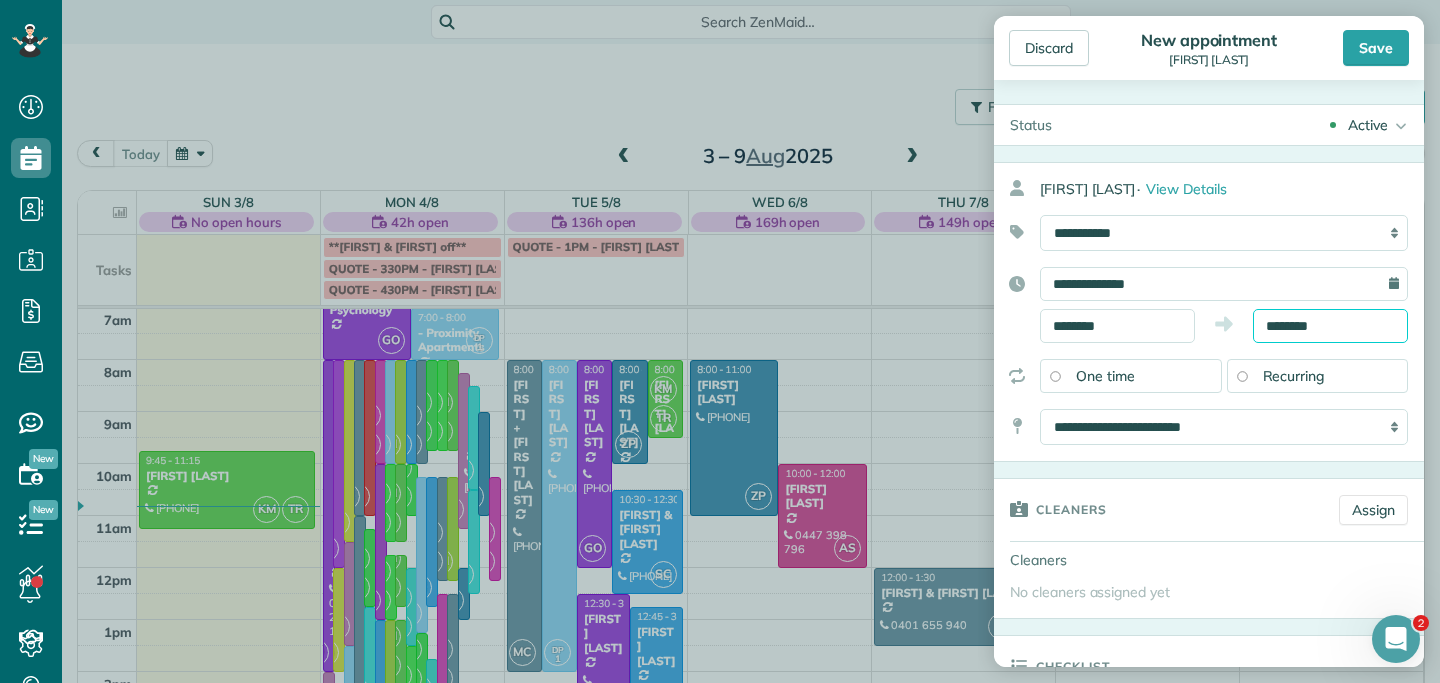 click on "********" at bounding box center [1330, 326] 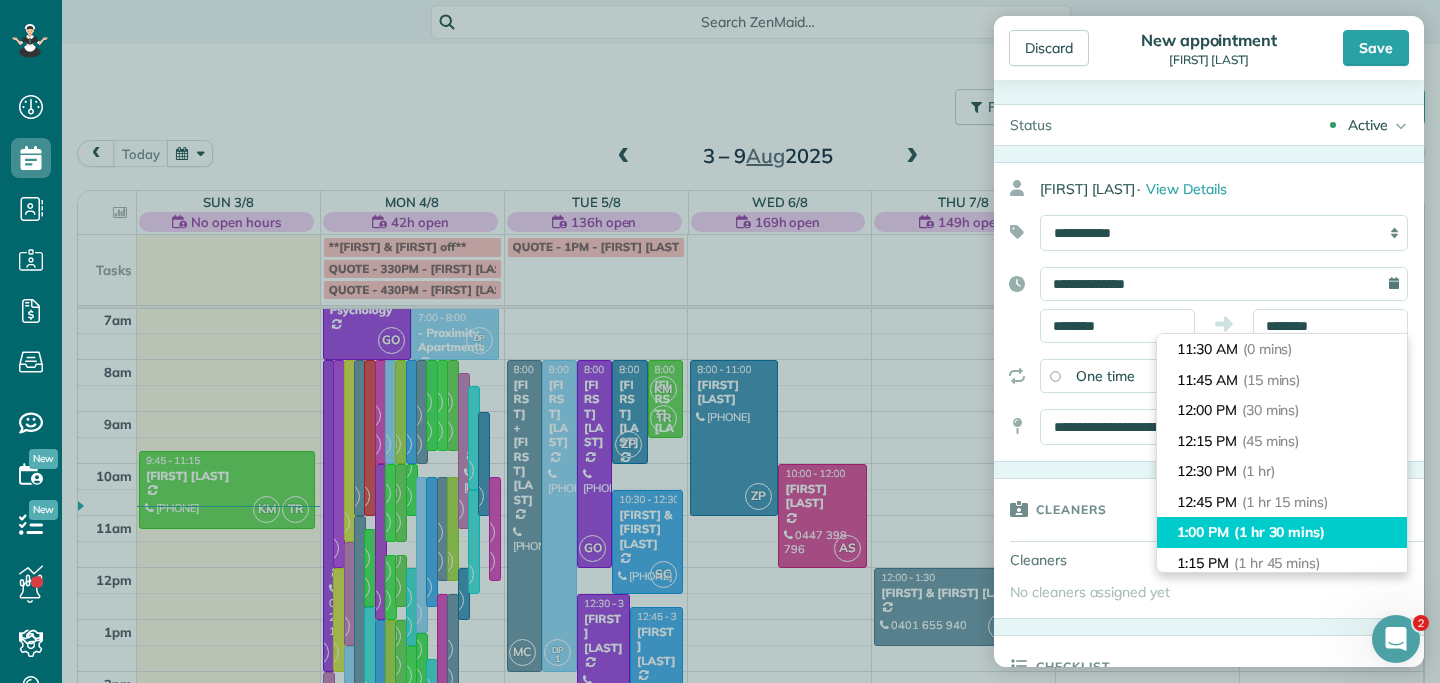 type on "*******" 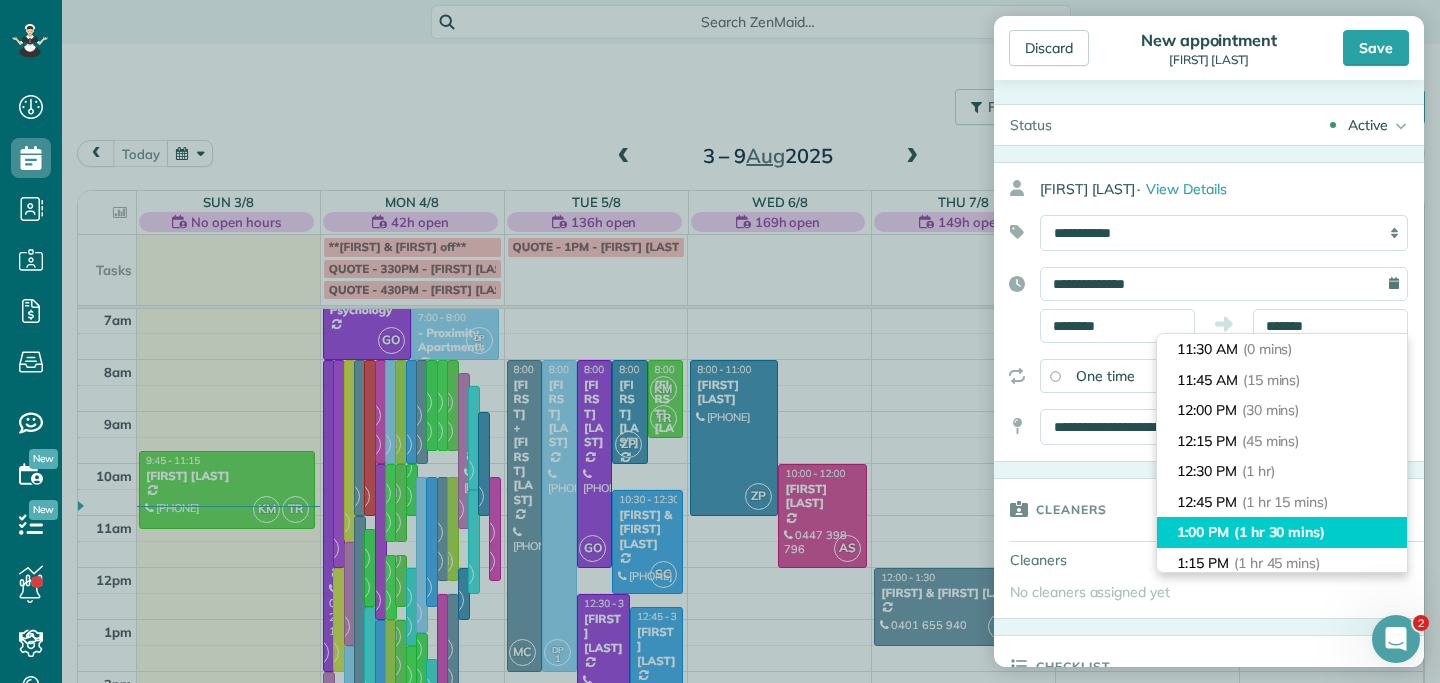 click on "1:00 PM  (1 hr 30 mins)" at bounding box center (1282, 532) 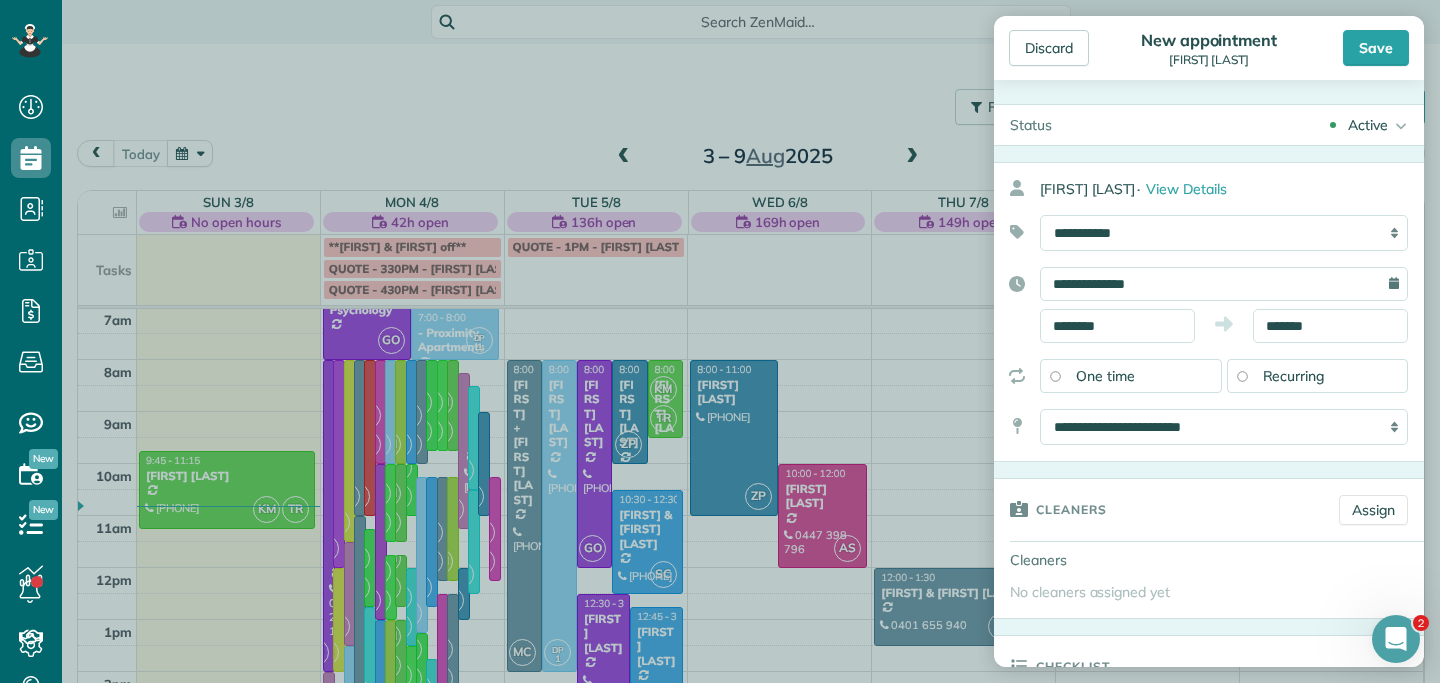 click on "Recurring" at bounding box center [1318, 376] 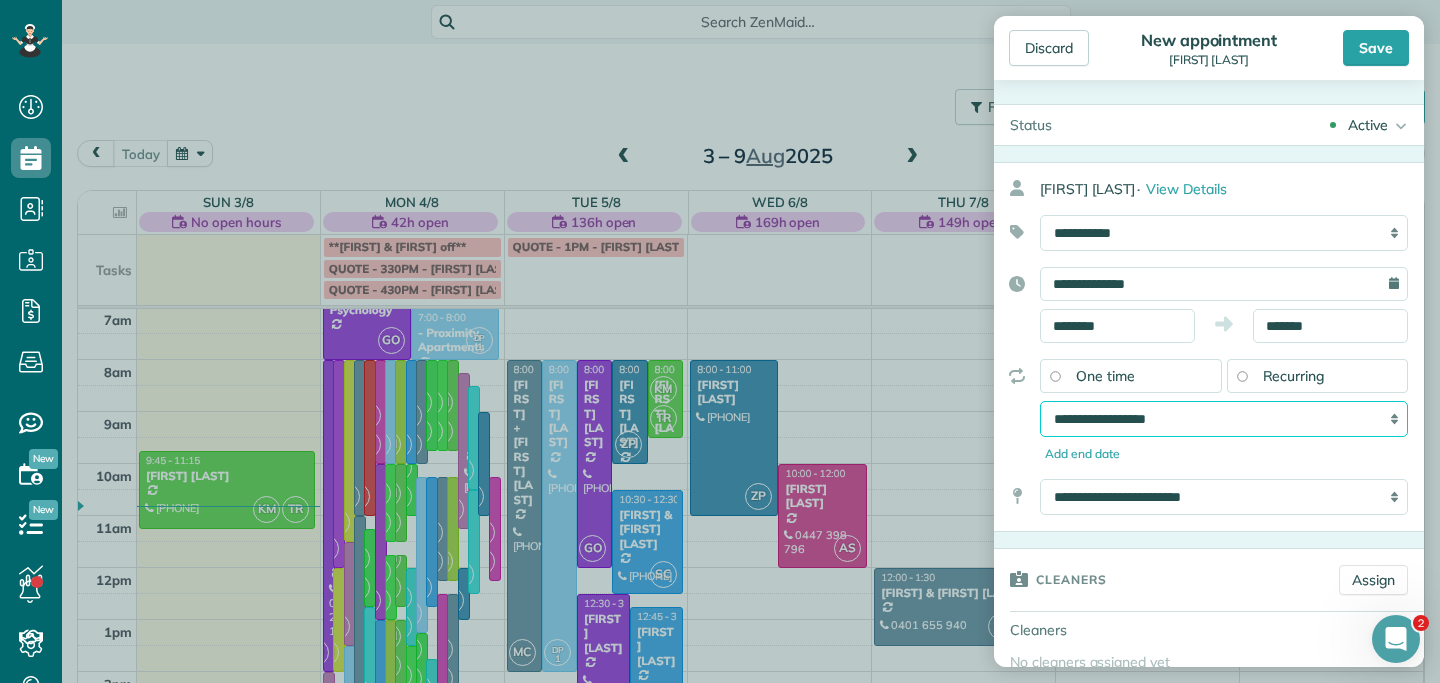click on "**********" at bounding box center (1224, 419) 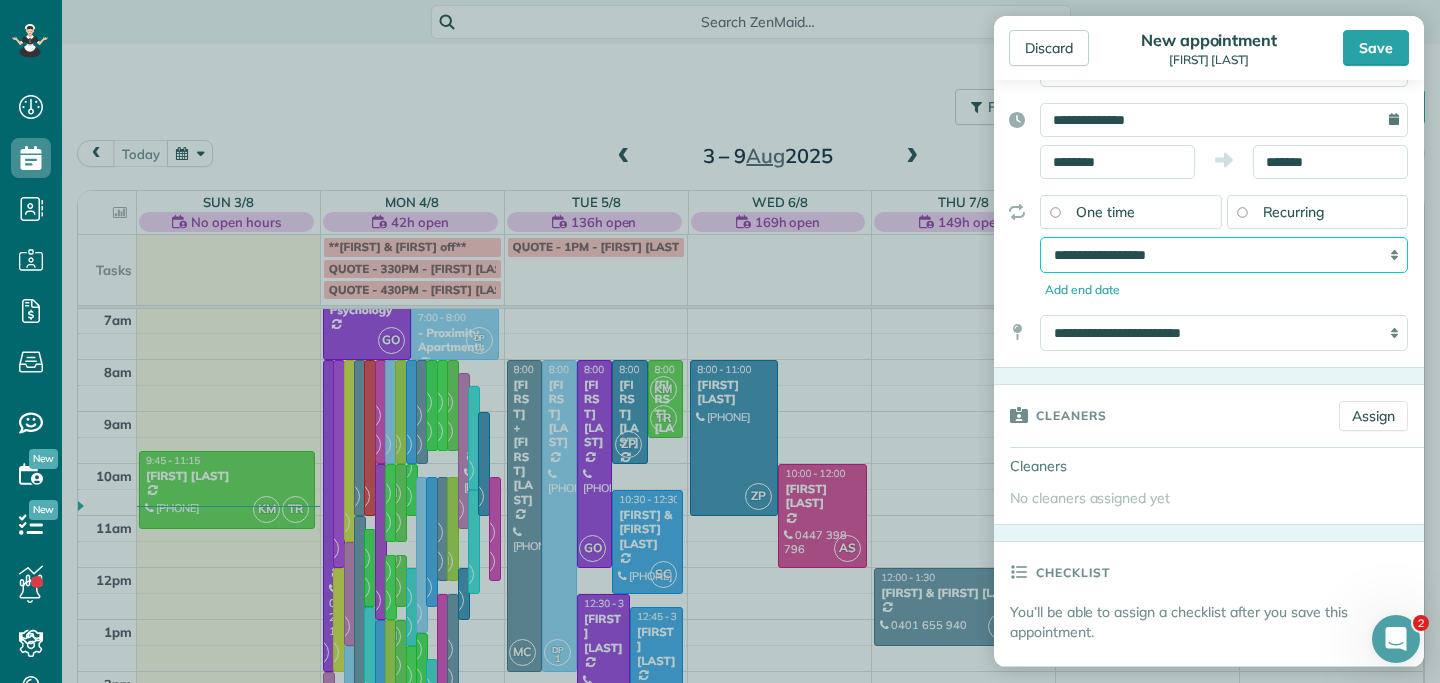 scroll, scrollTop: 165, scrollLeft: 0, axis: vertical 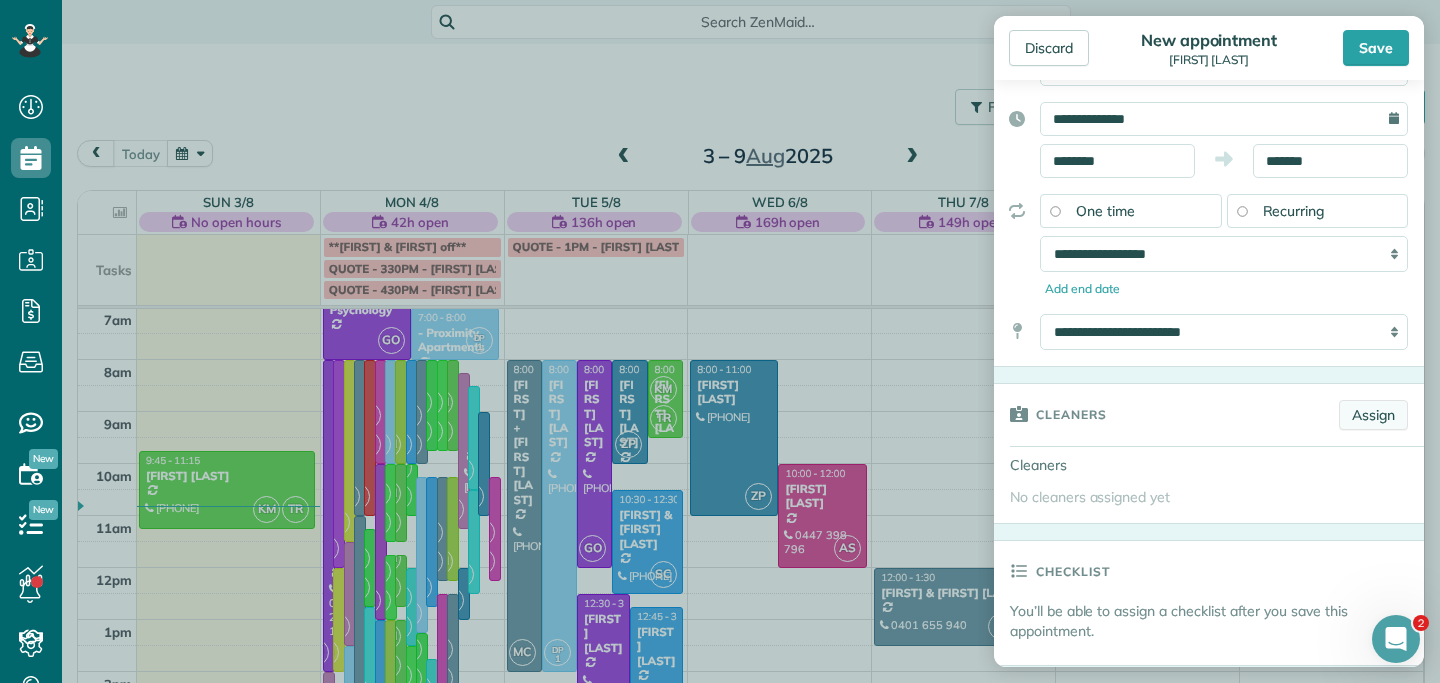 click on "Assign" at bounding box center (1373, 415) 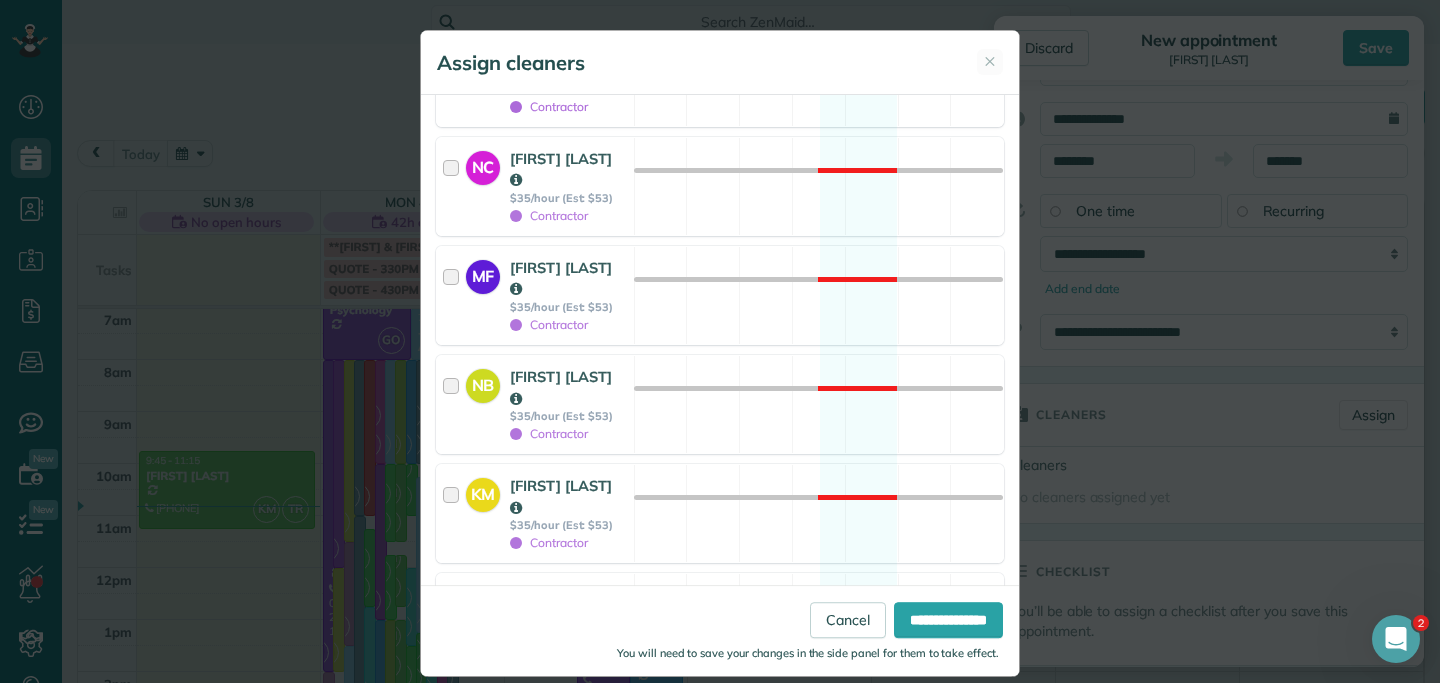 scroll, scrollTop: 1421, scrollLeft: 0, axis: vertical 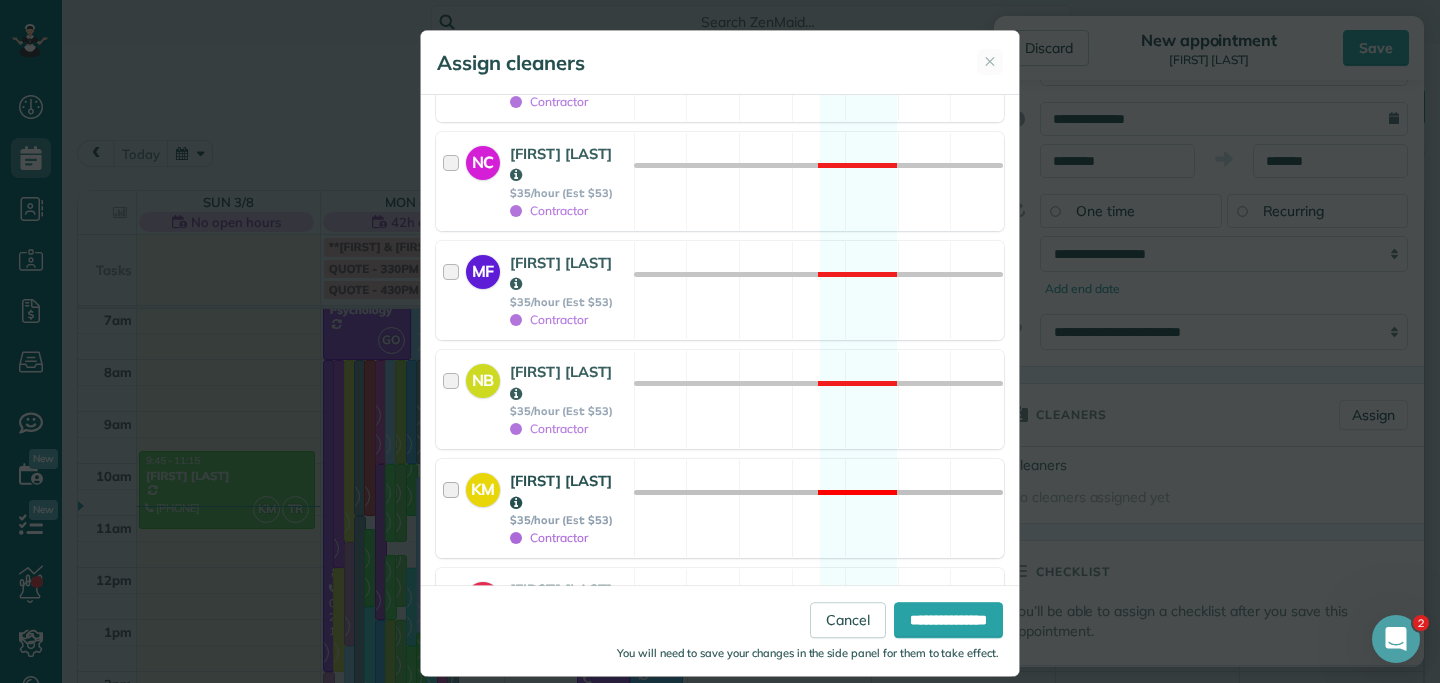click at bounding box center [454, 508] 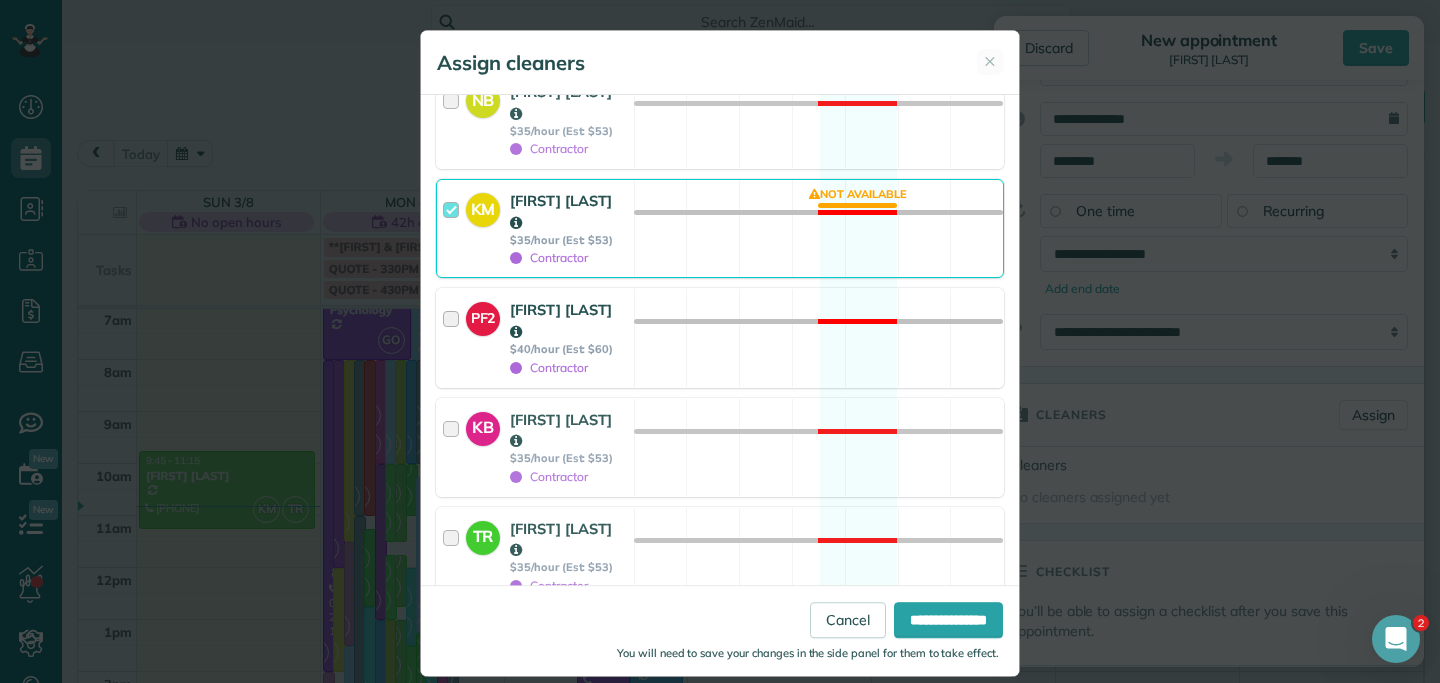 scroll, scrollTop: 1637, scrollLeft: 0, axis: vertical 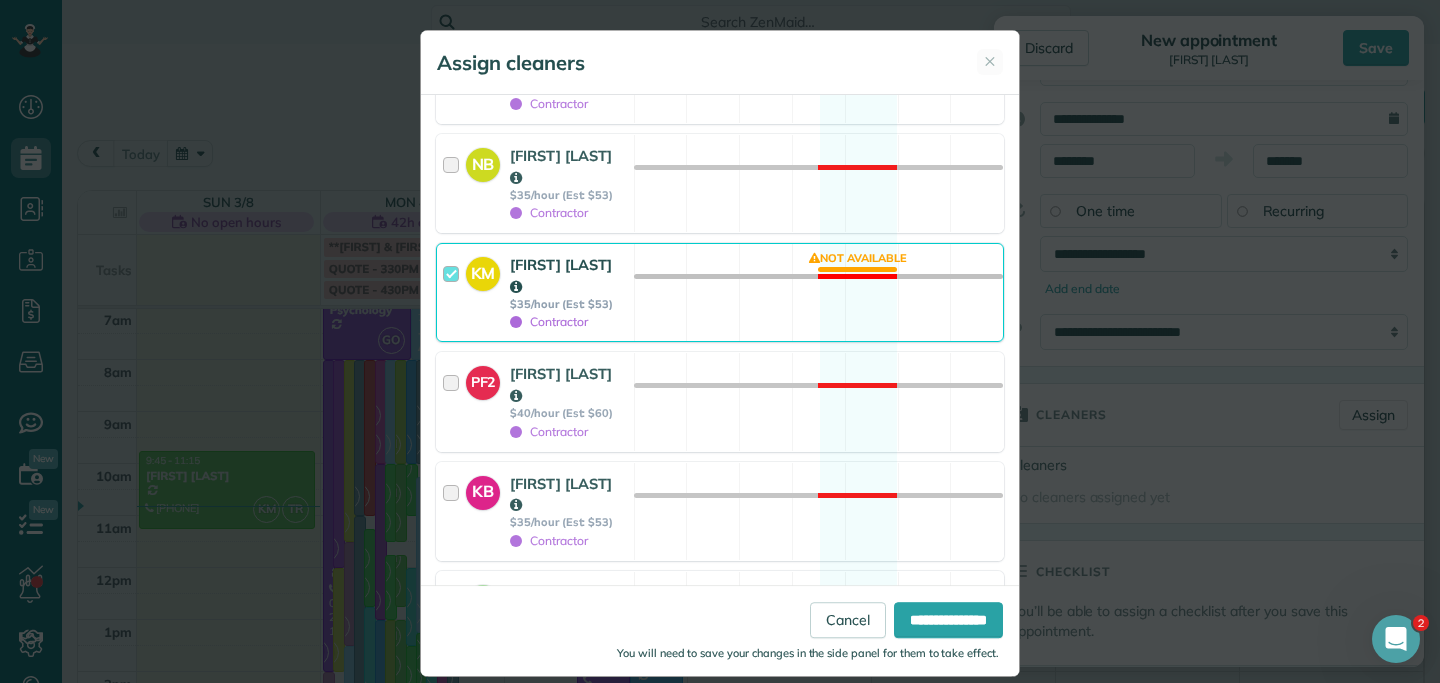 click at bounding box center (454, 620) 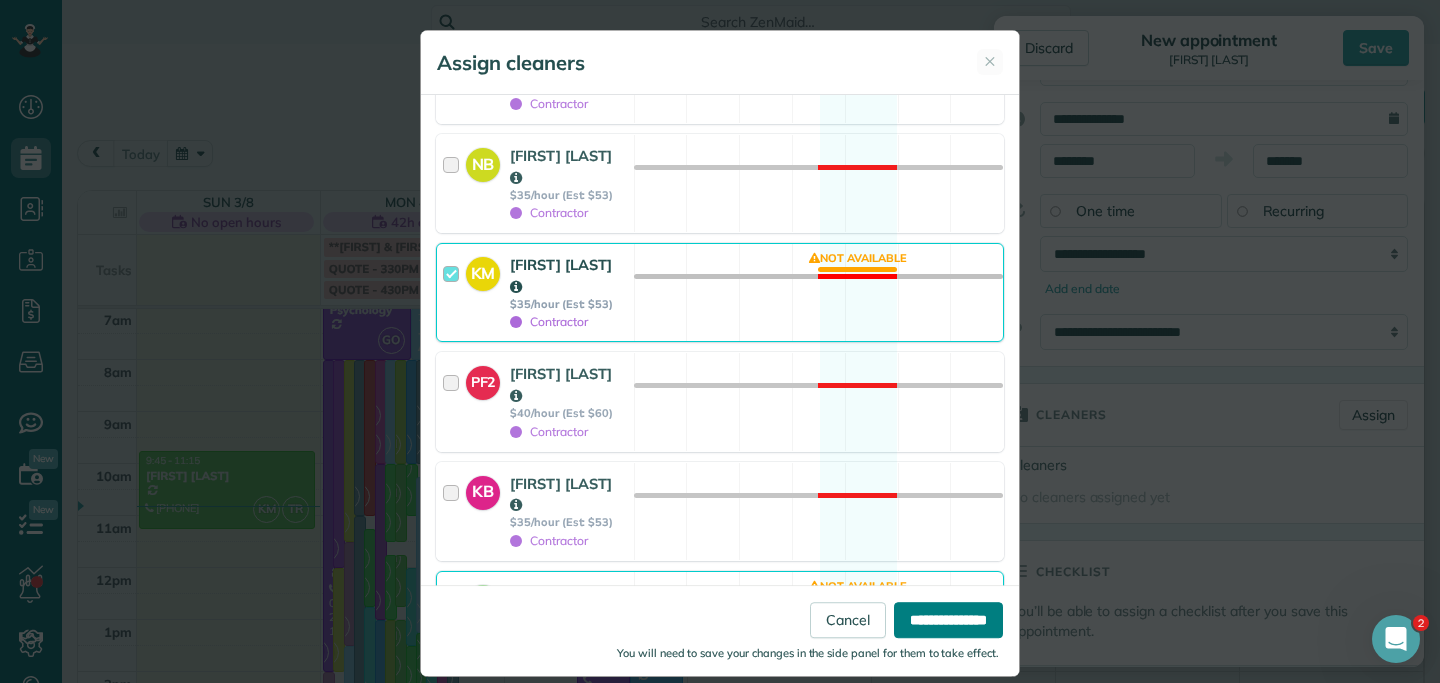 click on "**********" at bounding box center [948, 620] 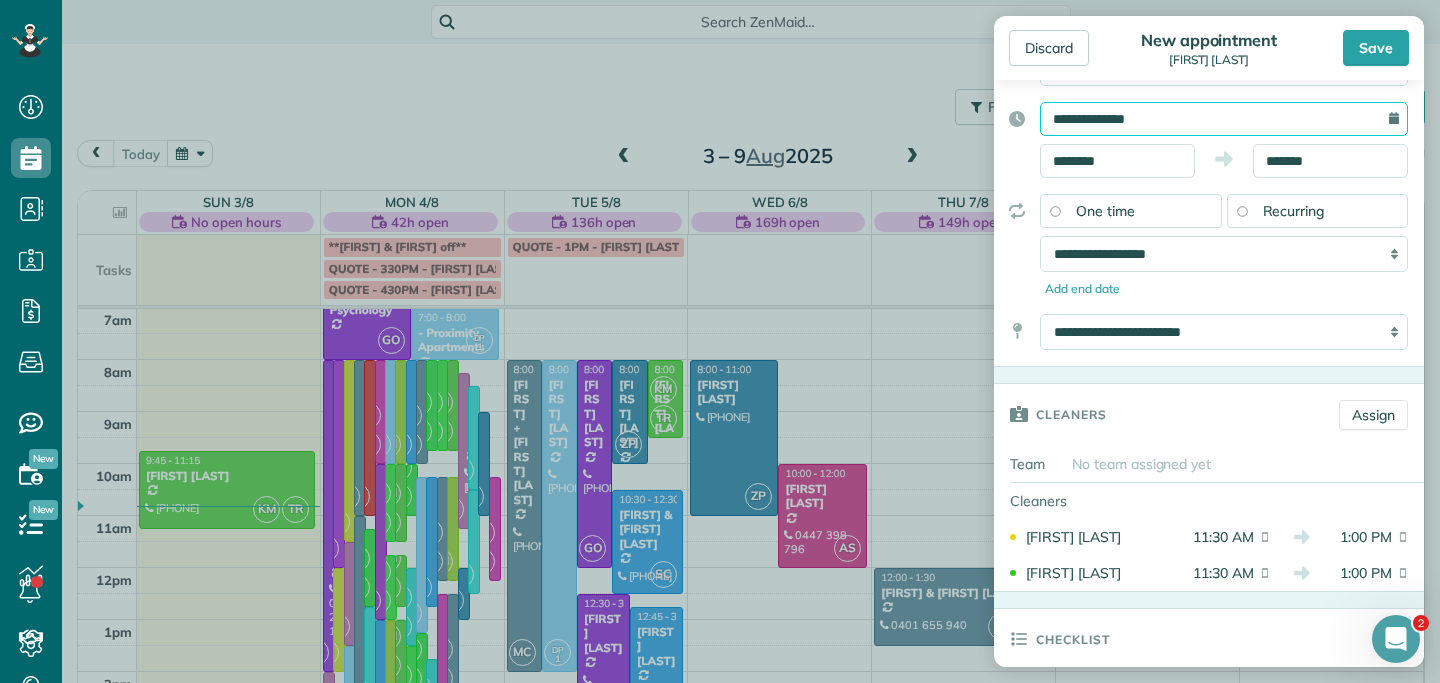 click on "**********" at bounding box center (1224, 119) 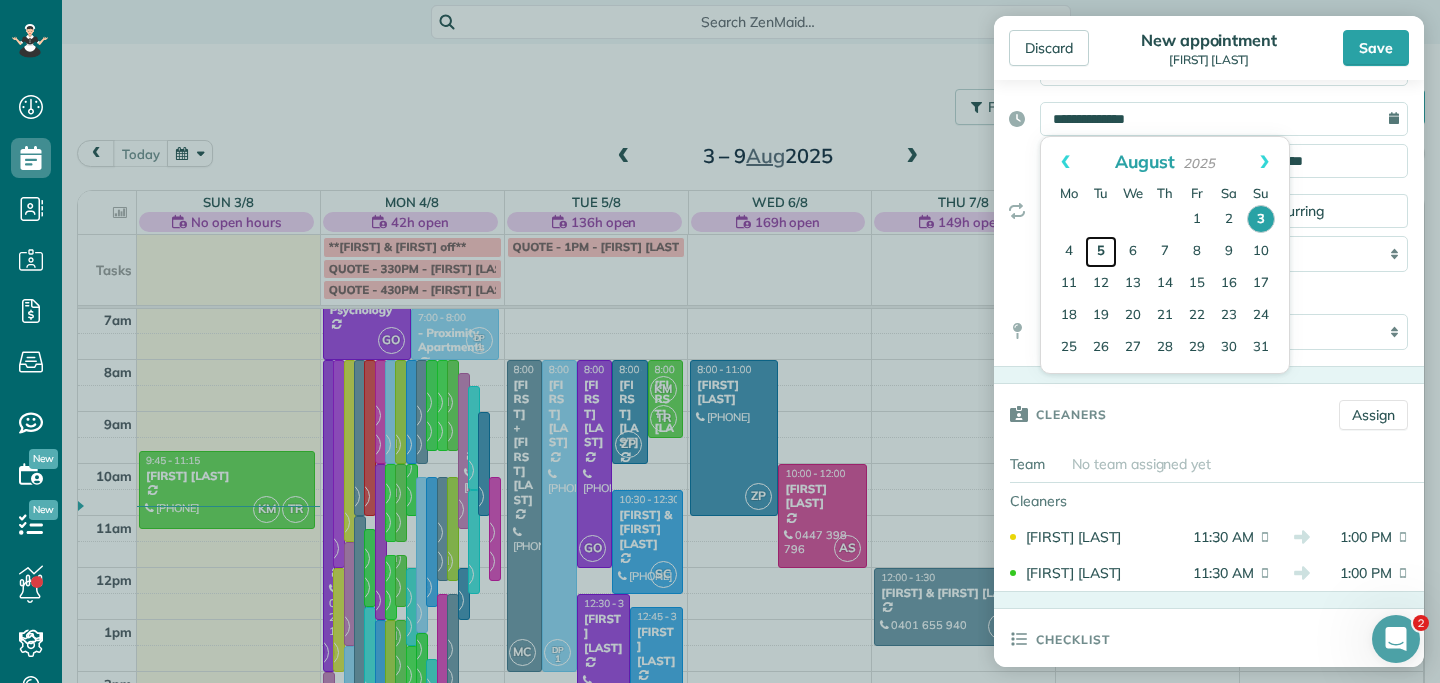 click on "5" at bounding box center (1101, 252) 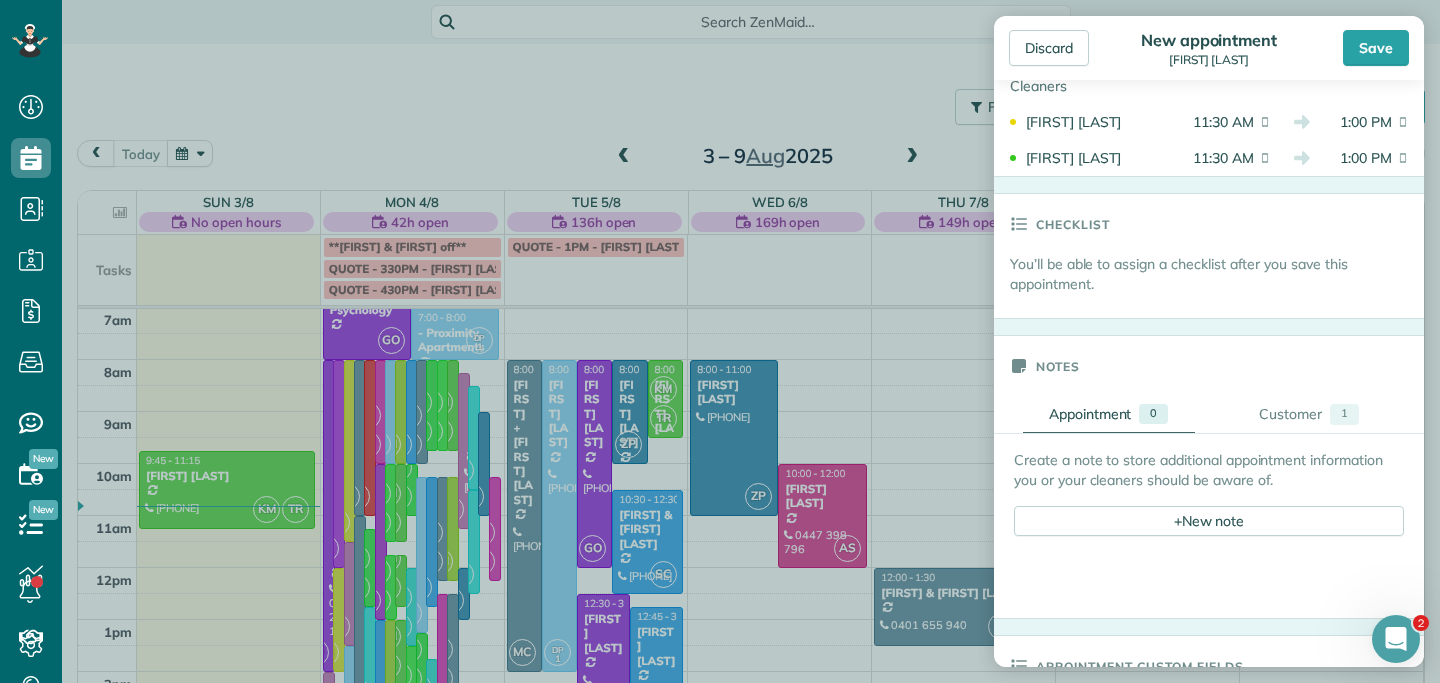 scroll, scrollTop: 638, scrollLeft: 0, axis: vertical 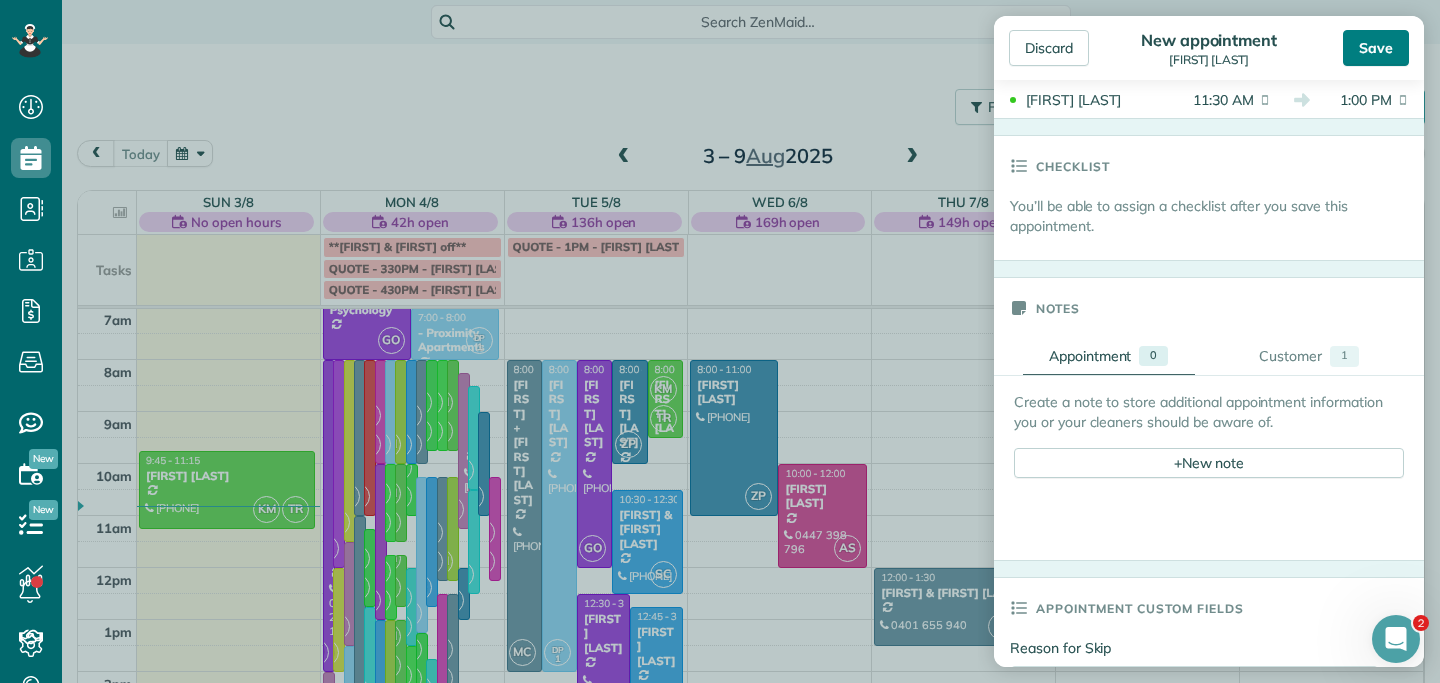 click on "Save" at bounding box center (1376, 48) 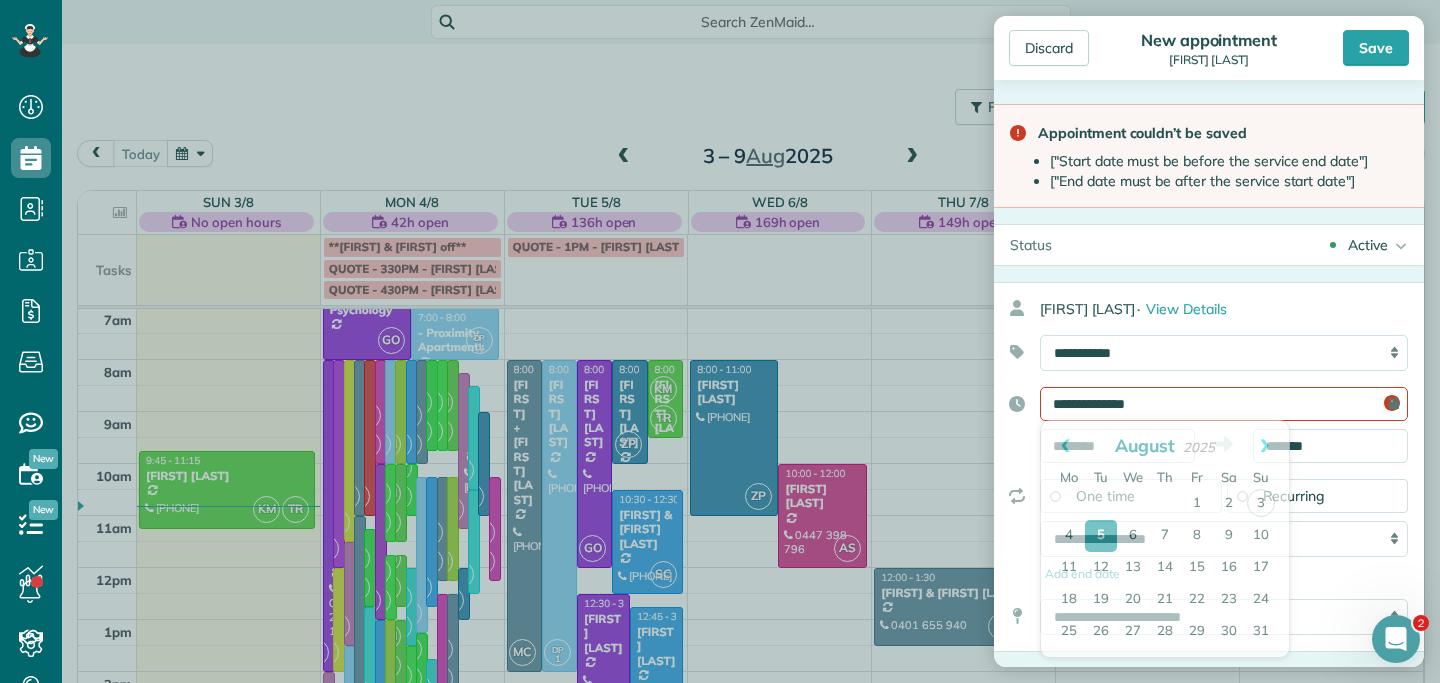 click on "**********" at bounding box center (1224, 404) 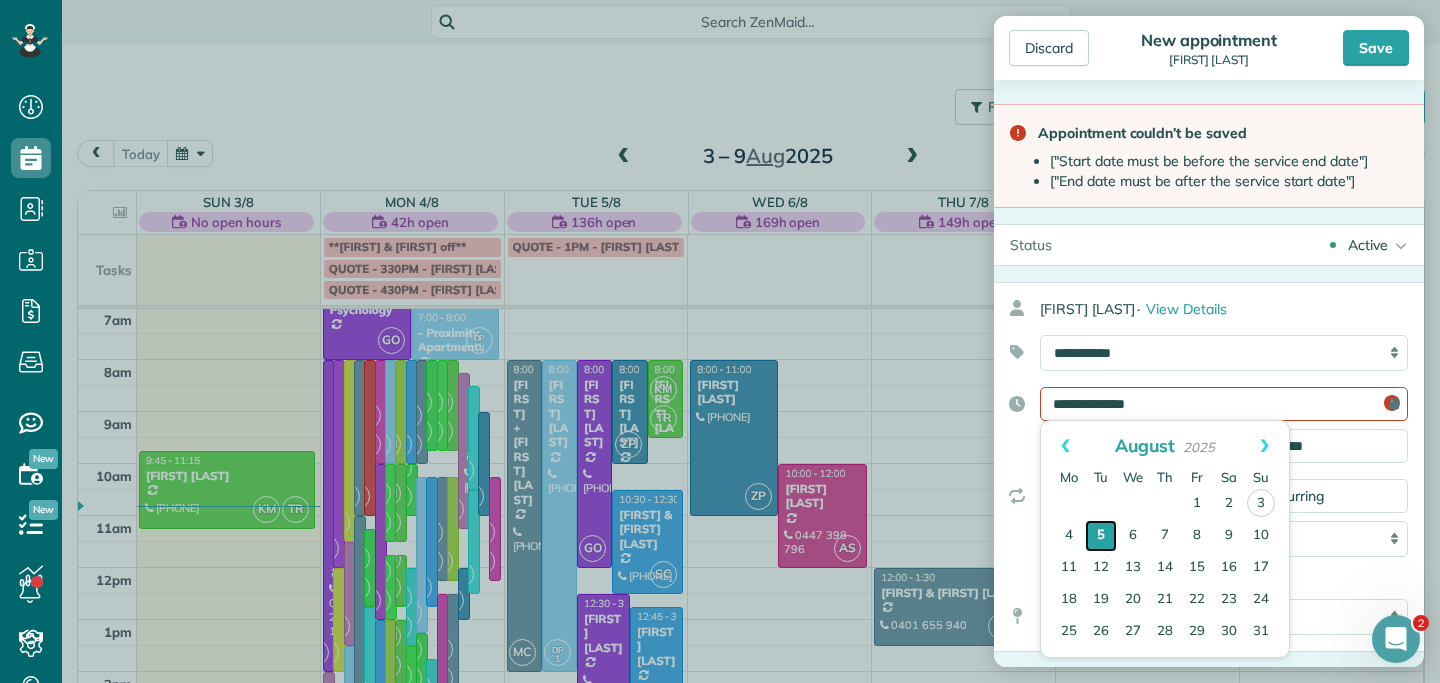 click on "5" at bounding box center [1101, 536] 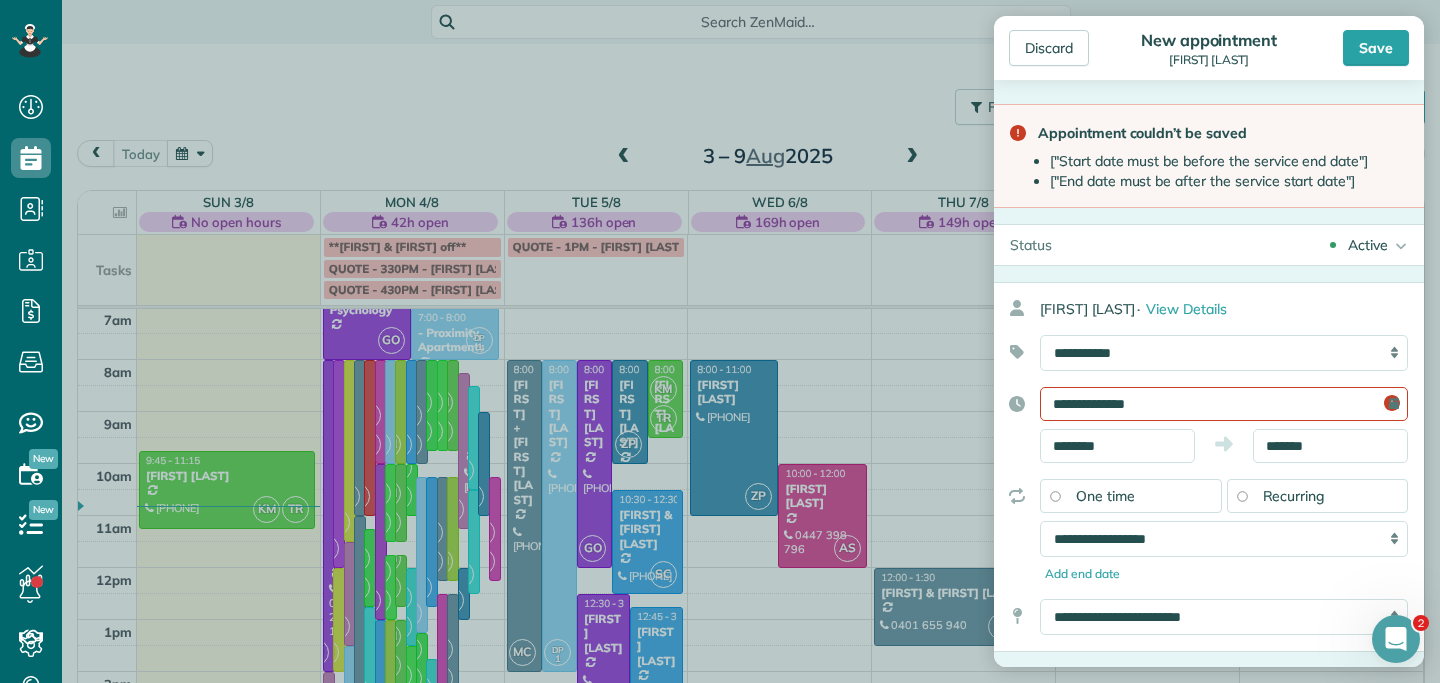 click on "**********" at bounding box center (1224, 404) 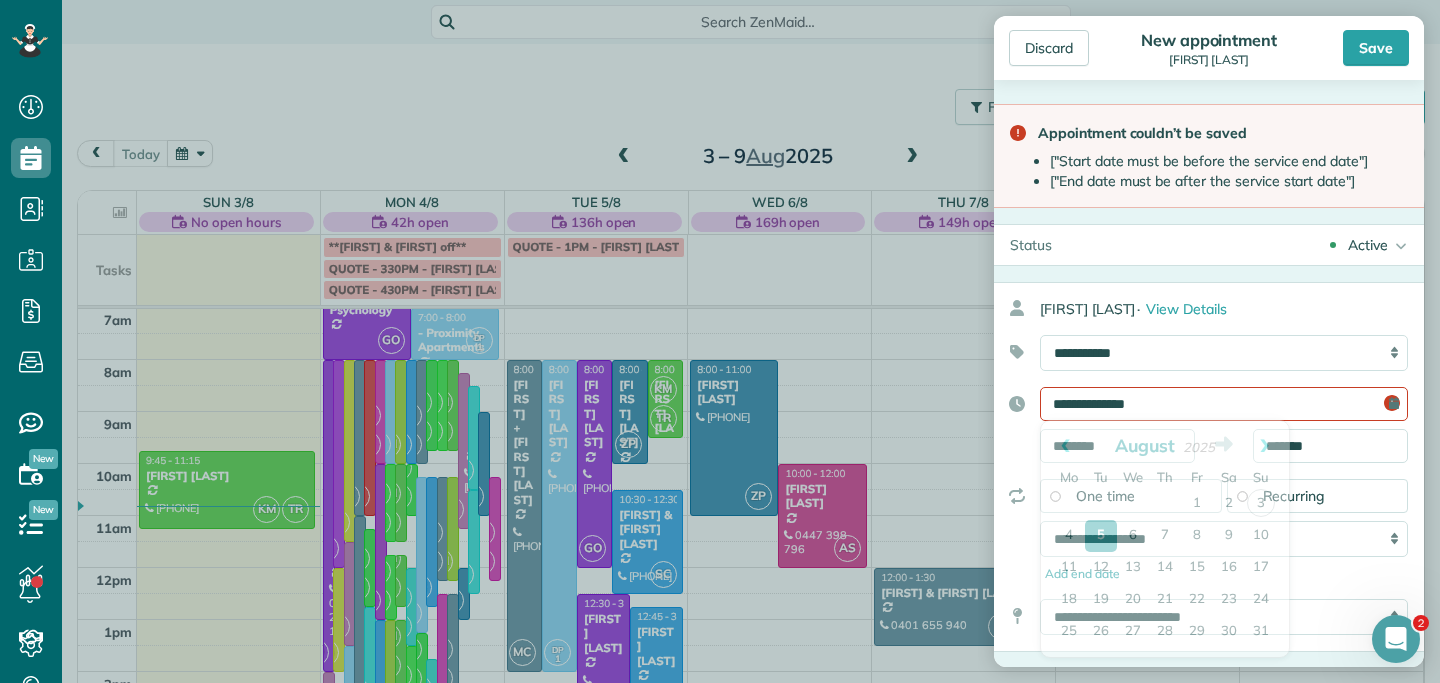click on "**********" at bounding box center (1224, 404) 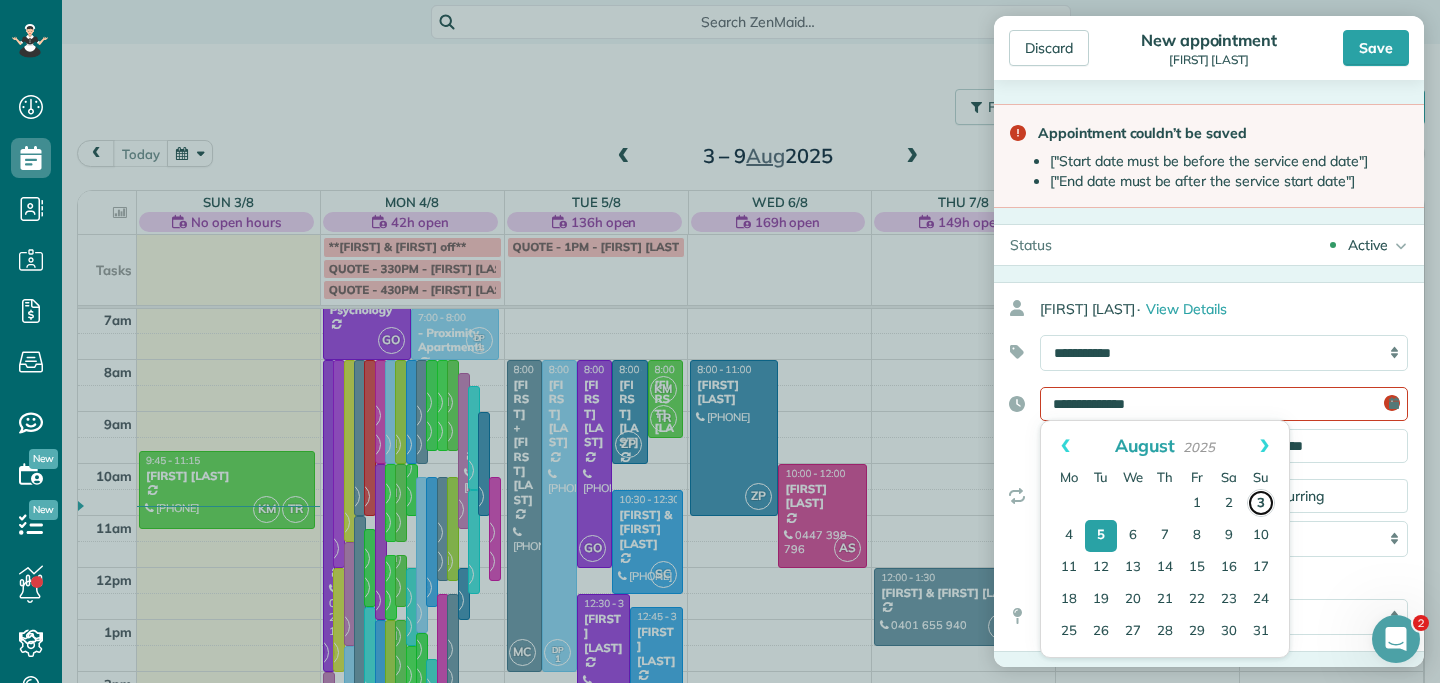 click on "3" at bounding box center (1261, 503) 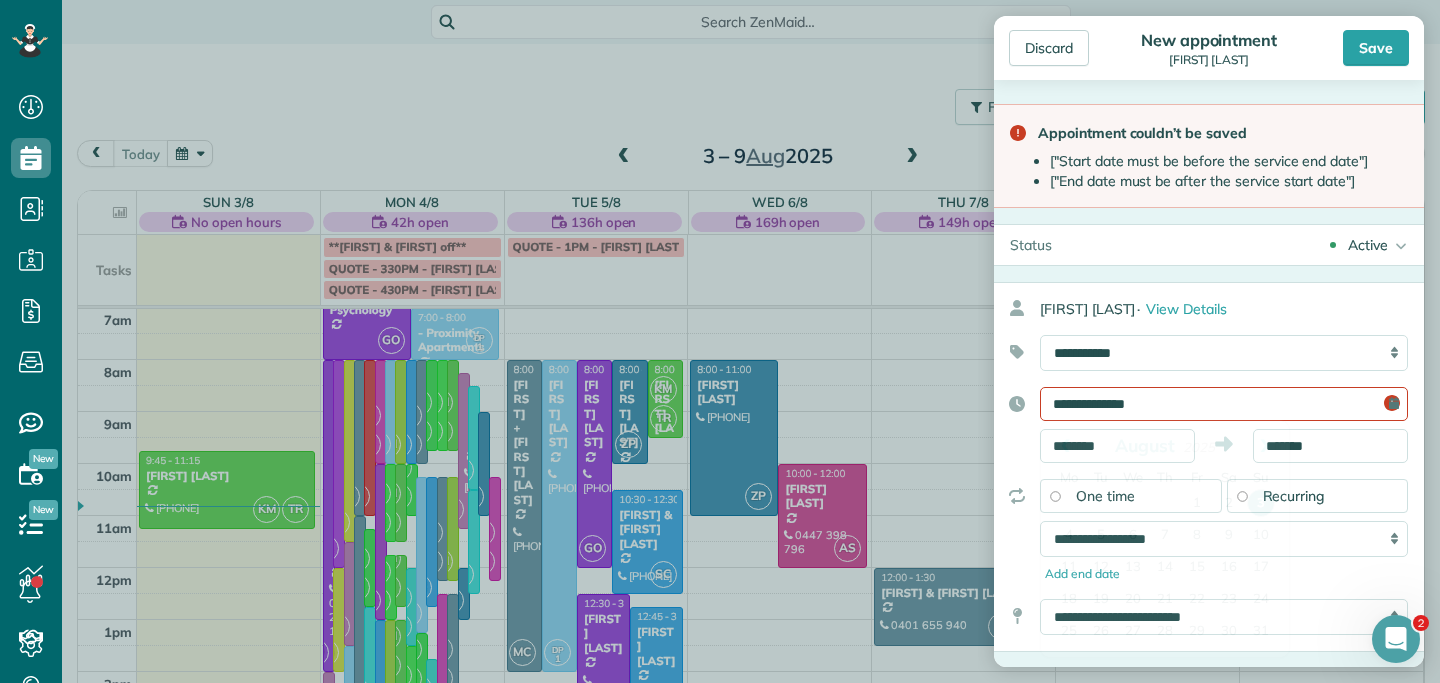 click on "**********" at bounding box center [1224, 404] 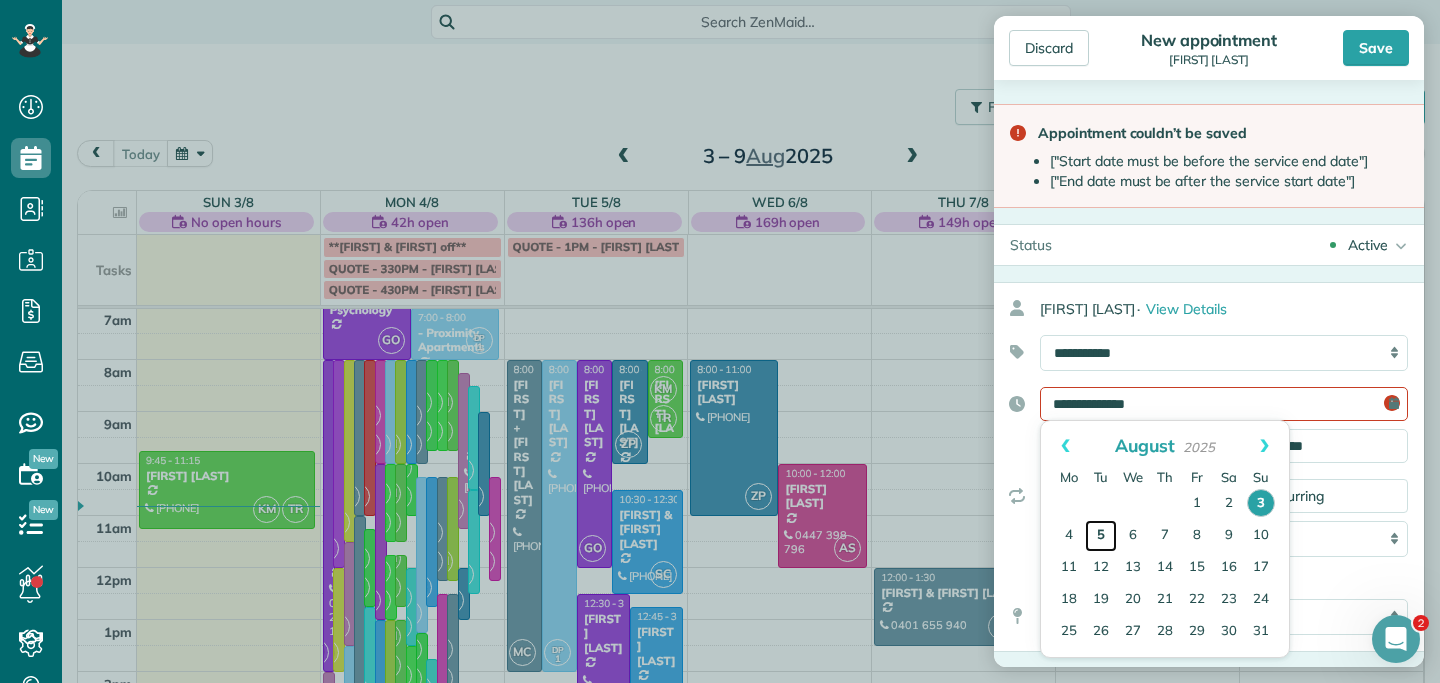 click on "5" at bounding box center (1101, 536) 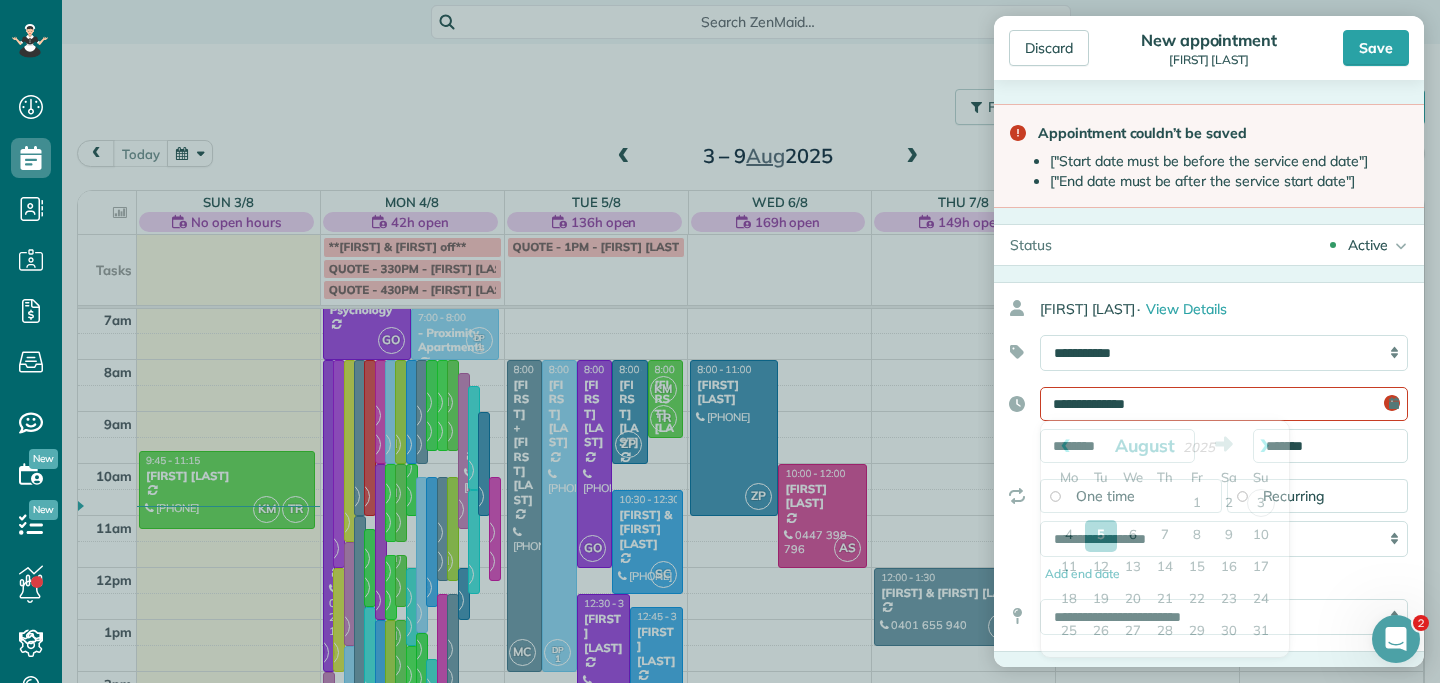 click on "**********" at bounding box center (1224, 404) 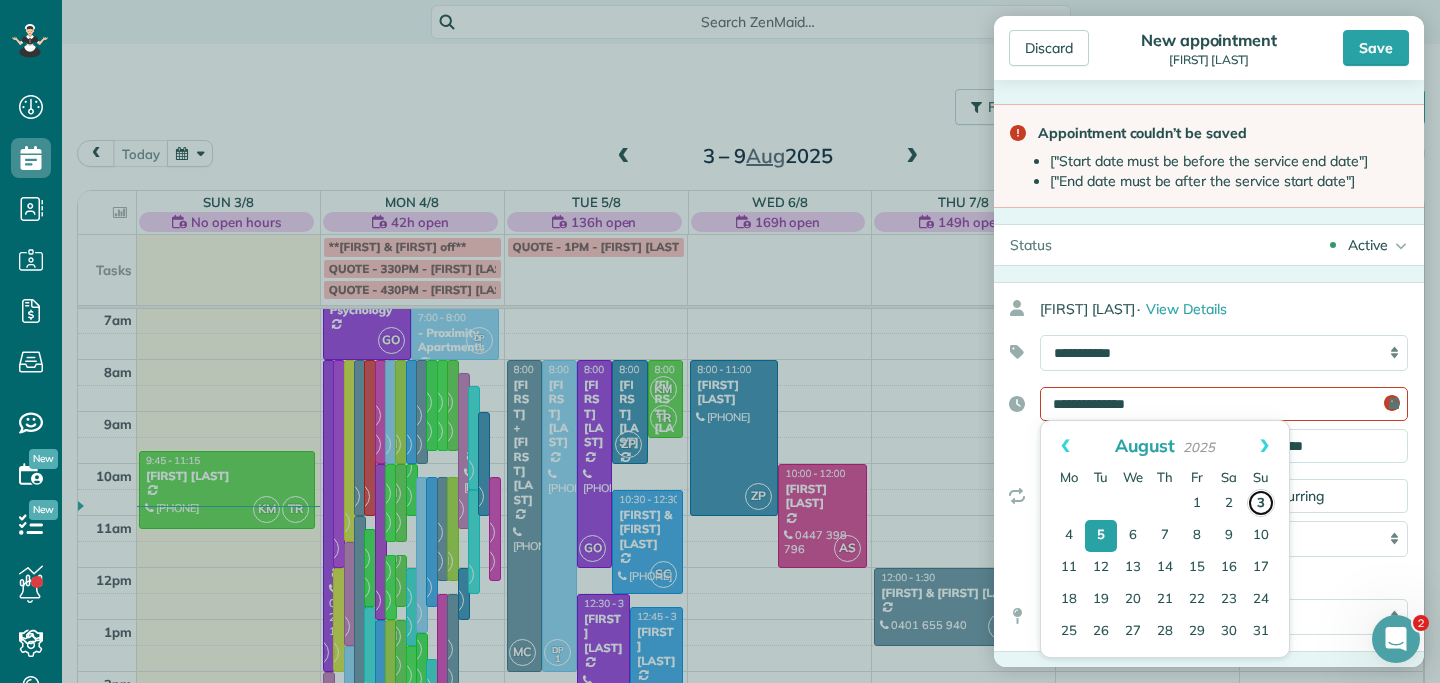 click on "3" at bounding box center (1261, 503) 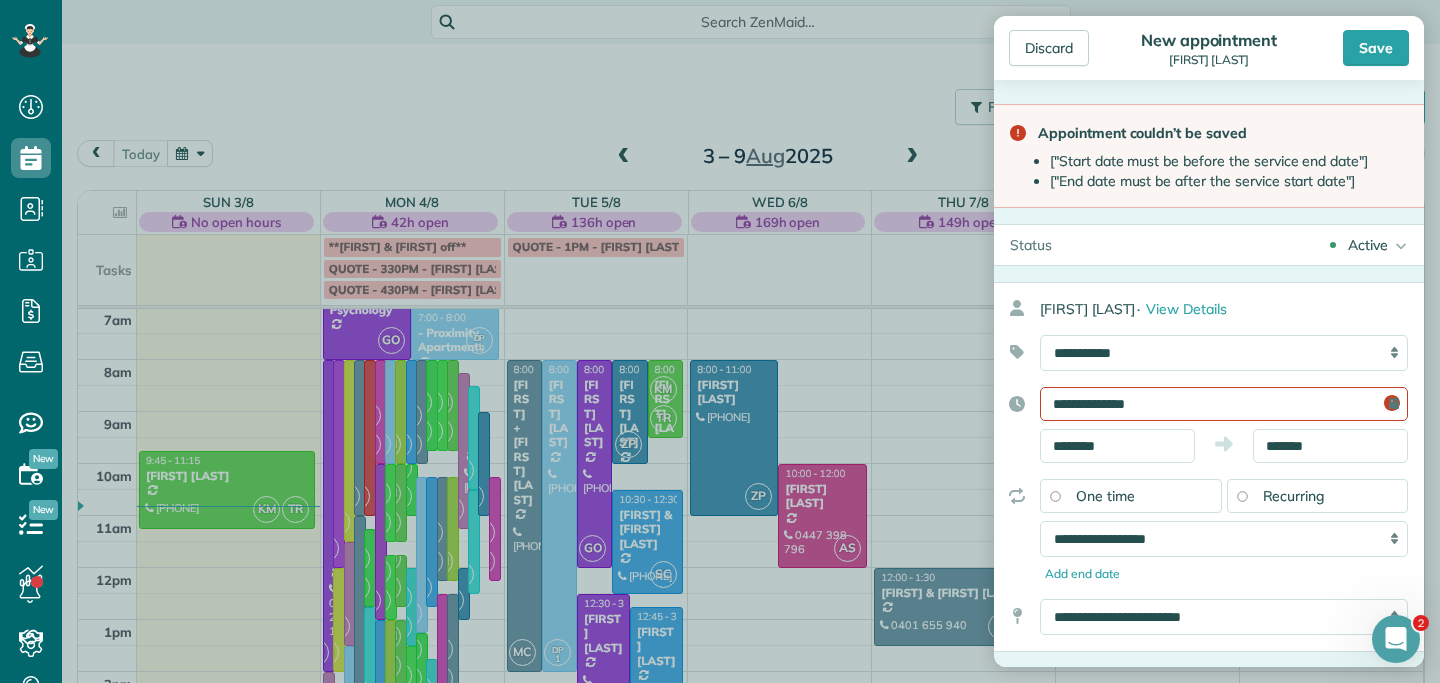 click on "One time" at bounding box center (1131, 496) 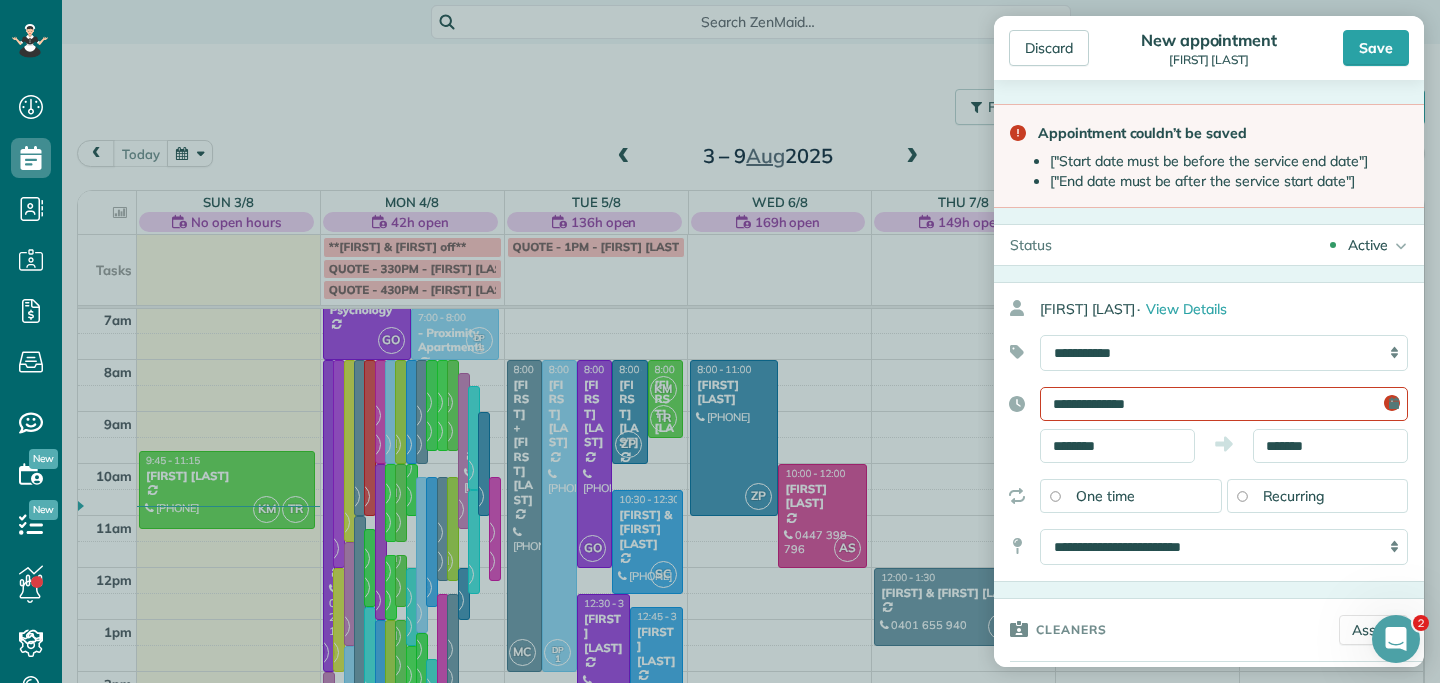 click on "One time" at bounding box center [1131, 496] 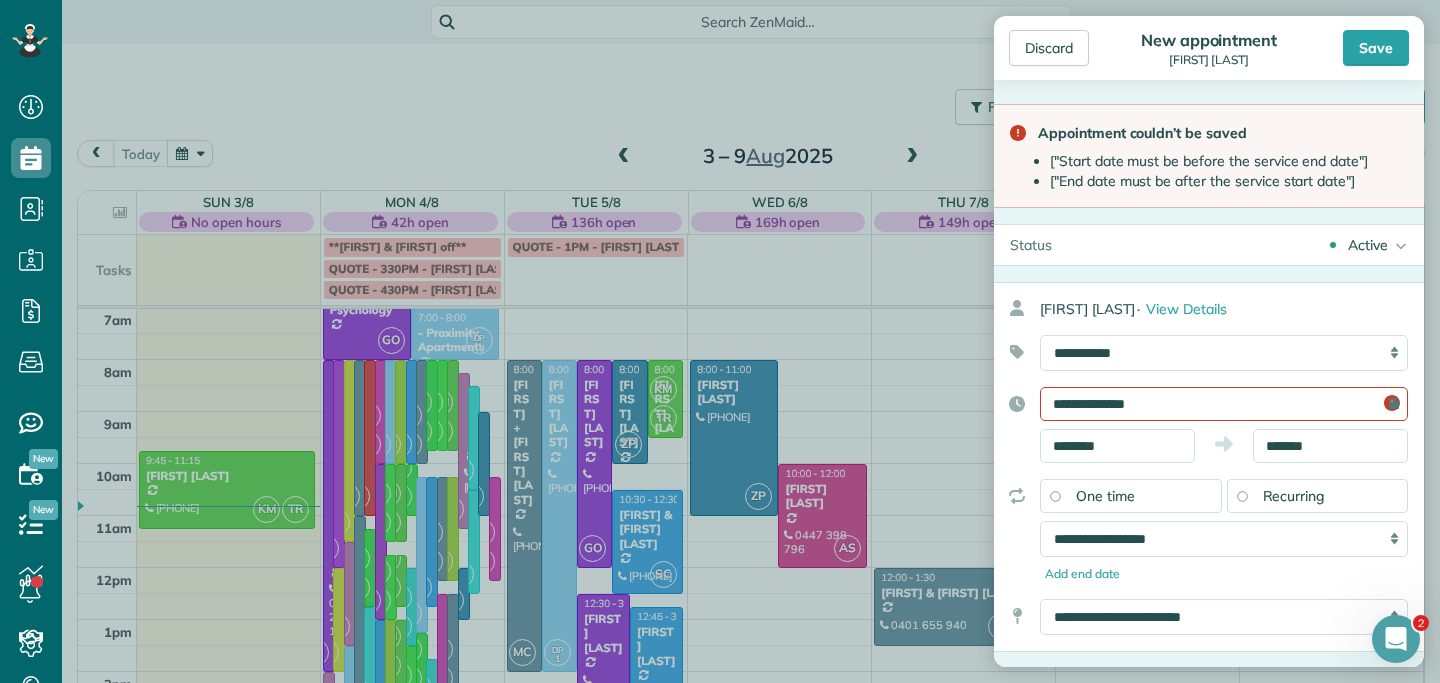 click on "**********" at bounding box center (1224, 404) 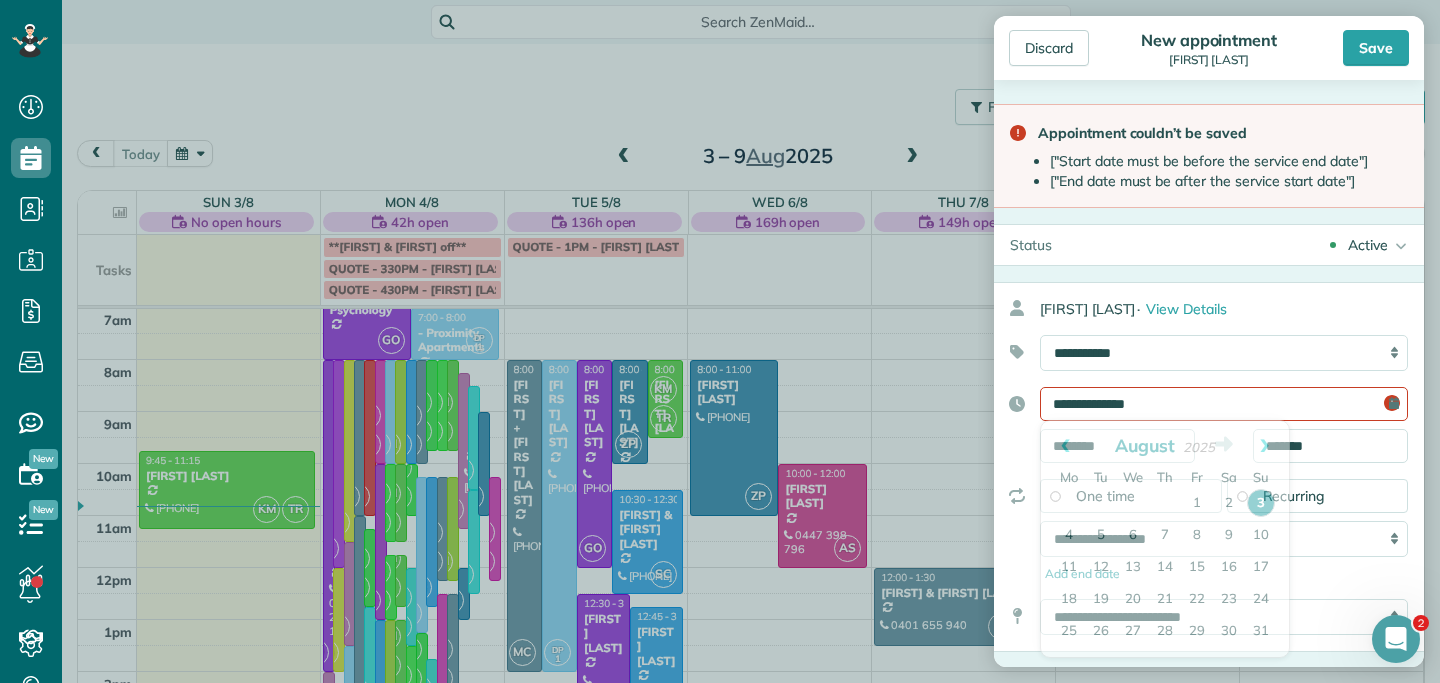 click on "**********" at bounding box center (1224, 404) 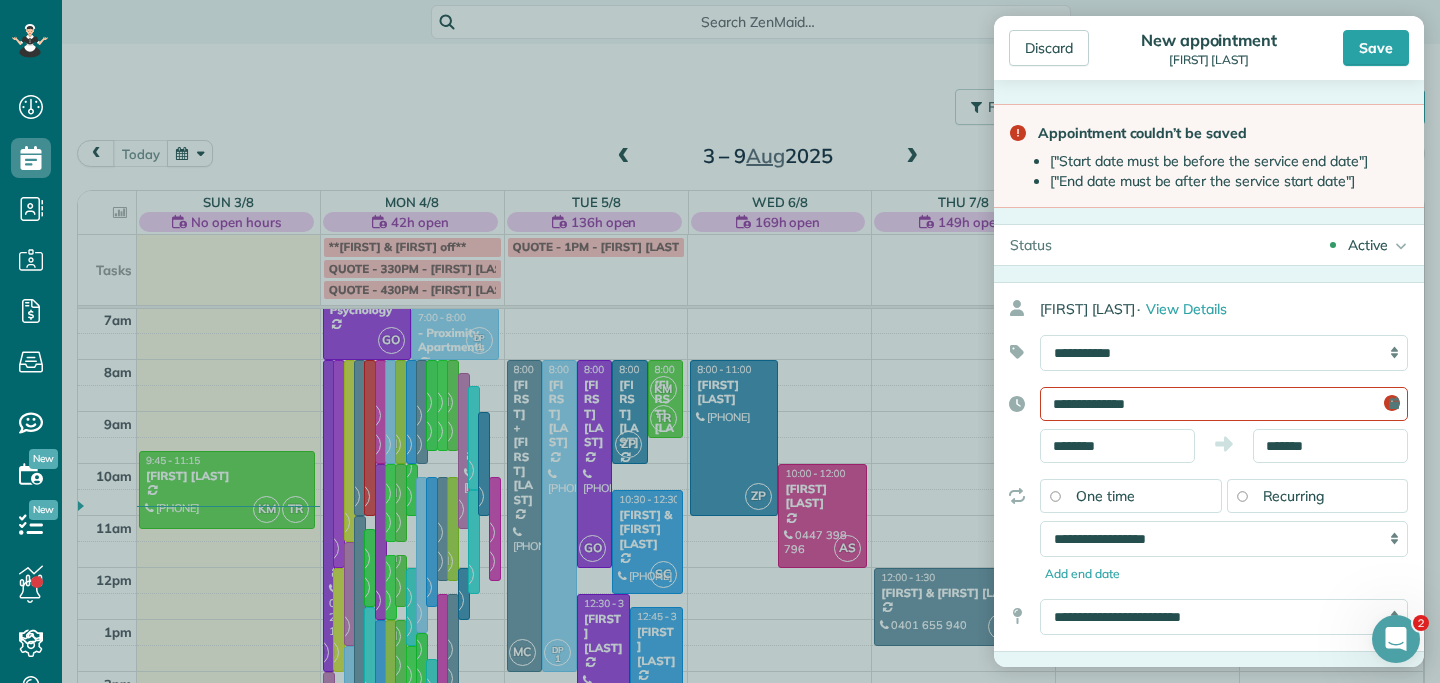 click on "**********" at bounding box center [1224, 404] 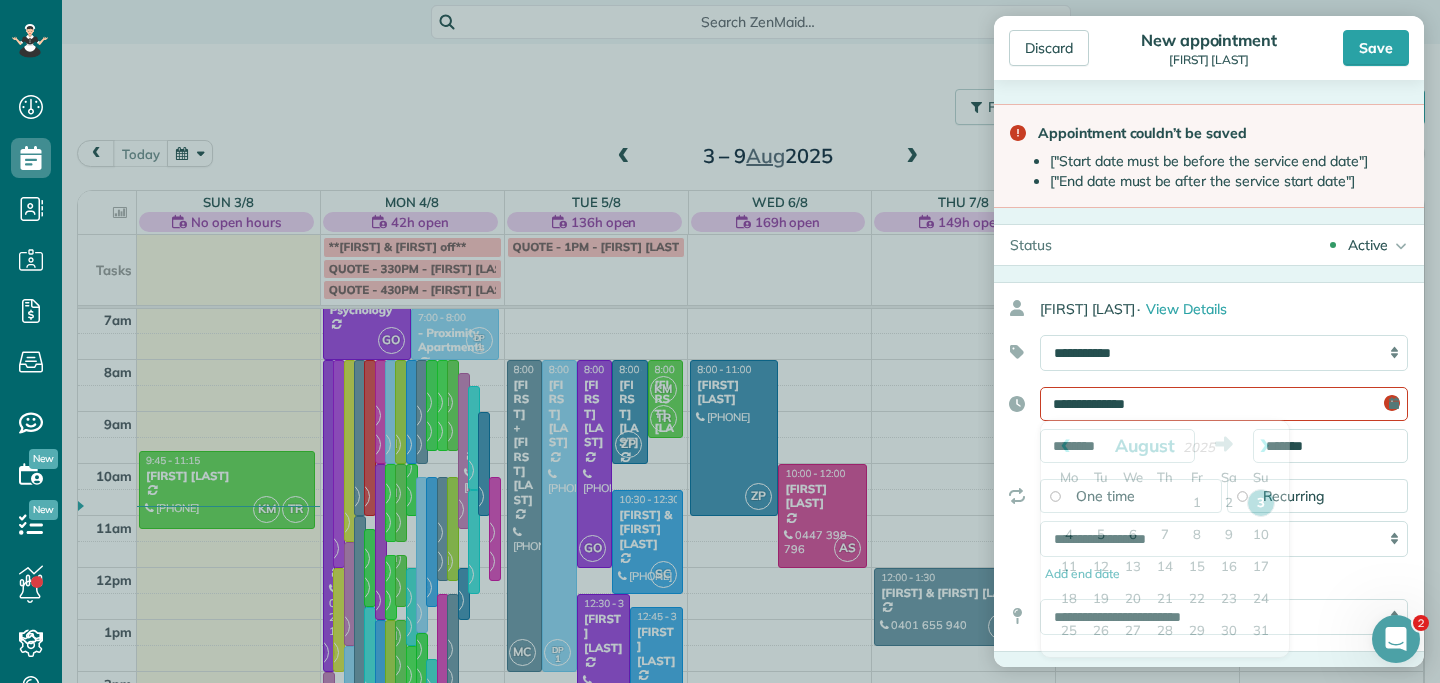 click on "**********" at bounding box center [1224, 404] 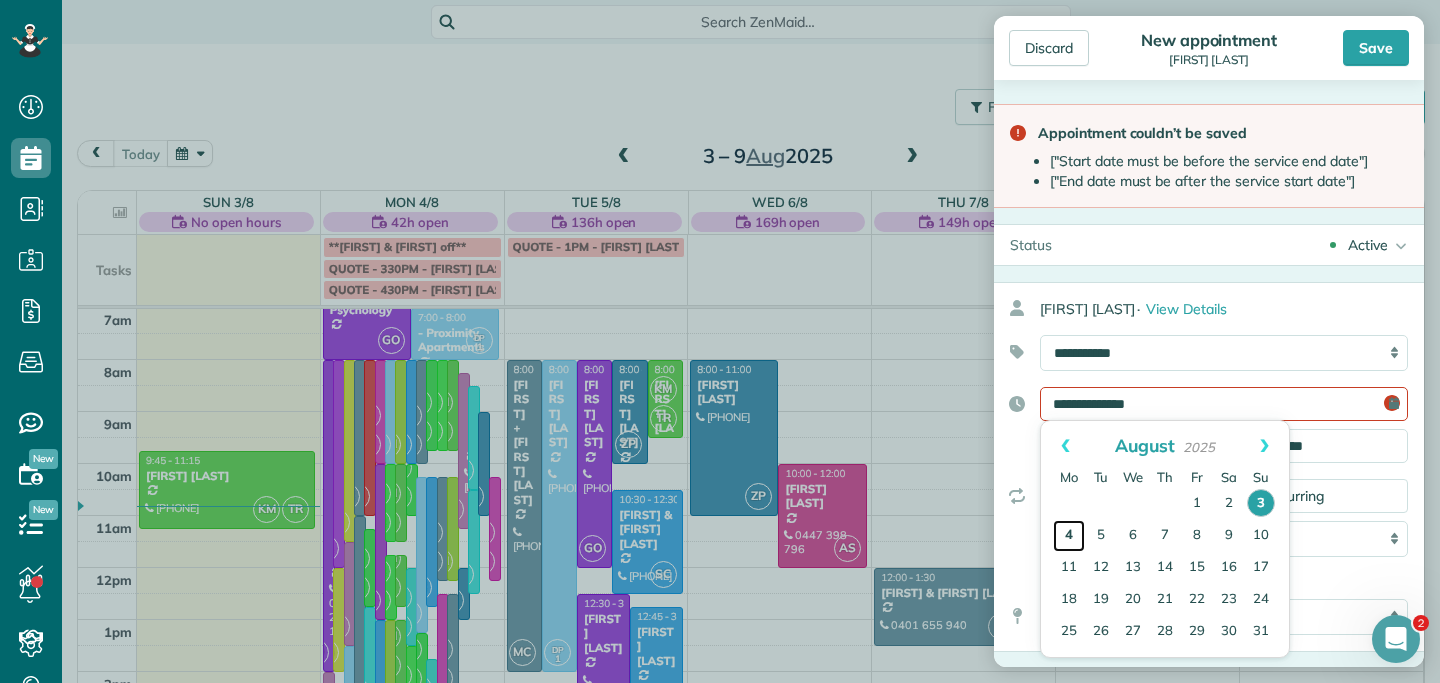 click on "4" at bounding box center (1069, 536) 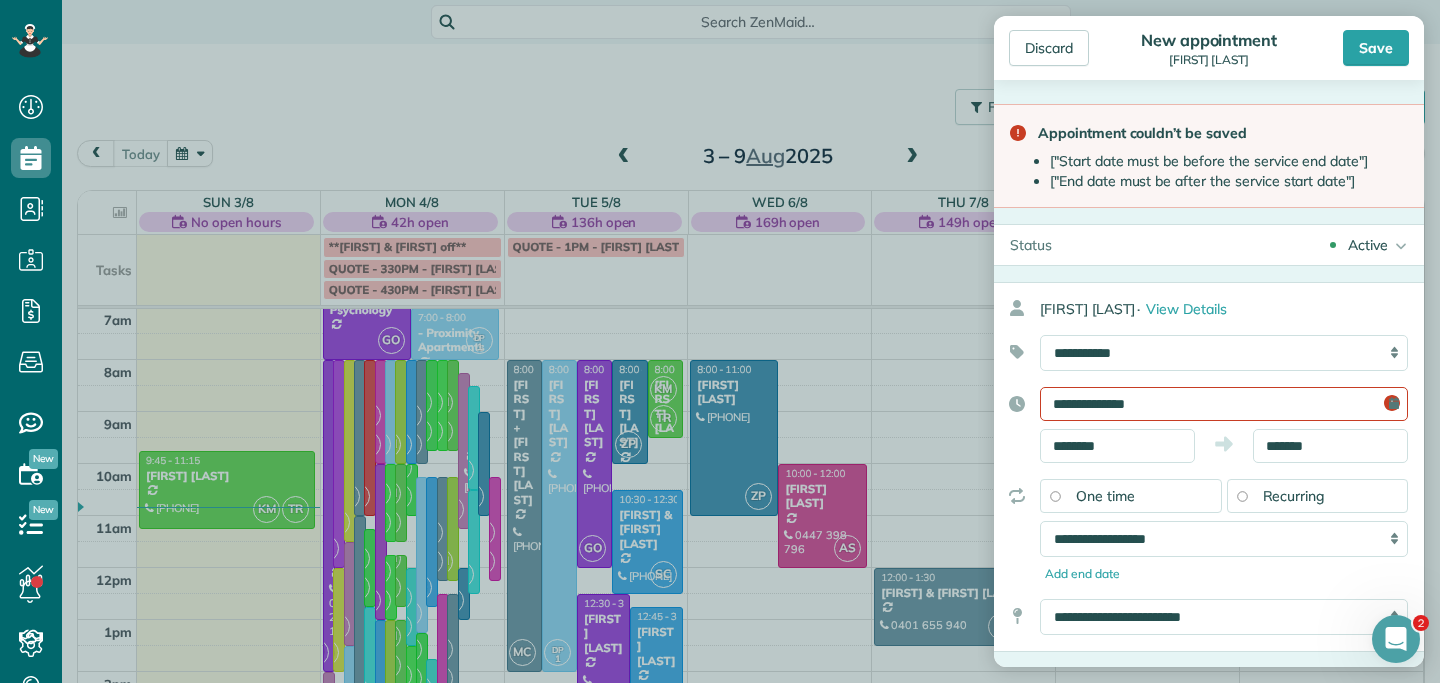 click on "**********" at bounding box center (1224, 404) 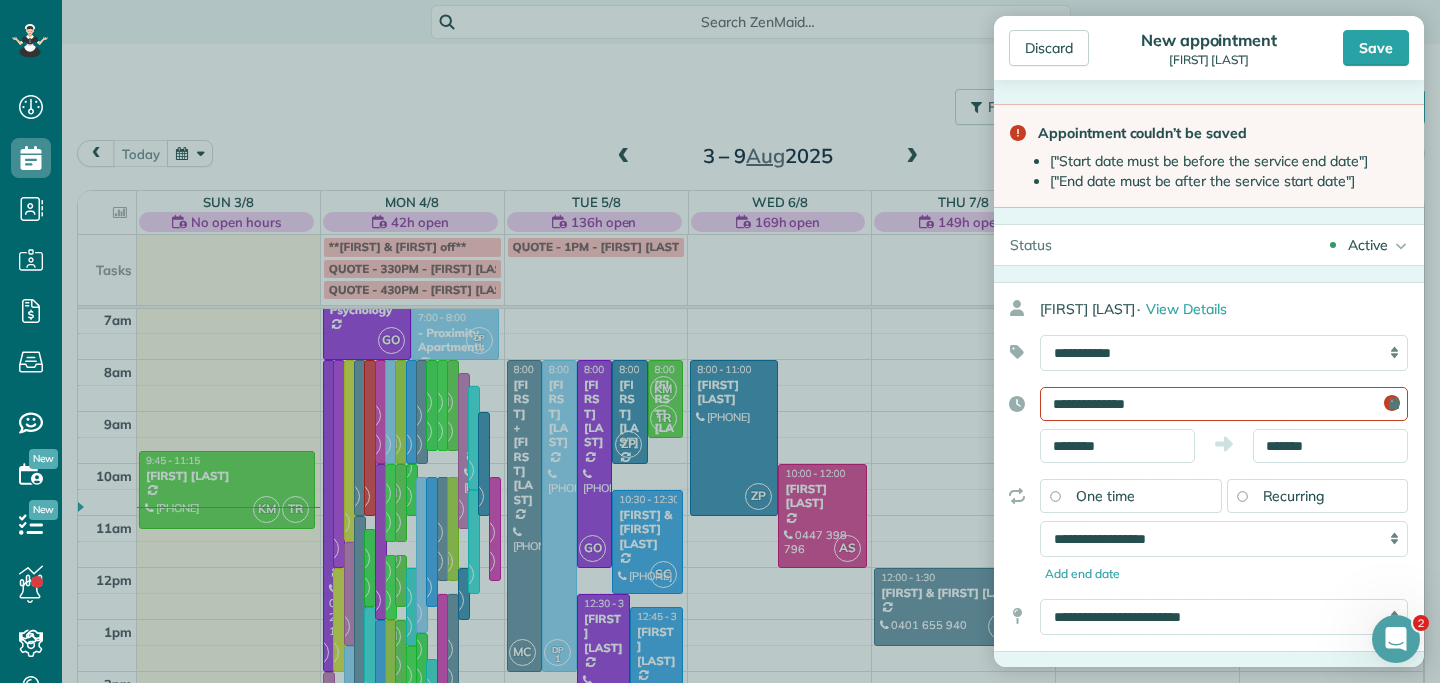 click on "**********" at bounding box center [1224, 404] 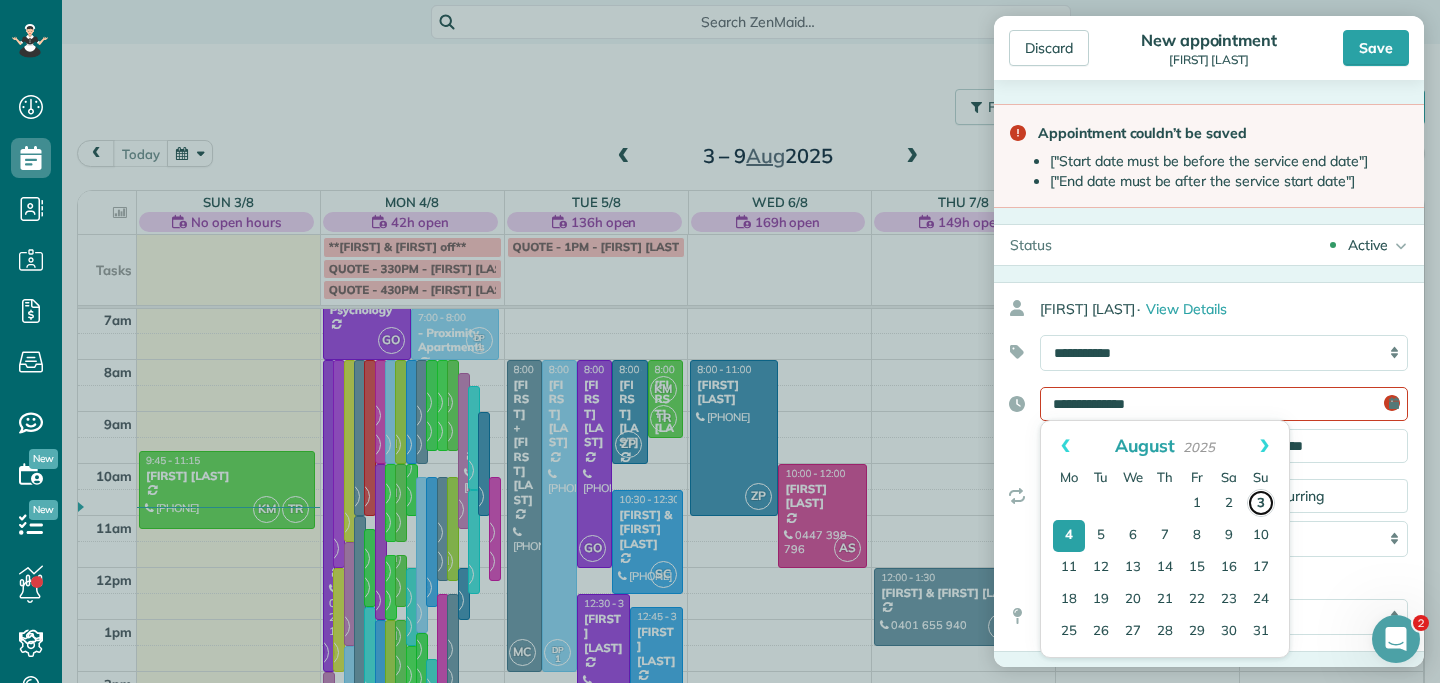 click on "3" at bounding box center (1261, 503) 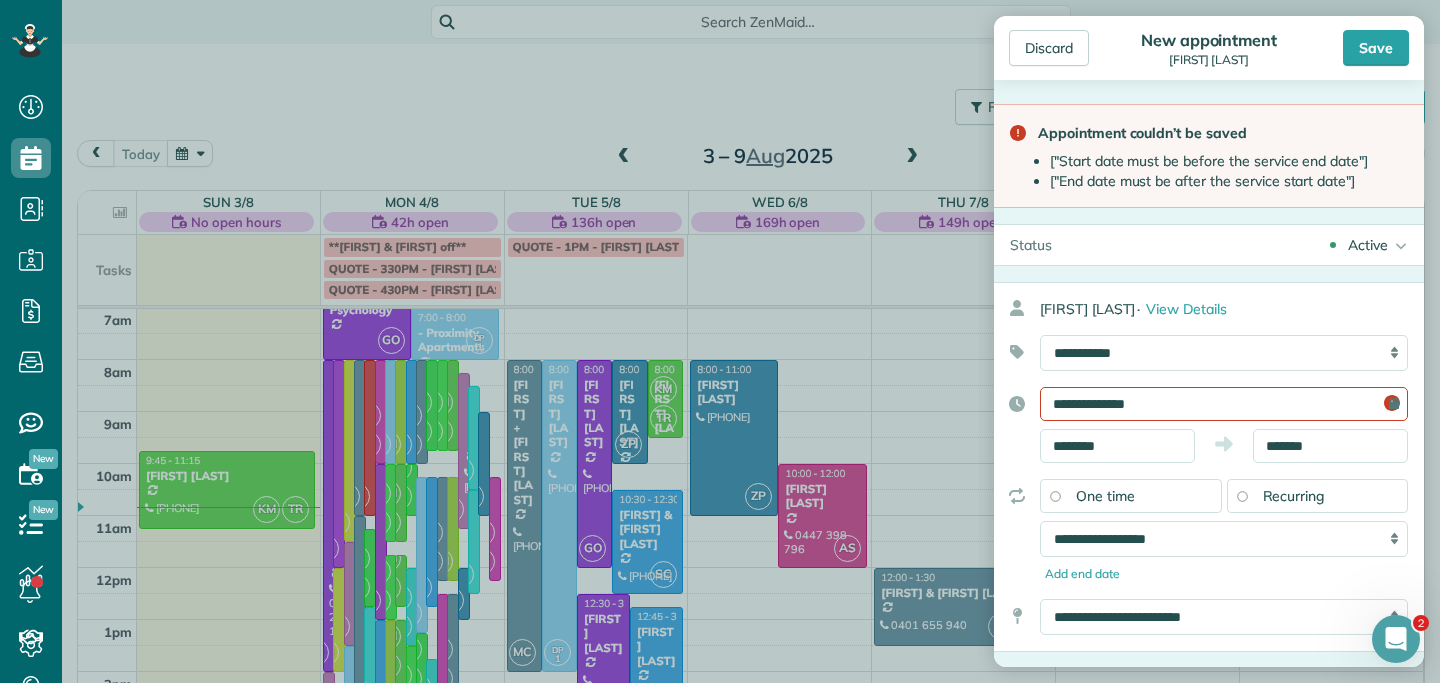 click on "**********" at bounding box center (1224, 404) 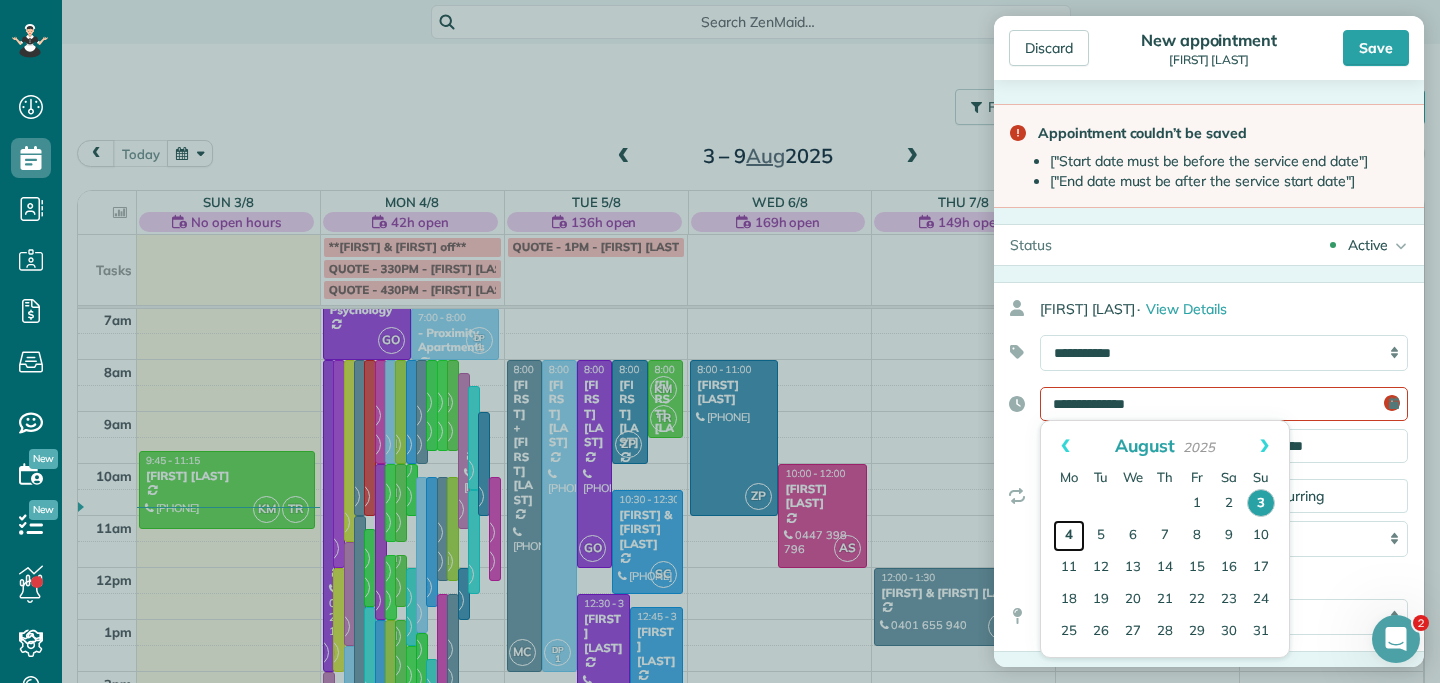 click on "4" at bounding box center (1069, 536) 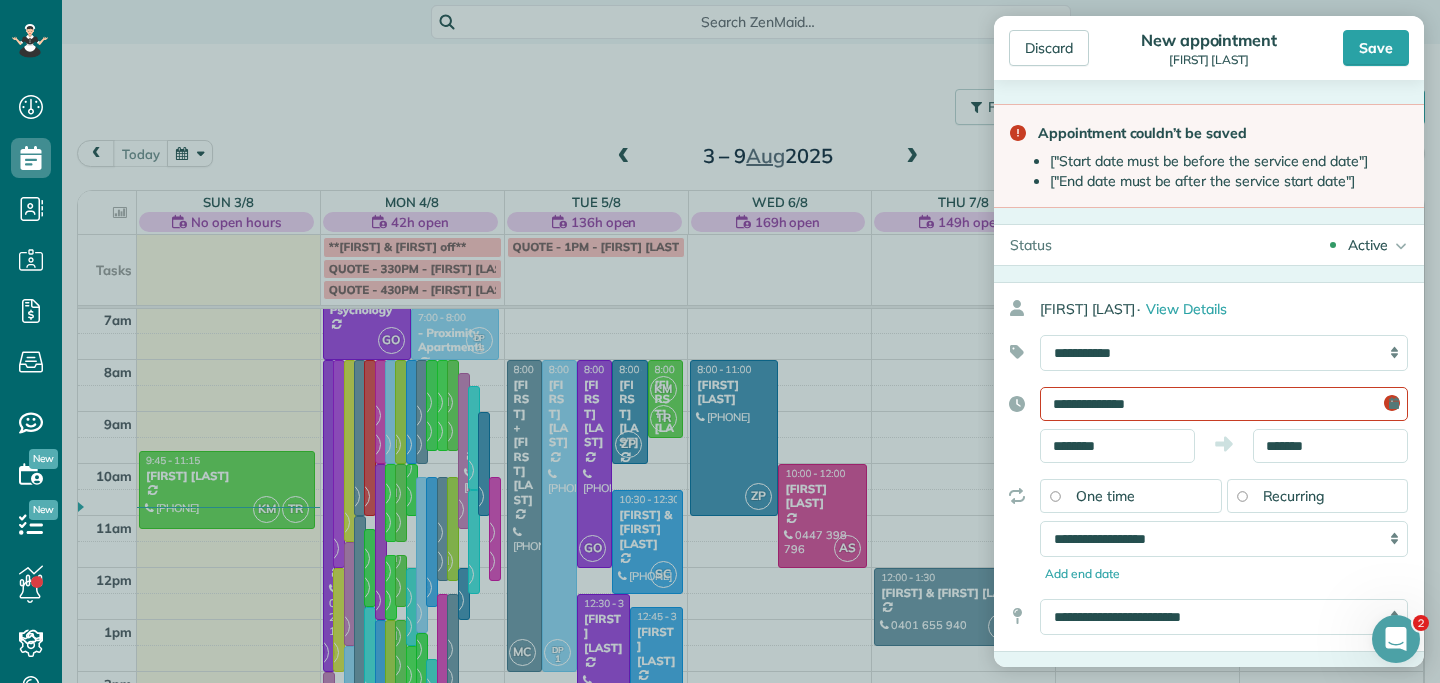 click on "**********" at bounding box center [1209, 425] 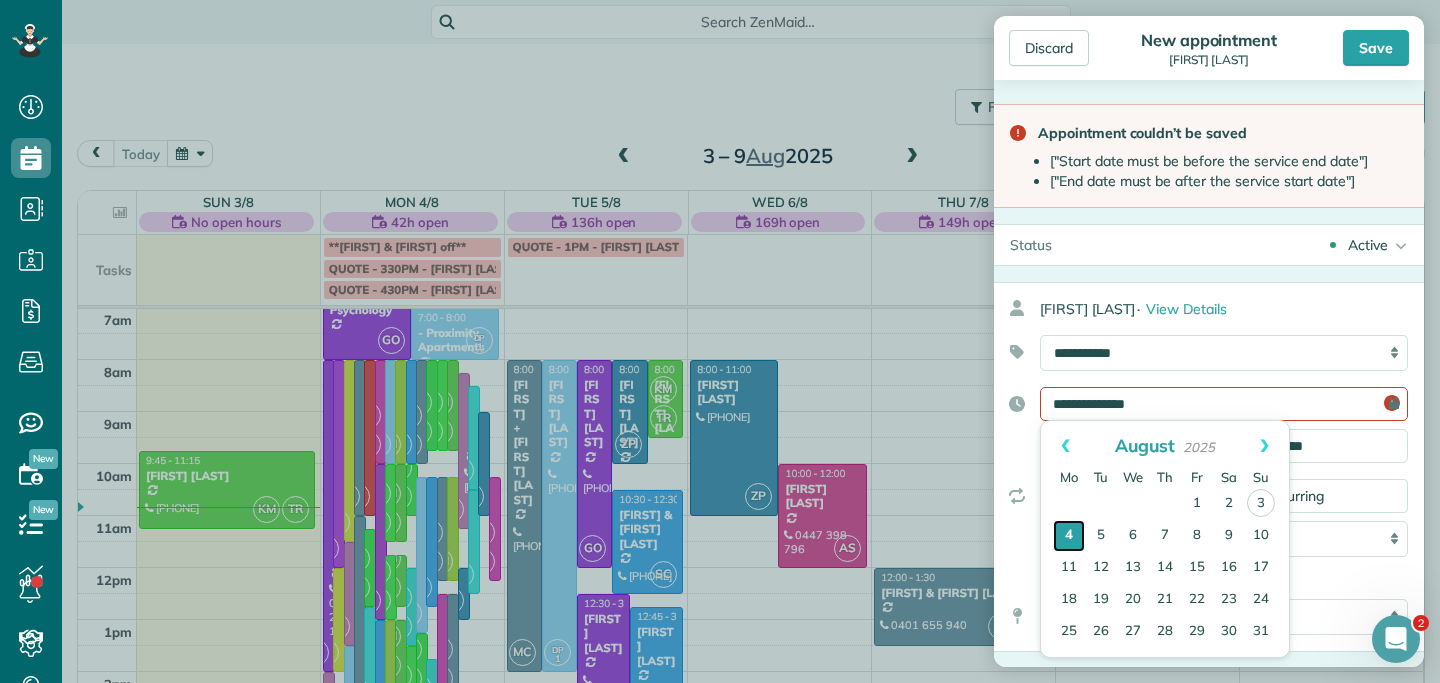 click on "4" at bounding box center (1069, 536) 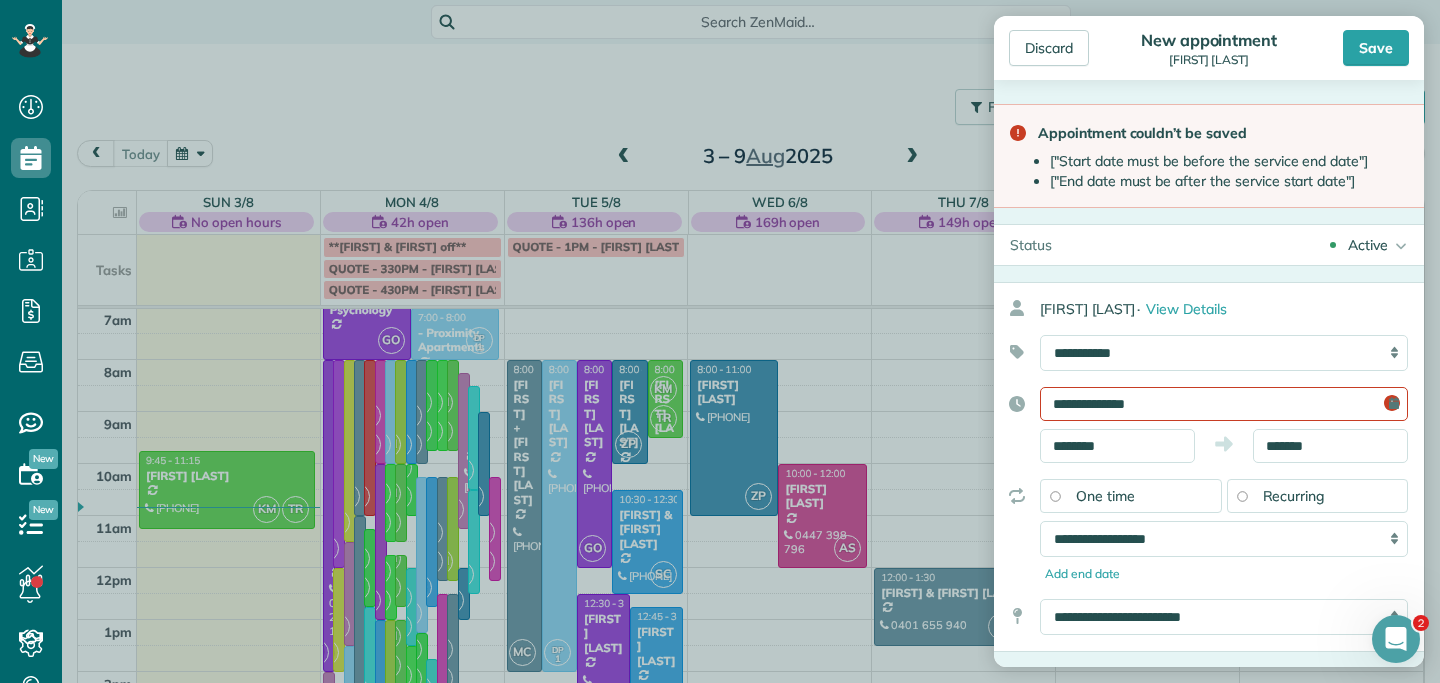 click on "**********" at bounding box center (1224, 404) 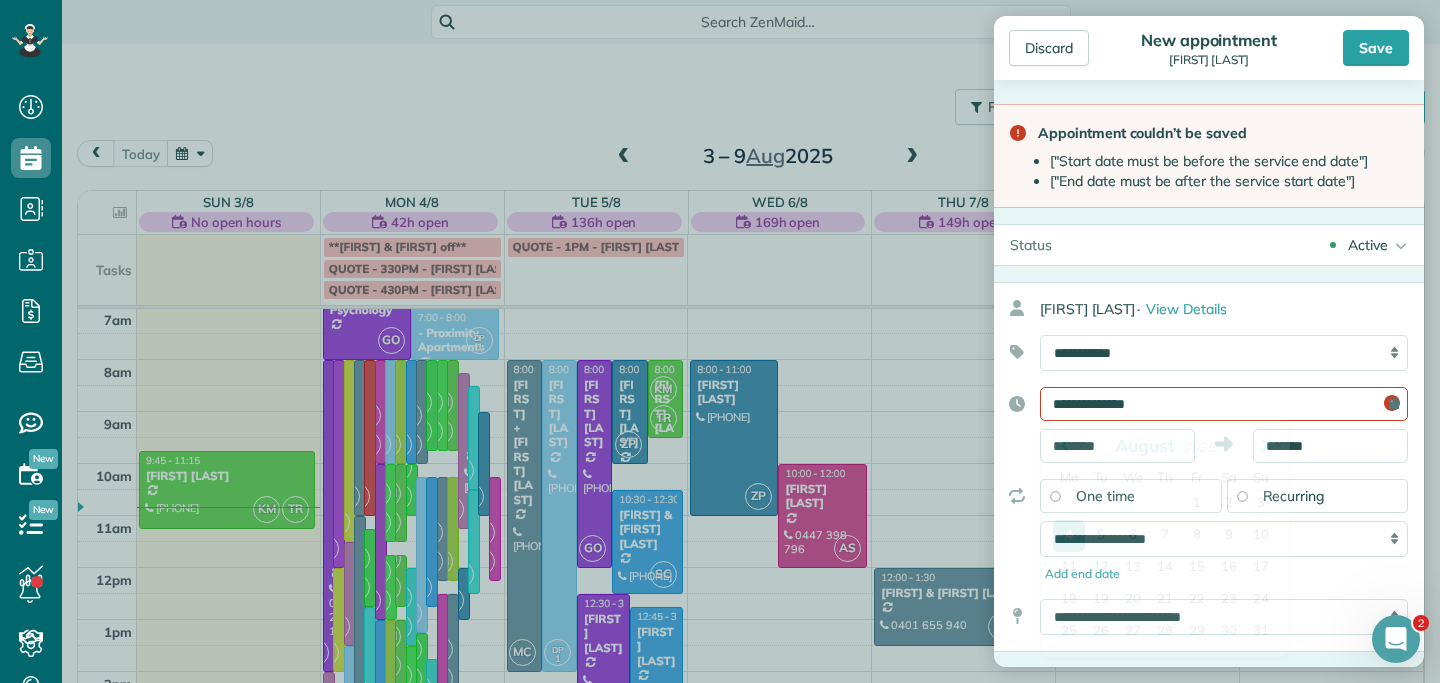 click on "**********" at bounding box center (1224, 404) 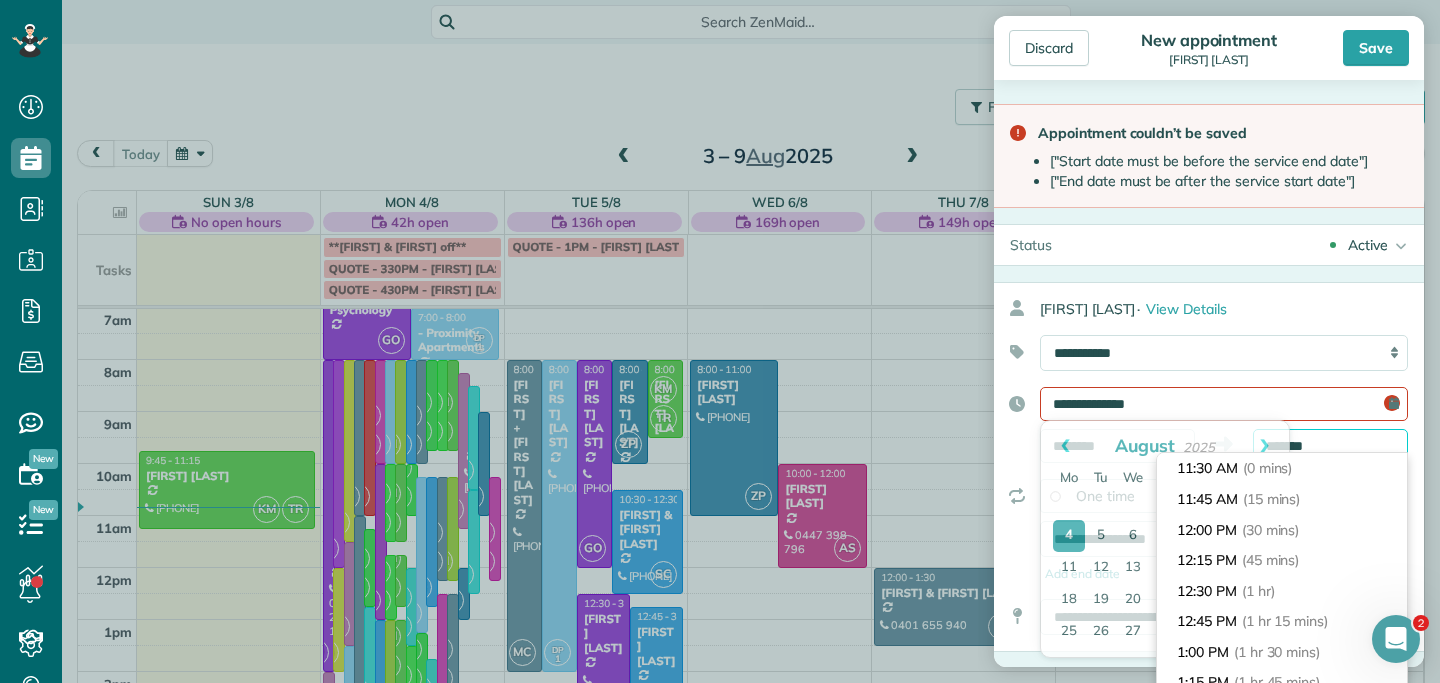 click on "*******" at bounding box center (1330, 446) 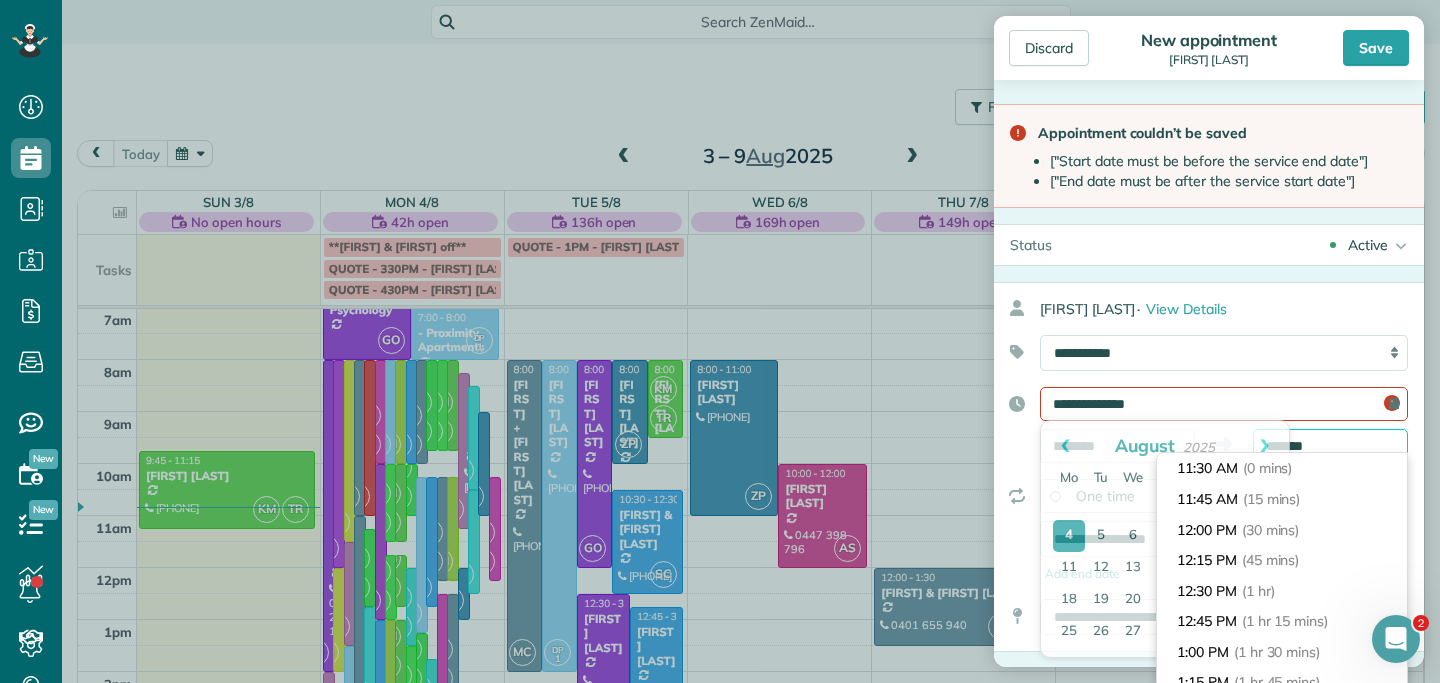 scroll, scrollTop: 152, scrollLeft: 0, axis: vertical 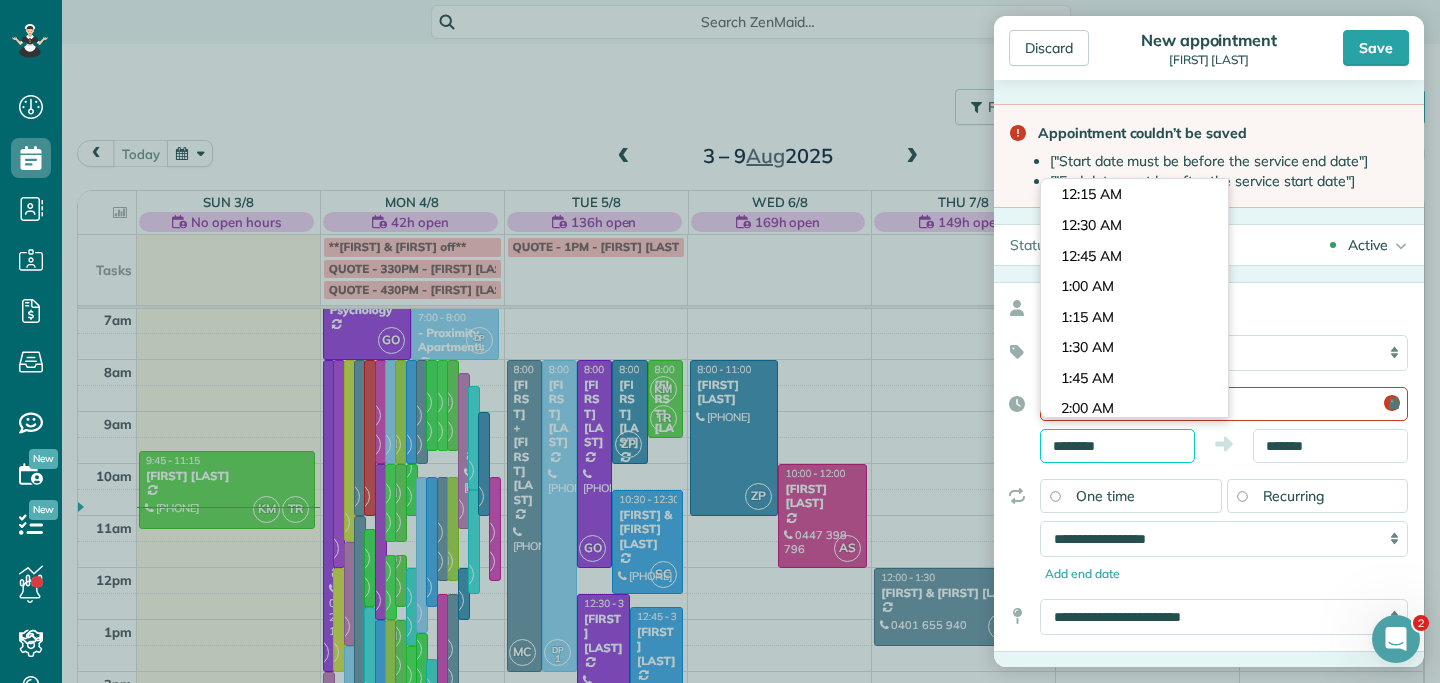 click on "********" at bounding box center [1117, 446] 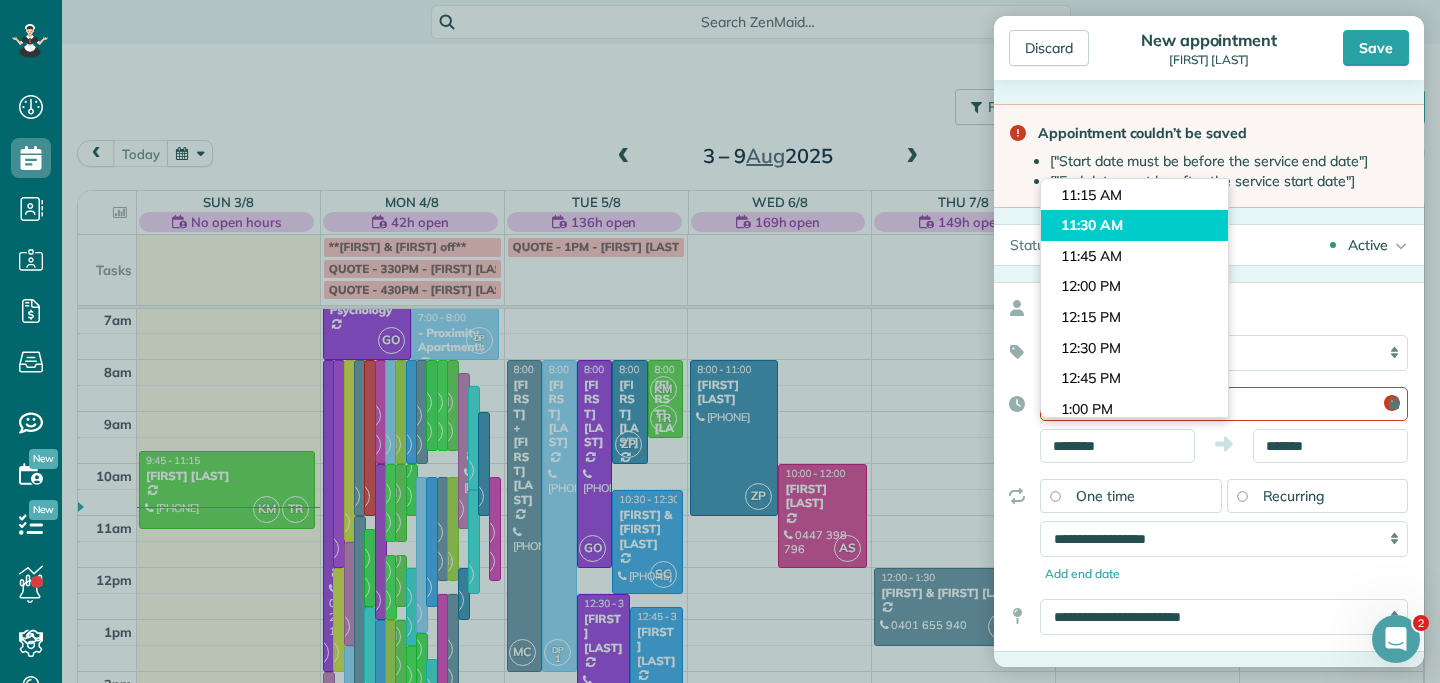click on "11:30 AM" at bounding box center (1134, 225) 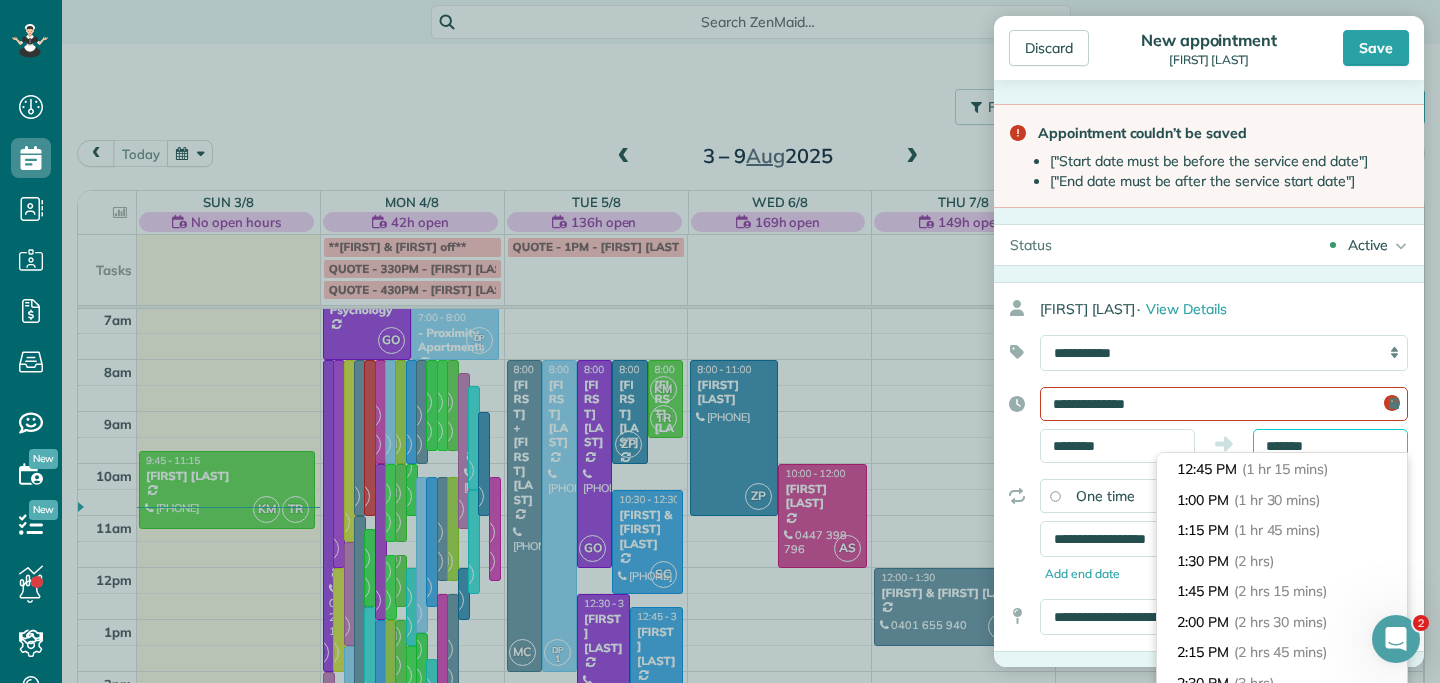click on "*******" at bounding box center (1330, 446) 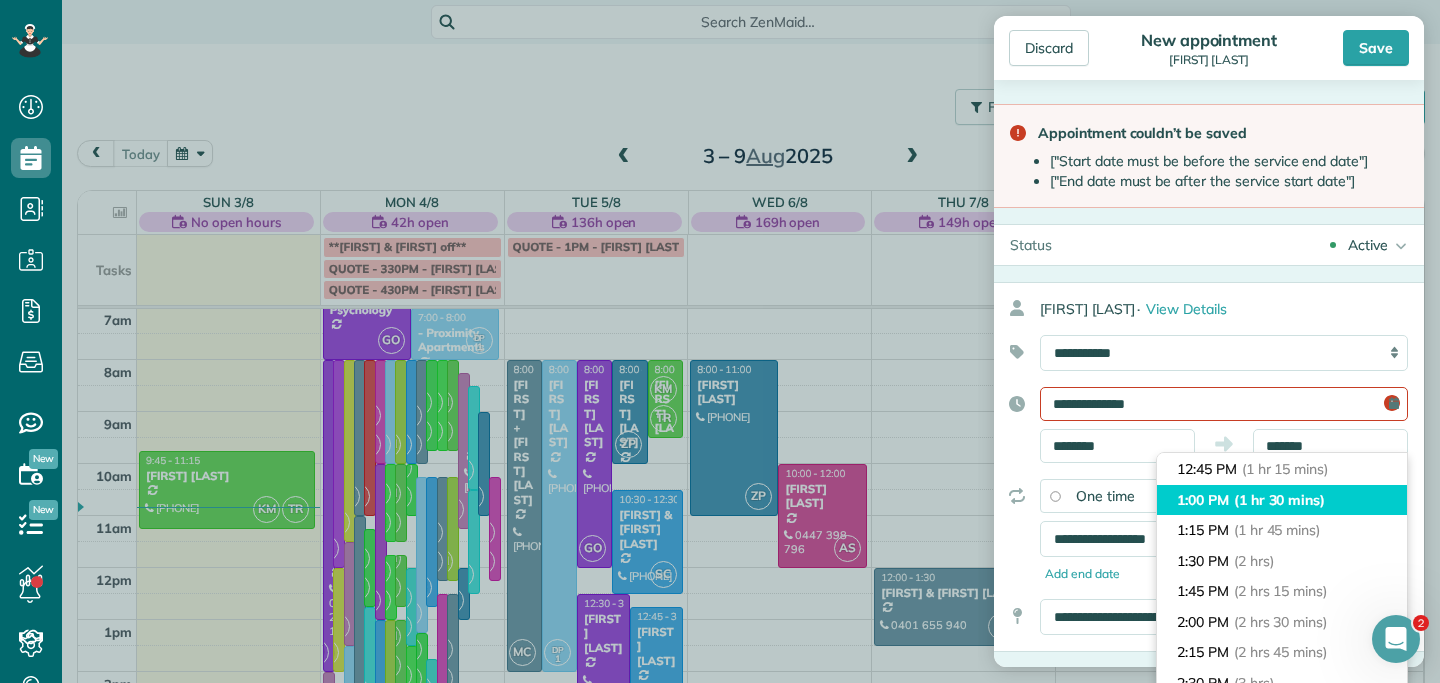 click on "(1 hr 30 mins)" at bounding box center (1279, 500) 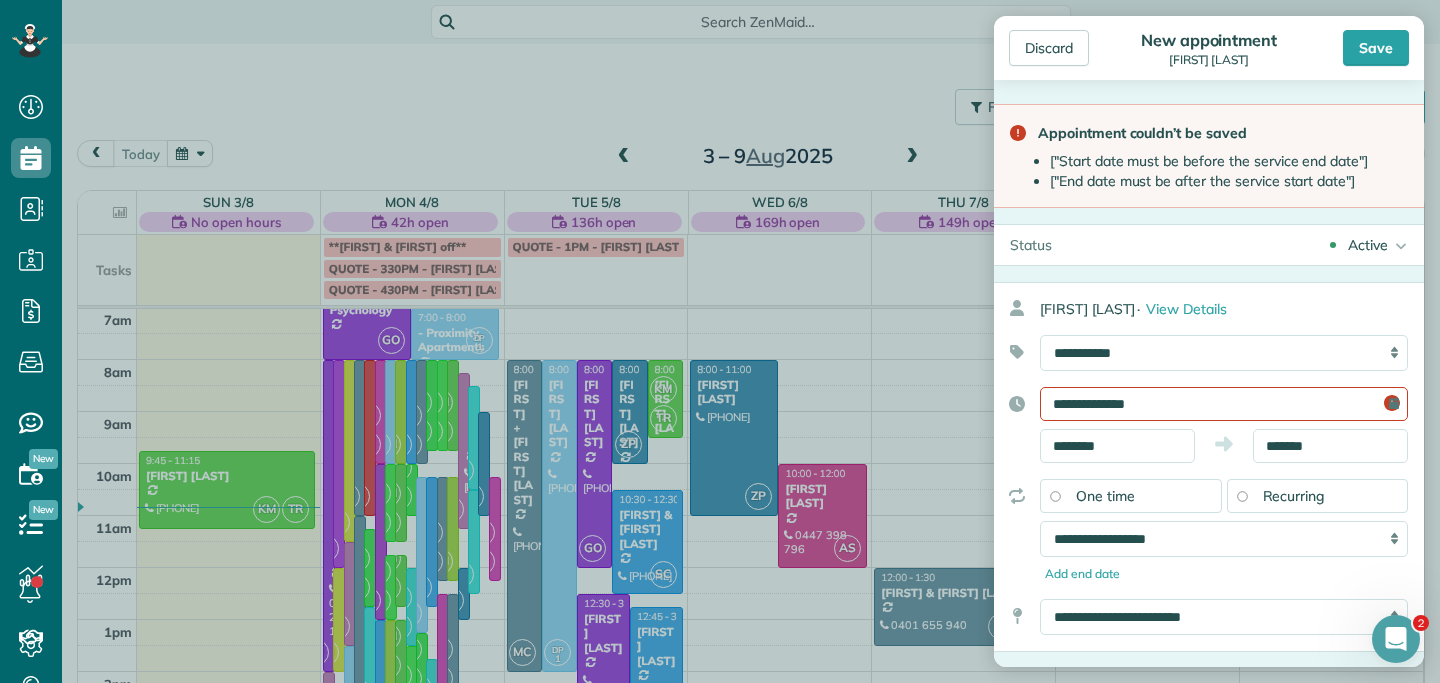 click on "**********" at bounding box center (1224, 404) 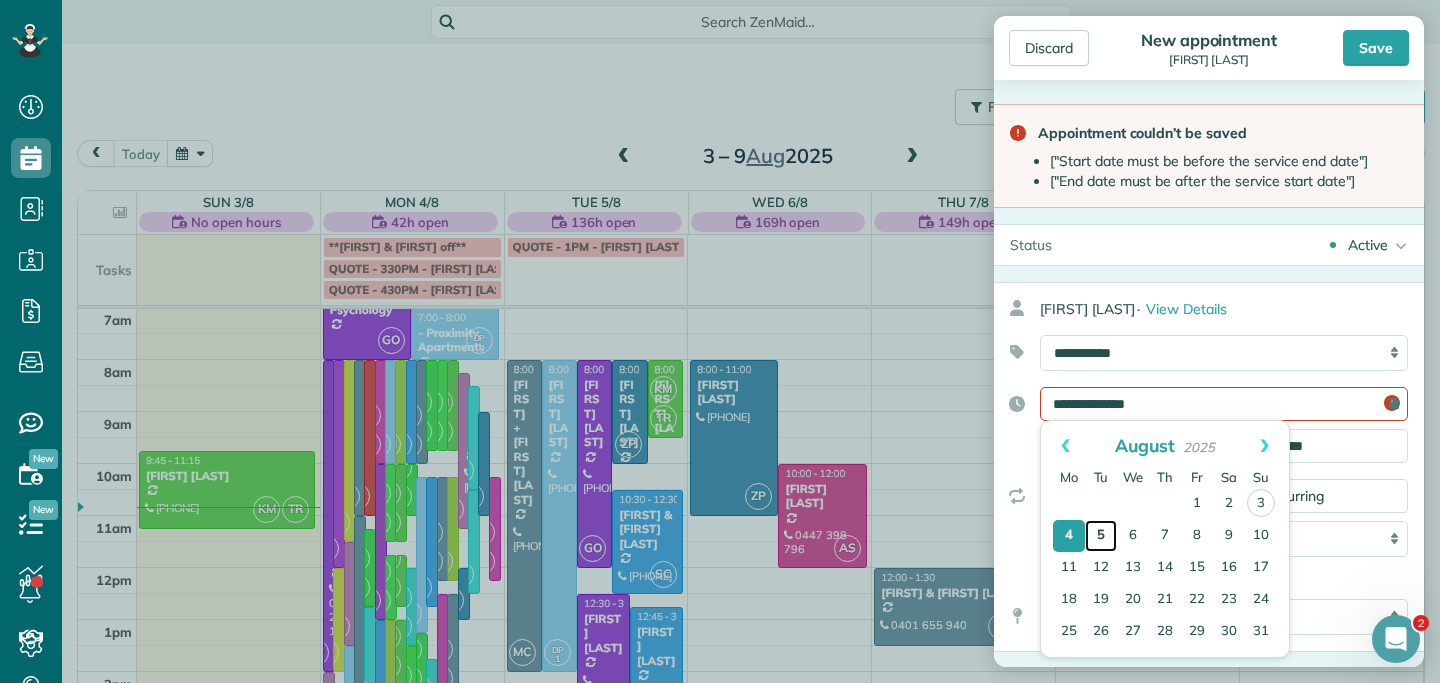 click on "5" at bounding box center (1101, 536) 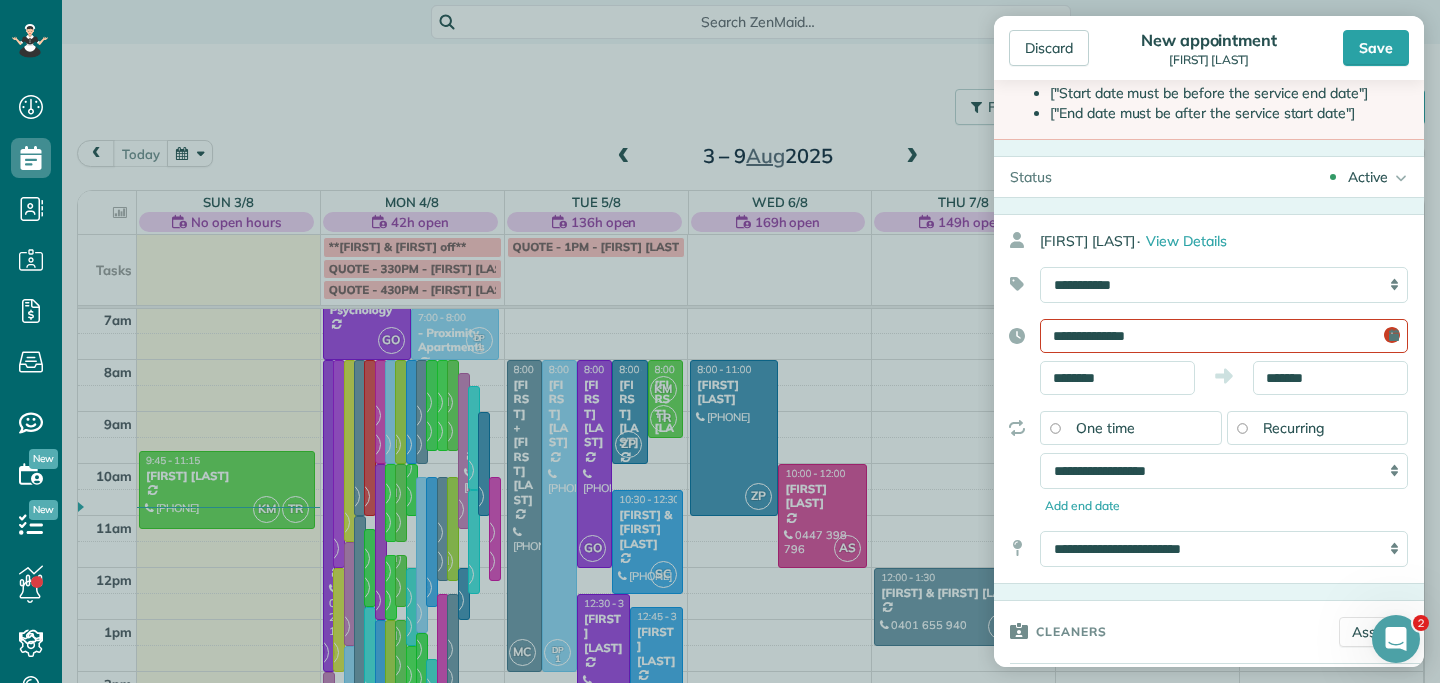 scroll, scrollTop: 242, scrollLeft: 0, axis: vertical 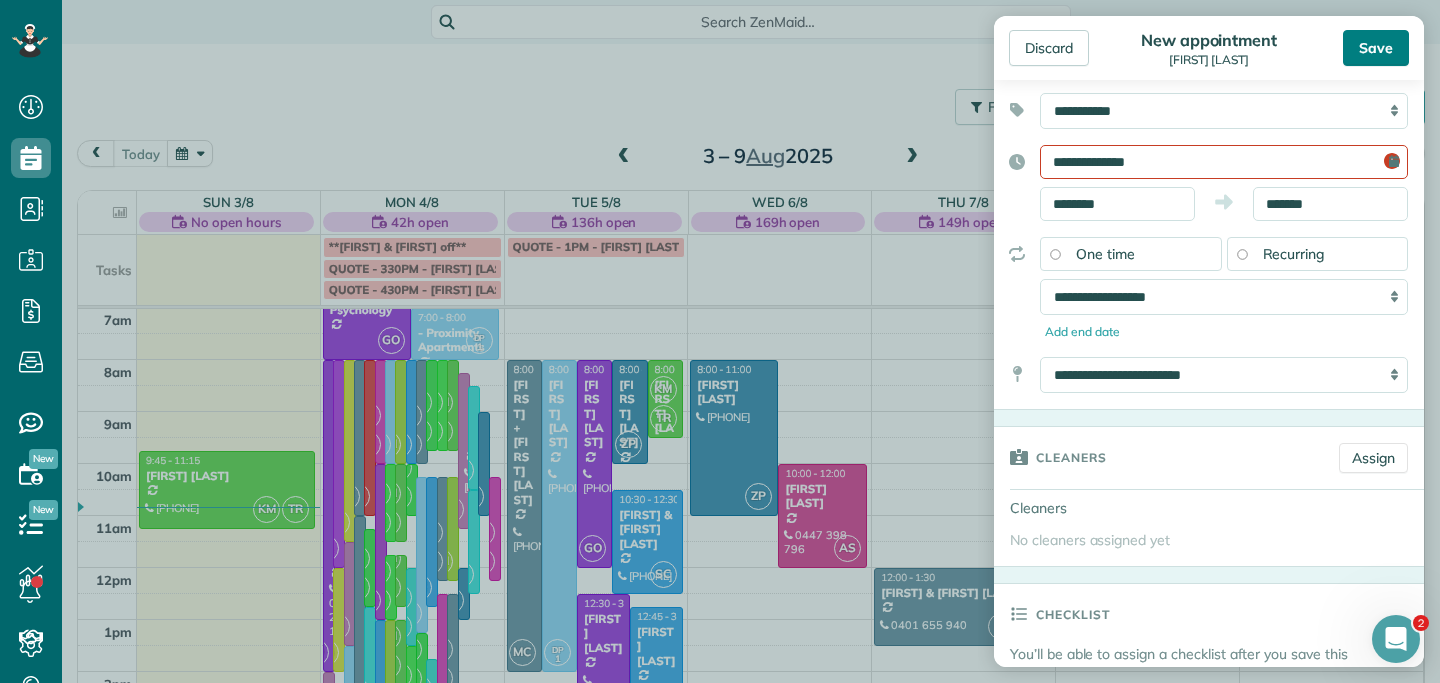 click on "Save" at bounding box center (1376, 48) 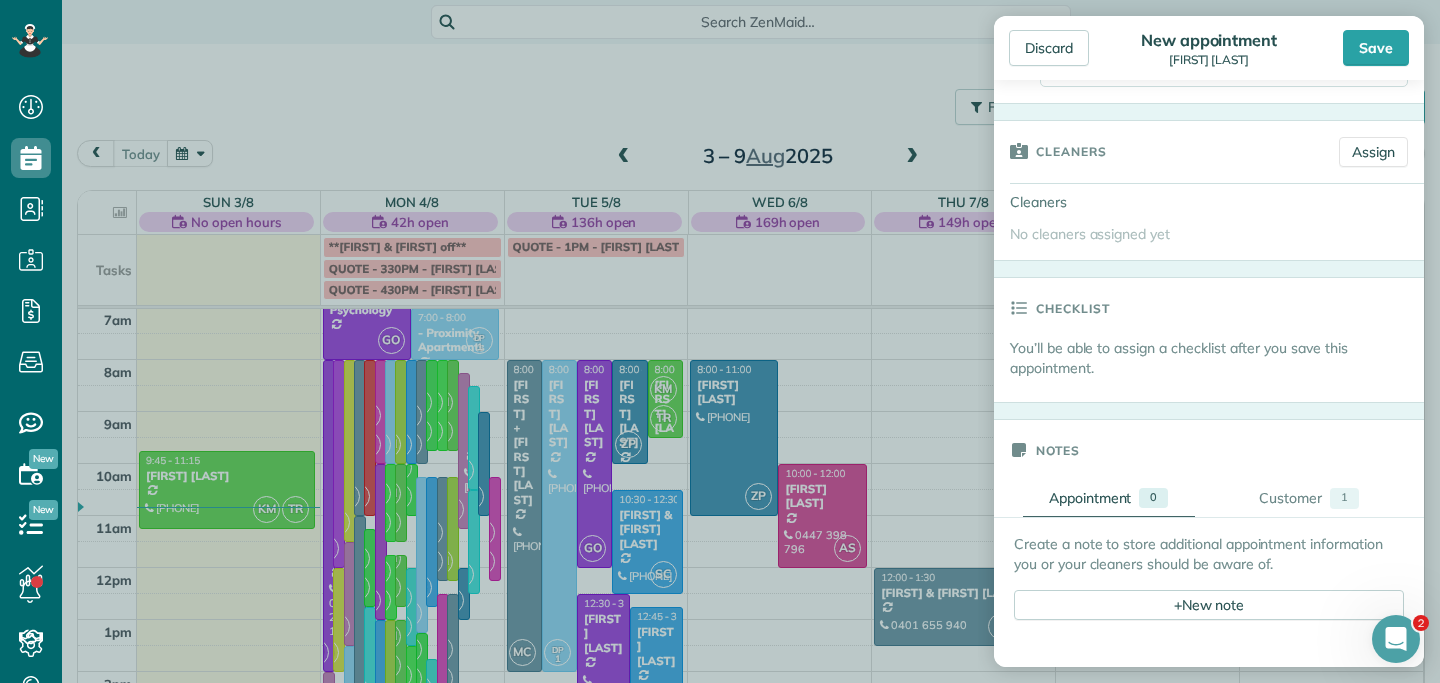 scroll, scrollTop: 606, scrollLeft: 0, axis: vertical 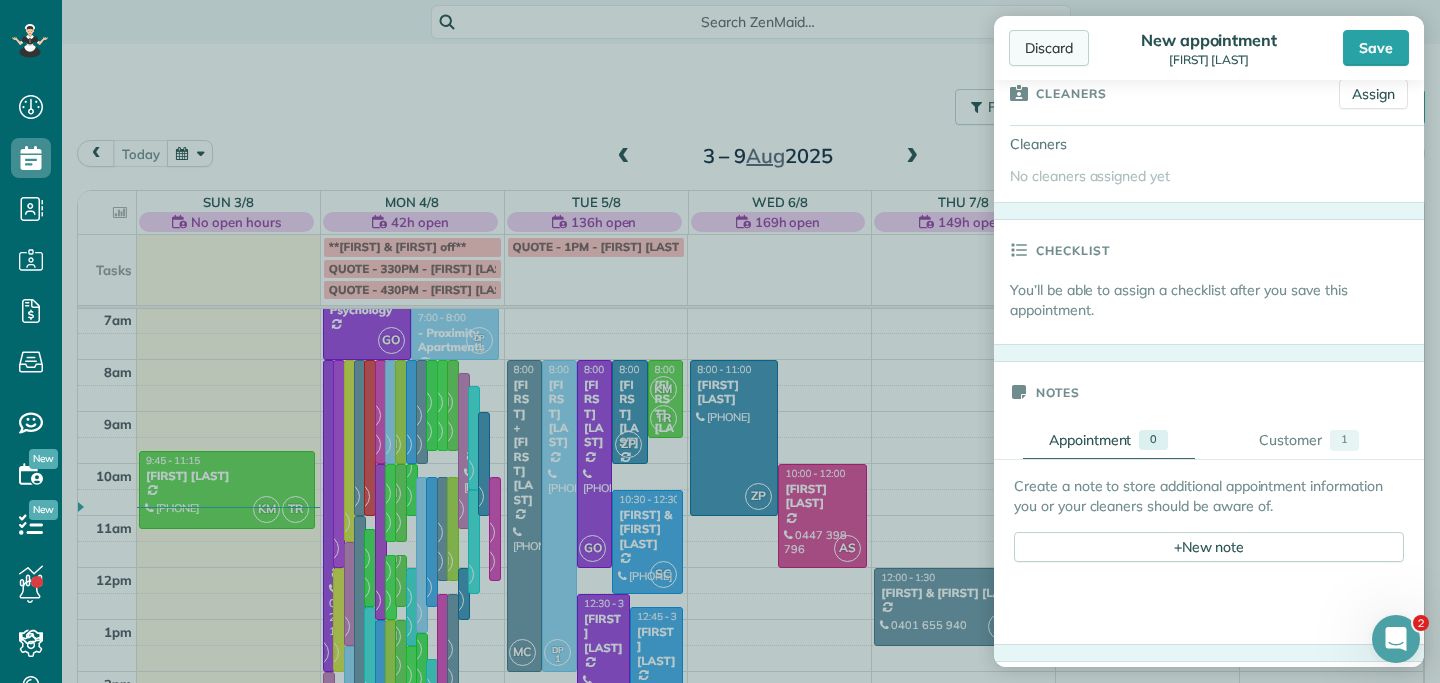 click on "Discard" at bounding box center [1049, 48] 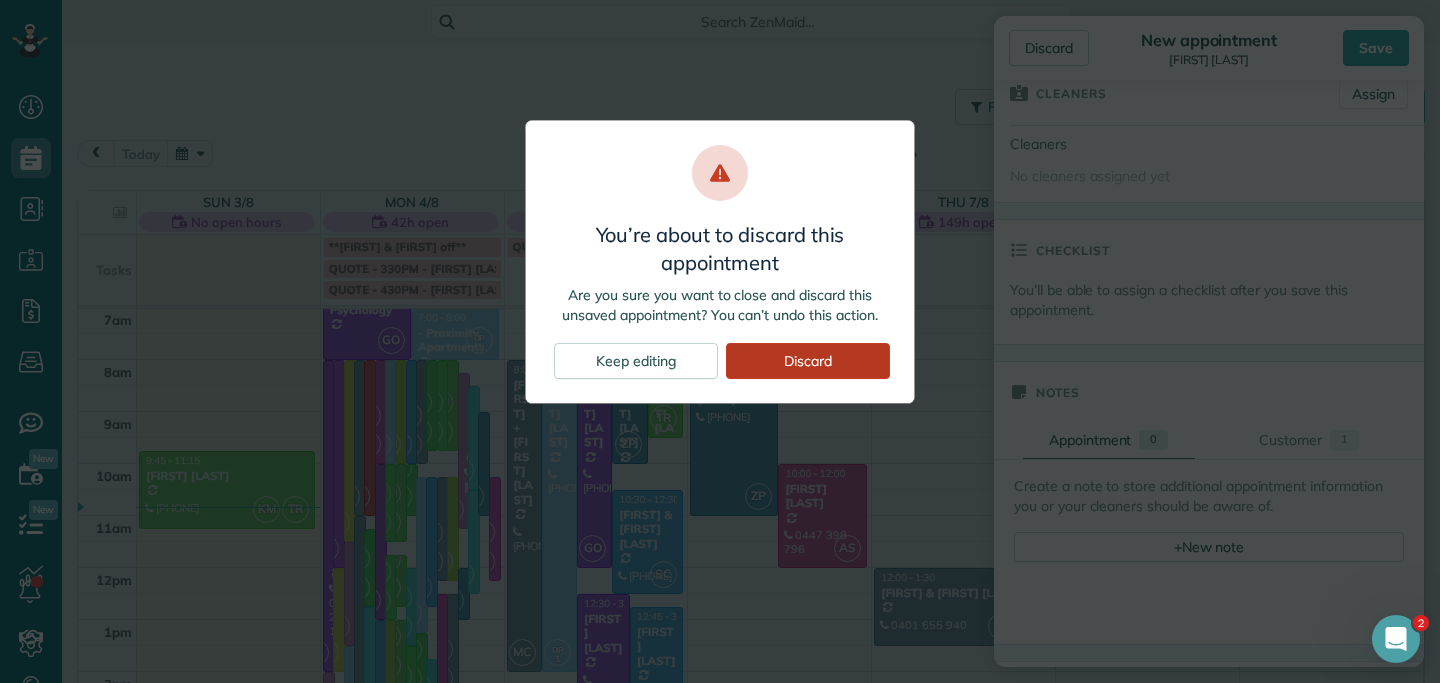 click on "Discard" at bounding box center (808, 361) 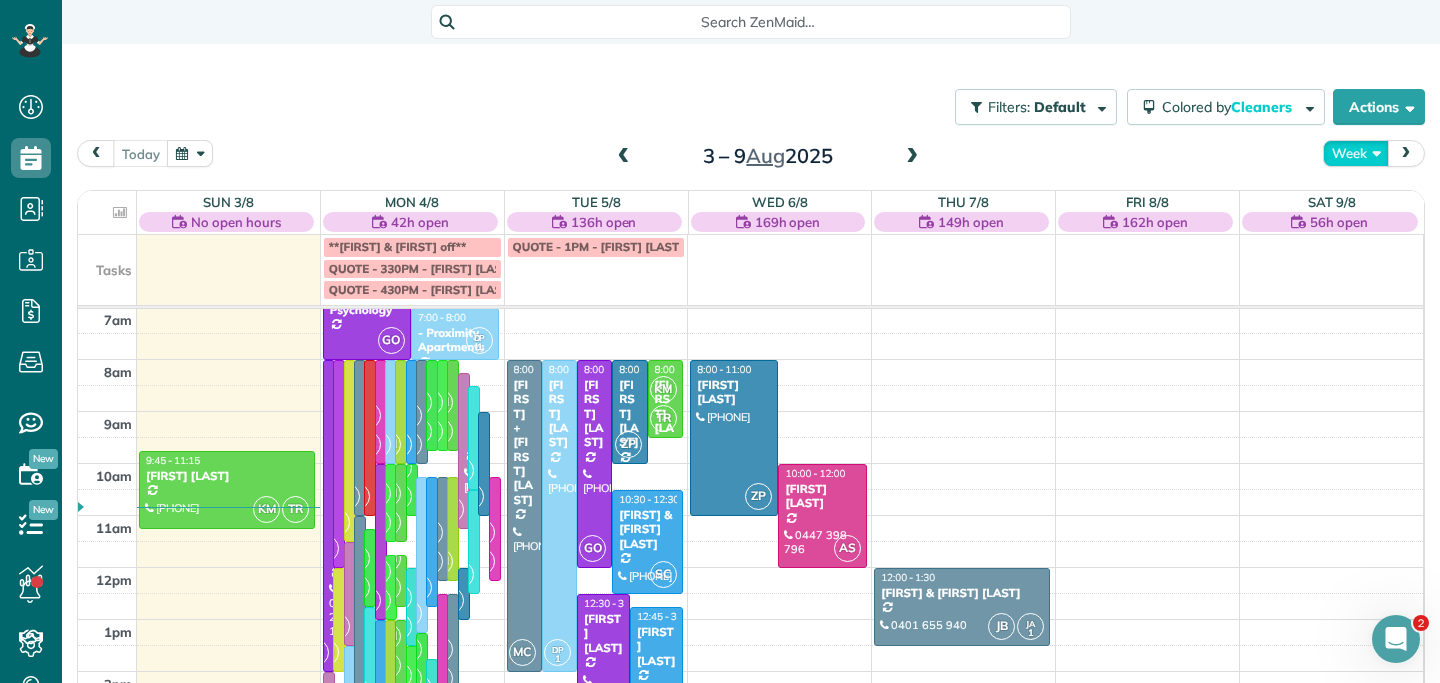 click on "Week" at bounding box center [1356, 153] 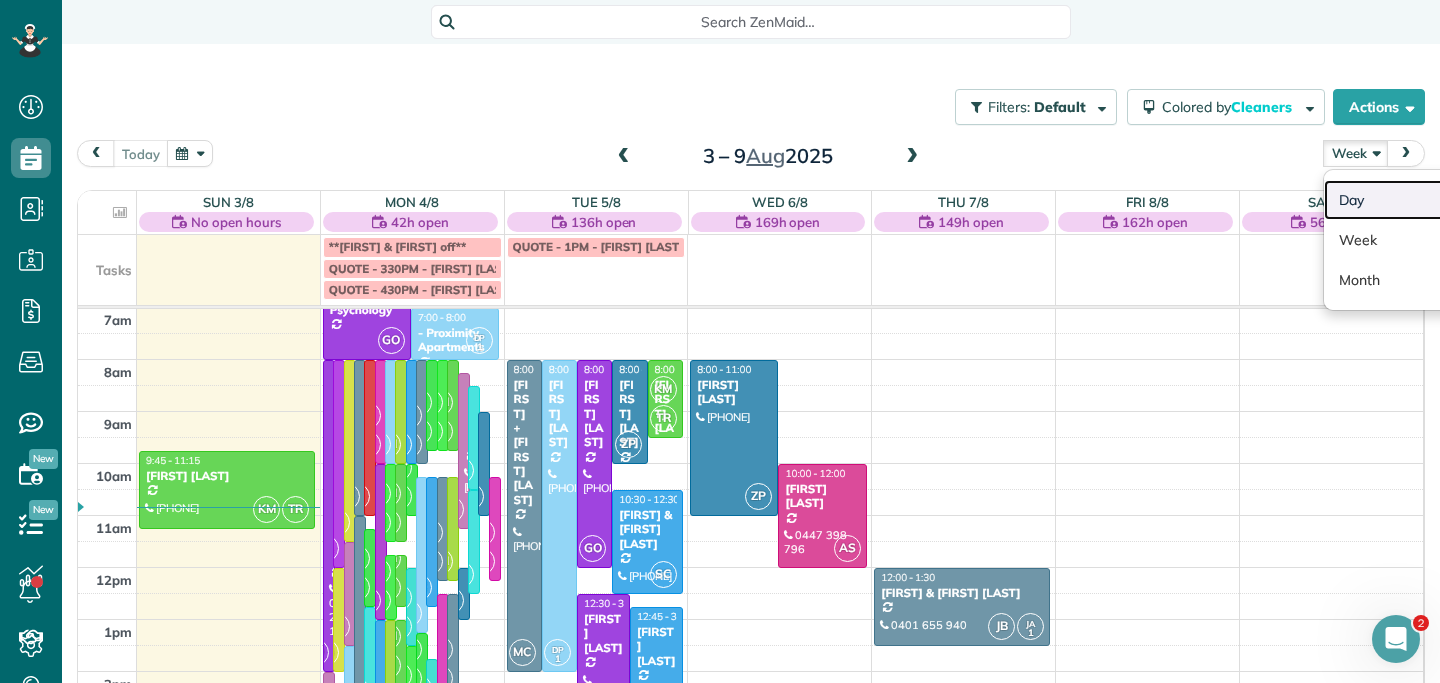 click on "Day" at bounding box center [1403, 200] 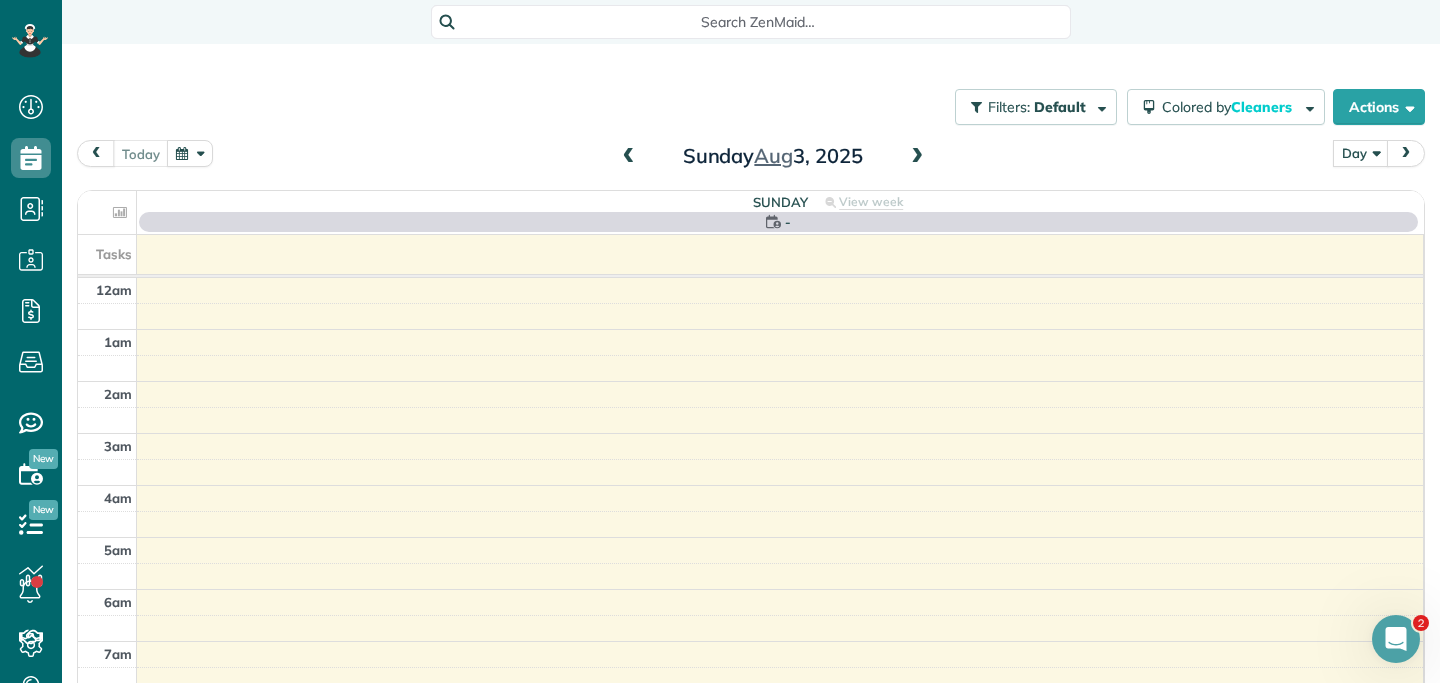 scroll, scrollTop: 365, scrollLeft: 0, axis: vertical 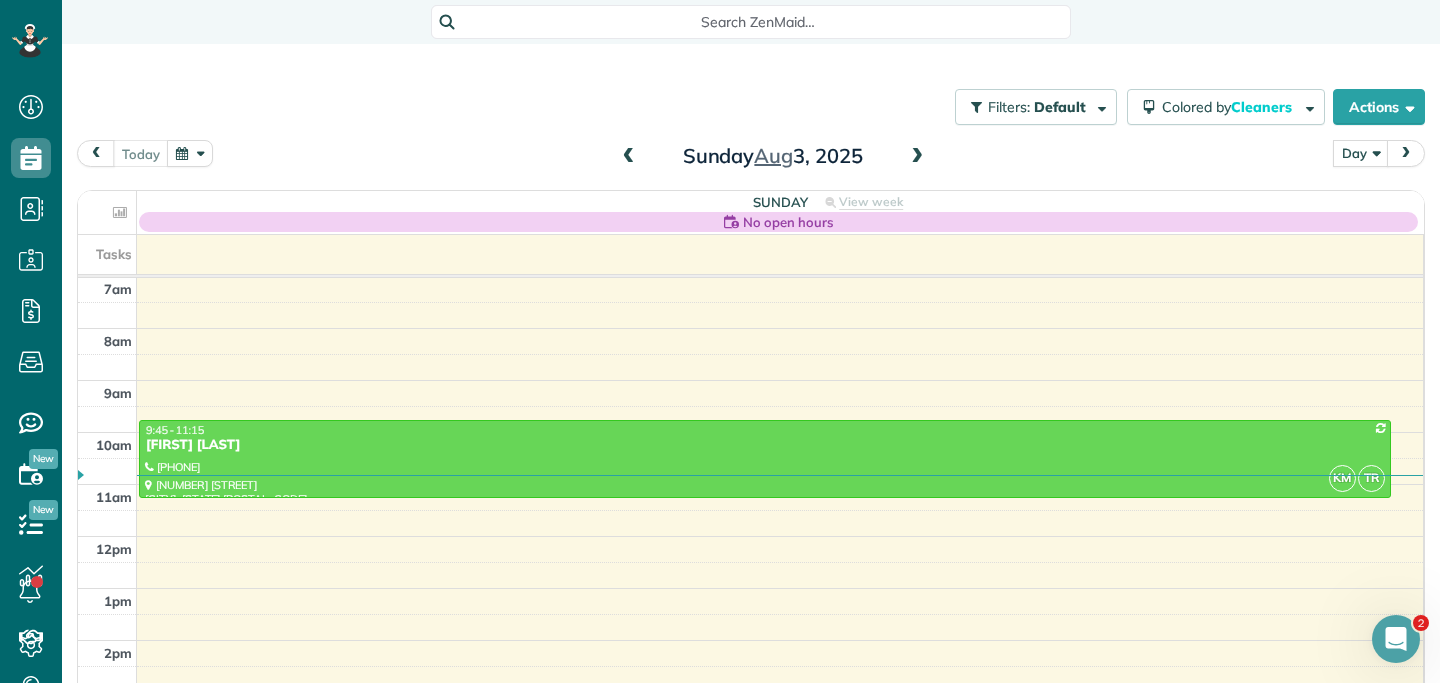 click at bounding box center [190, 153] 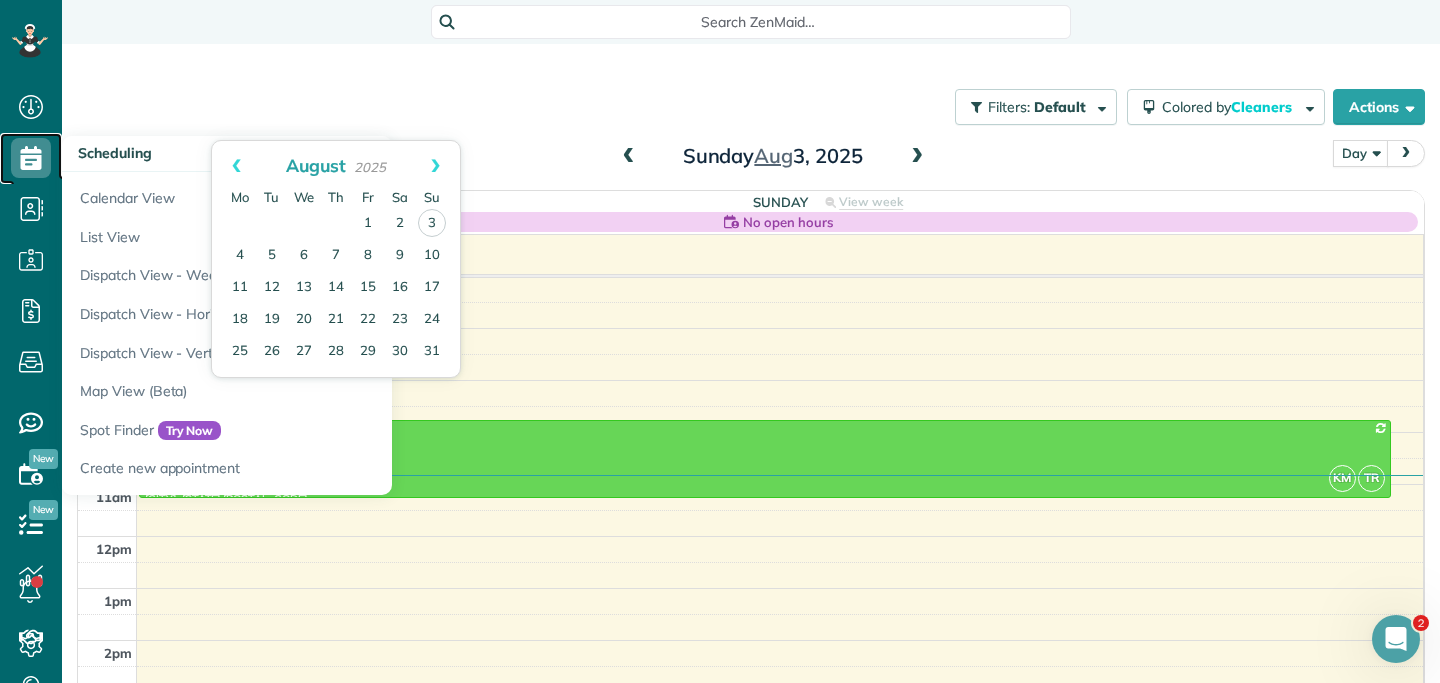 click 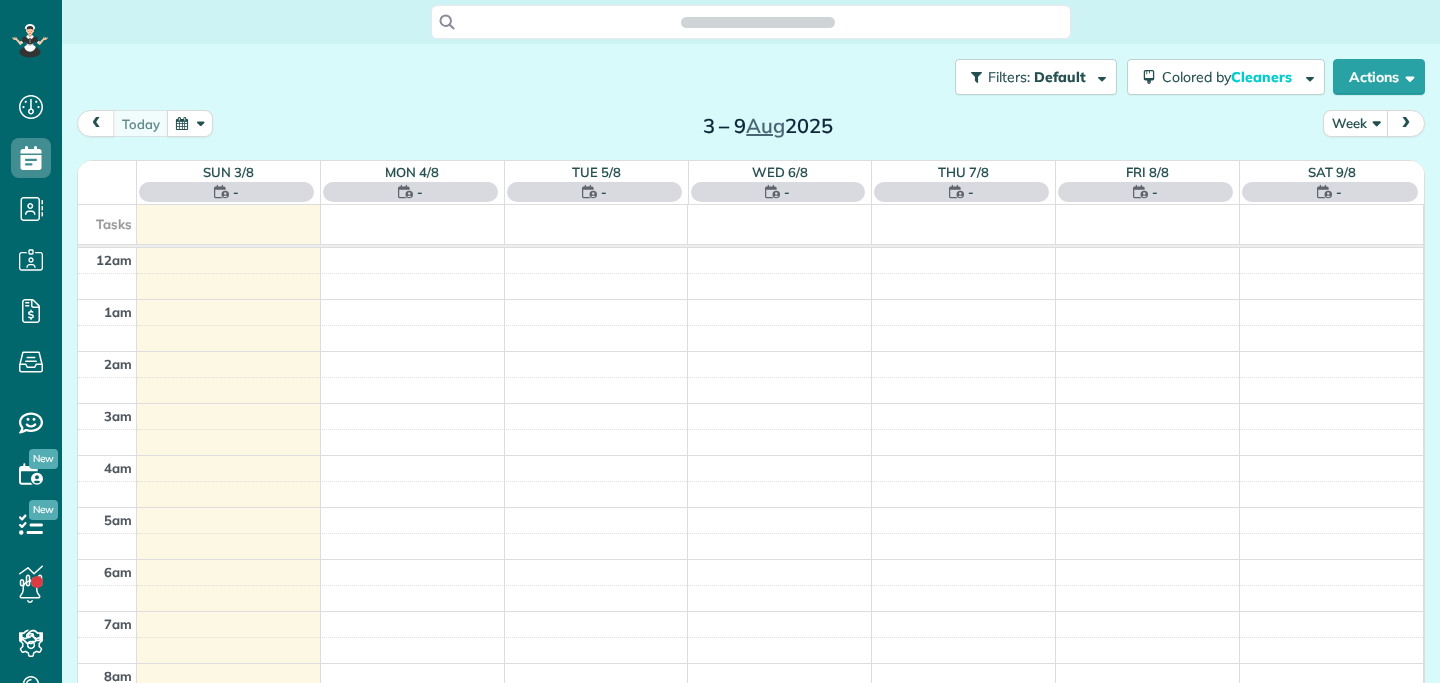 scroll, scrollTop: 0, scrollLeft: 0, axis: both 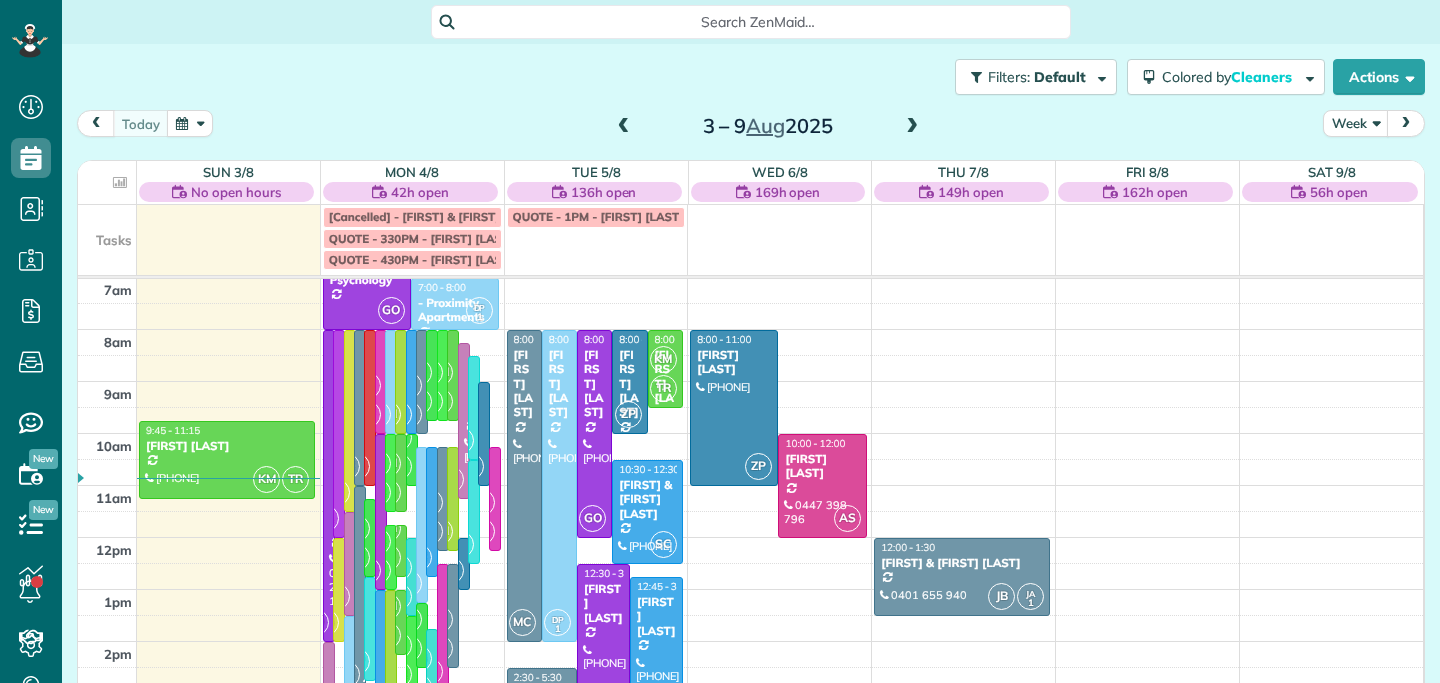 click at bounding box center (190, 123) 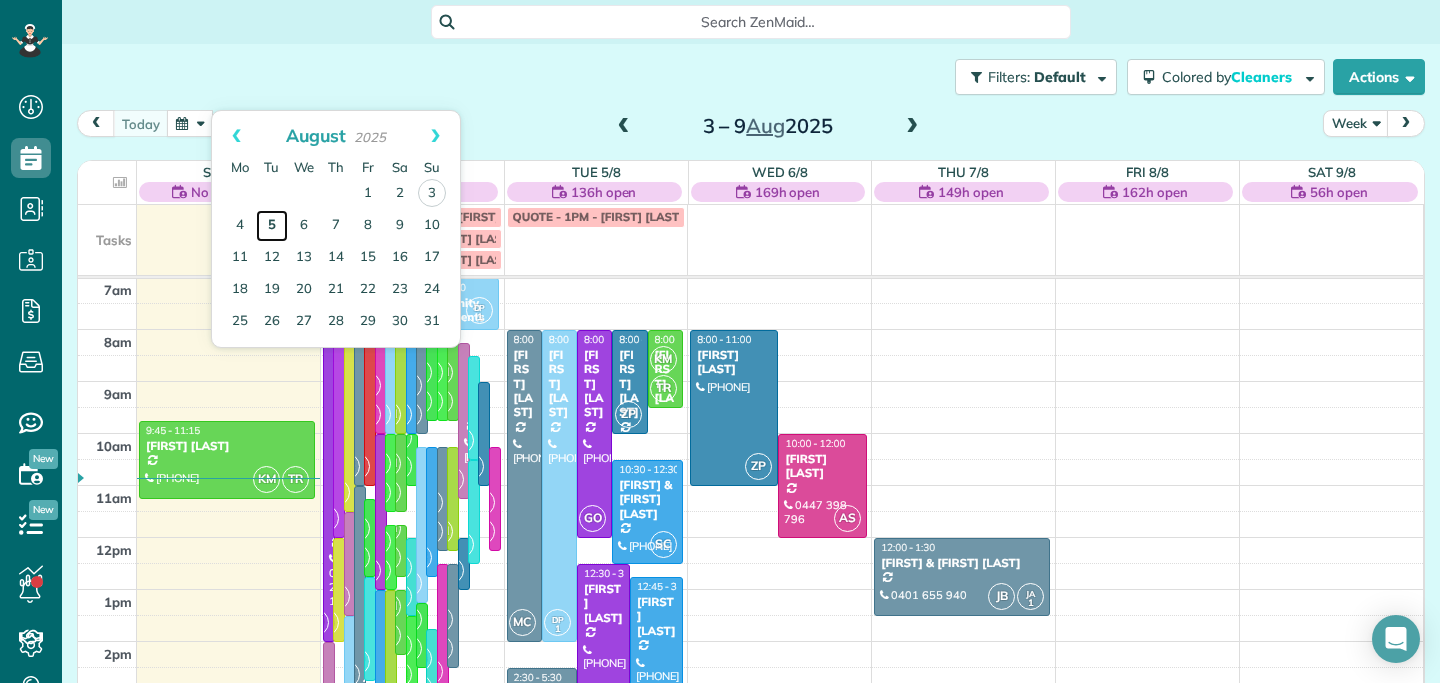 click on "5" at bounding box center [272, 226] 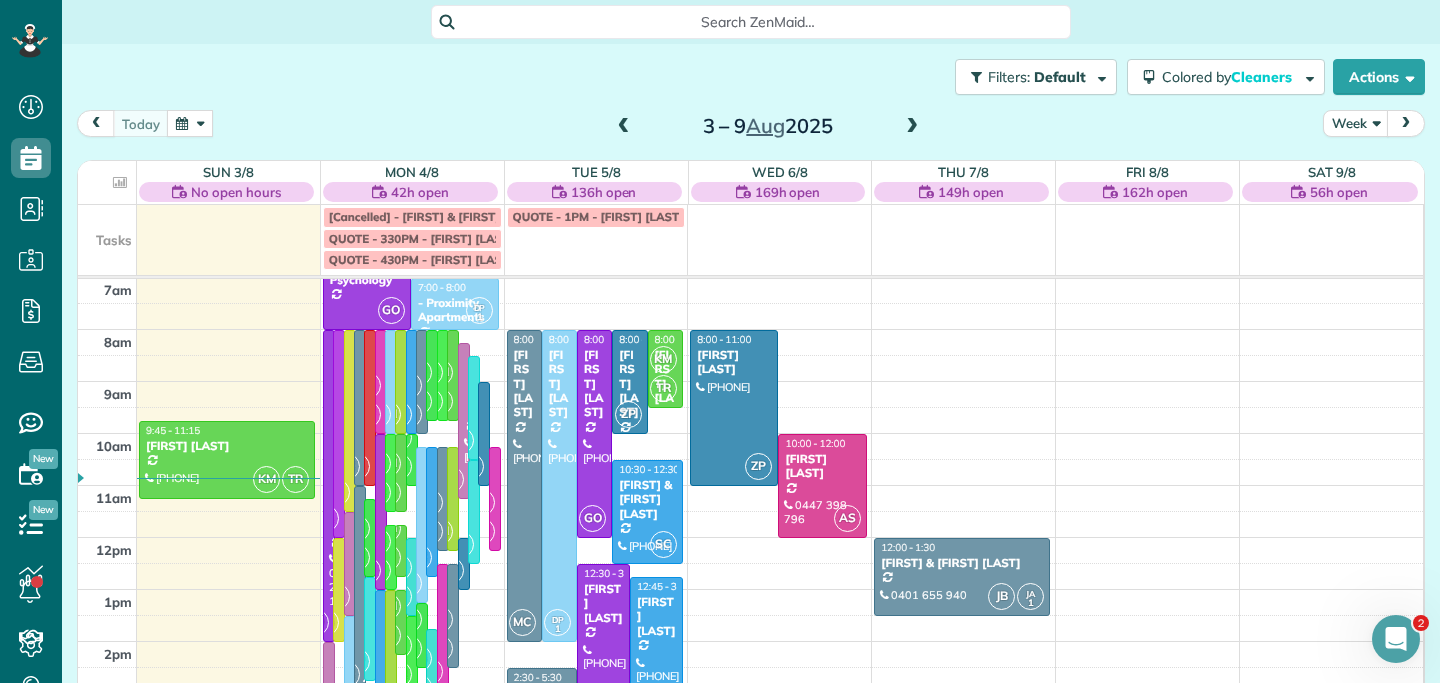 scroll, scrollTop: 0, scrollLeft: 0, axis: both 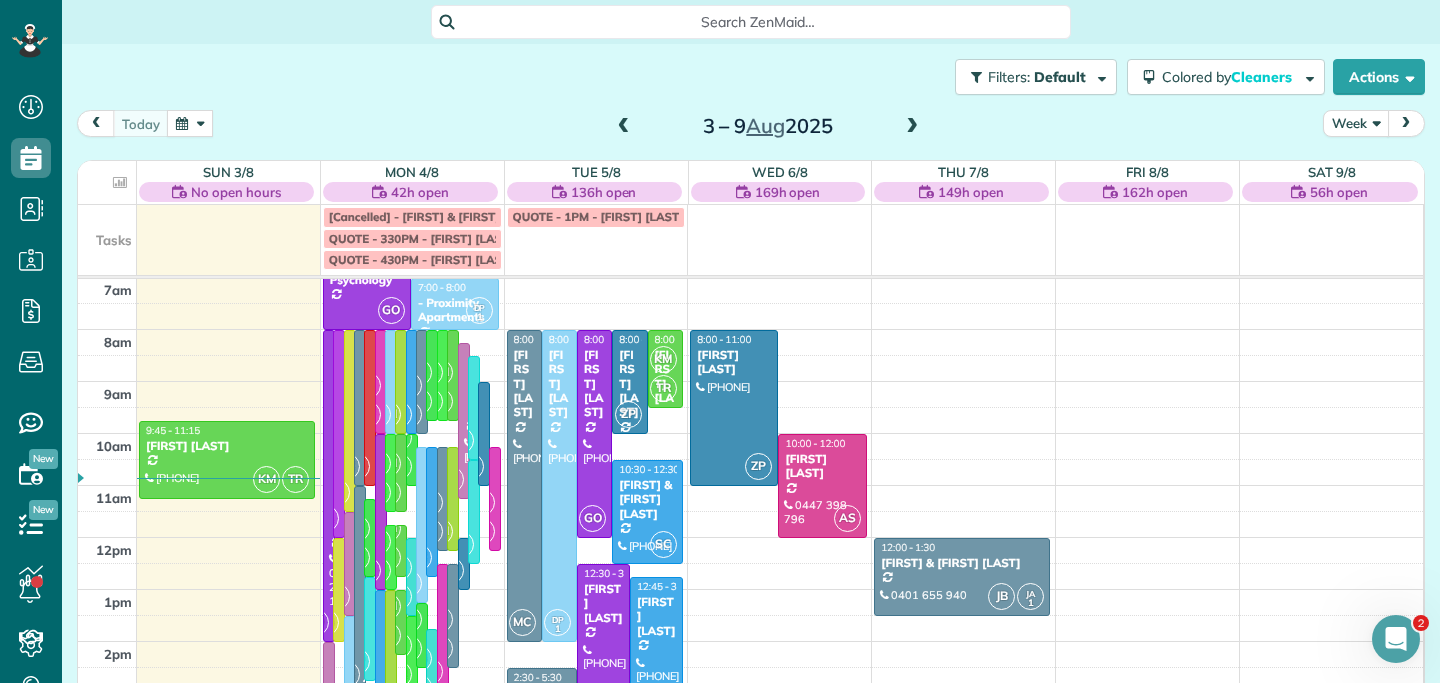 click on "Week" at bounding box center [1356, 123] 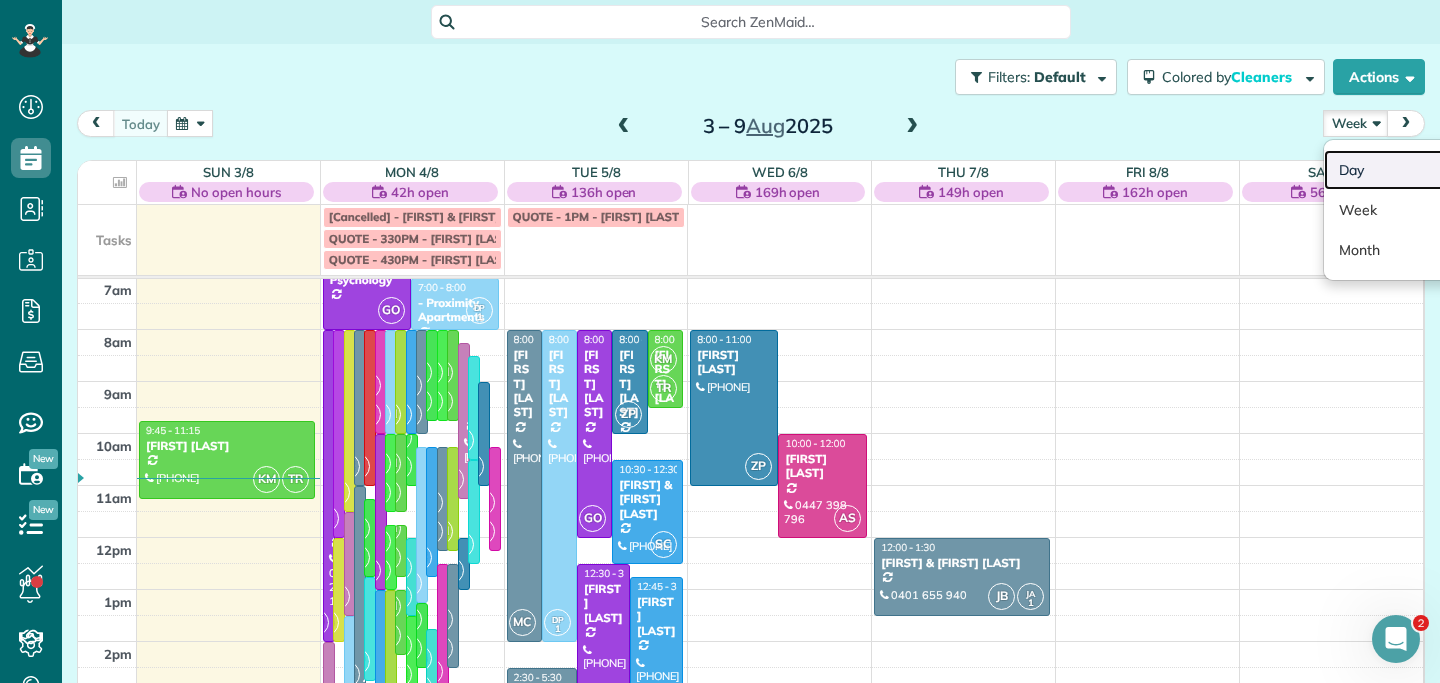 click on "Day" at bounding box center (1403, 170) 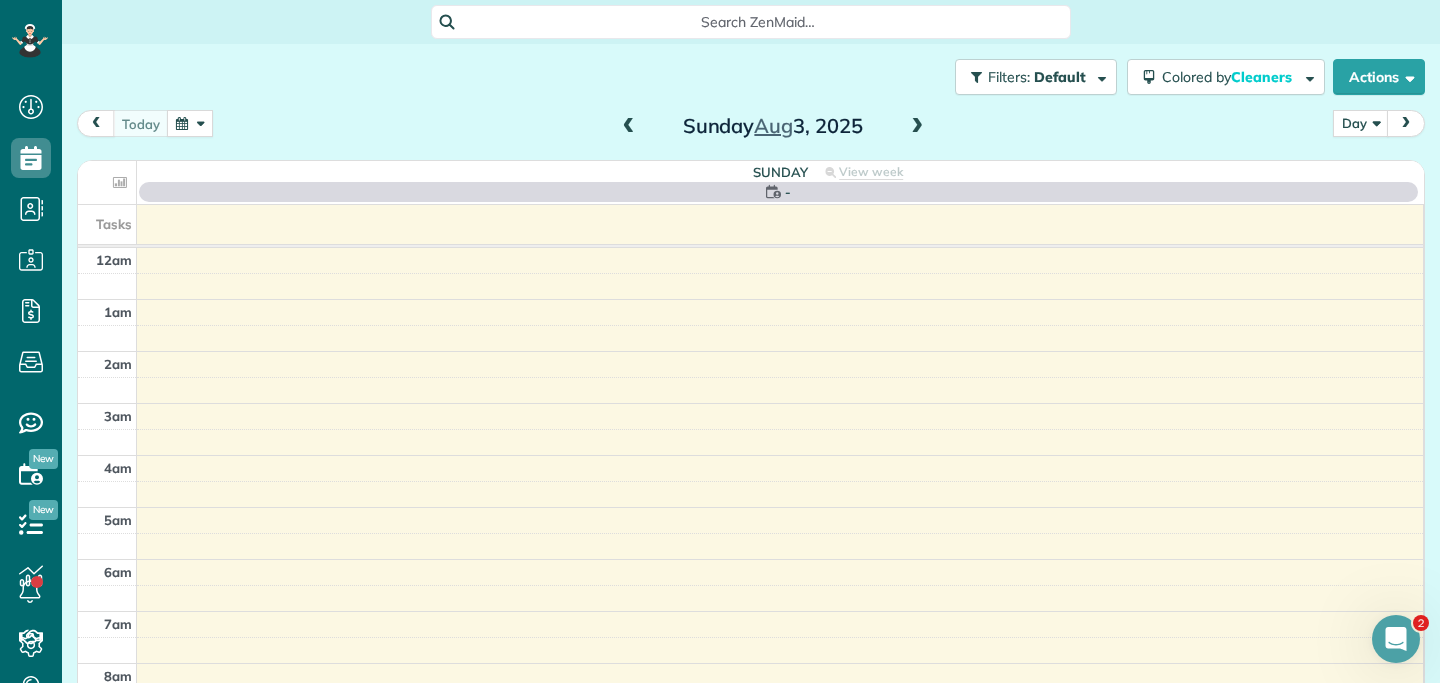 scroll, scrollTop: 365, scrollLeft: 0, axis: vertical 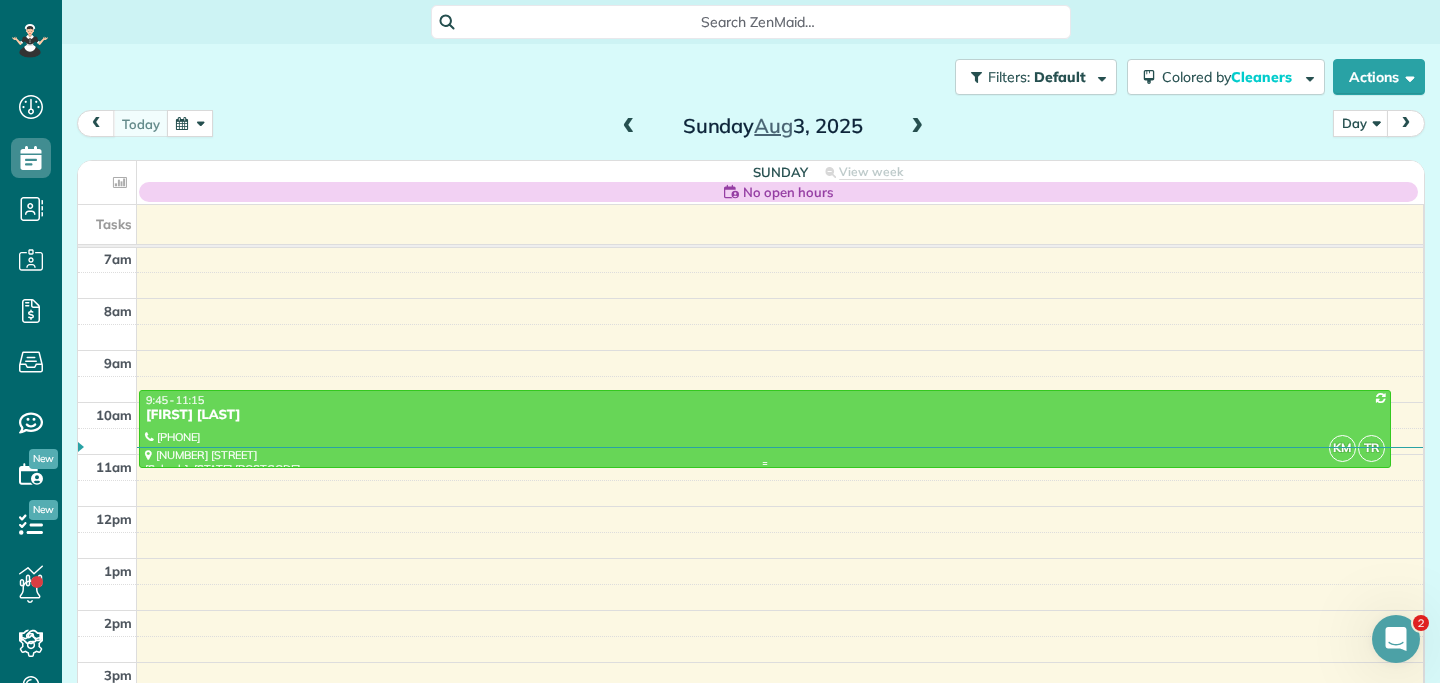 click on "[FIRST] [LAST]" at bounding box center [765, 415] 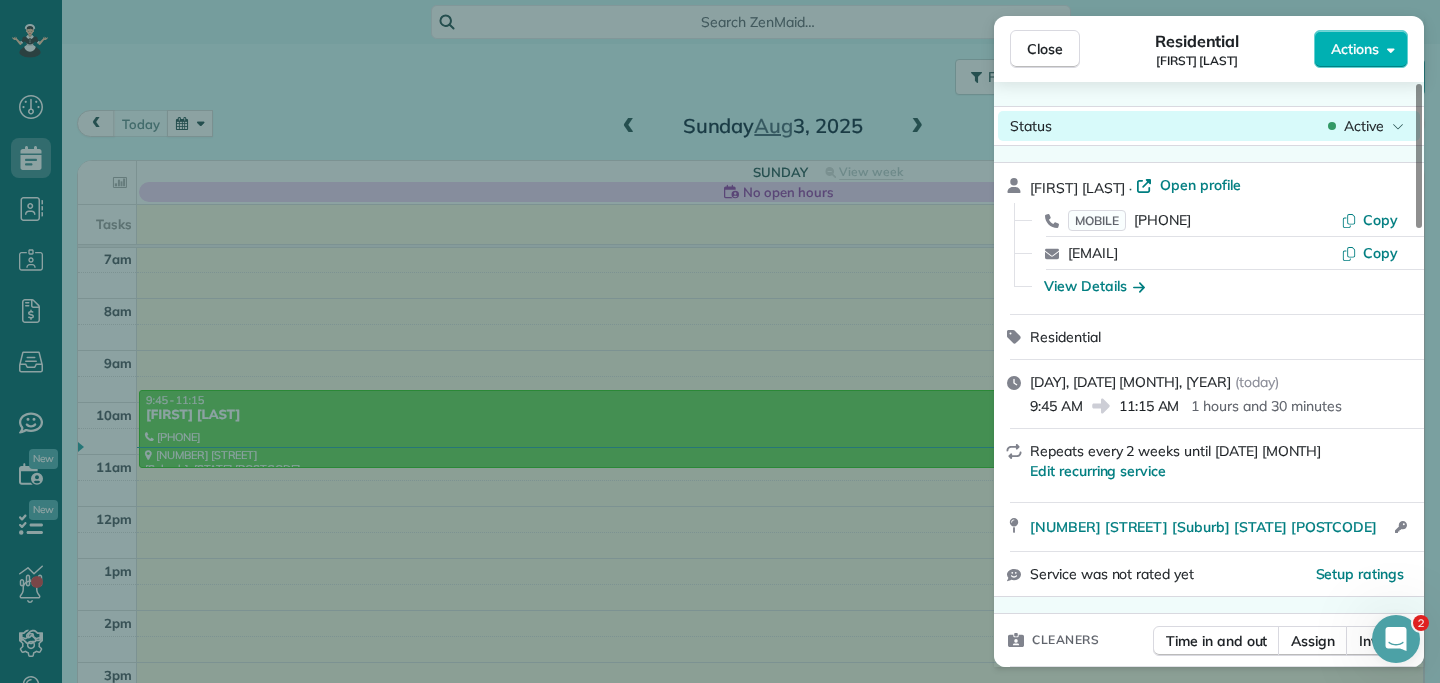 click on "Active" at bounding box center [1364, 126] 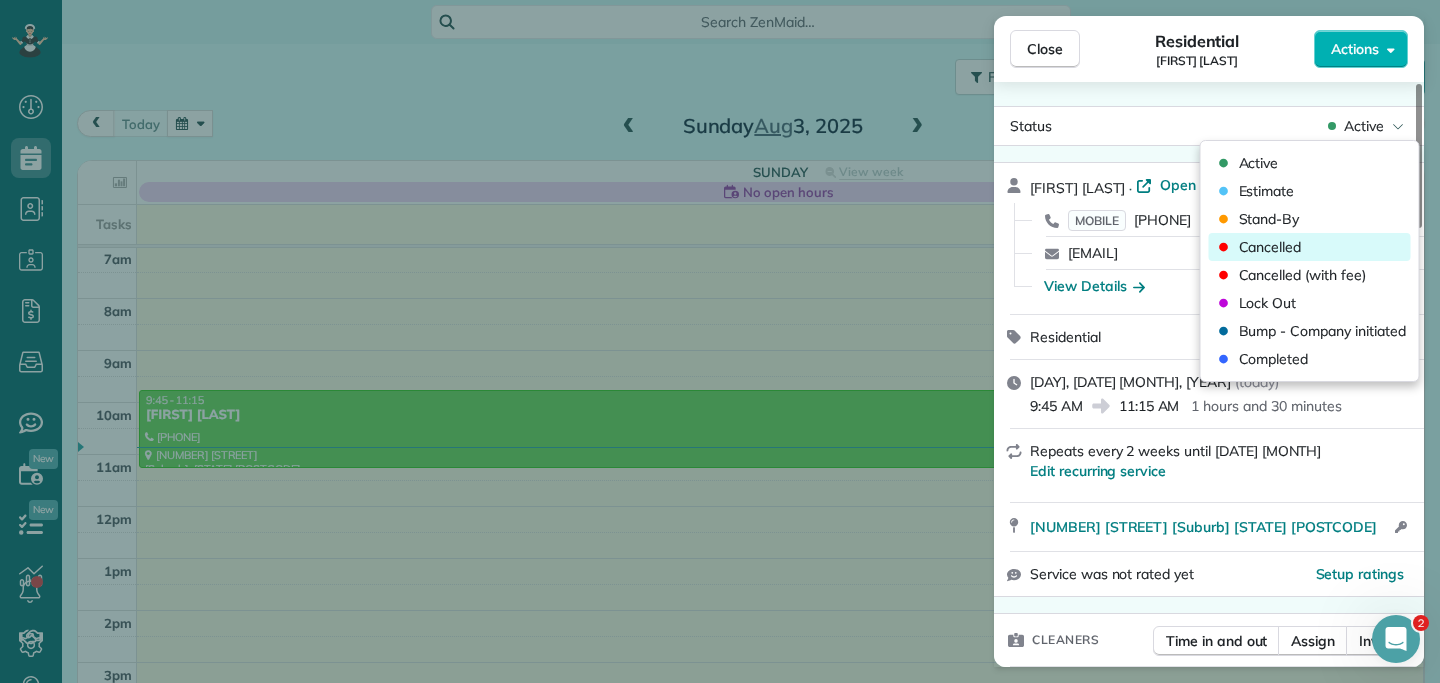 click on "Cancelled" at bounding box center (1270, 247) 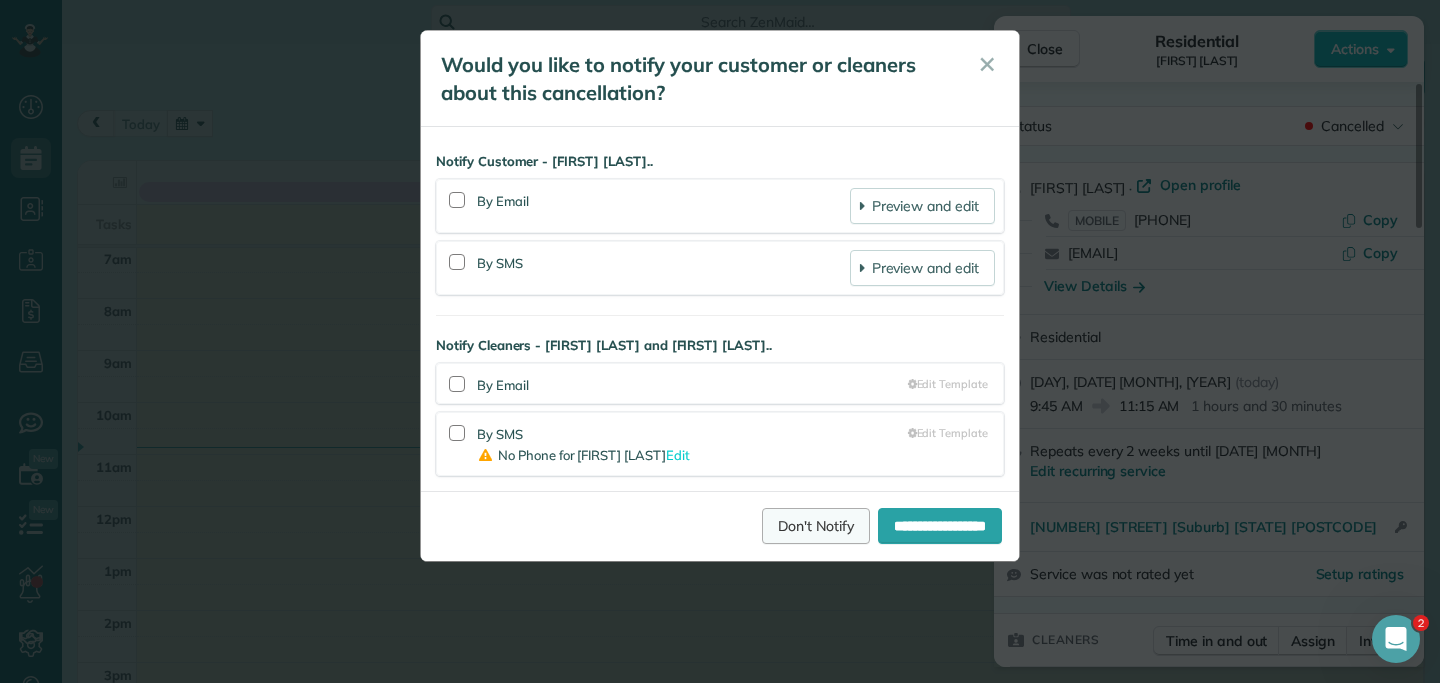 click on "Don't Notify" at bounding box center [816, 526] 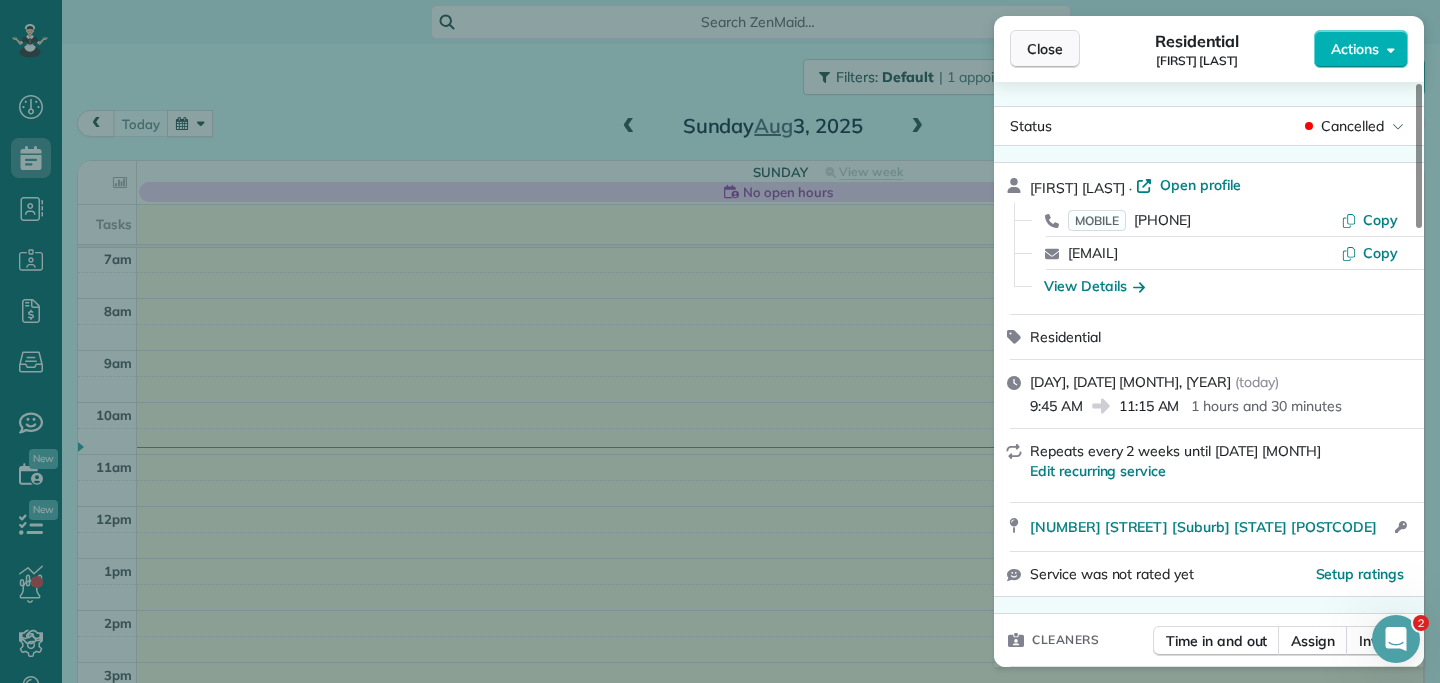 click on "Close" at bounding box center [1045, 49] 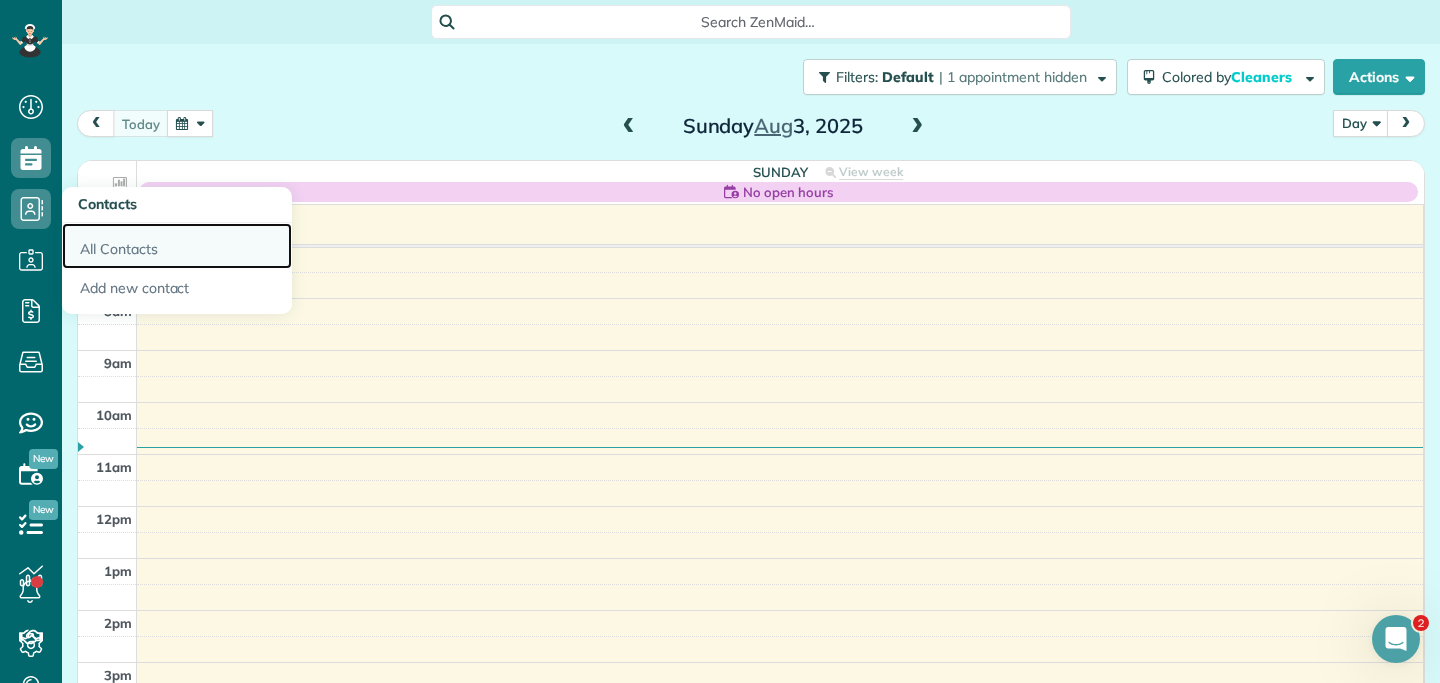 click on "All Contacts" at bounding box center (177, 246) 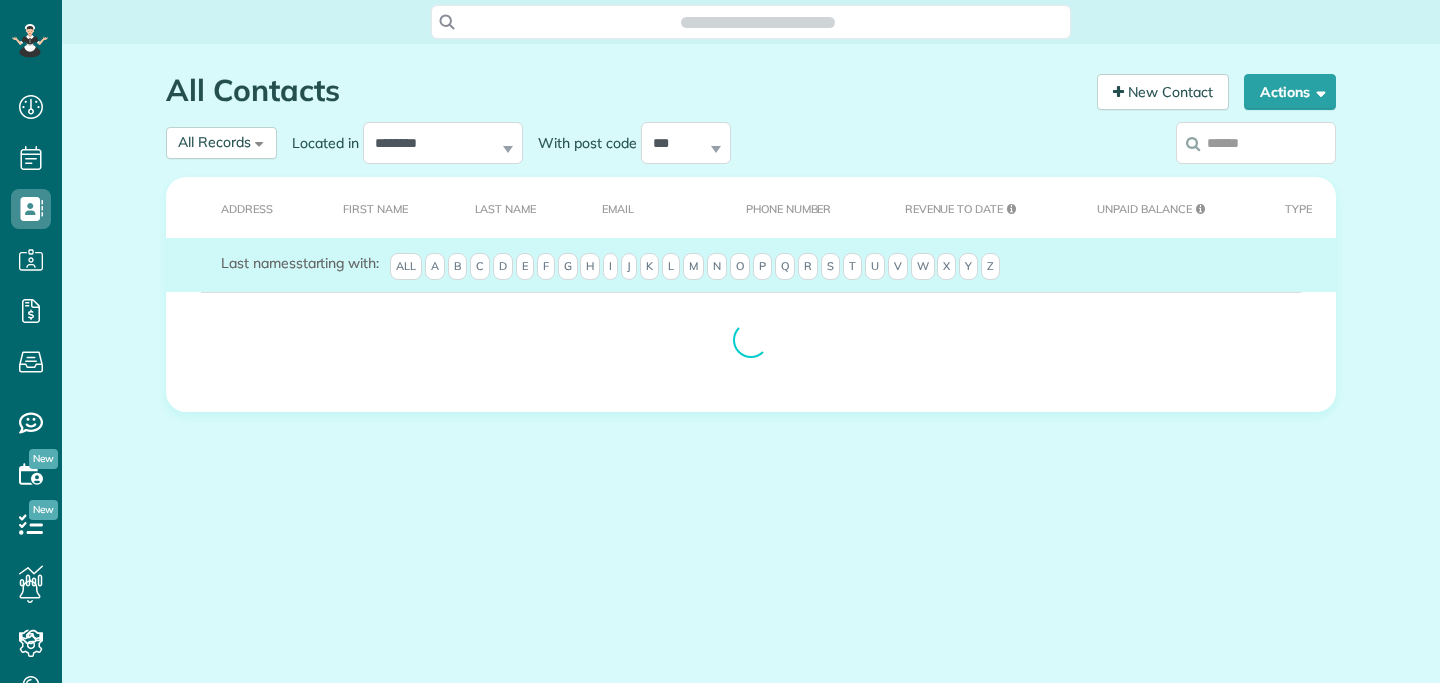 scroll, scrollTop: 0, scrollLeft: 0, axis: both 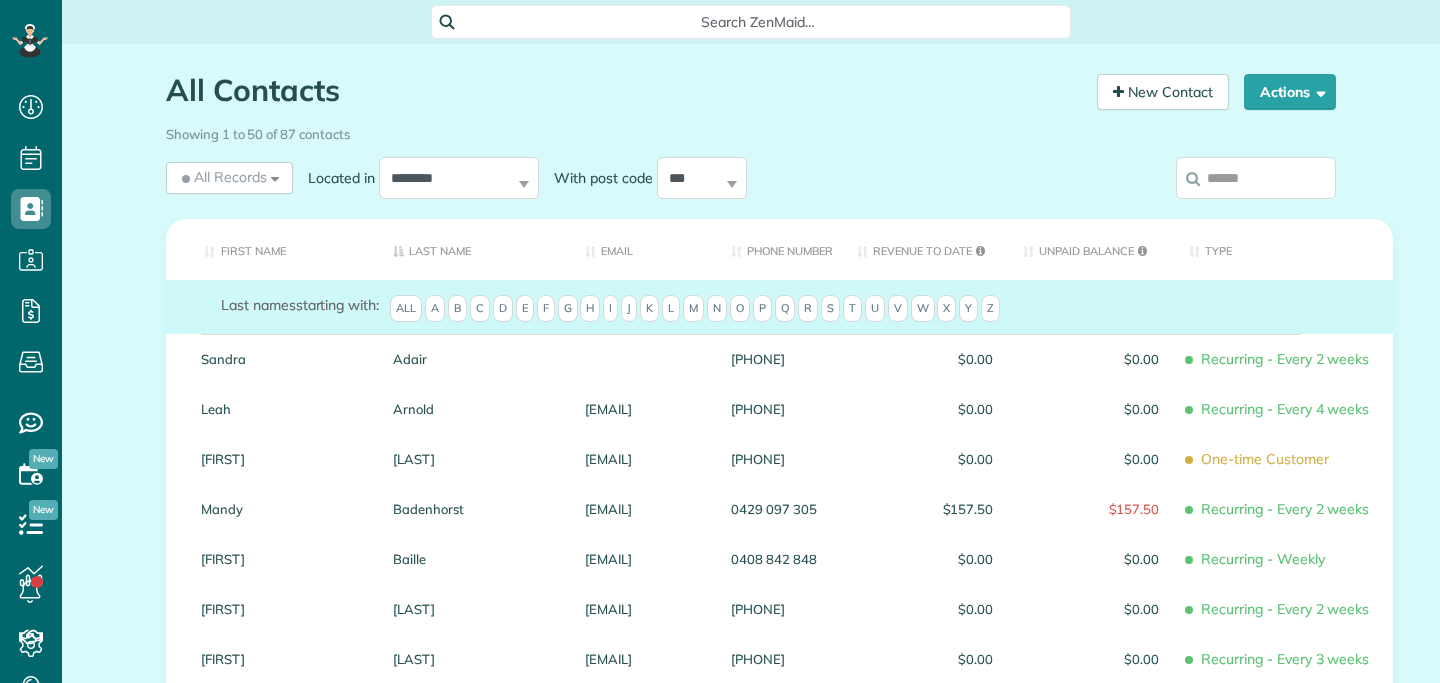 click at bounding box center [1256, 178] 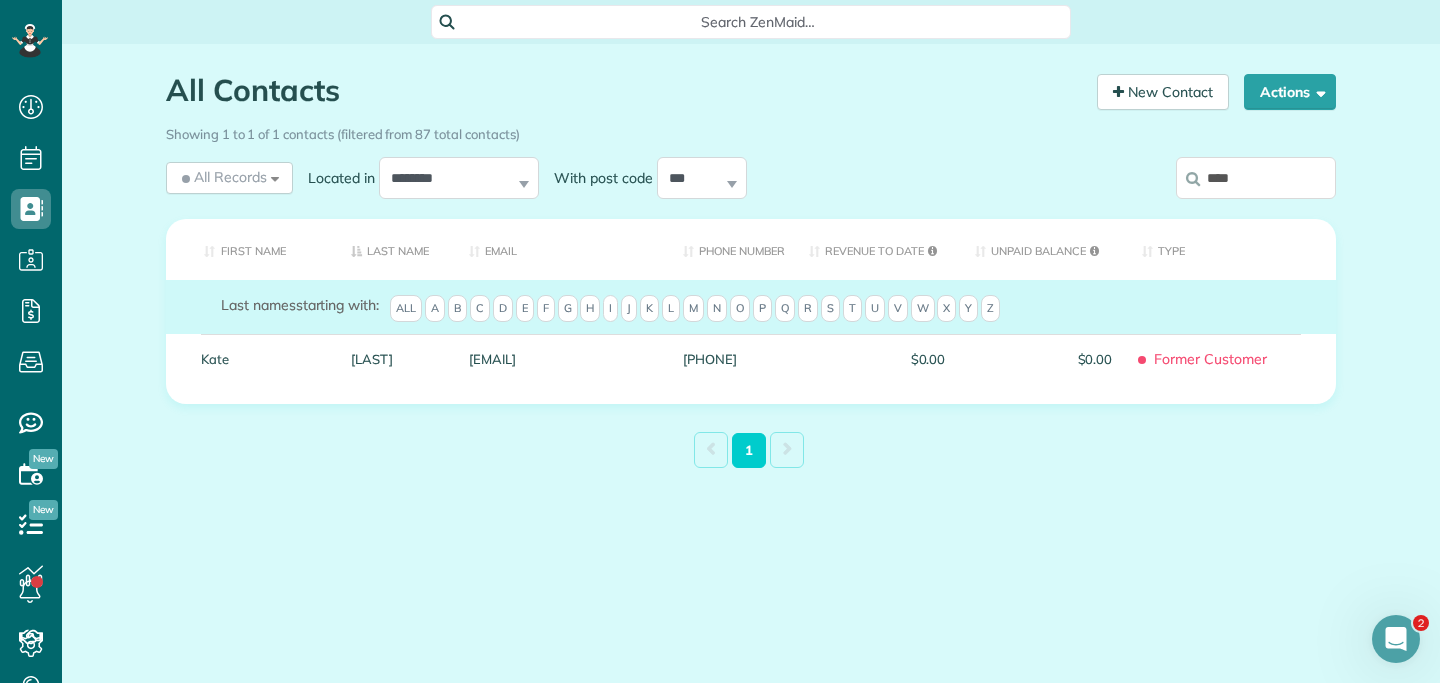scroll, scrollTop: 0, scrollLeft: 0, axis: both 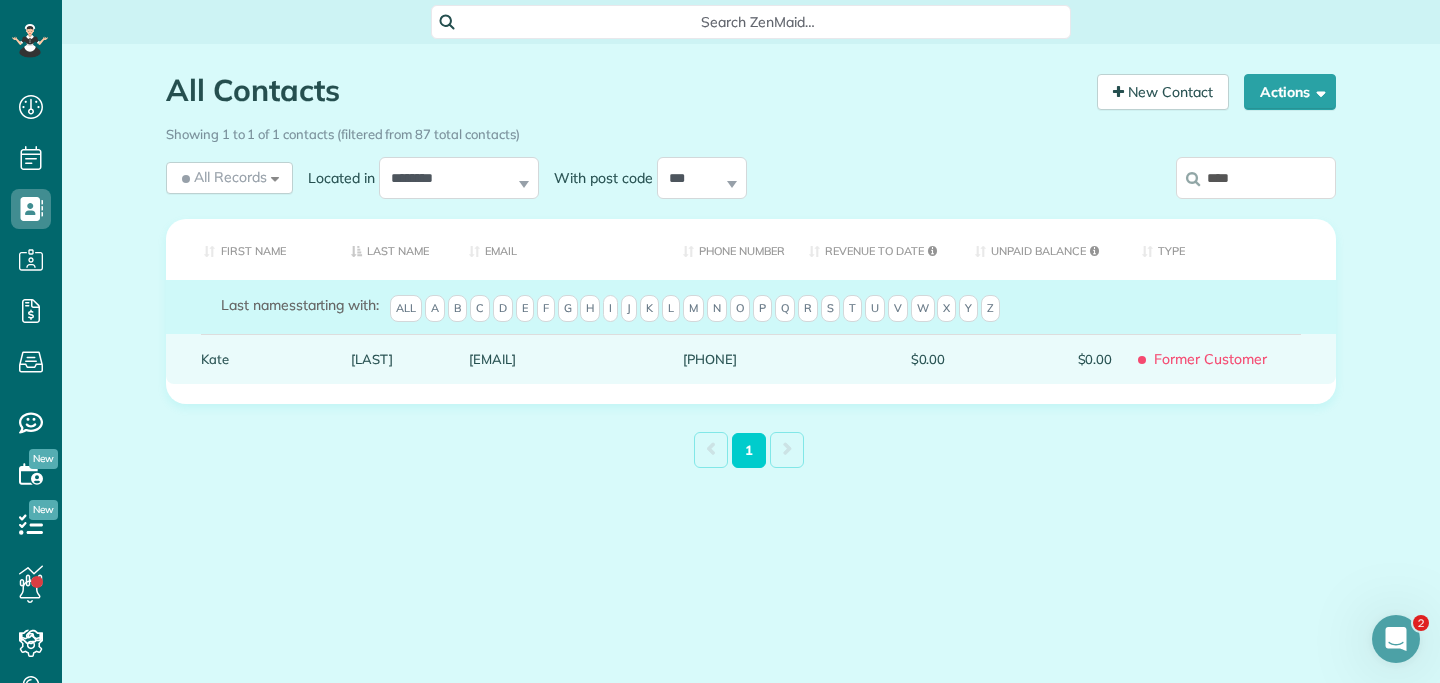type on "****" 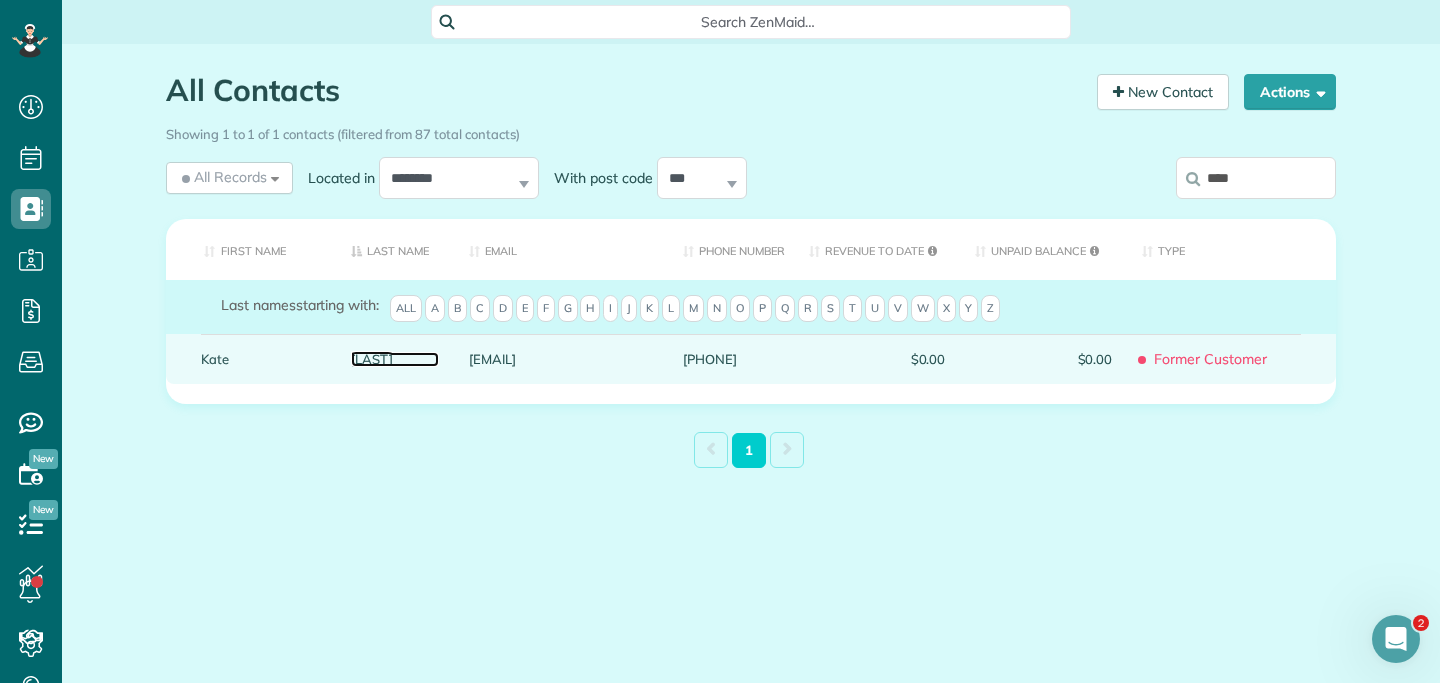click on "Steinfort" at bounding box center [395, 359] 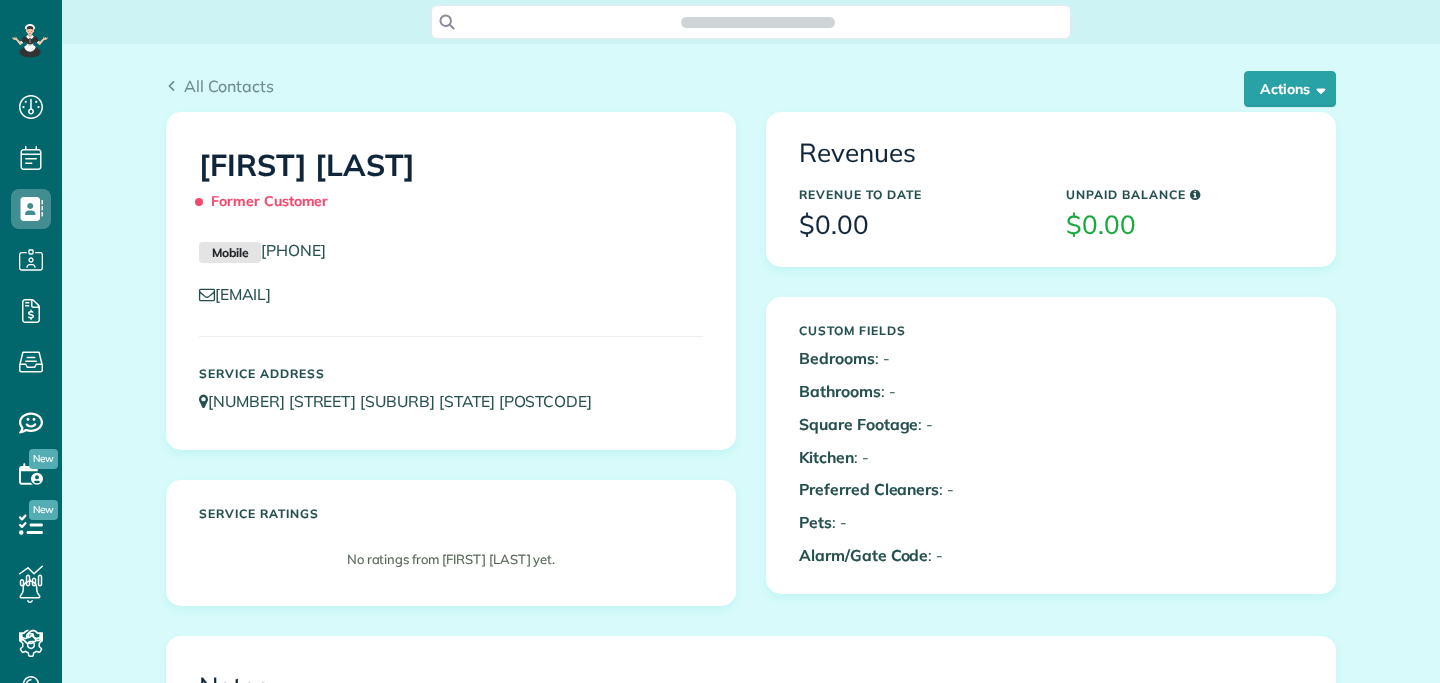 scroll, scrollTop: 0, scrollLeft: 0, axis: both 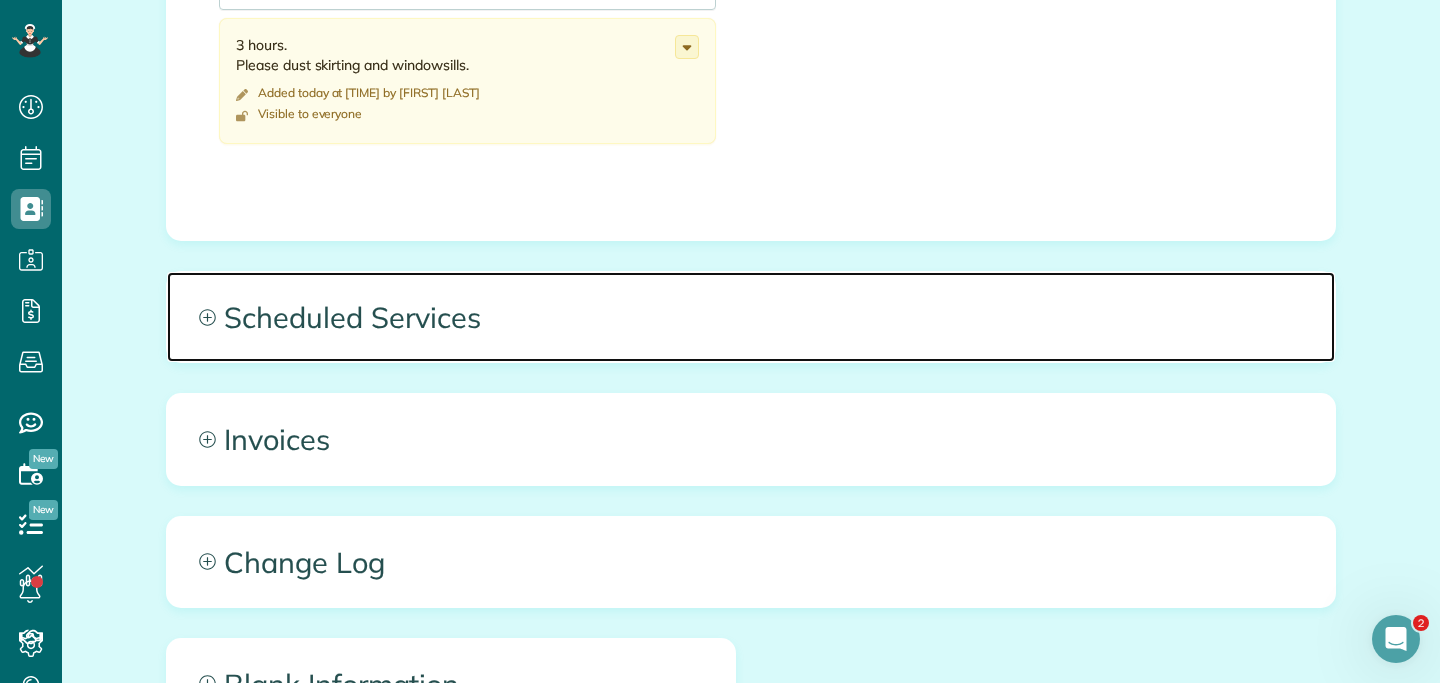 click on "Scheduled Services" at bounding box center (751, 317) 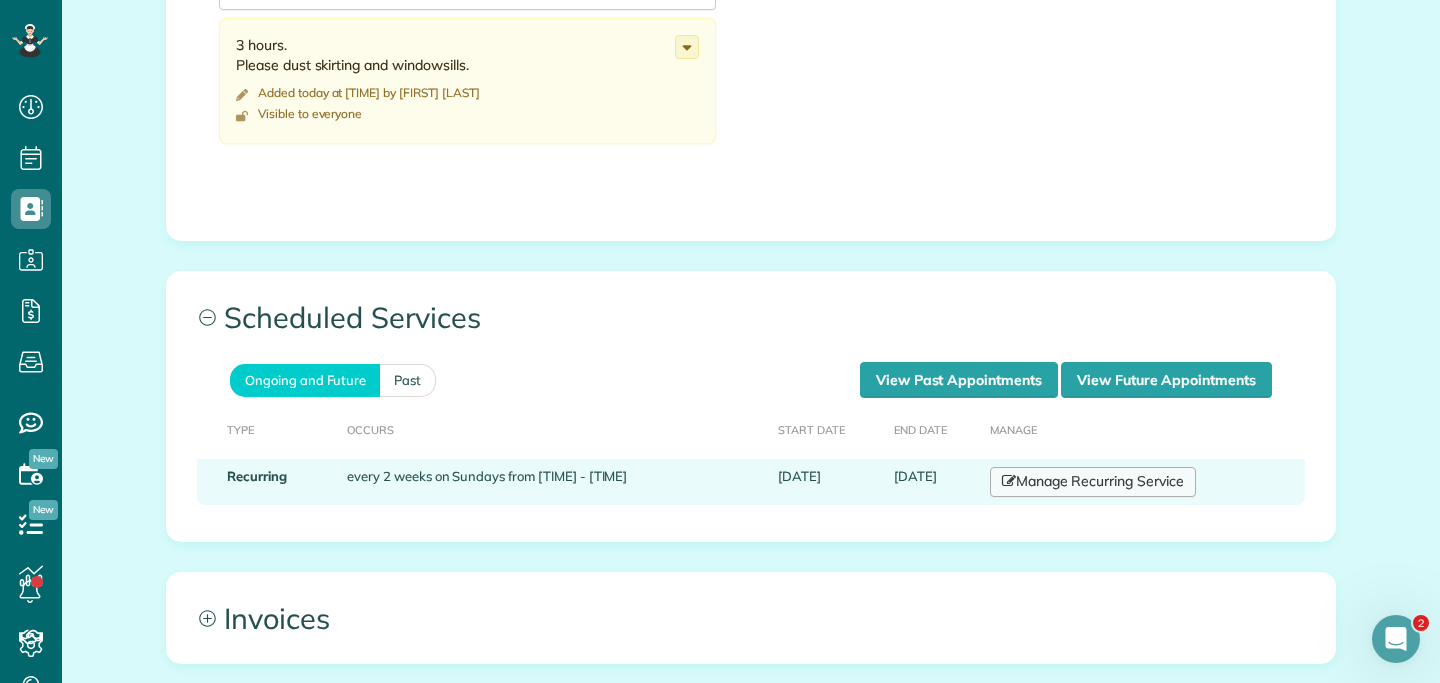 click on "Manage Recurring Service" at bounding box center (1093, 482) 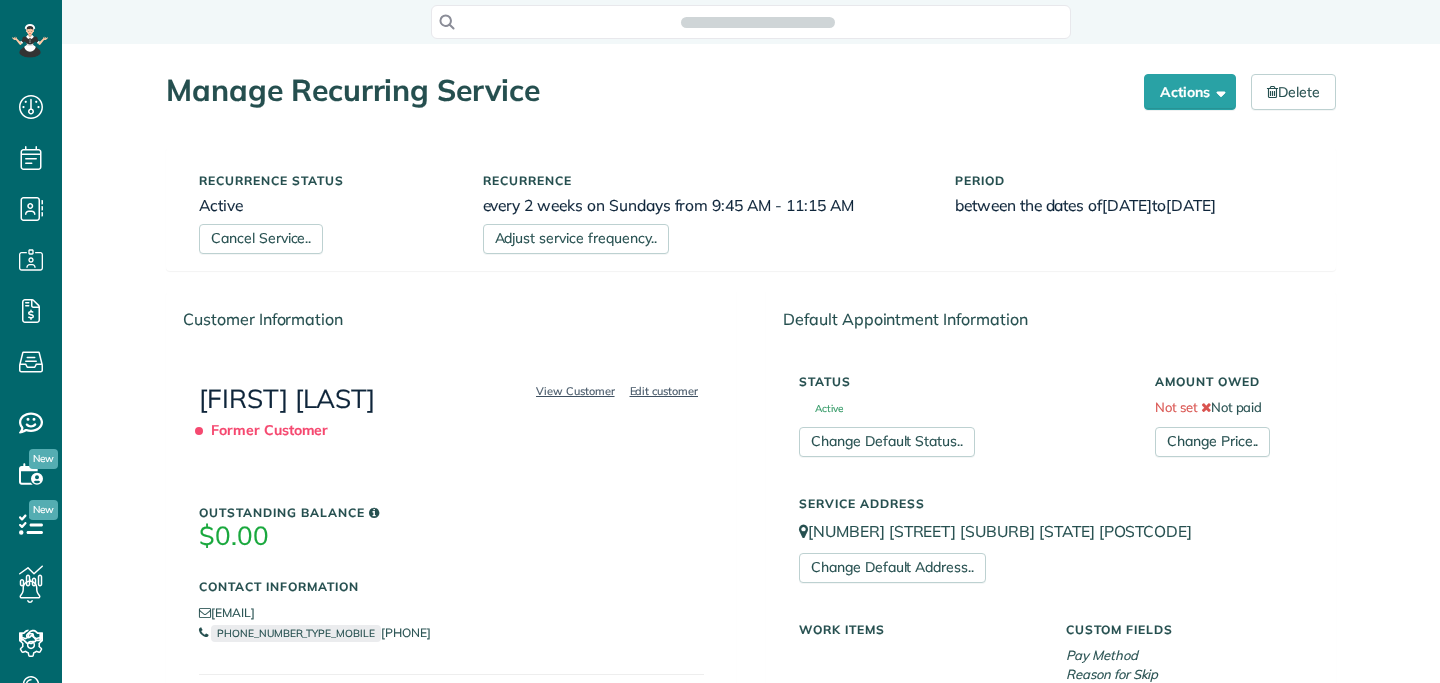 scroll, scrollTop: 0, scrollLeft: 0, axis: both 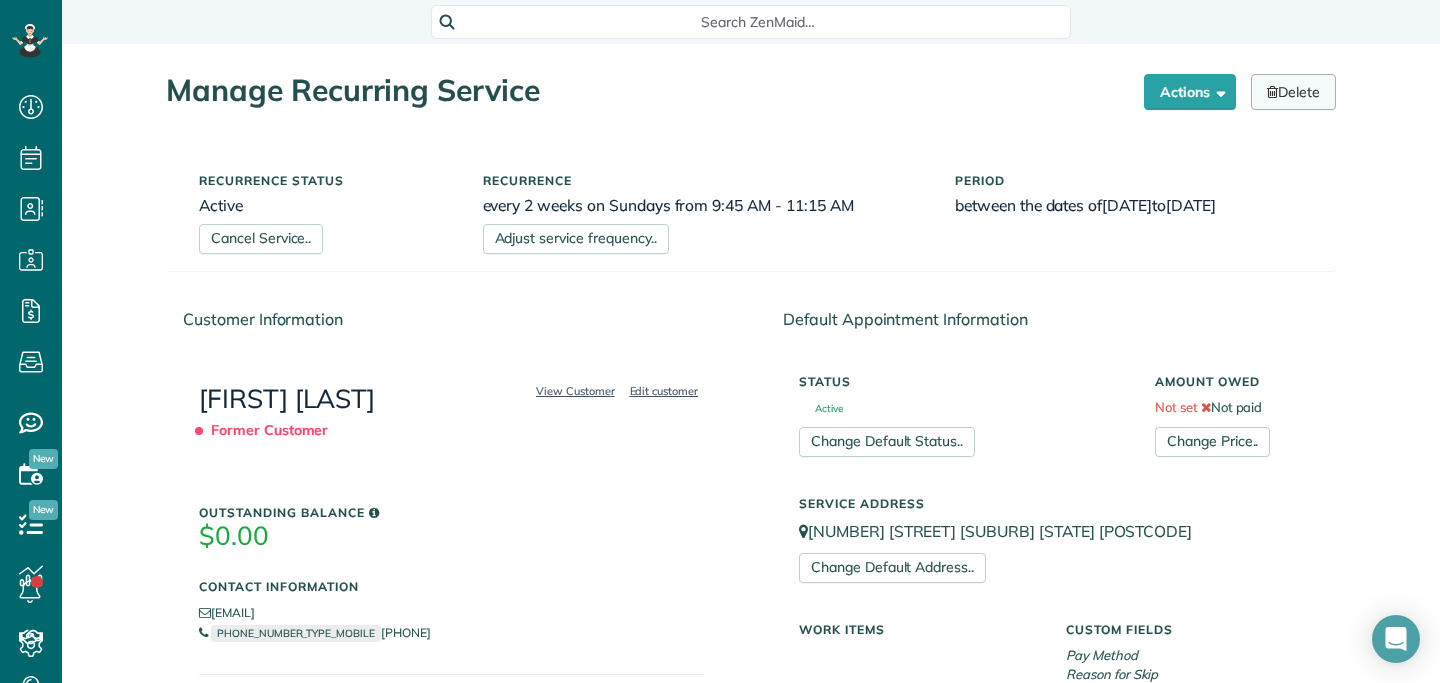 click on "Delete" at bounding box center (1293, 92) 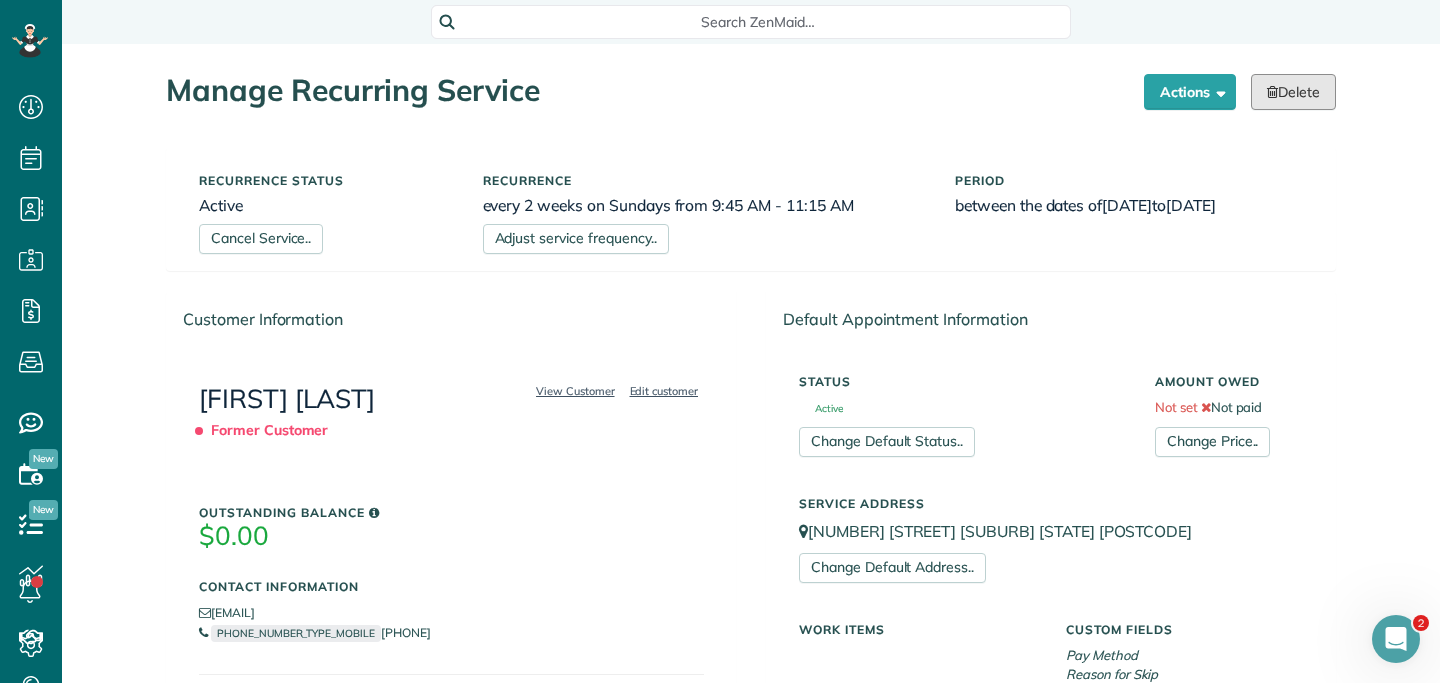scroll, scrollTop: 0, scrollLeft: 0, axis: both 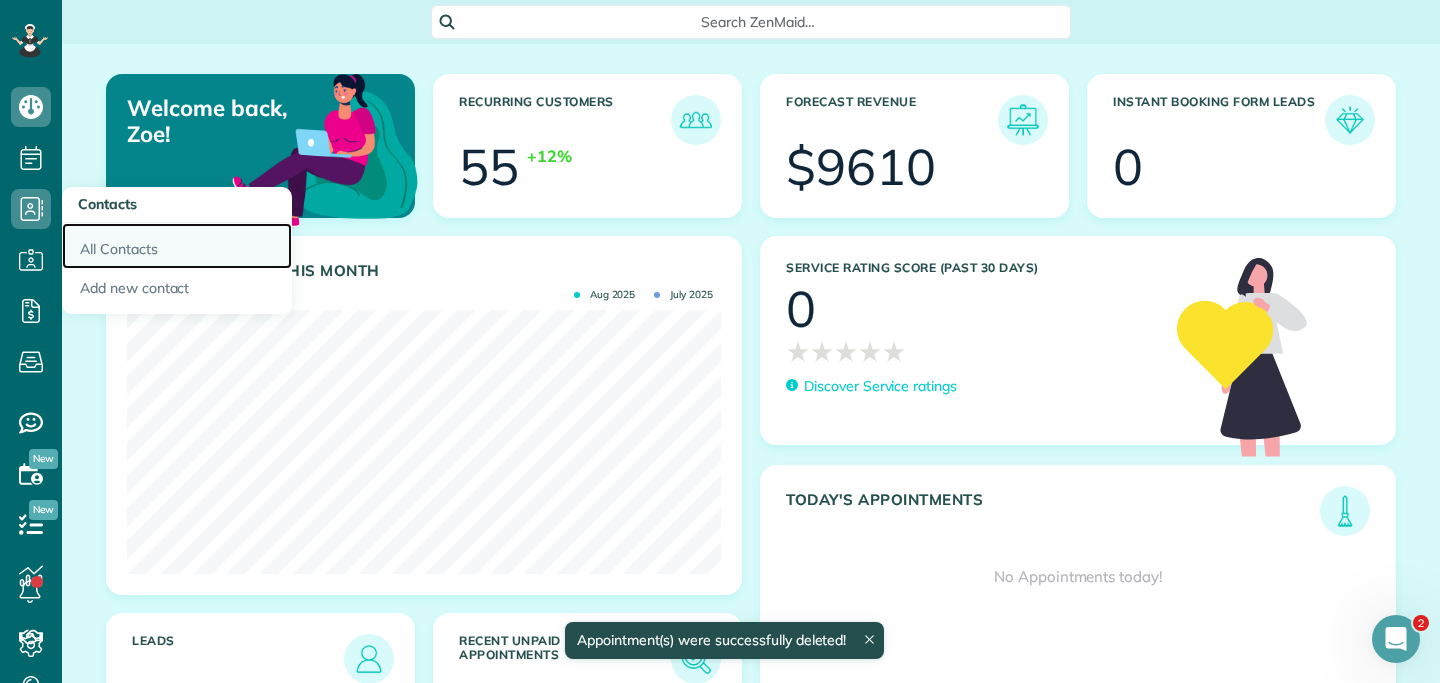 click on "All Contacts" at bounding box center (177, 246) 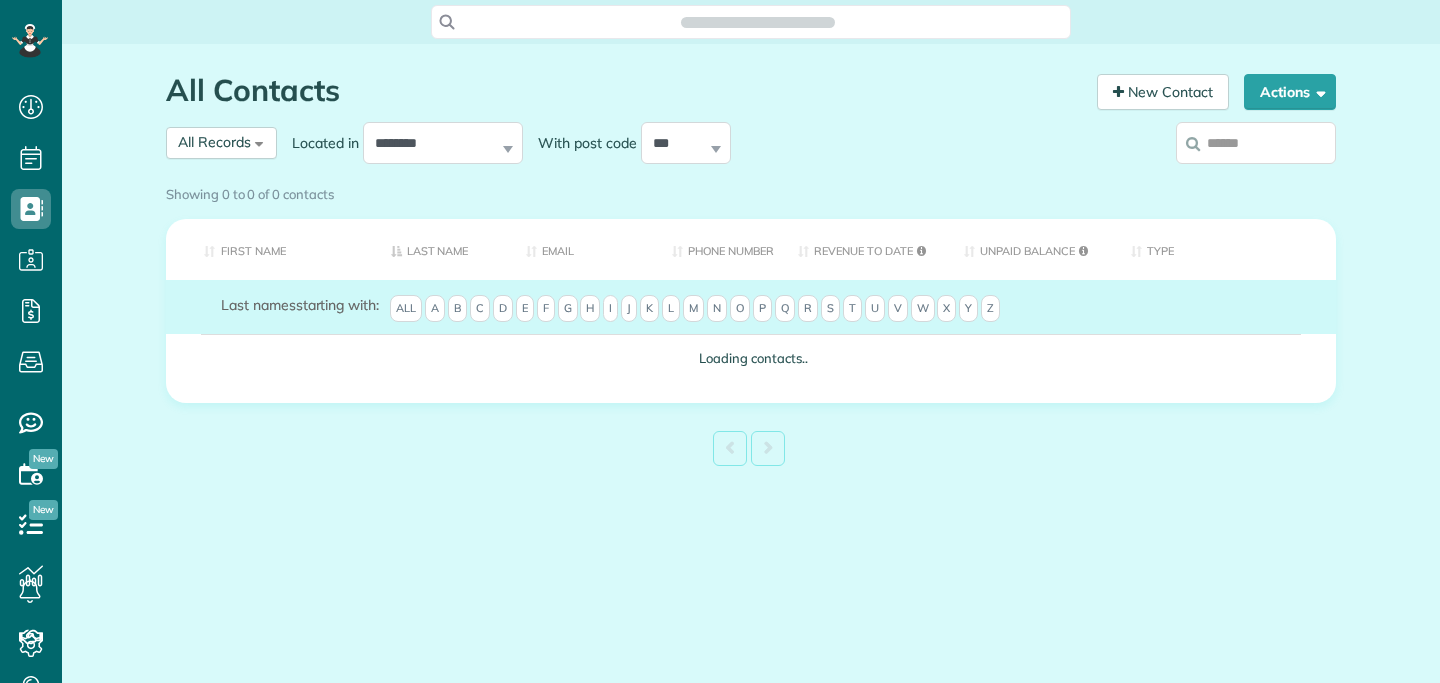 scroll, scrollTop: 0, scrollLeft: 0, axis: both 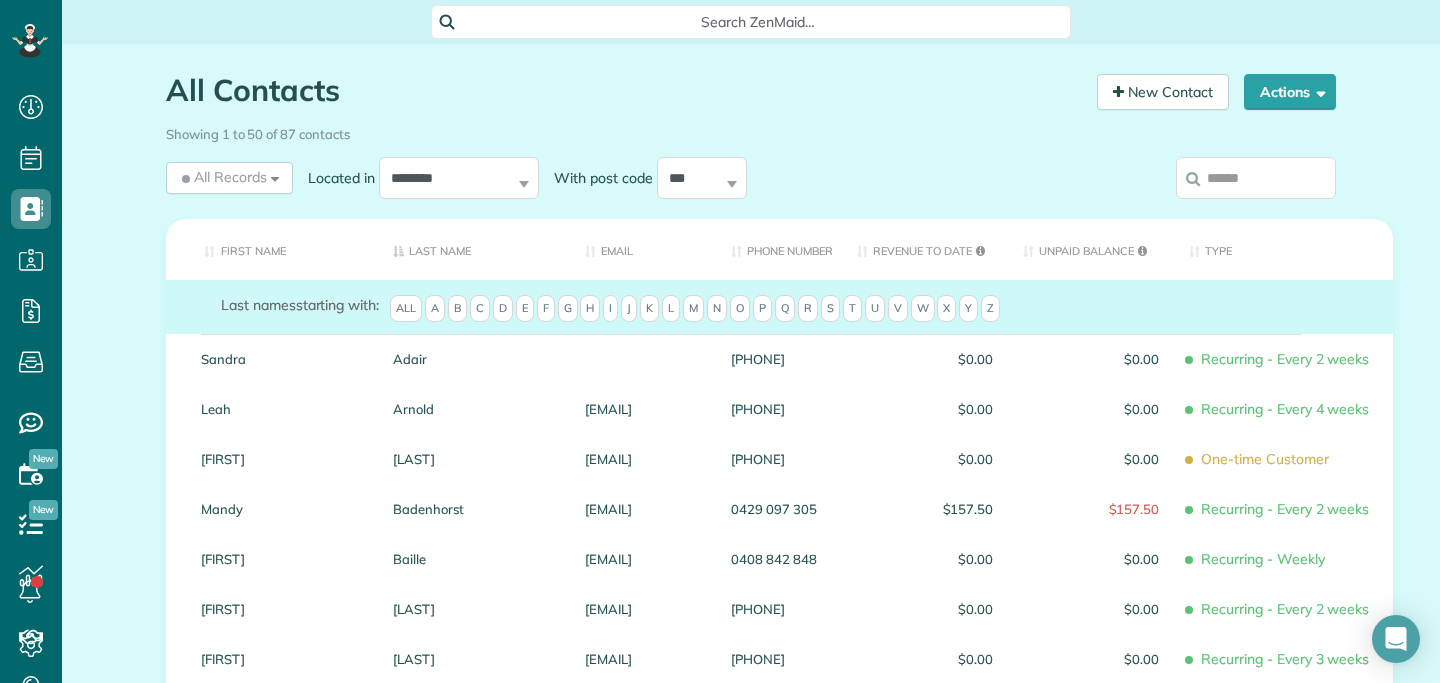 click at bounding box center [1256, 178] 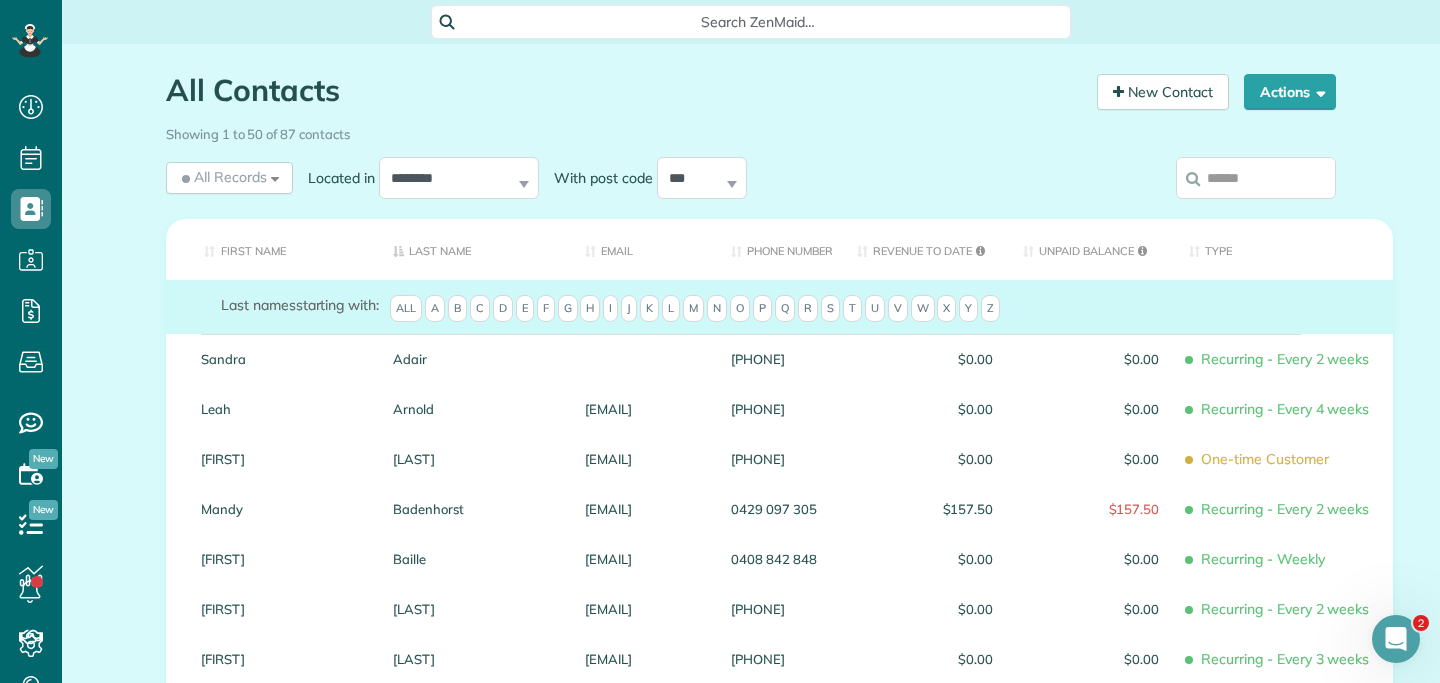 scroll, scrollTop: 0, scrollLeft: 0, axis: both 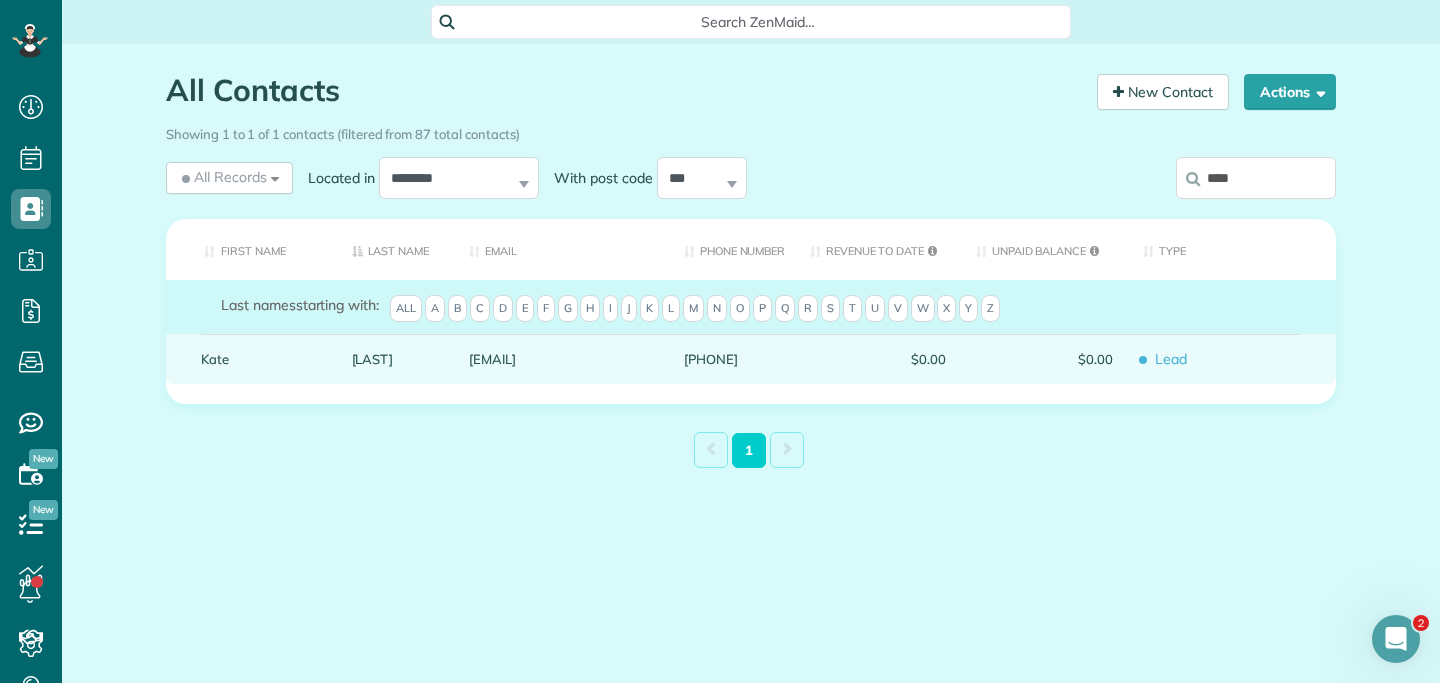 type on "****" 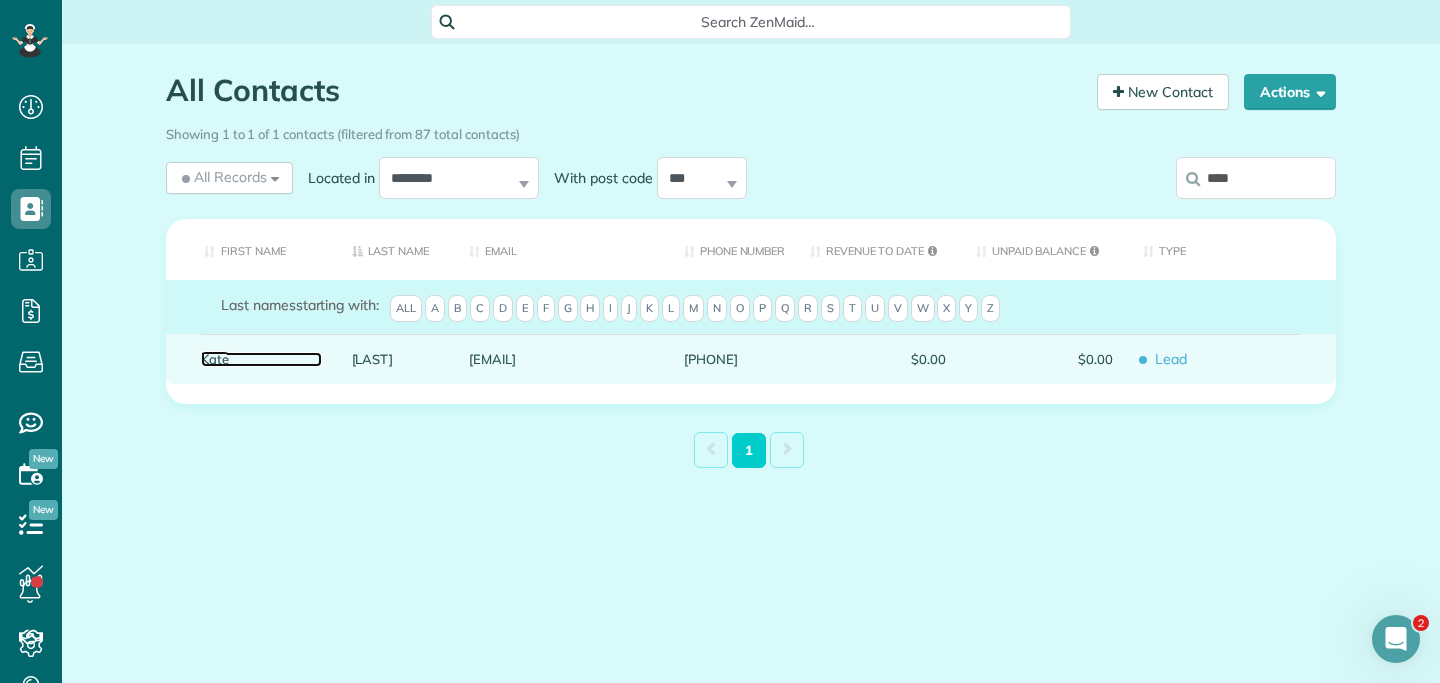 click on "Kate" at bounding box center [261, 359] 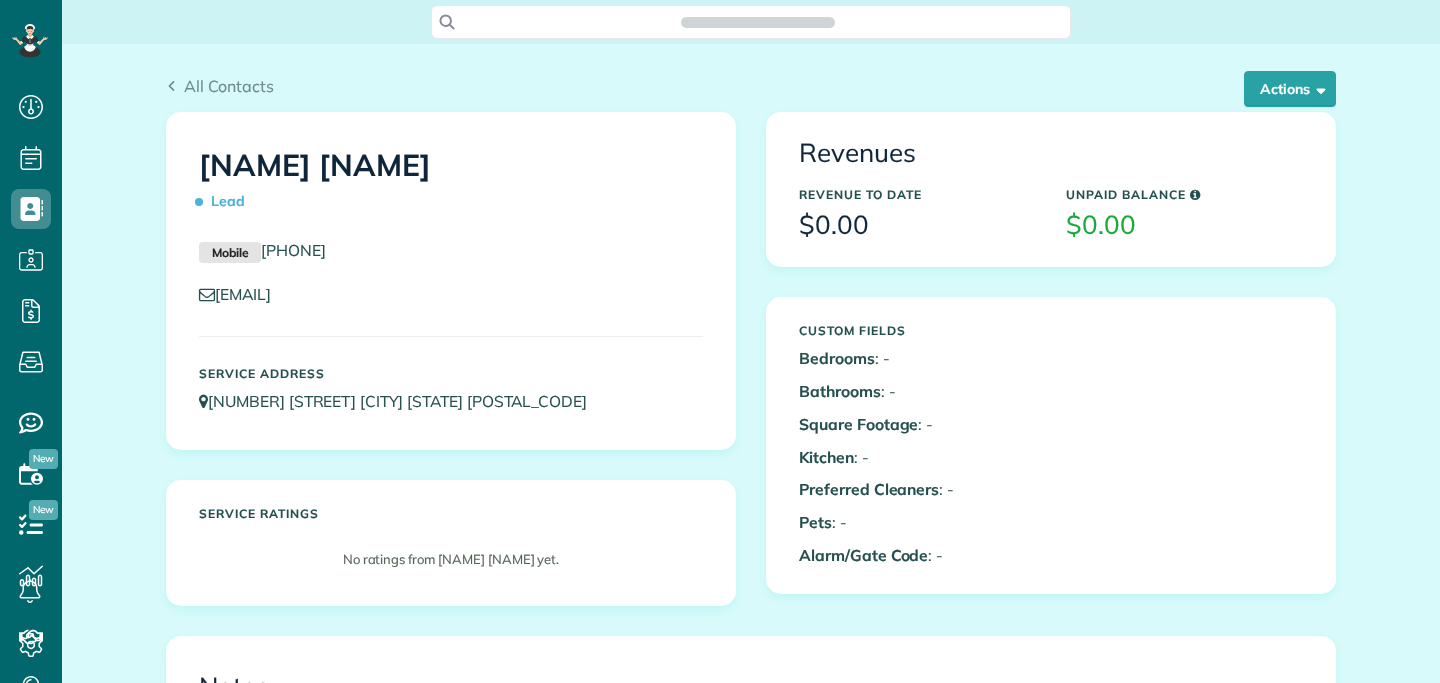 scroll, scrollTop: 0, scrollLeft: 0, axis: both 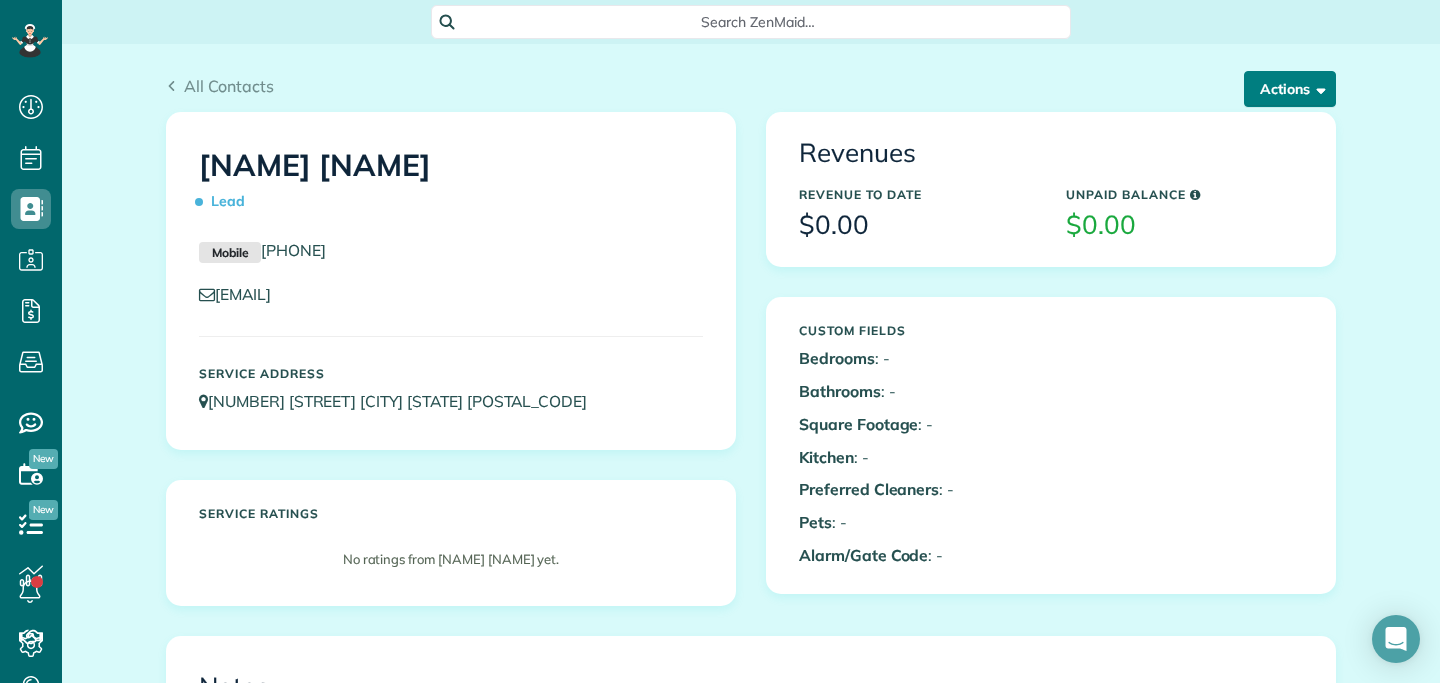 click on "Actions" at bounding box center (1290, 89) 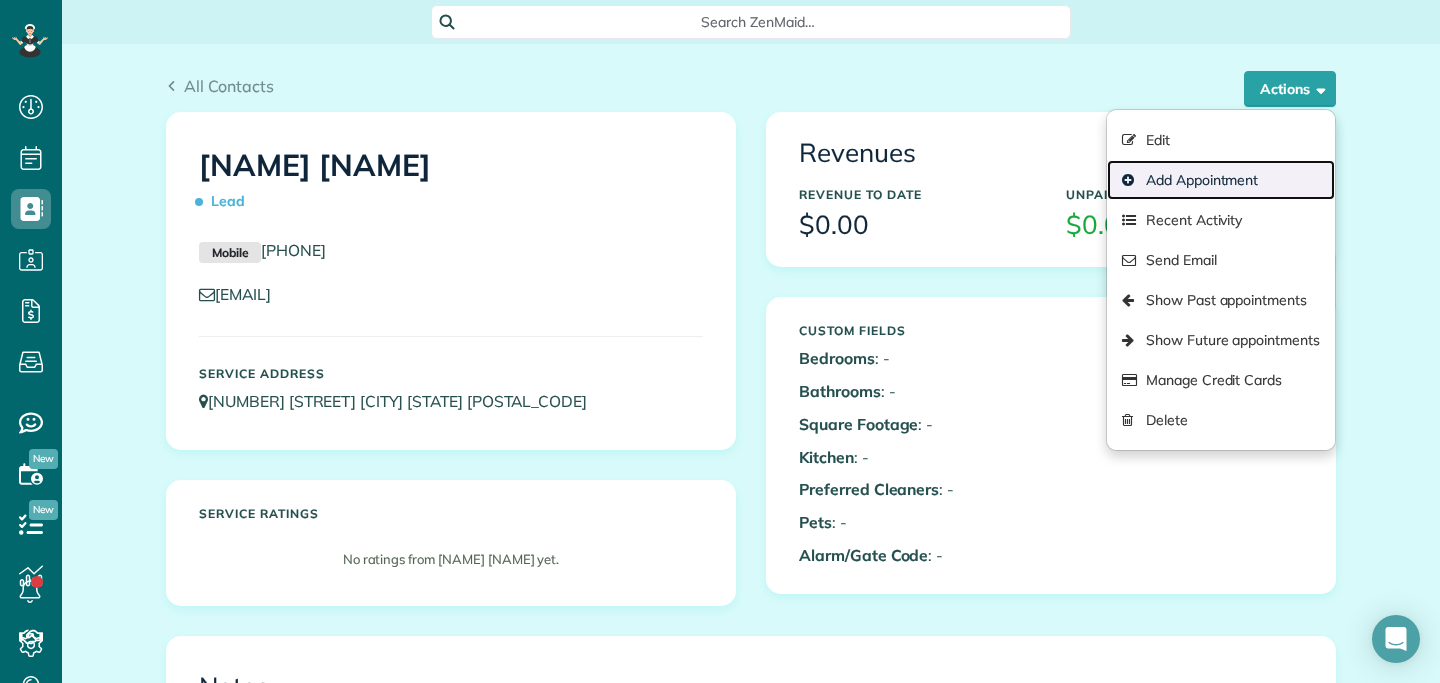 click on "Add Appointment" at bounding box center [1221, 180] 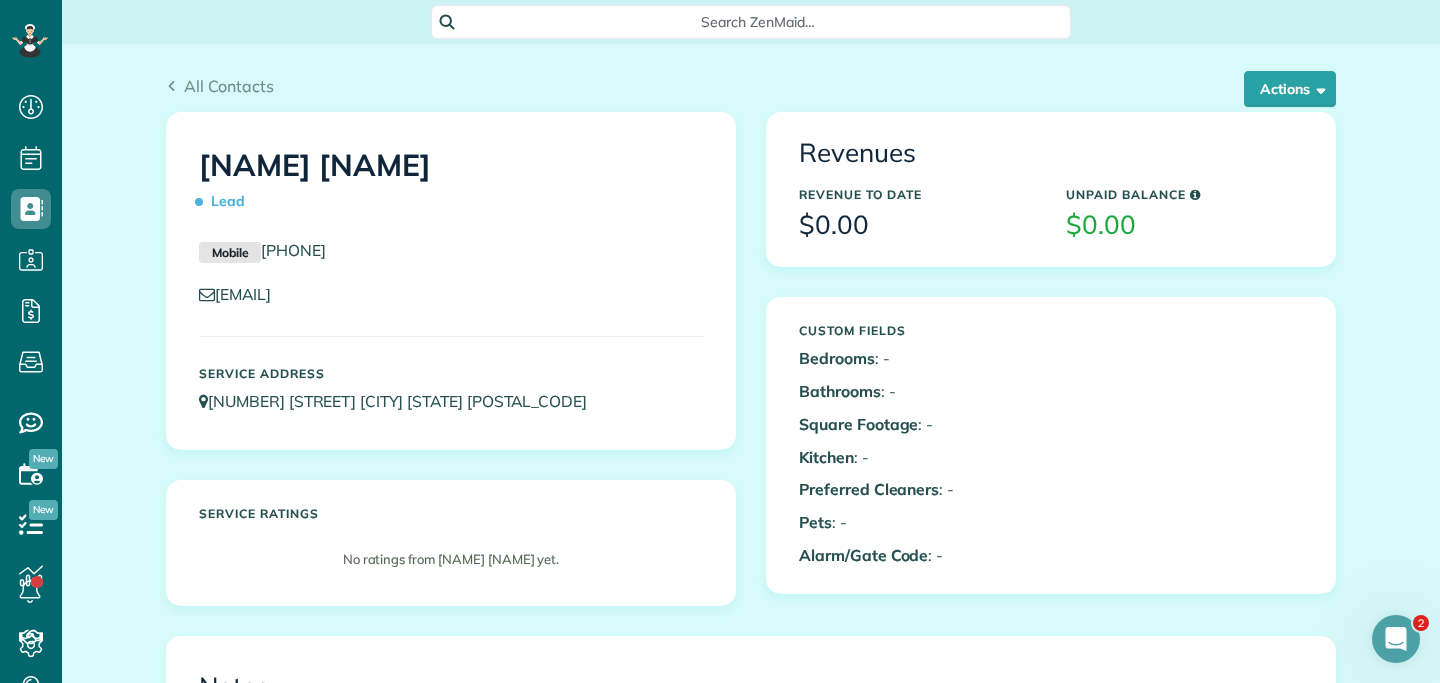 scroll, scrollTop: 0, scrollLeft: 0, axis: both 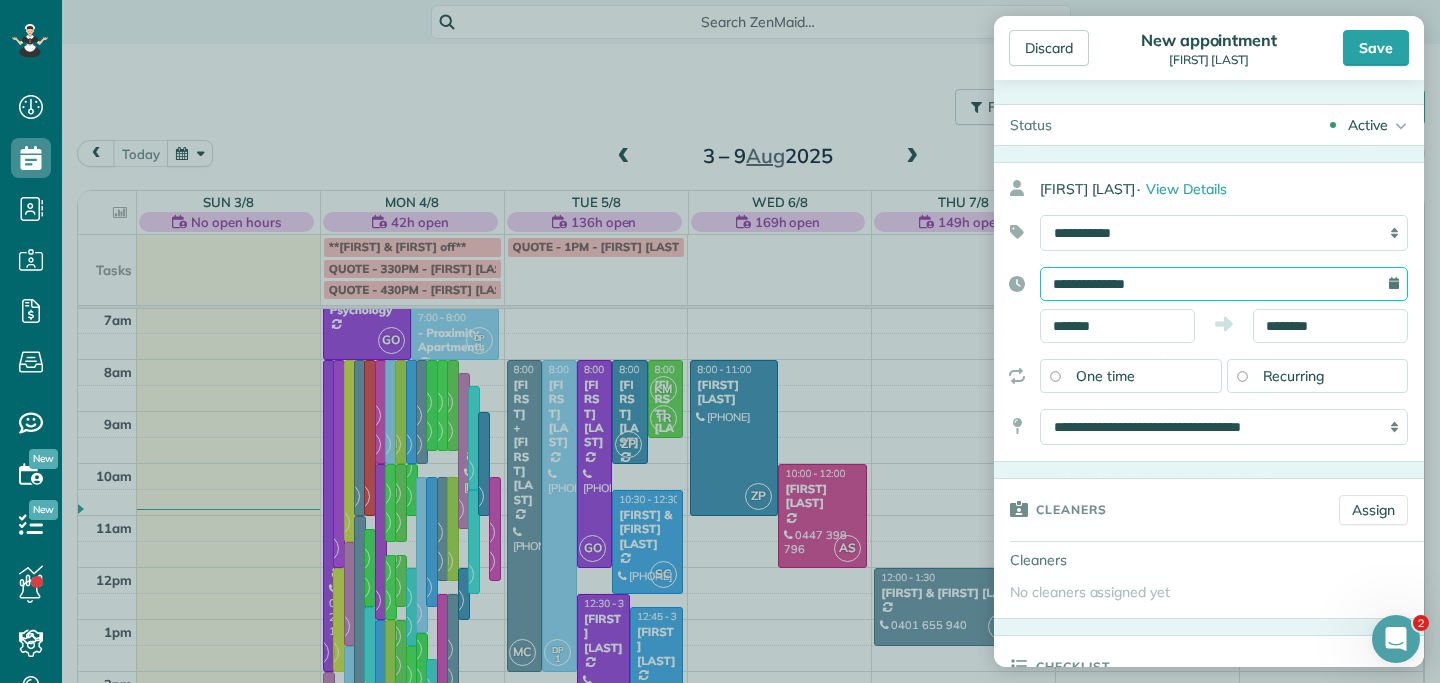 click on "**********" at bounding box center (1224, 284) 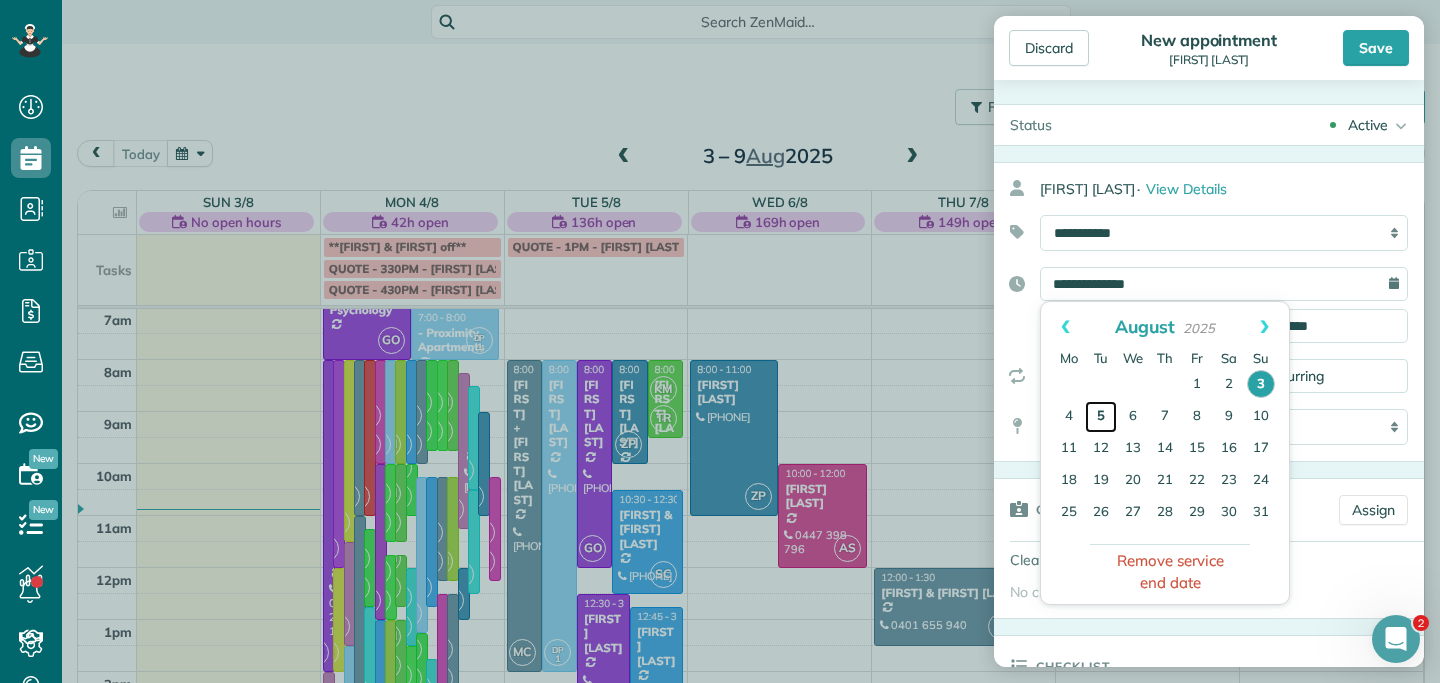 click on "5" at bounding box center (1101, 417) 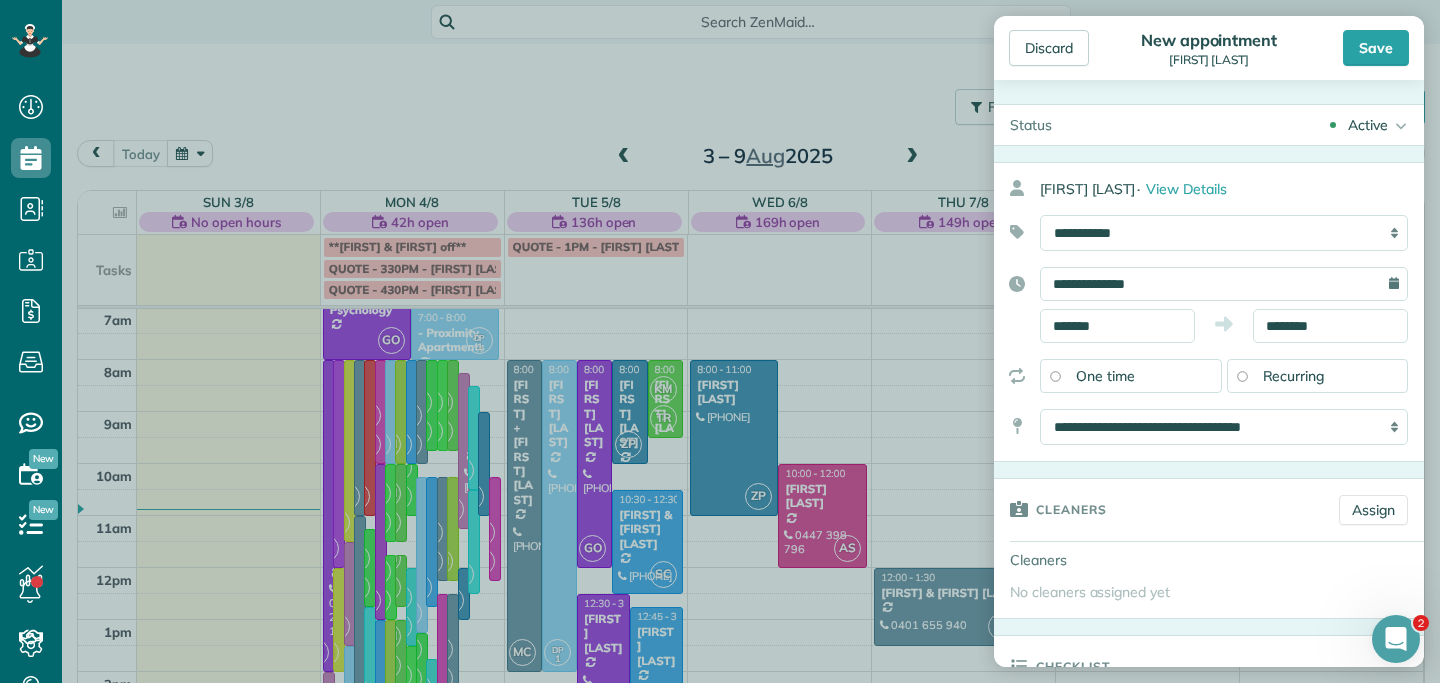 click on "**********" at bounding box center (1224, 284) 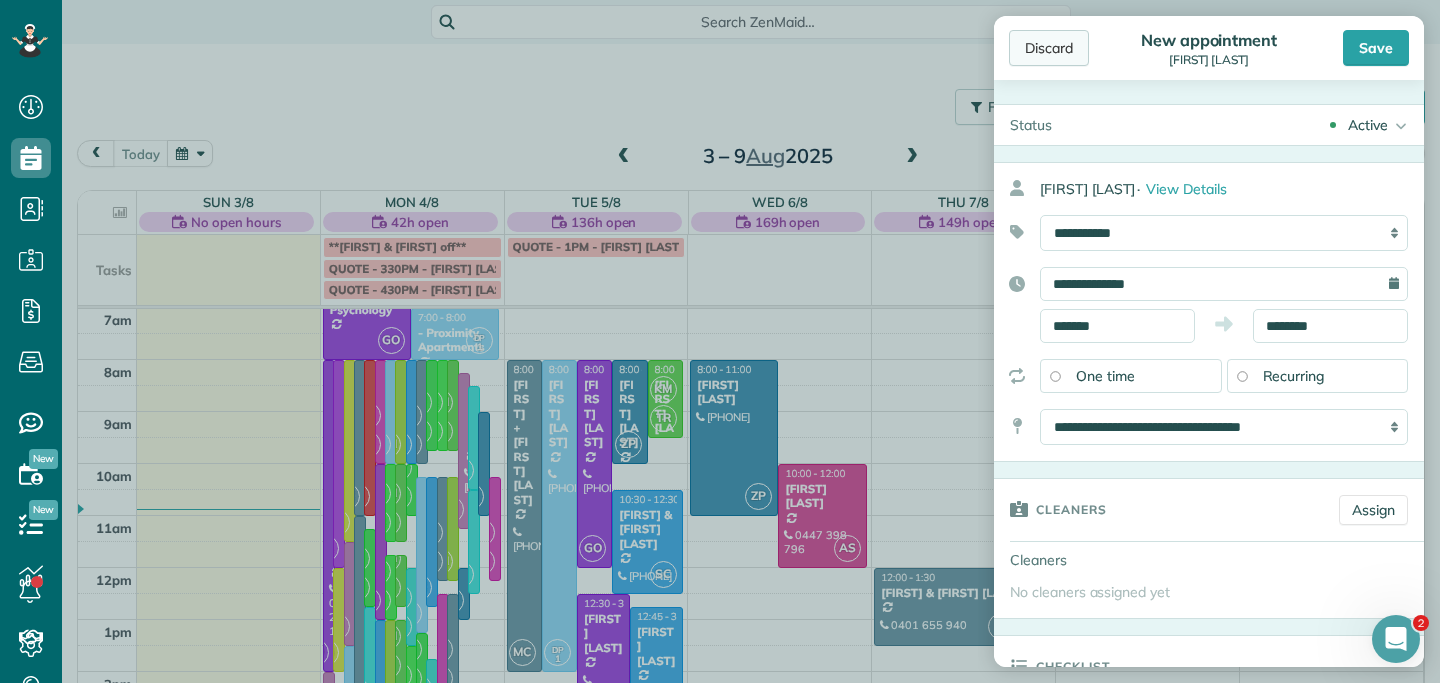 click on "Discard" at bounding box center [1049, 48] 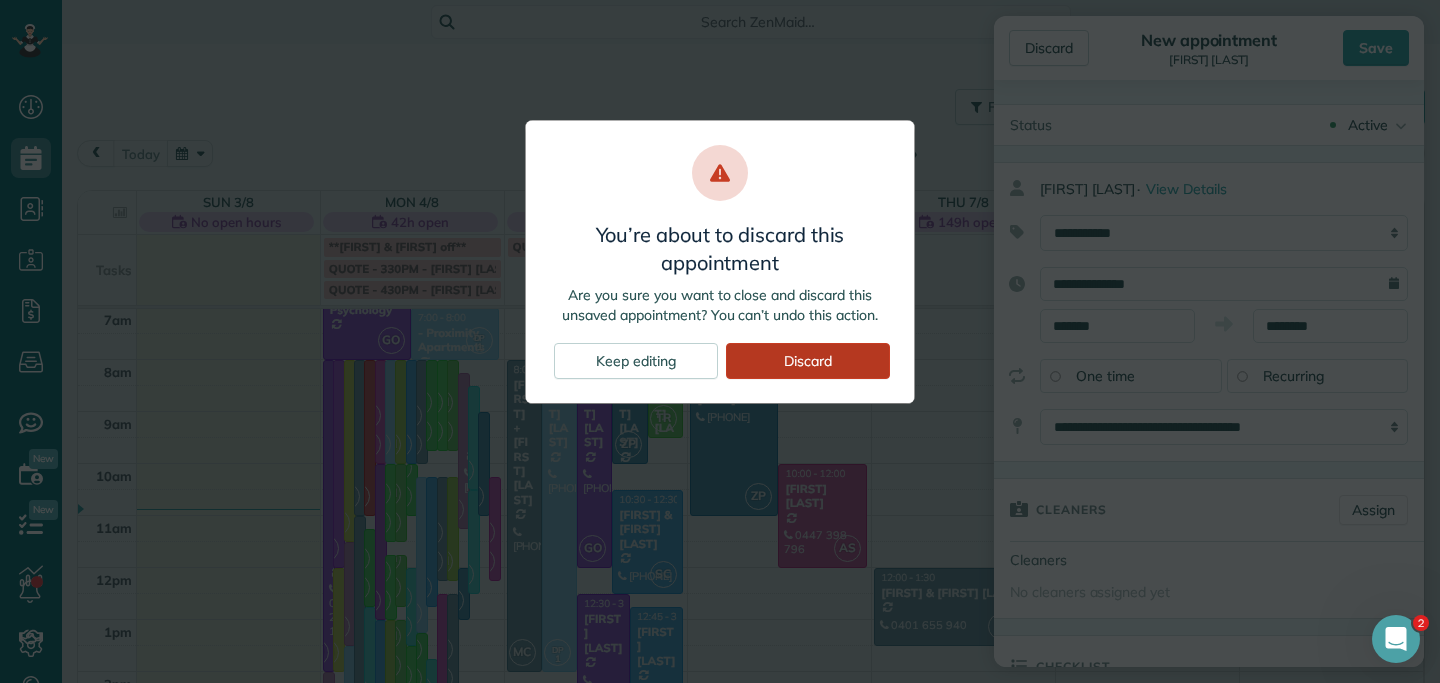 click on "Discard" at bounding box center [808, 361] 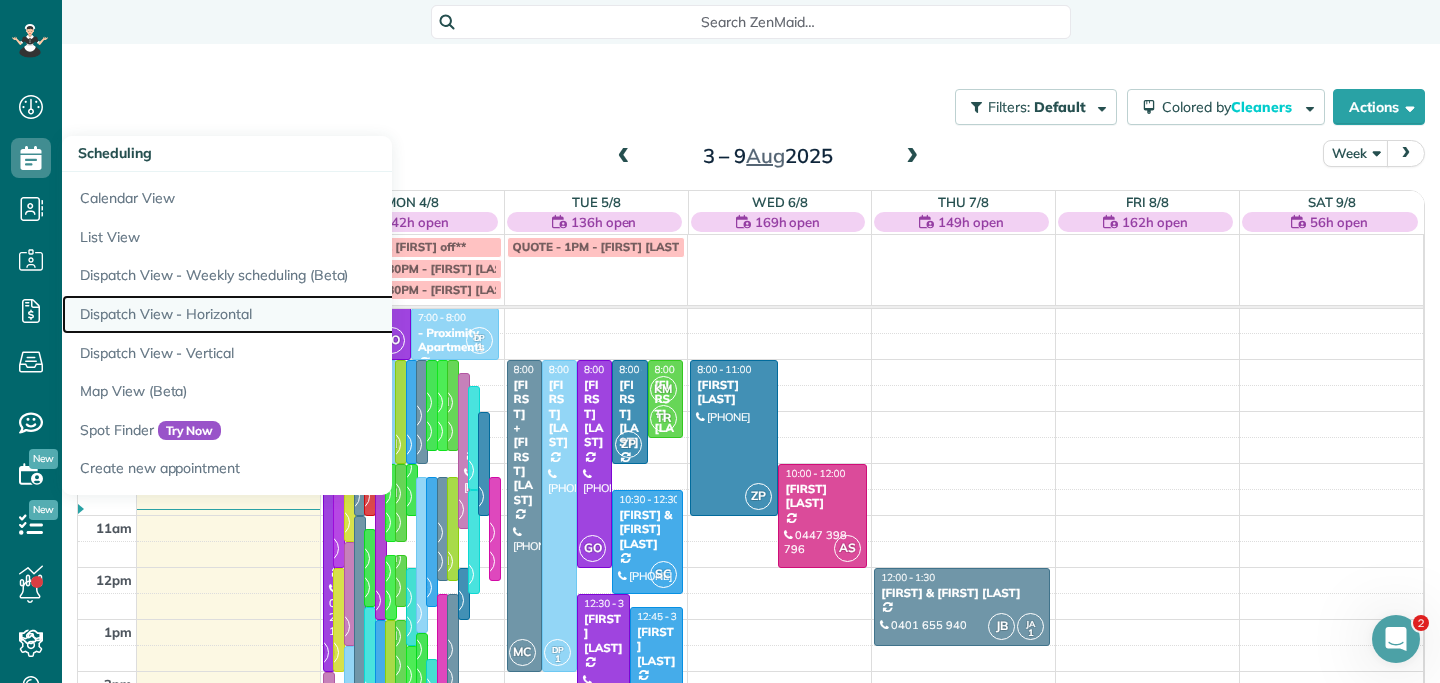 click on "Dispatch View - Horizontal" at bounding box center (312, 314) 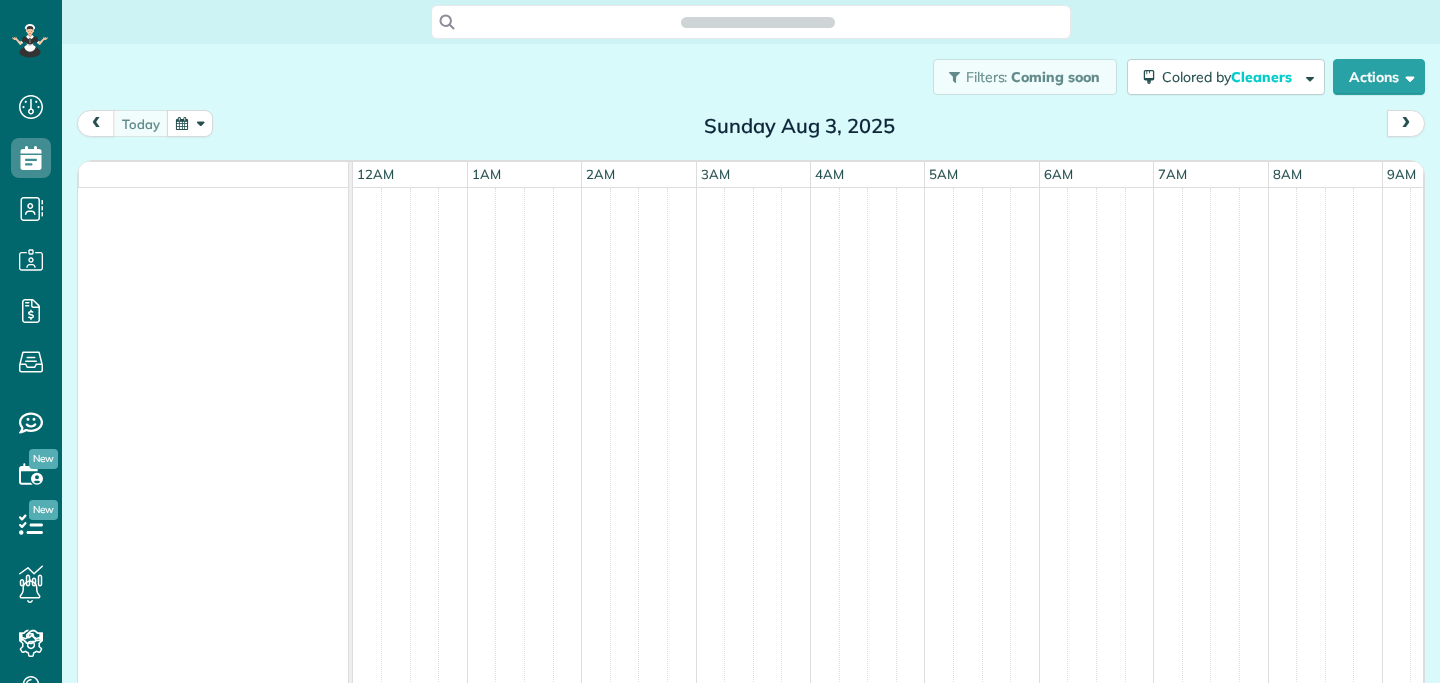 scroll, scrollTop: 0, scrollLeft: 0, axis: both 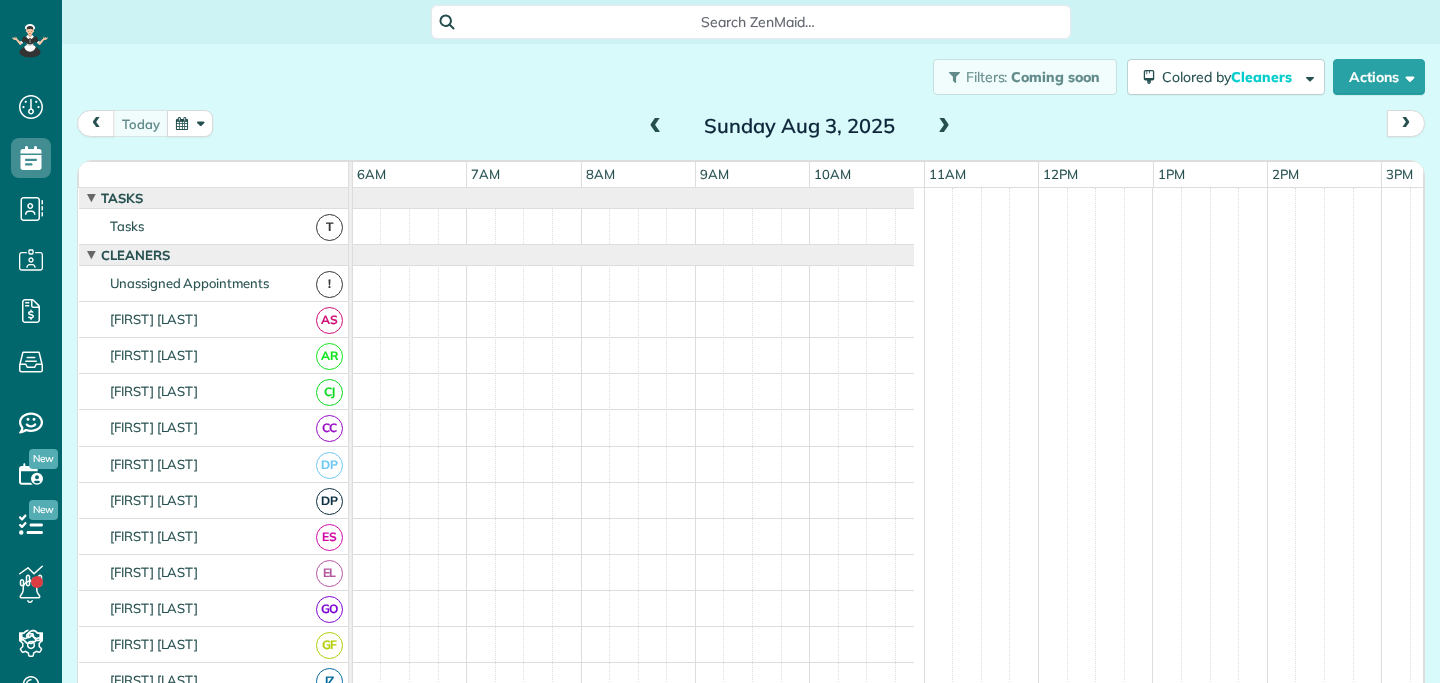 click at bounding box center [944, 127] 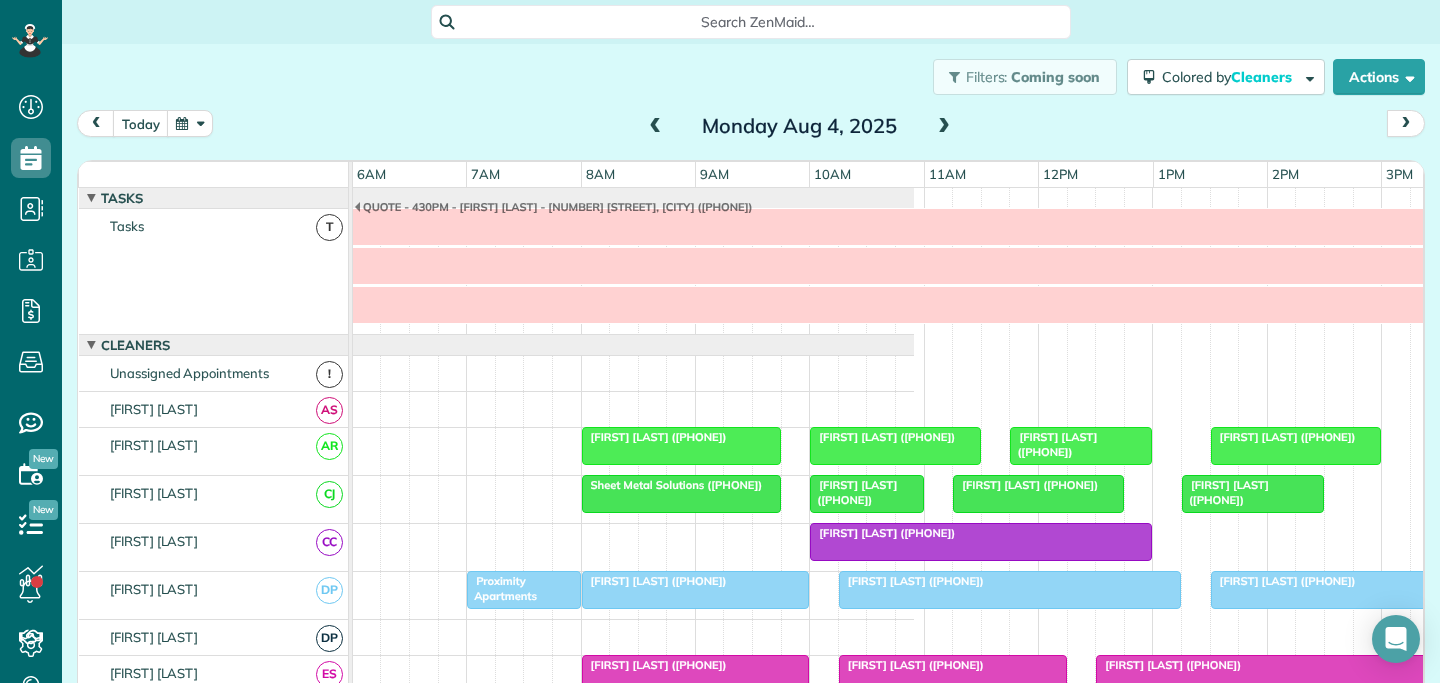 scroll, scrollTop: 0, scrollLeft: 687, axis: horizontal 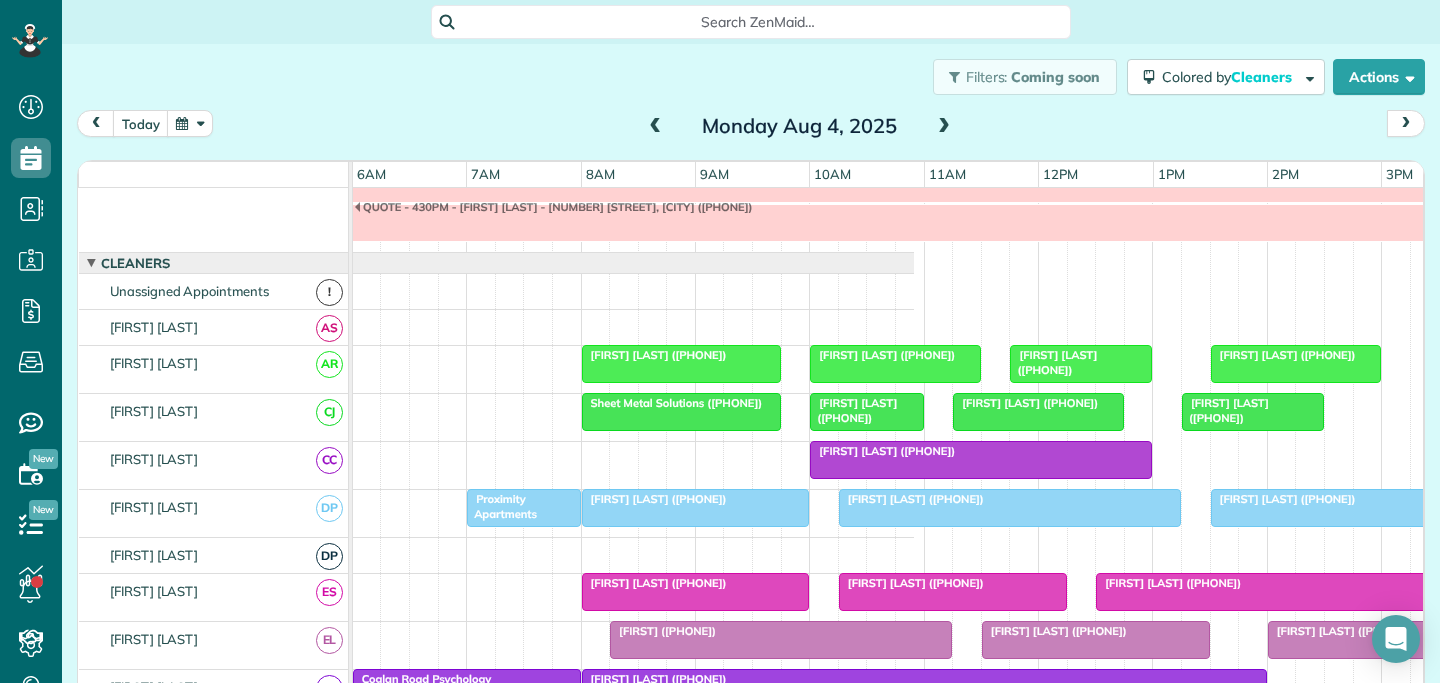 click at bounding box center (944, 127) 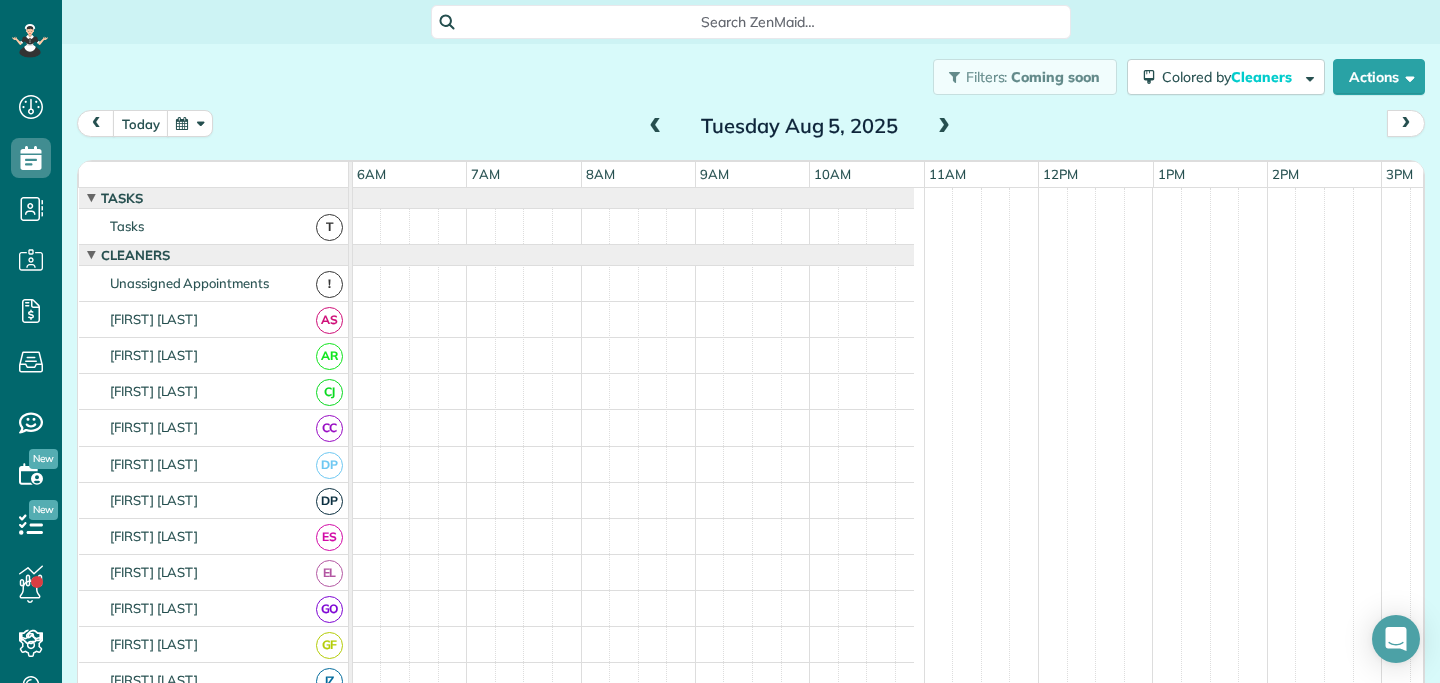 scroll, scrollTop: 12, scrollLeft: 687, axis: both 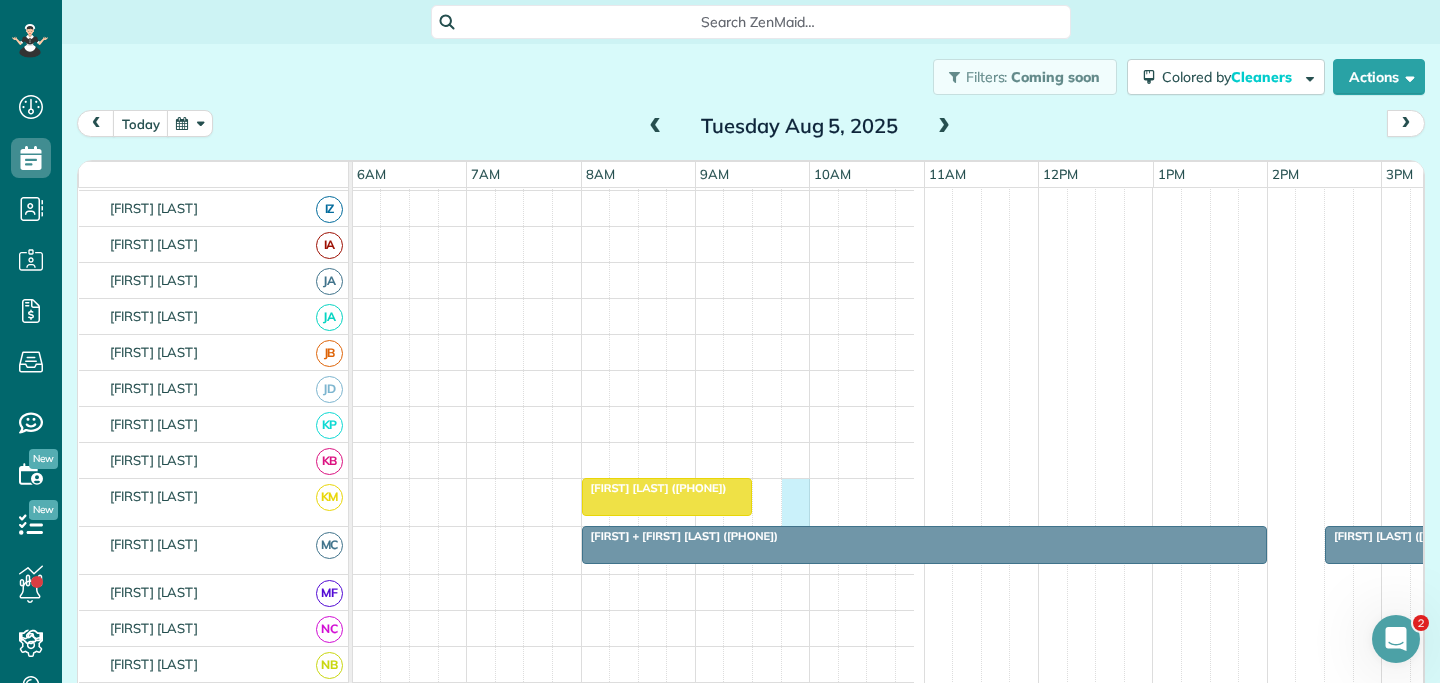 click on "[FIRST] [LAST] ([PHONE])" at bounding box center (290, 502) 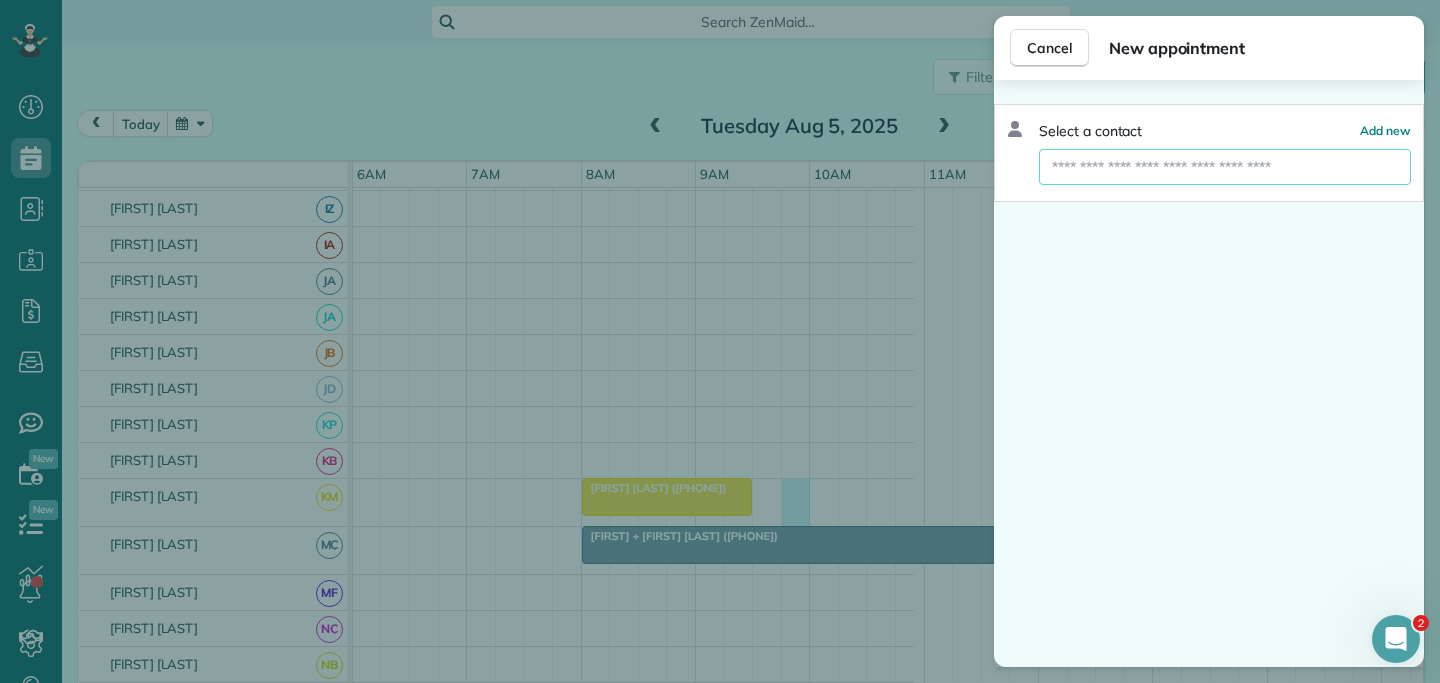 click at bounding box center (1225, 167) 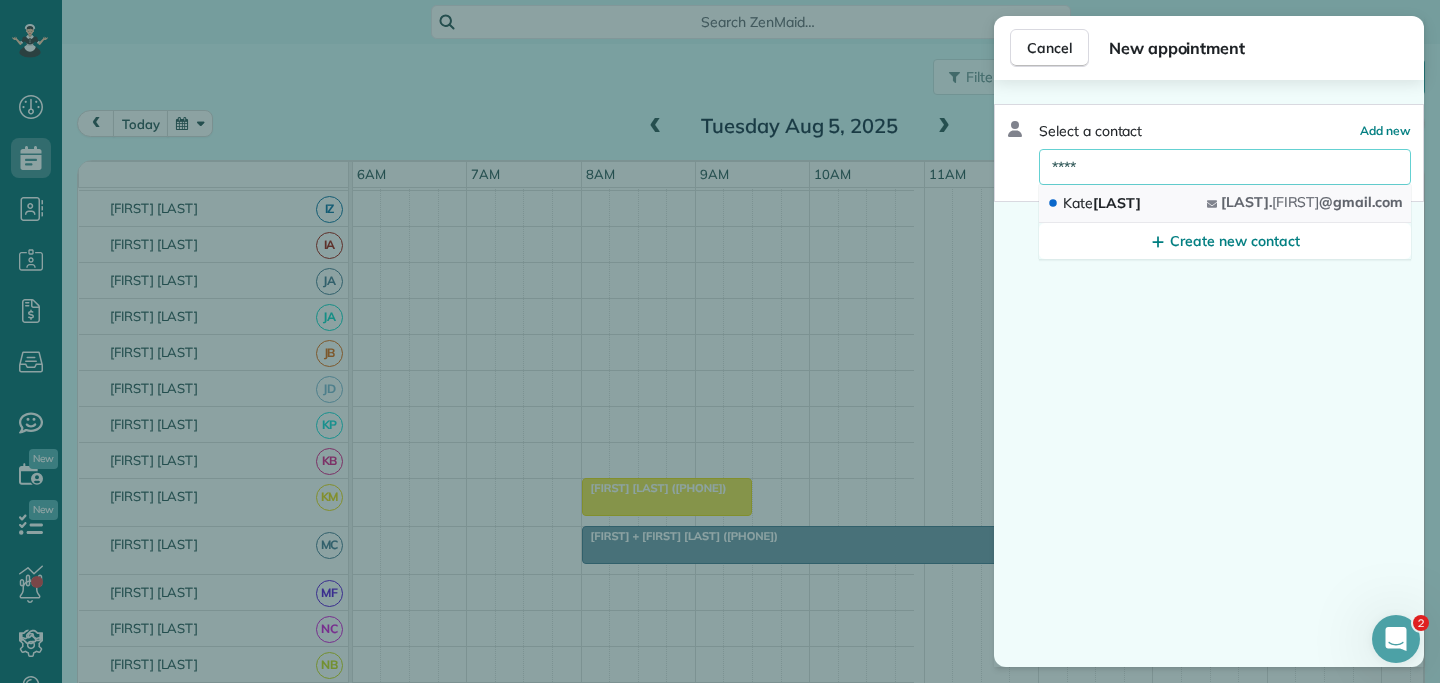 type on "****" 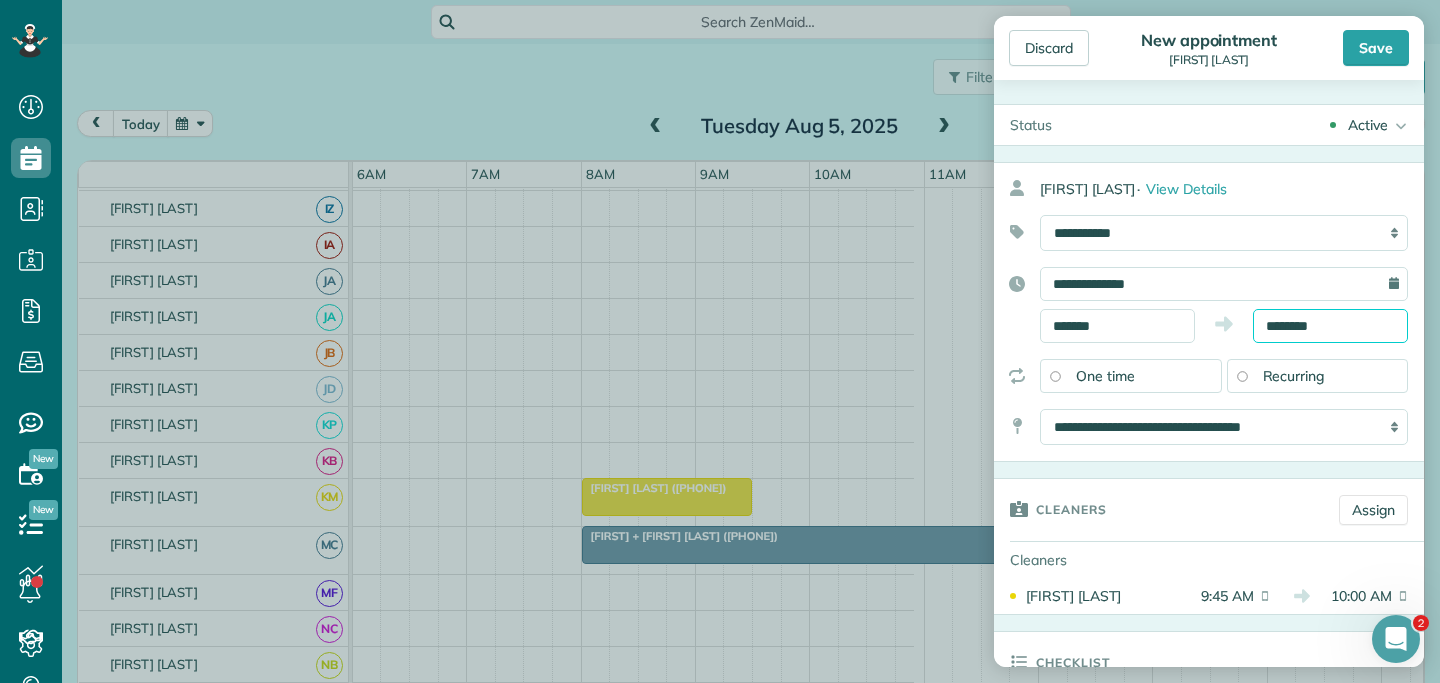 click on "********" at bounding box center (1330, 326) 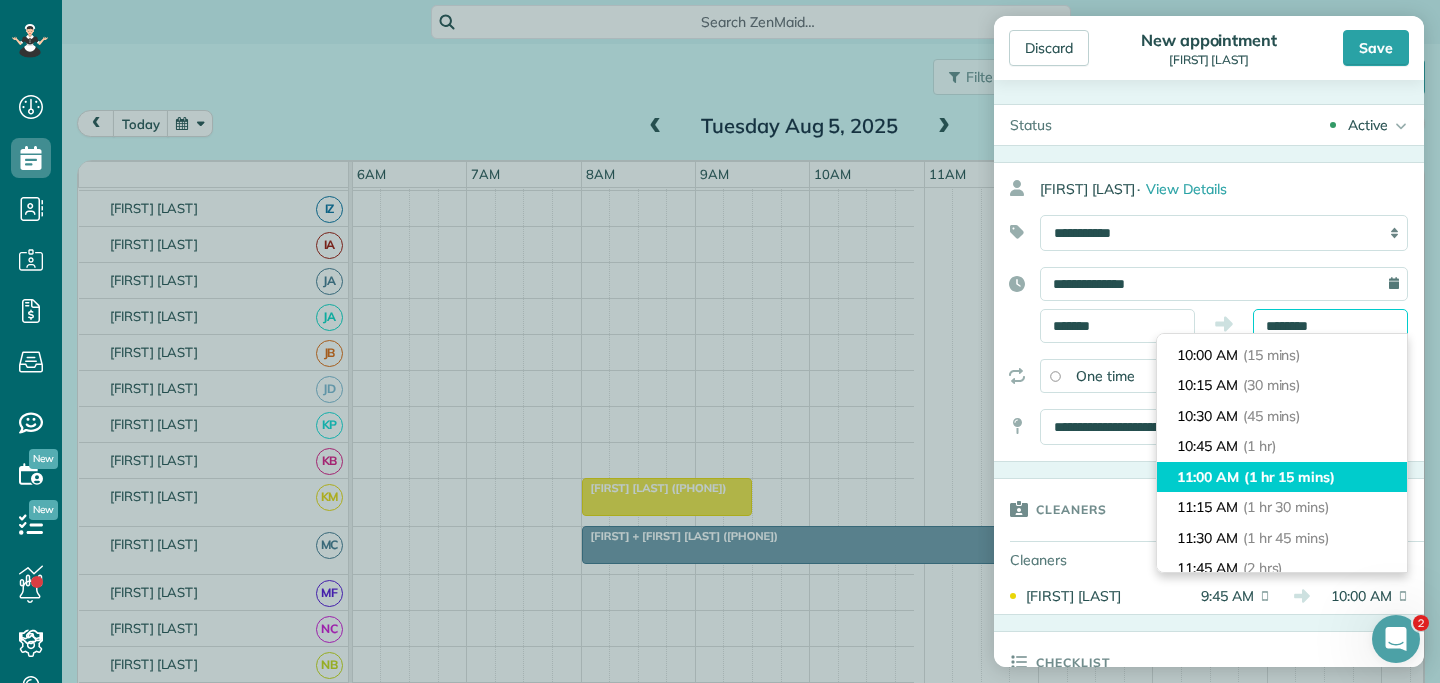 scroll, scrollTop: 26, scrollLeft: 0, axis: vertical 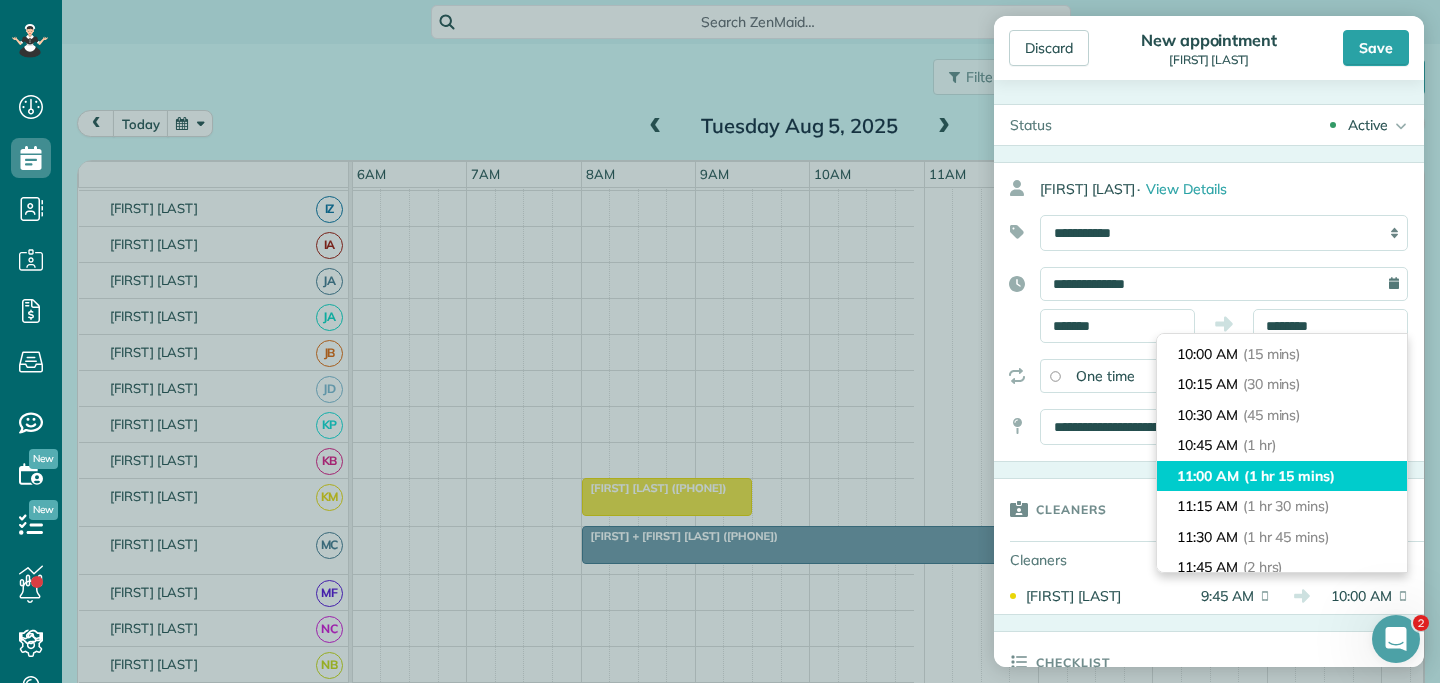 type on "********" 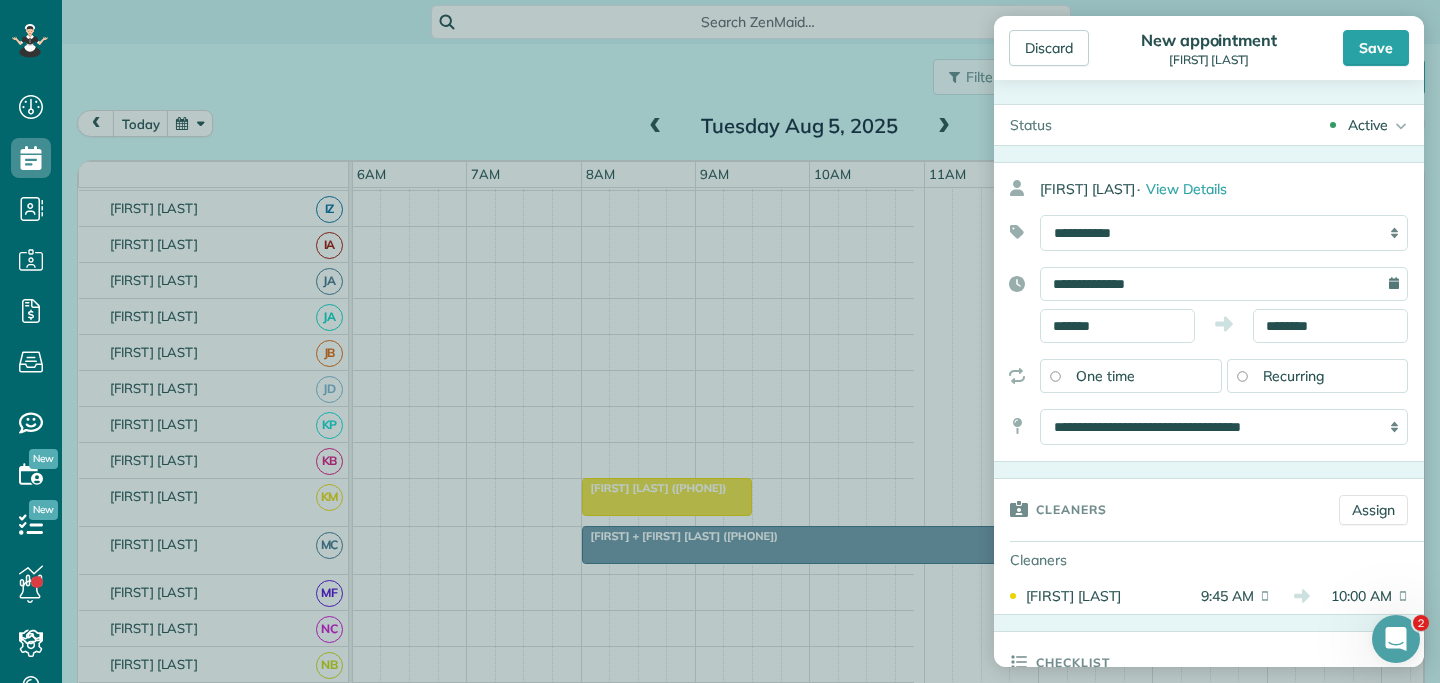 click on "Recurring" at bounding box center (1294, 376) 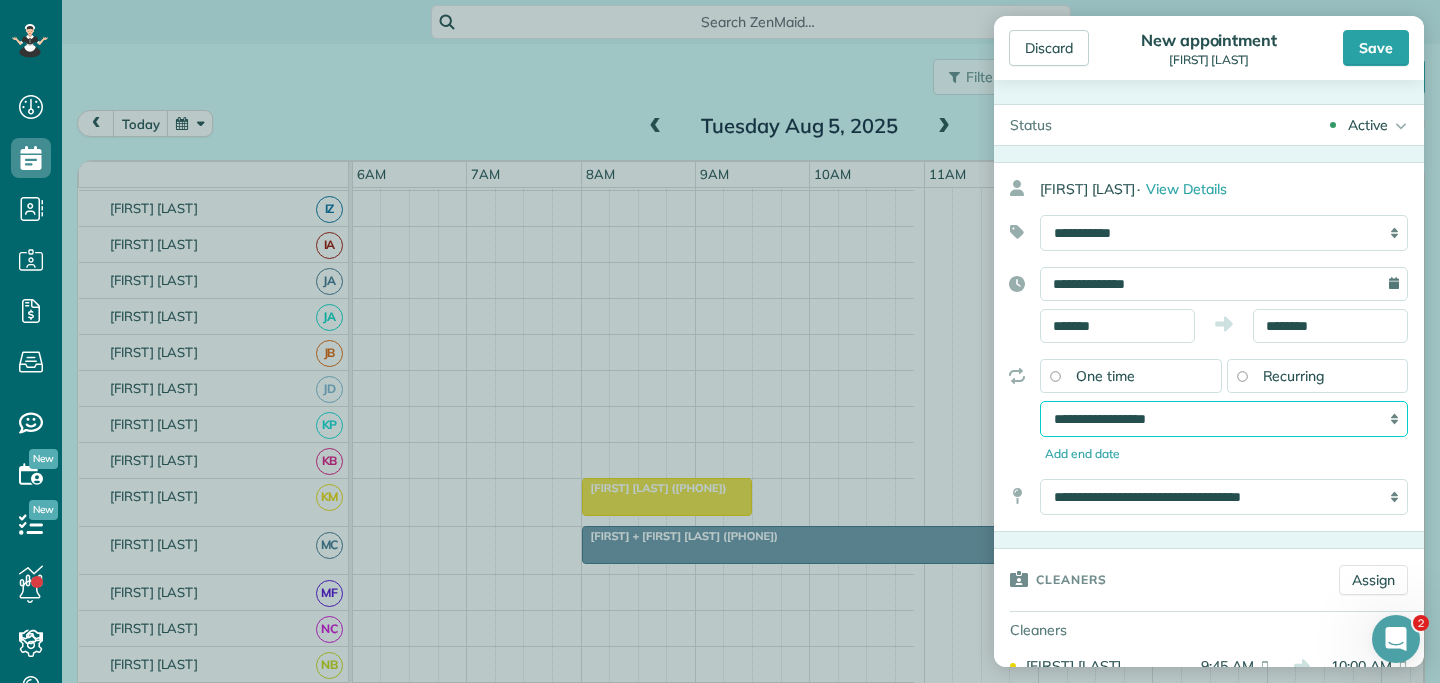 click on "**********" at bounding box center [1224, 419] 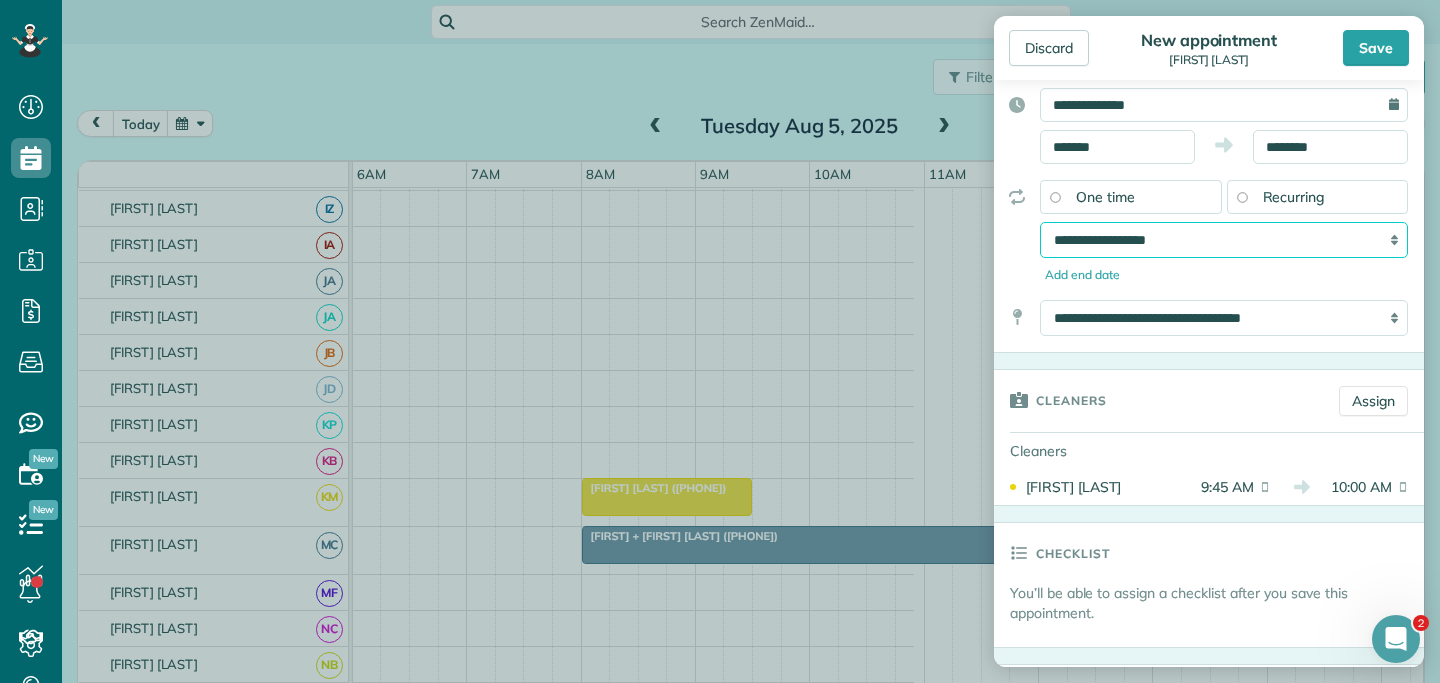 scroll, scrollTop: 197, scrollLeft: 0, axis: vertical 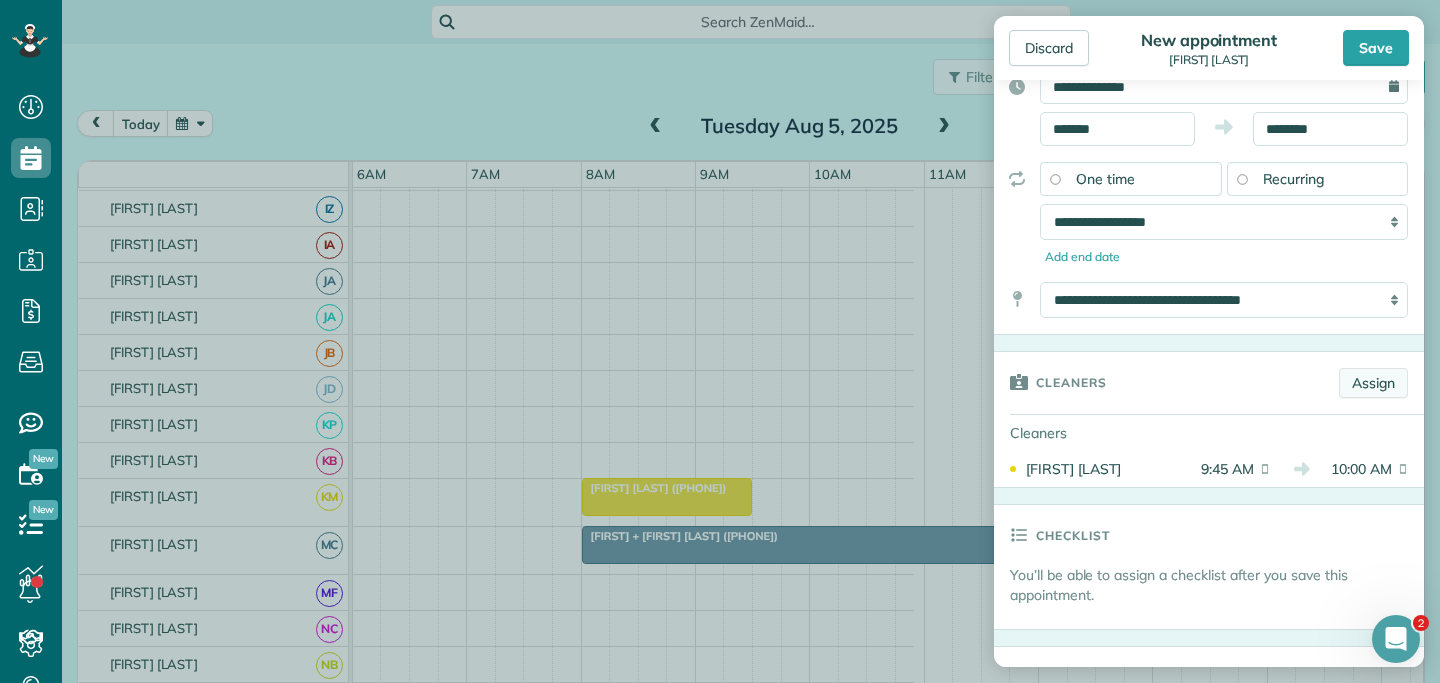 click on "Assign" at bounding box center [1373, 383] 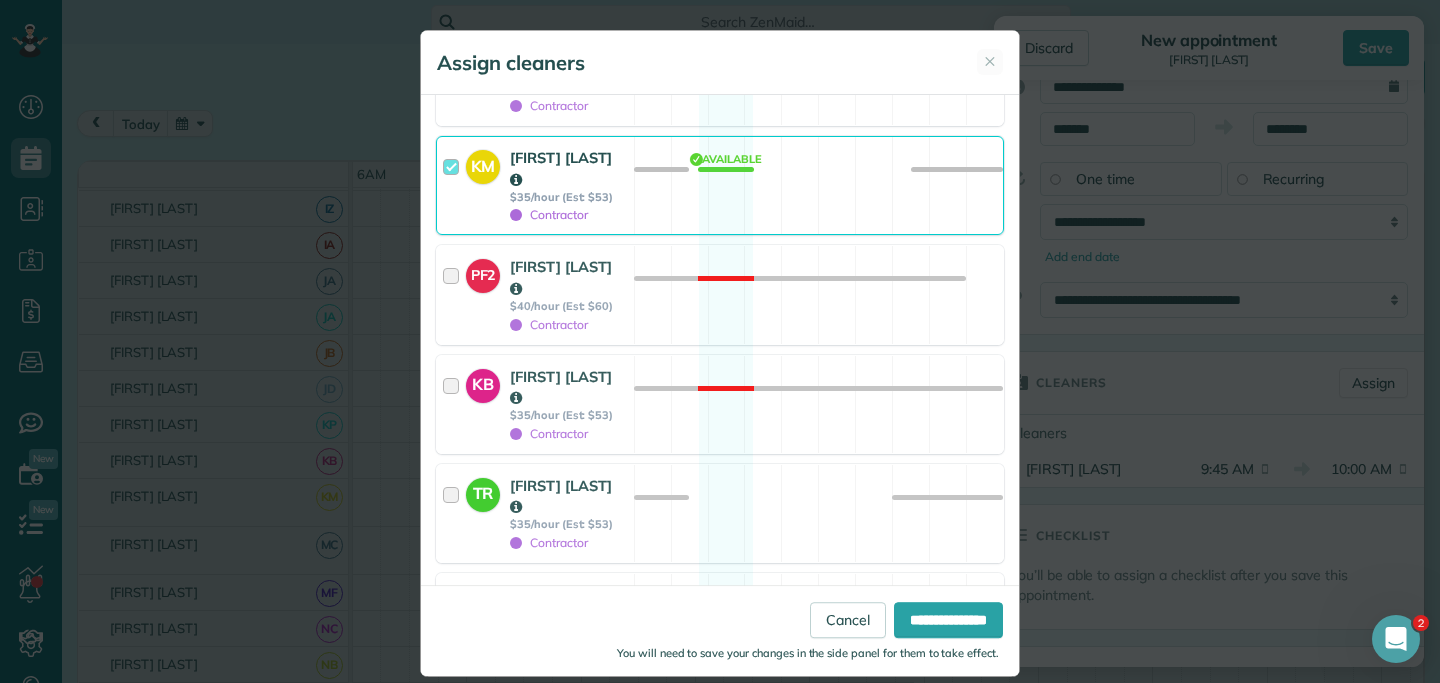 scroll, scrollTop: 1749, scrollLeft: 0, axis: vertical 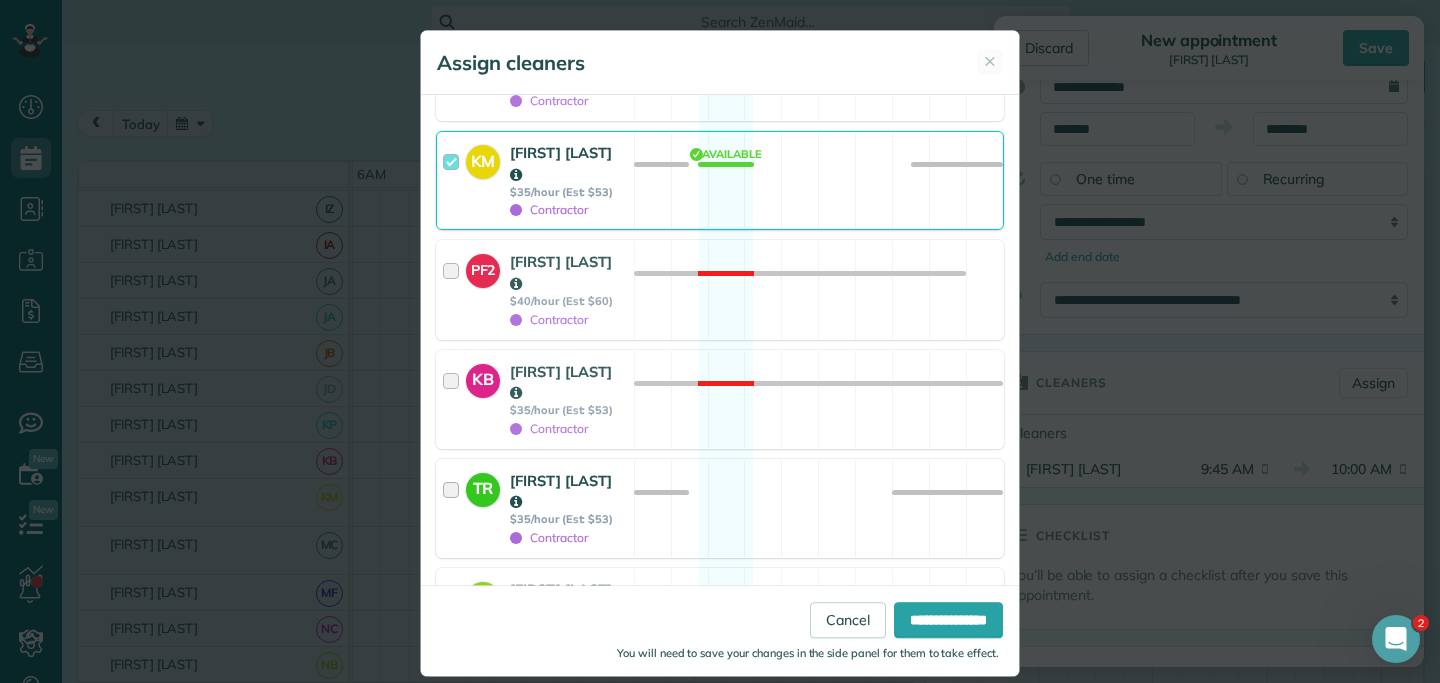 click at bounding box center [454, 508] 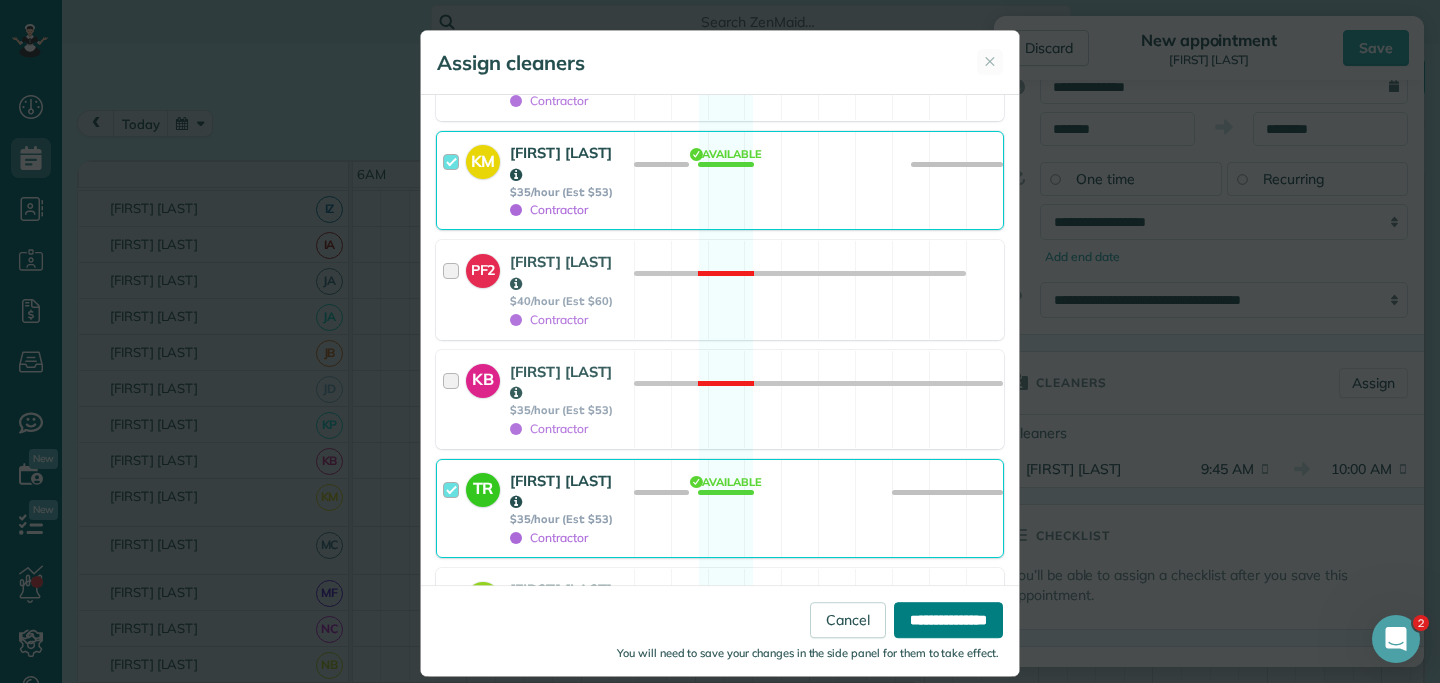 click on "**********" at bounding box center [948, 620] 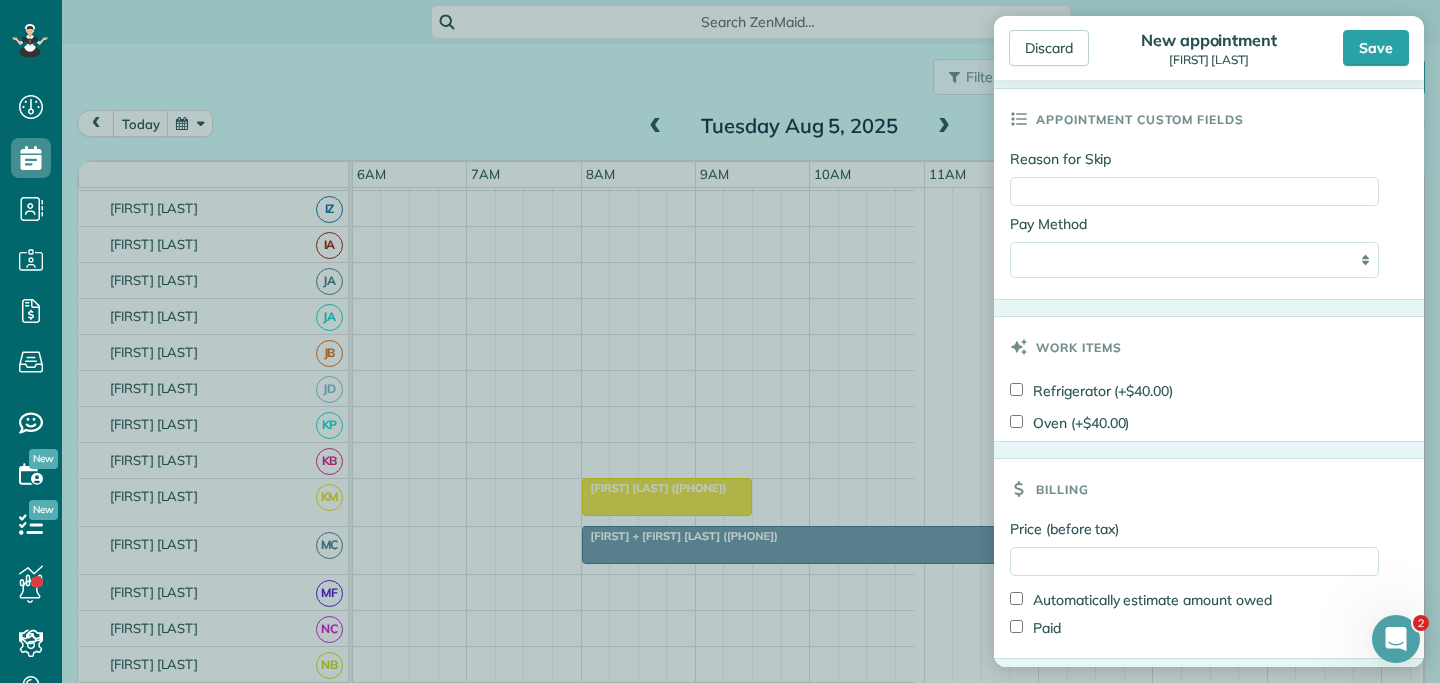 scroll, scrollTop: 1193, scrollLeft: 0, axis: vertical 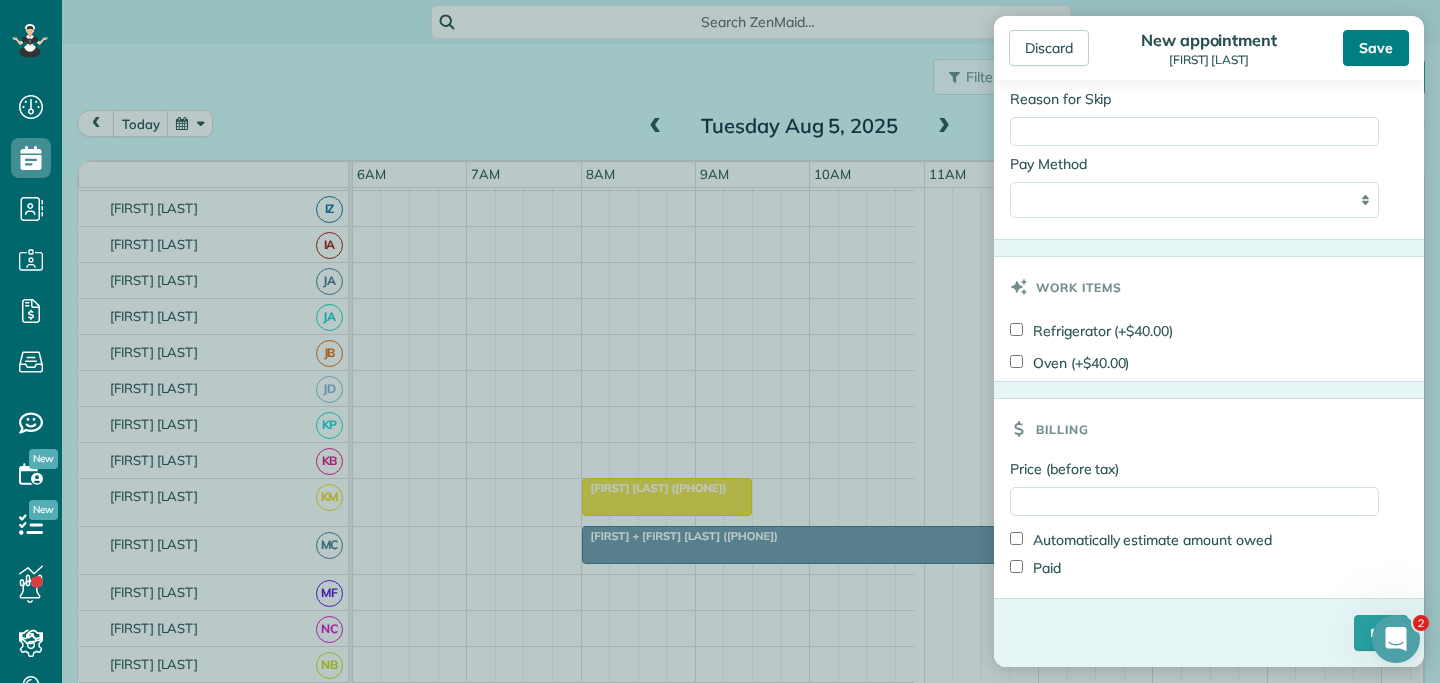 click on "Save" at bounding box center (1376, 48) 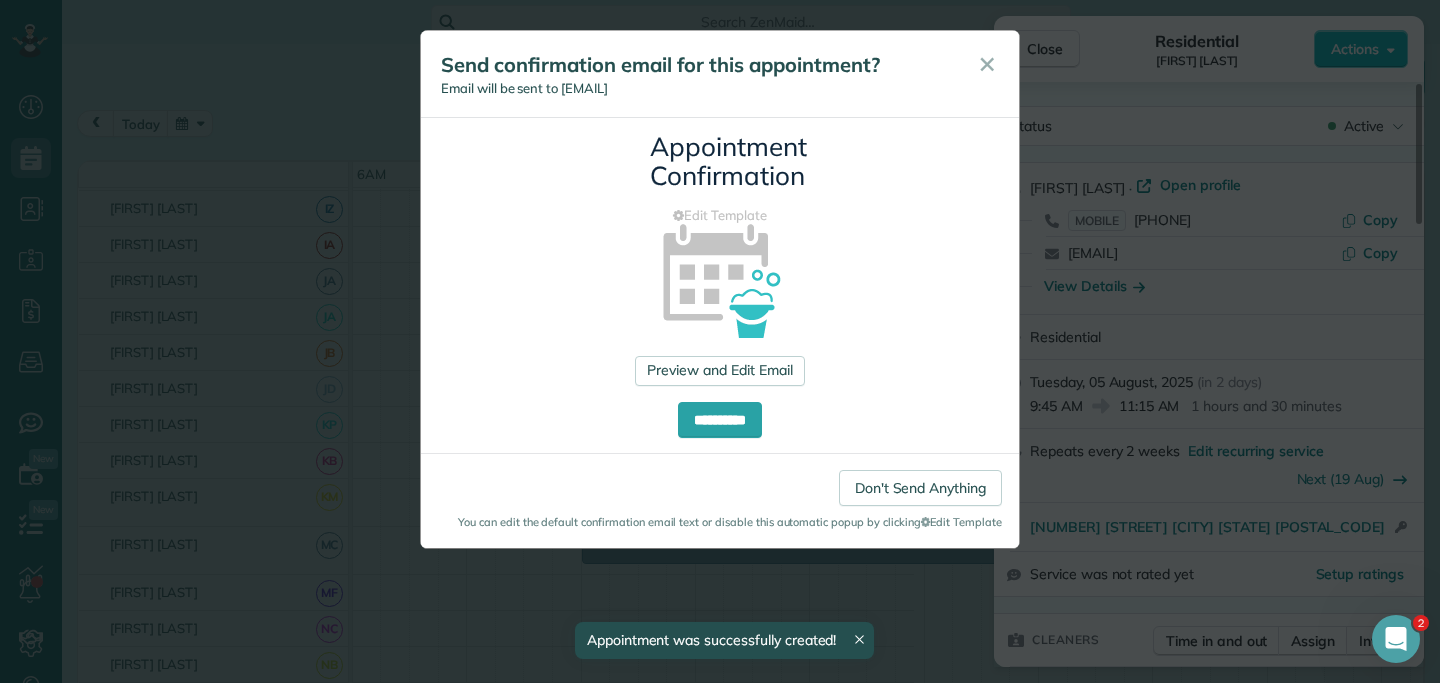 click on "Don't Send Anything
You can edit the default confirmation email text or disable this automatic popup by clicking   Edit Template" at bounding box center (720, 500) 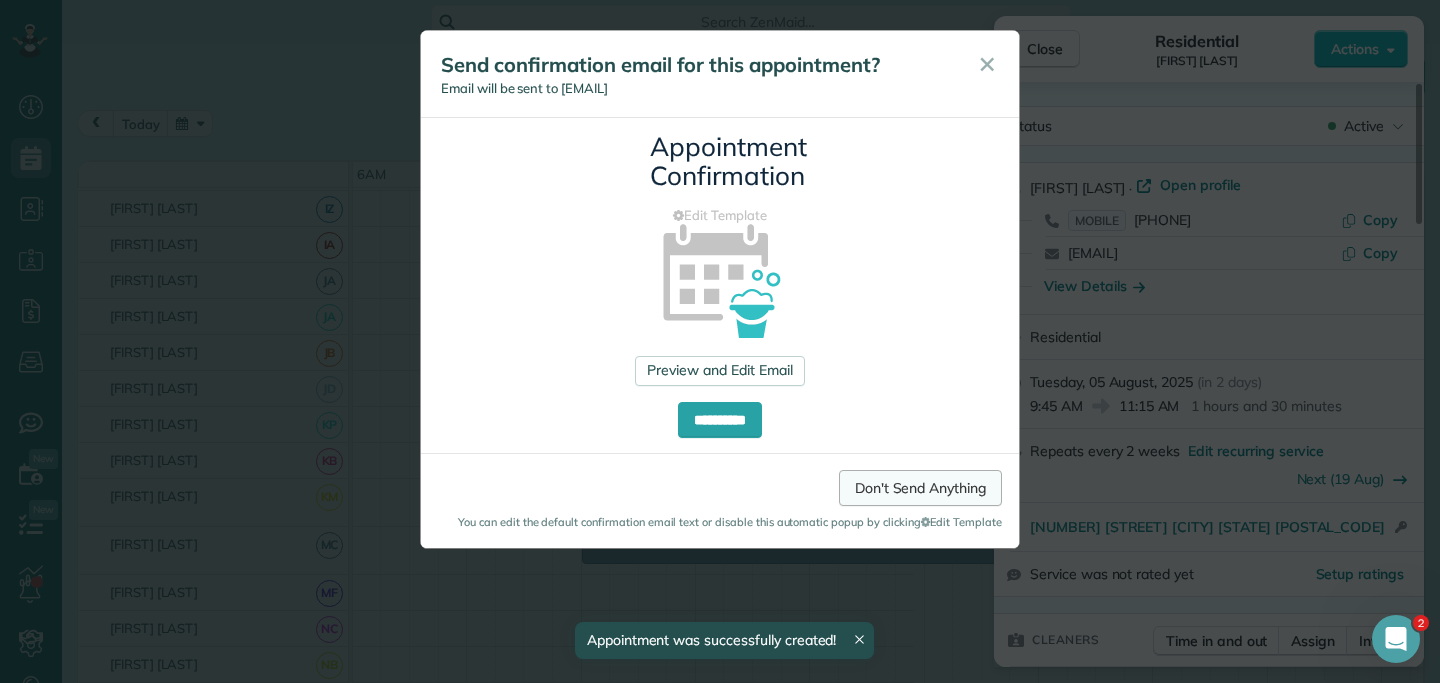 click on "Don't Send Anything" at bounding box center [920, 488] 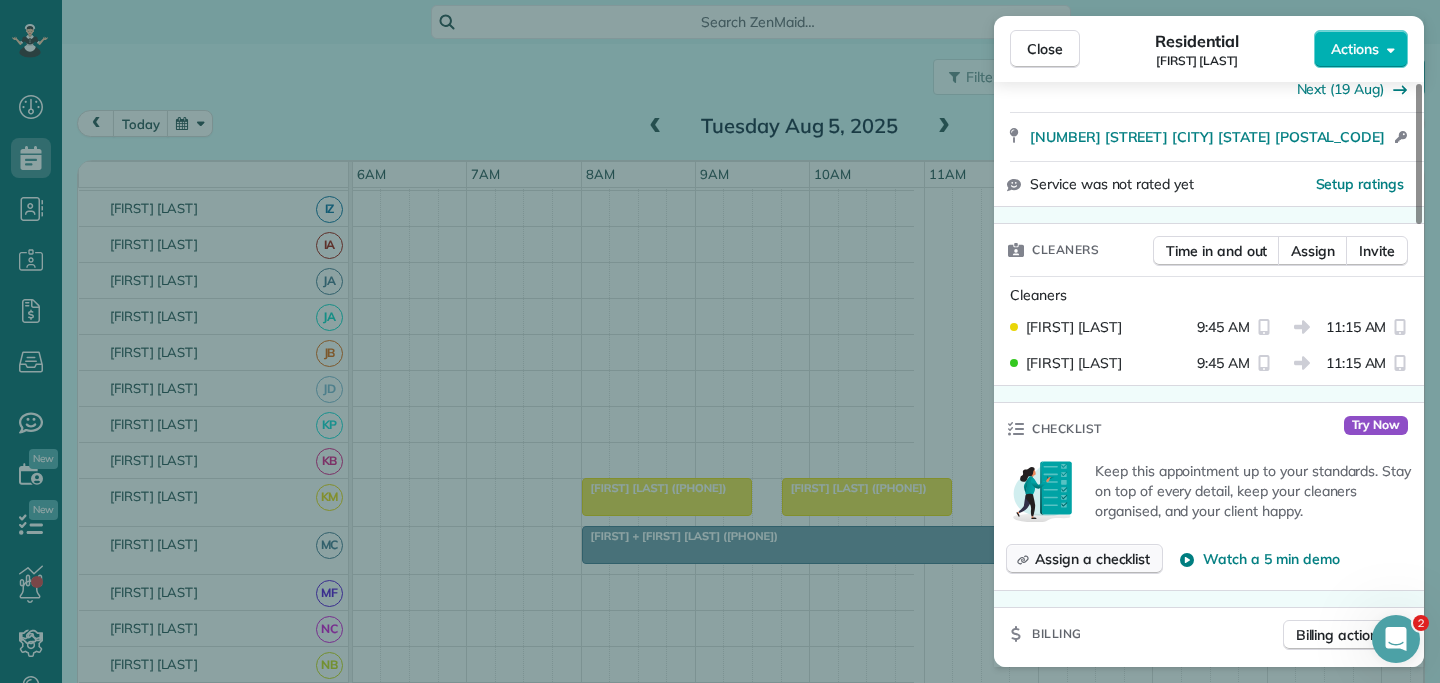 scroll 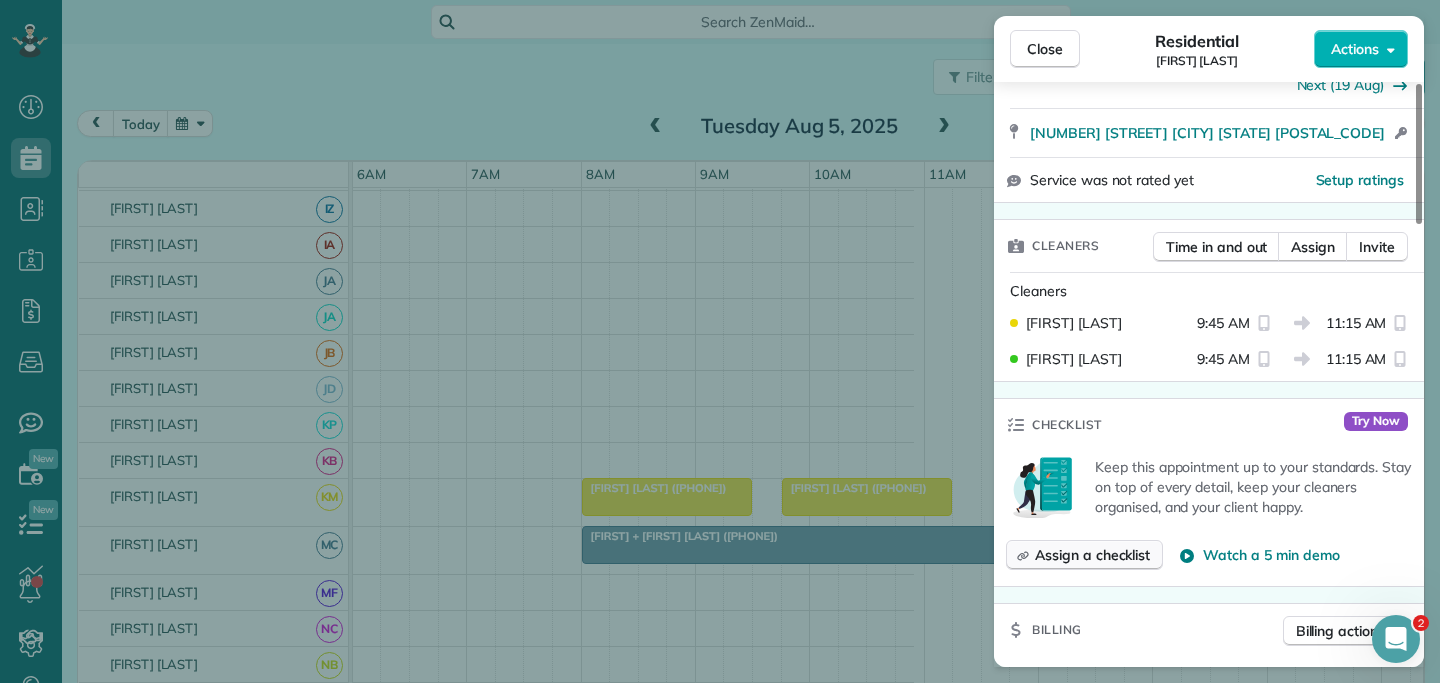 click on "Assign a checklist" at bounding box center [1092, 555] 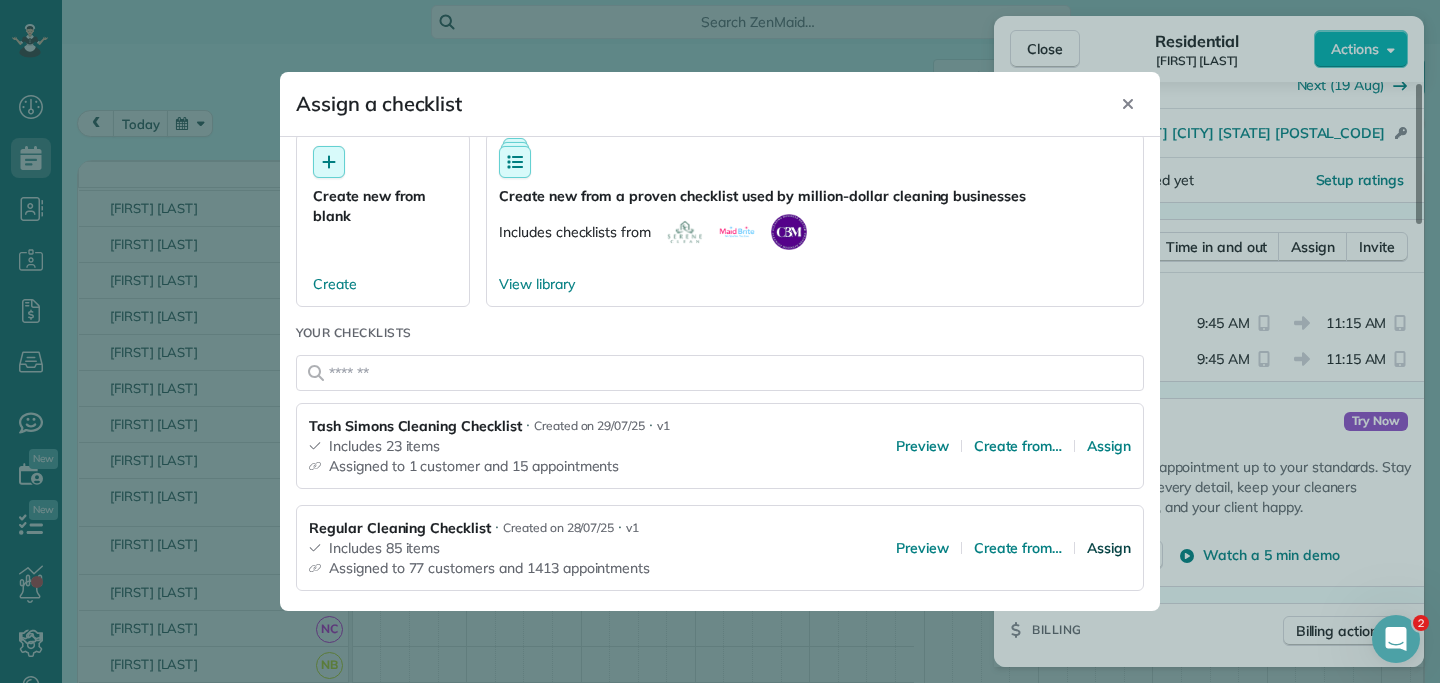 click on "Assign" at bounding box center (1109, 548) 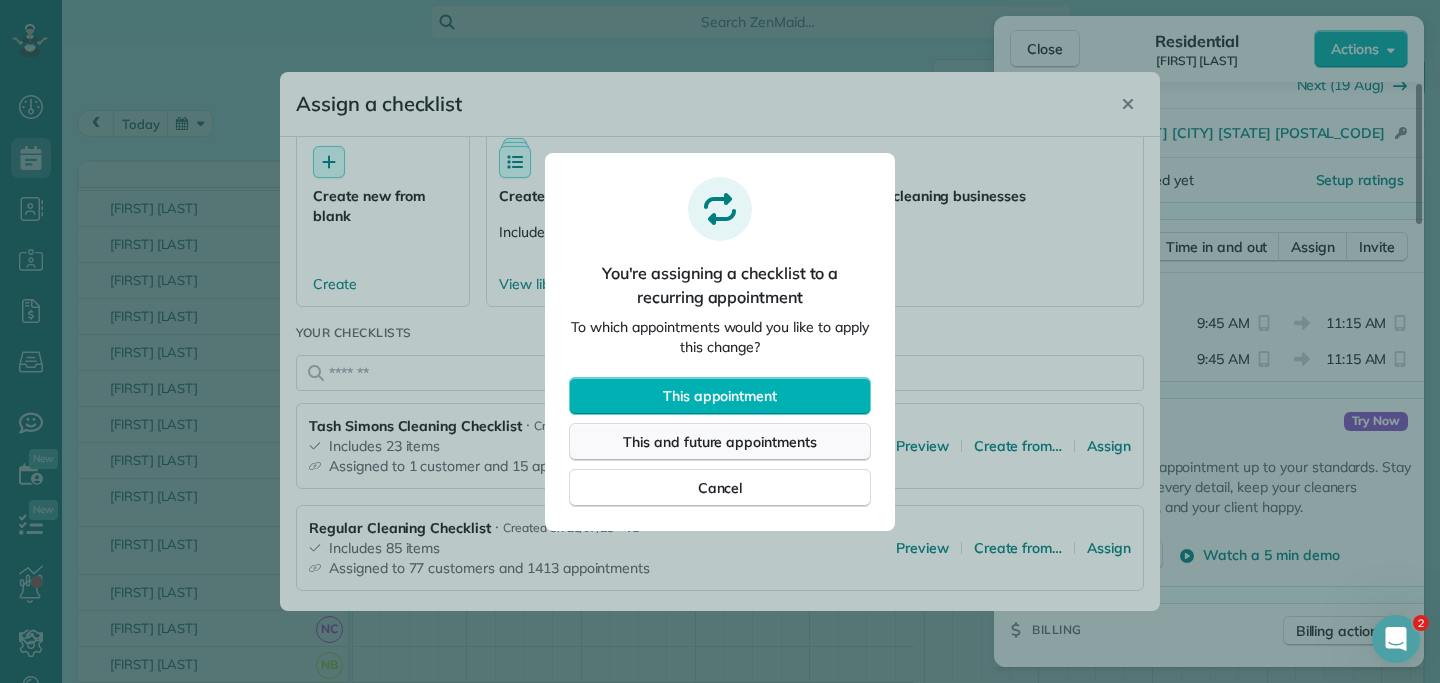 click on "This and future appointments" at bounding box center (720, 442) 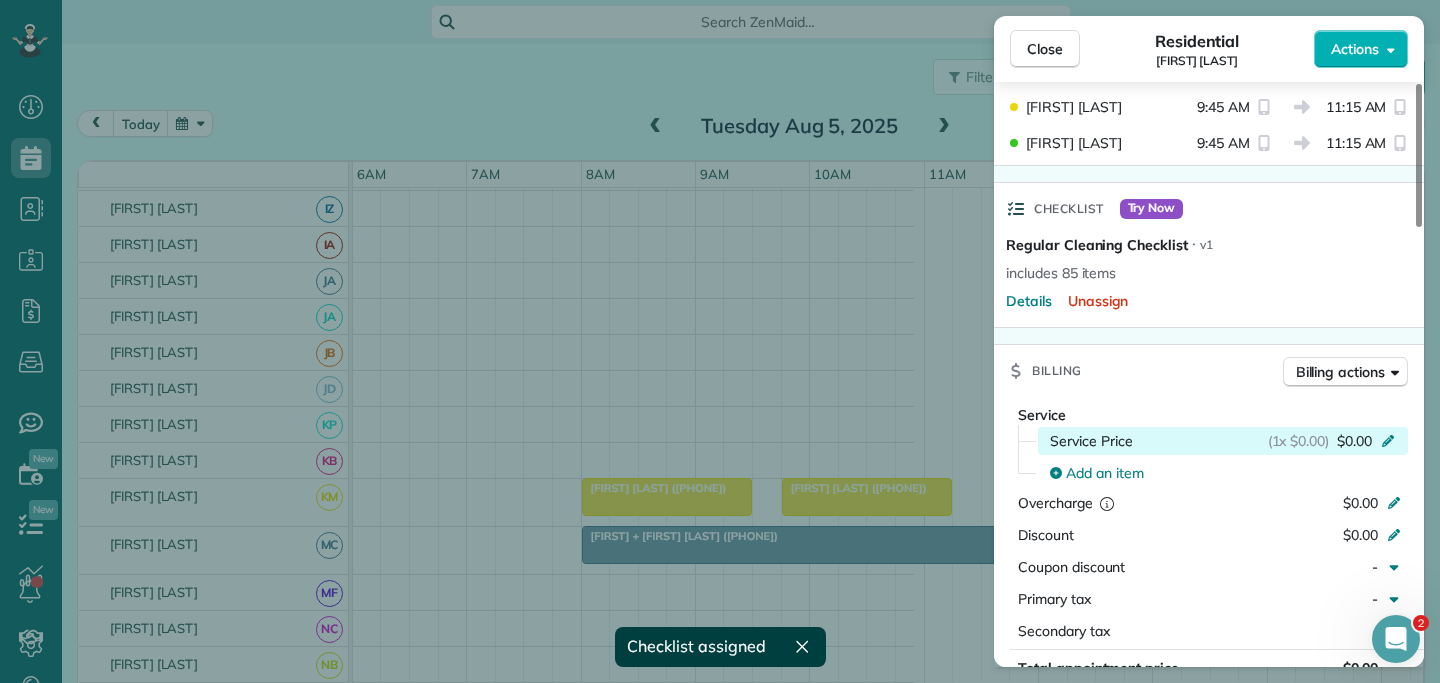click 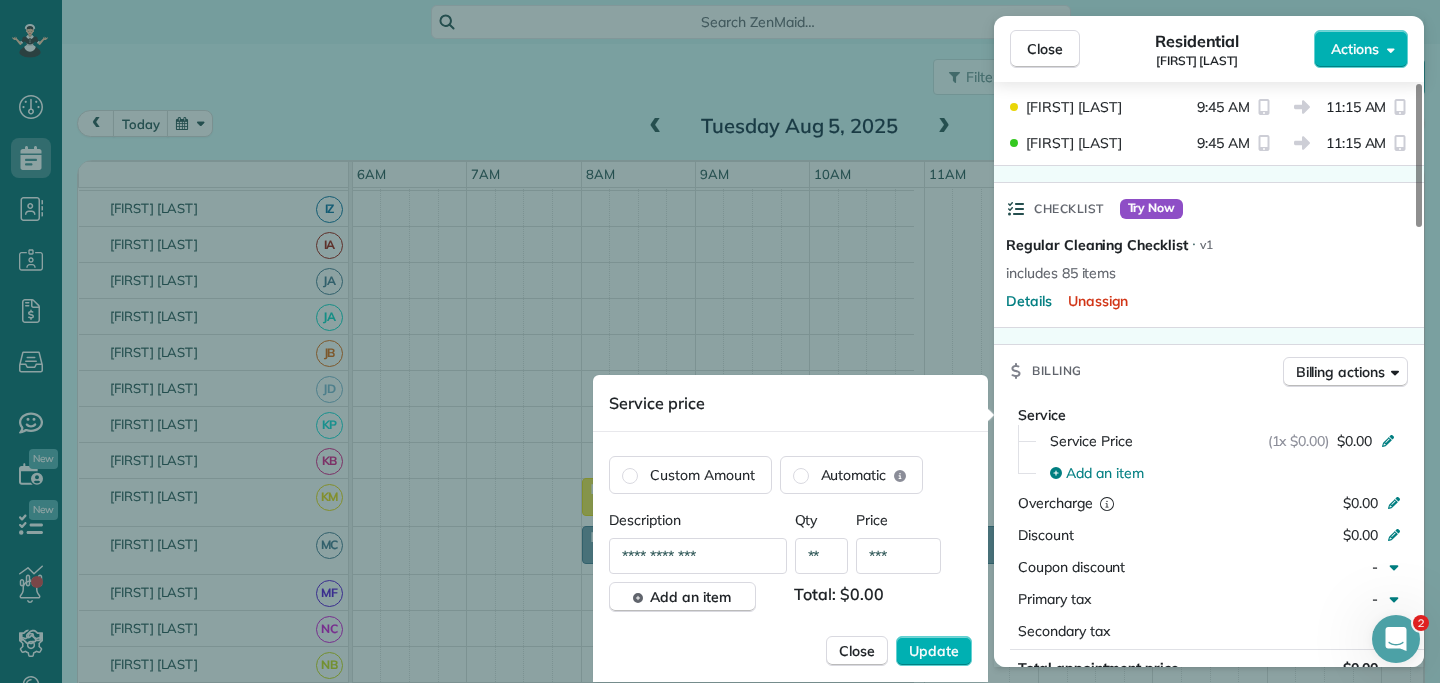 click on "**" at bounding box center [822, 556] 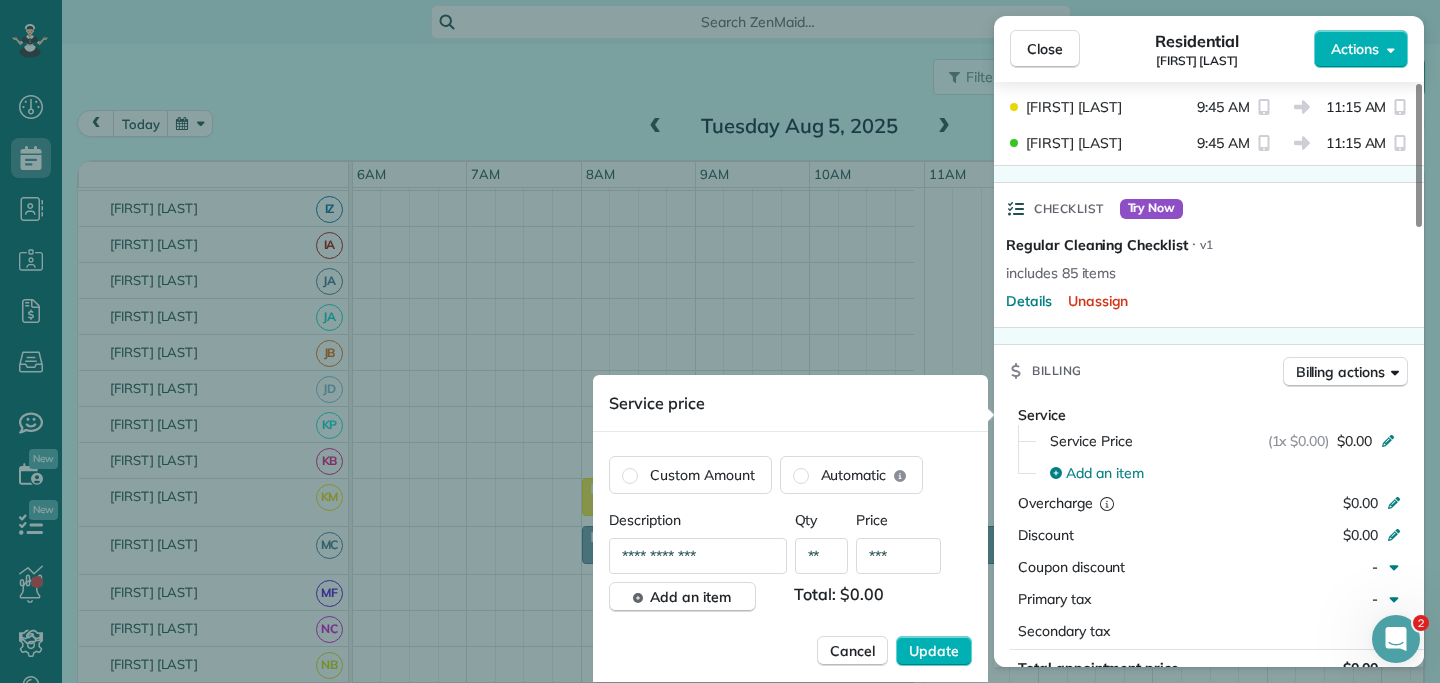 type on "**" 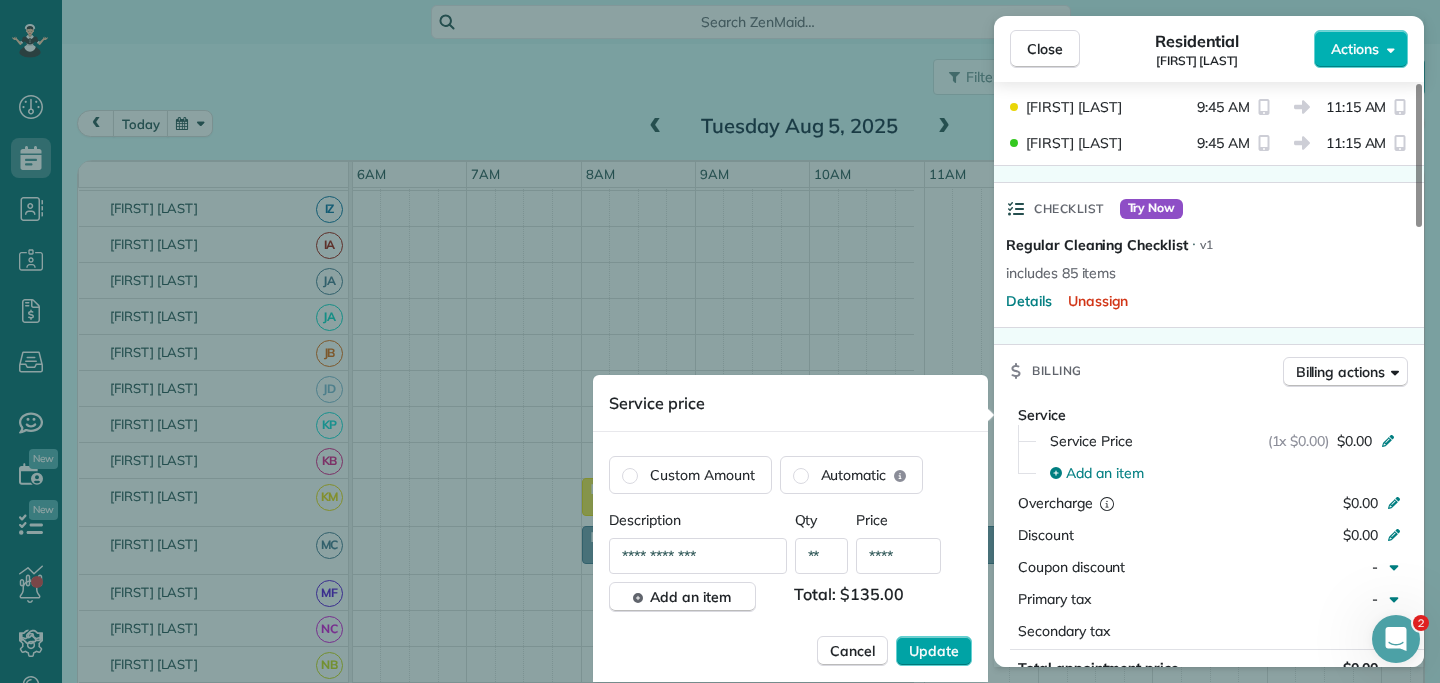 type on "****" 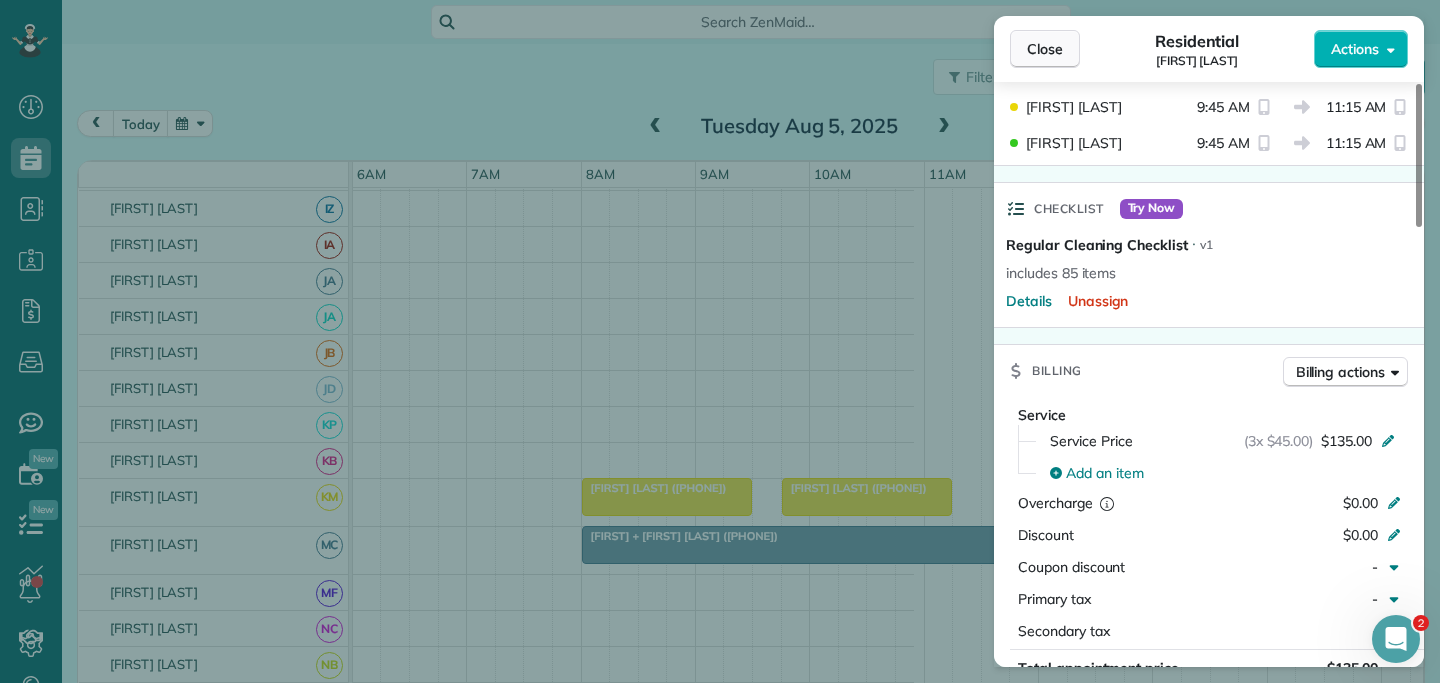 click on "Close" at bounding box center (1045, 49) 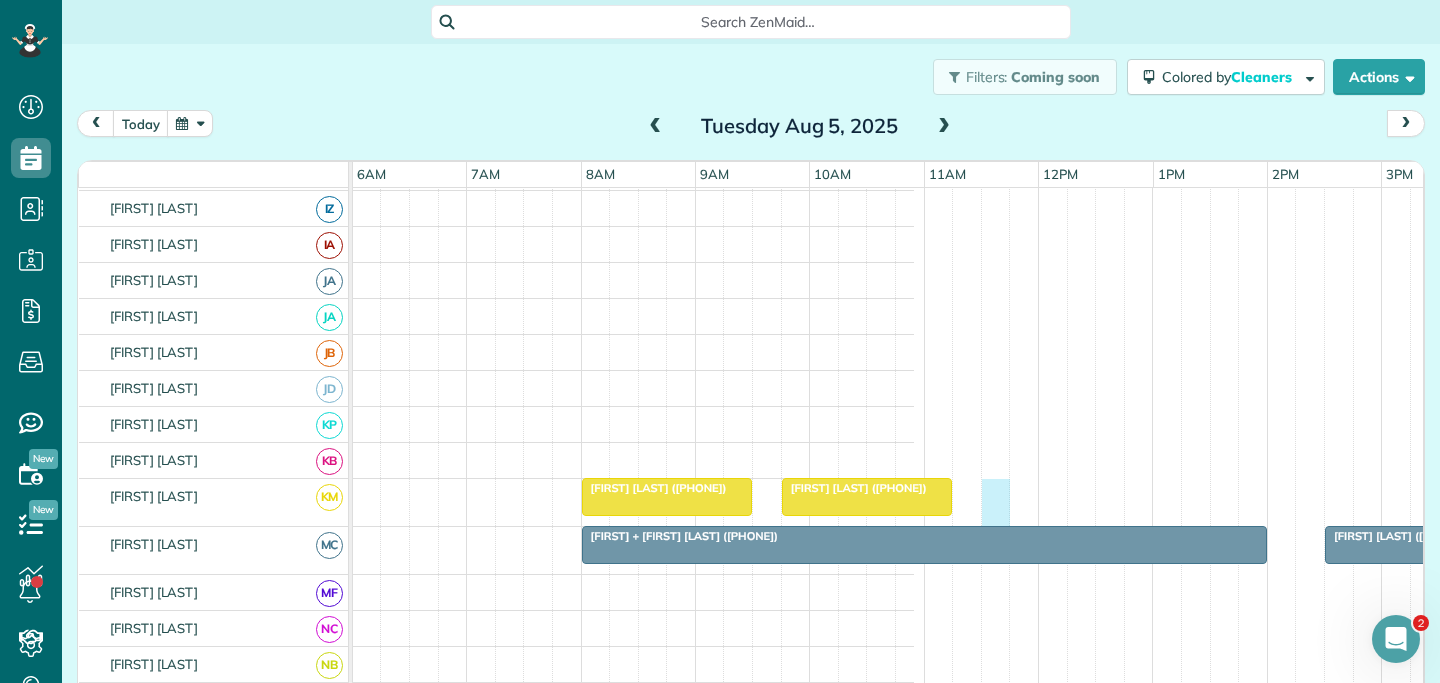click on "QUOTE - 1PM - Emerson Zivancev - 1A Tame Court, Dianella 6059                                                     Vera Moura (+61422563300)                                 Liz Dawson (+61400019969) Anne Mcaleer (+61422533414)                                                                                 Sara Sartori (+61475890662) Kate Steinfort (+61412522203)         Lauren Blaauw (+61430203554) Lisa + Grant Reynolds (+61431895885)                                                 Craig & Diane Campbell (+61418250312) Jay Roberts (+61404454573)         Sara Sartori (+61475890662) Kate Steinfort (+61412522203)                         Alec Odewahn (+61409199469)" at bounding box center (290, 472) 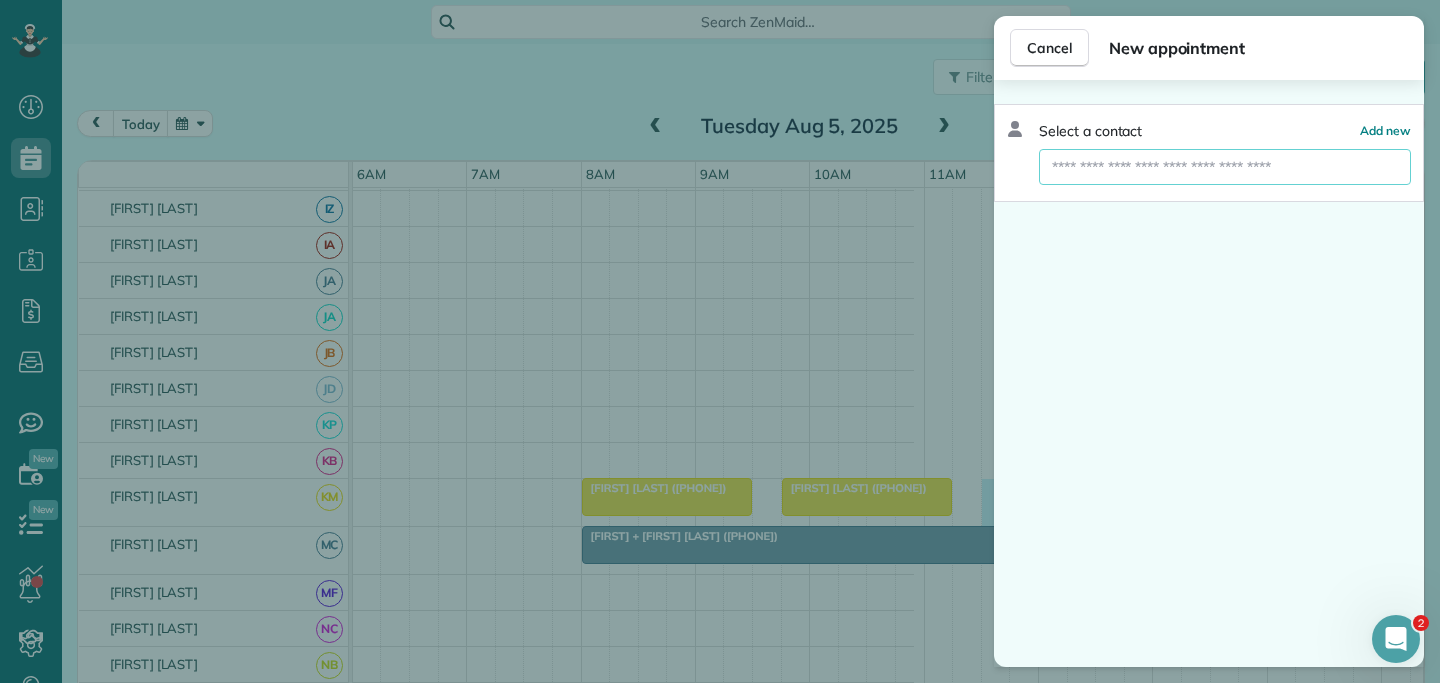 click at bounding box center [1225, 167] 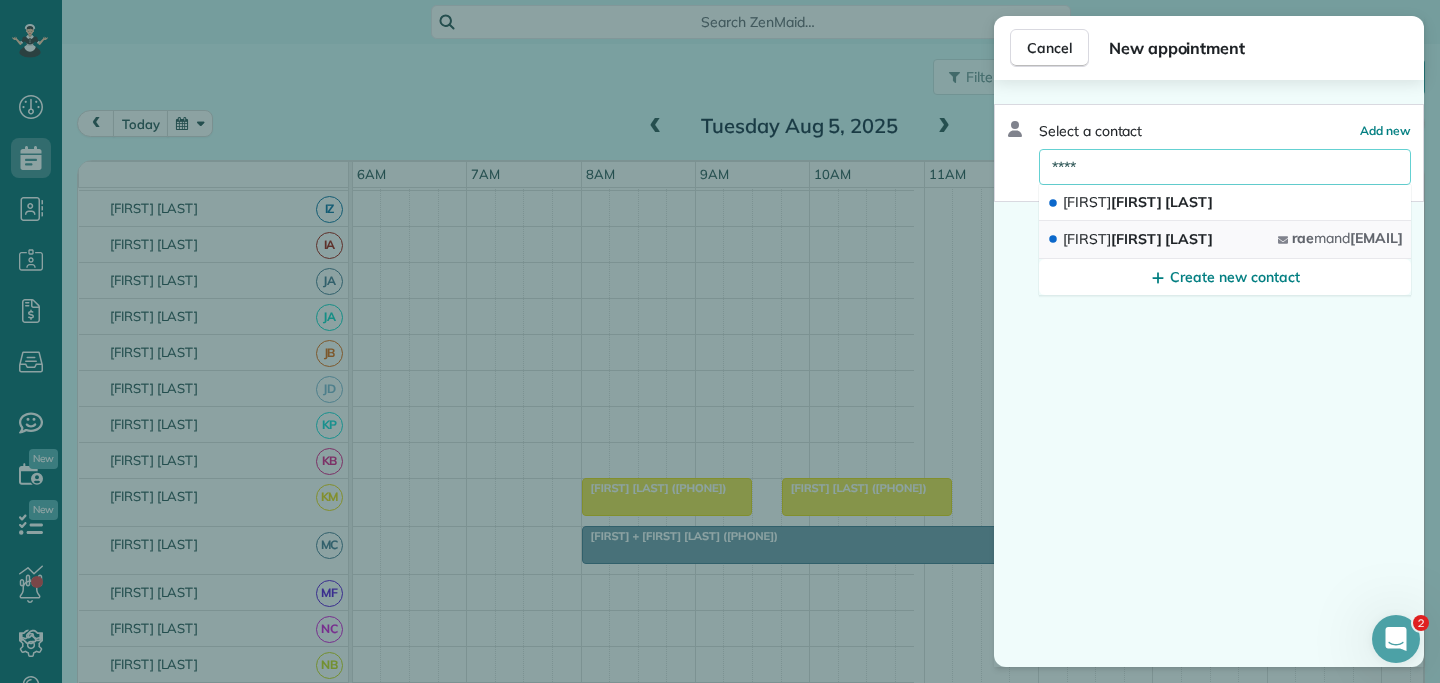 type on "****" 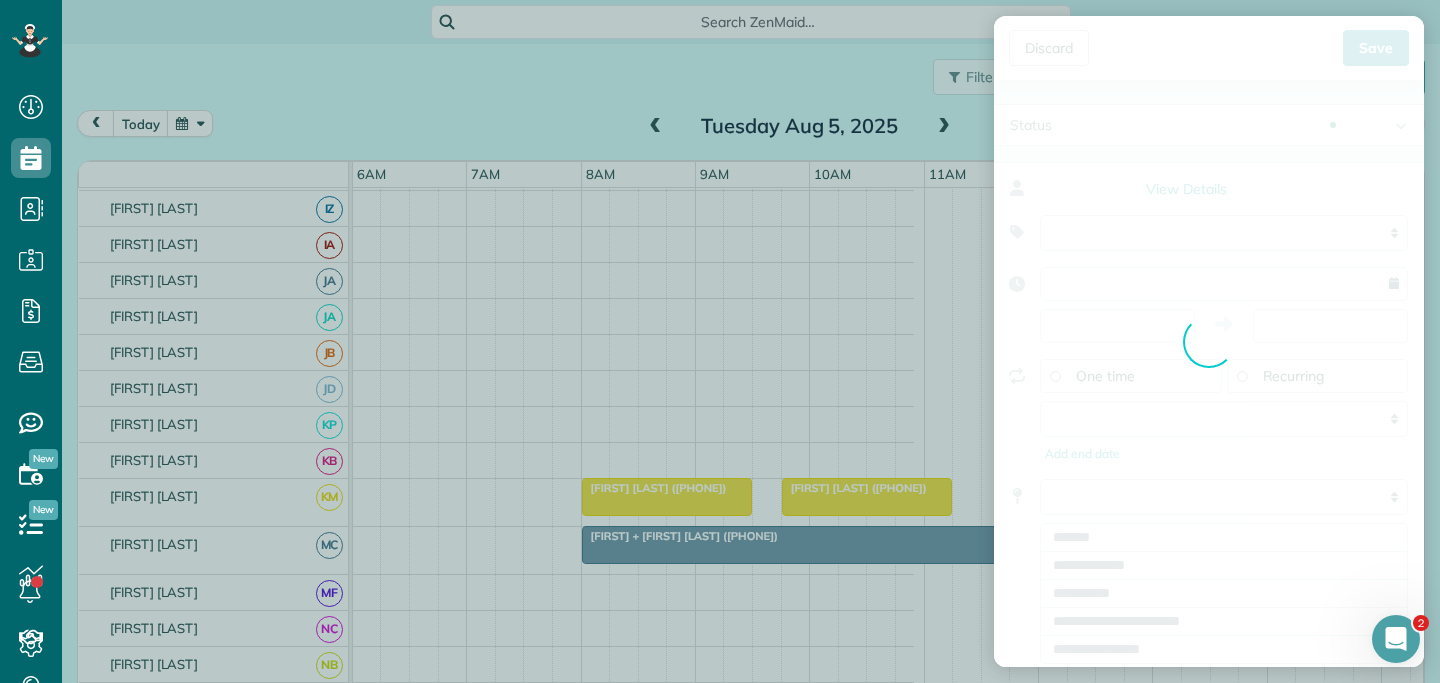 type on "**********" 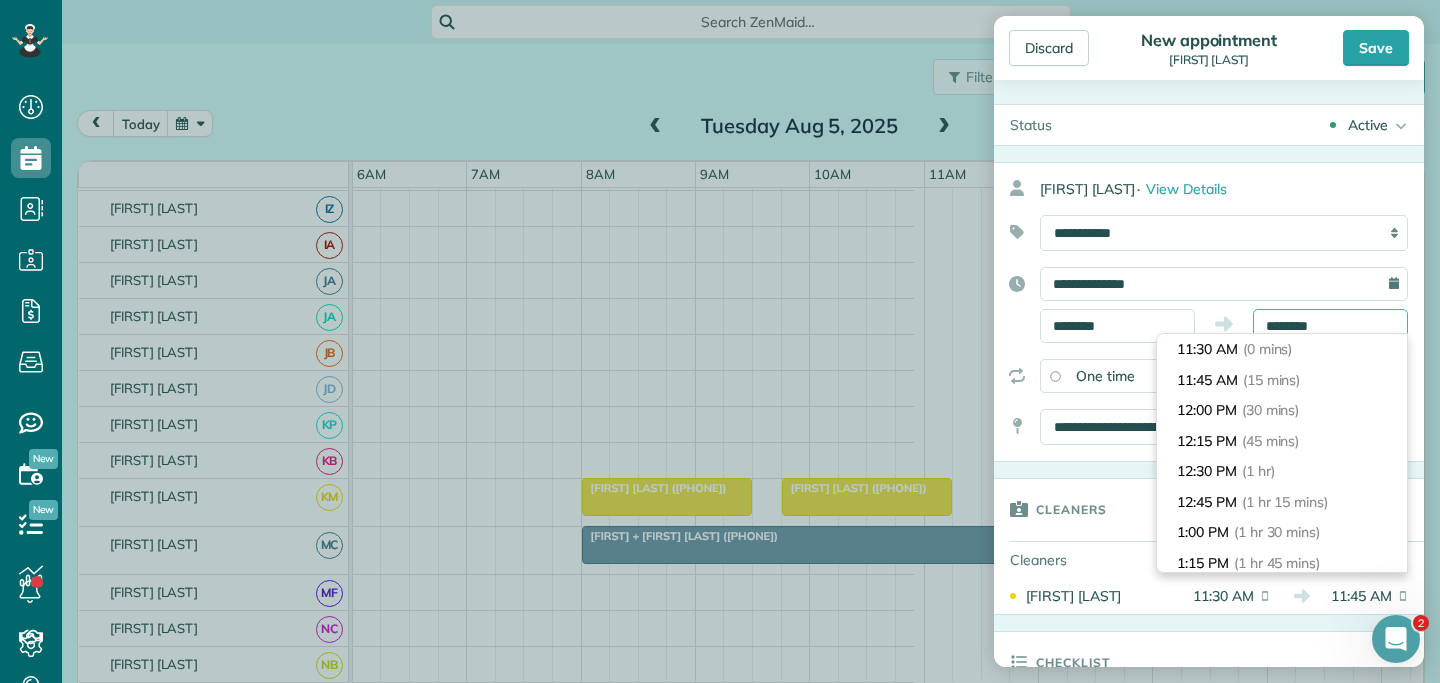 click on "Dashboard
Scheduling
Calendar View
List View
Dispatch View - Weekly scheduling (Beta)" at bounding box center (720, 341) 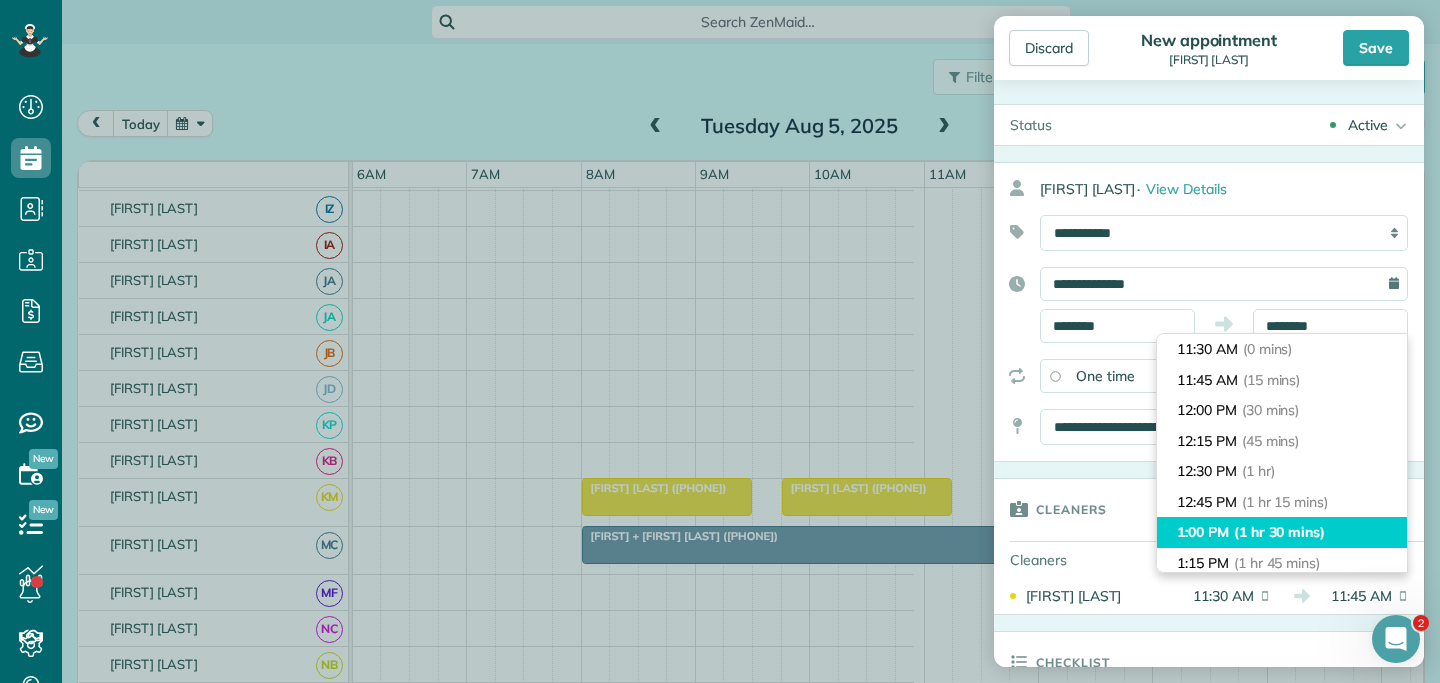 type on "*******" 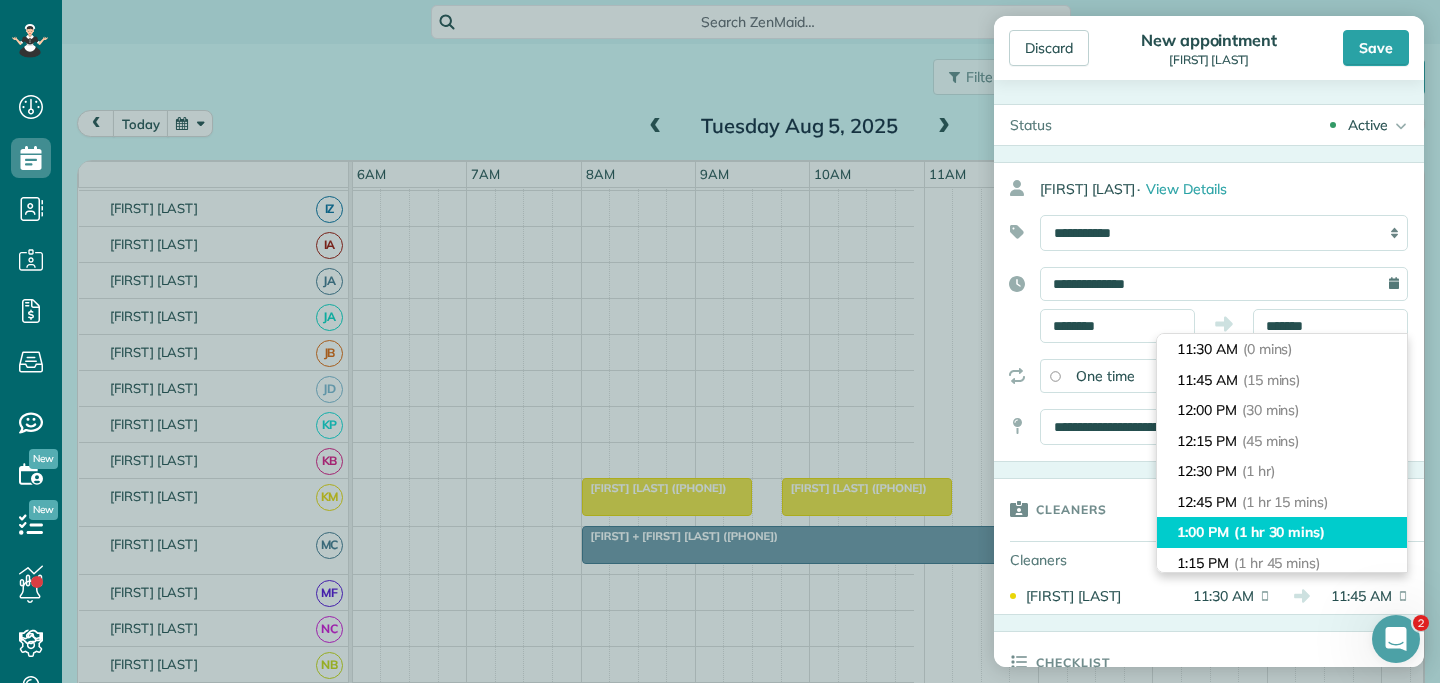 click on "(1 hr 30 mins)" at bounding box center [1279, 532] 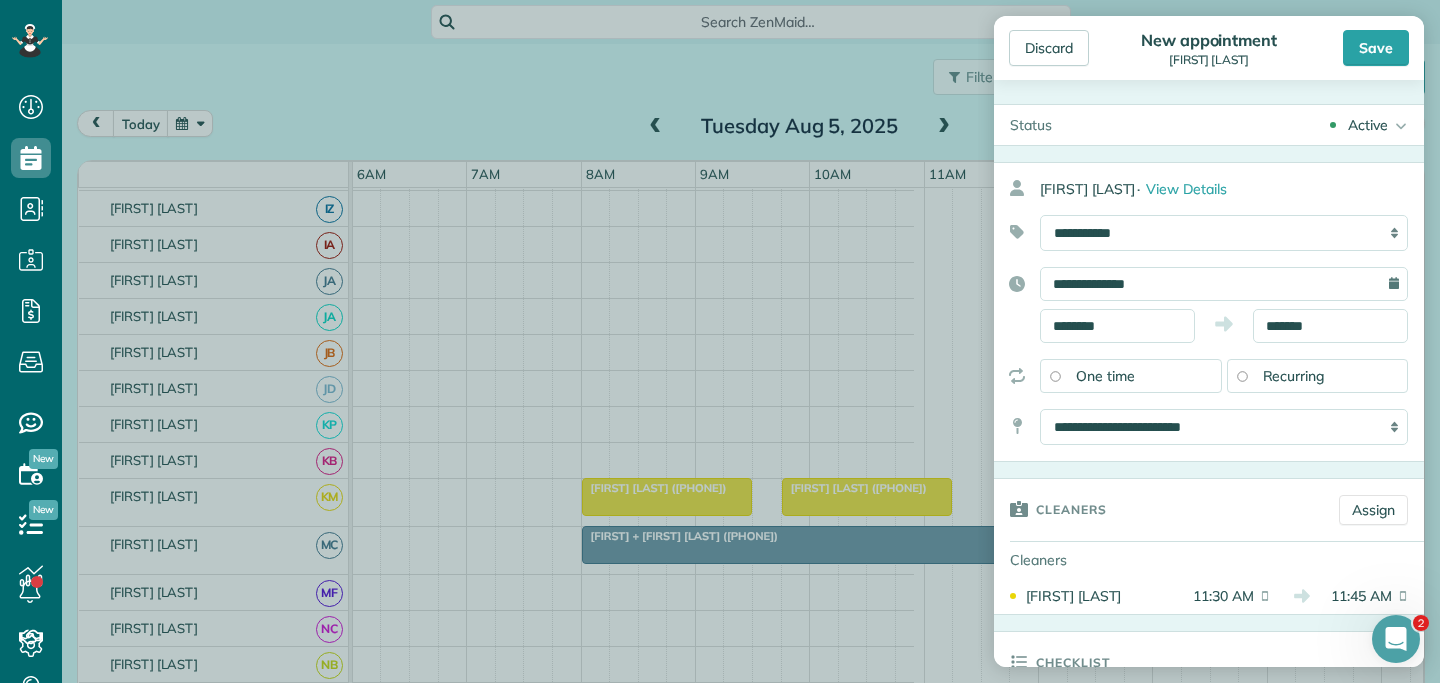 click on "Recurring" at bounding box center (1294, 376) 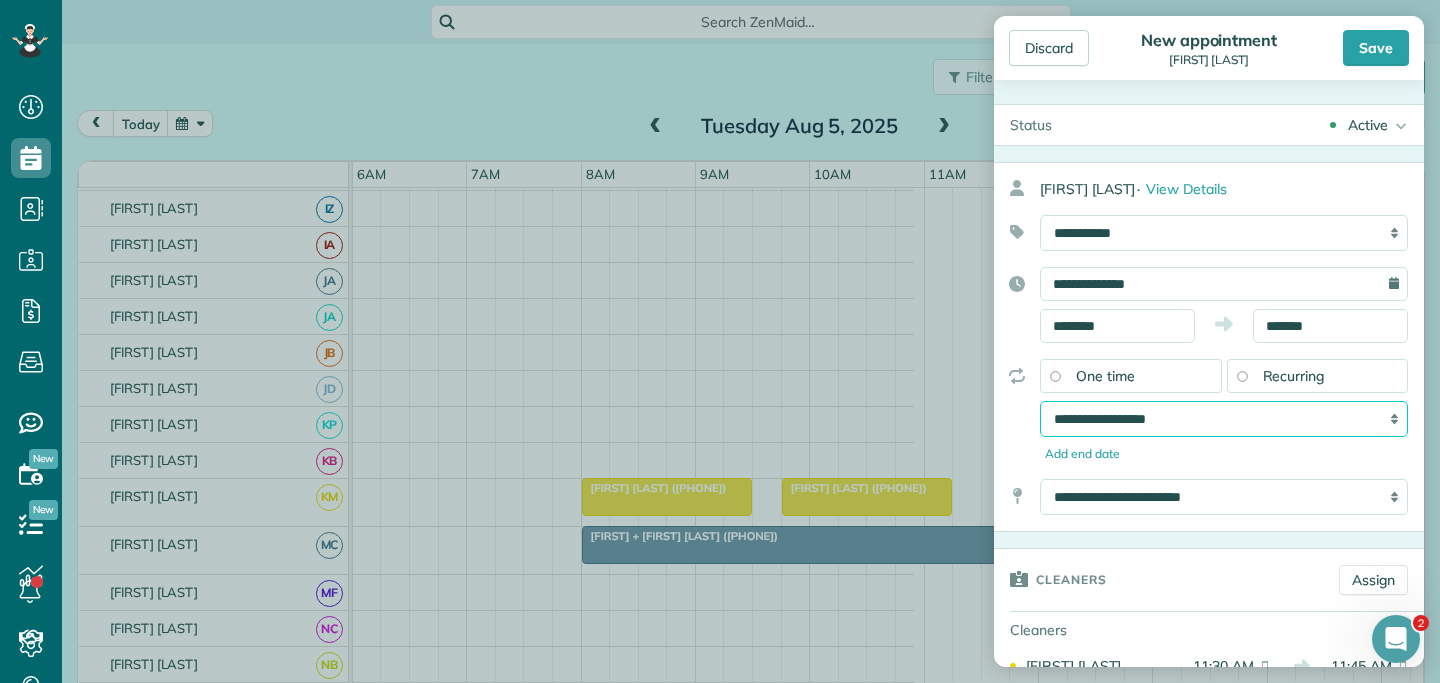 click on "**********" at bounding box center [1224, 419] 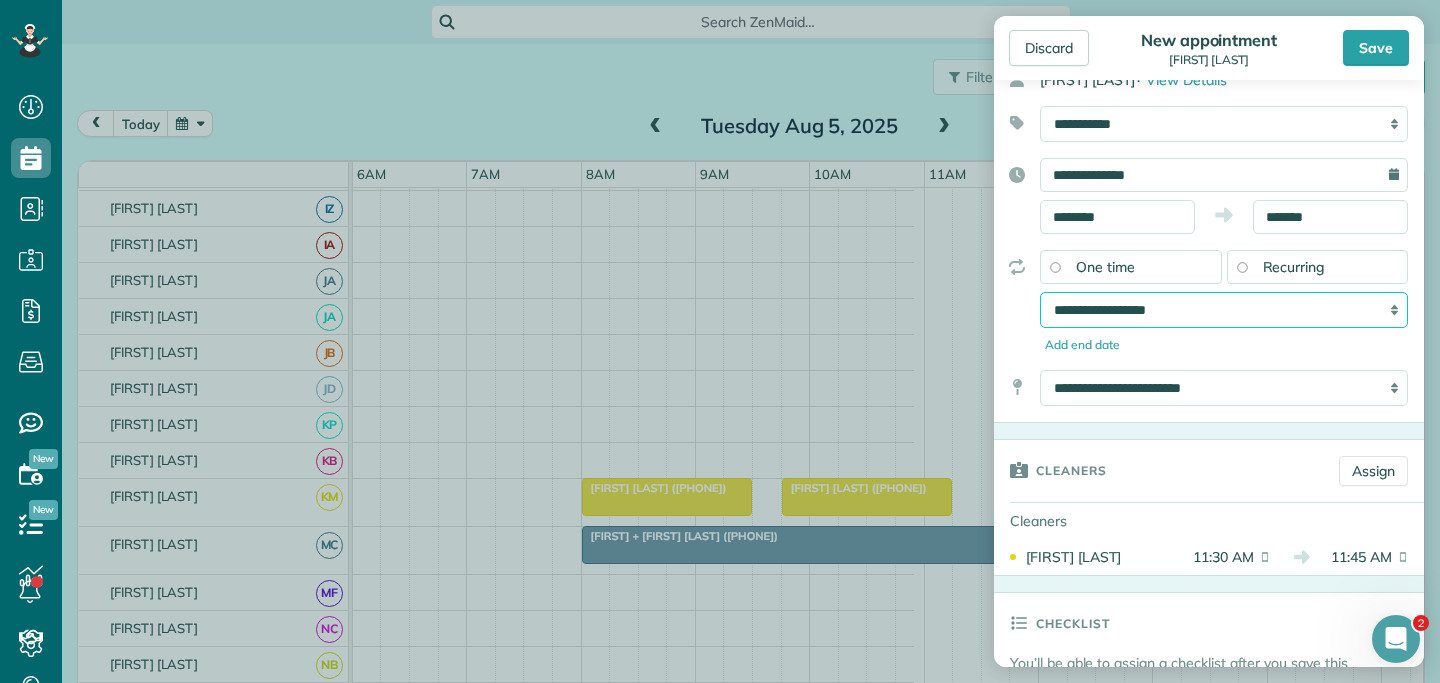 scroll, scrollTop: 116, scrollLeft: 0, axis: vertical 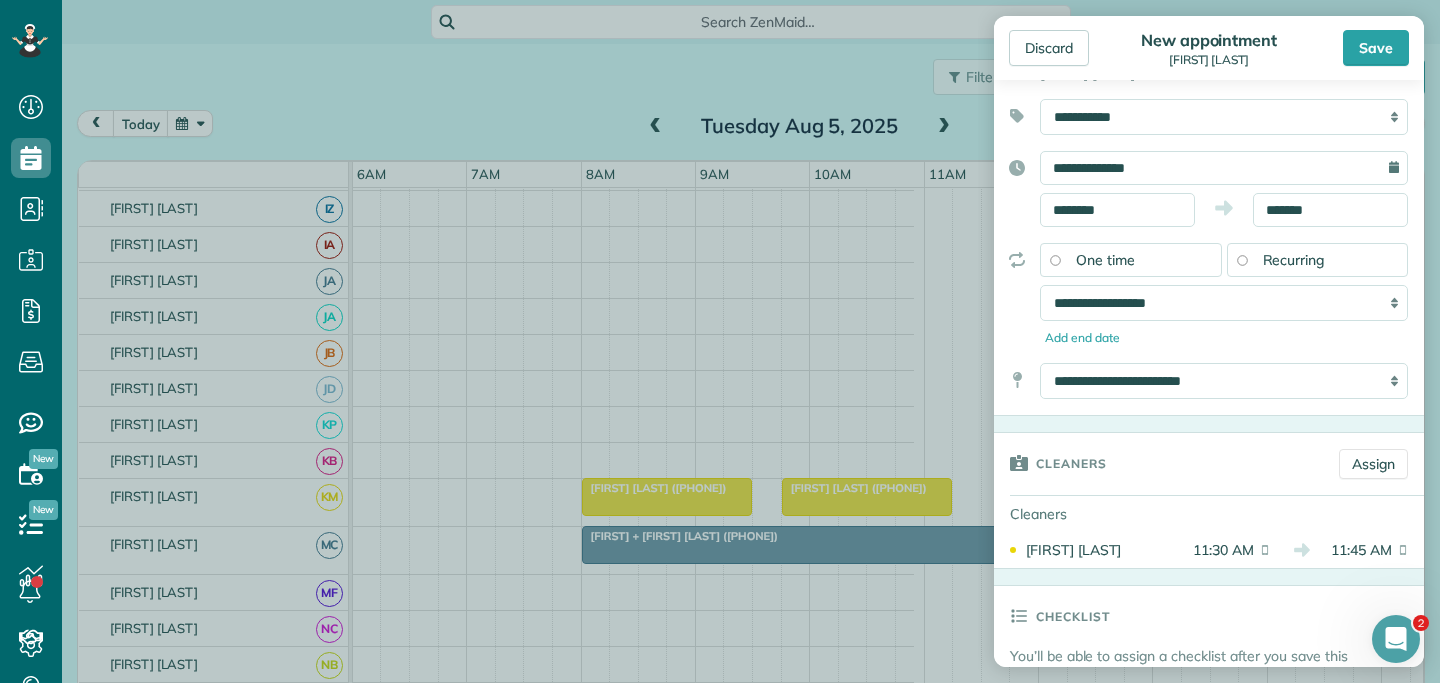 click on "Cleaners
Assign" at bounding box center (1209, 464) 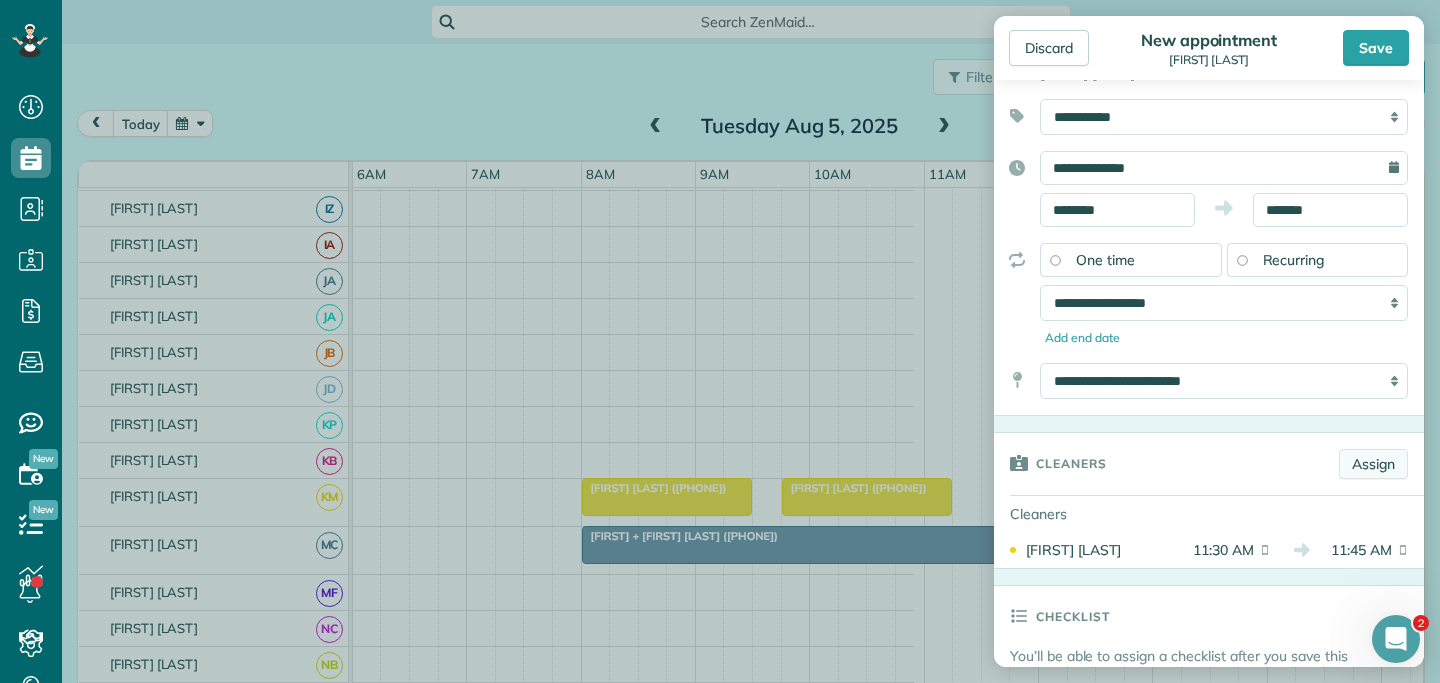 click on "Assign" at bounding box center (1373, 464) 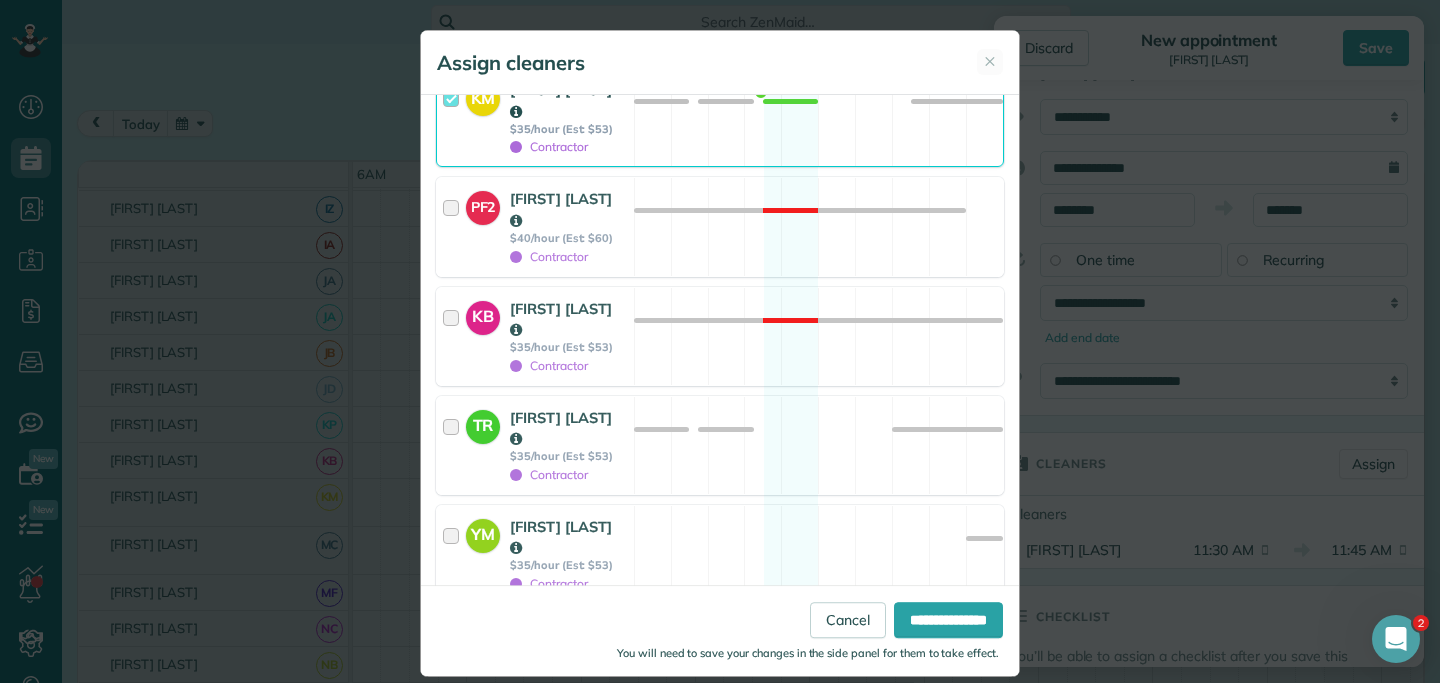 scroll, scrollTop: 1815, scrollLeft: 0, axis: vertical 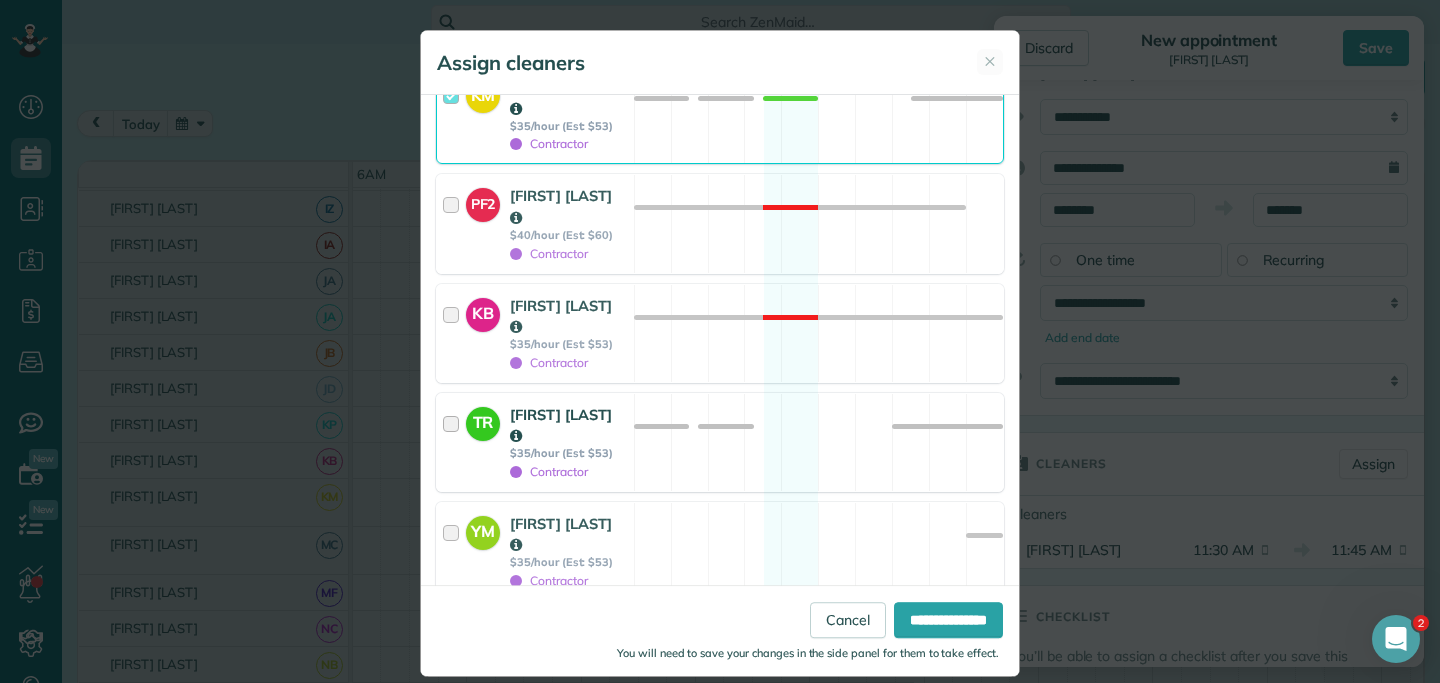 click at bounding box center [454, 442] 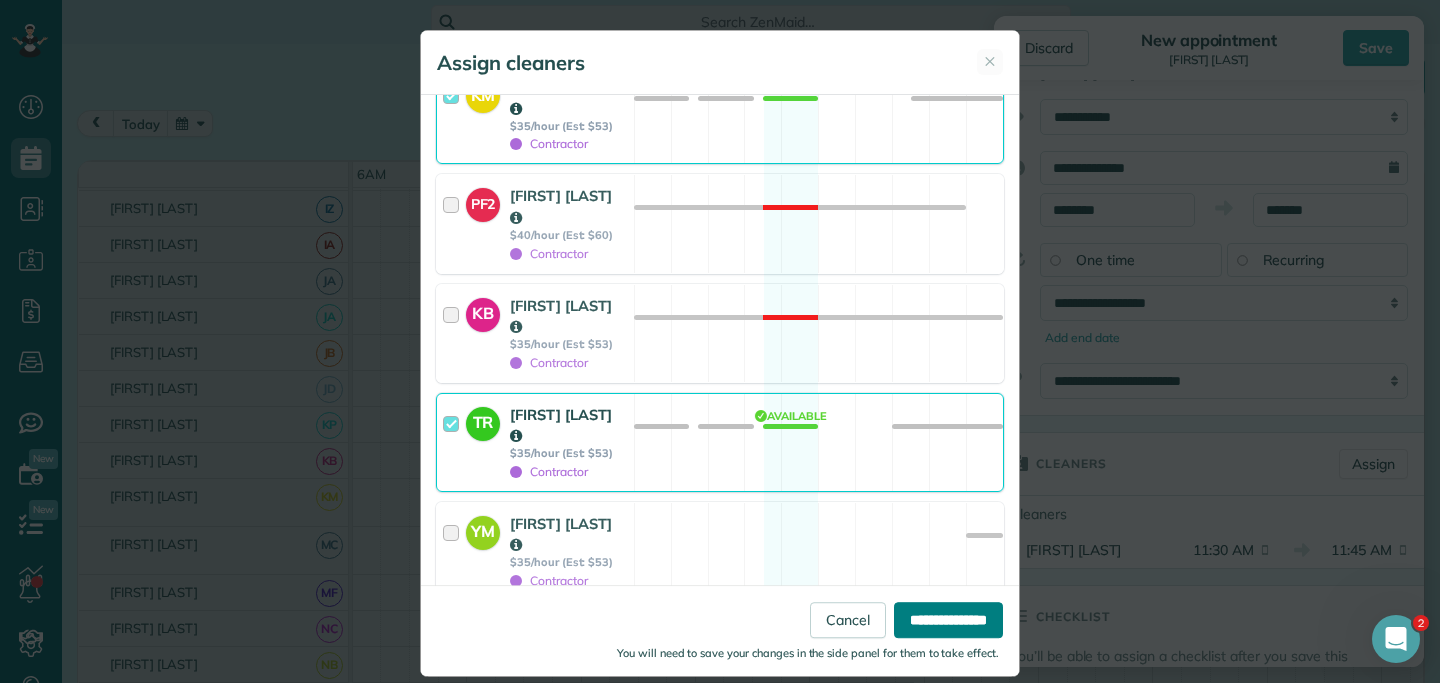 click on "**********" at bounding box center (948, 620) 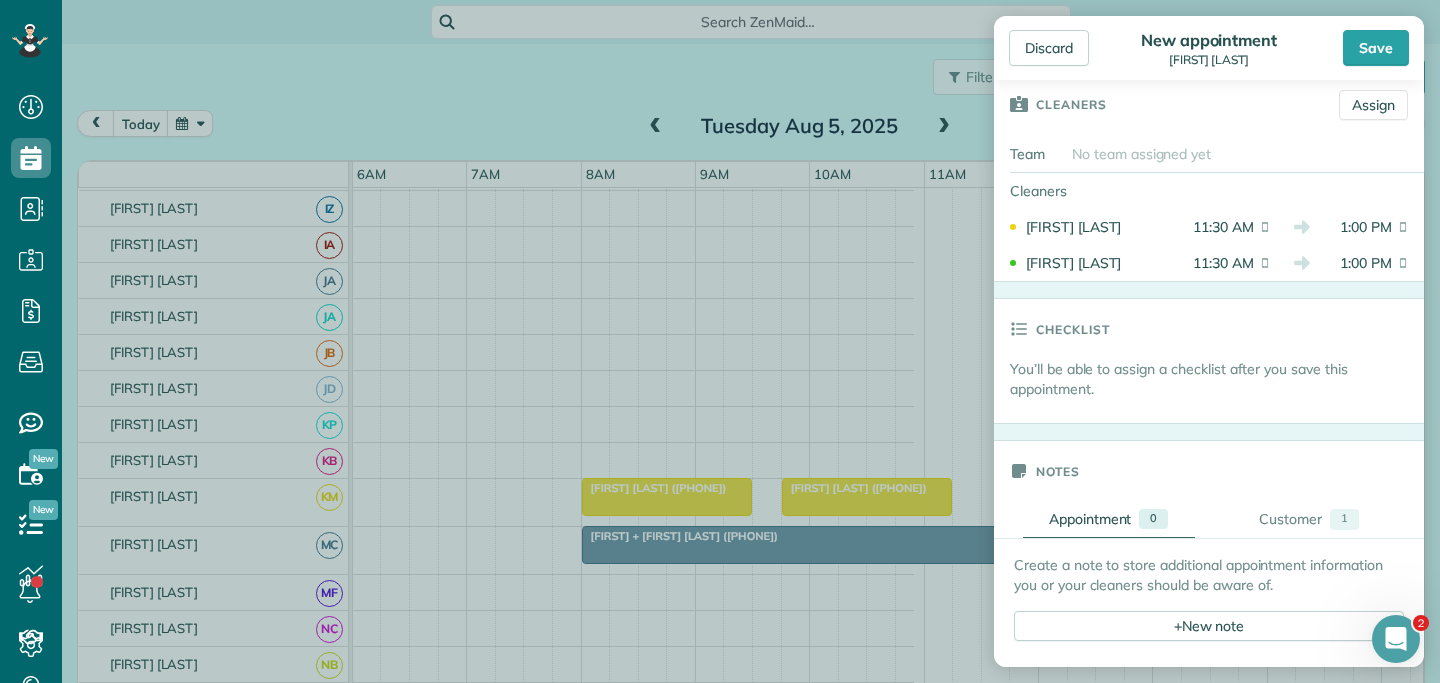 scroll, scrollTop: 498, scrollLeft: 0, axis: vertical 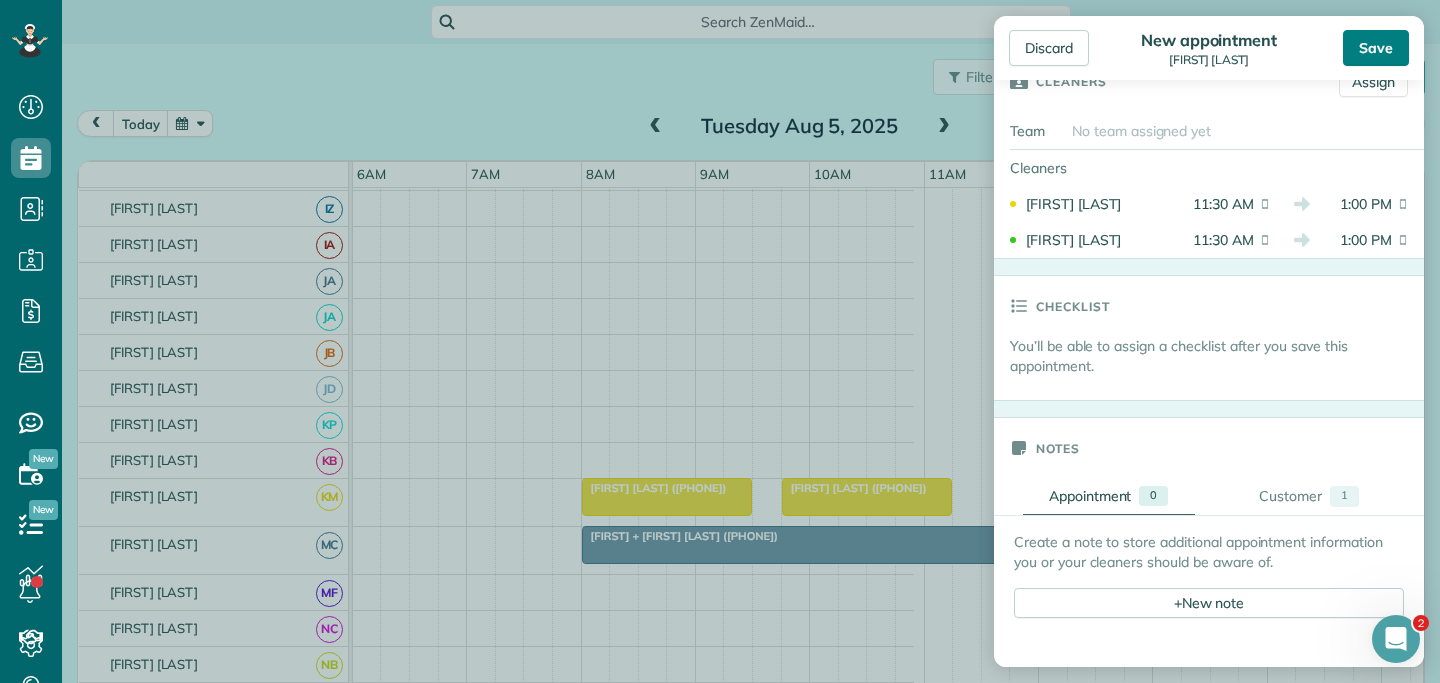 click on "Save" at bounding box center (1376, 48) 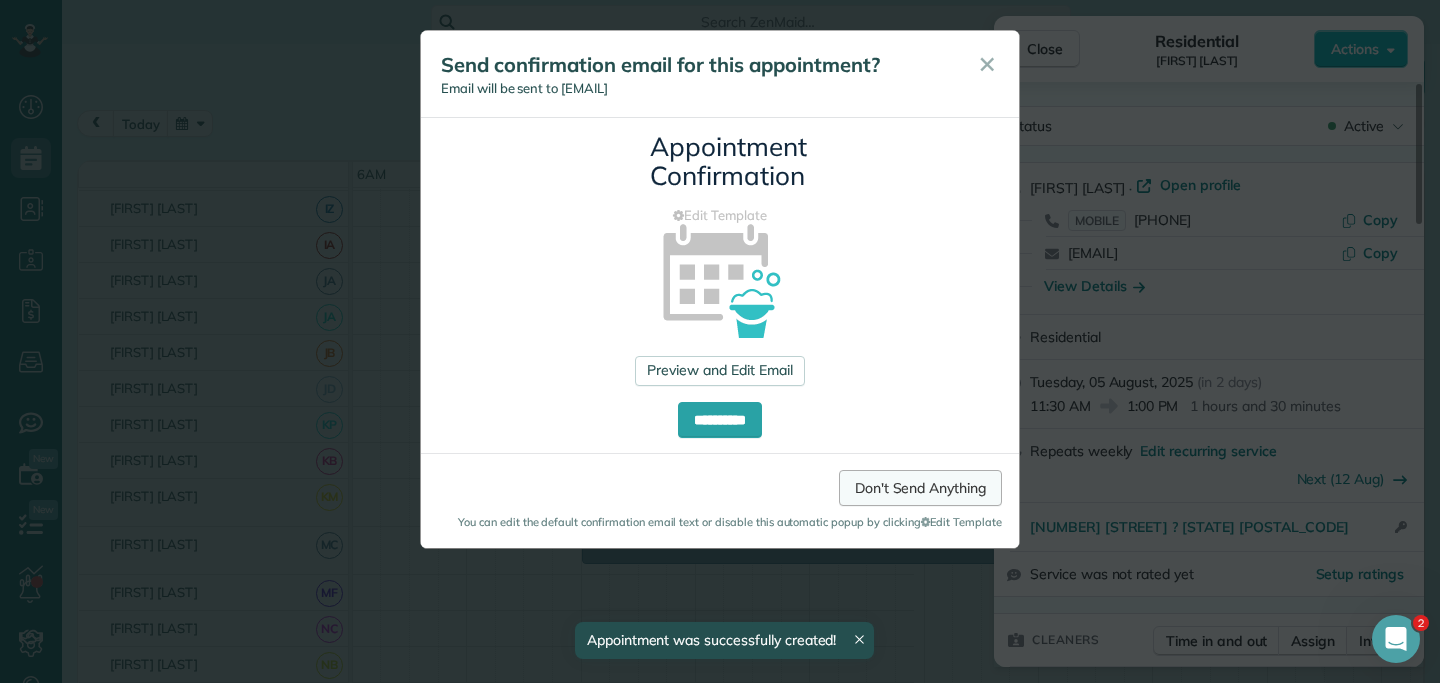 click on "Don't Send Anything" at bounding box center [920, 488] 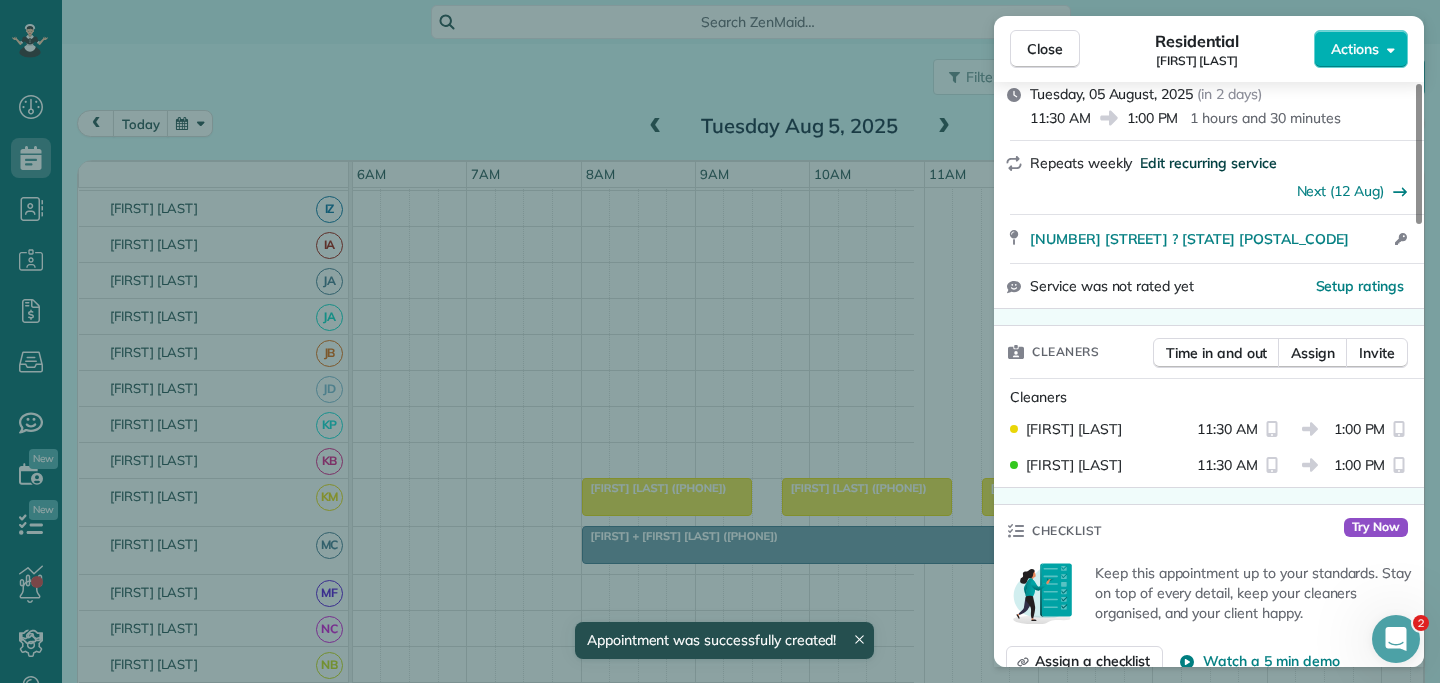 scroll, scrollTop: 456, scrollLeft: 0, axis: vertical 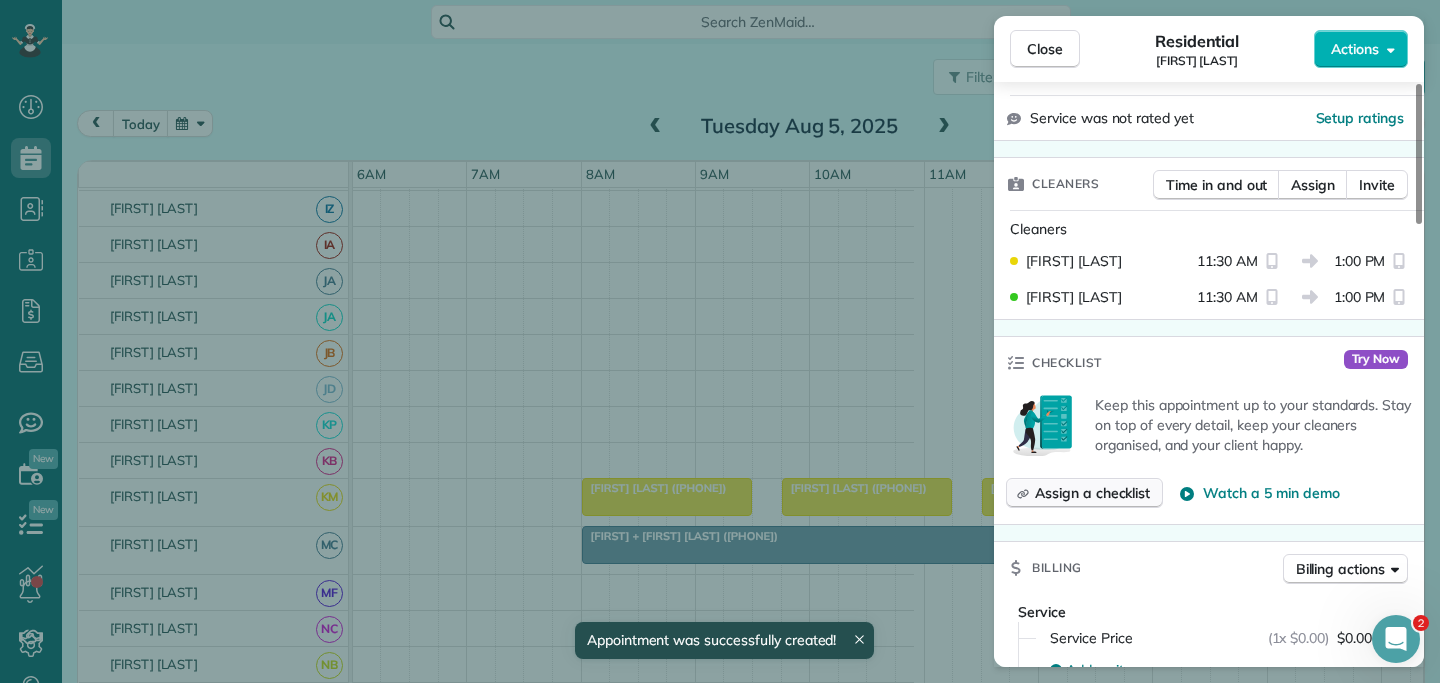 click on "Assign a checklist" at bounding box center [1092, 493] 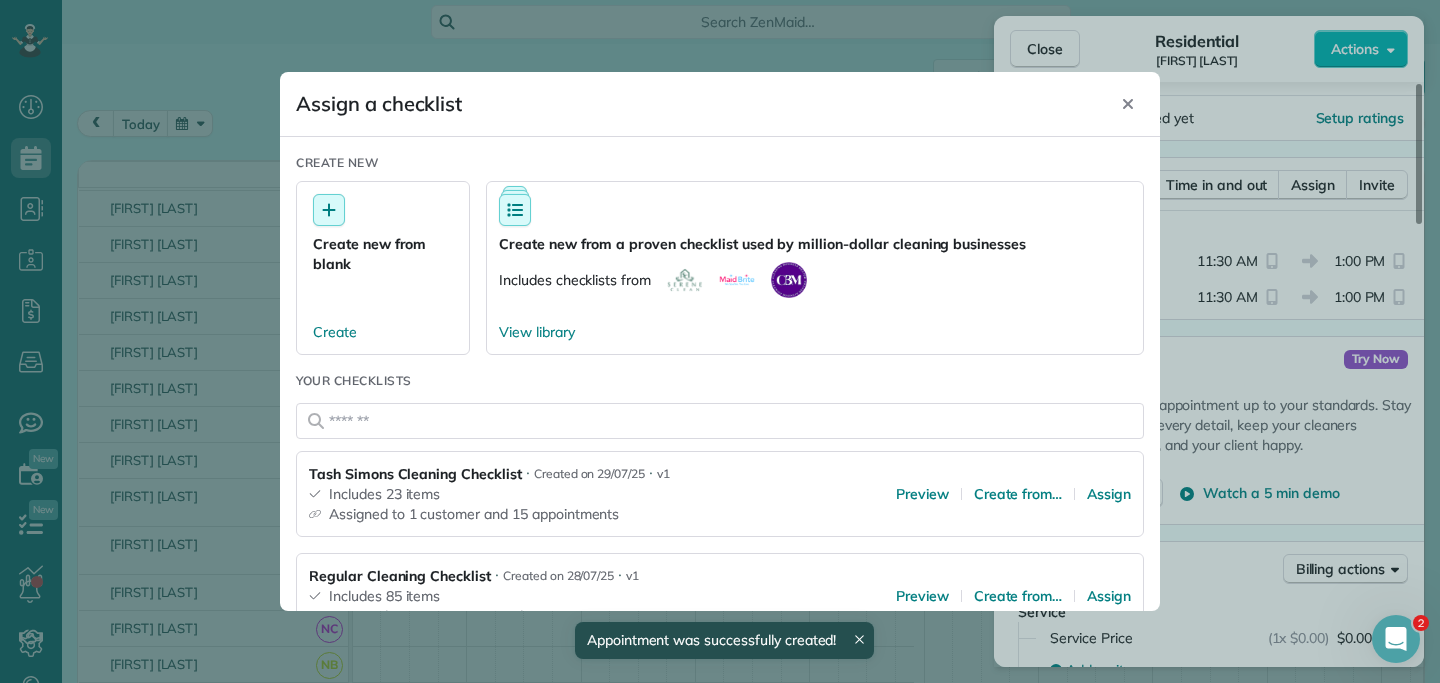 scroll, scrollTop: 79, scrollLeft: 0, axis: vertical 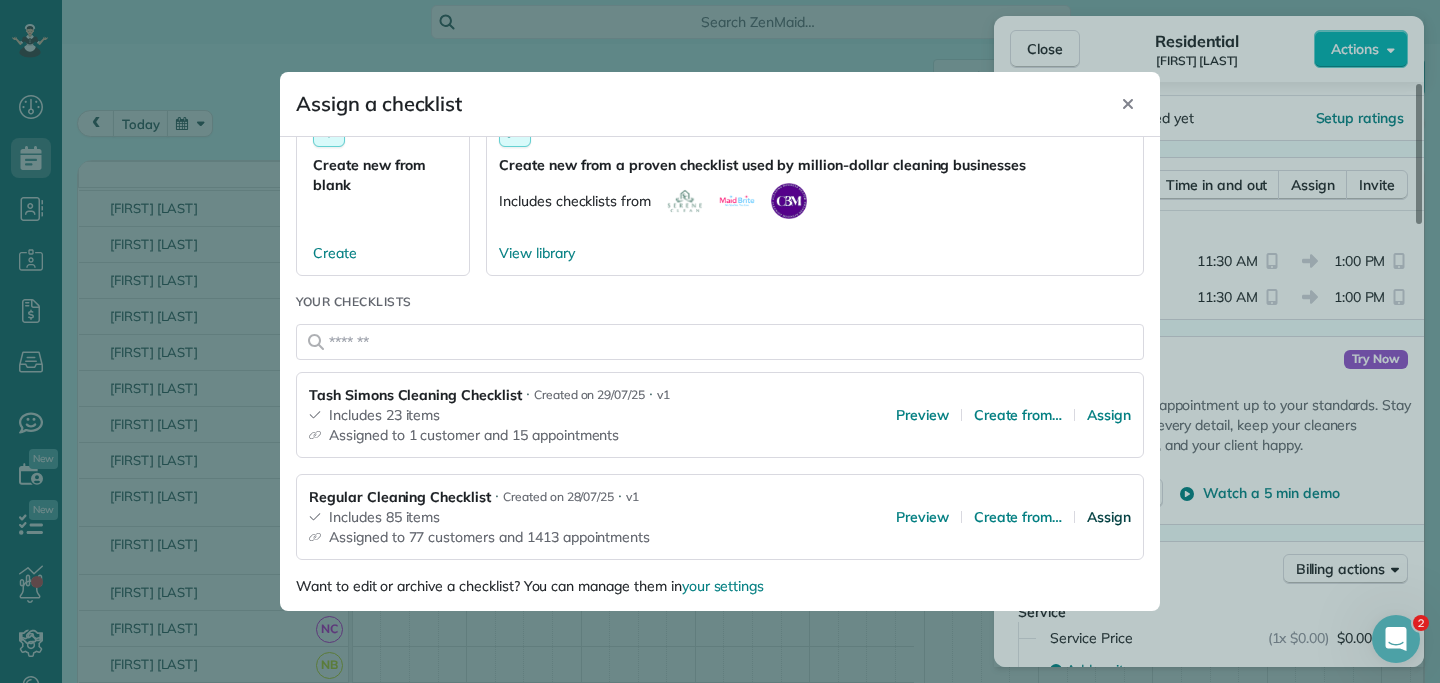 click on "Assign" at bounding box center [1109, 517] 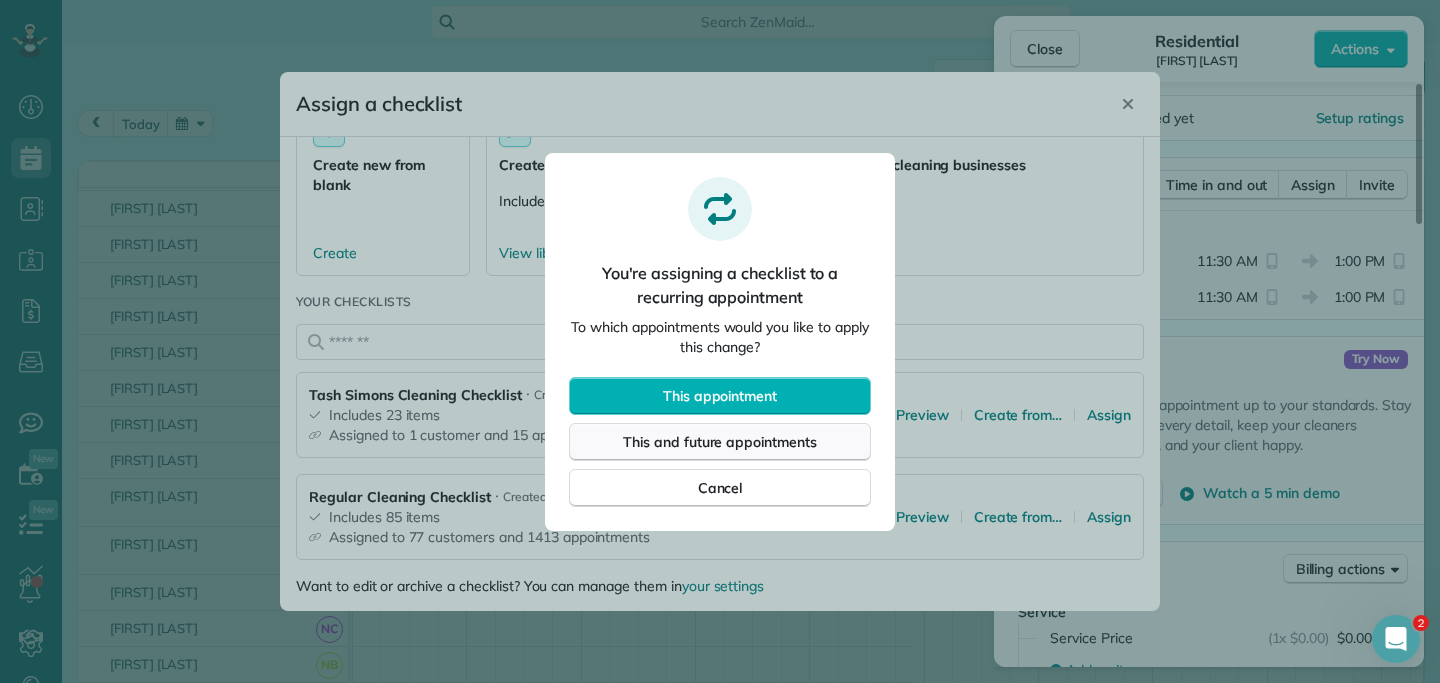 click on "This and future appointments" at bounding box center (720, 442) 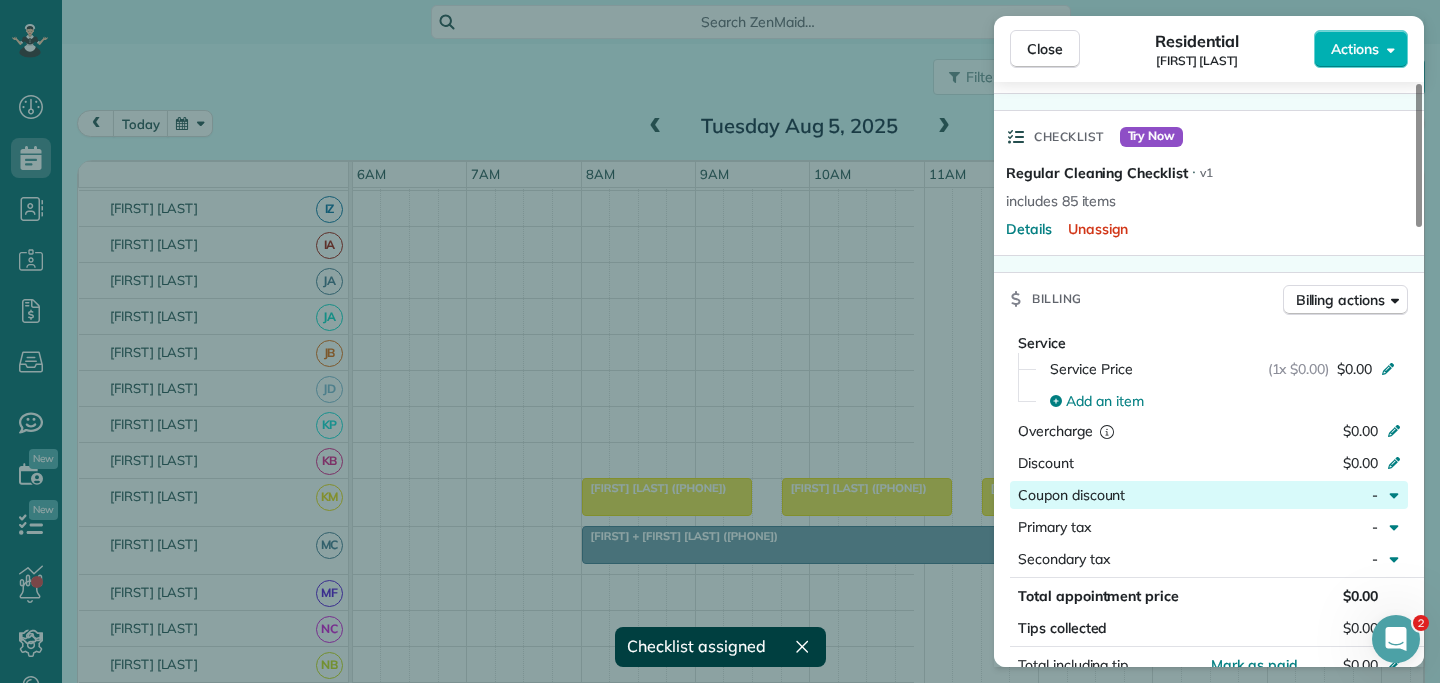 scroll, scrollTop: 712, scrollLeft: 0, axis: vertical 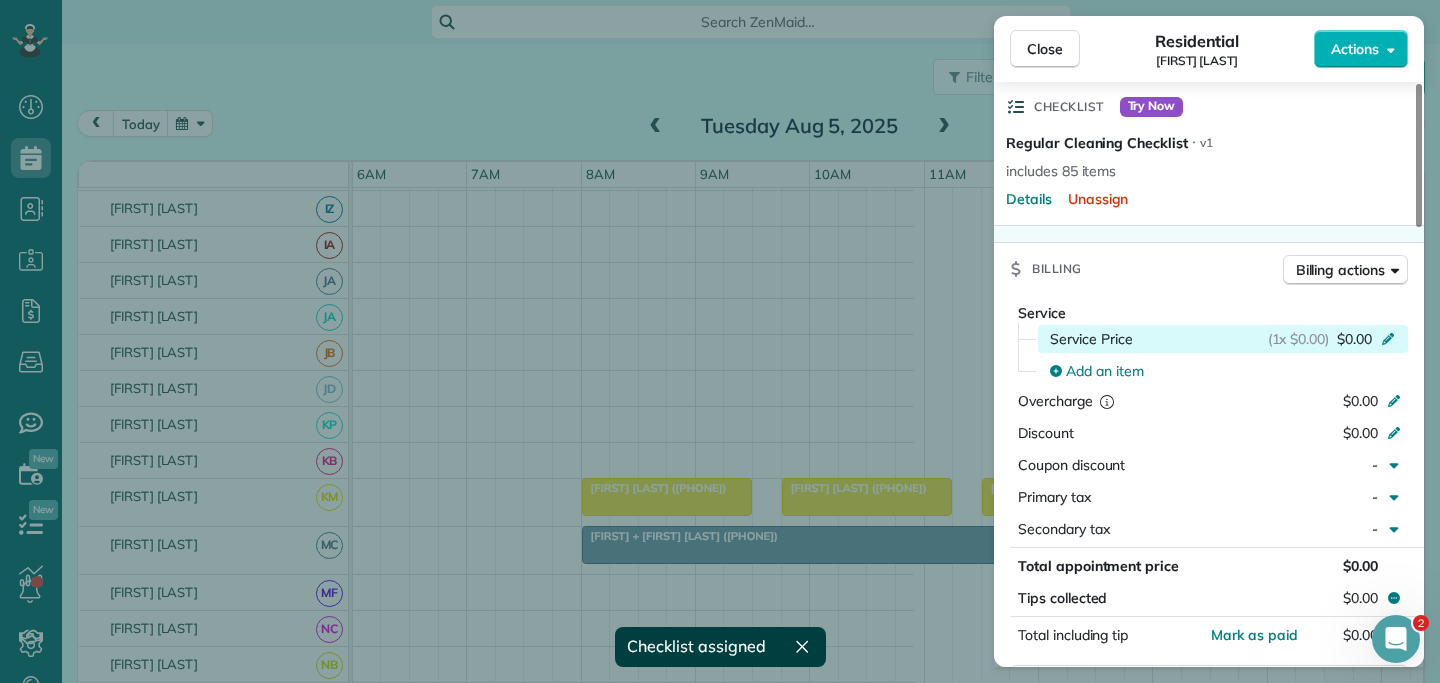 click 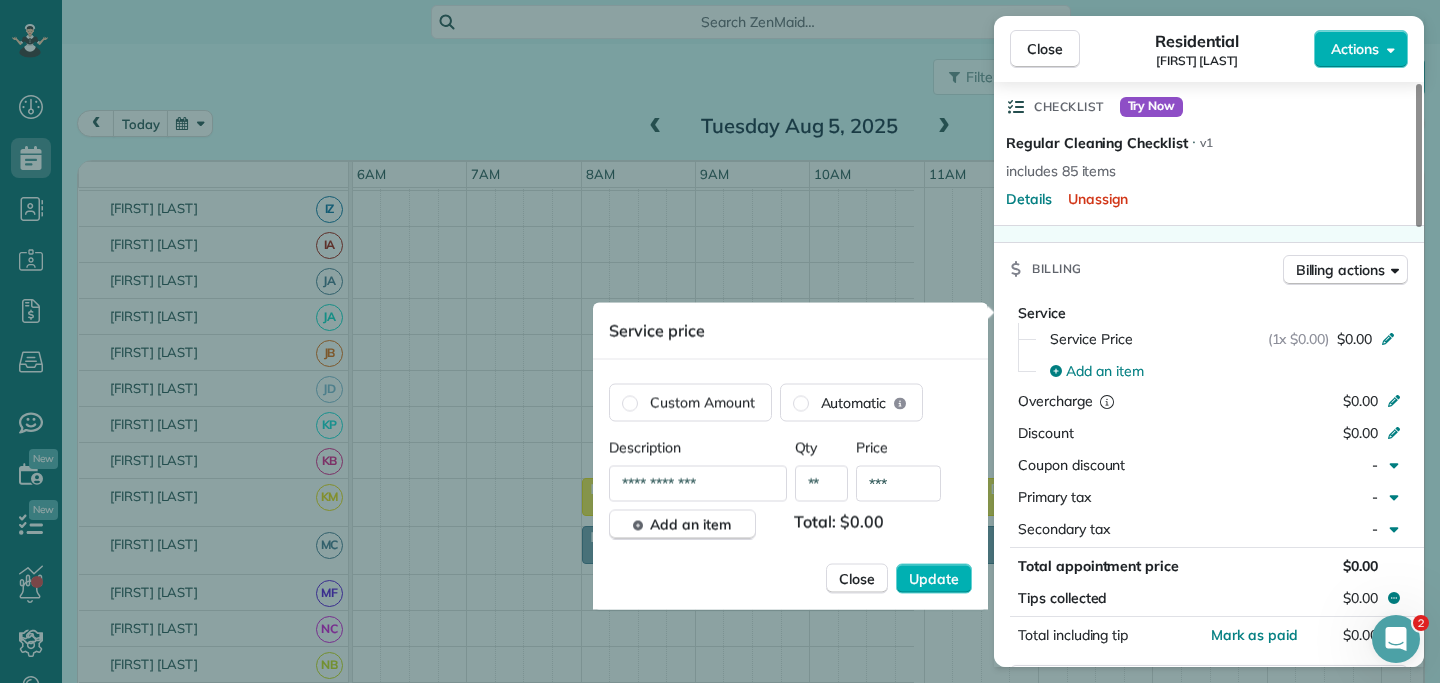 click on "**" at bounding box center [822, 484] 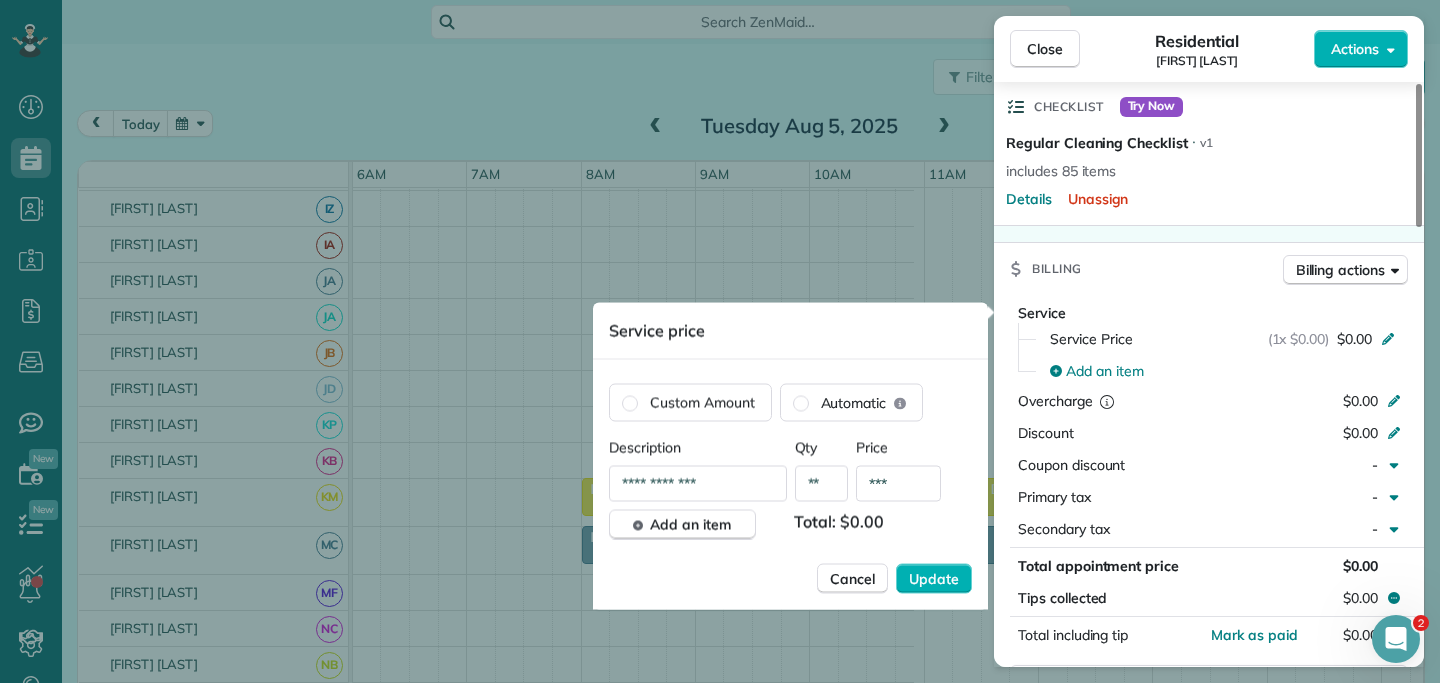 type on "**" 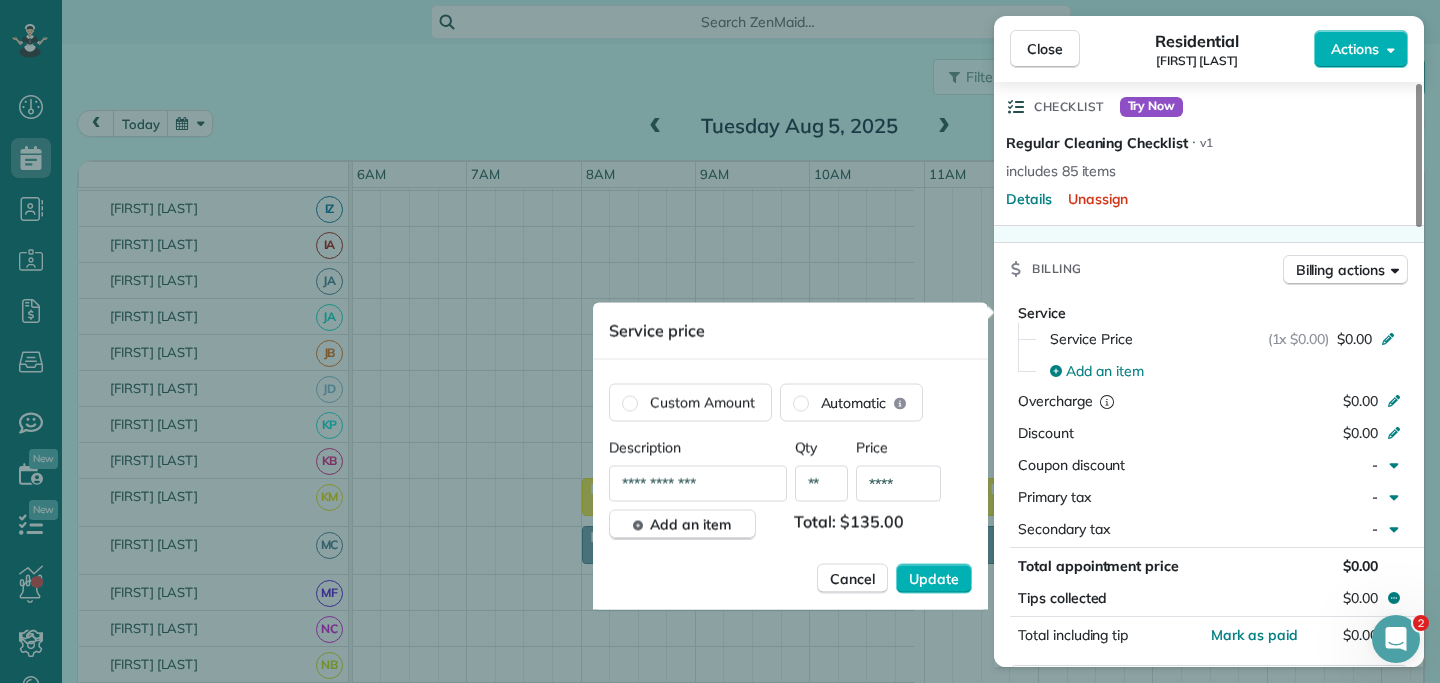type on "****" 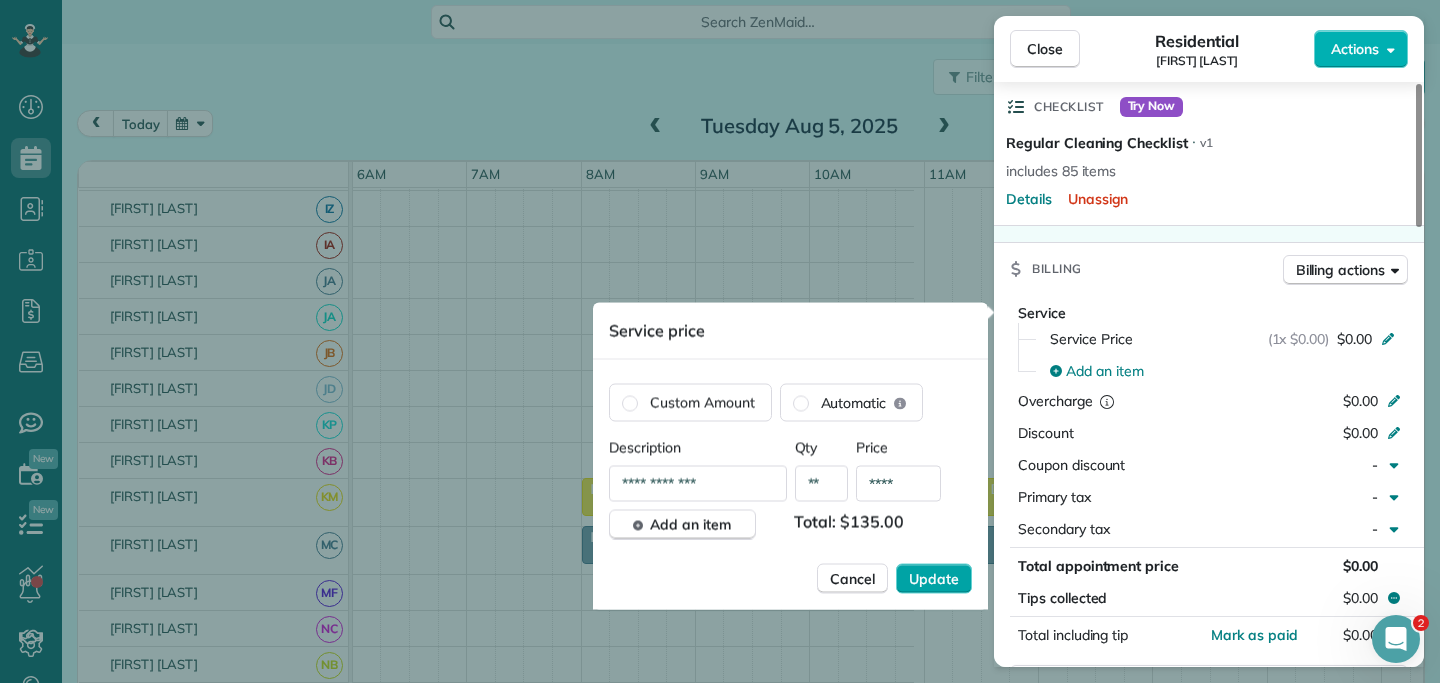 click on "Update" at bounding box center (934, 579) 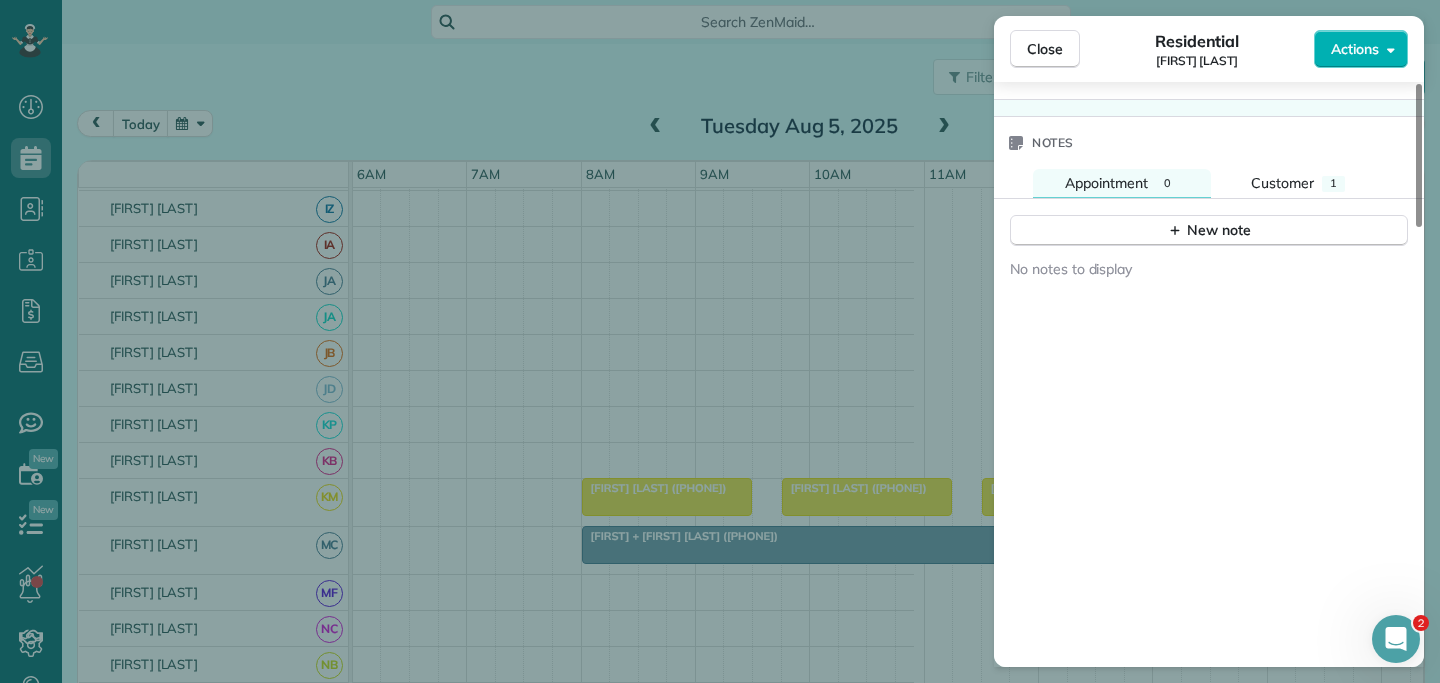scroll, scrollTop: 1797, scrollLeft: 0, axis: vertical 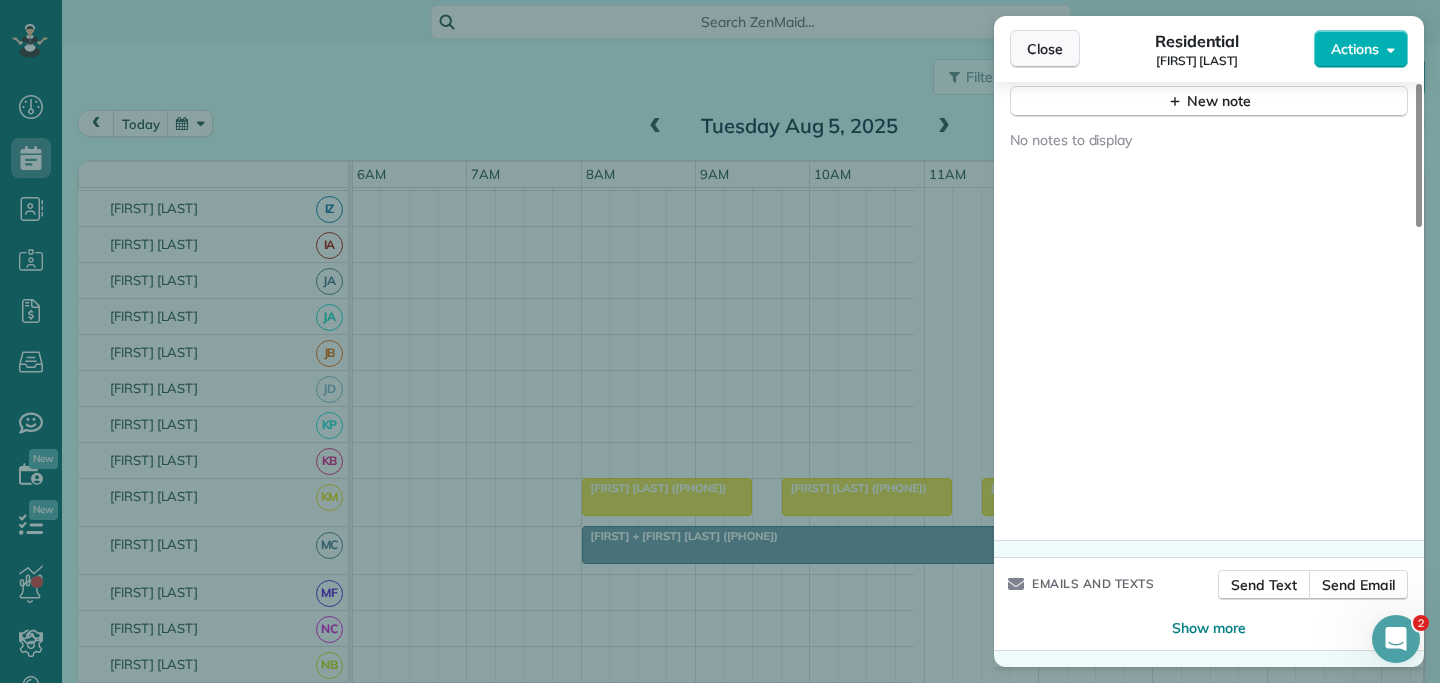 click on "Close" at bounding box center [1045, 49] 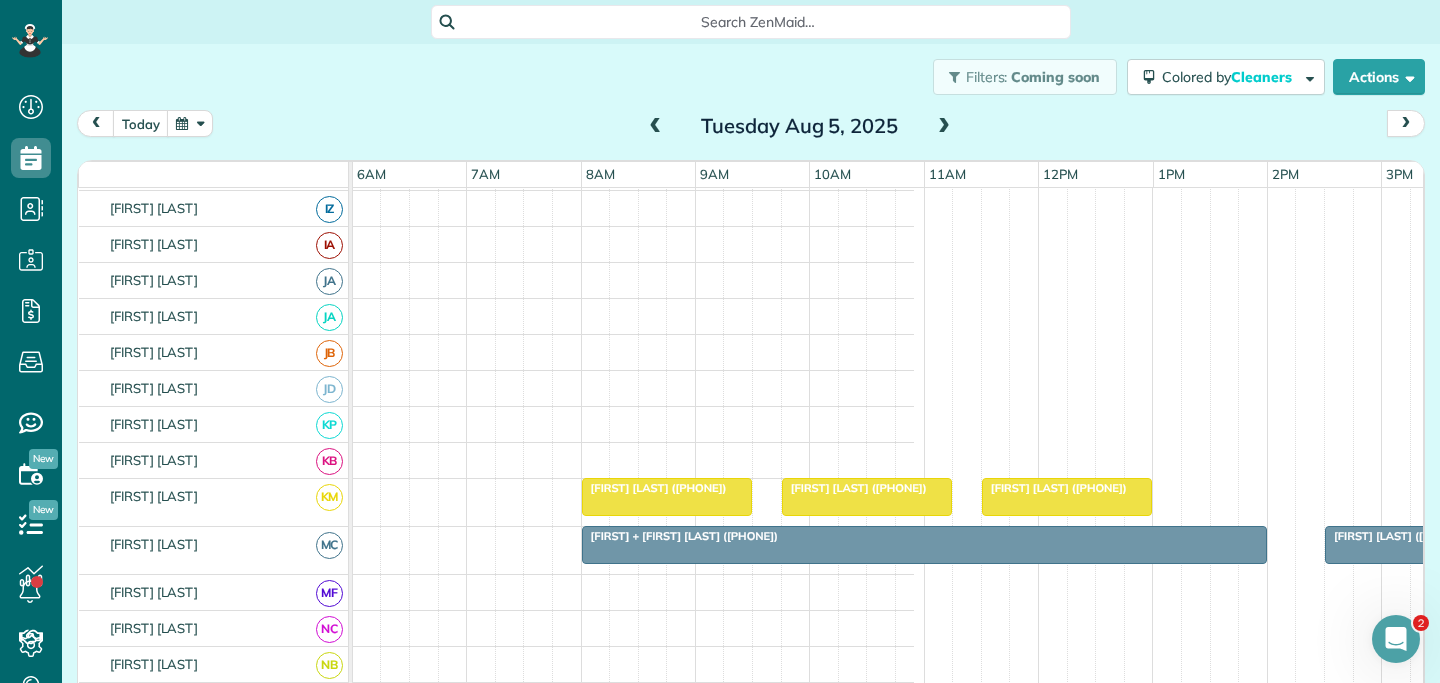 scroll, scrollTop: 469, scrollLeft: 687, axis: both 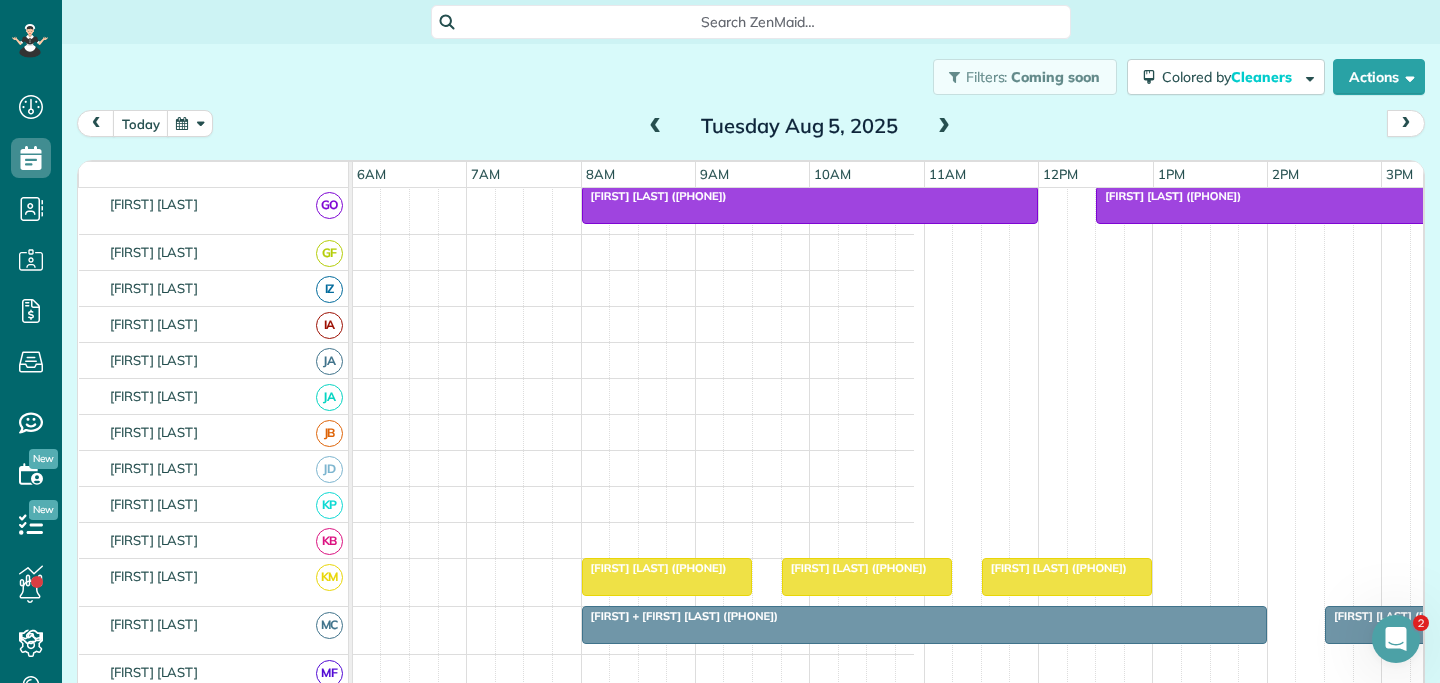click at bounding box center (290, 288) 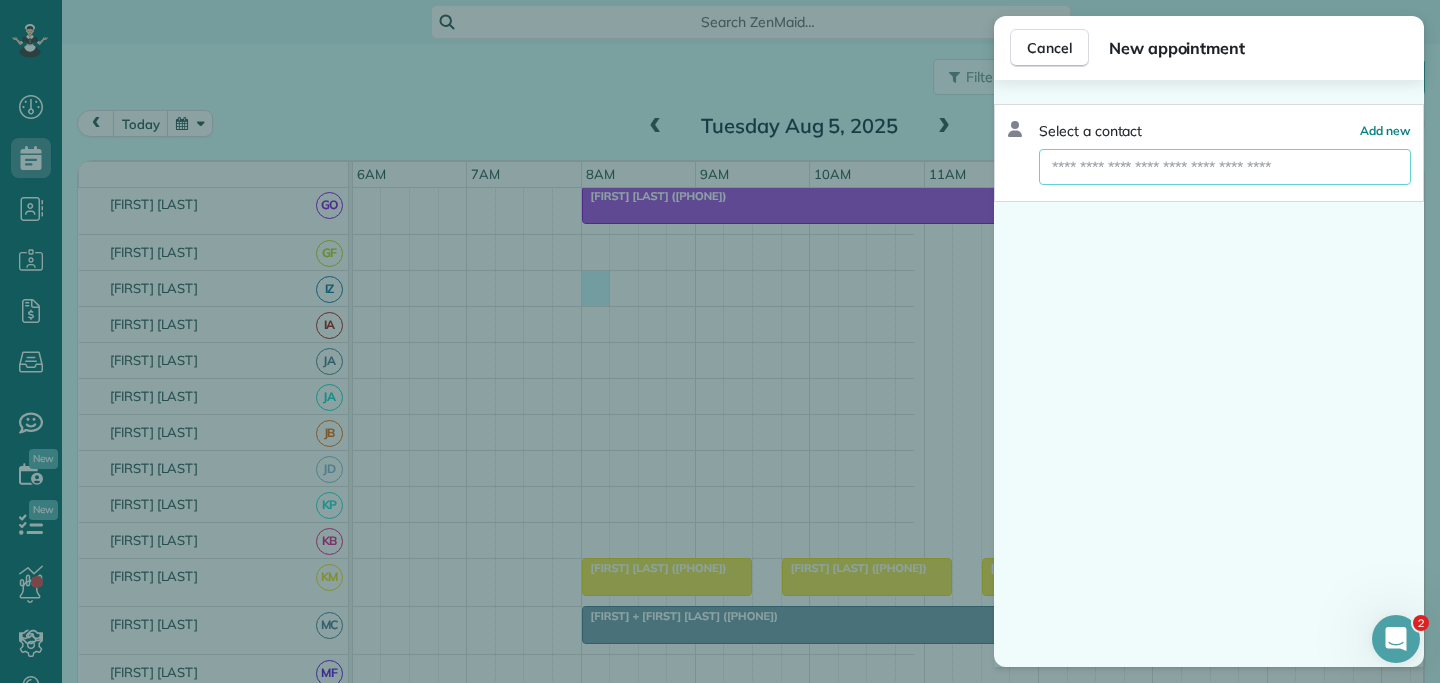 click at bounding box center [1225, 167] 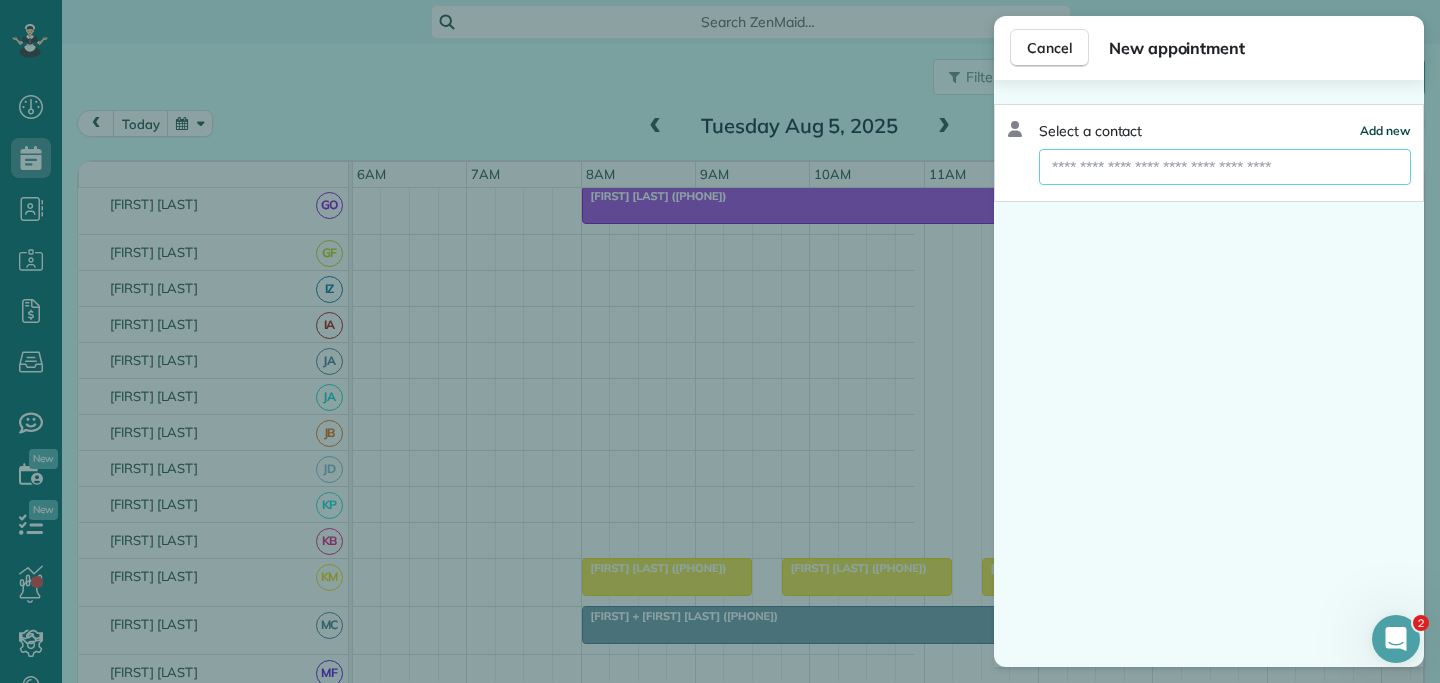 click on "Add new" at bounding box center (1385, 130) 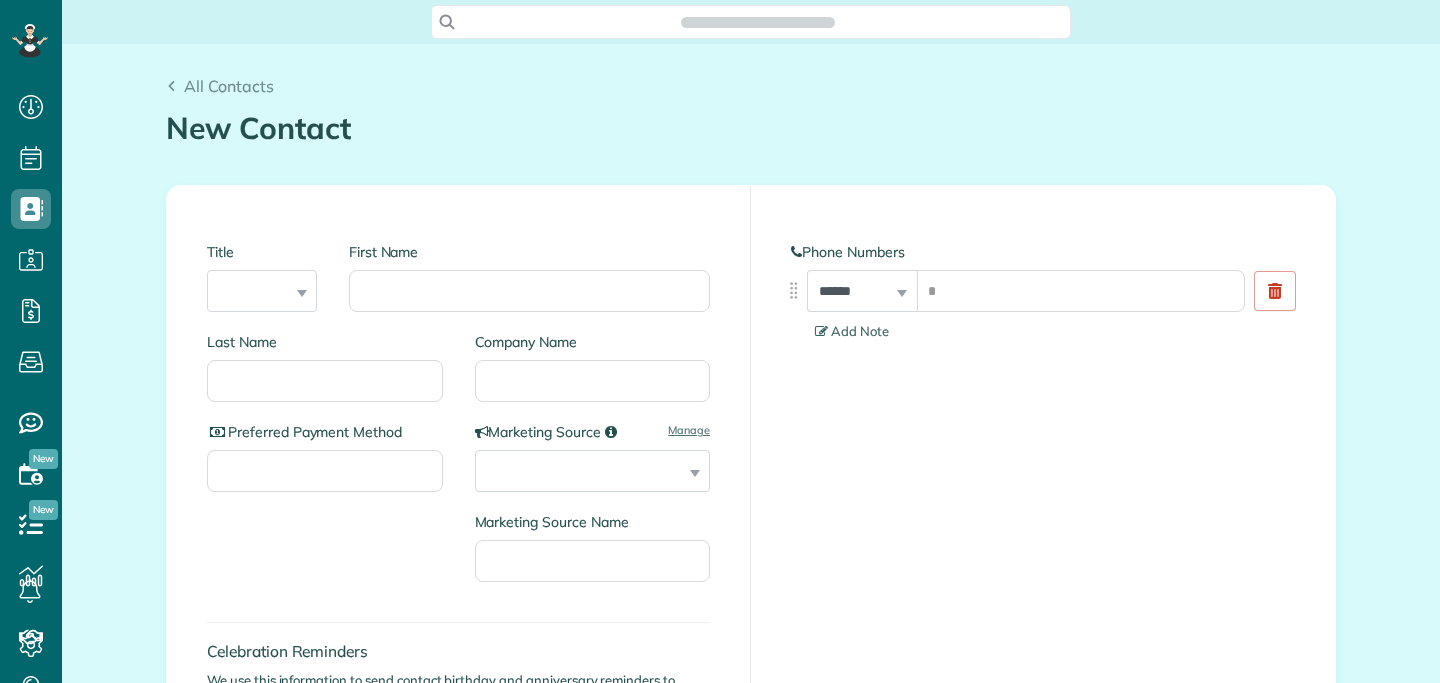 scroll, scrollTop: 0, scrollLeft: 0, axis: both 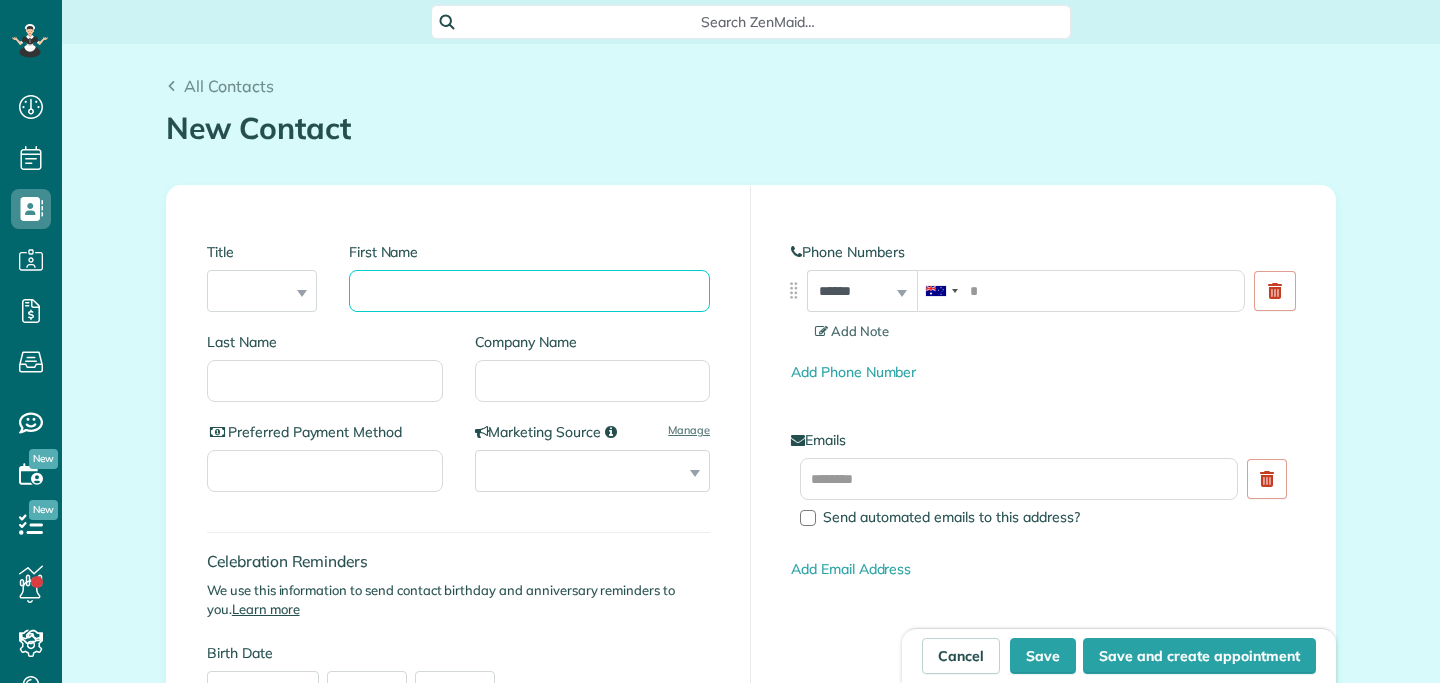 click on "First Name" at bounding box center (529, 291) 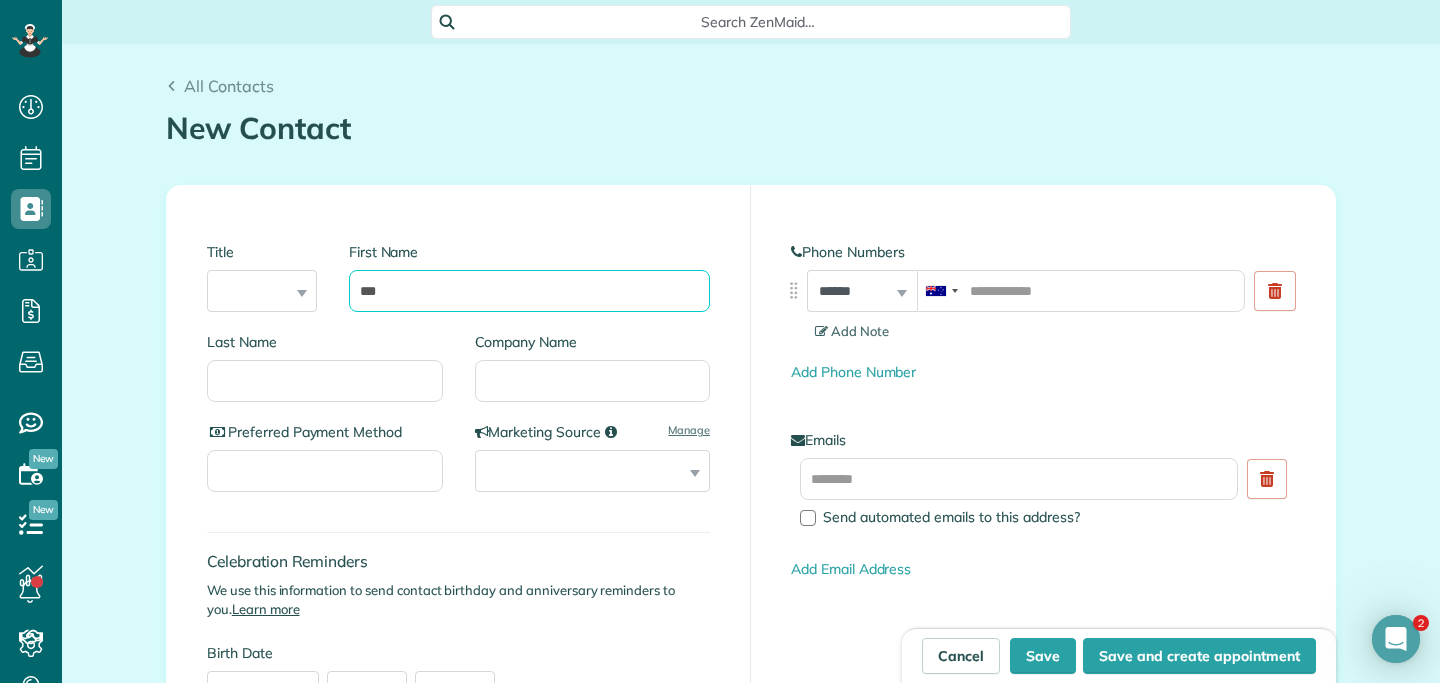 scroll, scrollTop: 0, scrollLeft: 0, axis: both 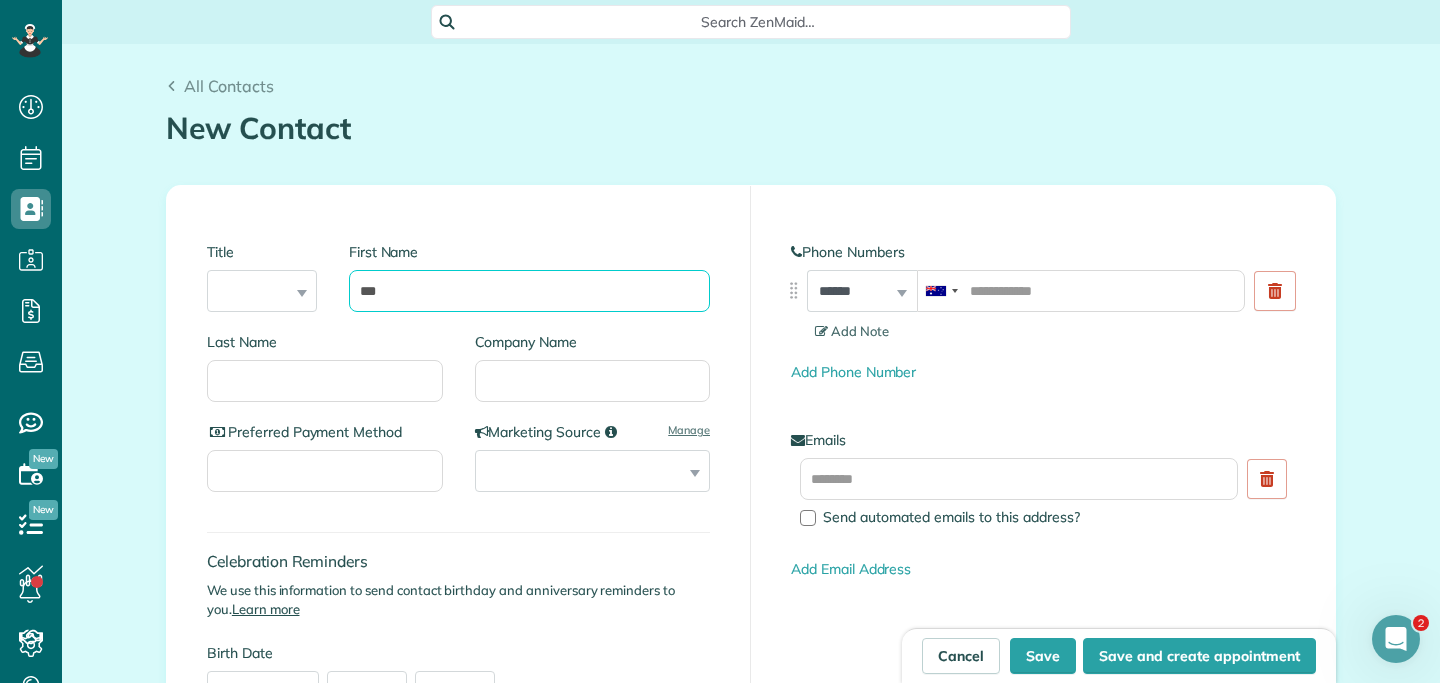 type on "***" 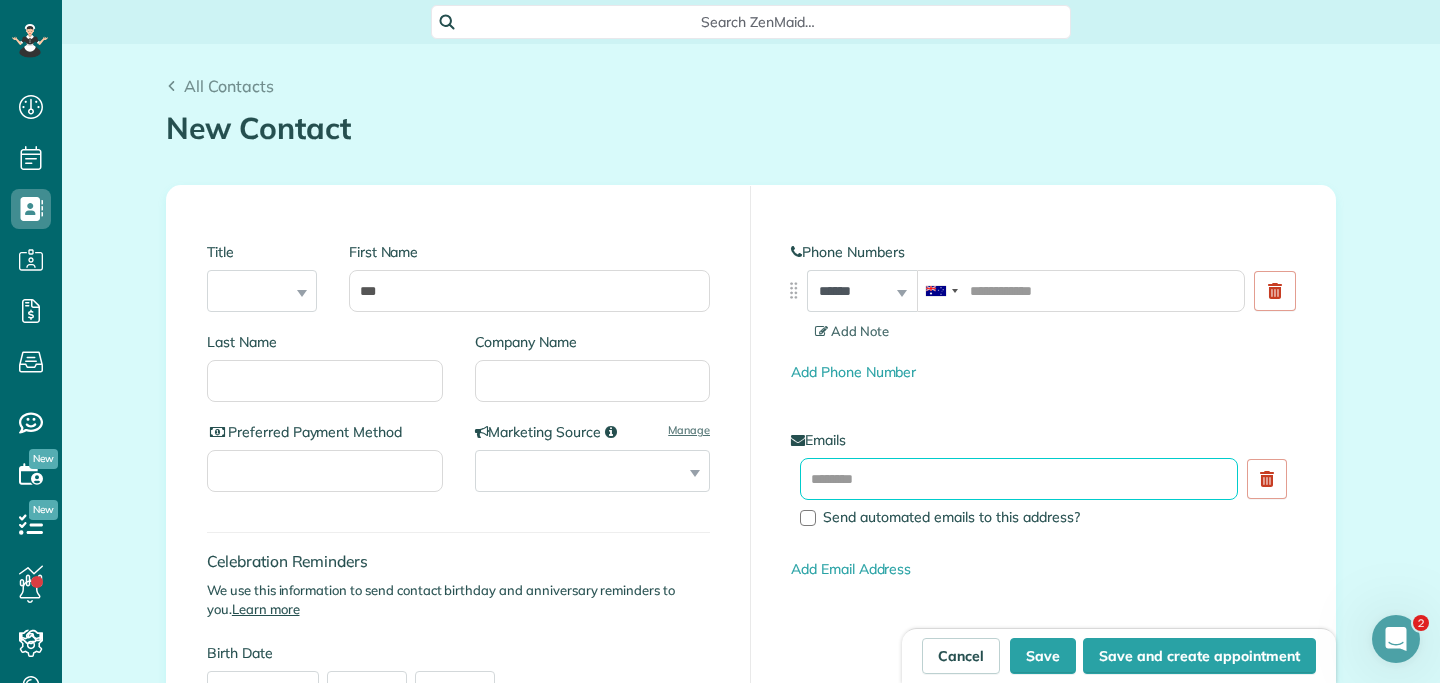 click at bounding box center [1019, 479] 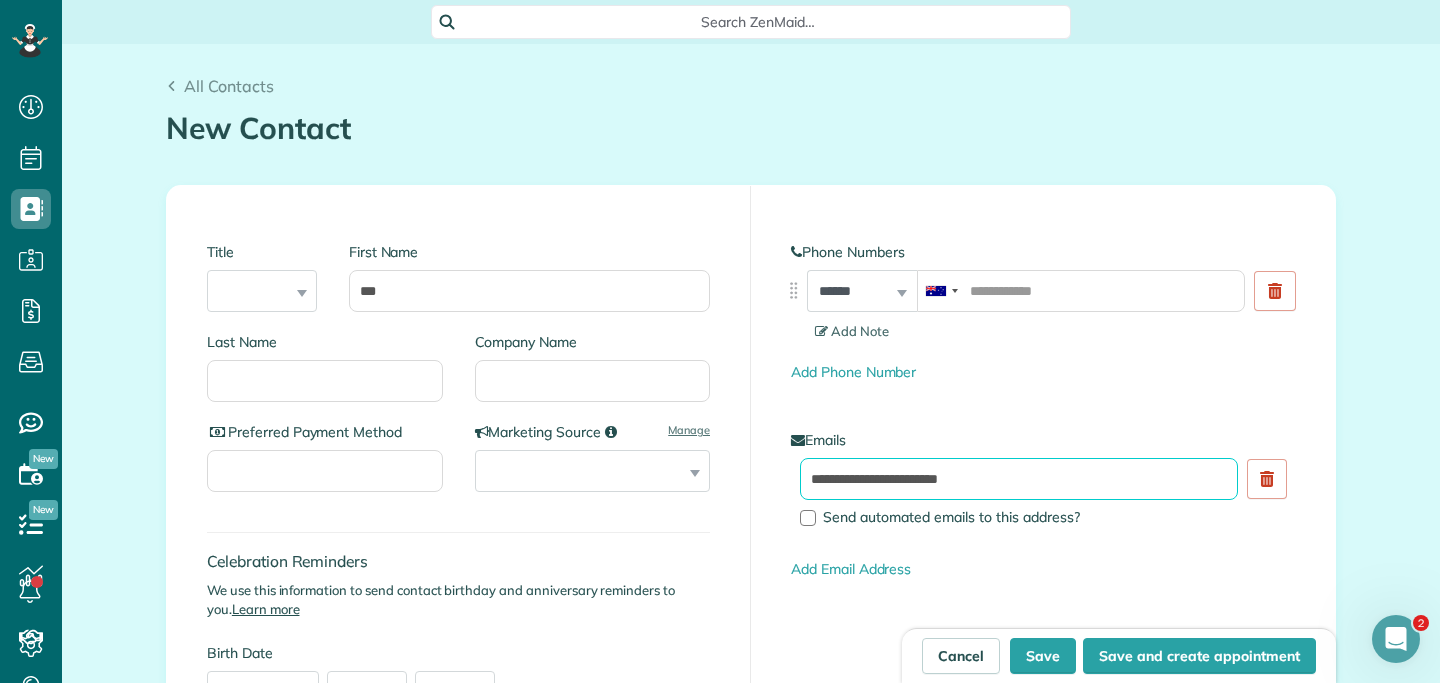 type on "**********" 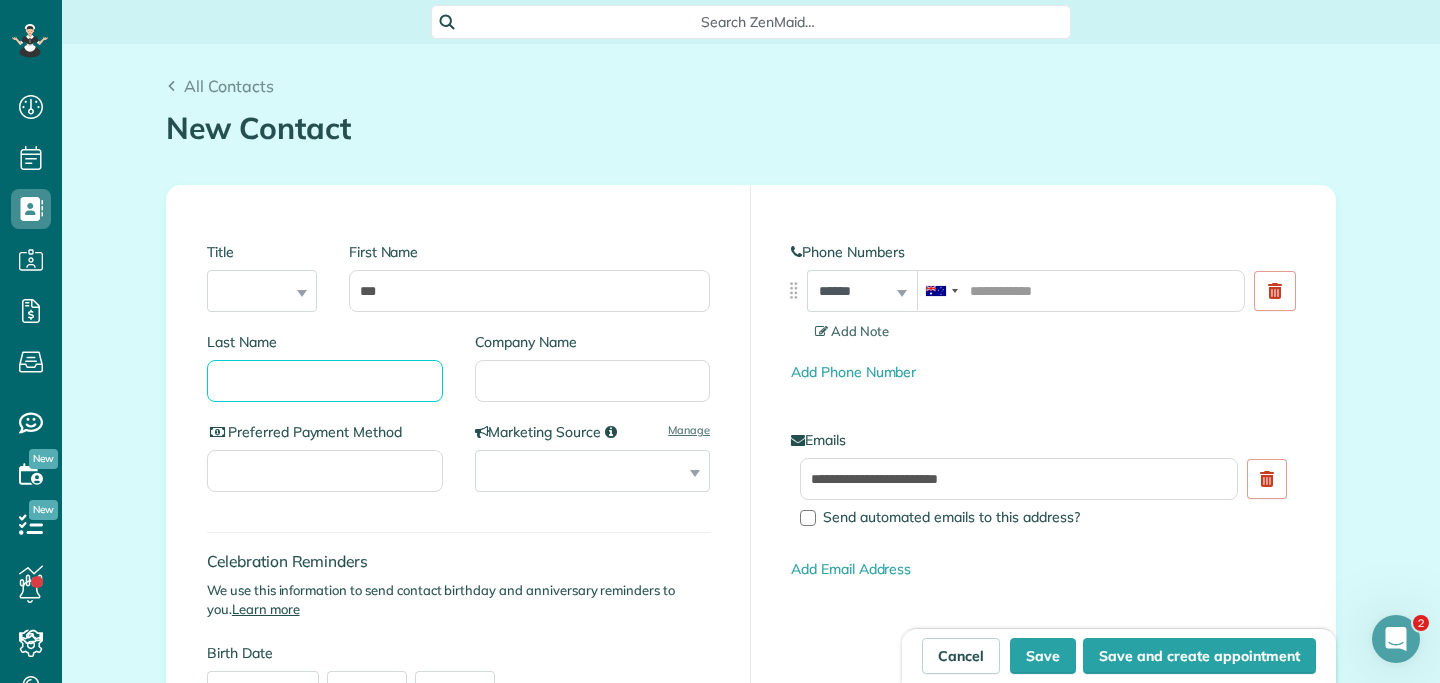 click on "Last Name" at bounding box center (325, 381) 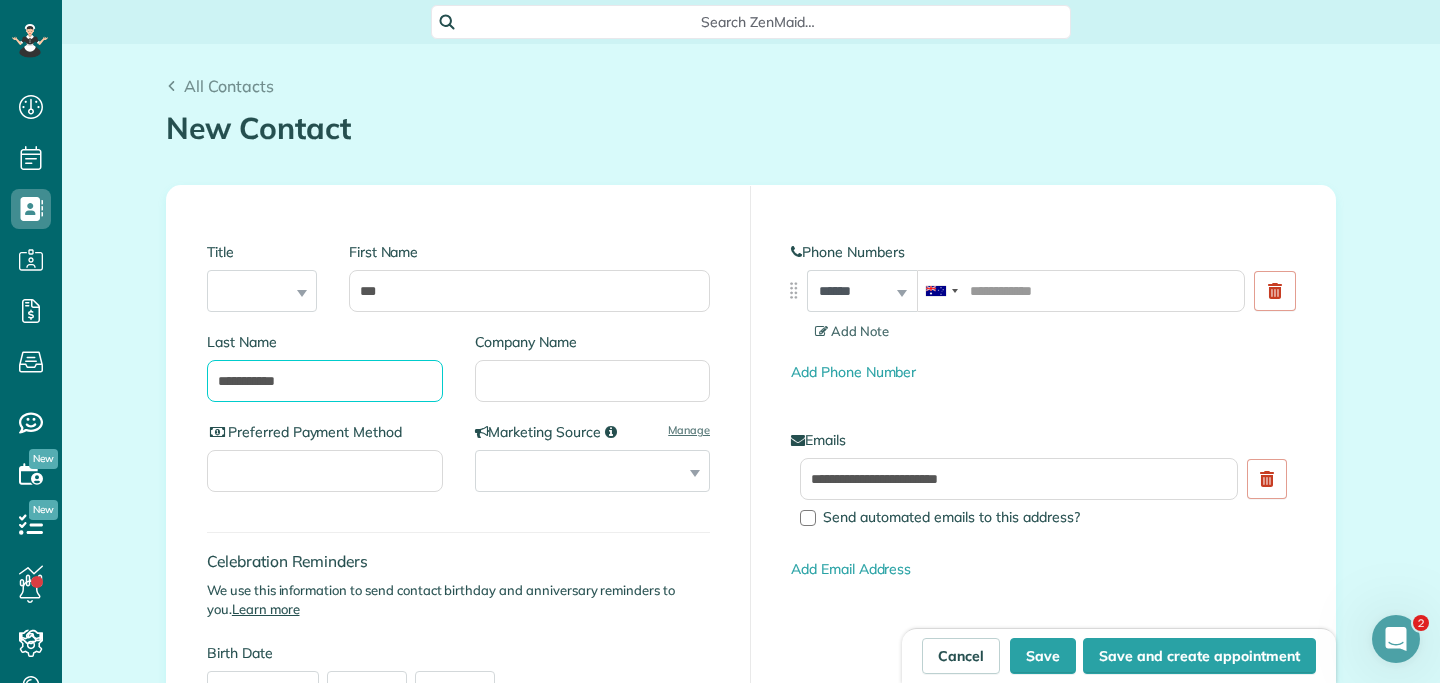 type on "**********" 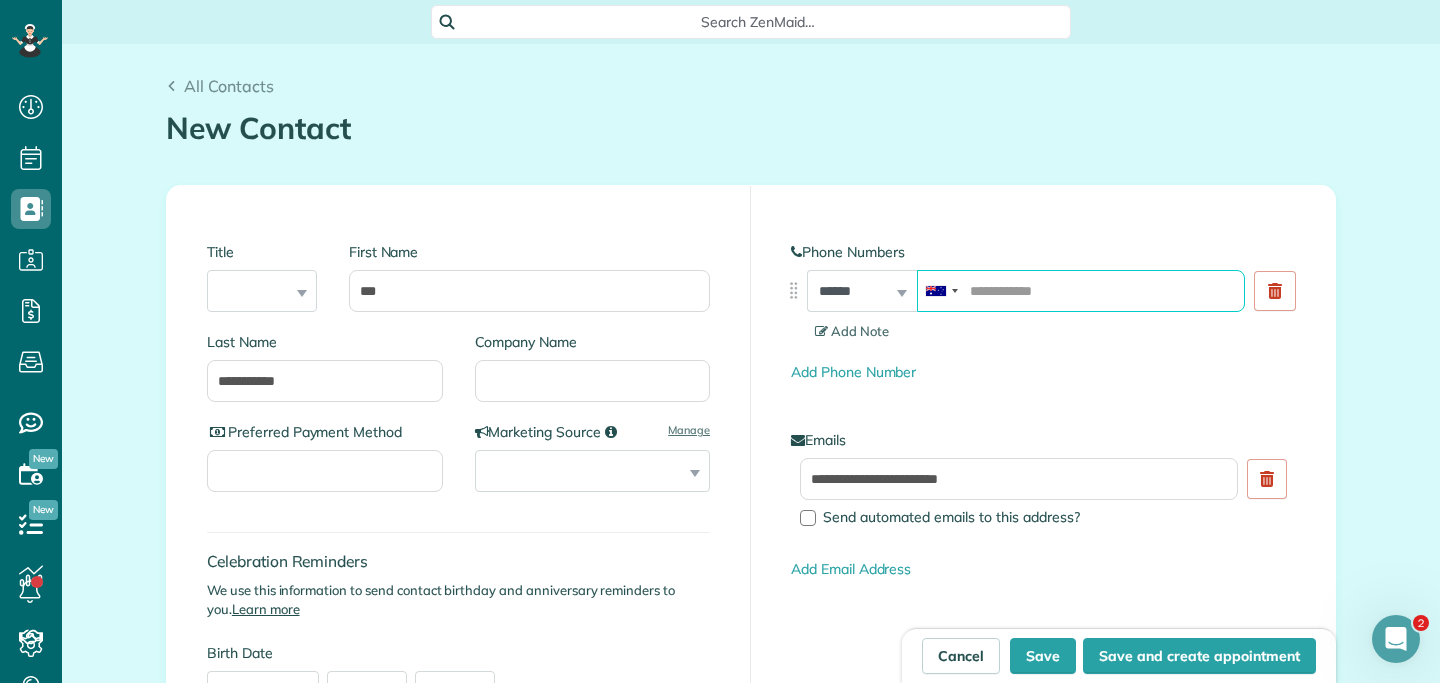 click at bounding box center (1081, 291) 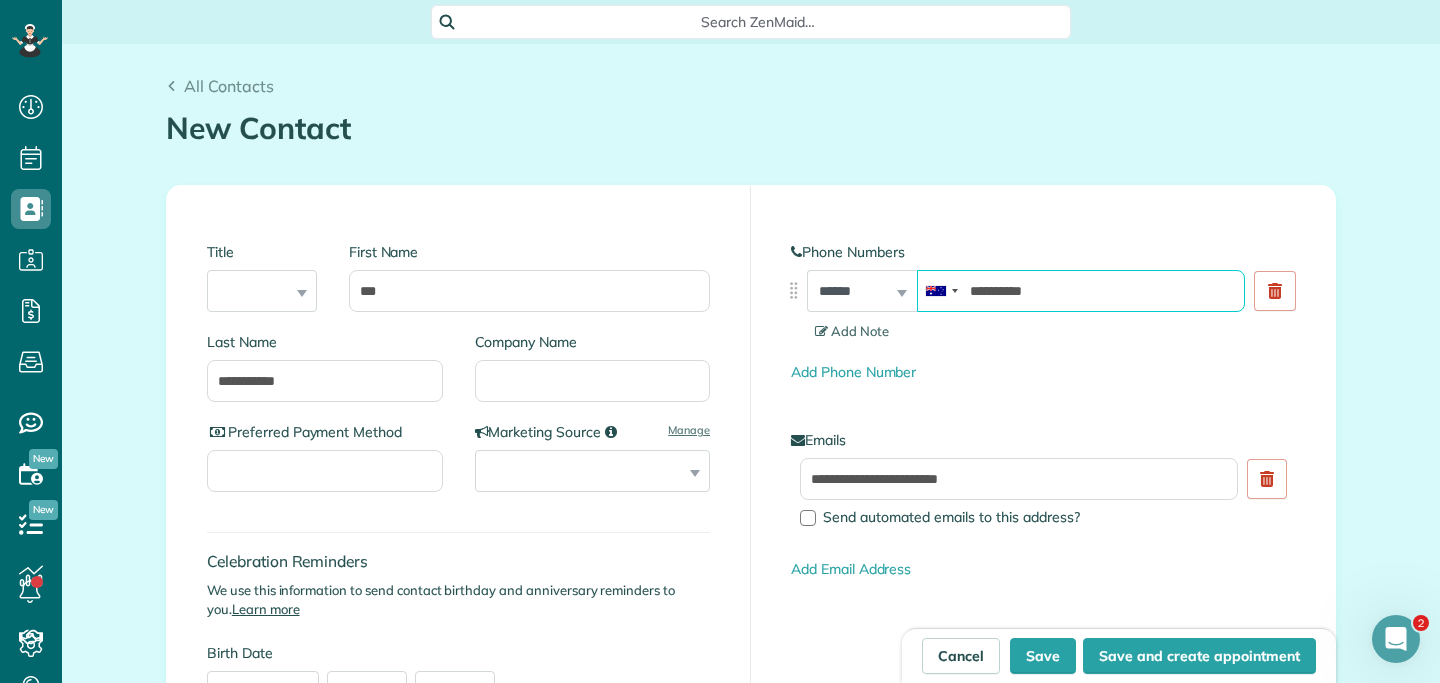 type on "**********" 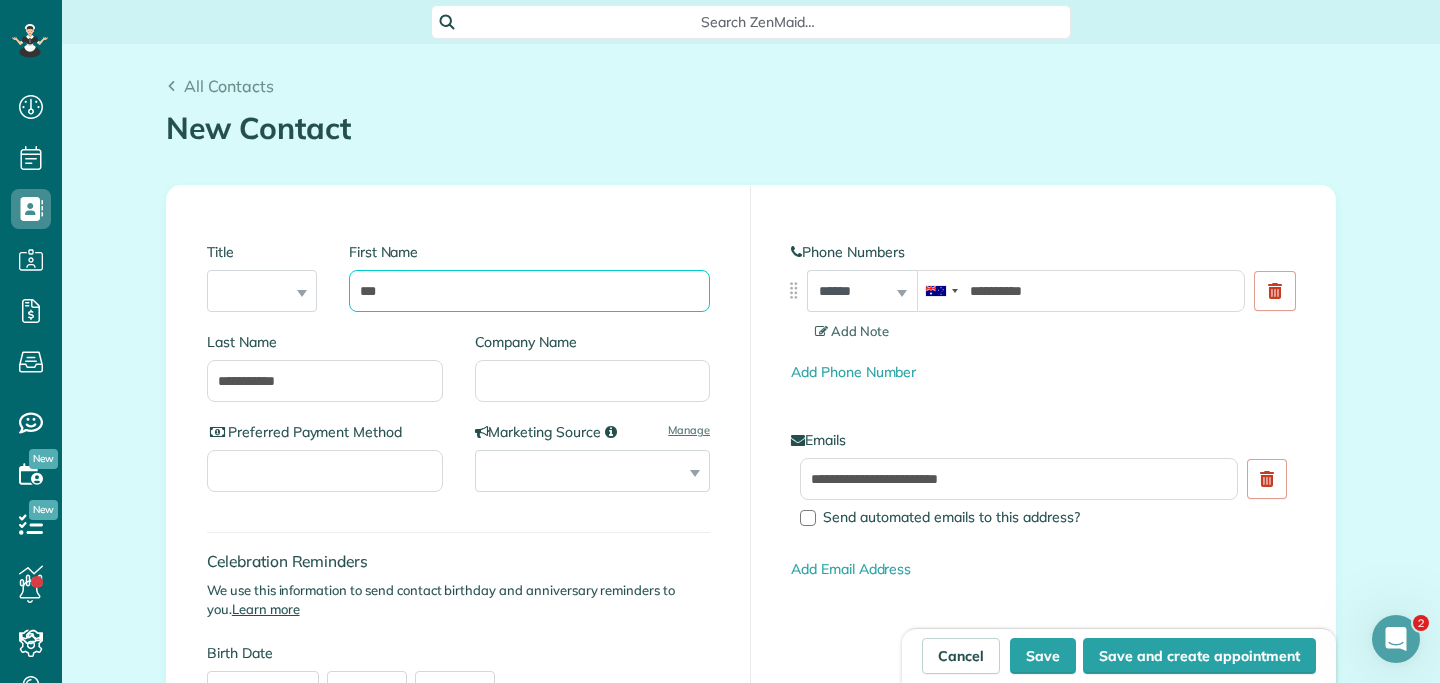 click on "***" at bounding box center (529, 291) 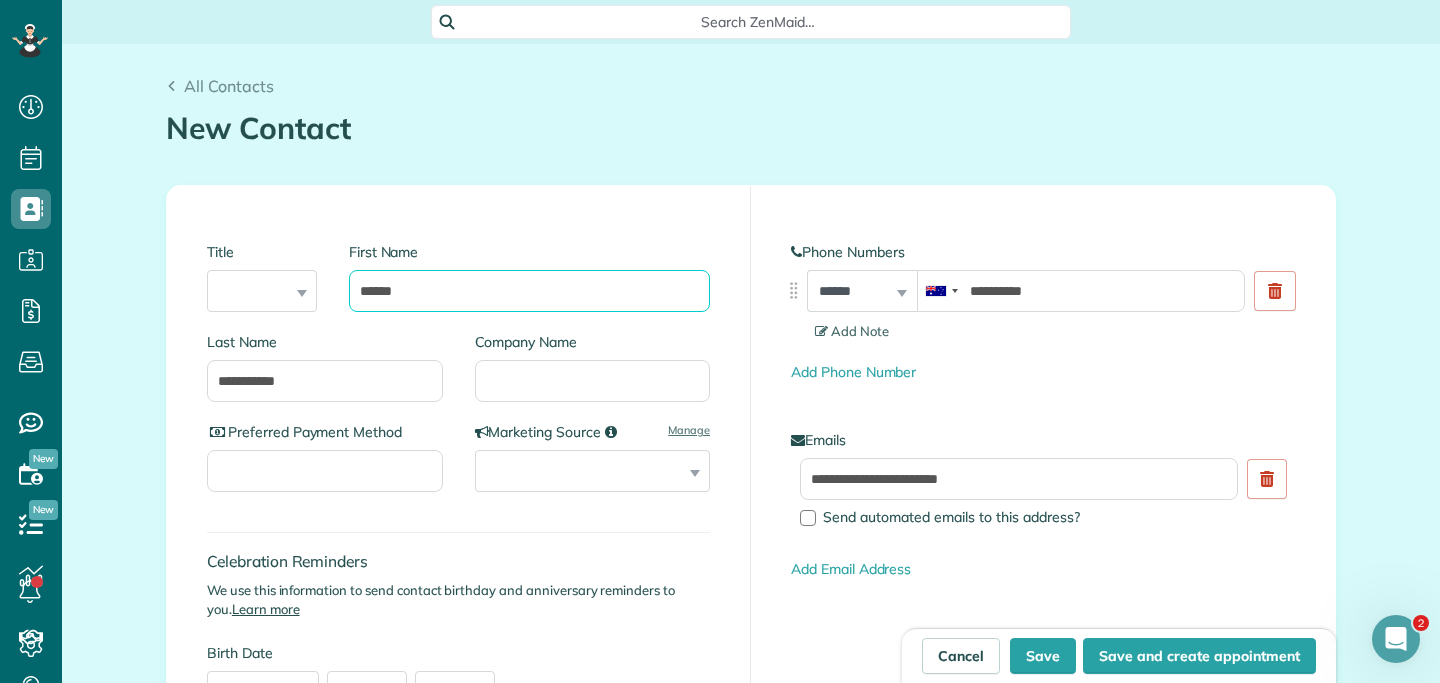 type on "******" 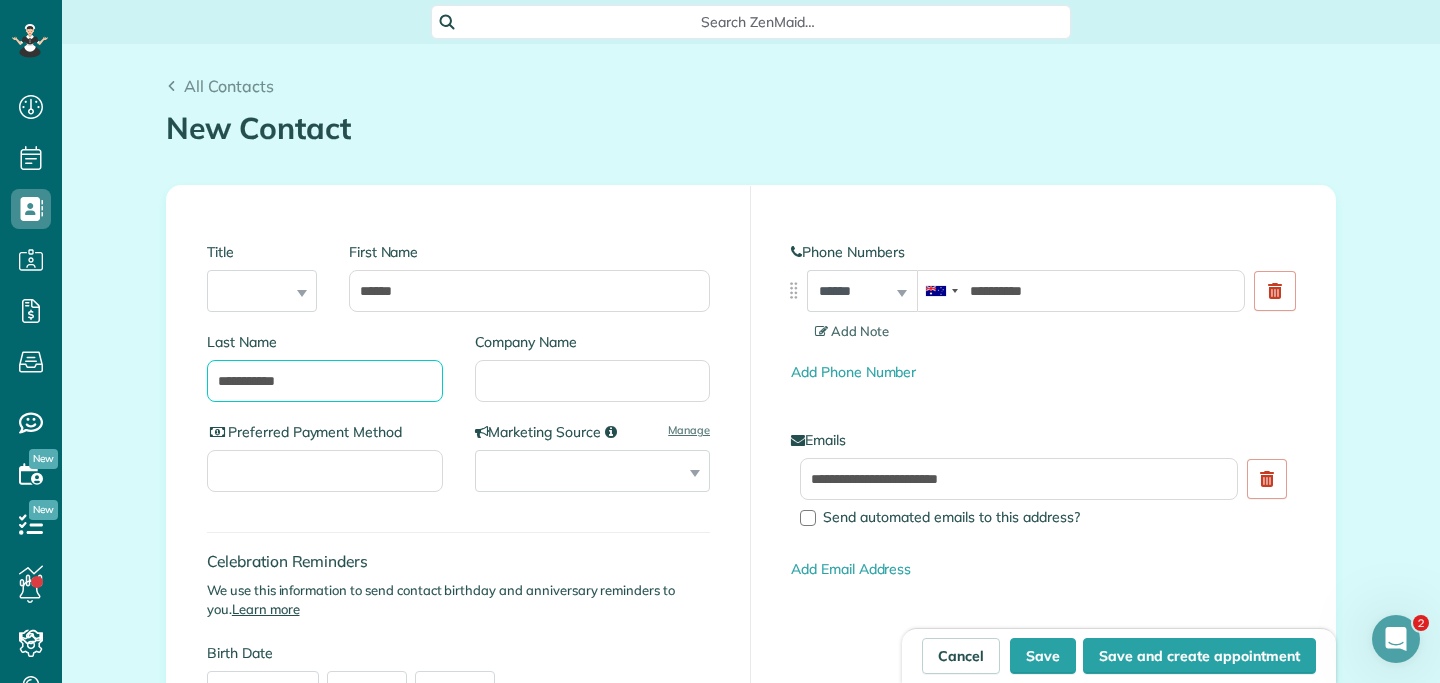 drag, startPoint x: 332, startPoint y: 372, endPoint x: 185, endPoint y: 371, distance: 147.0034 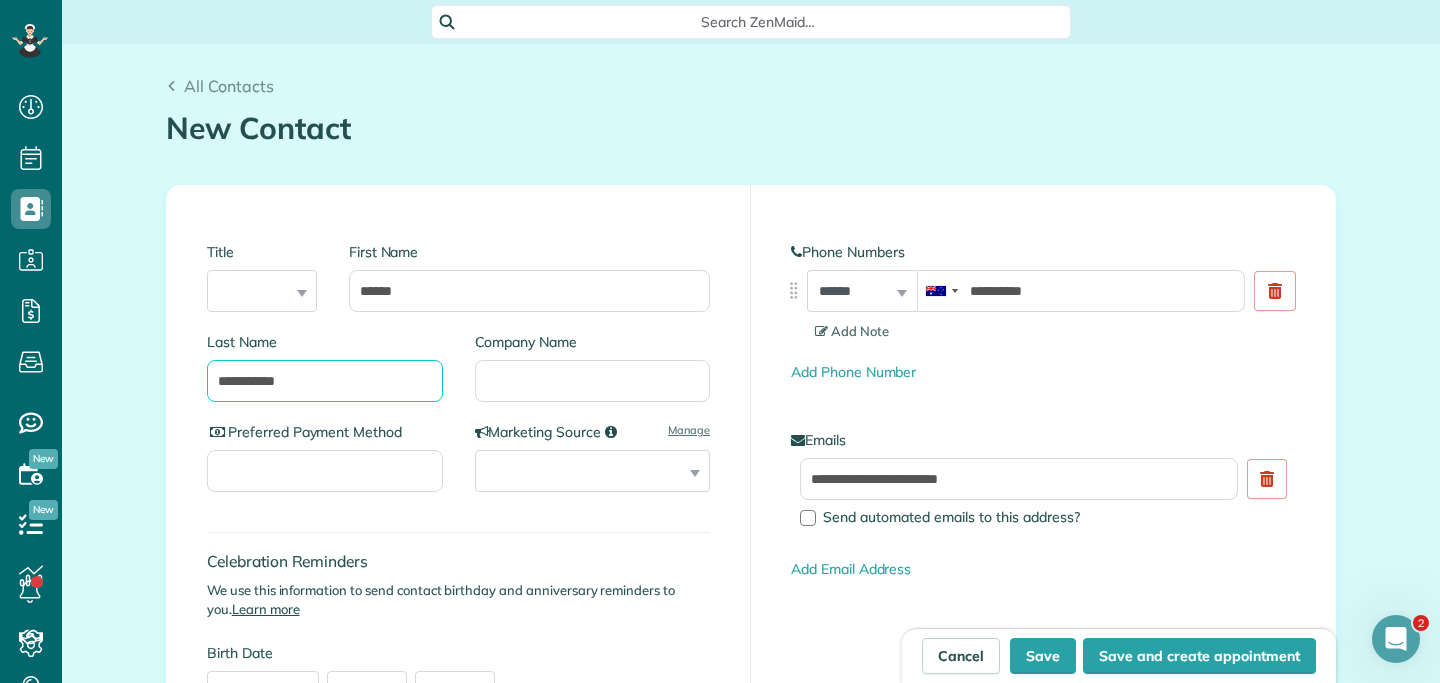 drag, startPoint x: 325, startPoint y: 382, endPoint x: 111, endPoint y: 381, distance: 214.00233 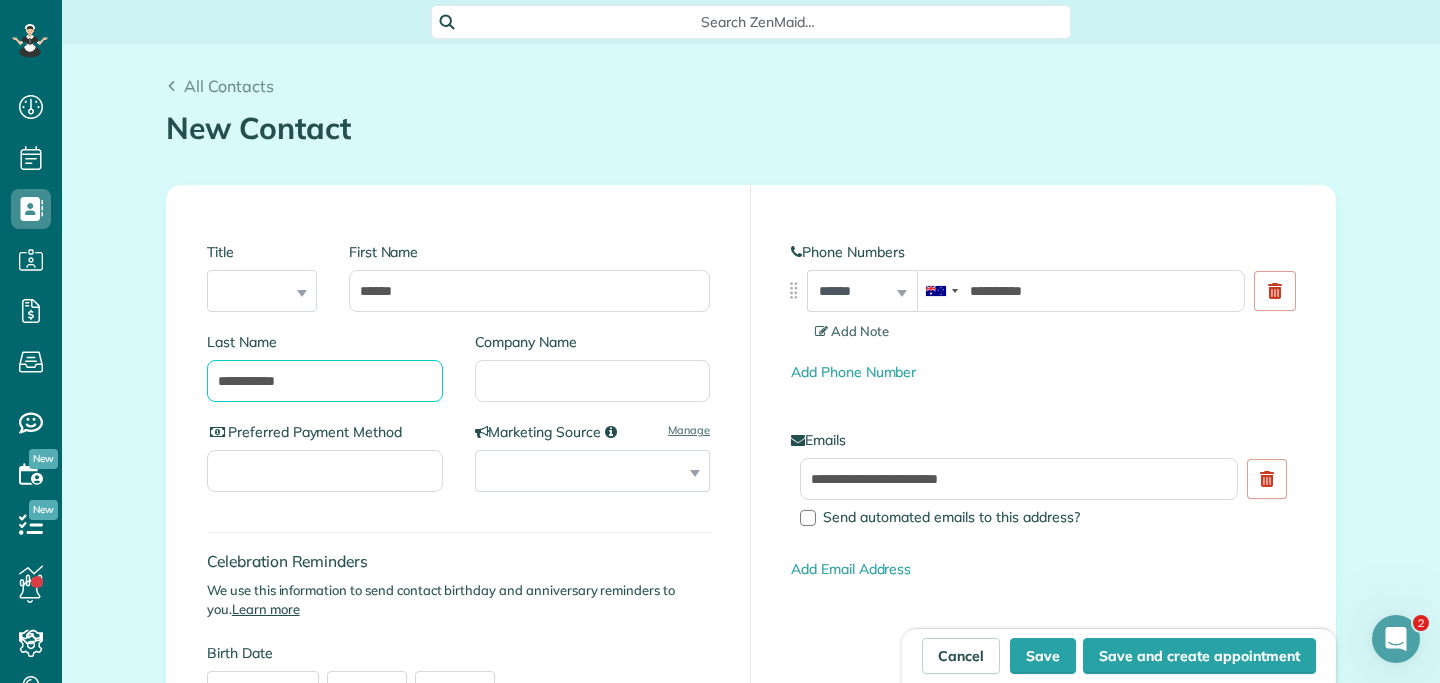 click on "**********" at bounding box center [751, 1226] 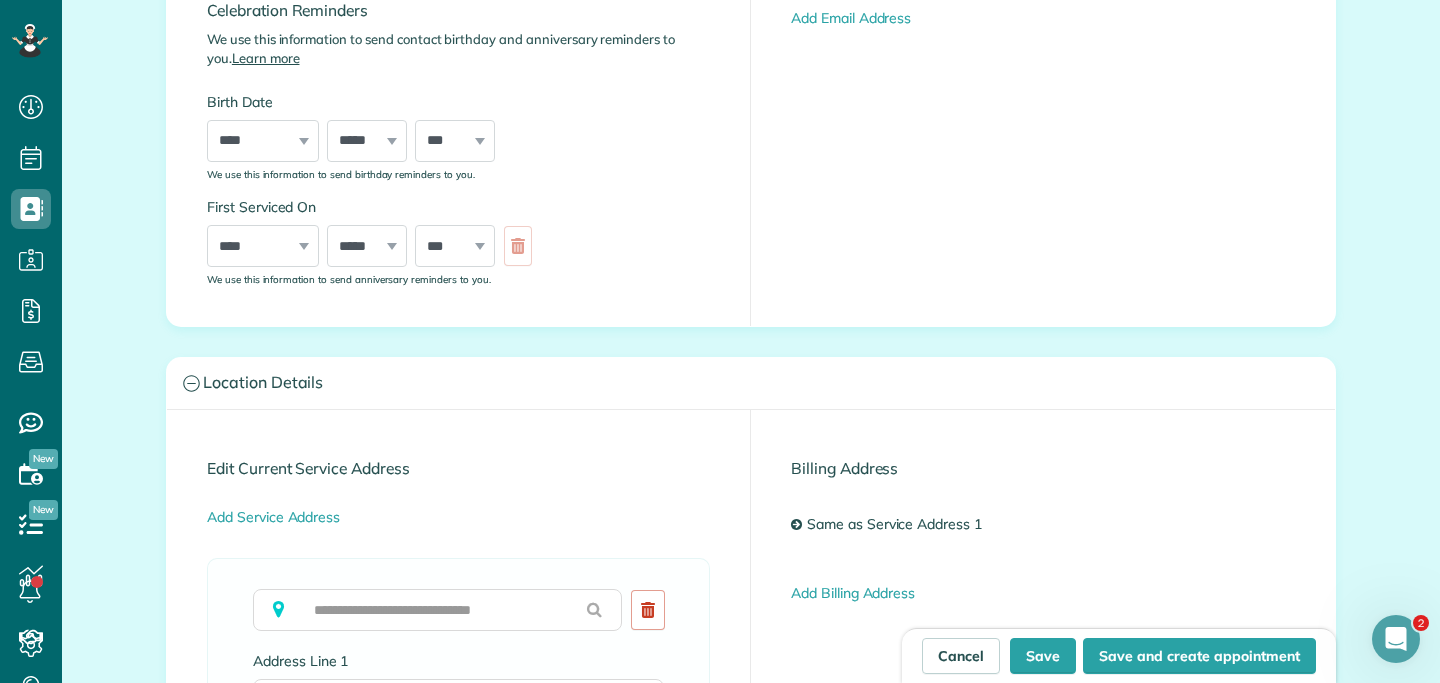 scroll, scrollTop: 673, scrollLeft: 0, axis: vertical 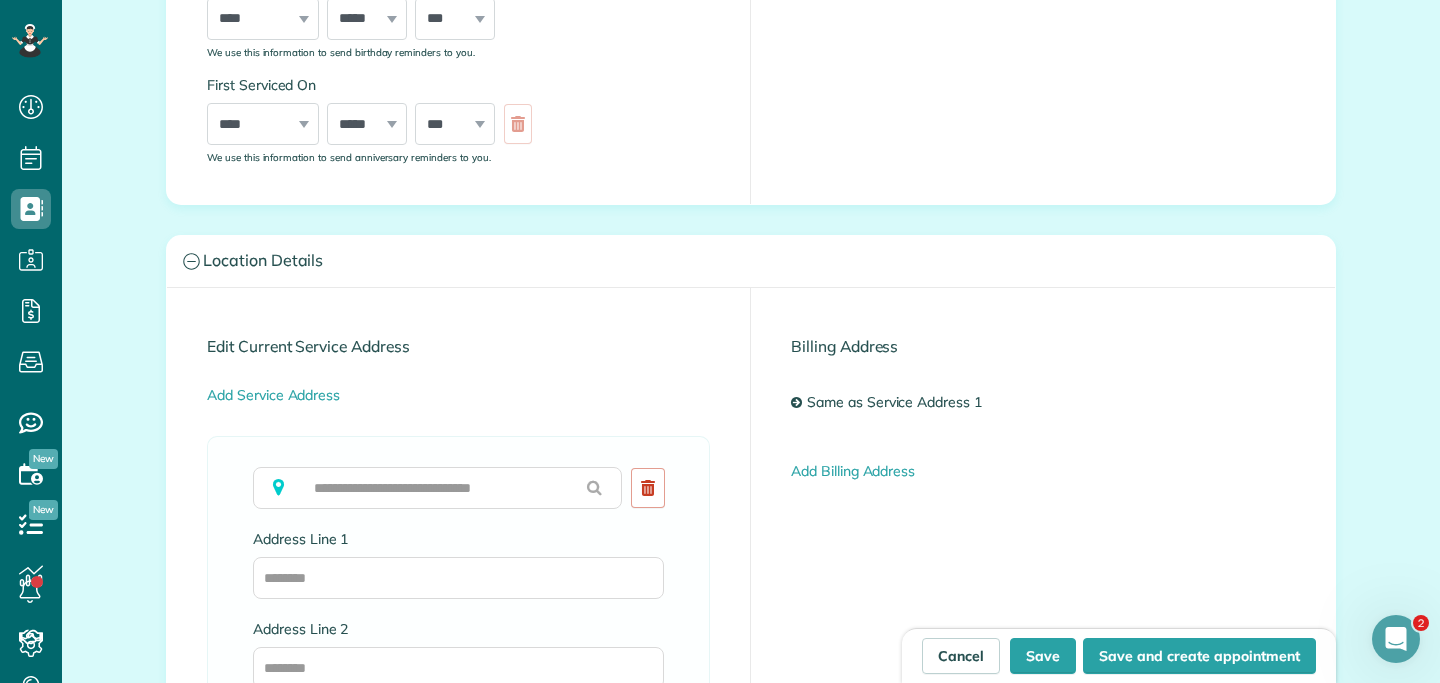 type on "****" 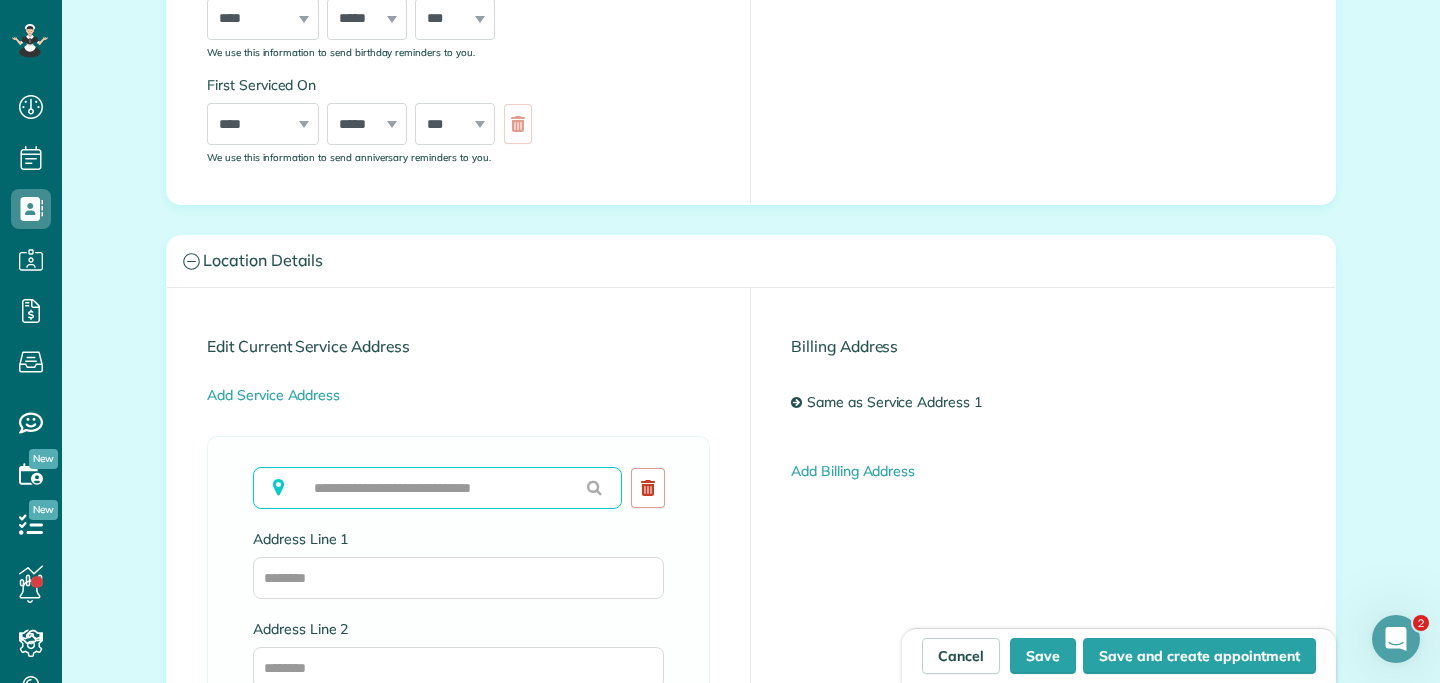 click at bounding box center (437, 488) 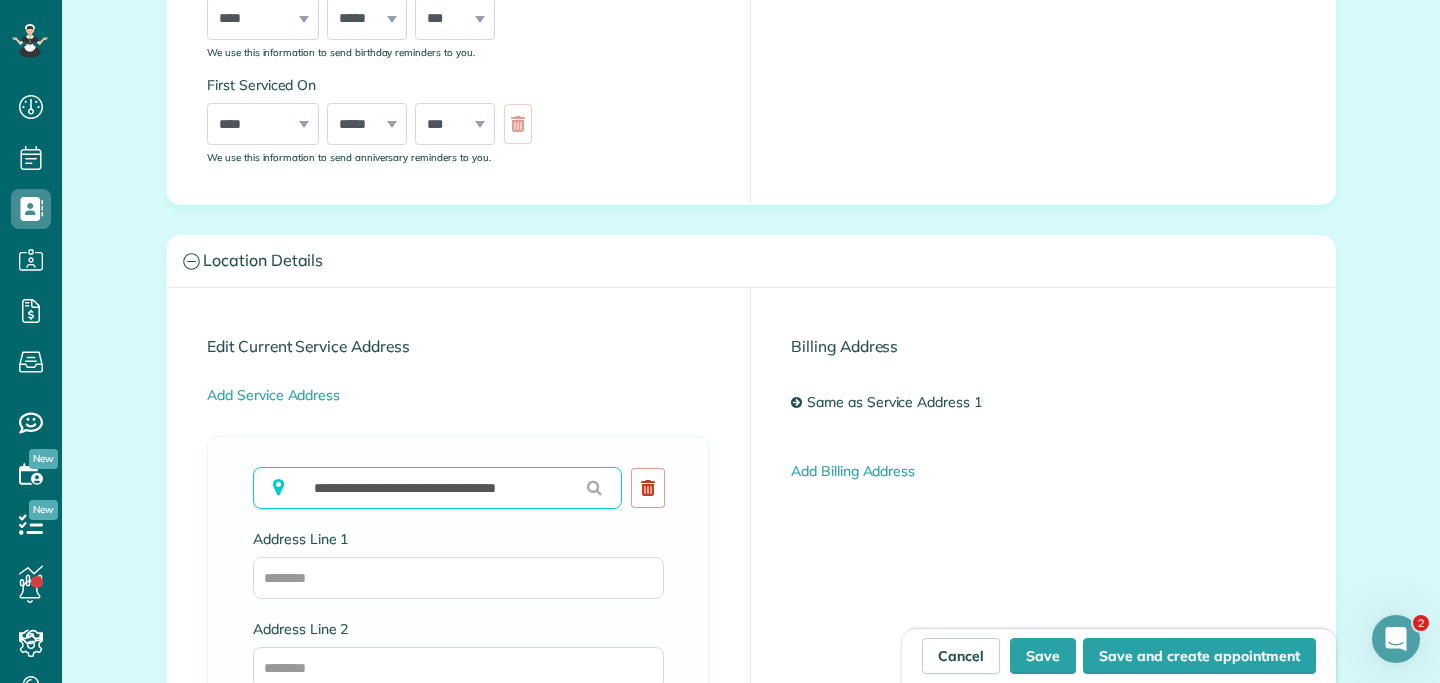 scroll, scrollTop: 0, scrollLeft: 18, axis: horizontal 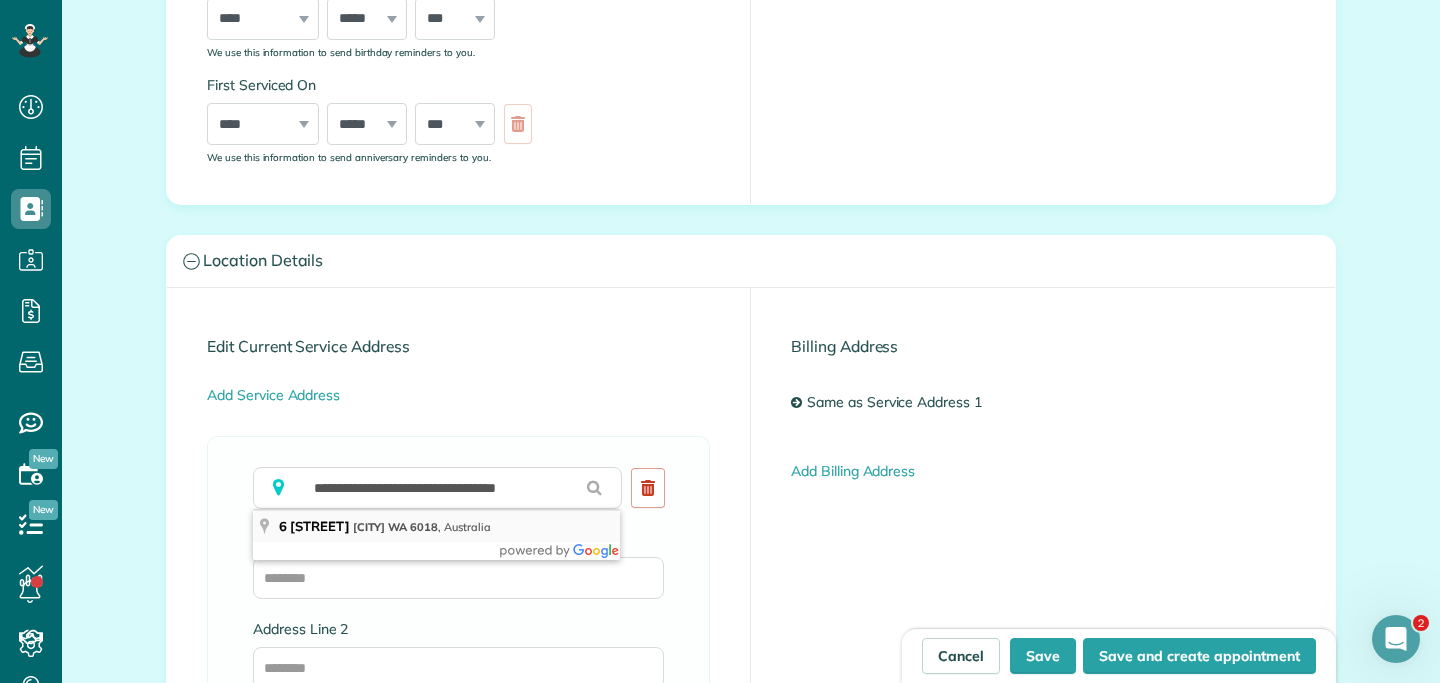 type on "**********" 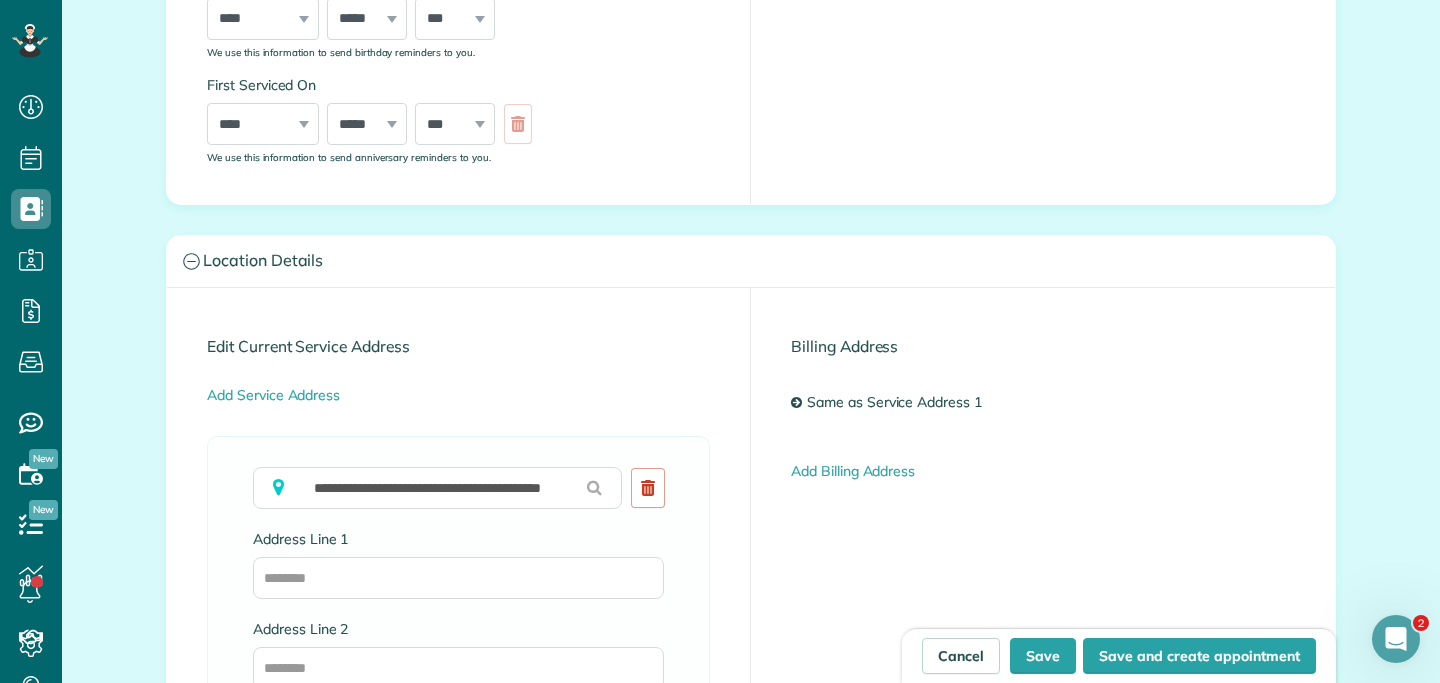 scroll, scrollTop: 0, scrollLeft: 0, axis: both 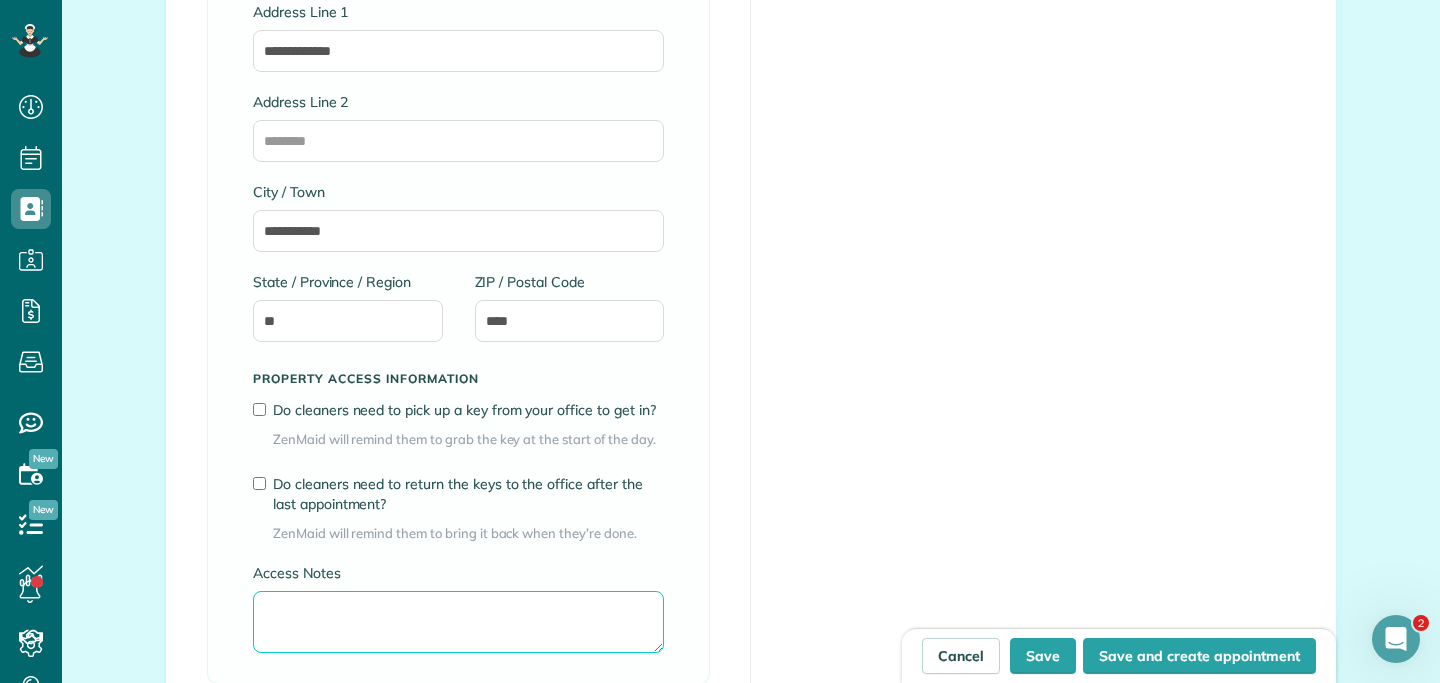 click on "Access Notes" at bounding box center (458, 622) 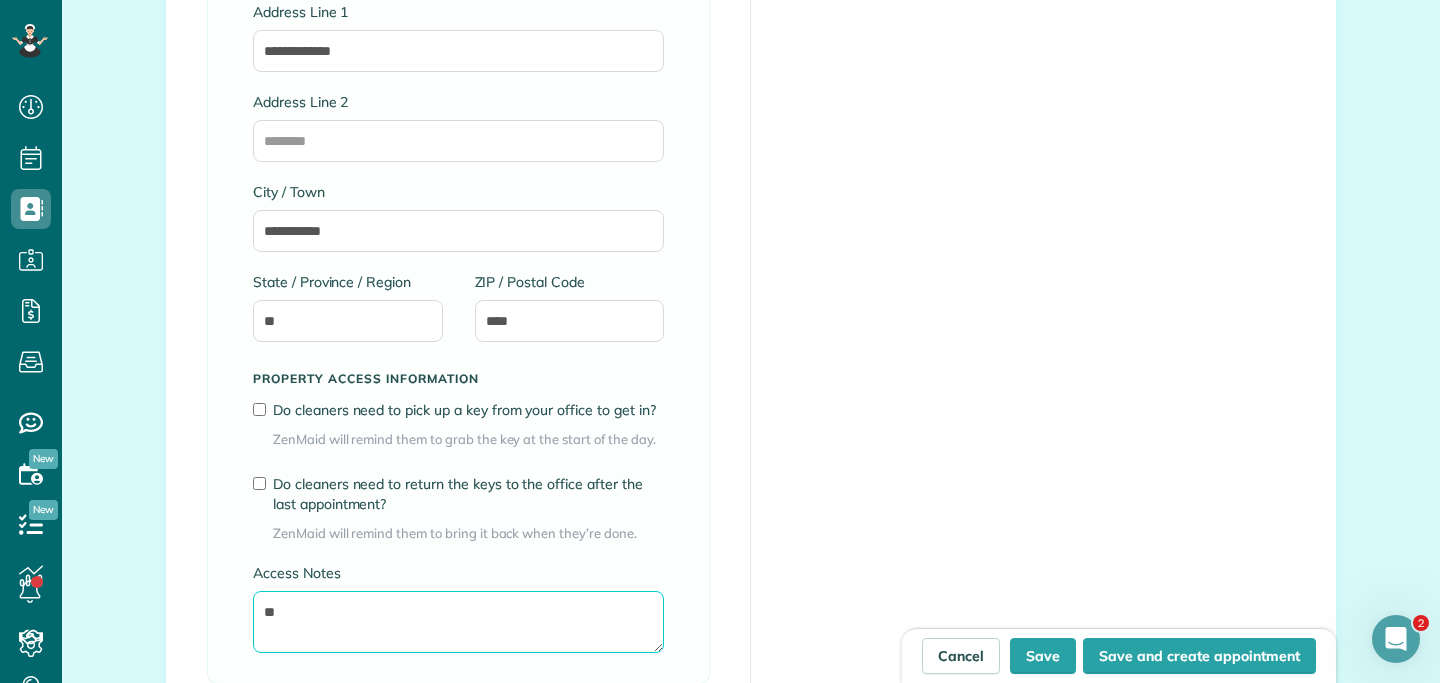 type on "*" 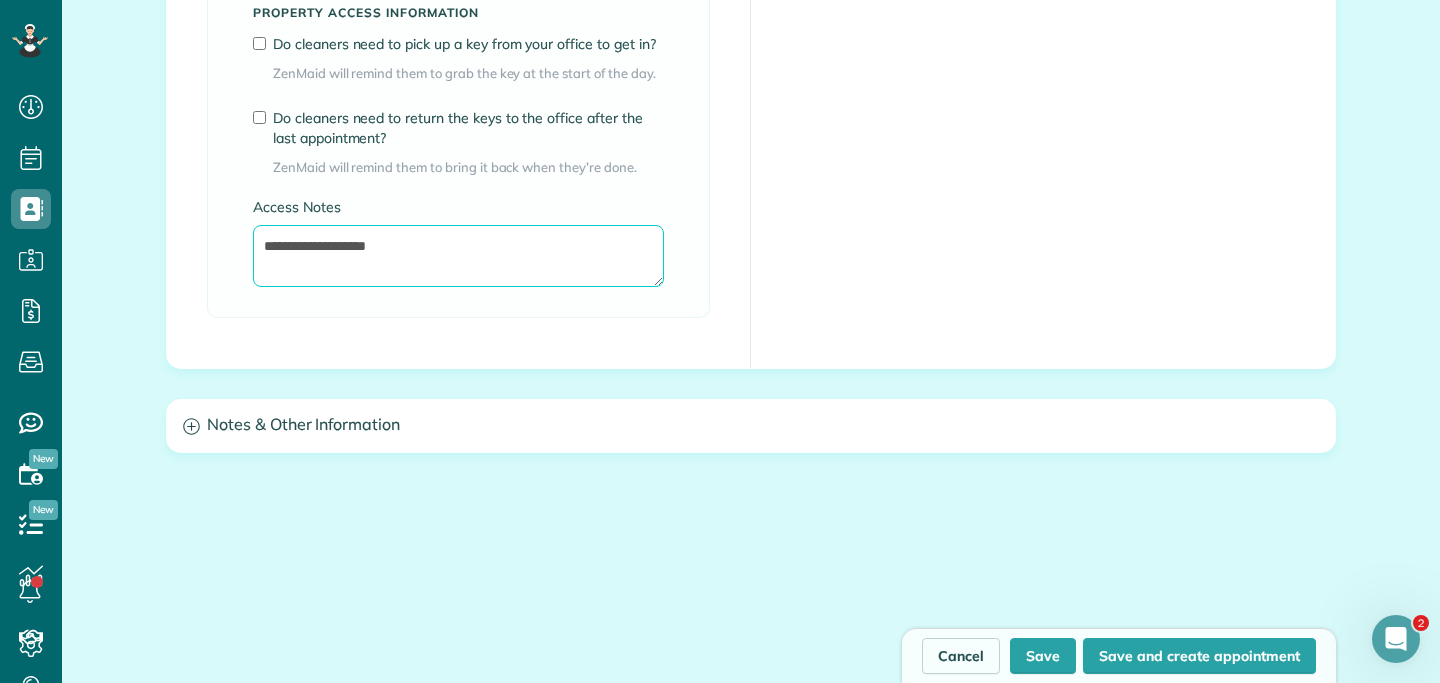 scroll, scrollTop: 1662, scrollLeft: 0, axis: vertical 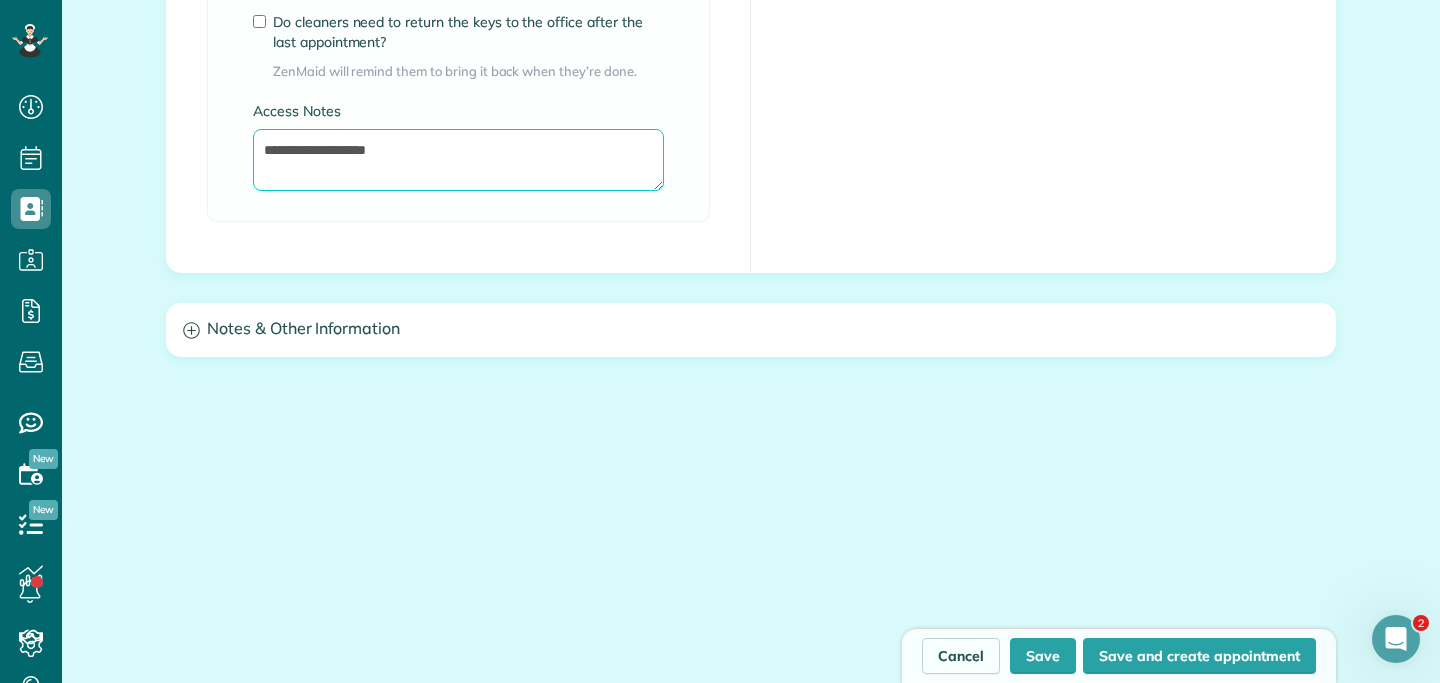 type on "**********" 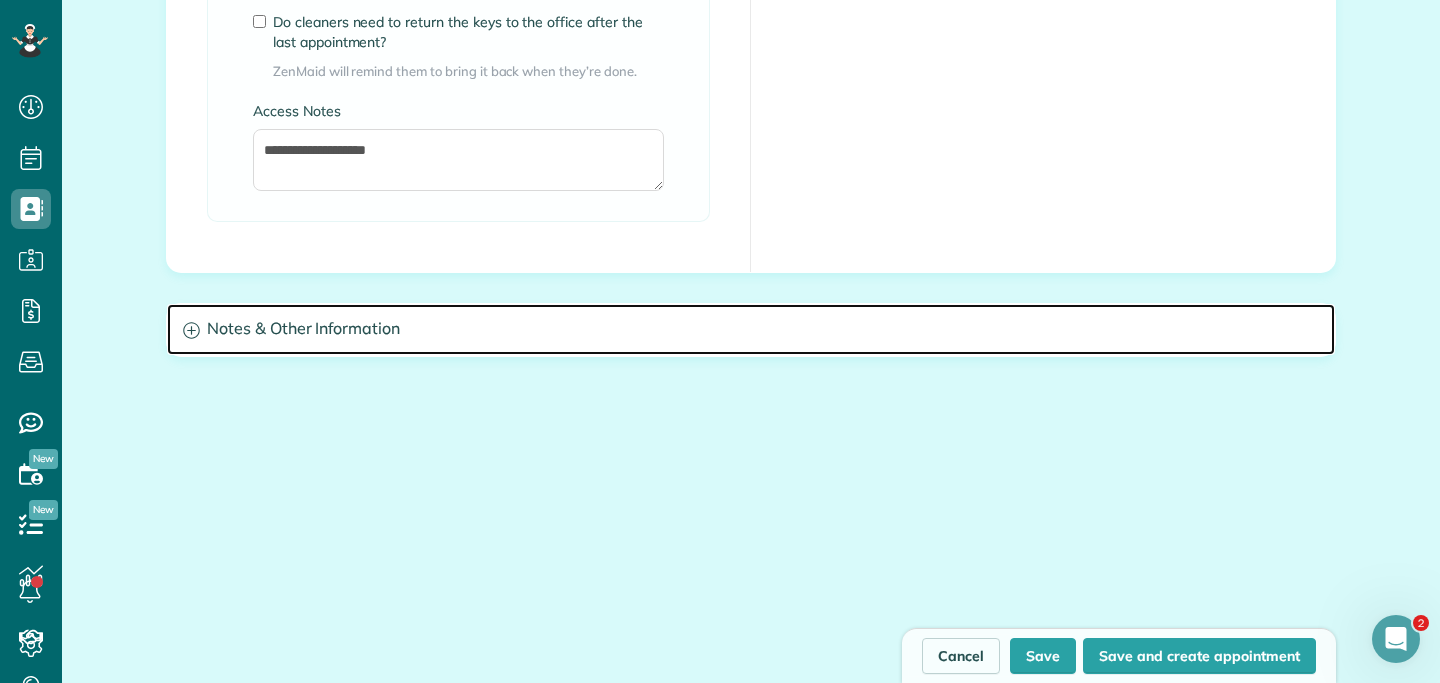 click on "Notes & Other Information" at bounding box center (751, 329) 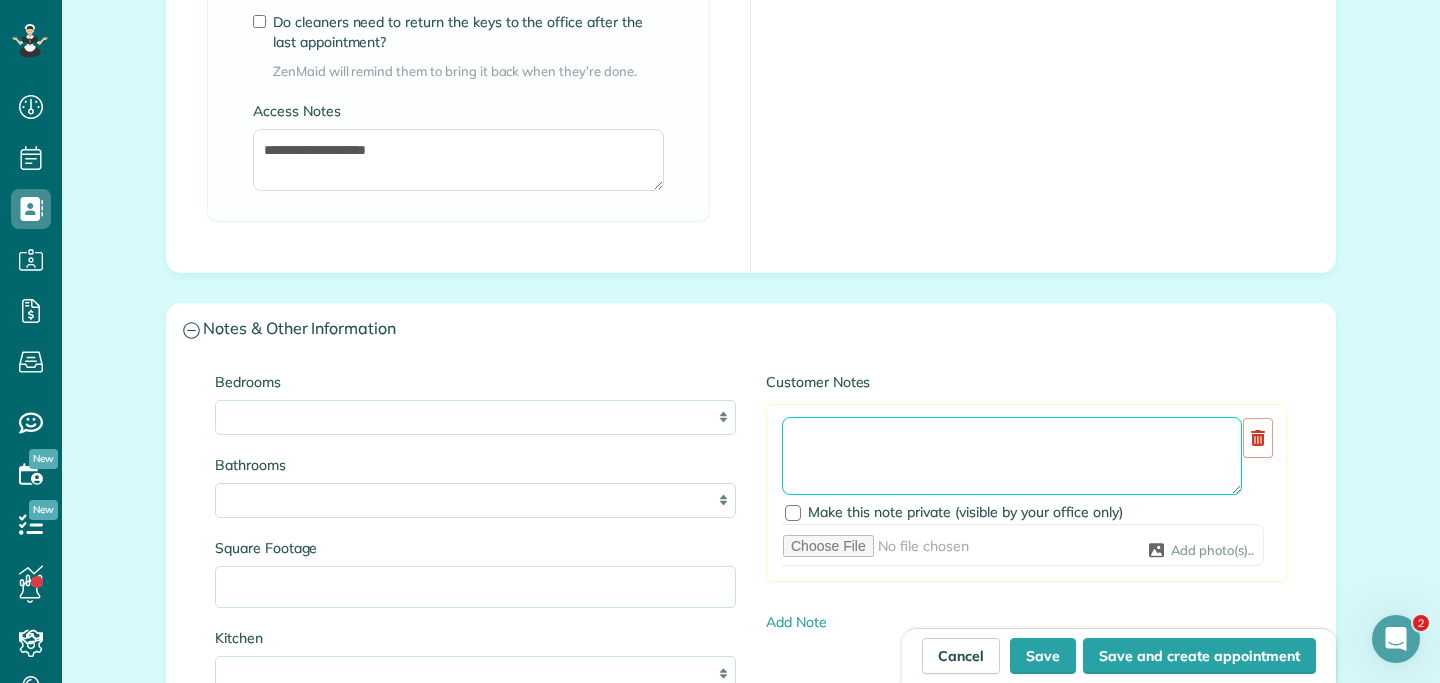 click at bounding box center (1012, 456) 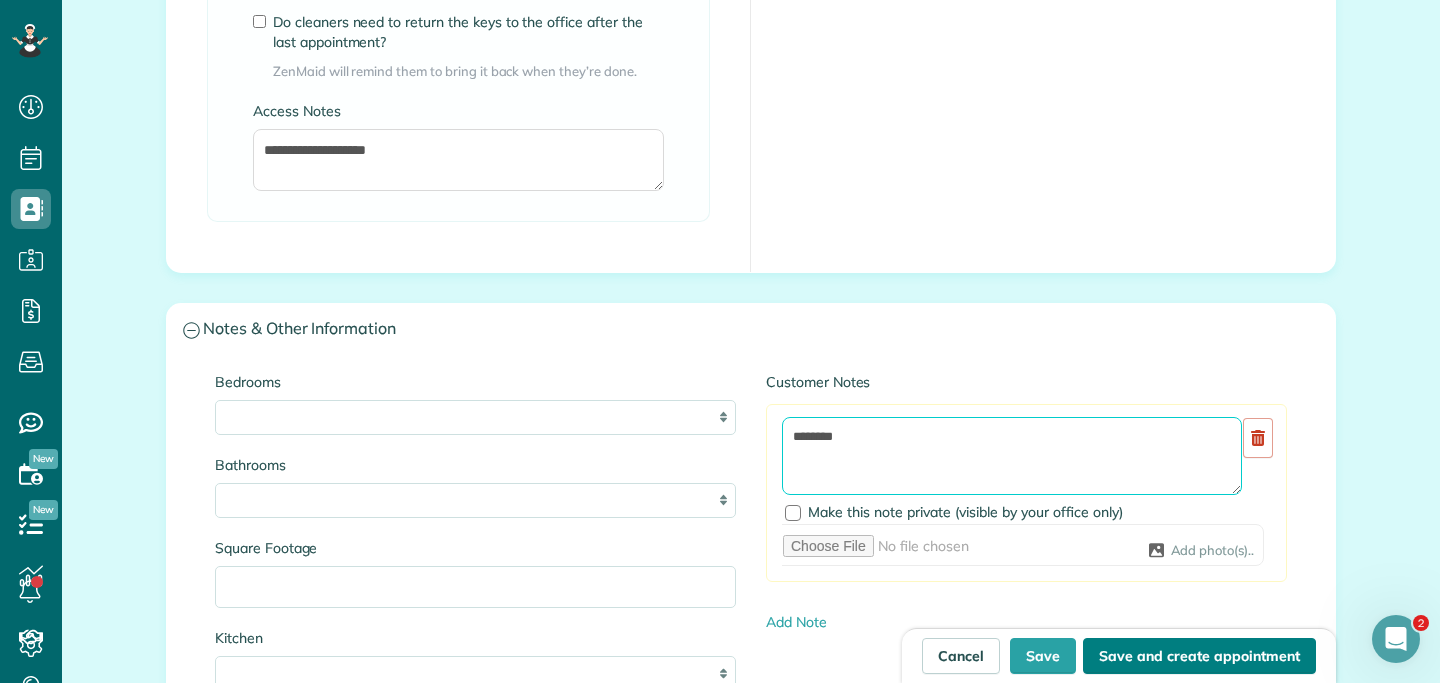 type on "********" 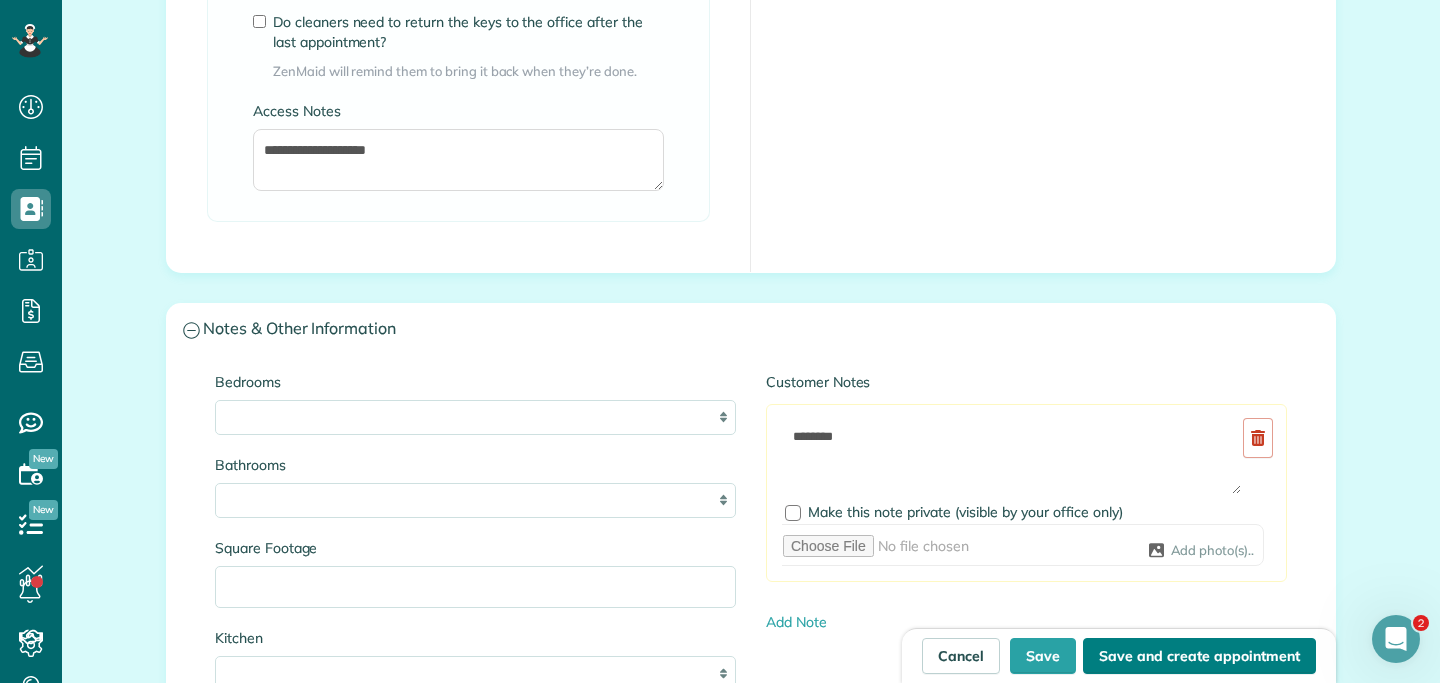 click on "Save and create appointment" at bounding box center [1199, 656] 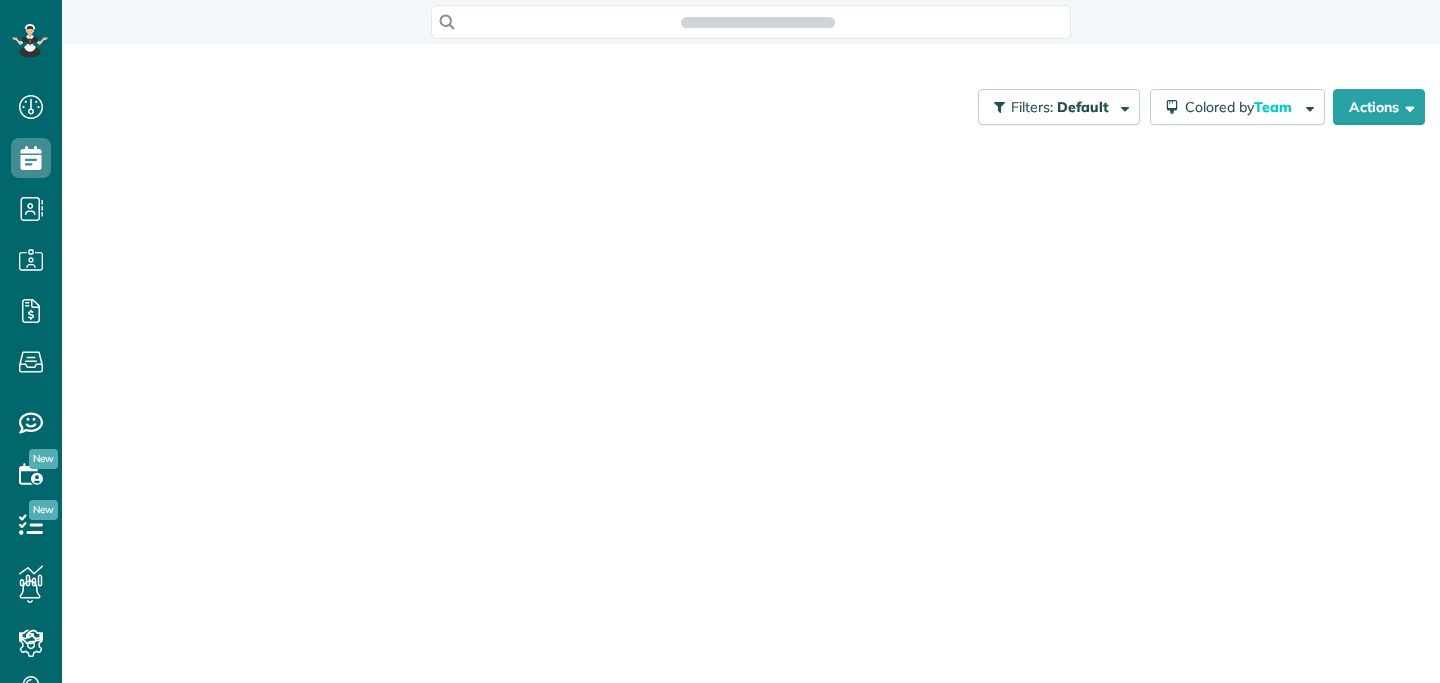 scroll, scrollTop: 0, scrollLeft: 0, axis: both 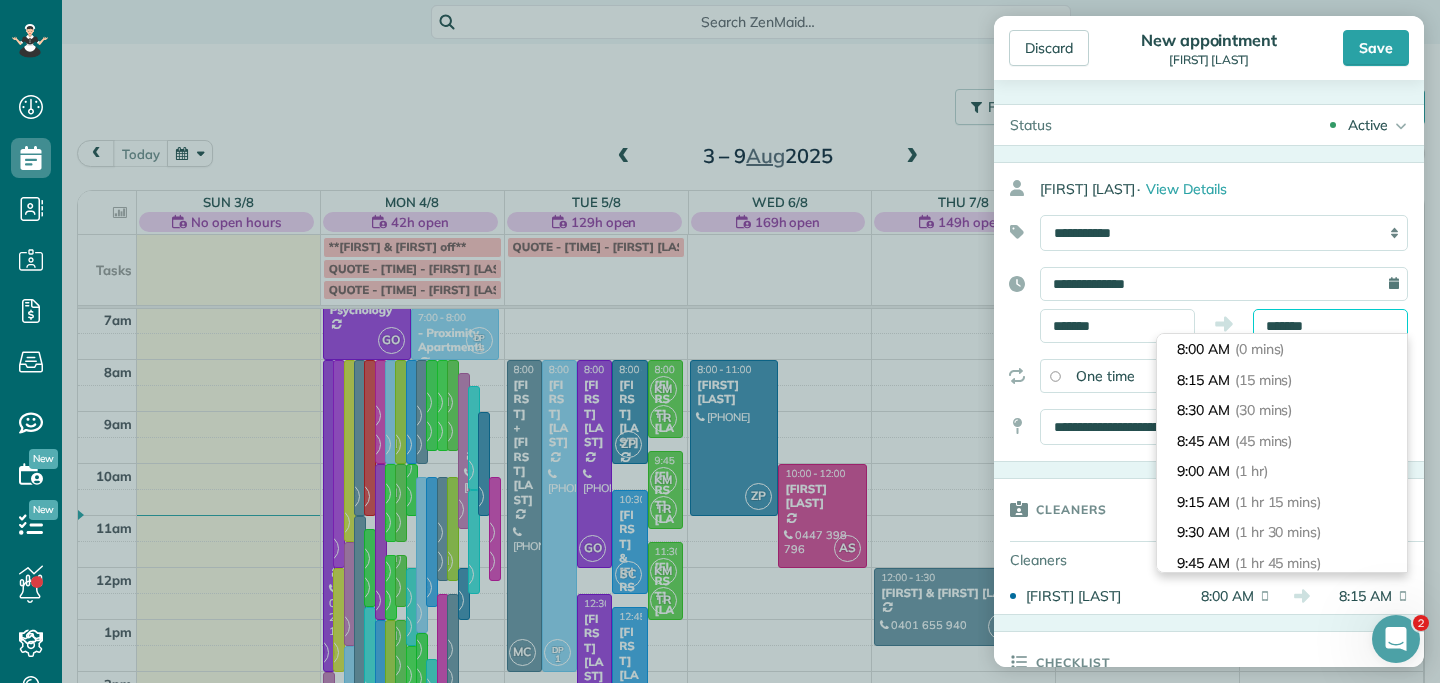 click on "*******" at bounding box center (1330, 326) 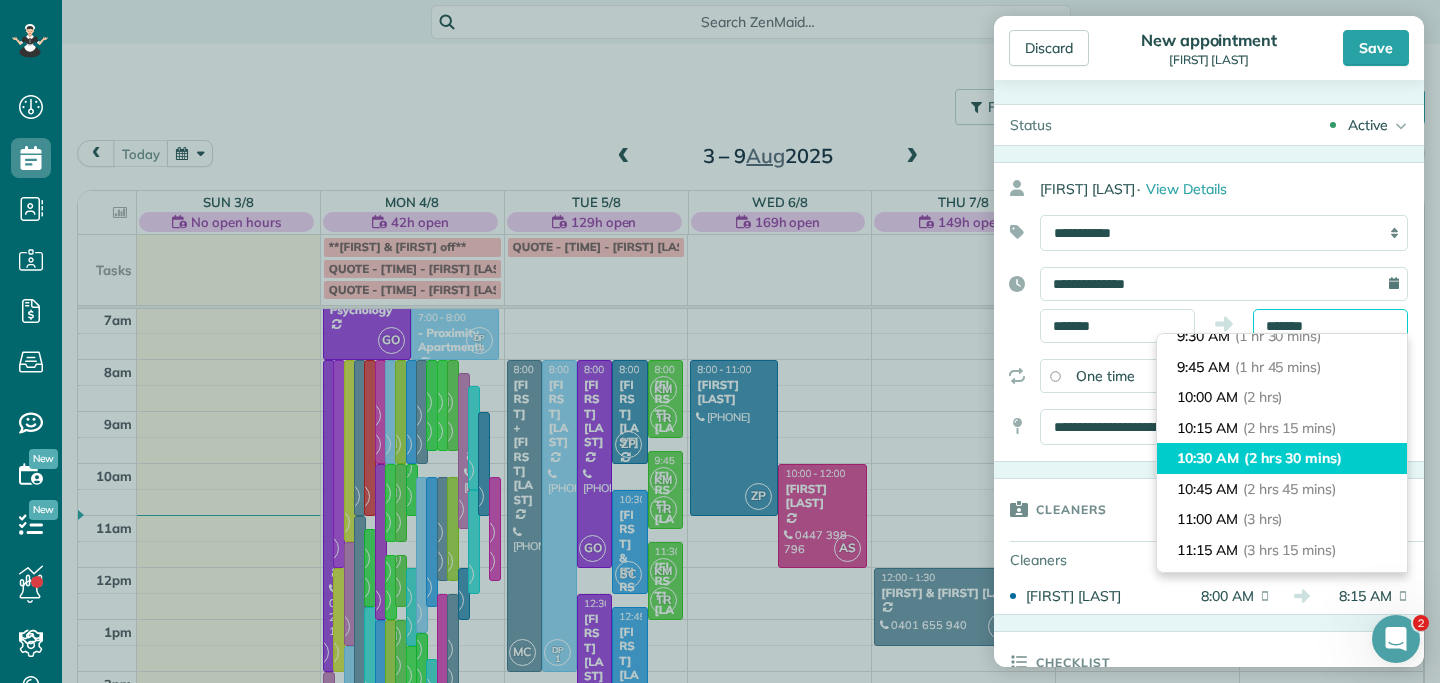 scroll, scrollTop: 205, scrollLeft: 0, axis: vertical 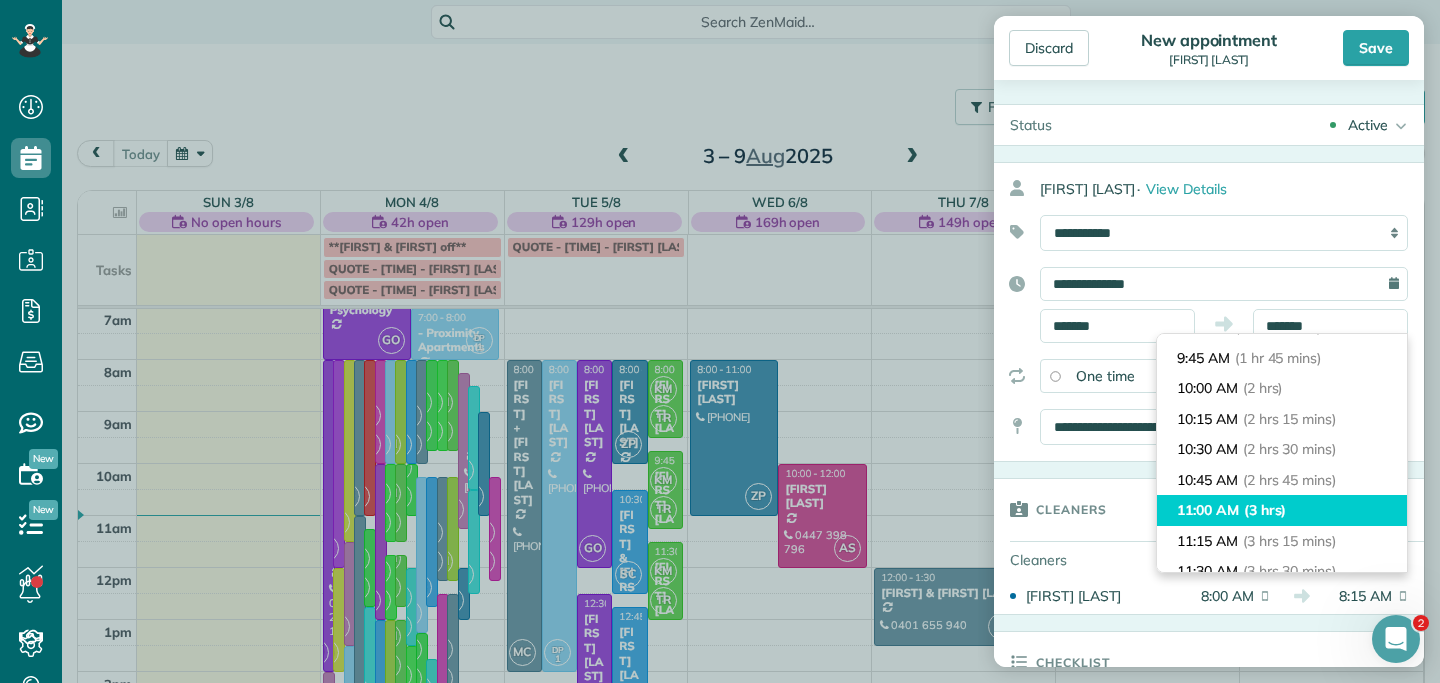 type on "********" 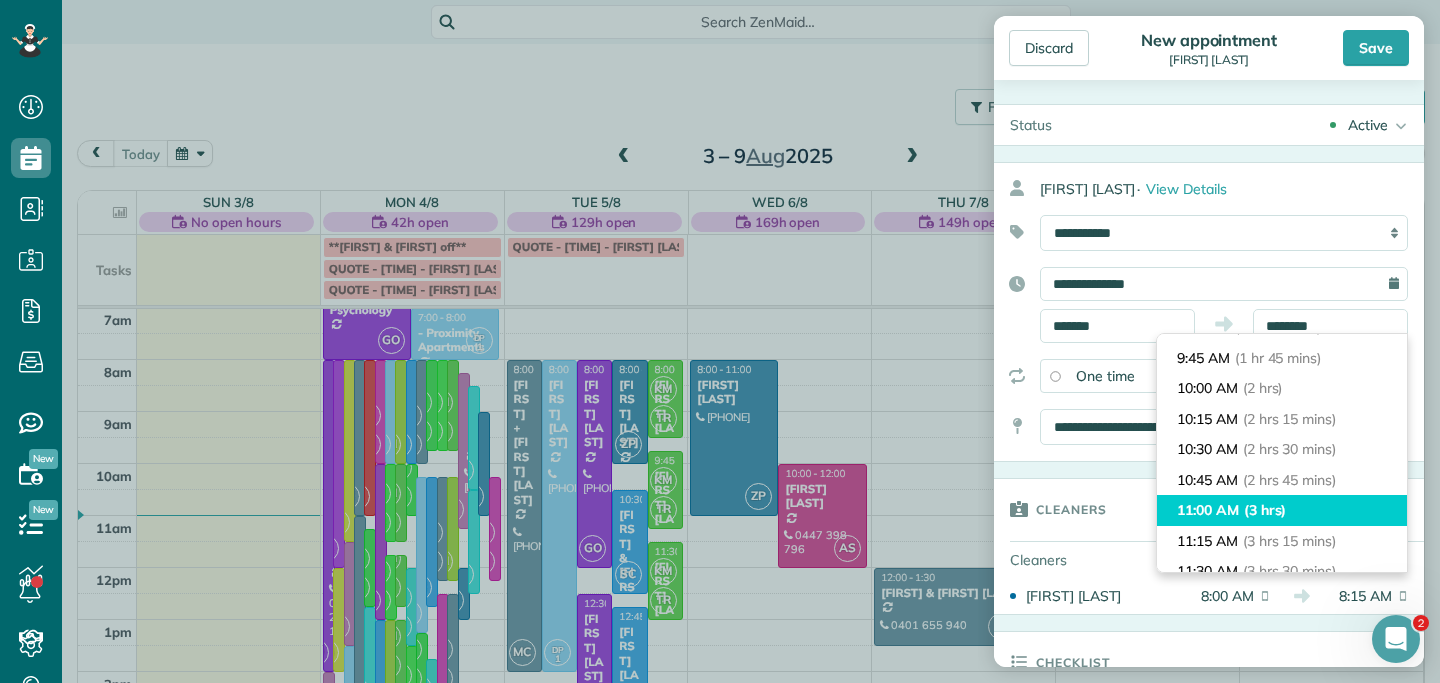 click on "11:00 AM (3 hrs)" at bounding box center [1282, 510] 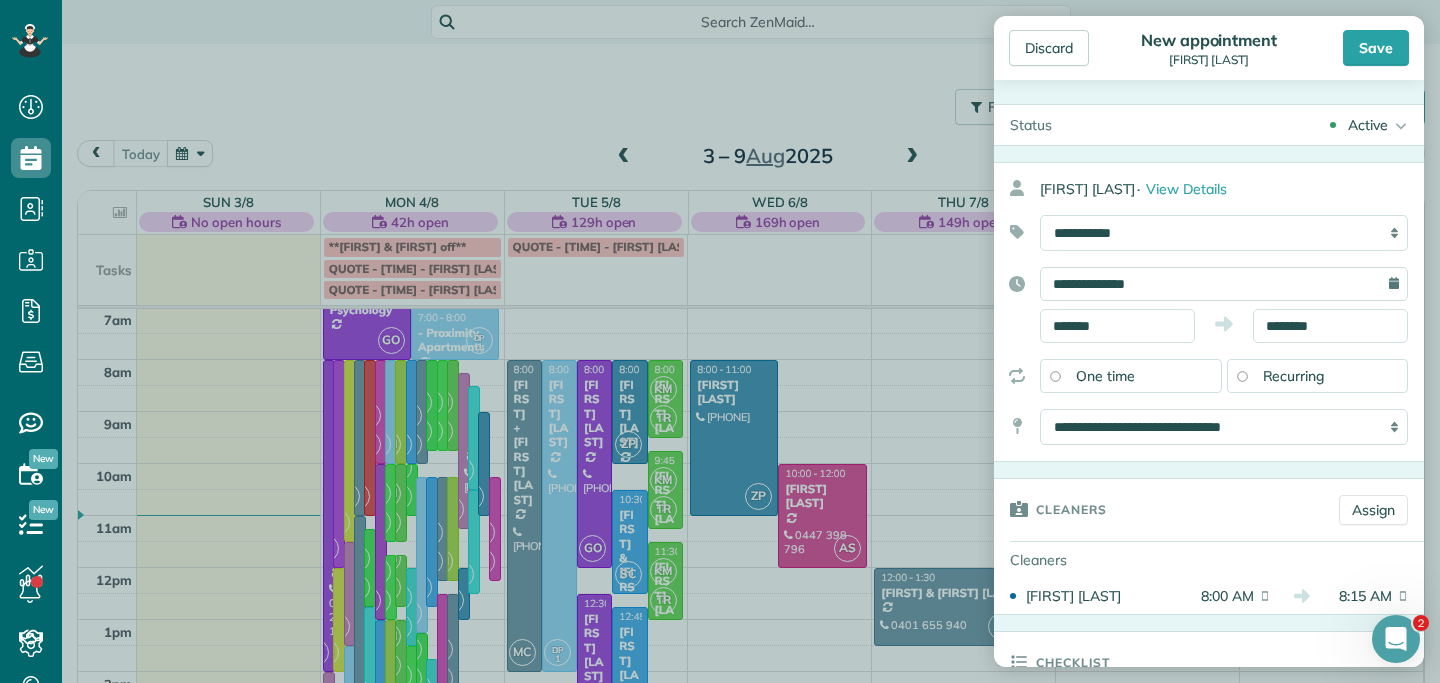 click on "Recurring" at bounding box center (1294, 376) 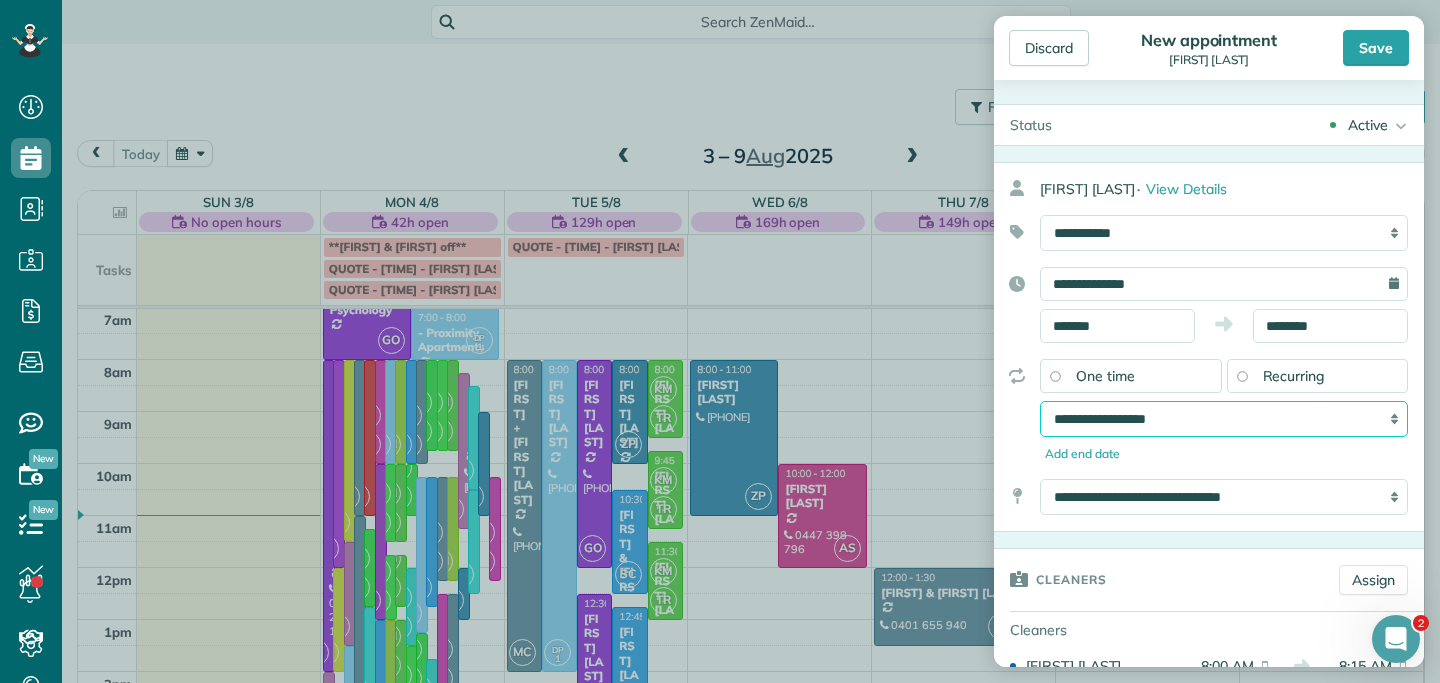 click on "**********" at bounding box center [1224, 419] 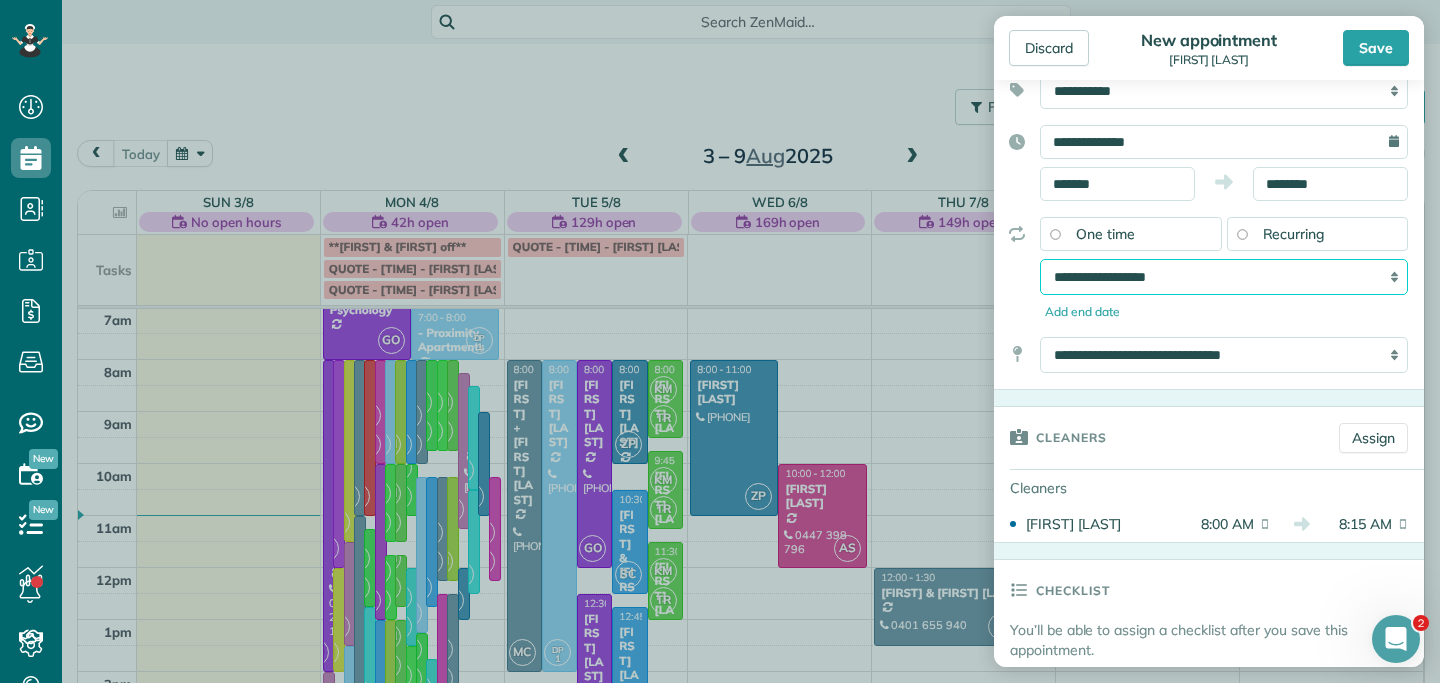 scroll, scrollTop: 187, scrollLeft: 0, axis: vertical 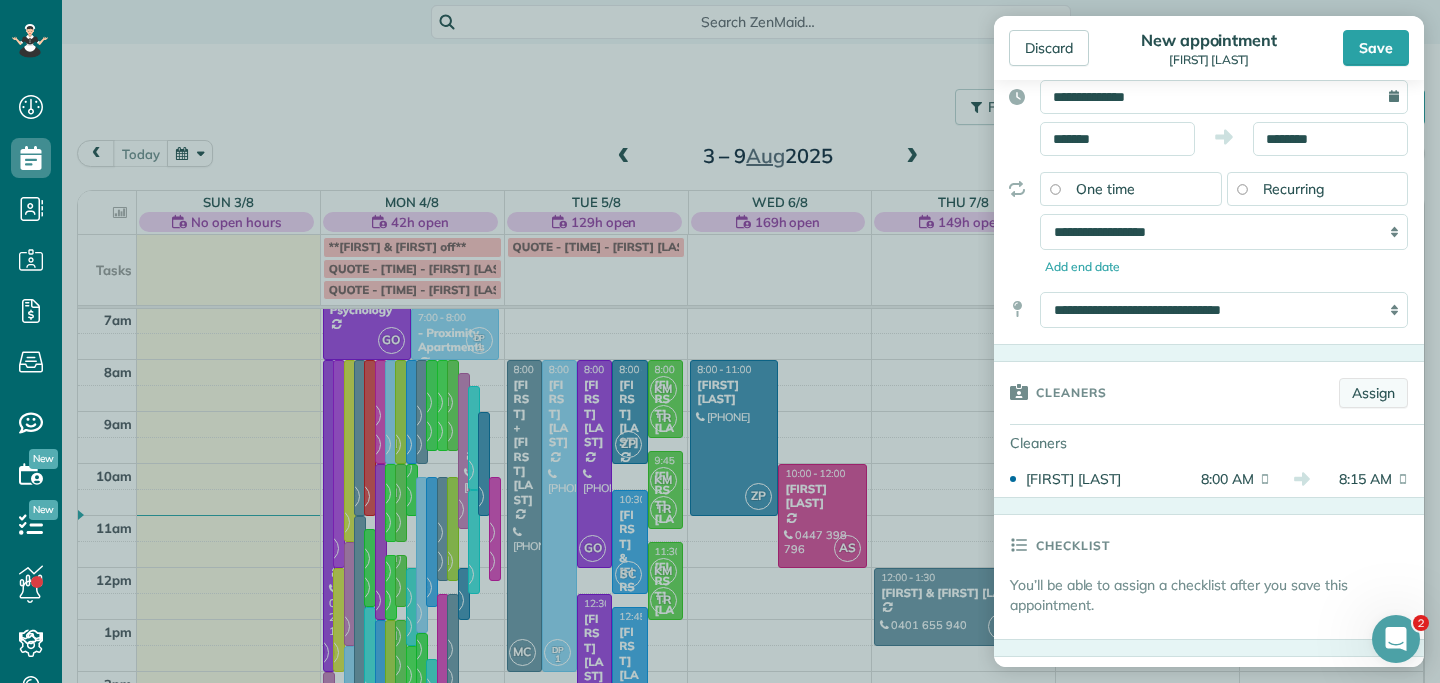 click on "Assign" at bounding box center (1373, 393) 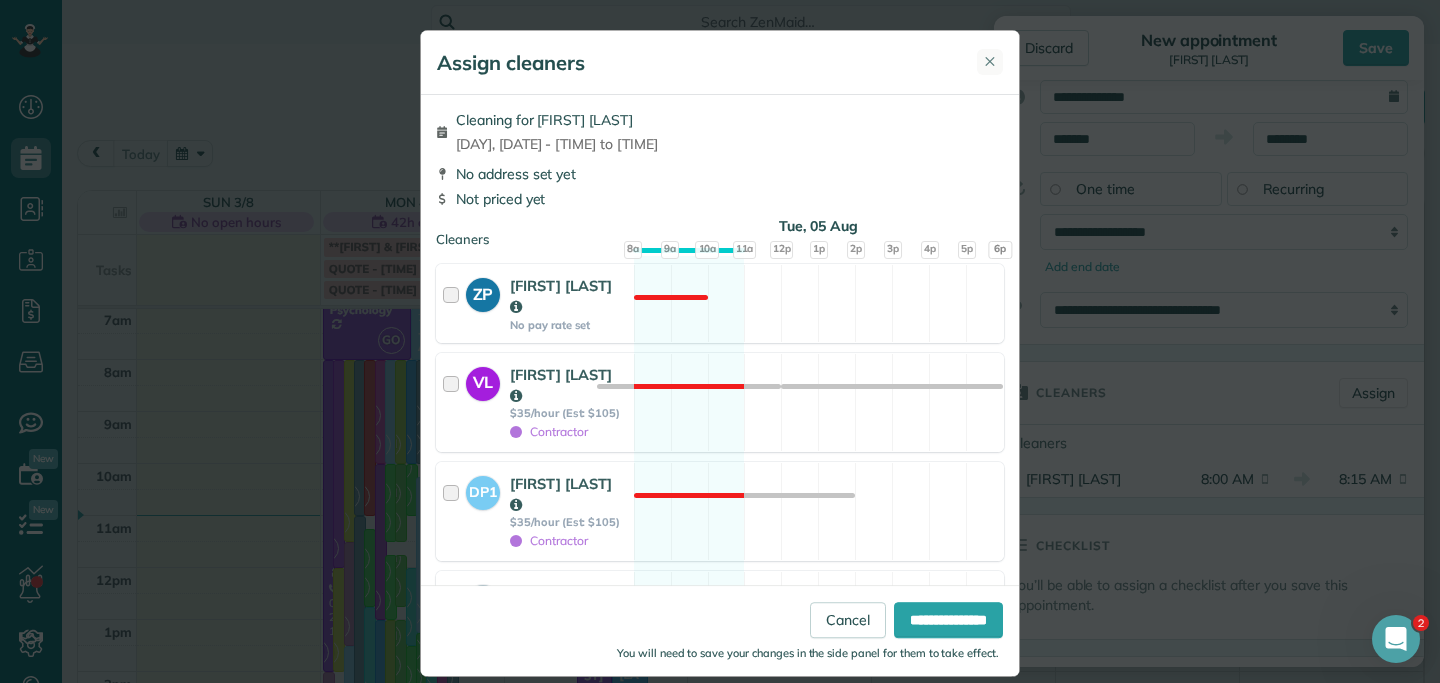 click on "✕" at bounding box center (990, 61) 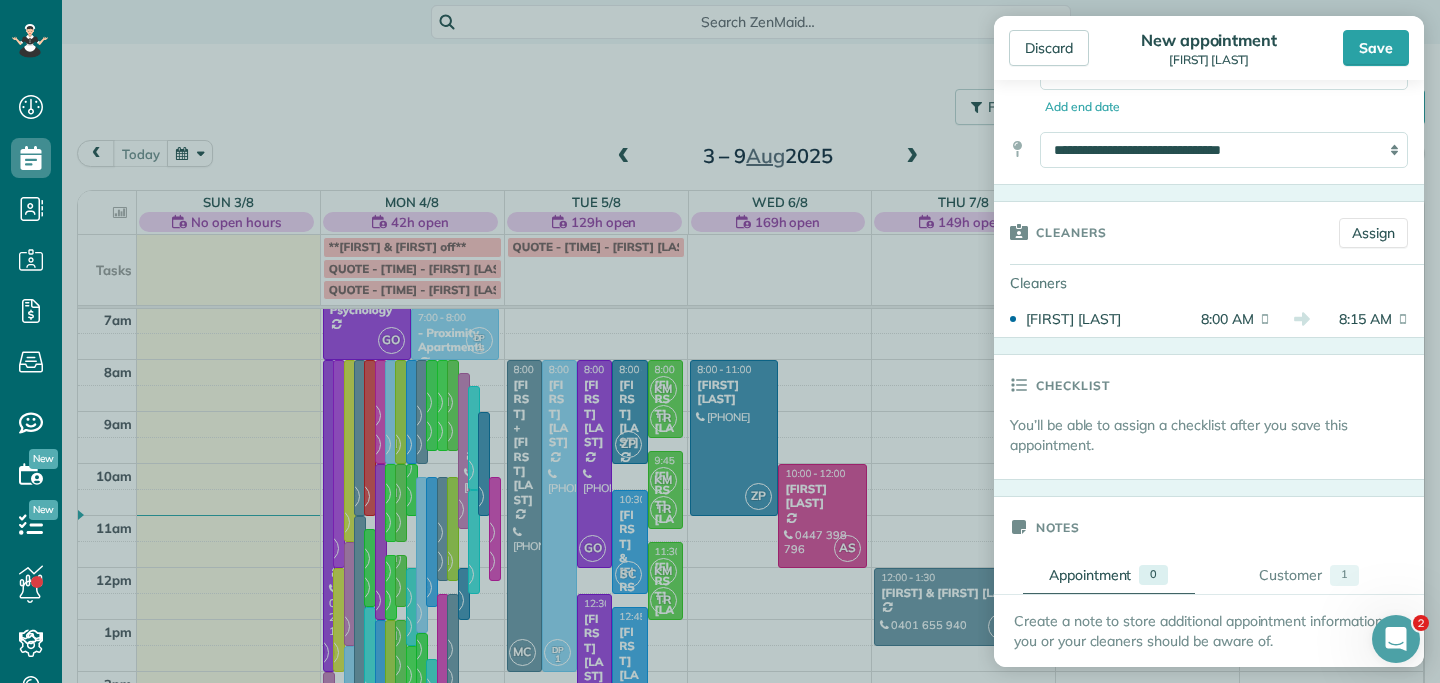 scroll, scrollTop: 367, scrollLeft: 0, axis: vertical 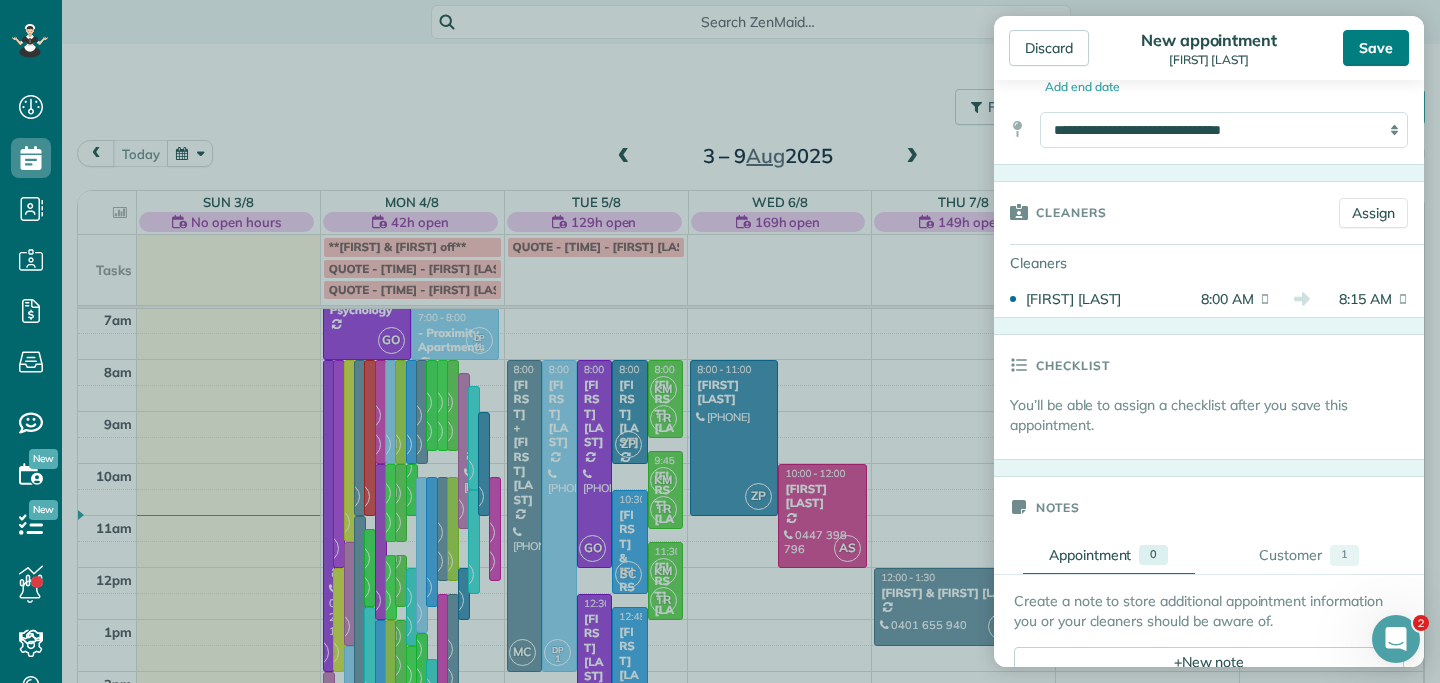 click on "Save" at bounding box center [1376, 48] 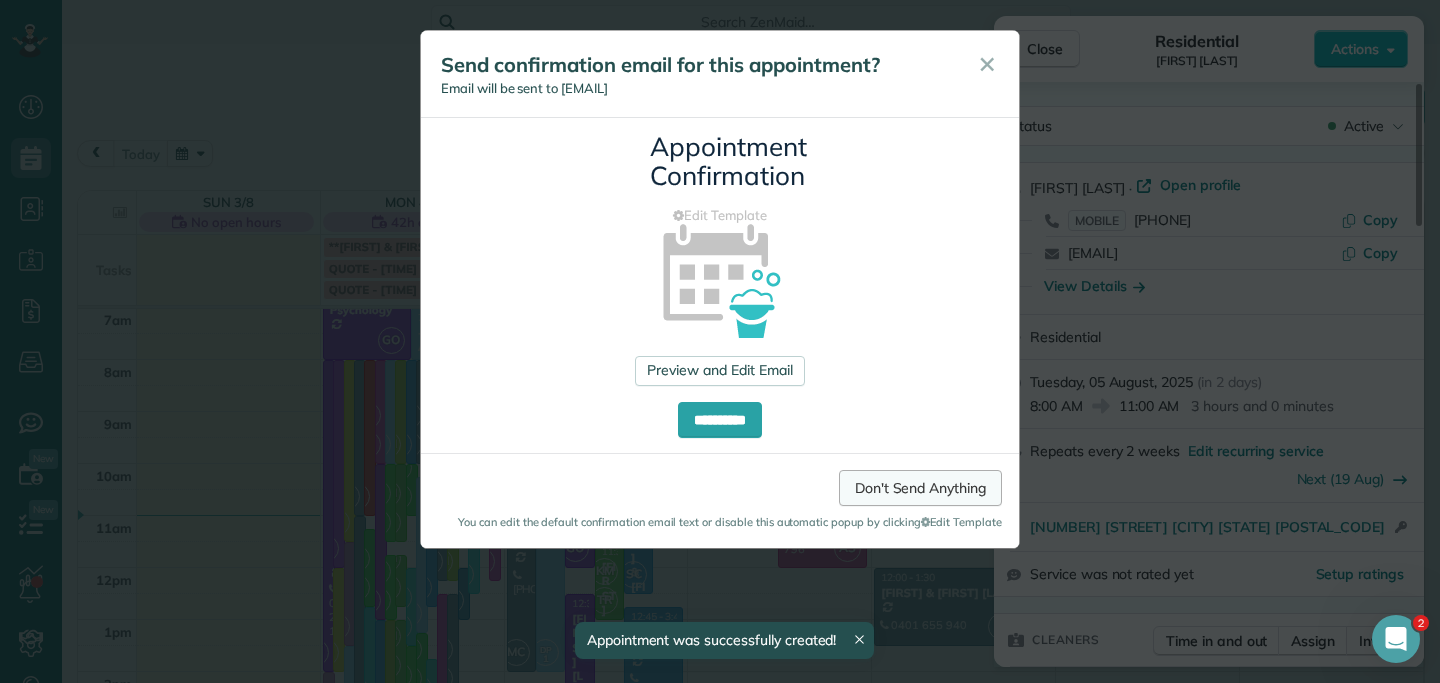 click on "Don't Send Anything" at bounding box center (920, 488) 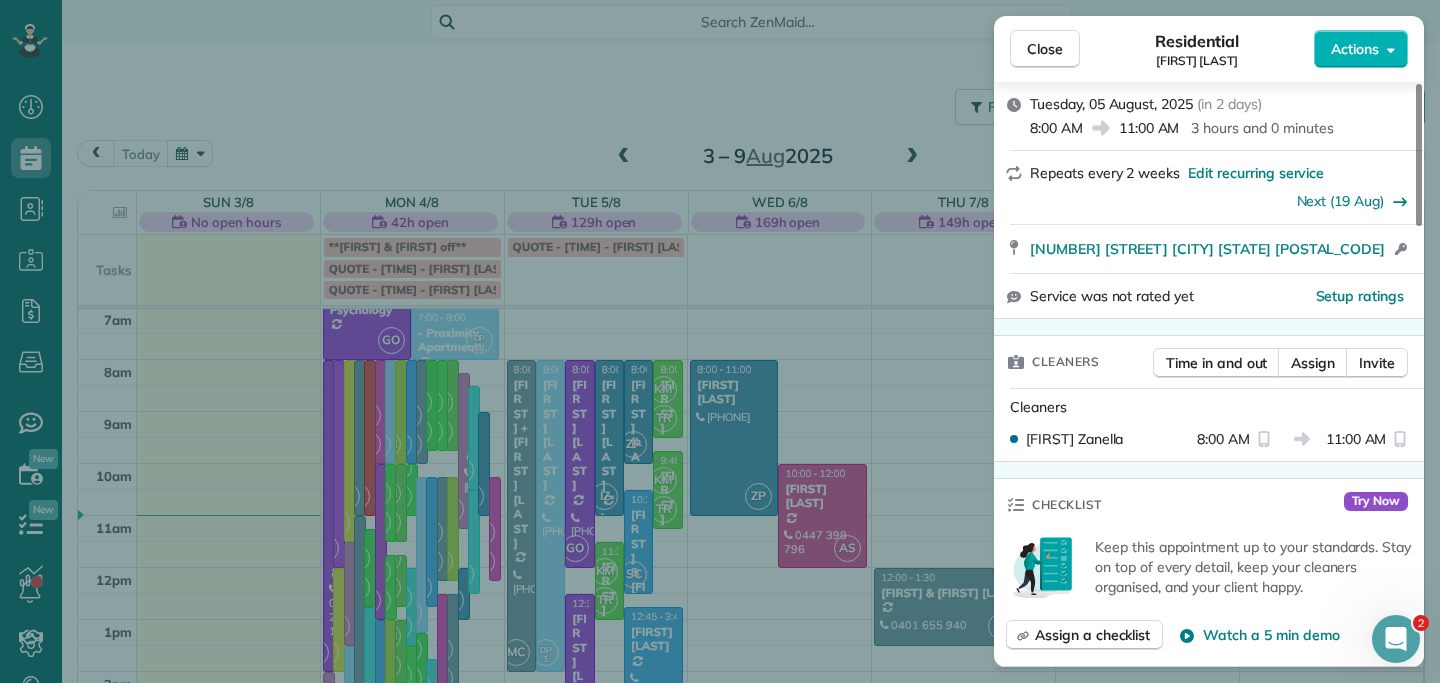 scroll, scrollTop: 331, scrollLeft: 0, axis: vertical 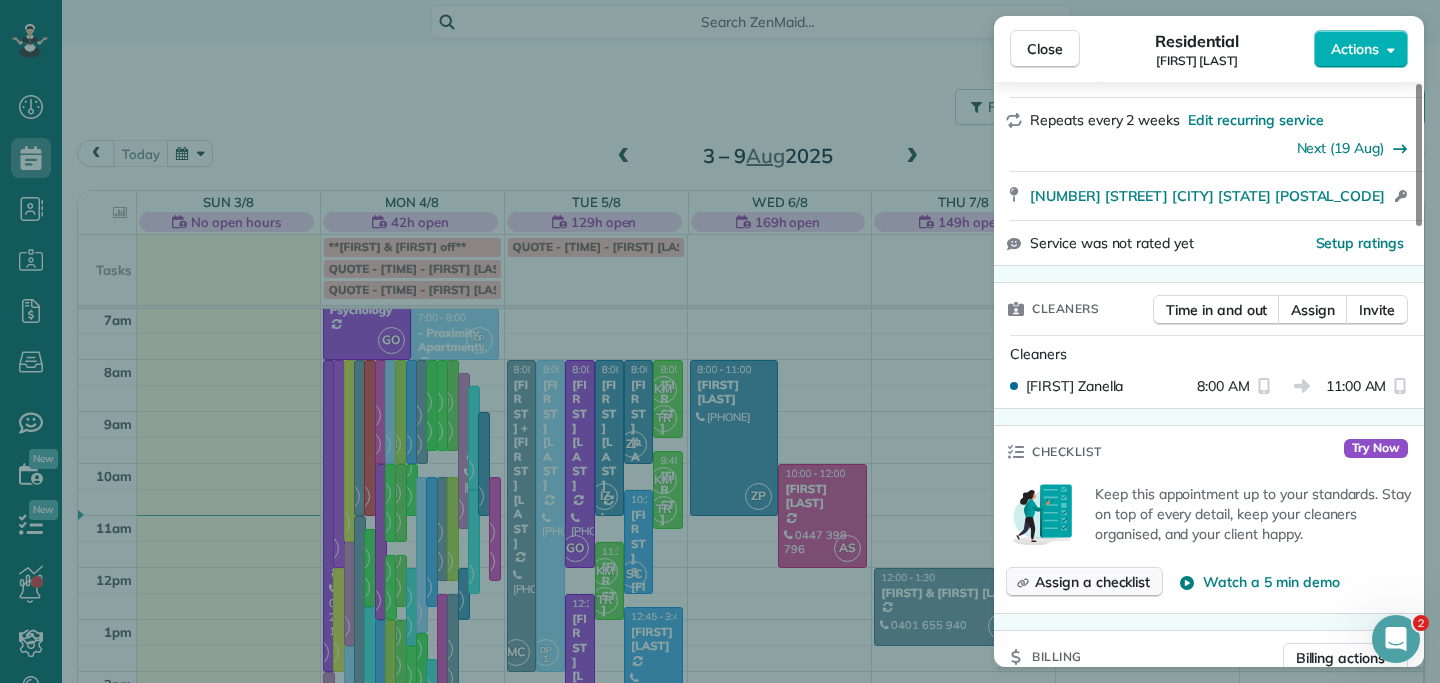 click on "Assign a checklist" at bounding box center (1092, 582) 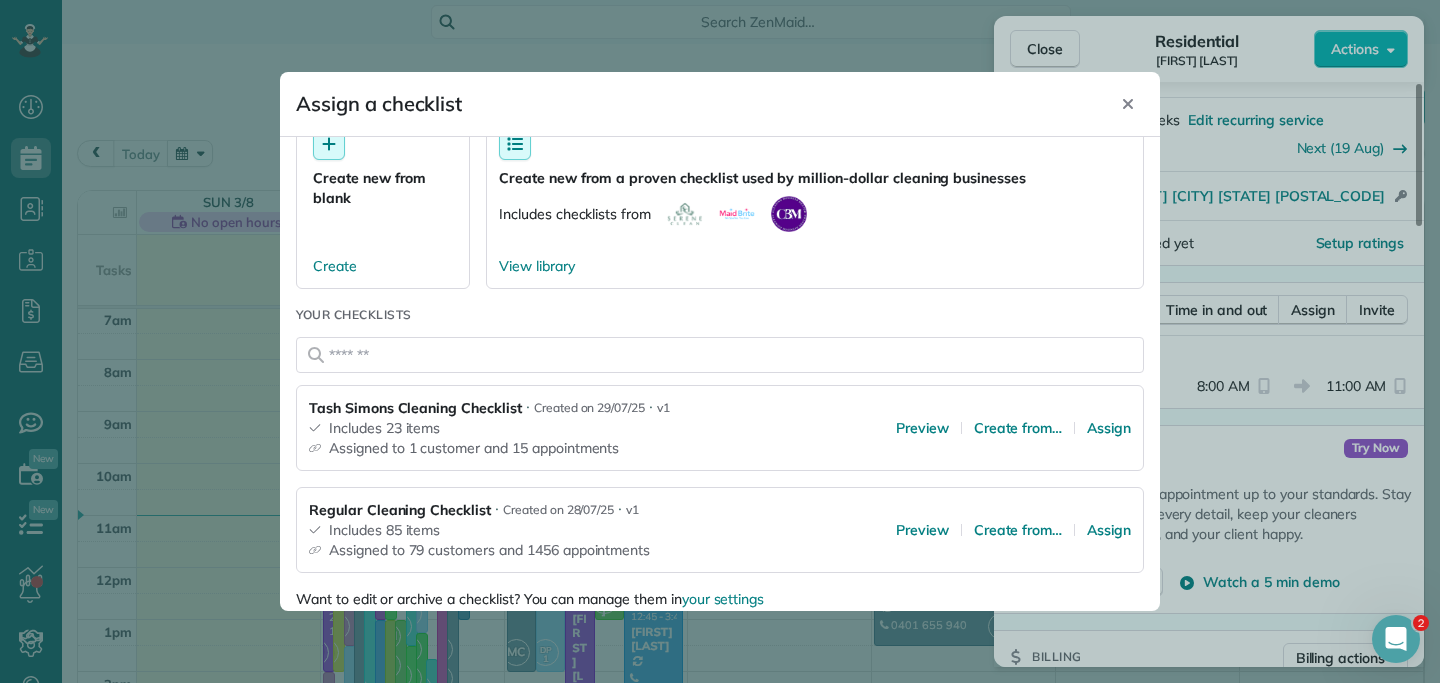 scroll, scrollTop: 79, scrollLeft: 0, axis: vertical 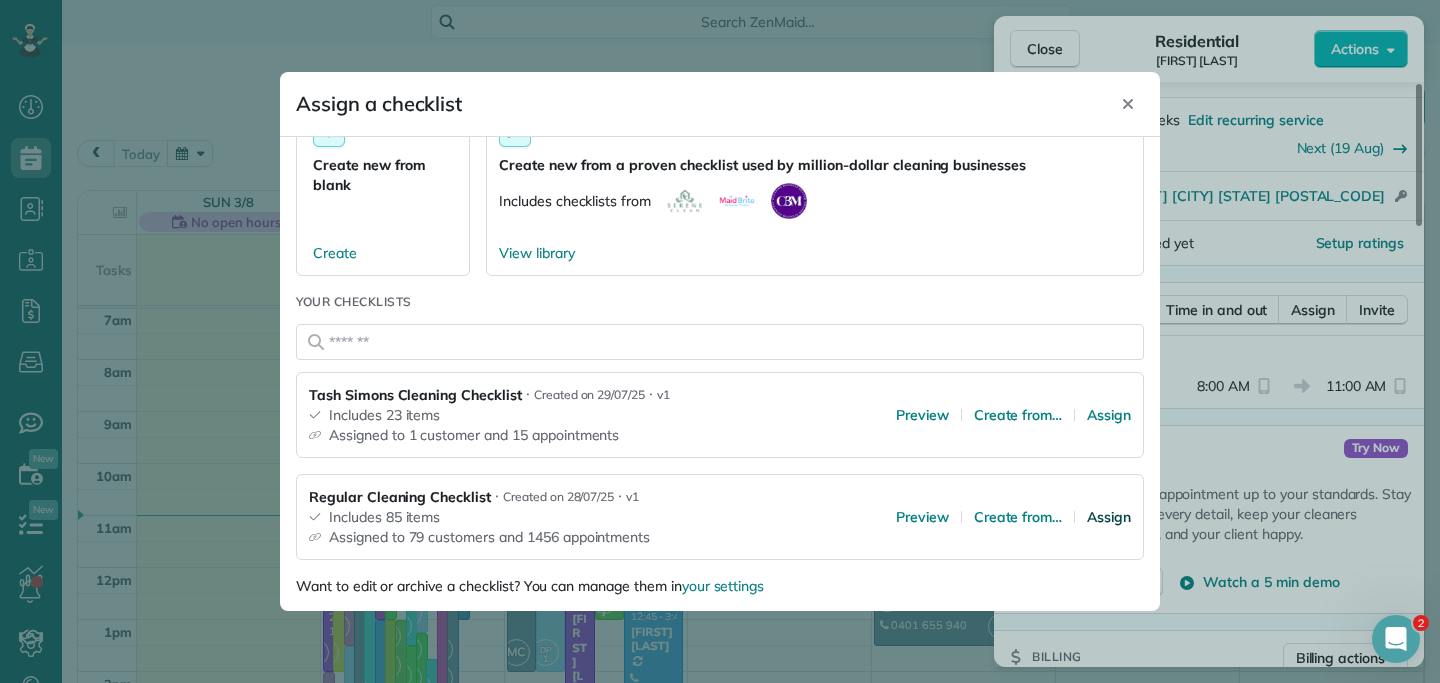 click on "Assign" at bounding box center (1109, 517) 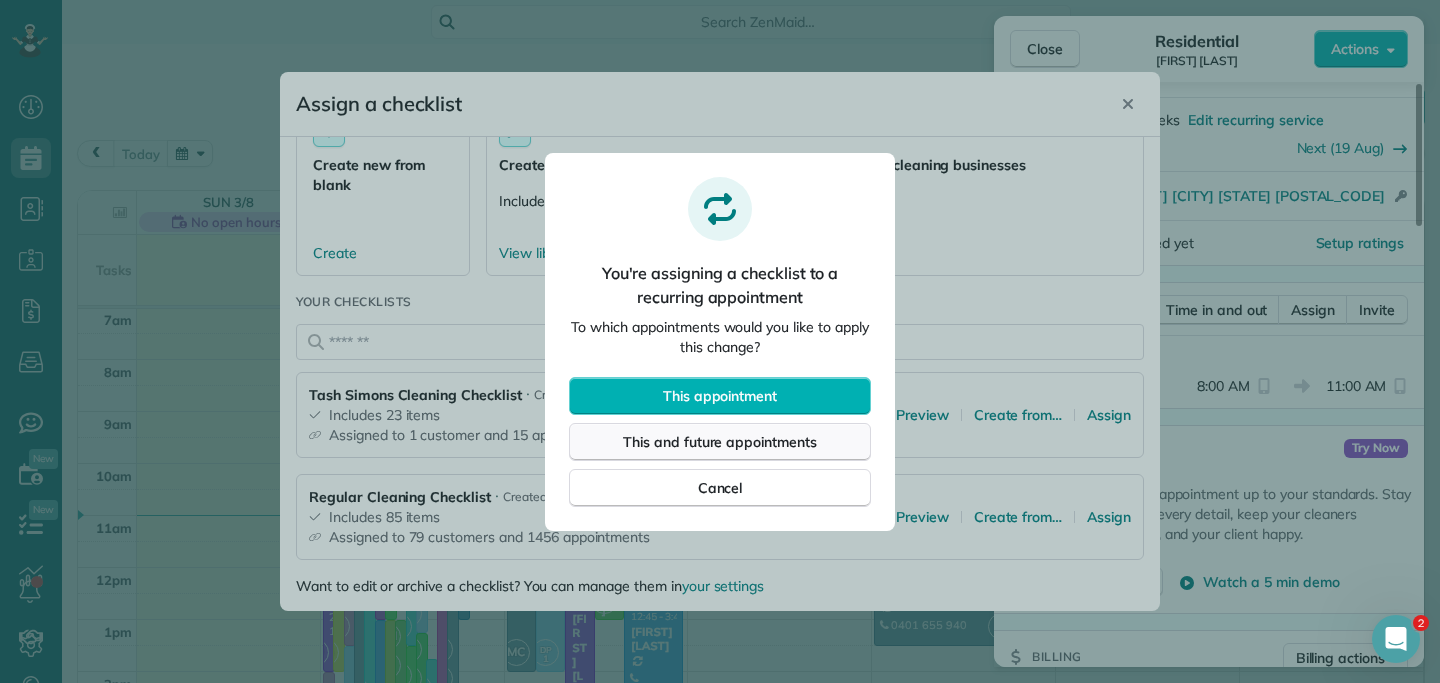 click on "This and future appointments" at bounding box center (720, 442) 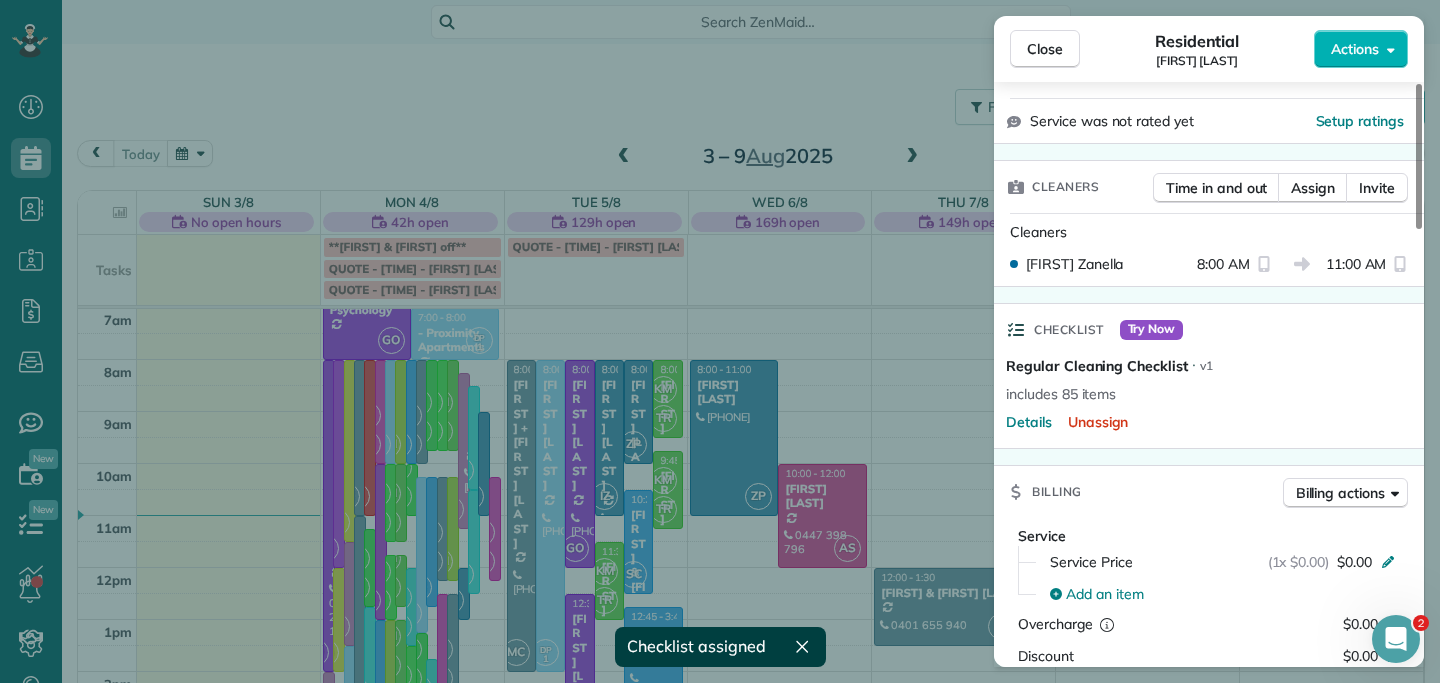 scroll, scrollTop: 511, scrollLeft: 0, axis: vertical 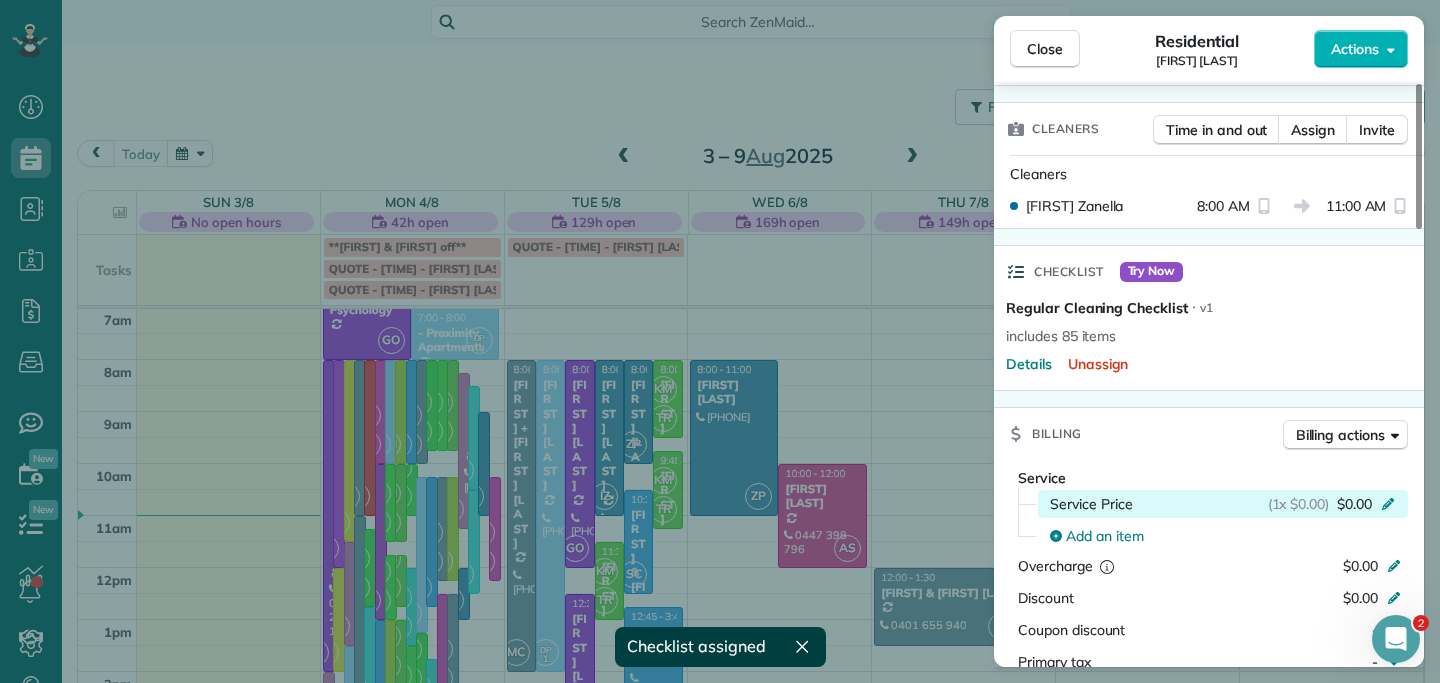click on "(1x $0.00) $0.00" at bounding box center [1335, 504] 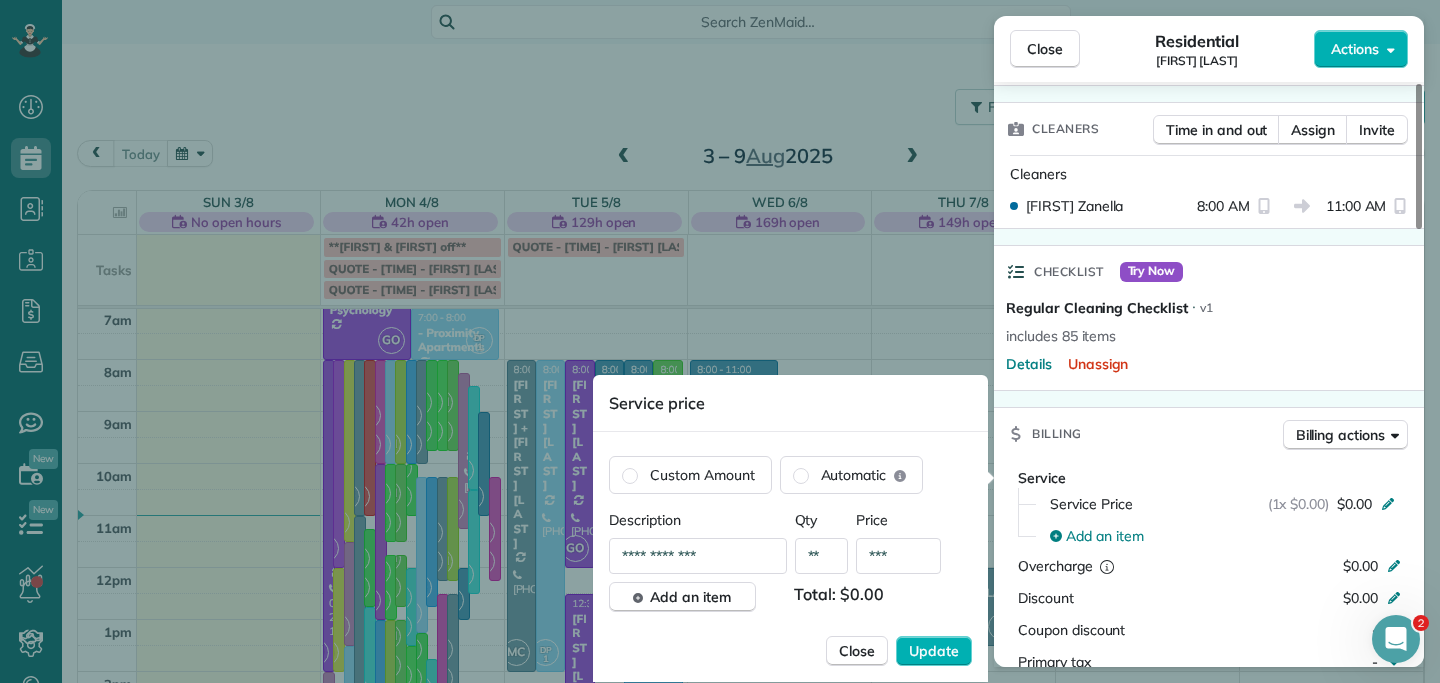click on "***" at bounding box center [898, 556] 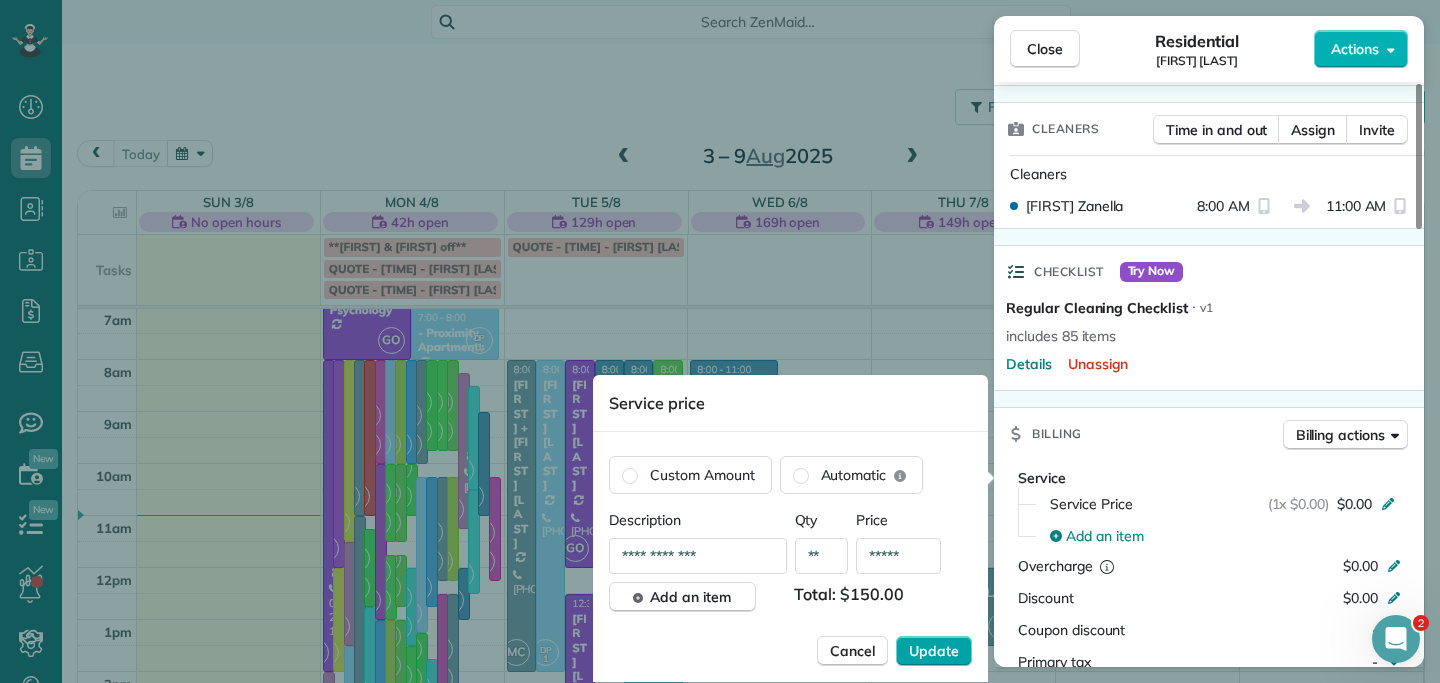 type on "*****" 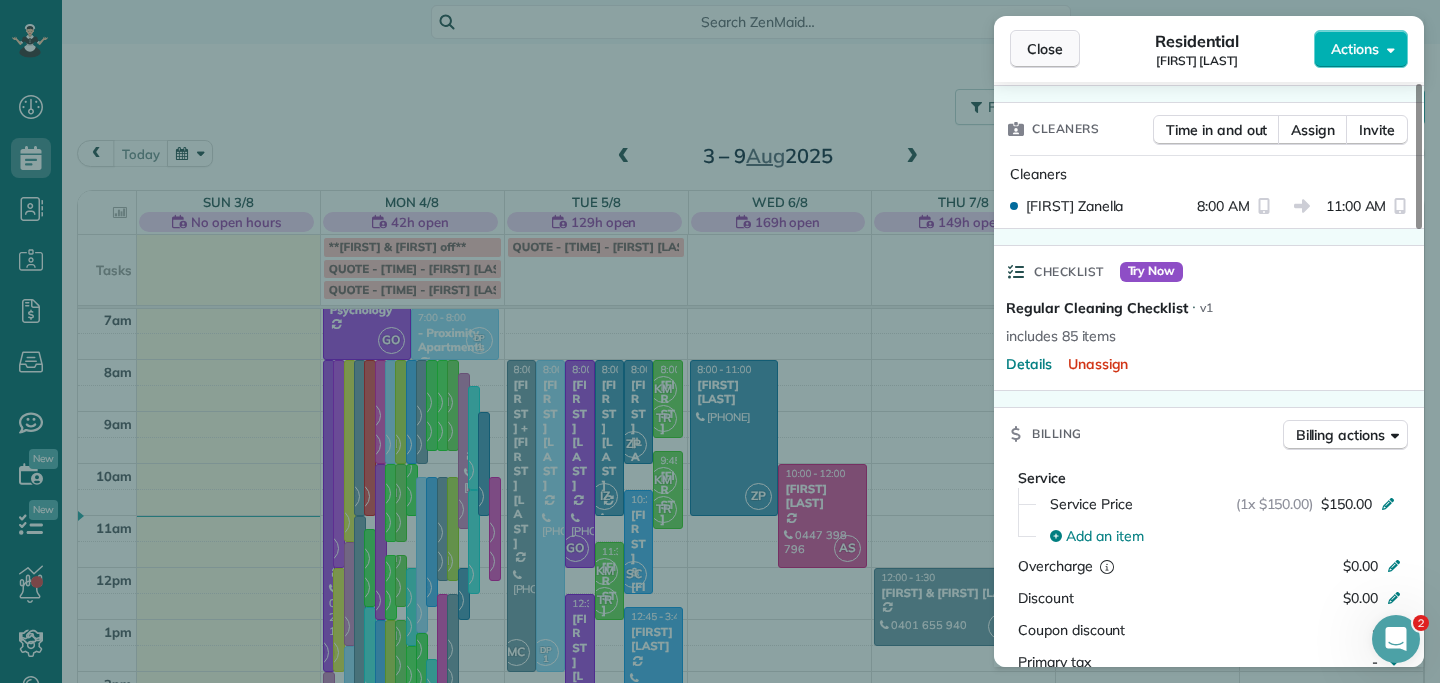 click on "Close" at bounding box center [1045, 49] 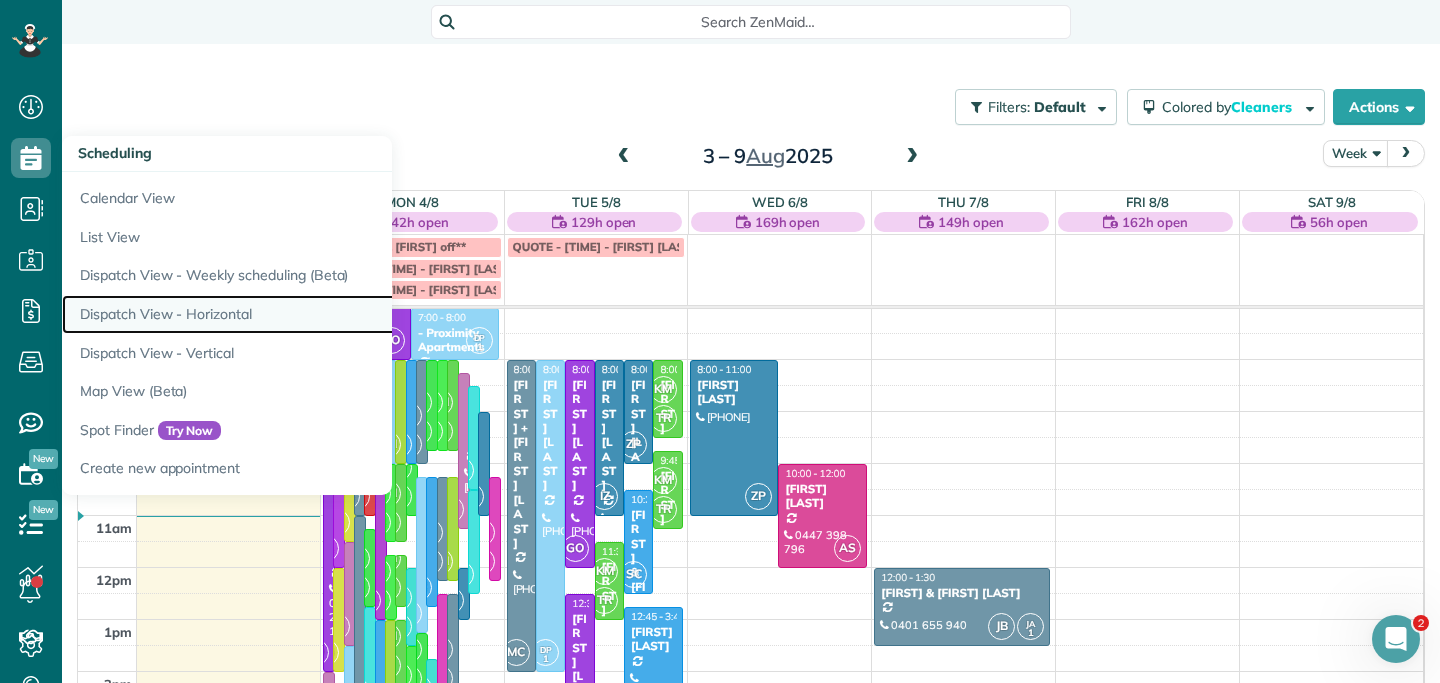 click on "Dispatch View - Horizontal" at bounding box center (312, 314) 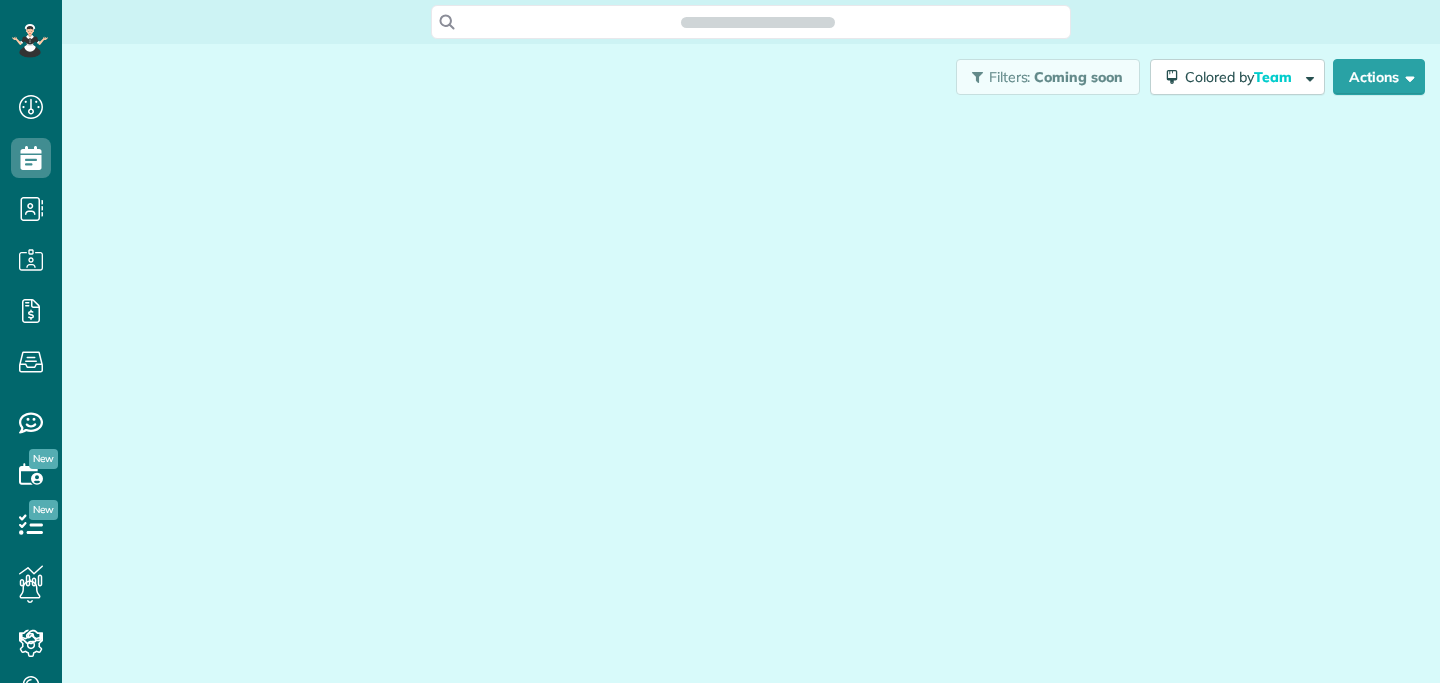scroll, scrollTop: 0, scrollLeft: 0, axis: both 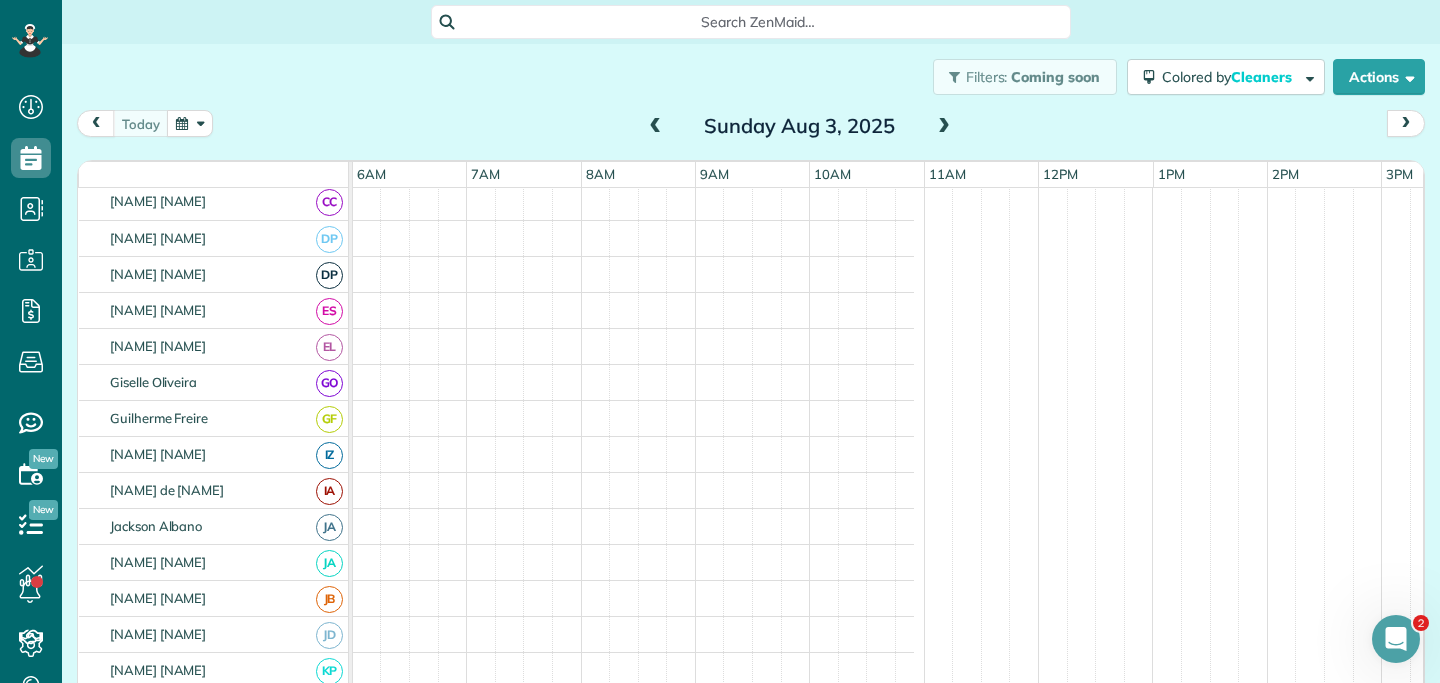 click at bounding box center (944, 127) 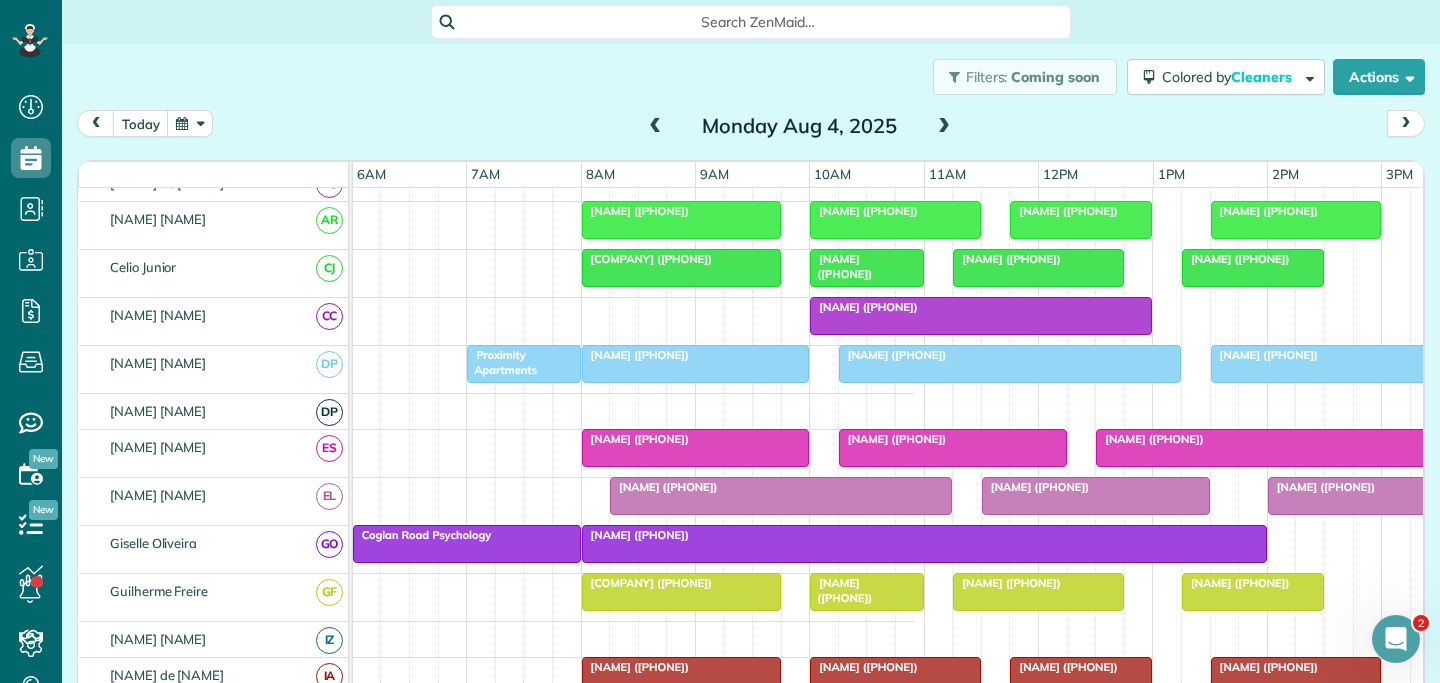 scroll, scrollTop: 352, scrollLeft: 687, axis: both 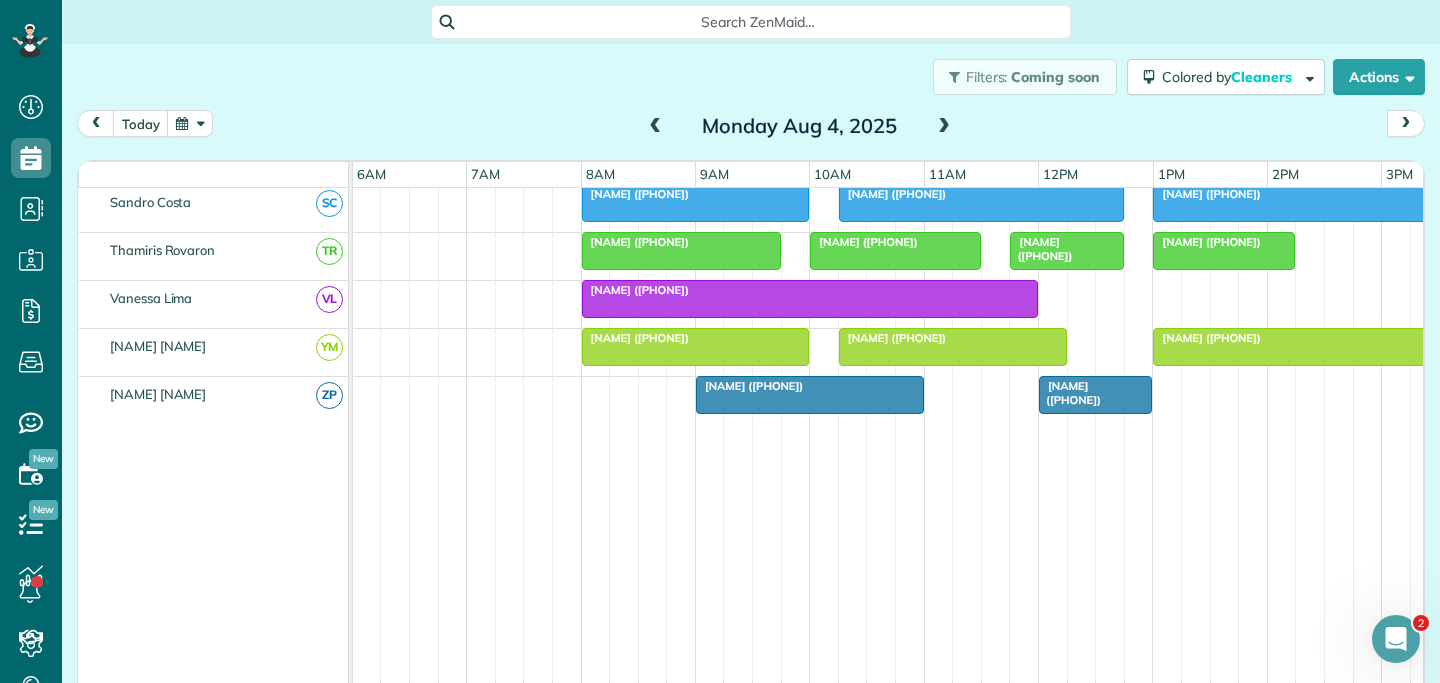 click at bounding box center (944, 127) 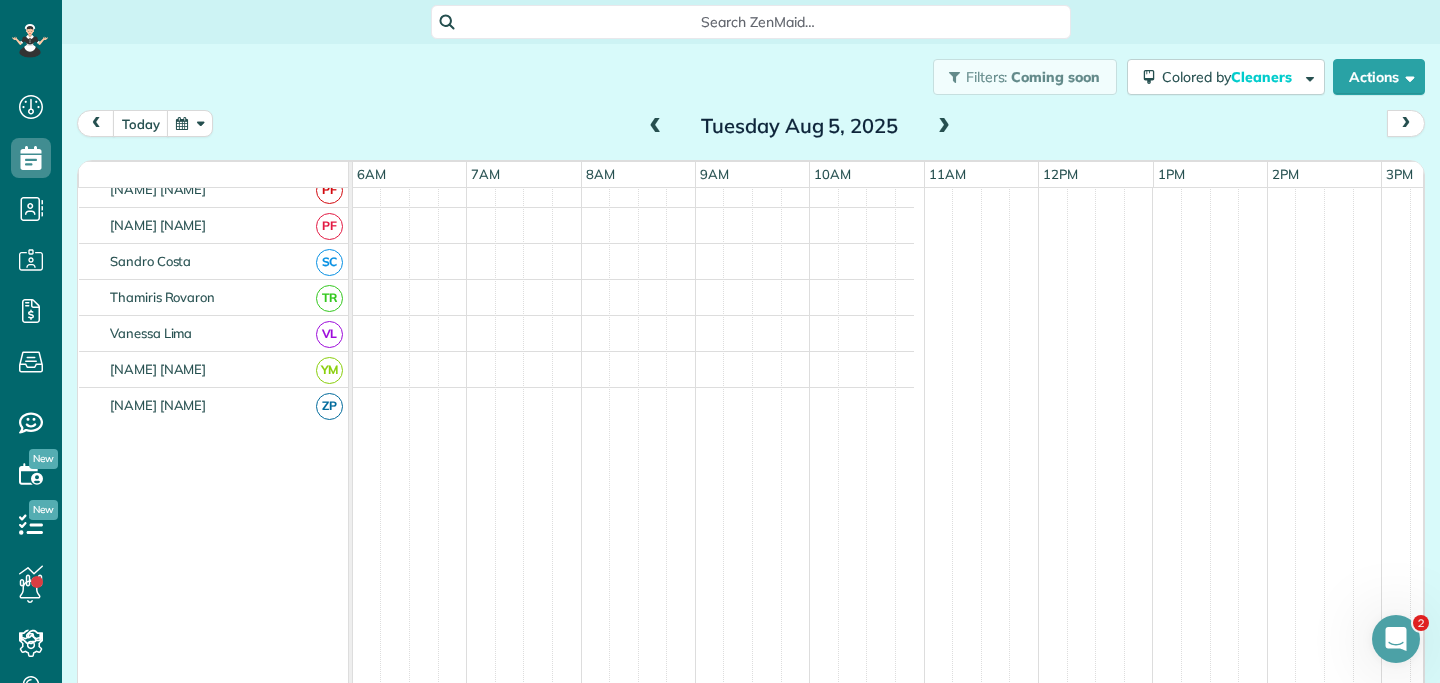 scroll, scrollTop: 960, scrollLeft: 687, axis: both 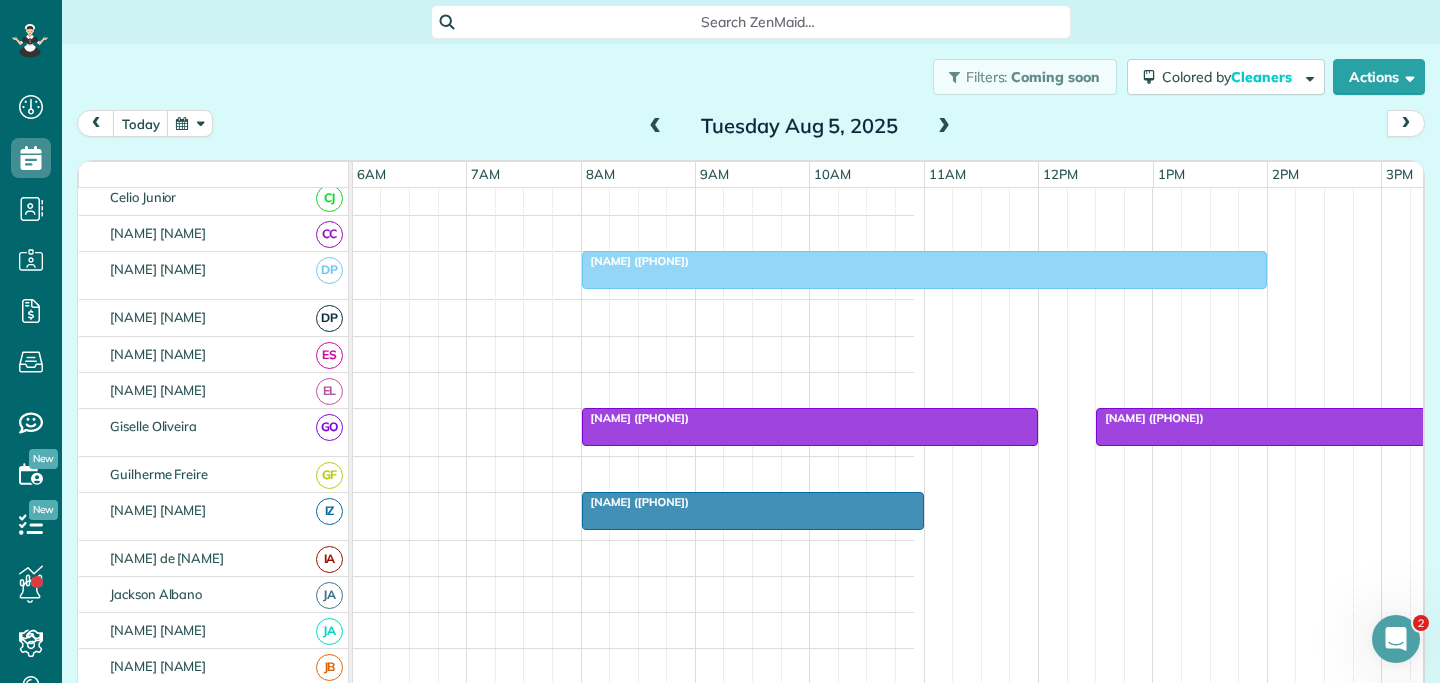 click on "QUOTE - 1PM - Emerson Zivancev - 1A Tame Court, Dianella 6059                                                     Vera Moura (+61422563300)                                 Liz Dawson (+61400019969) Anne Mcaleer (+61422533414)                 Nicole Tran (+61484623247)                                                                 Sara Sartori (+61475890662) Kate Steinfort (+61412522203) Mandeep Rae (+61408822360)         Lauren Blaauw (+61430203554) Lisa + Grant Reynolds (+61431895885)                                                 Craig & Diane Campbell (+61418250312) Jay Roberts (+61404454573)         Sara Sartori (+61475890662) Kate Steinfort (+61412522203) Mandeep Rae (+61408822360)                         Alec Odewahn (+61409199469)" at bounding box center [290, 779] 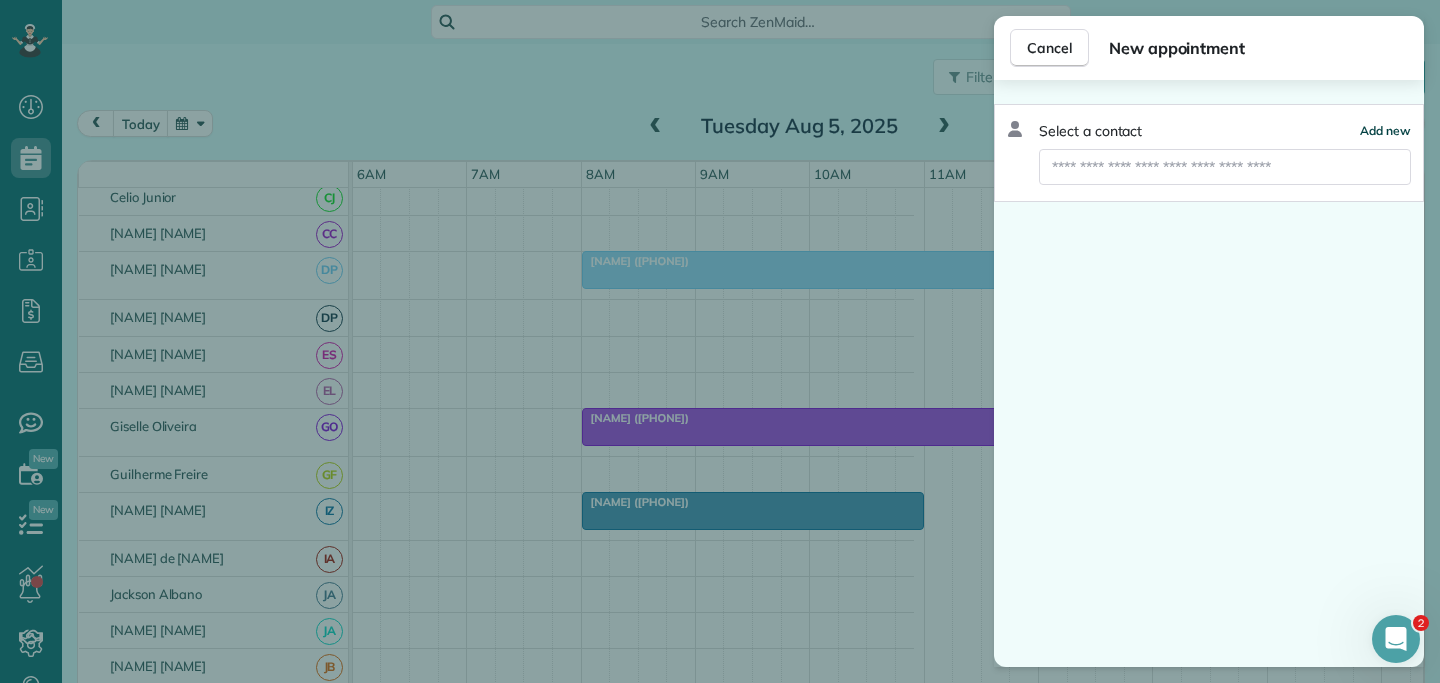 click on "Add new" at bounding box center (1385, 131) 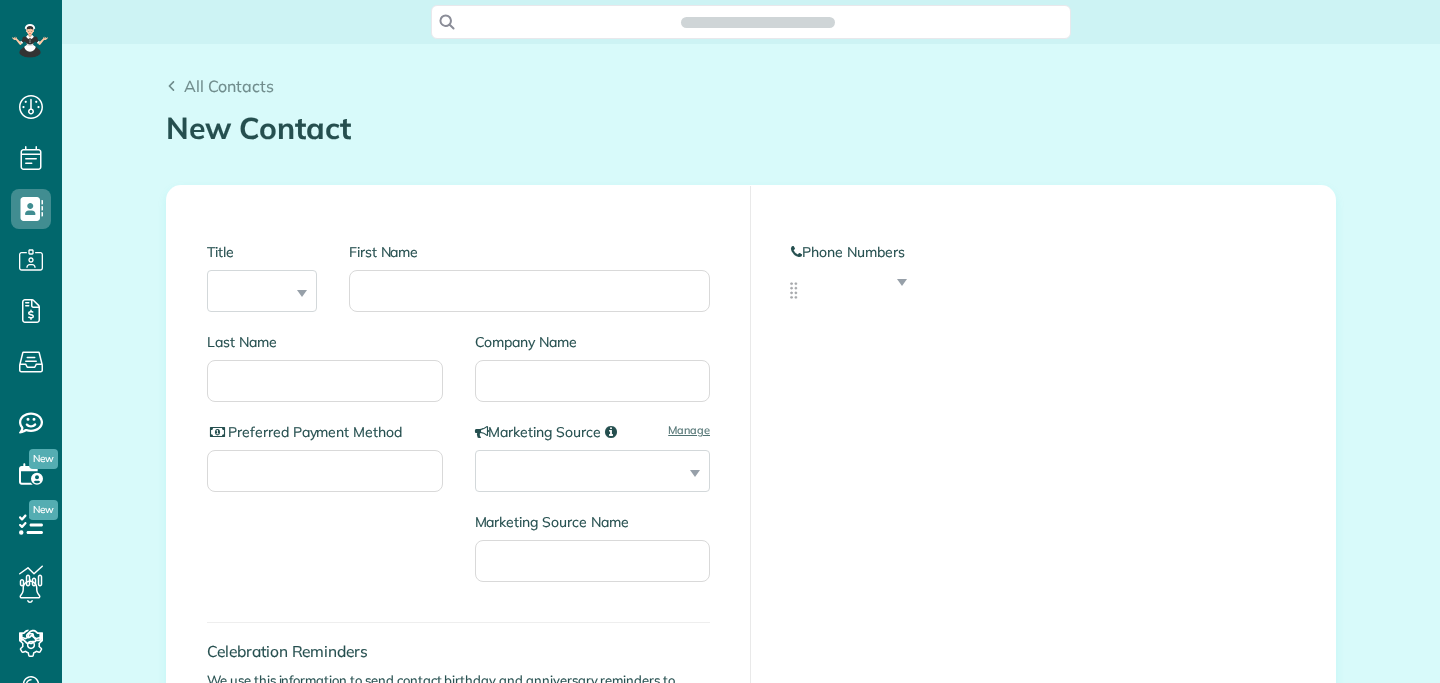 scroll, scrollTop: 0, scrollLeft: 0, axis: both 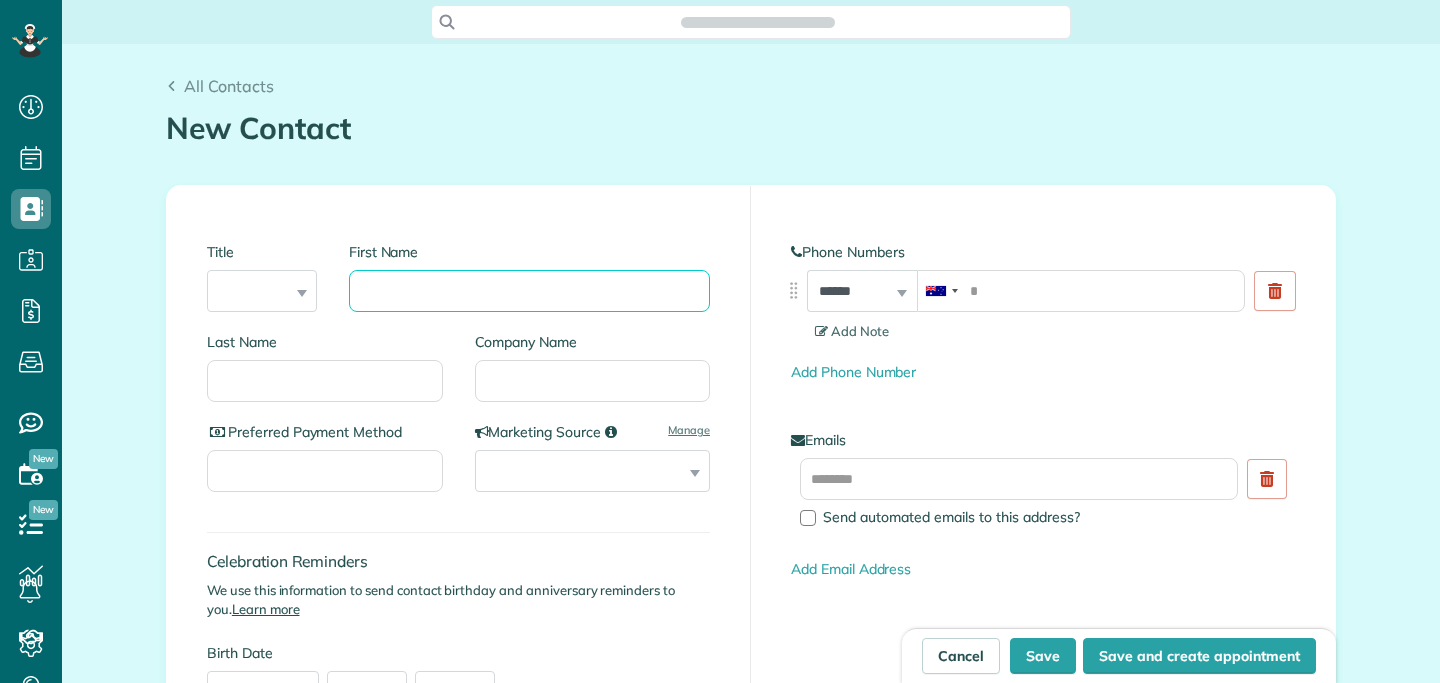 click on "First Name" at bounding box center (529, 291) 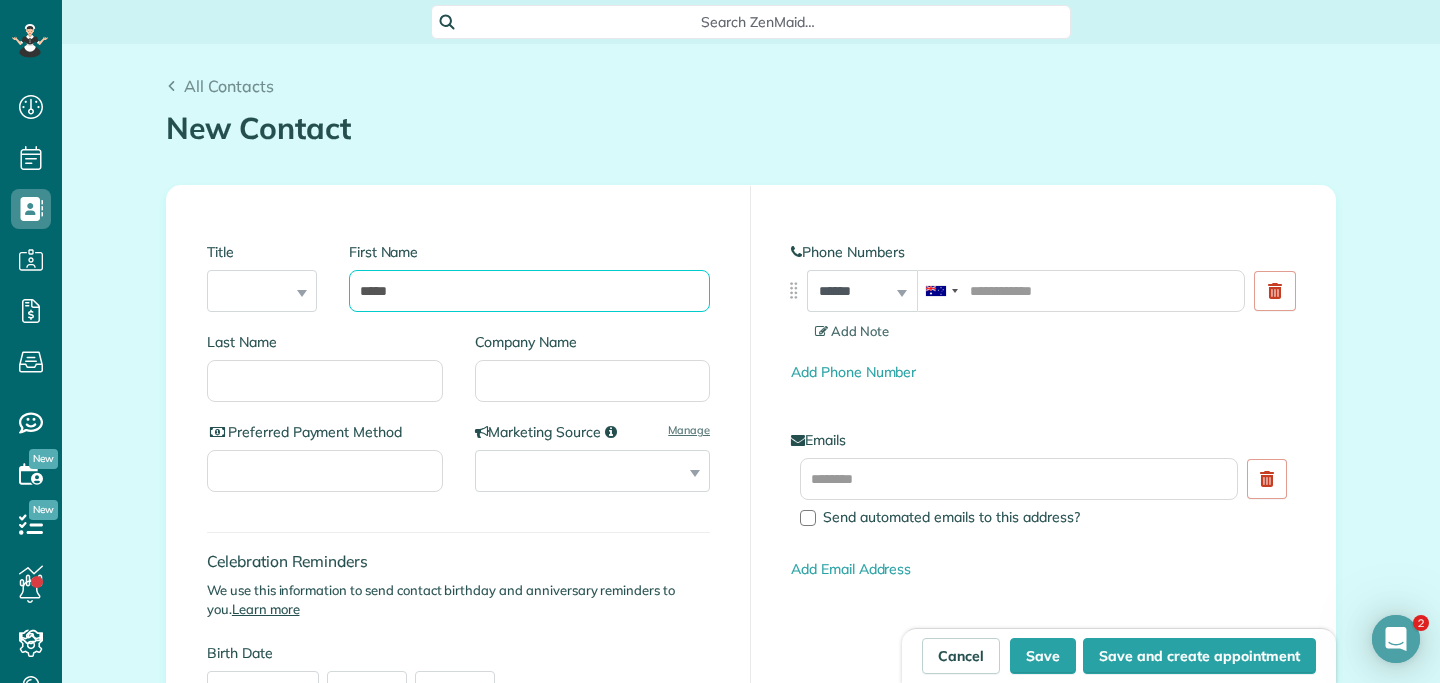 scroll, scrollTop: 0, scrollLeft: 0, axis: both 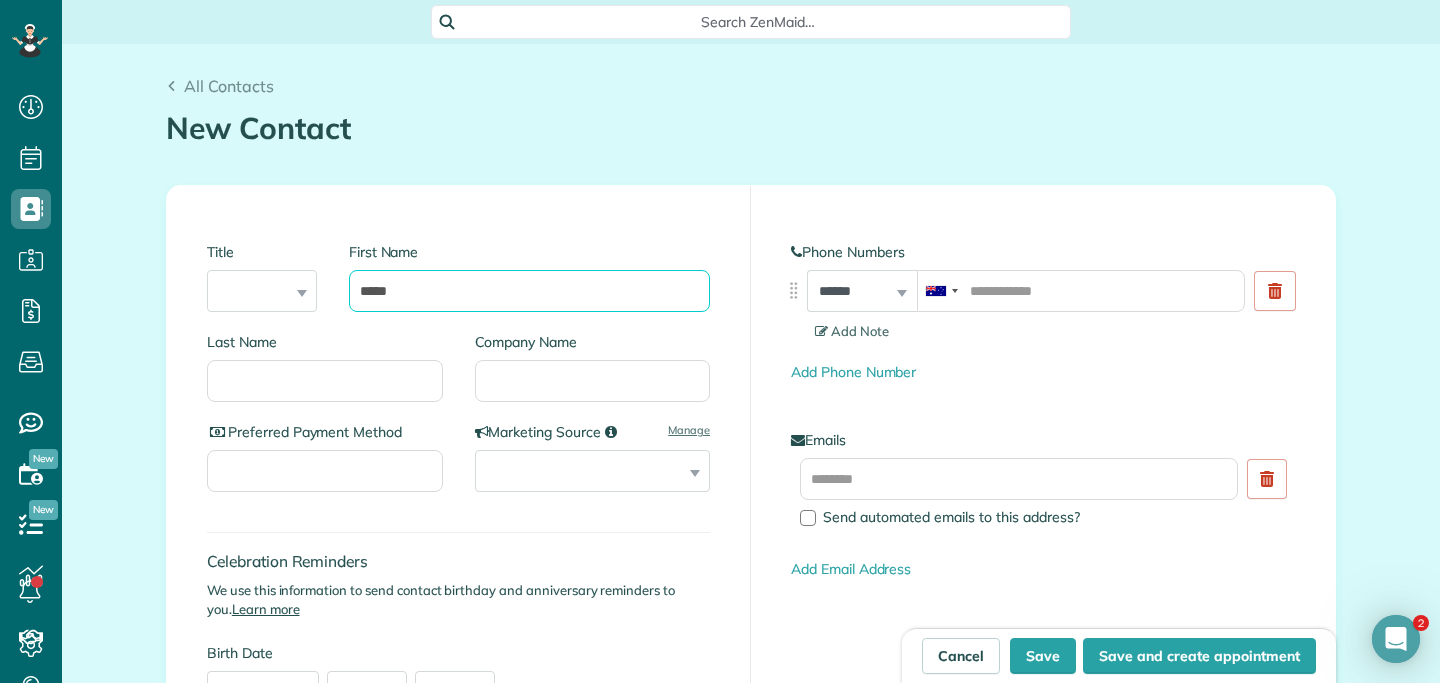 type on "*****" 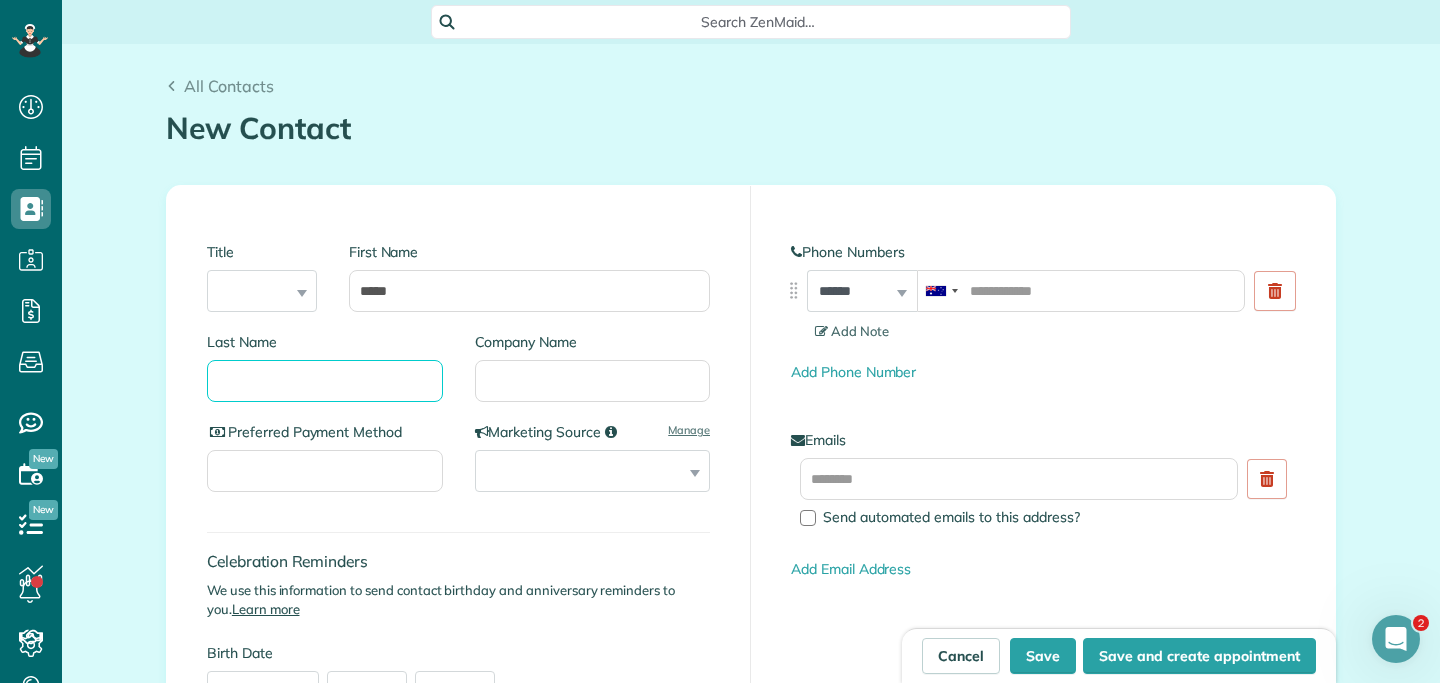 click on "Last Name" at bounding box center [325, 381] 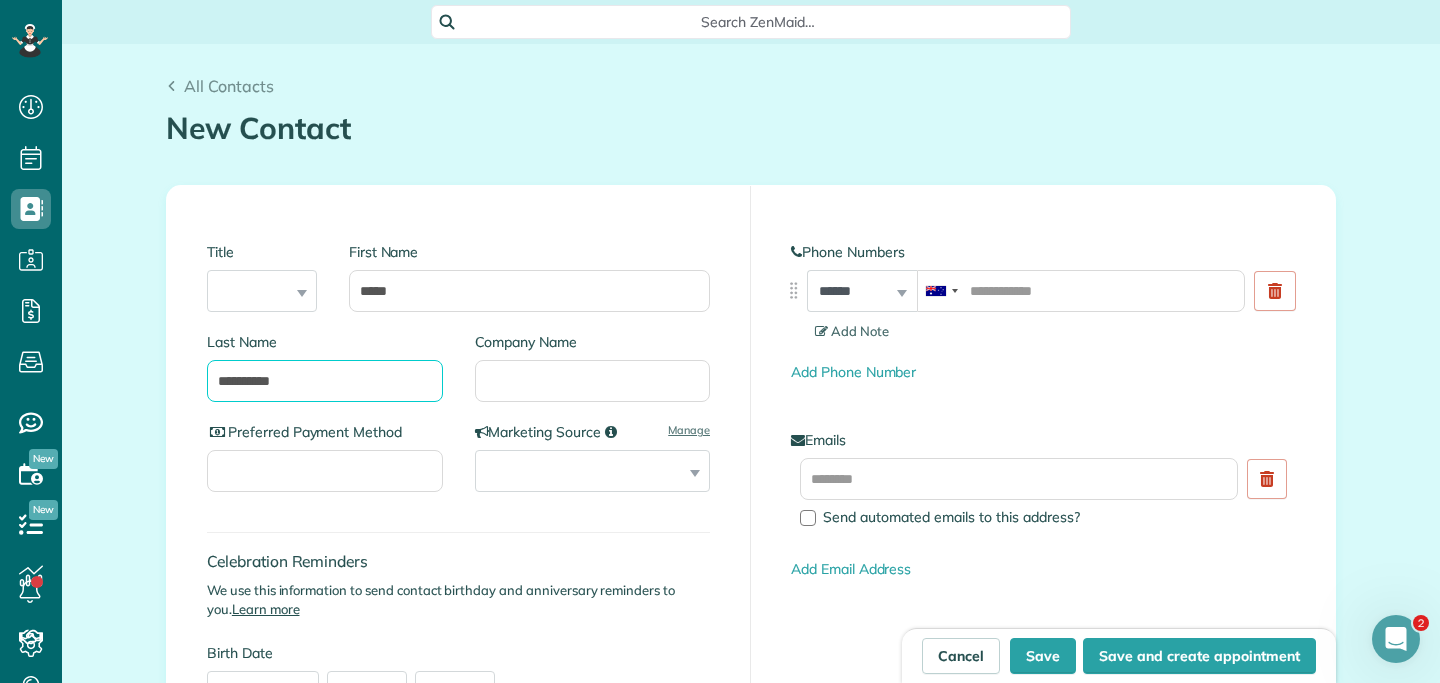 type on "**********" 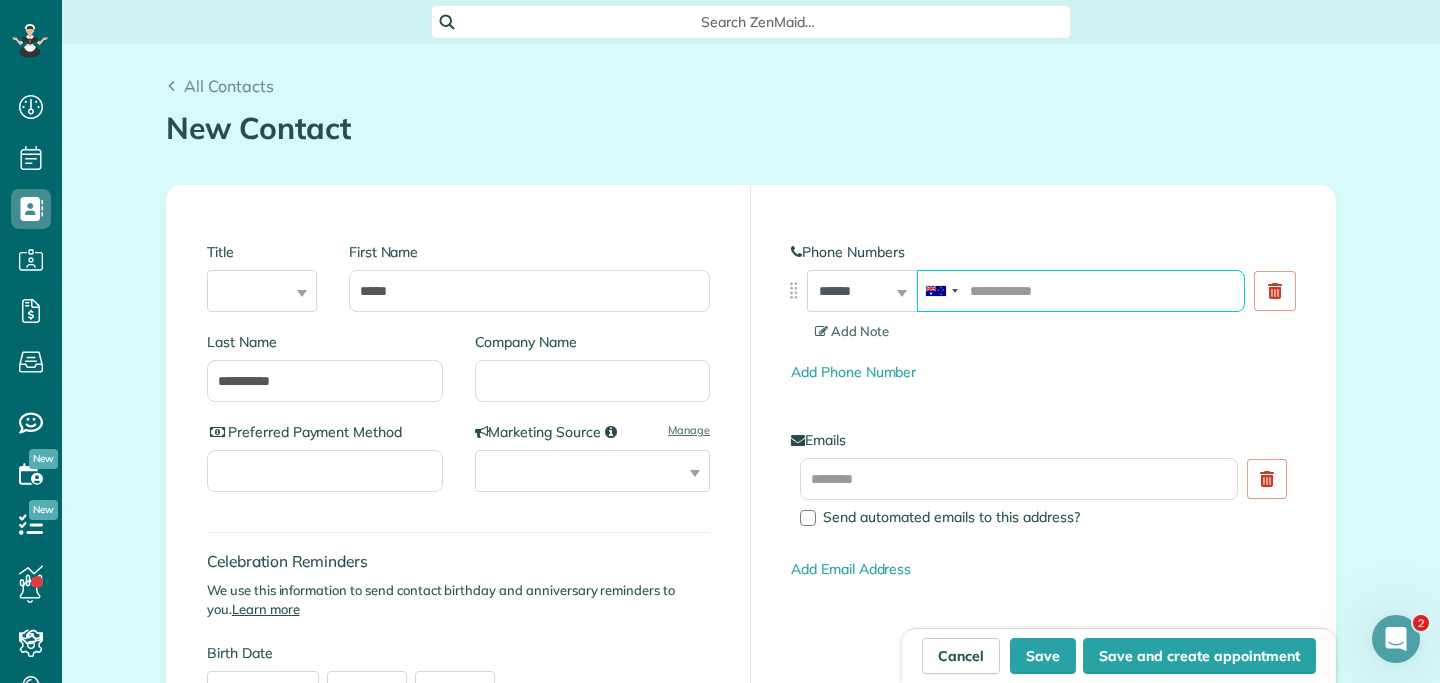 click at bounding box center (1081, 291) 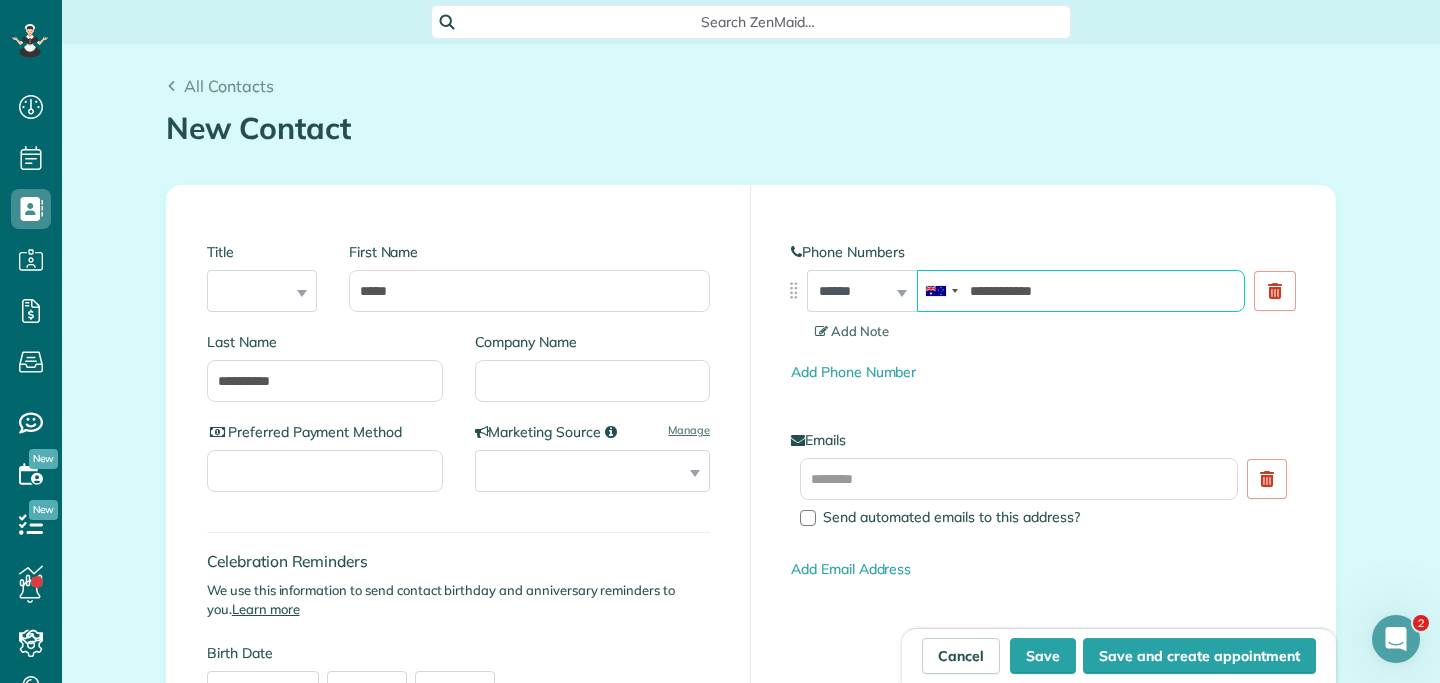 type on "**********" 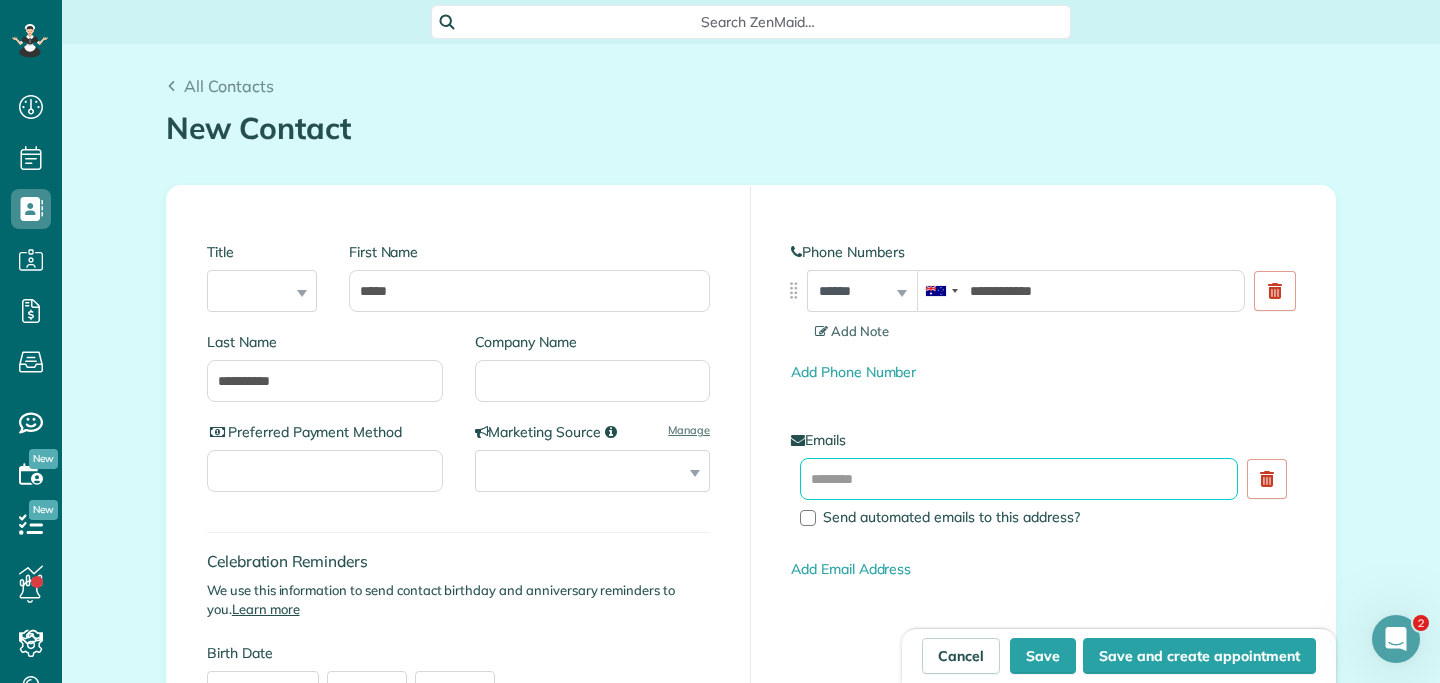 click at bounding box center (1019, 479) 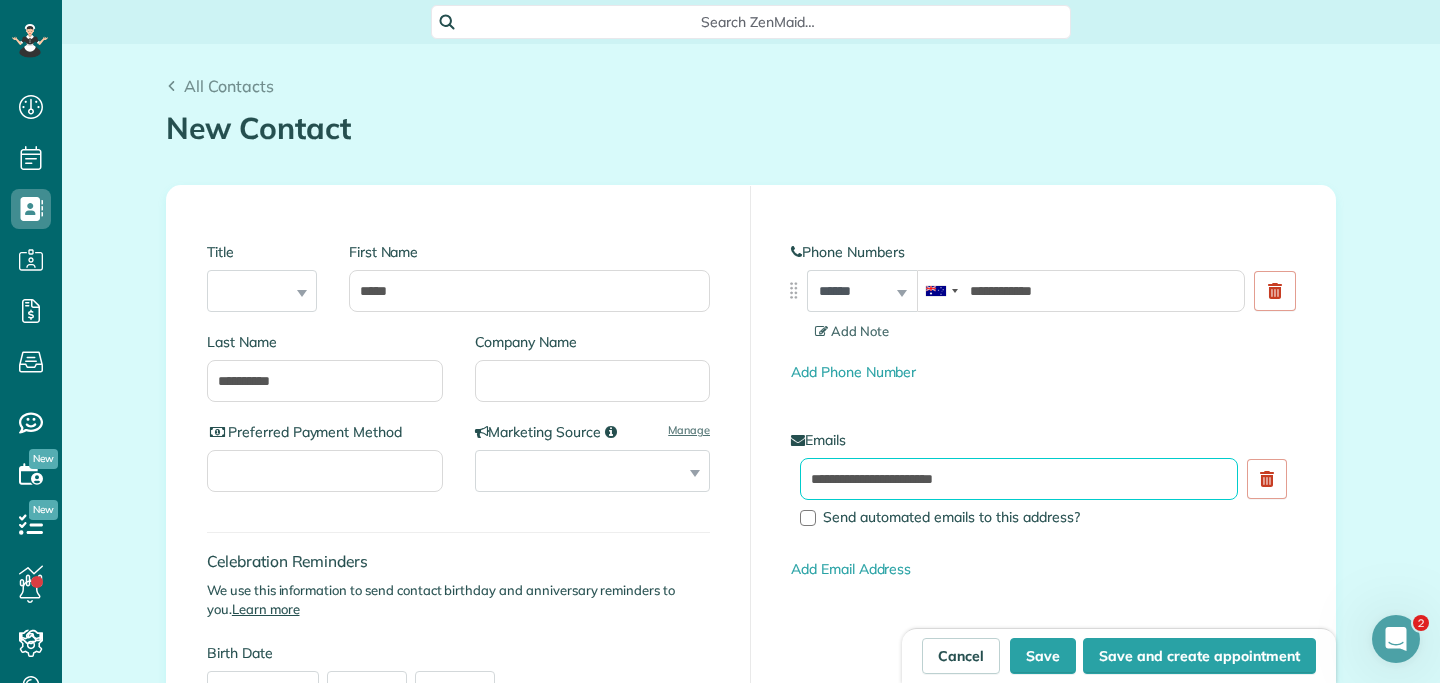 type on "**********" 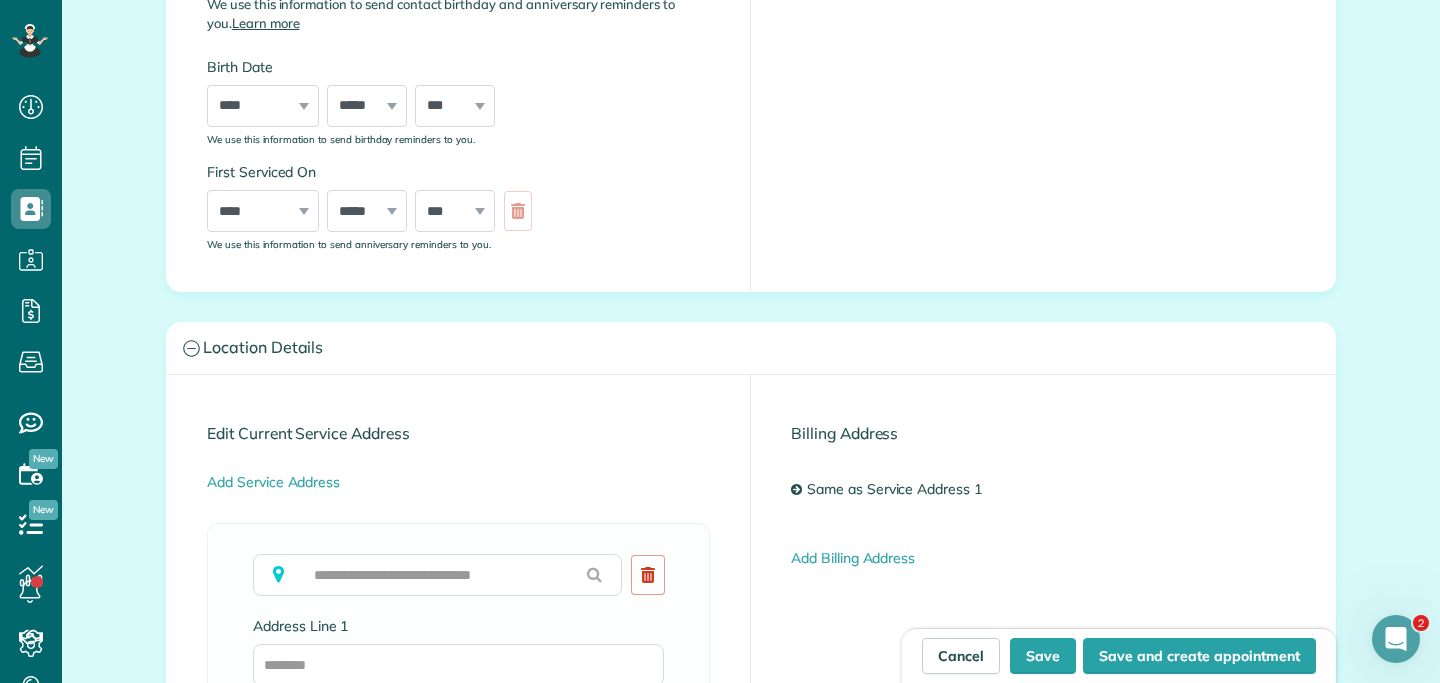 scroll, scrollTop: 656, scrollLeft: 0, axis: vertical 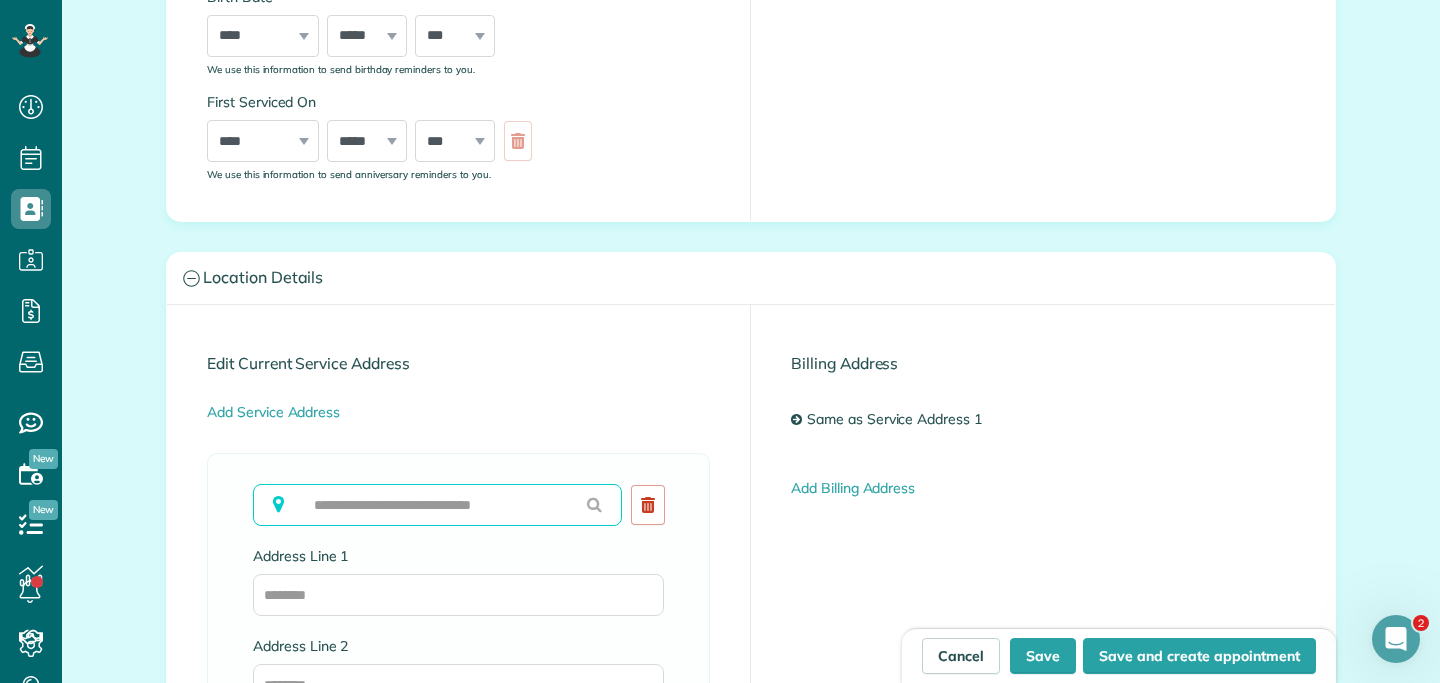 click at bounding box center (437, 505) 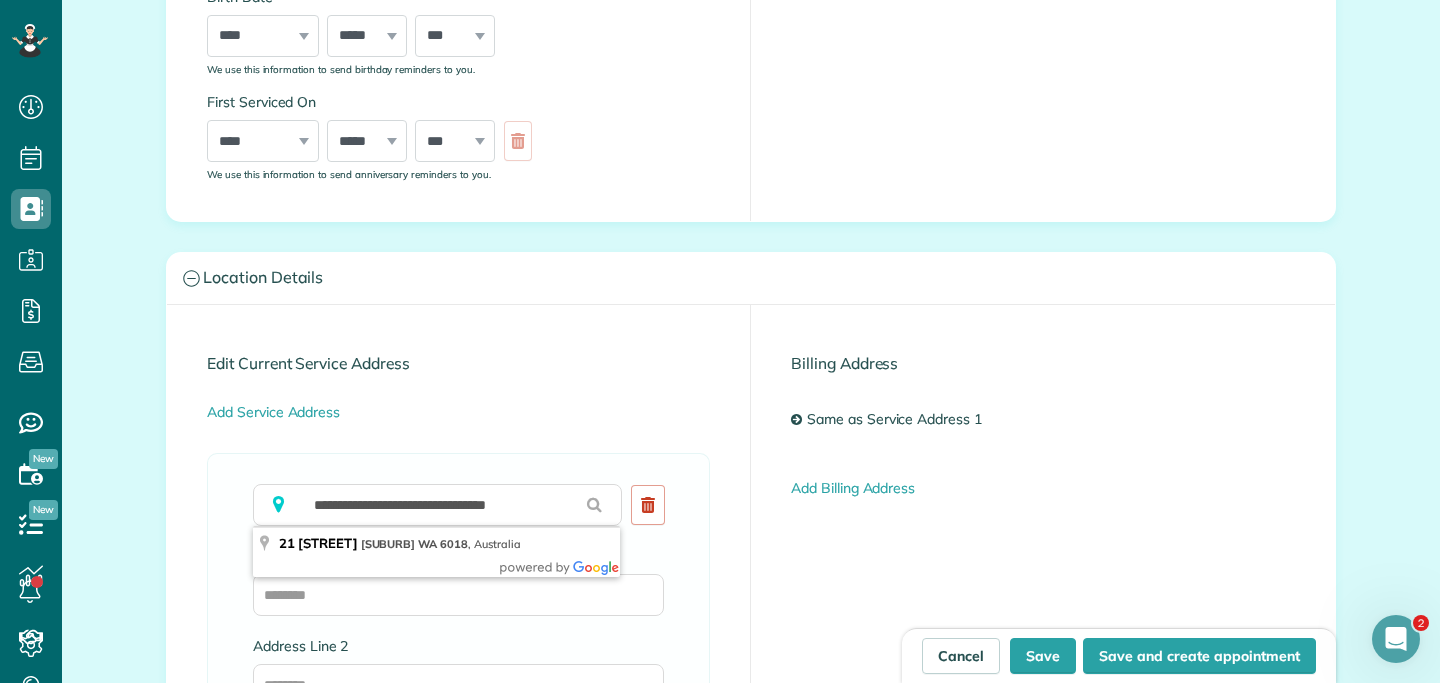 type on "**********" 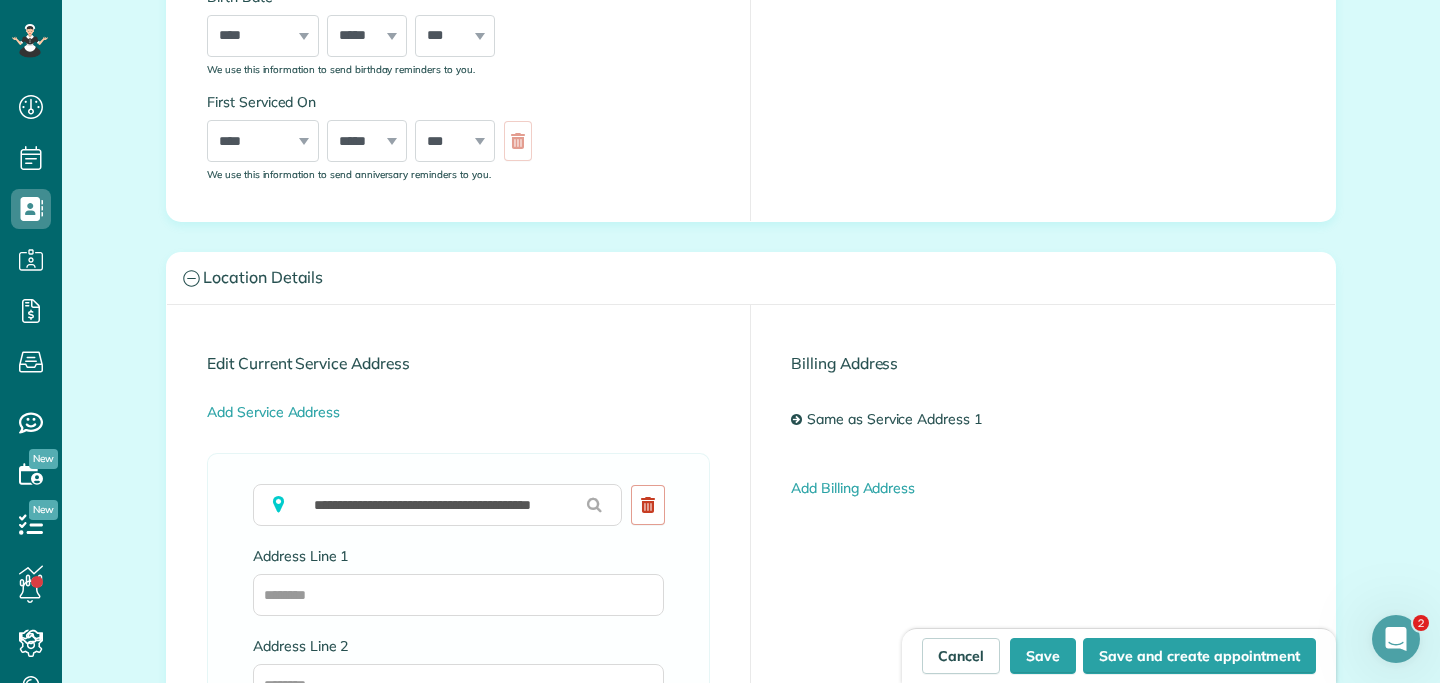 type on "**********" 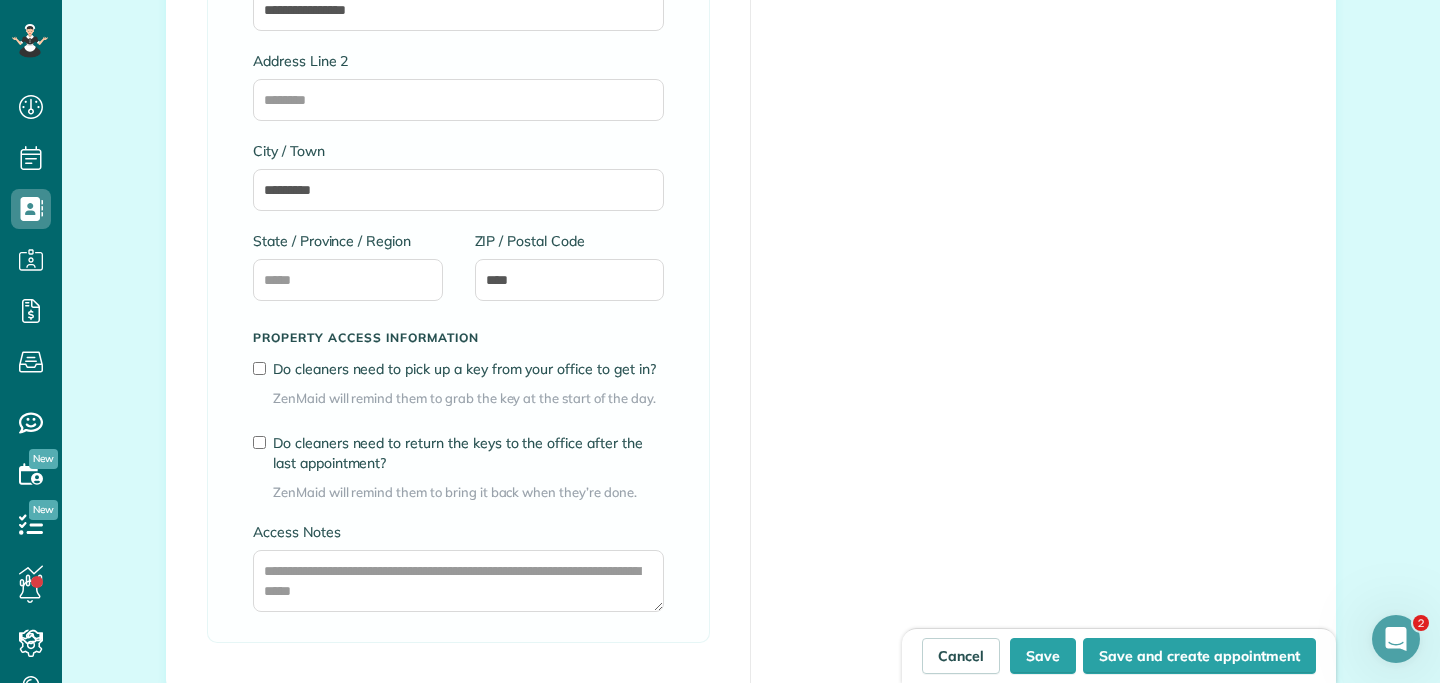 scroll, scrollTop: 1269, scrollLeft: 0, axis: vertical 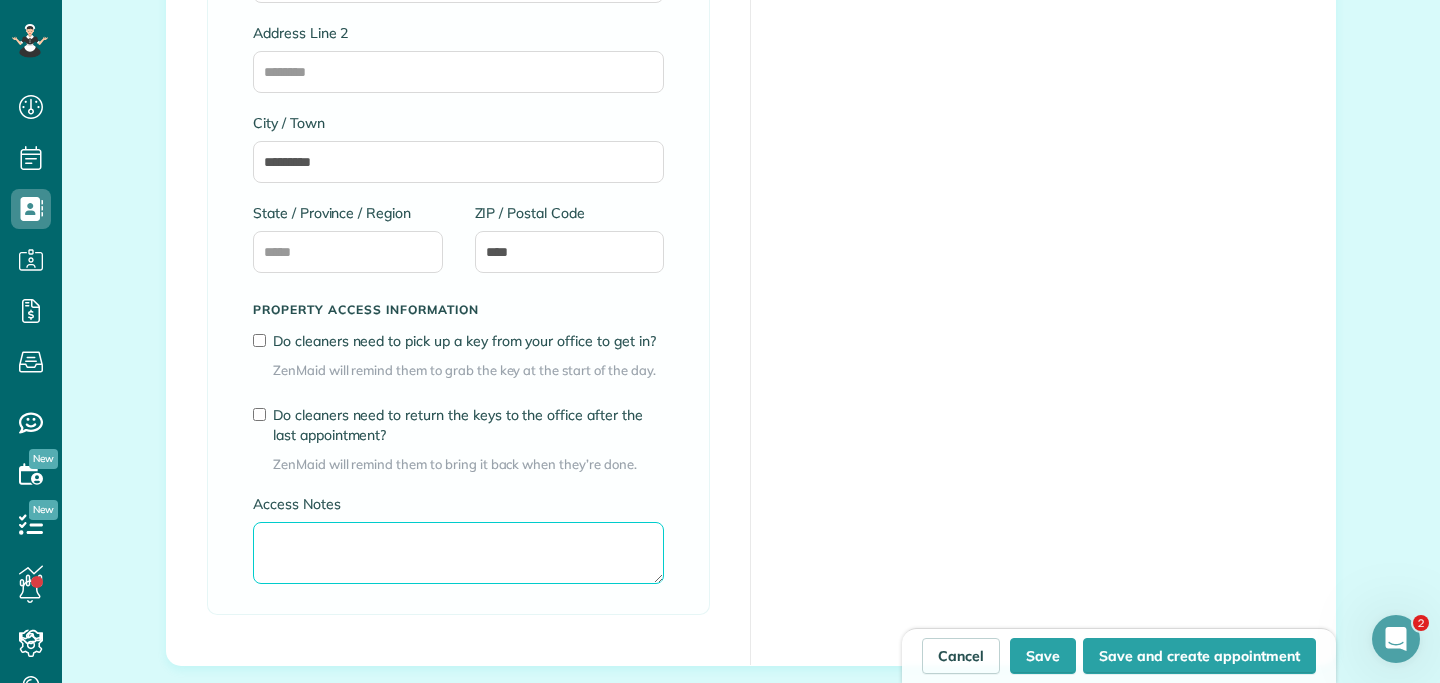 click on "Access Notes" at bounding box center [458, 553] 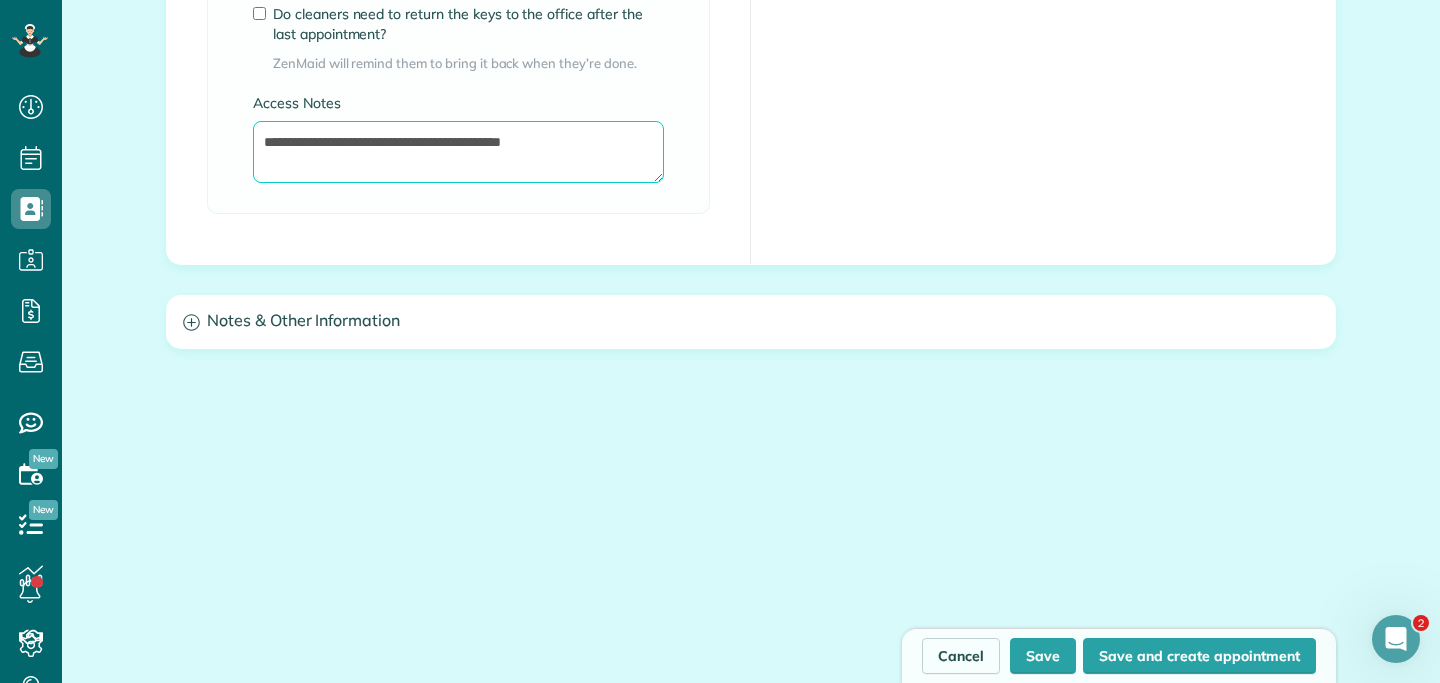 scroll, scrollTop: 1681, scrollLeft: 0, axis: vertical 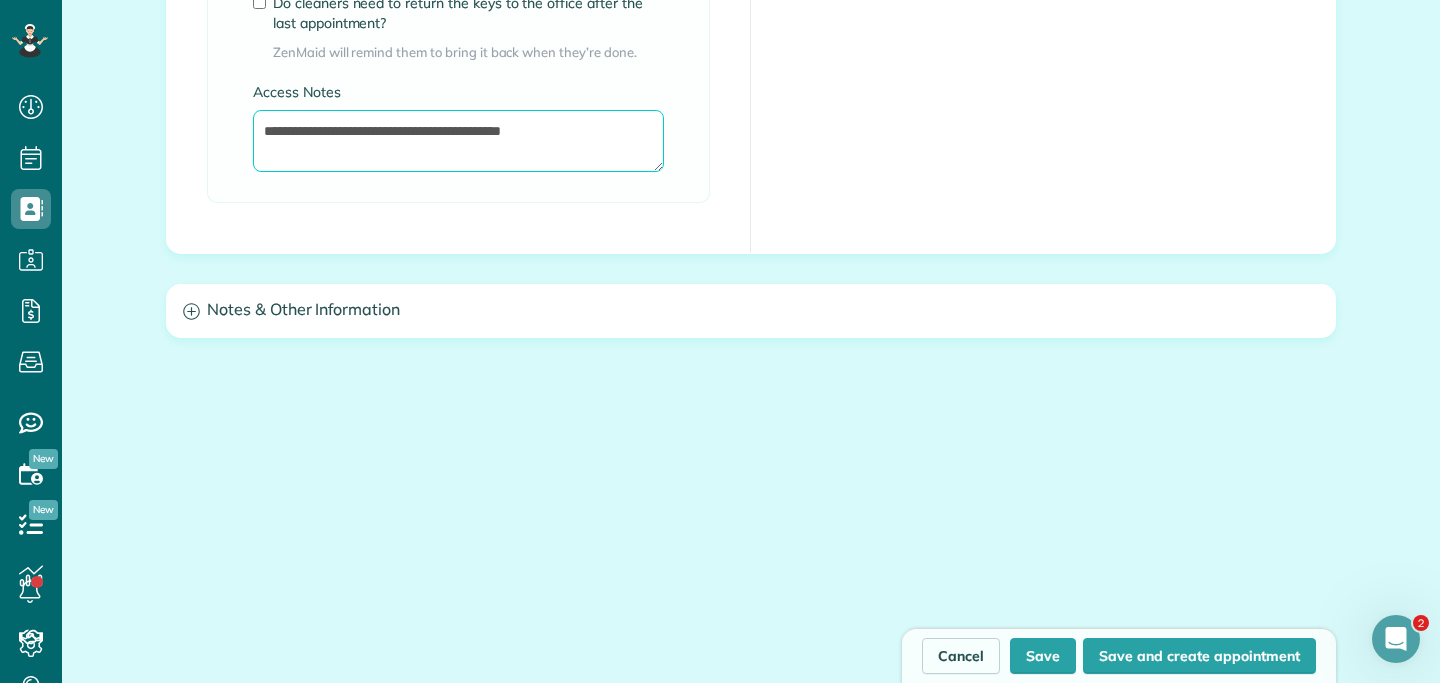 type on "**********" 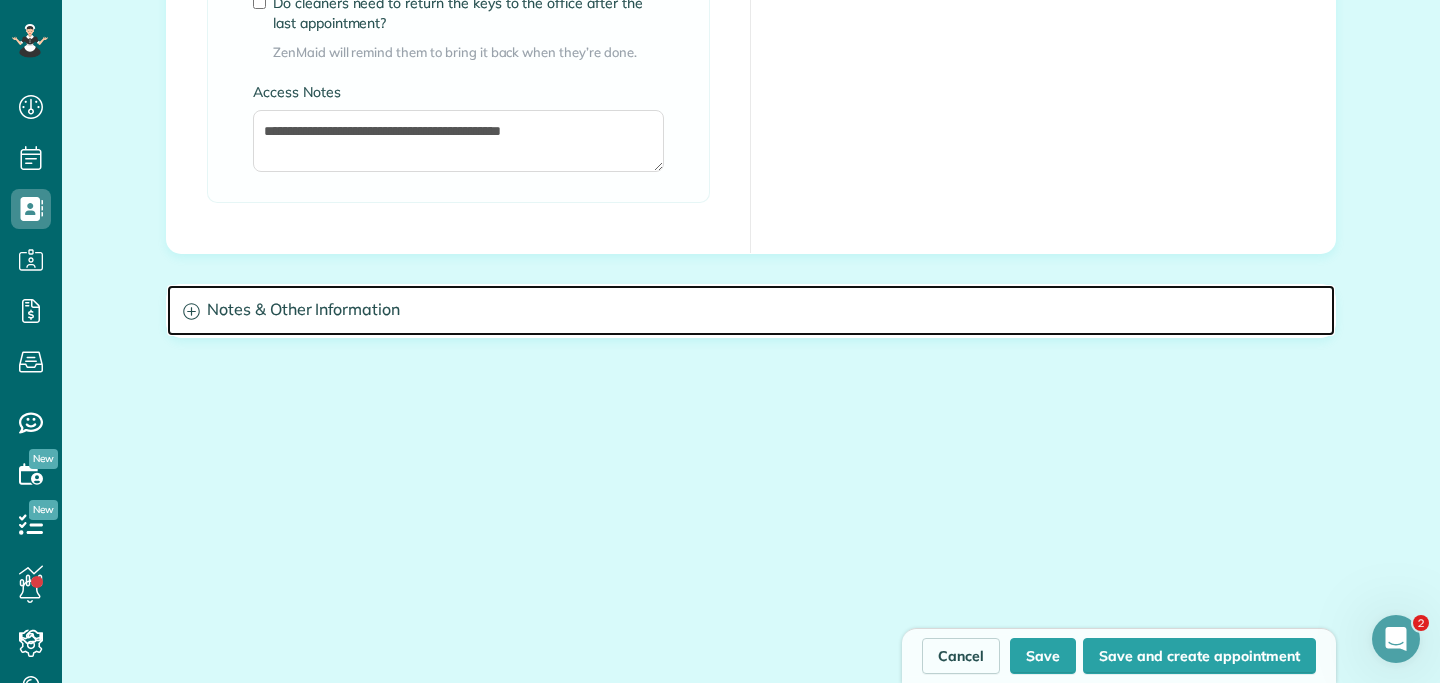 click on "Notes & Other Information" at bounding box center [751, 310] 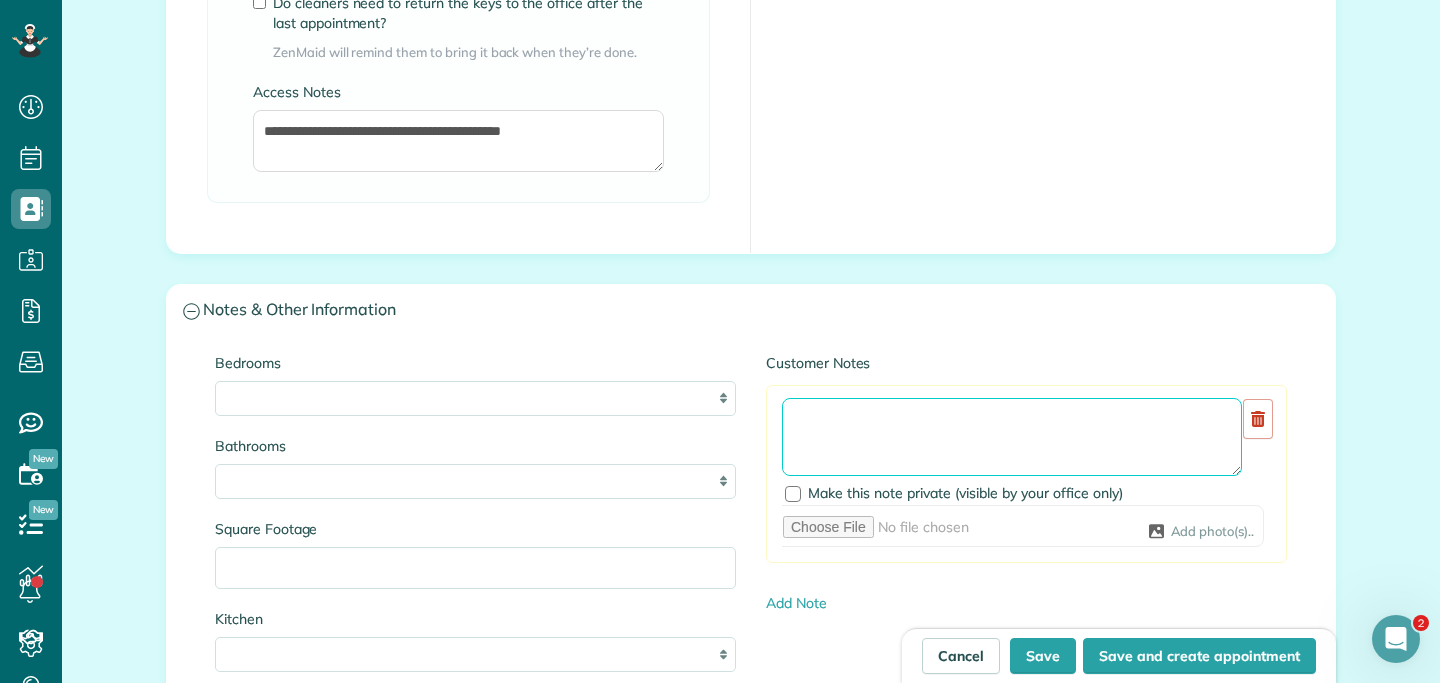 click at bounding box center (1012, 437) 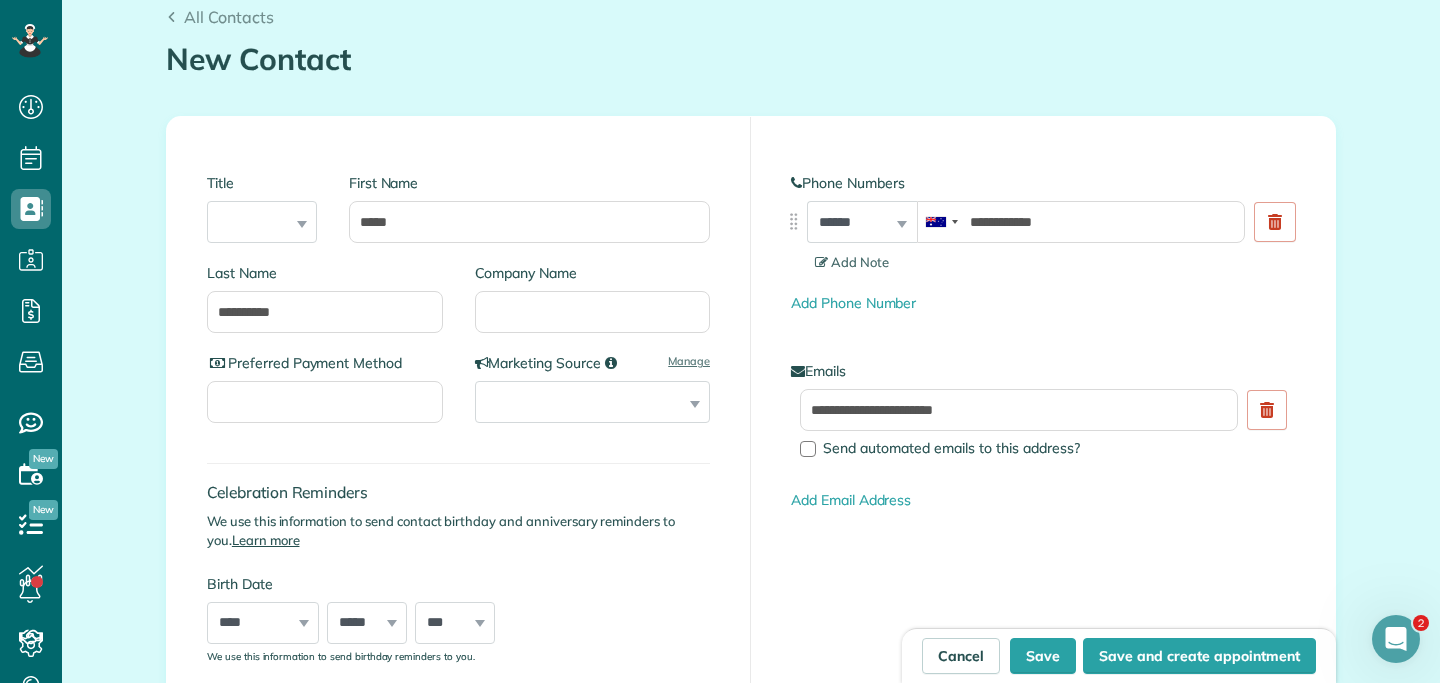 scroll, scrollTop: 200, scrollLeft: 0, axis: vertical 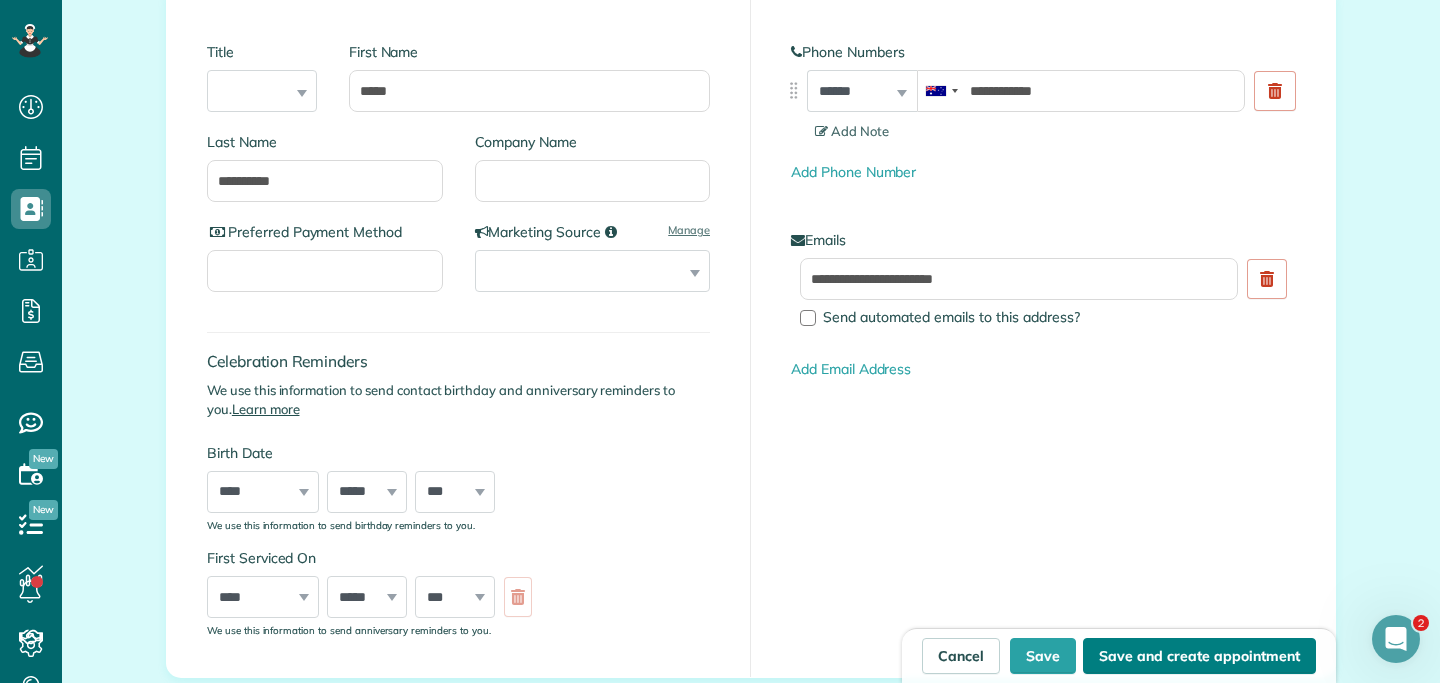 type on "********" 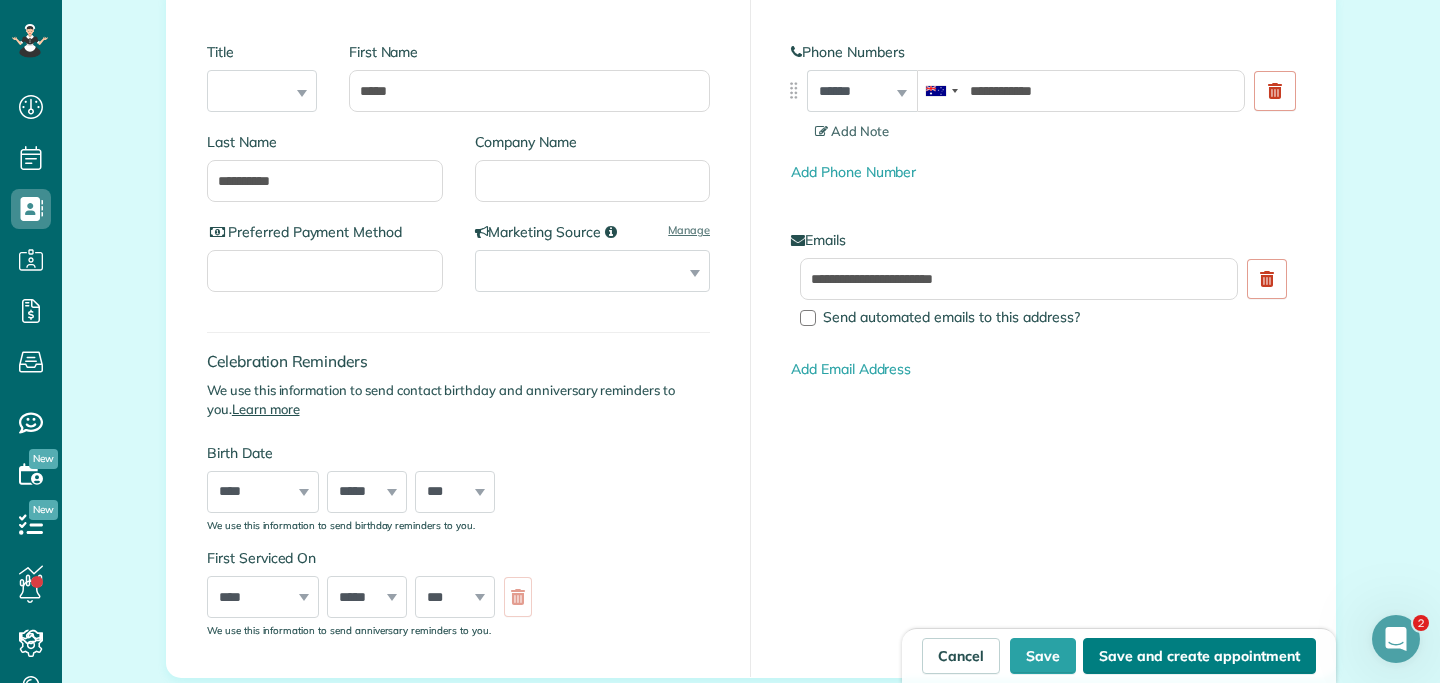 click on "Save and create appointment" at bounding box center (1199, 656) 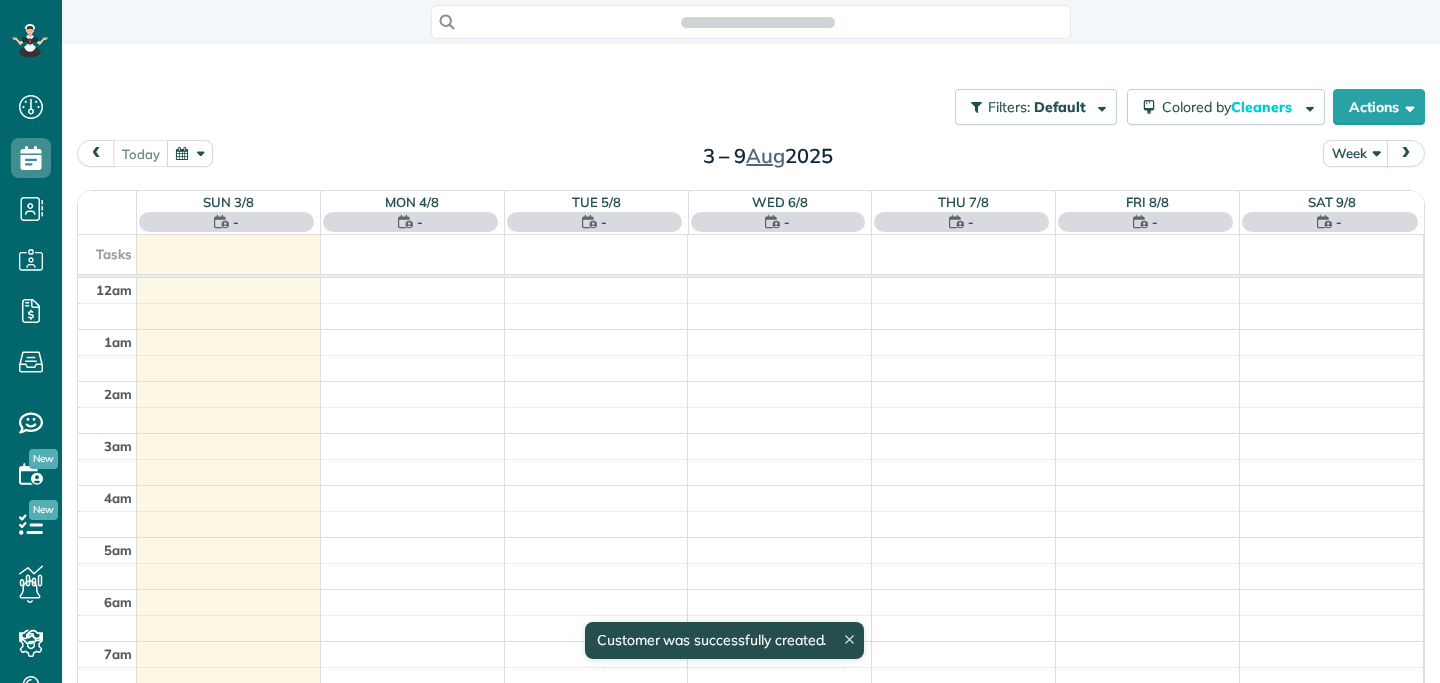 scroll, scrollTop: 0, scrollLeft: 0, axis: both 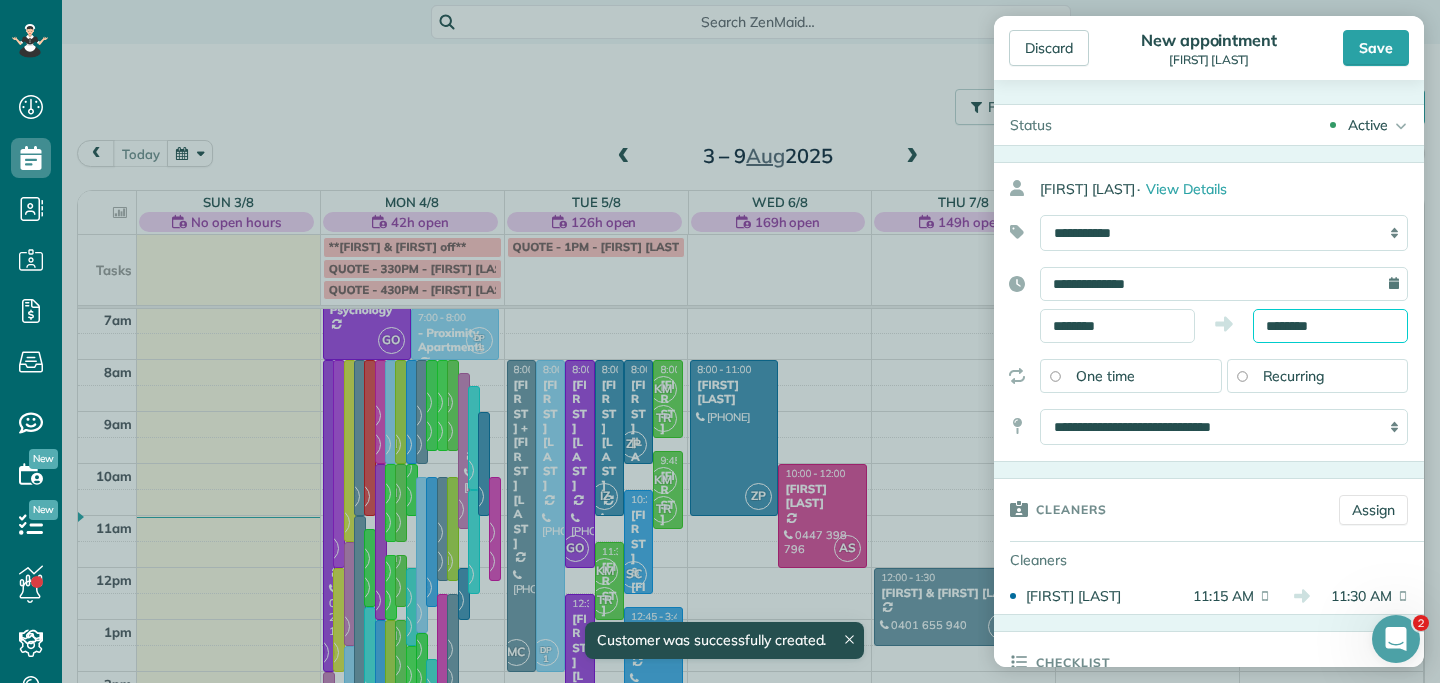 click on "********" at bounding box center [1330, 326] 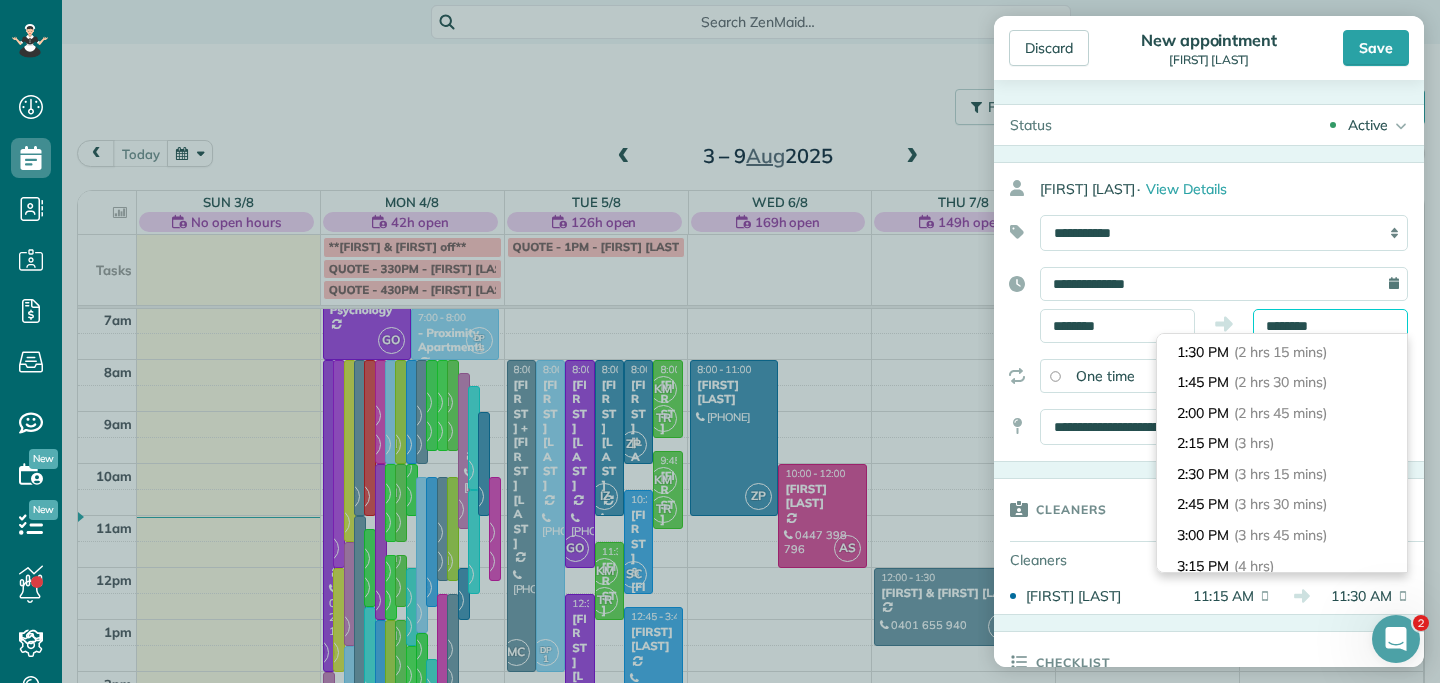 scroll, scrollTop: 283, scrollLeft: 0, axis: vertical 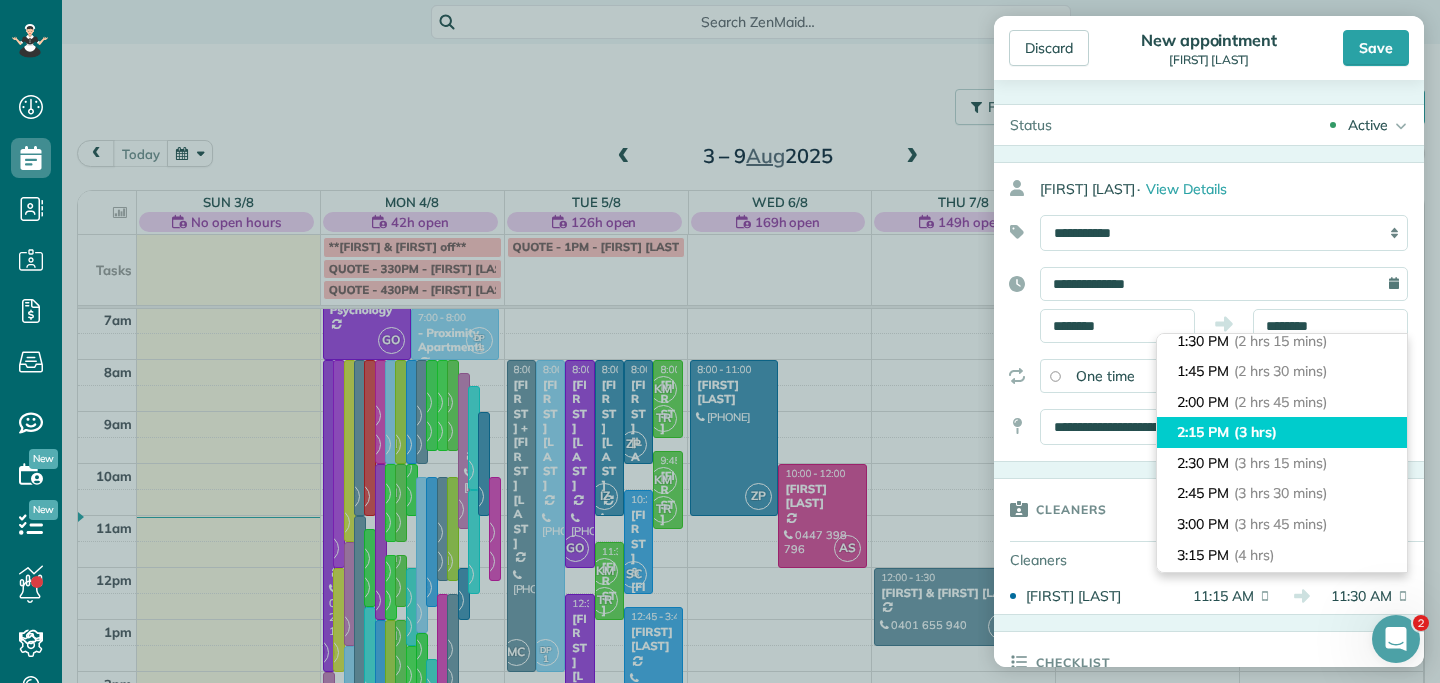 type on "*******" 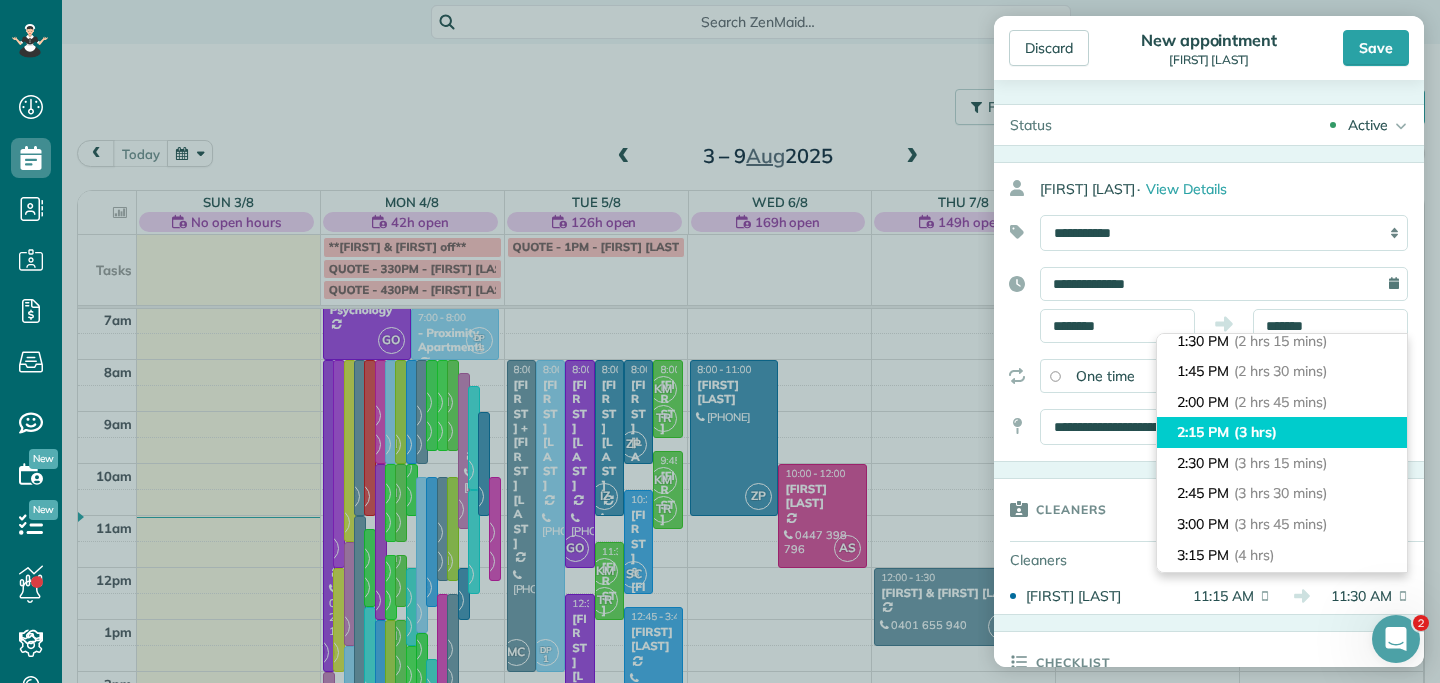 click on "[TIME] ([DURATION])" at bounding box center (1282, 432) 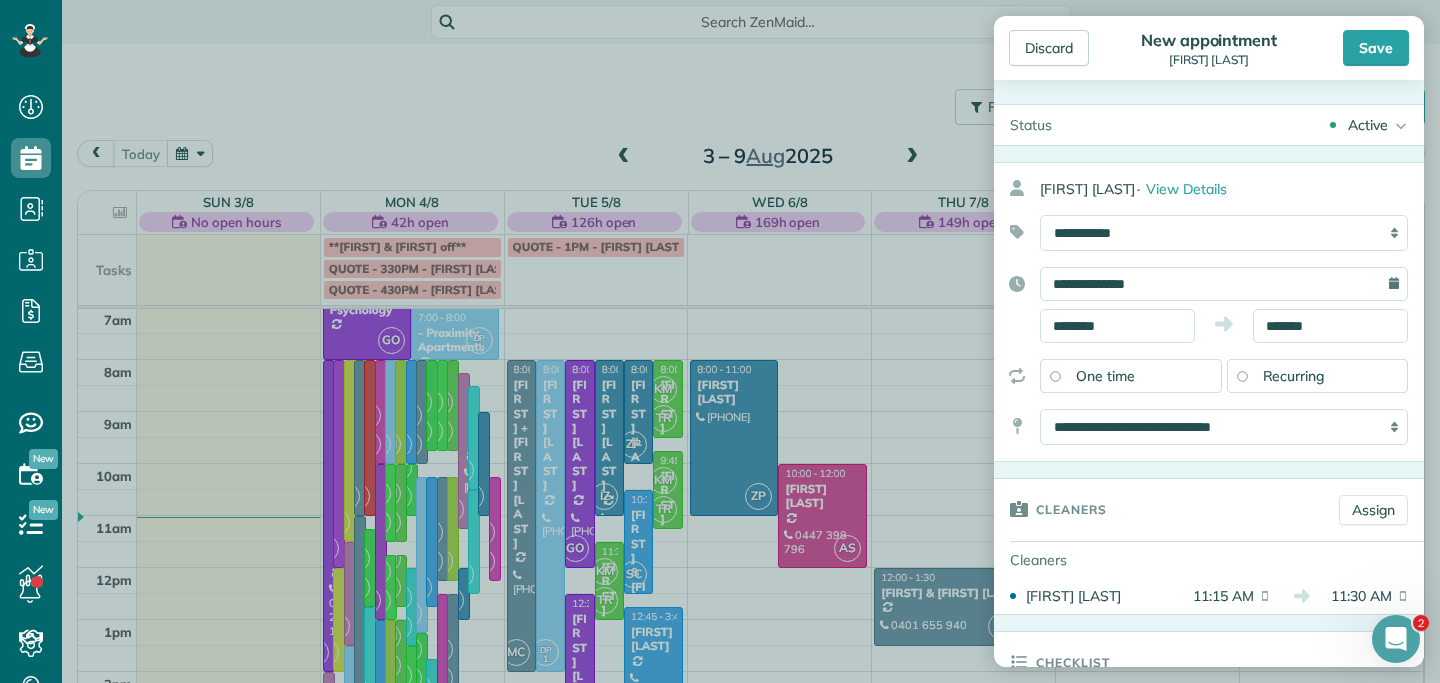 click on "Recurring" at bounding box center (1294, 376) 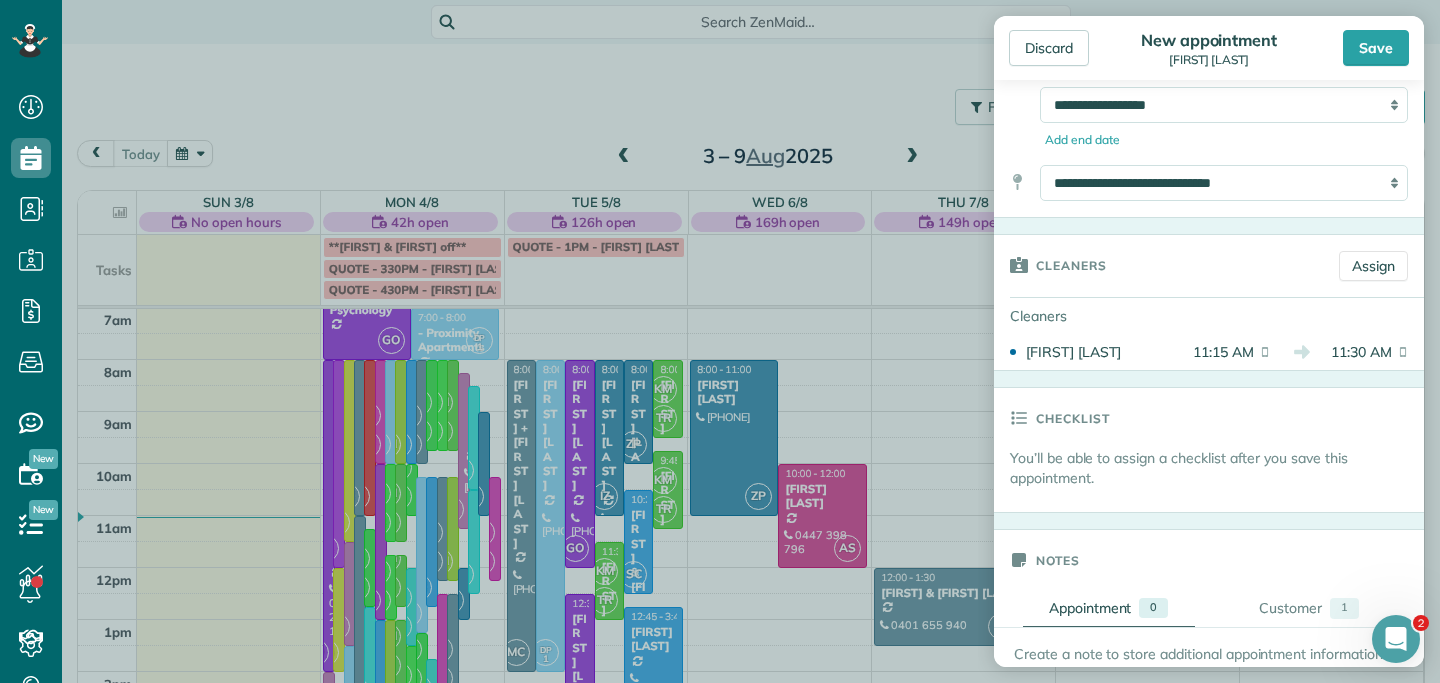 scroll, scrollTop: 394, scrollLeft: 0, axis: vertical 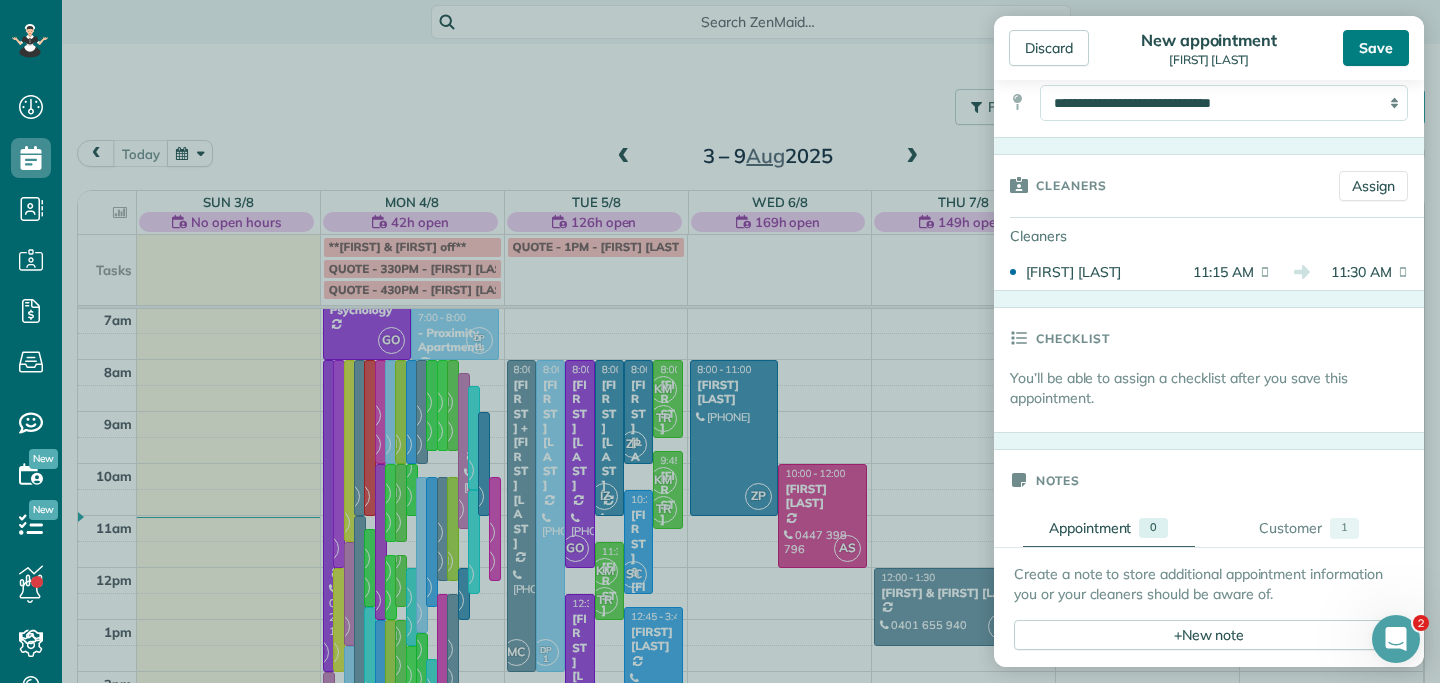 click on "Save" at bounding box center (1376, 48) 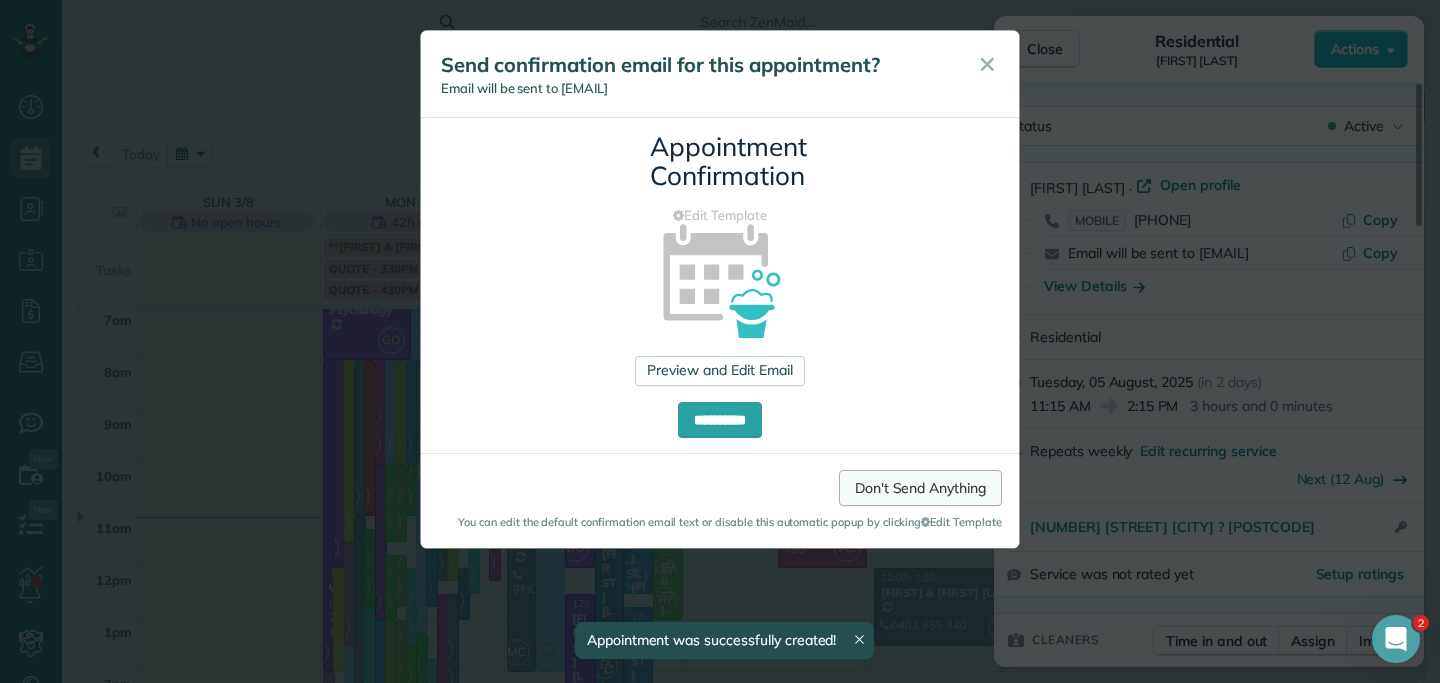click on "Don't Send Anything" at bounding box center [920, 488] 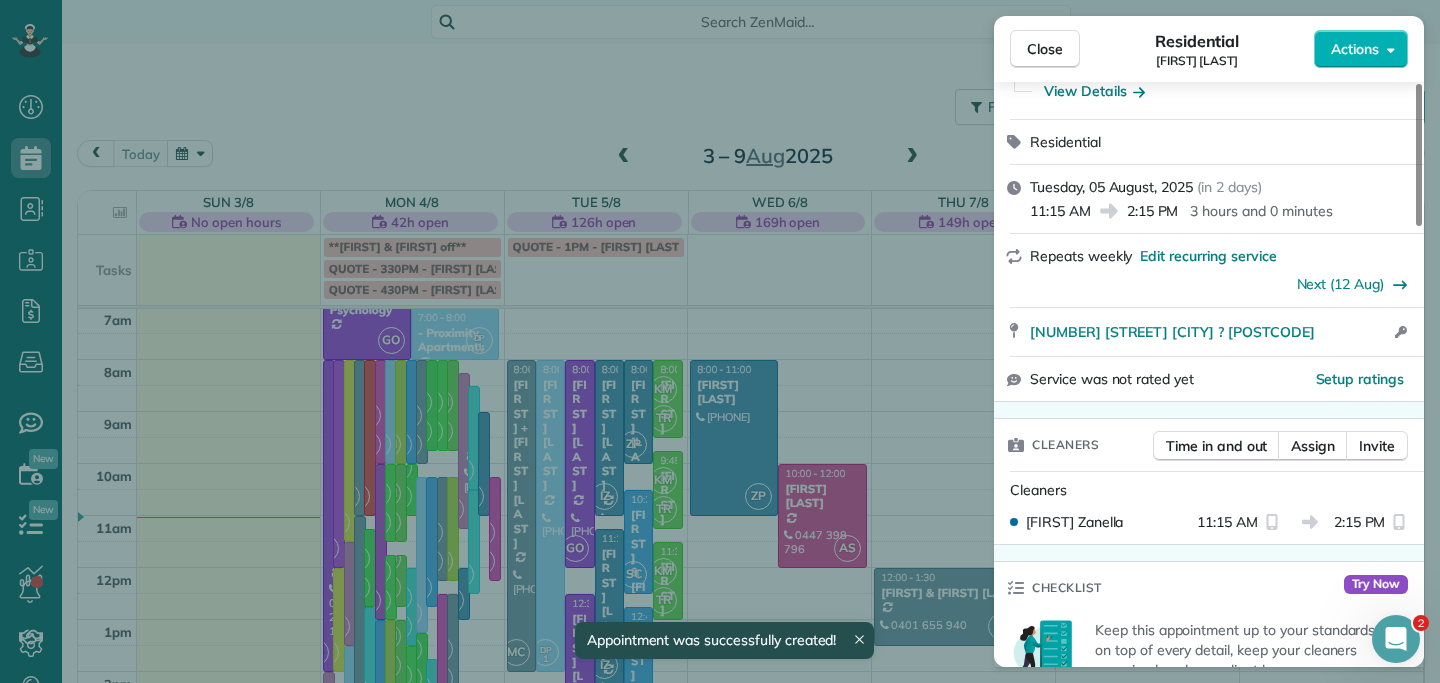 scroll, scrollTop: 317, scrollLeft: 0, axis: vertical 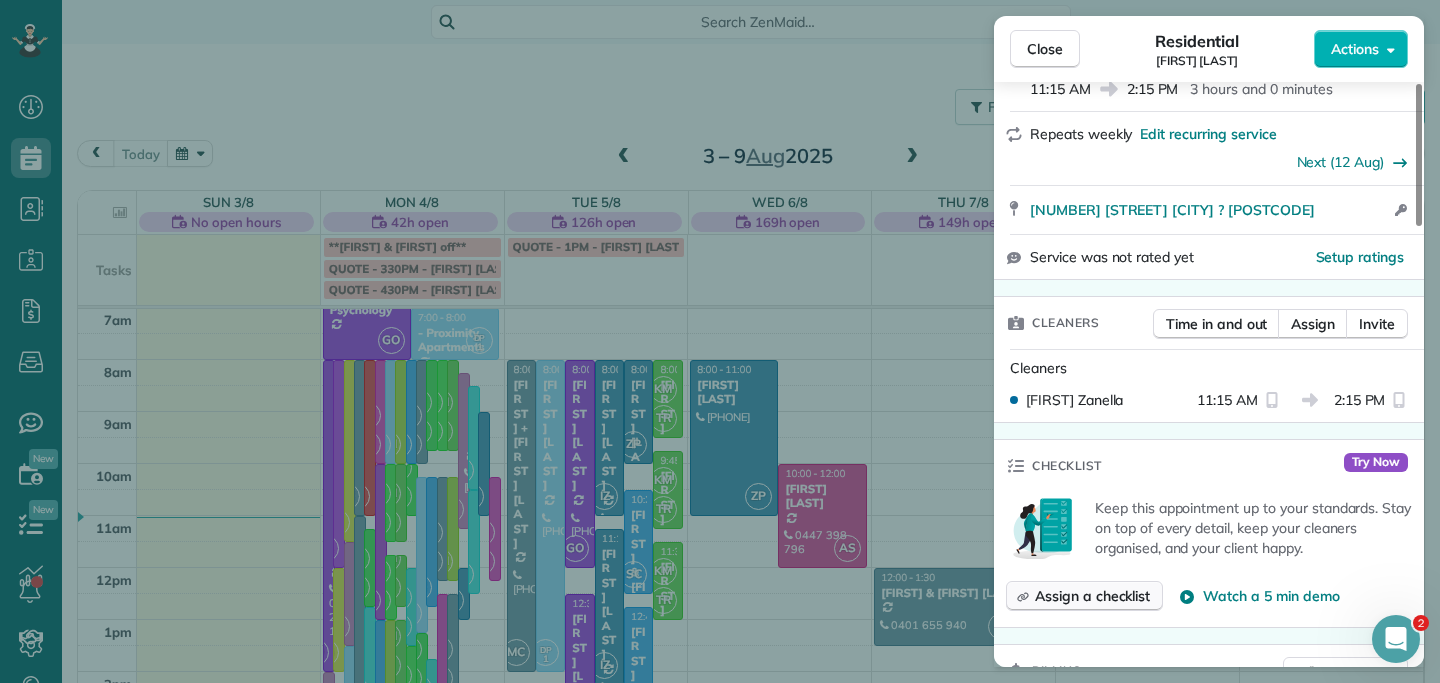 click on "Assign a checklist" at bounding box center [1092, 596] 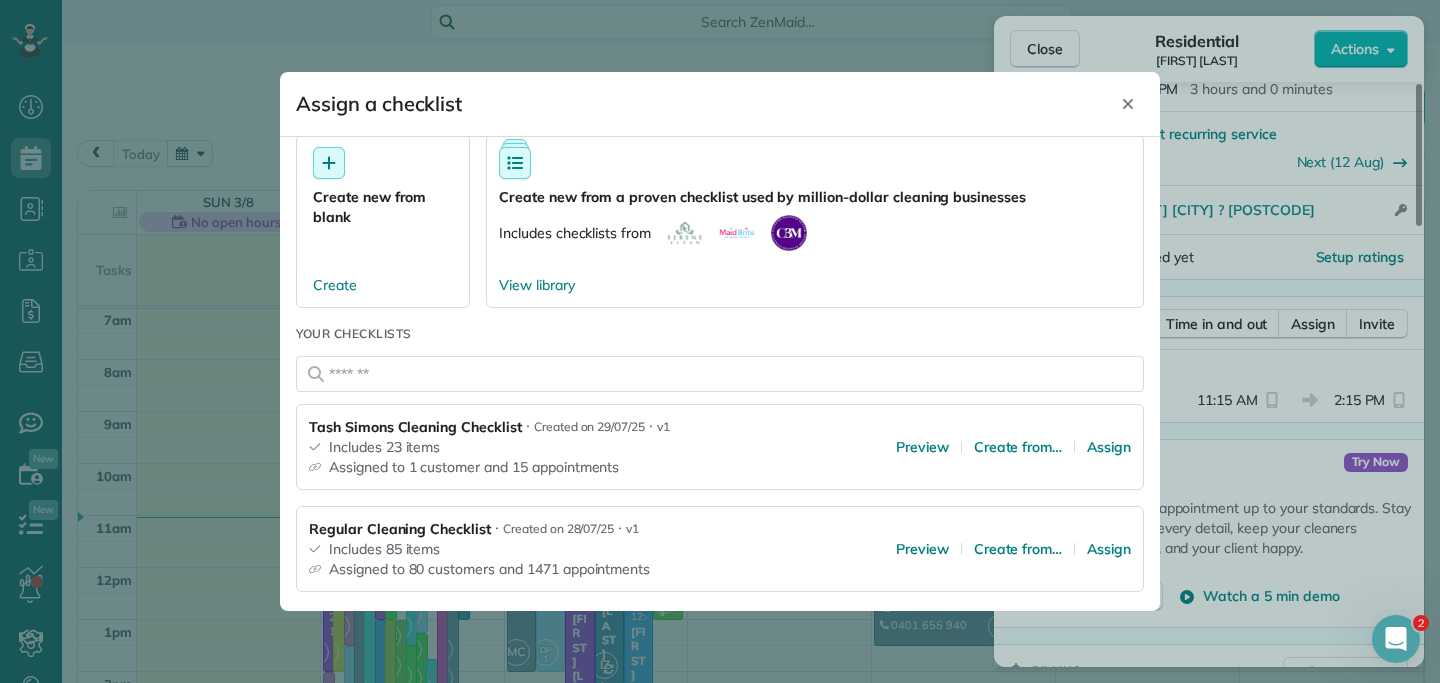 scroll, scrollTop: 79, scrollLeft: 0, axis: vertical 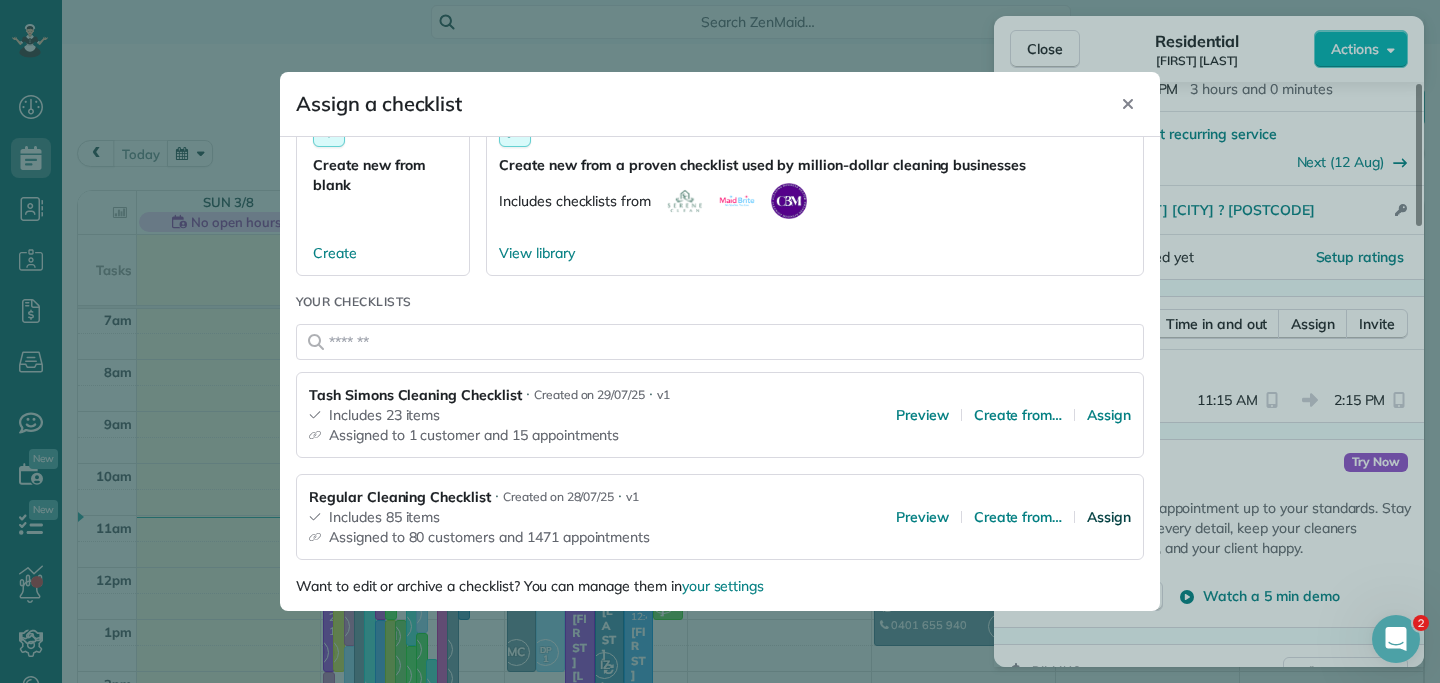 click on "Assign" at bounding box center [1109, 517] 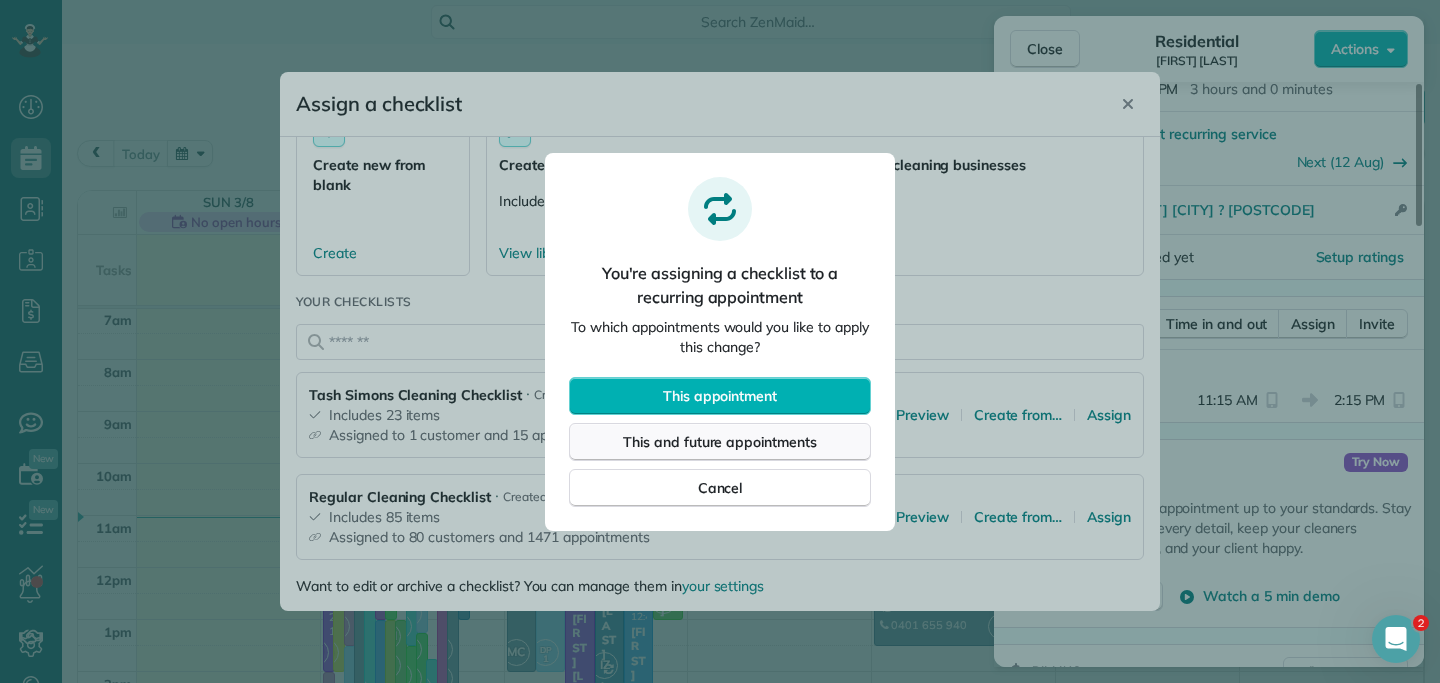 click on "This and future appointments" at bounding box center (720, 442) 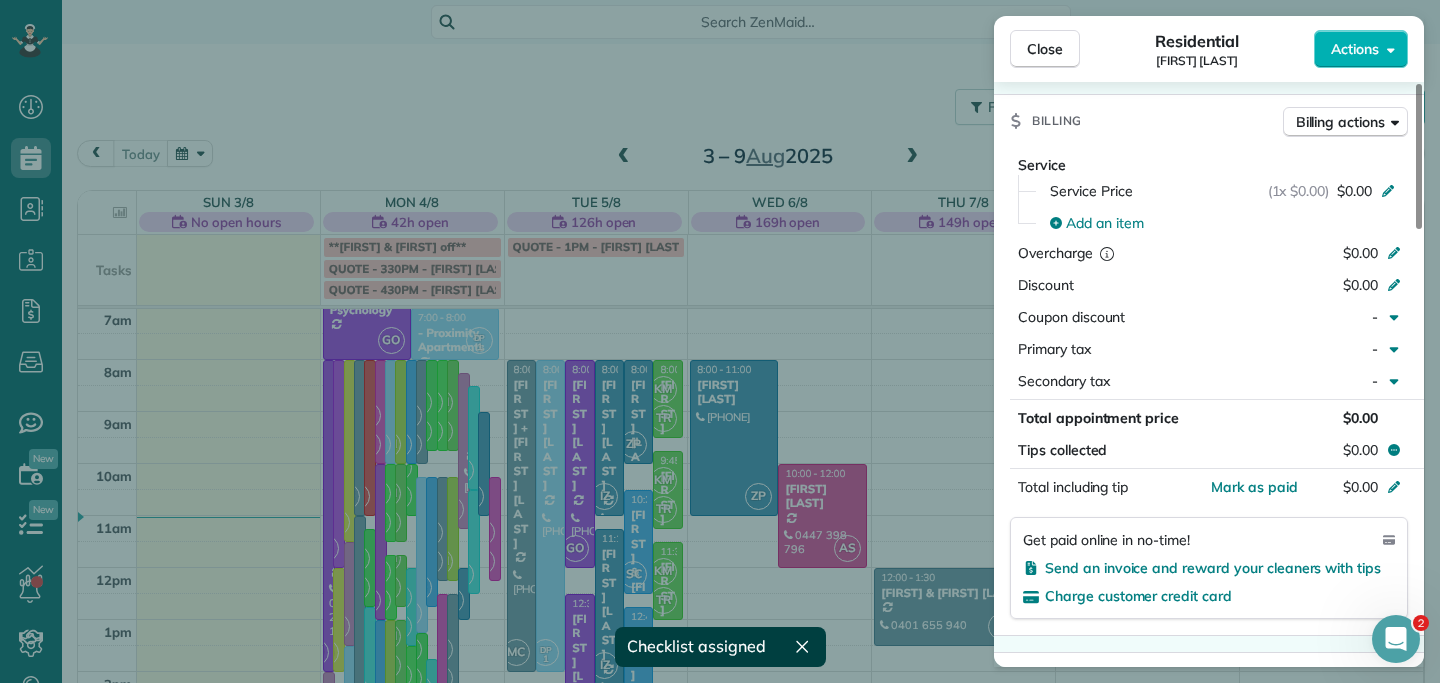 scroll, scrollTop: 885, scrollLeft: 0, axis: vertical 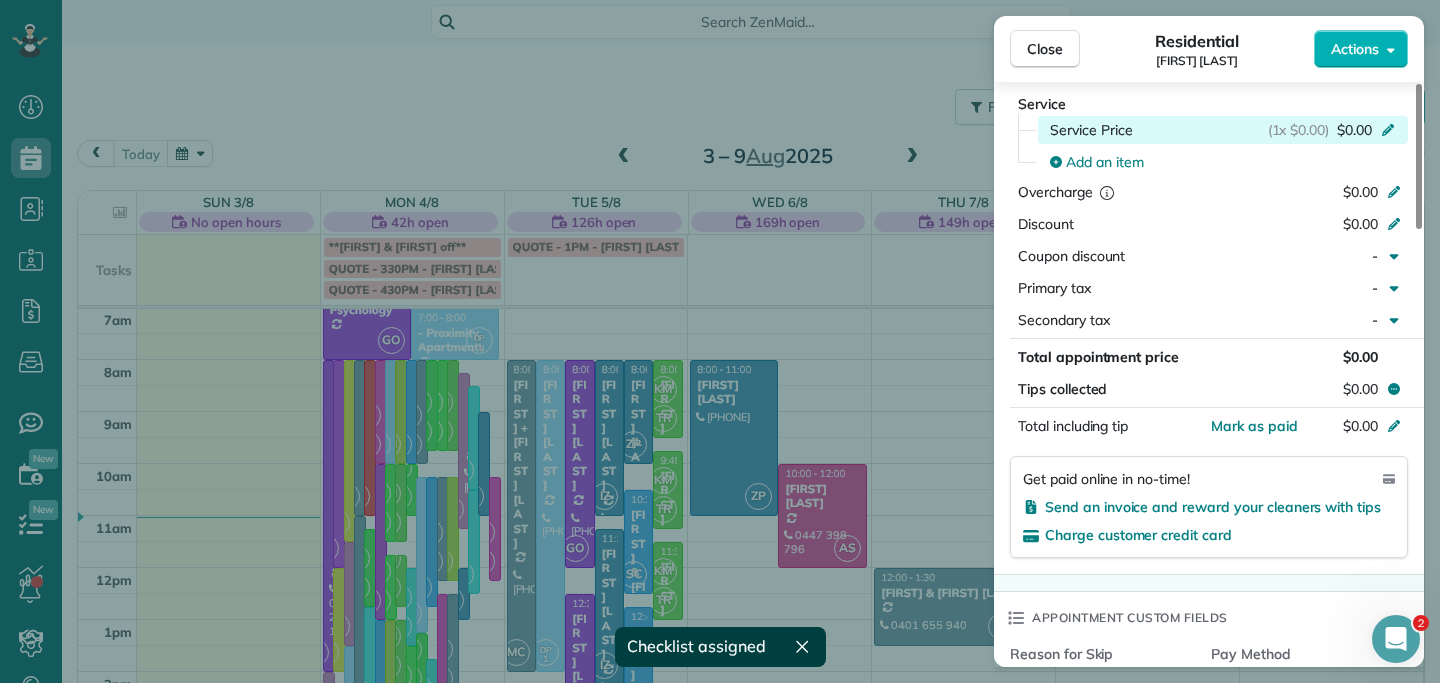 click on "(1x $0.00) $0.00" at bounding box center (1335, 130) 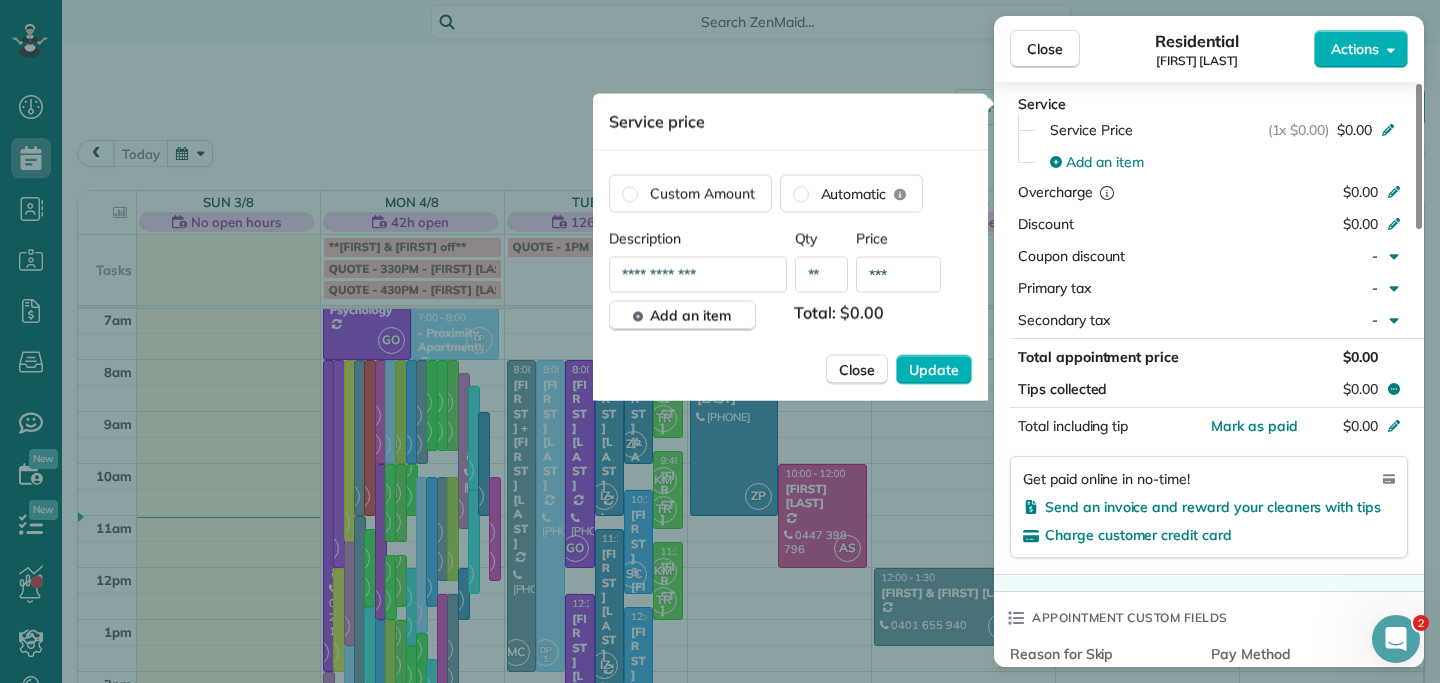 click on "***" at bounding box center (898, 275) 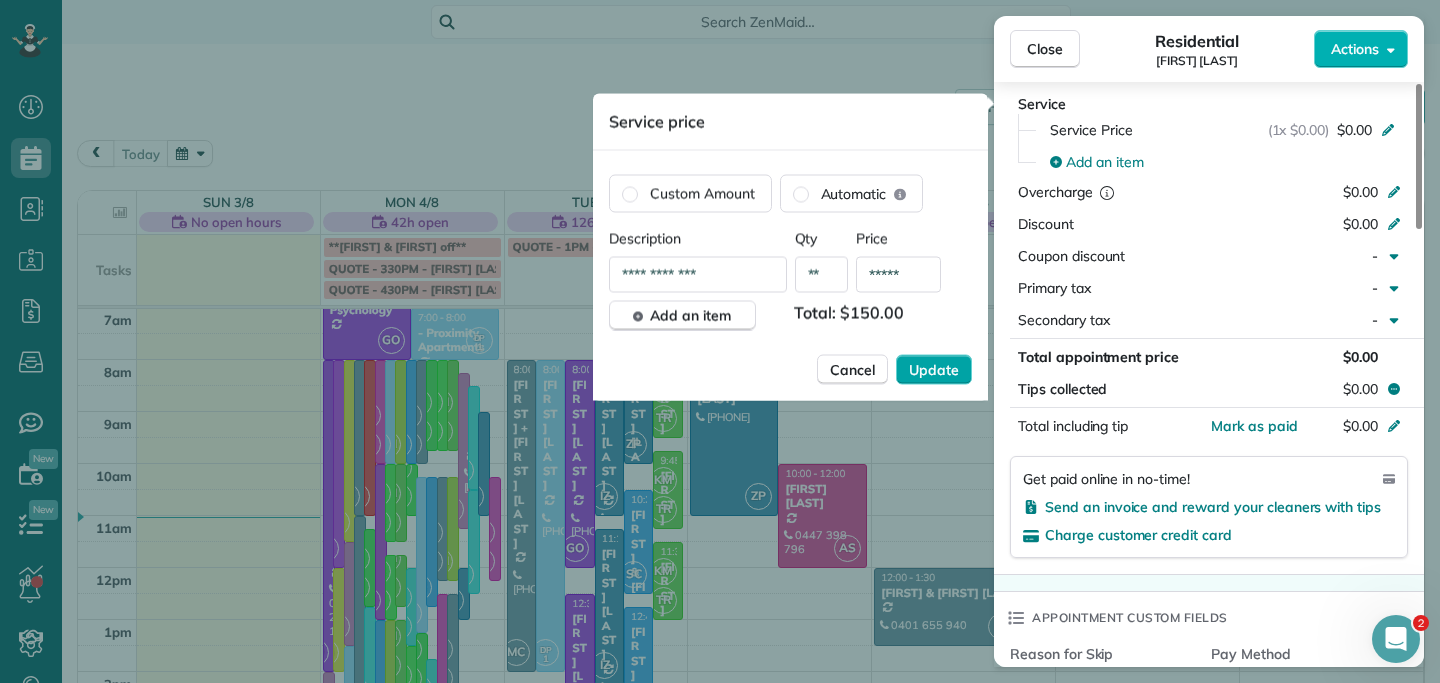 type on "*****" 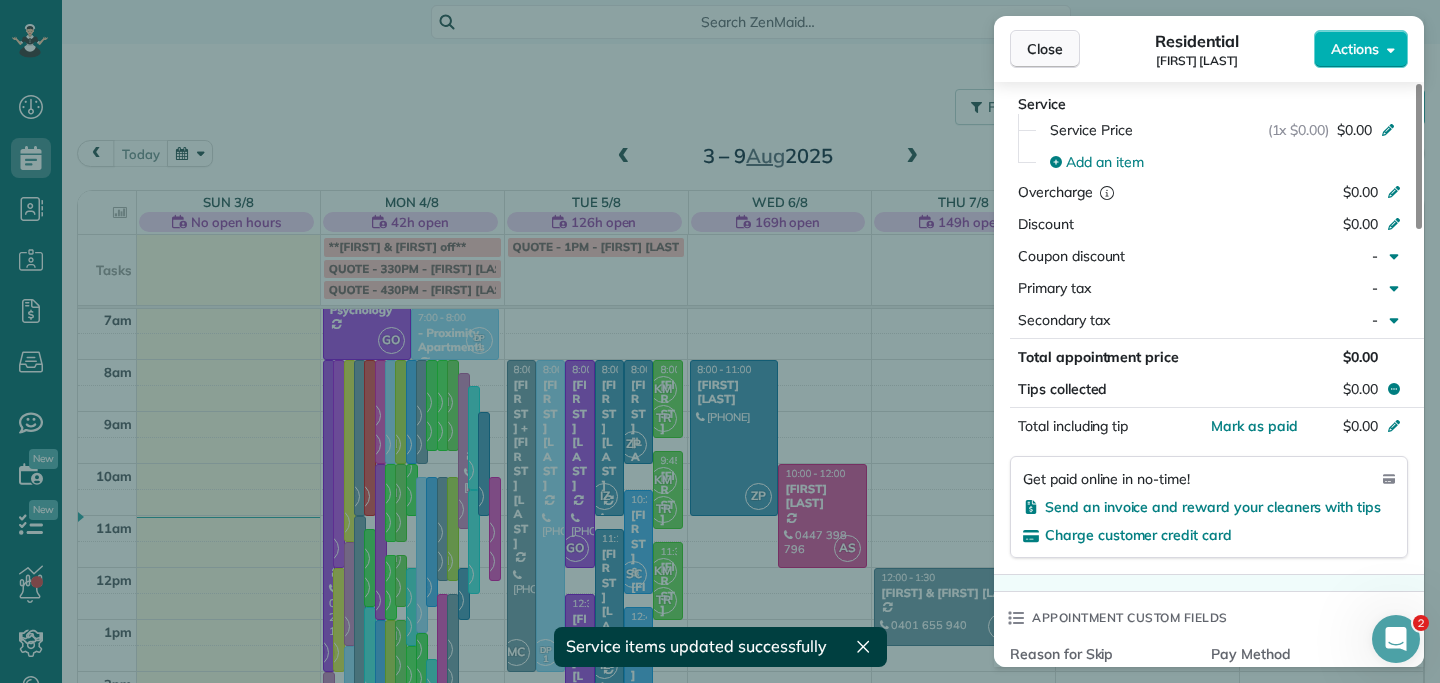 click on "Close" at bounding box center [1045, 49] 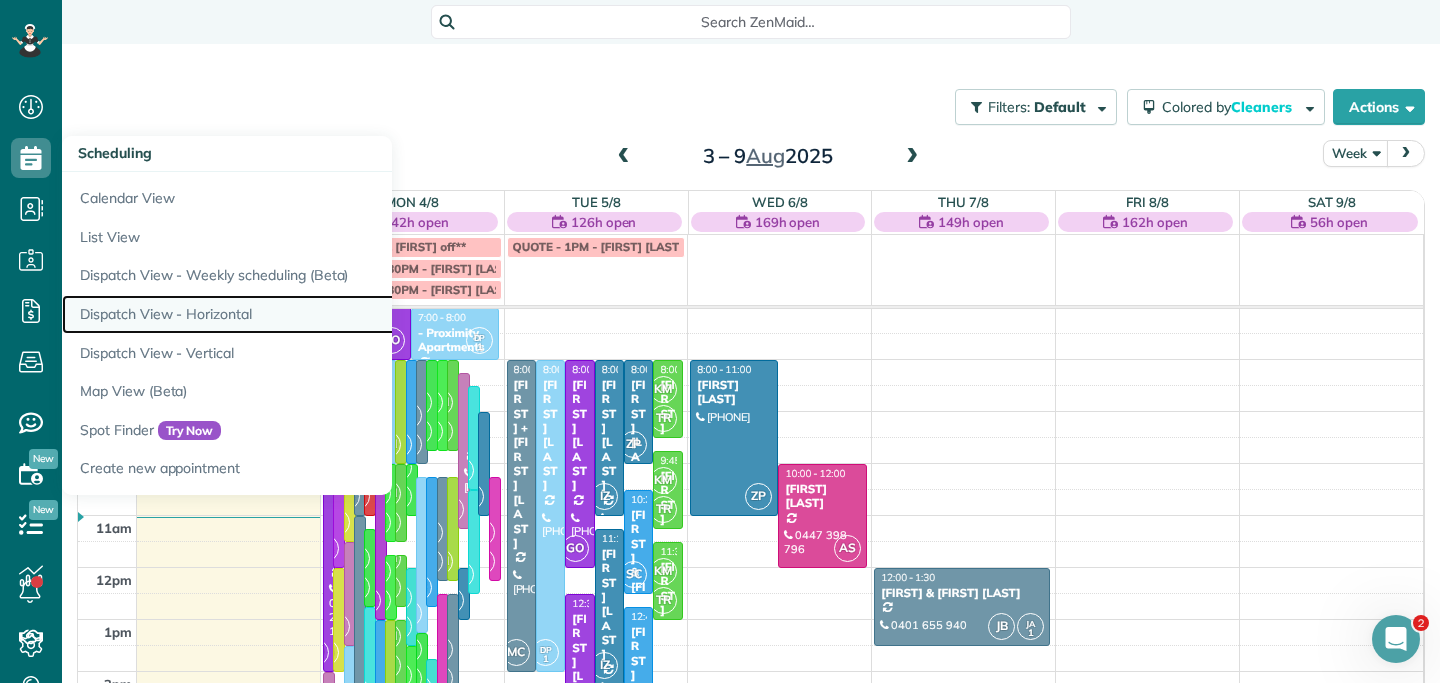 click on "Dispatch View - Horizontal" at bounding box center [312, 314] 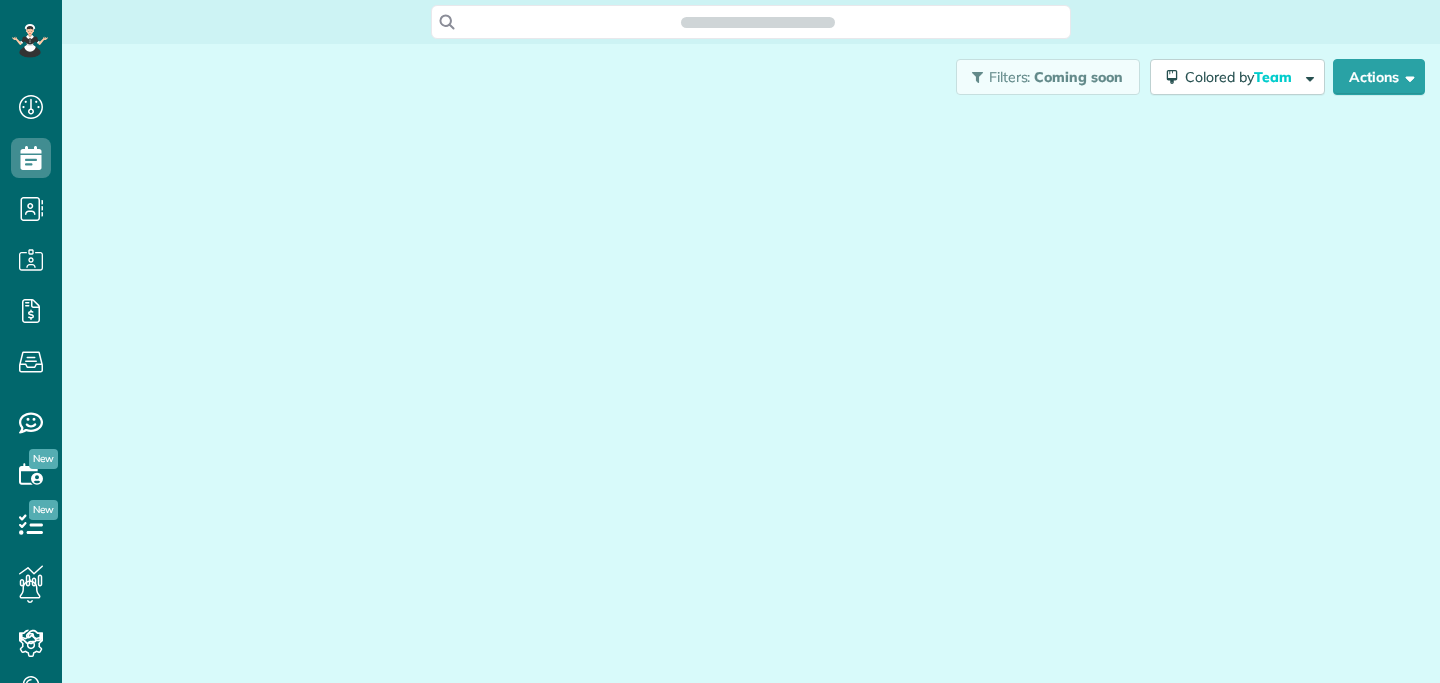click at bounding box center (751, 380) 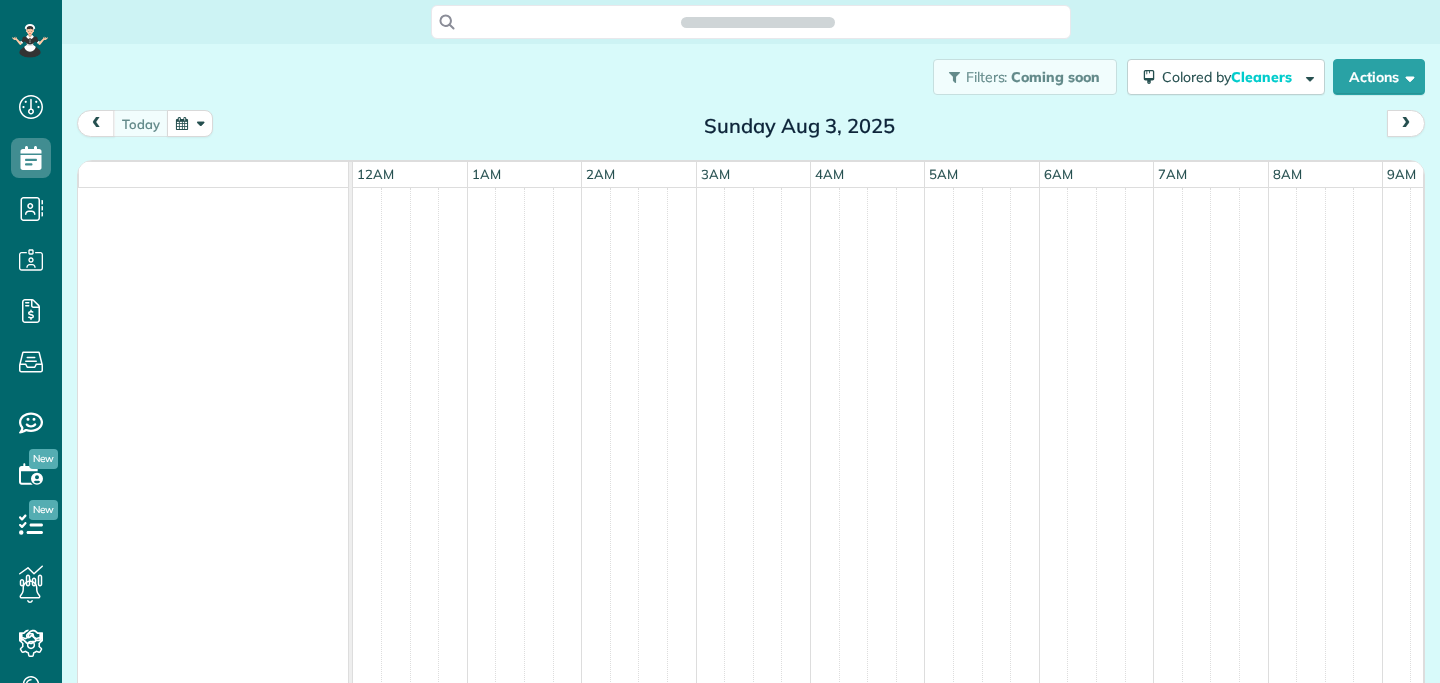 scroll, scrollTop: 683, scrollLeft: 62, axis: both 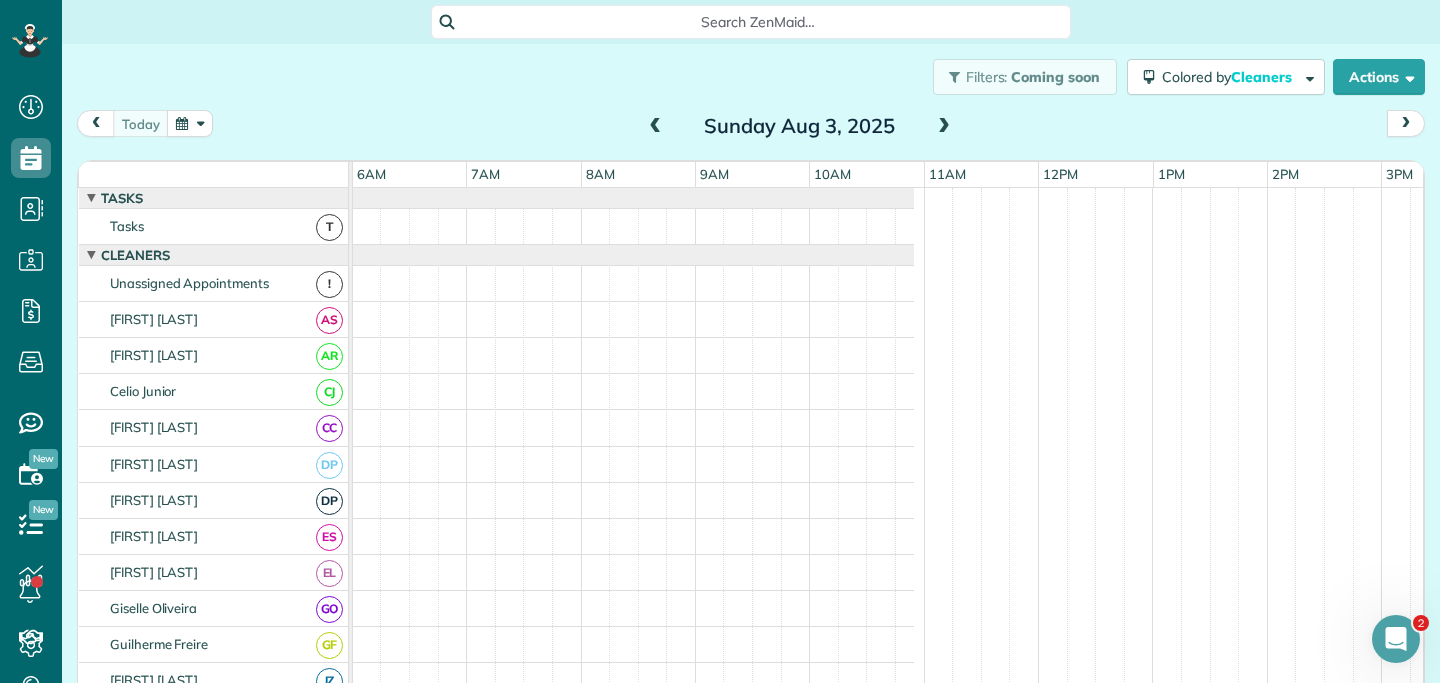 click at bounding box center [944, 127] 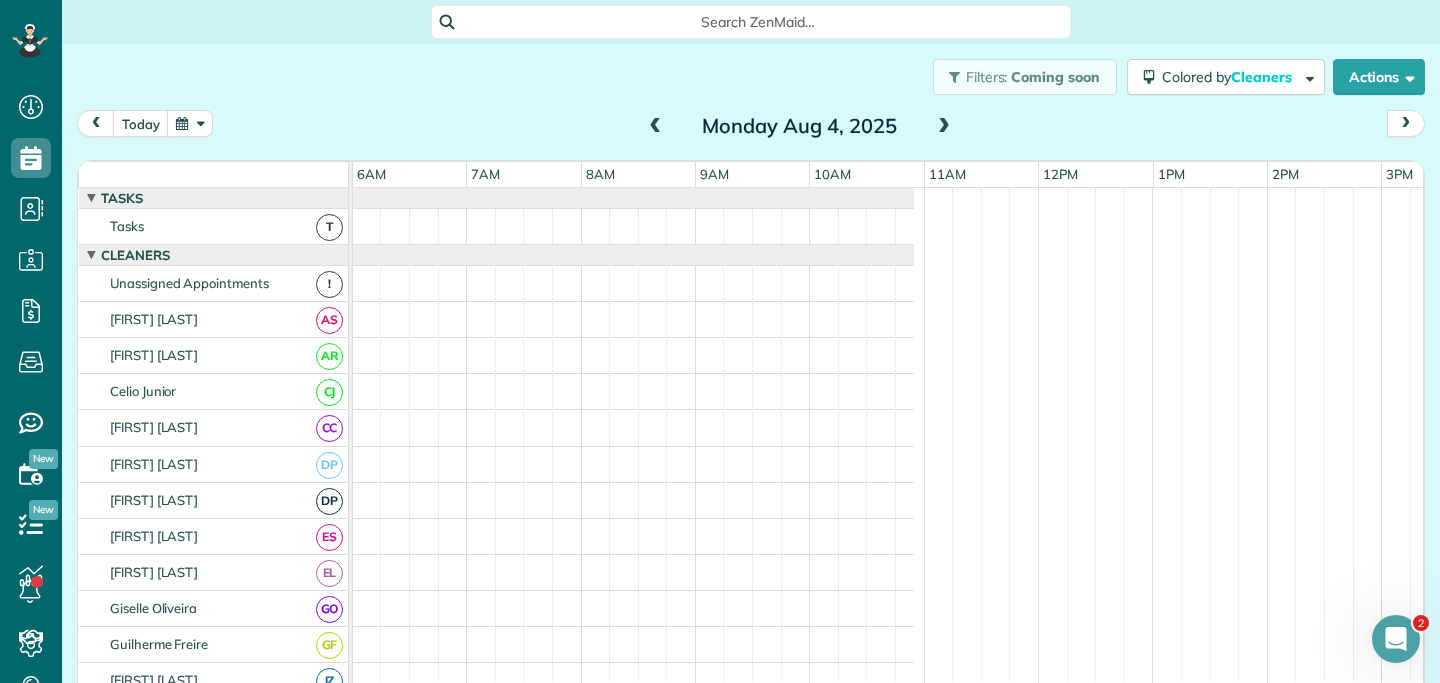 click at bounding box center (944, 127) 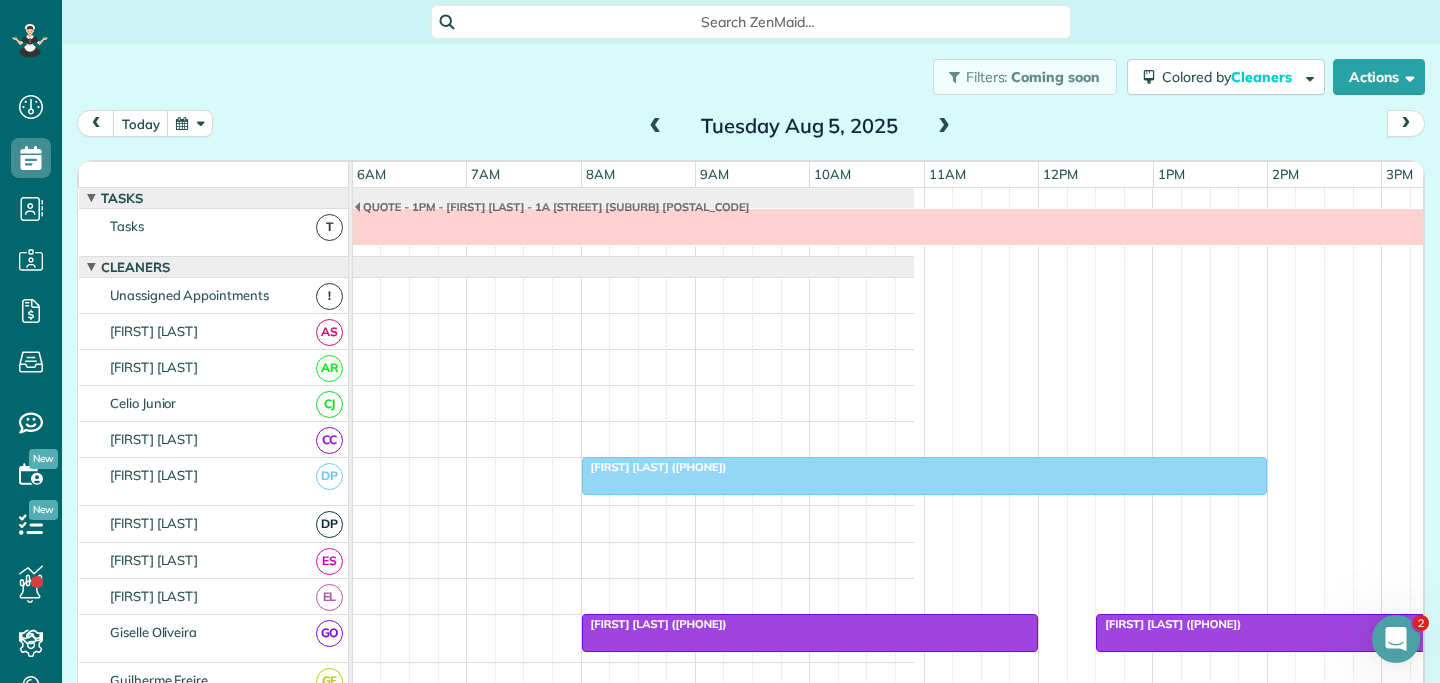 scroll, scrollTop: 12, scrollLeft: 687, axis: both 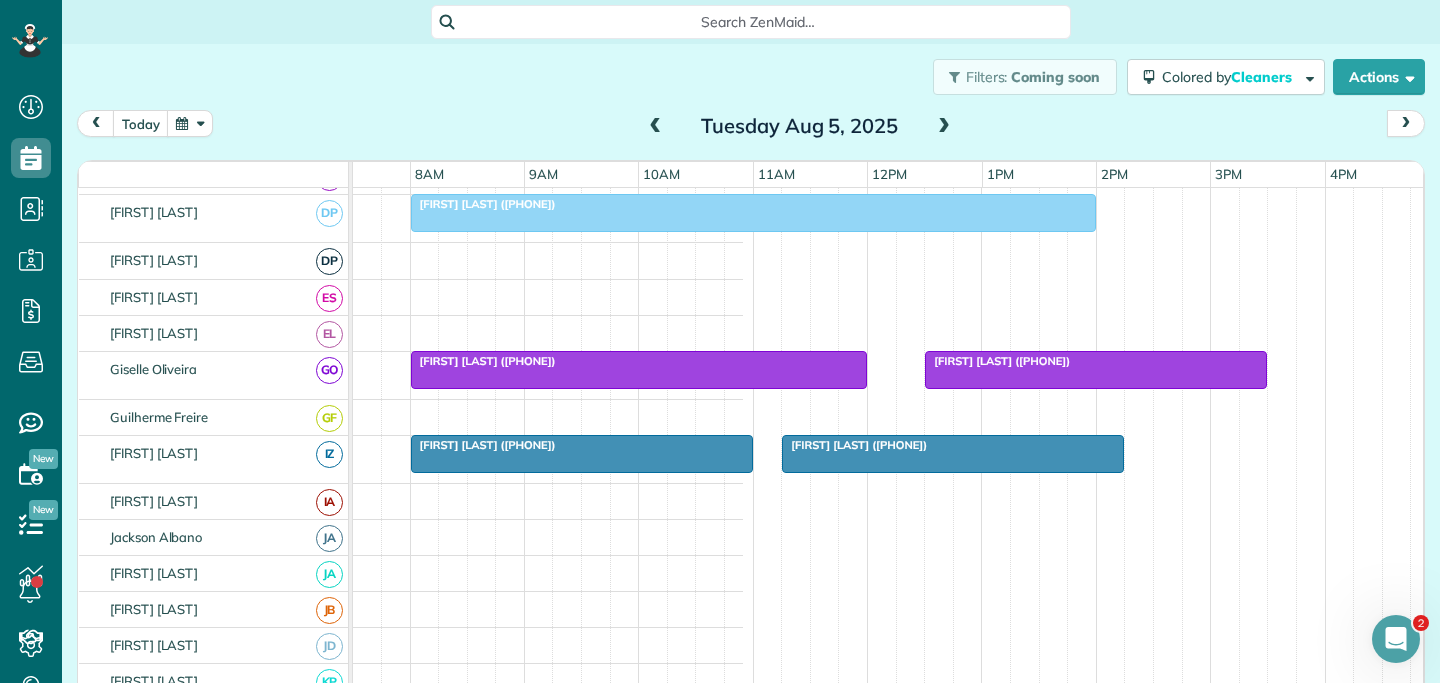 click on "QUOTE - 1PM - Emerson Zivancev - 1A Tame Court, Dianella 6059                                                     Vera Moura (+61422563300)                                 Liz Dawson (+61400019969) Anne Mcaleer (+61422533414)                 Nicole Tran (+61484623247) Steph Richardson (+61417672661)                                                                 Sara Sartori (+61475890662) Kate Steinfort (+61412522203) Mandeep Rae (+61408822360)         Lauren Blaauw (+61430203554) Lisa + Grant Reynolds (+61431895885)                                                 Craig & Diane Campbell (+61418250312) Jay Roberts (+61404454573)         Sara Sartori (+61475890662) Kate Steinfort (+61412522203) Mandeep Rae (+61408822360)                         Alec Odewahn (+61409199469)" at bounding box center (119, 722) 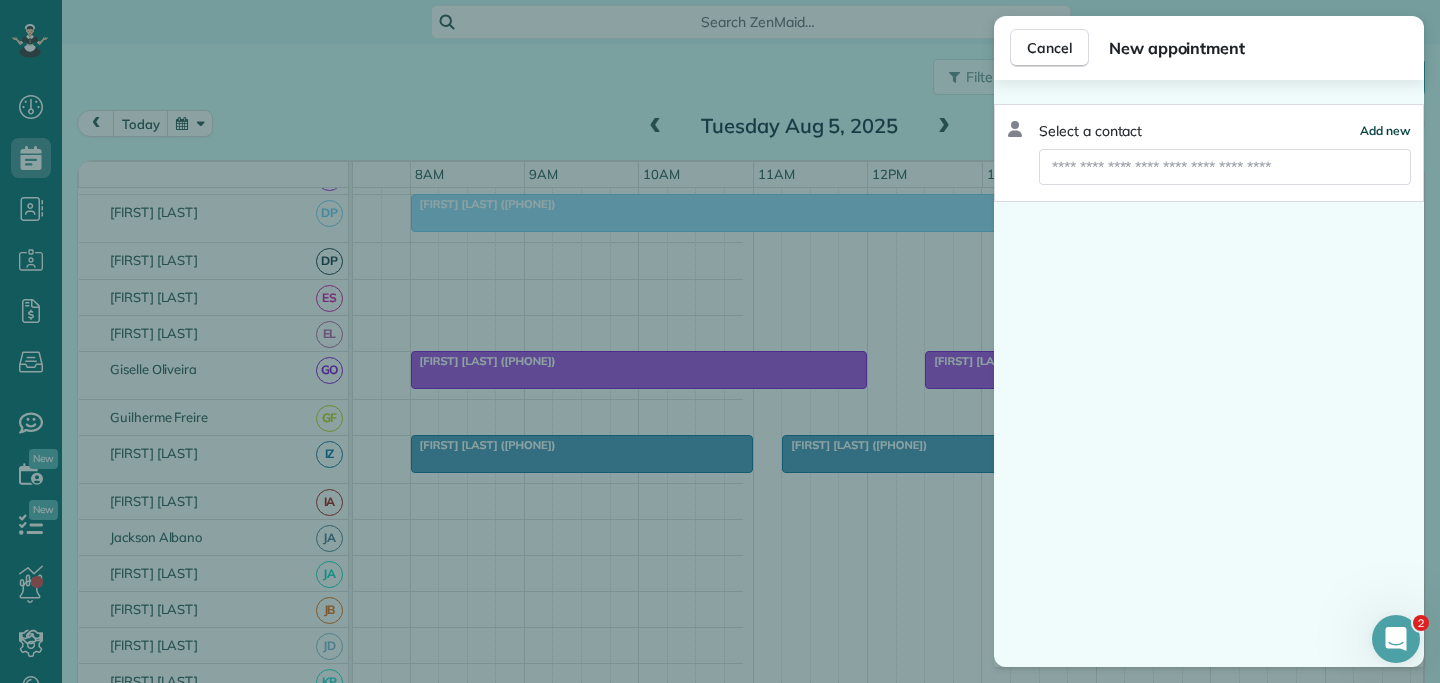 click on "Add new" at bounding box center (1385, 130) 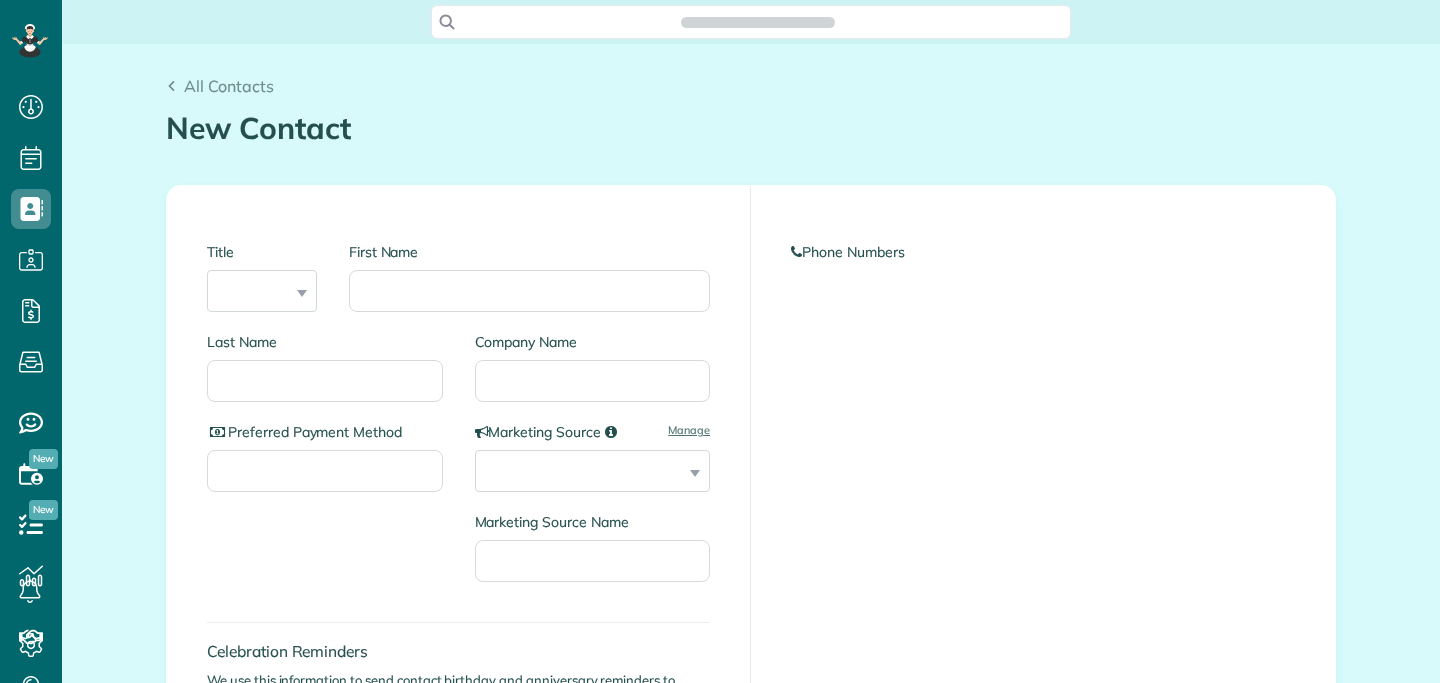 scroll, scrollTop: 0, scrollLeft: 0, axis: both 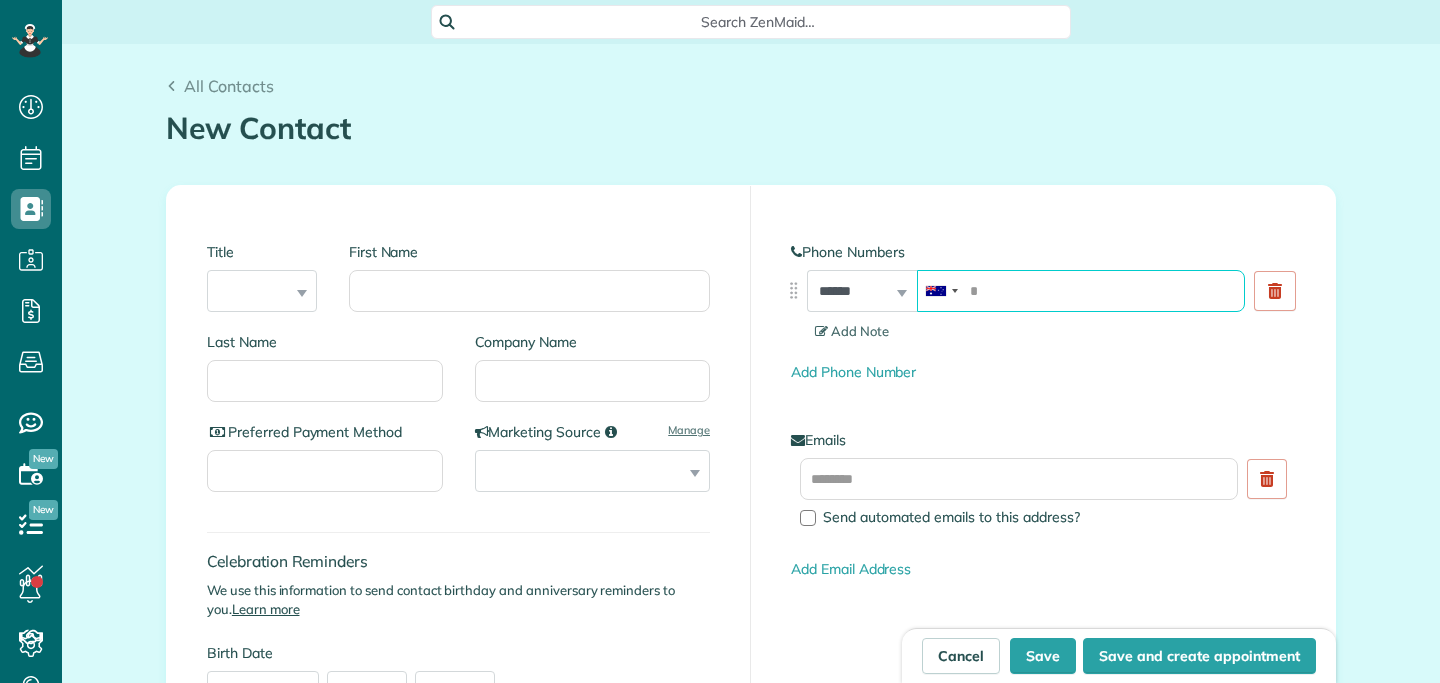 click at bounding box center [1081, 291] 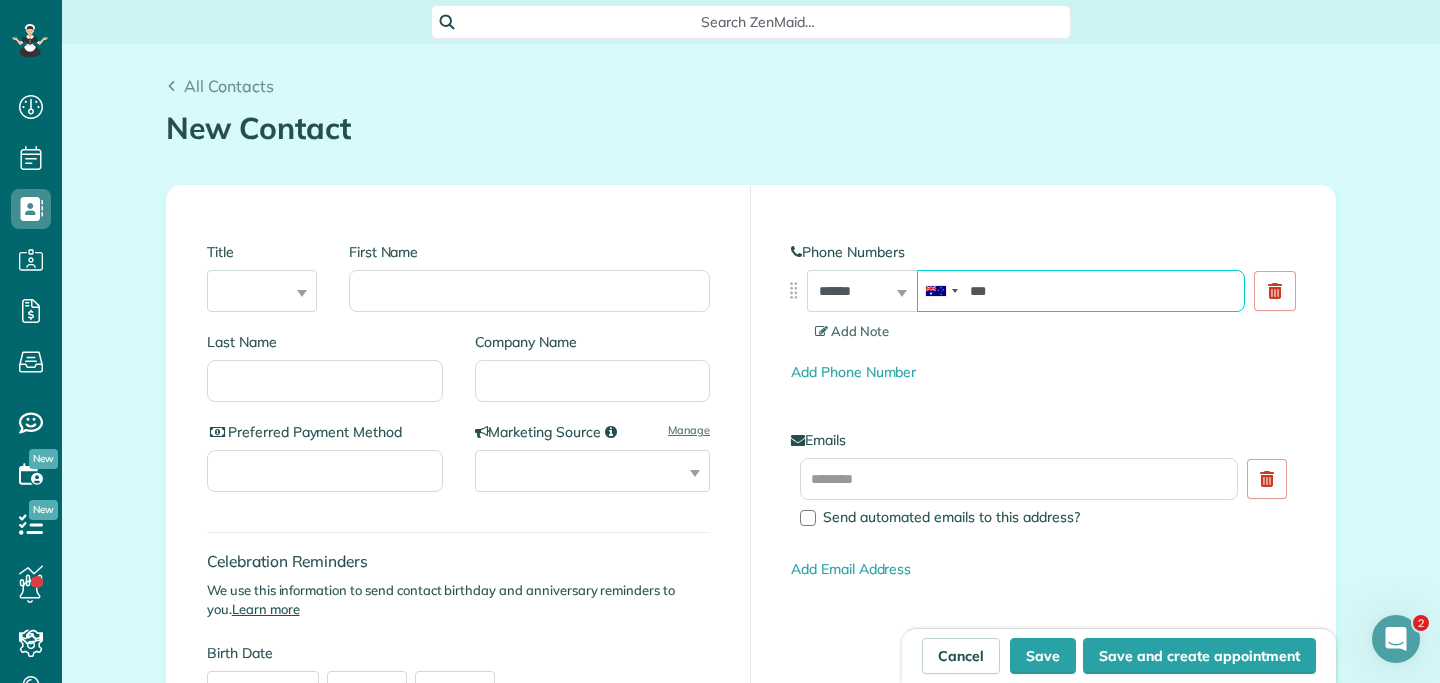 scroll, scrollTop: 0, scrollLeft: 0, axis: both 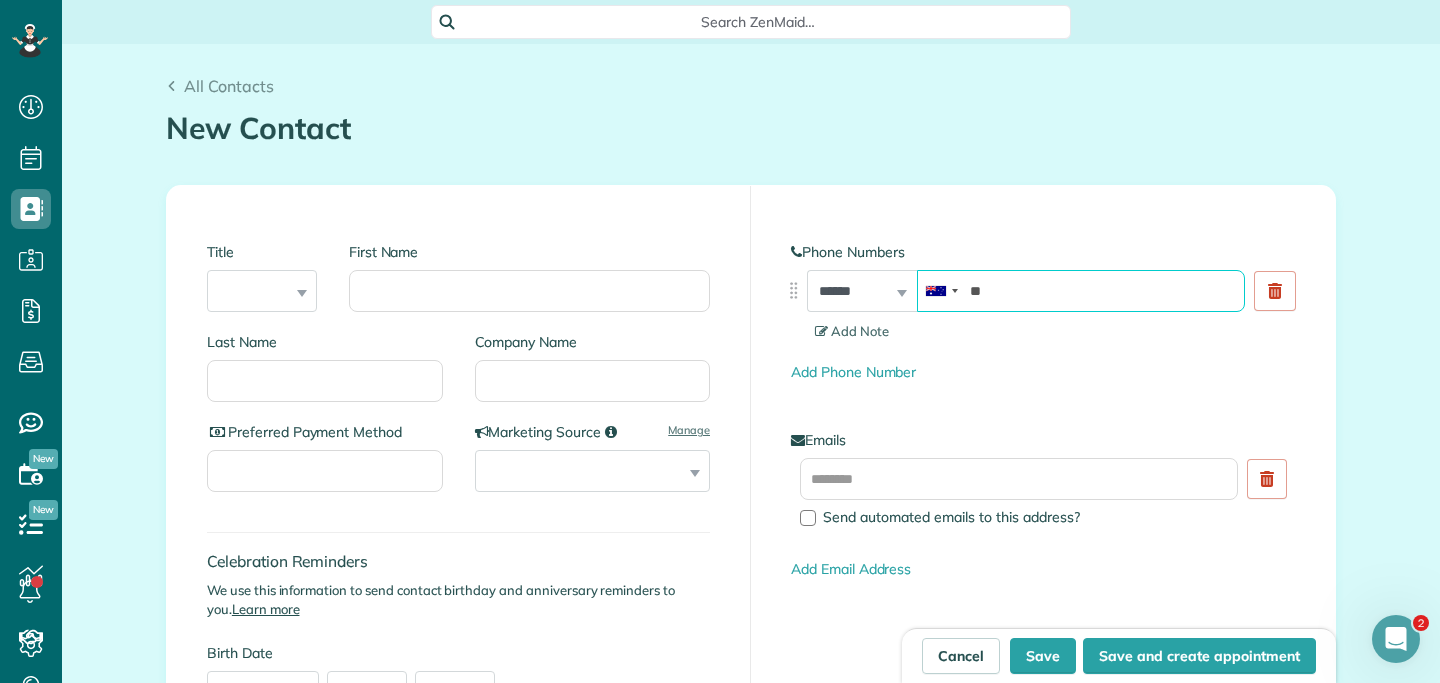 type on "*" 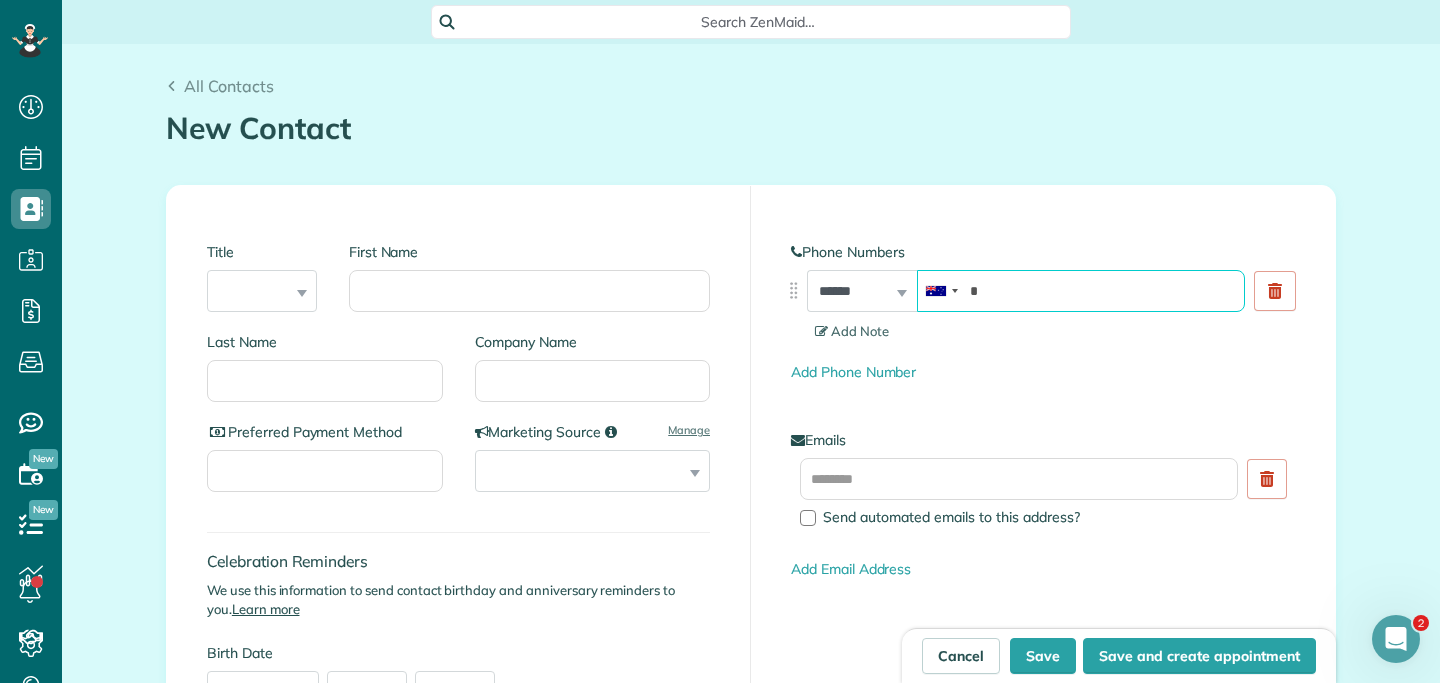 type 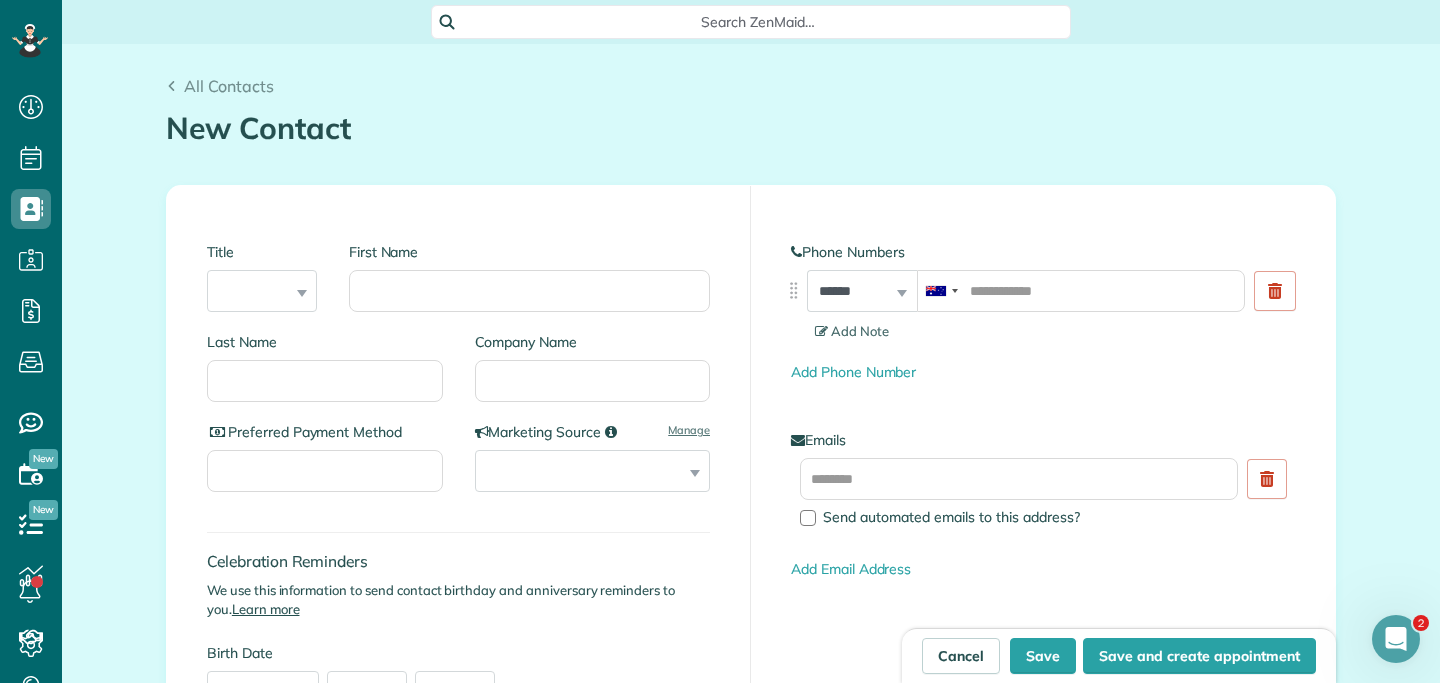 click on "First Name" at bounding box center (521, 287) 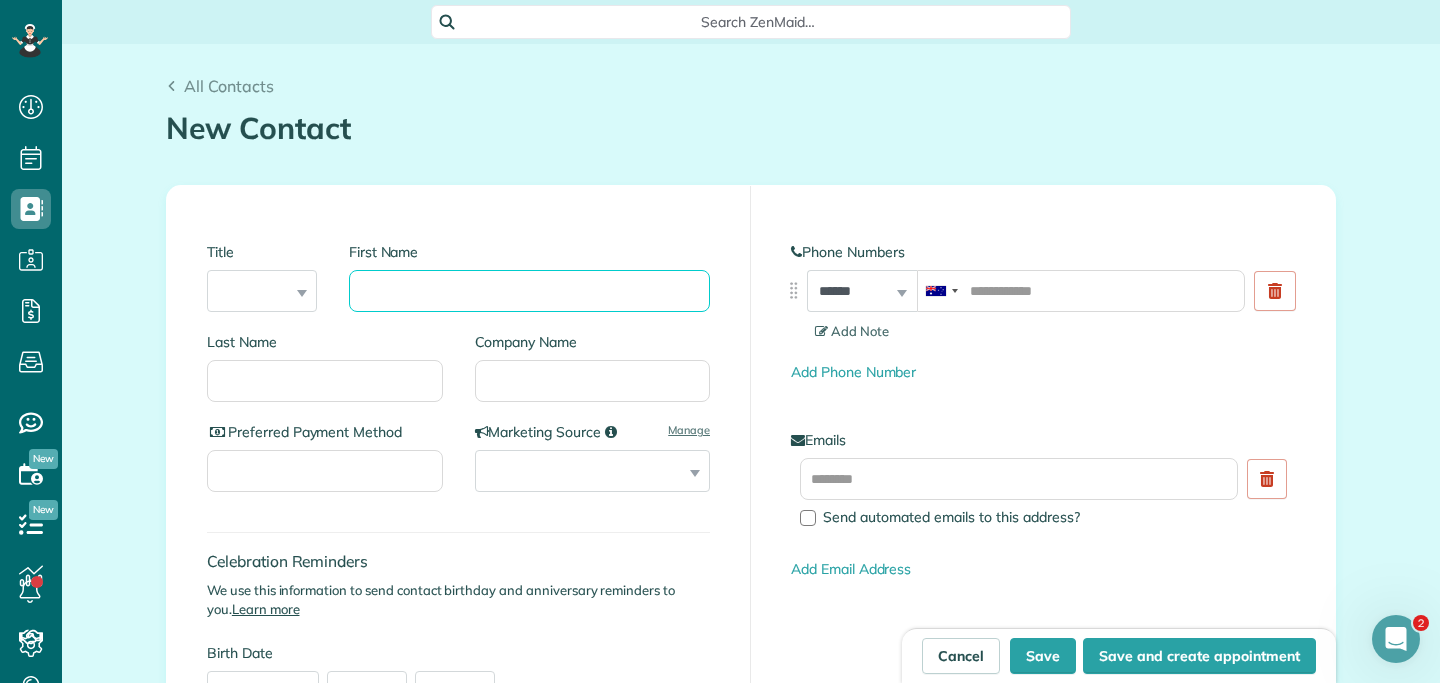 click on "First Name" at bounding box center (529, 291) 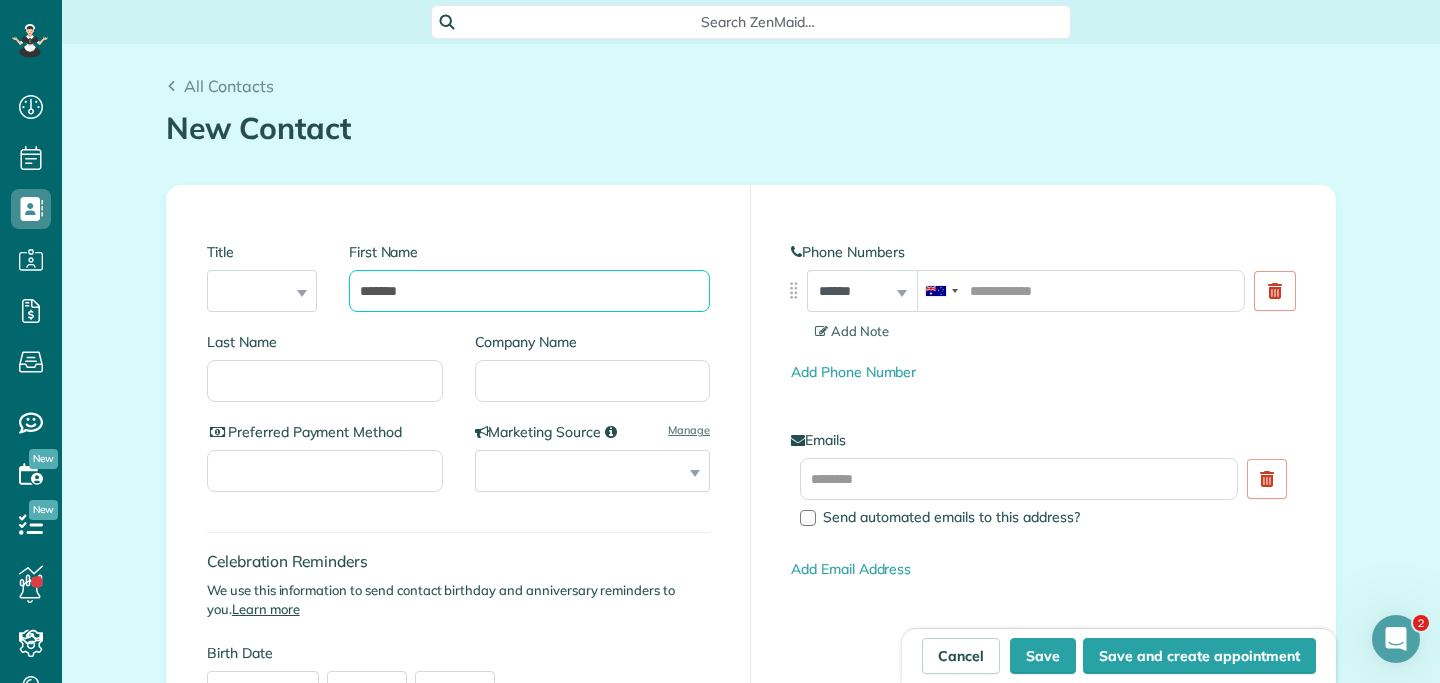 type on "*******" 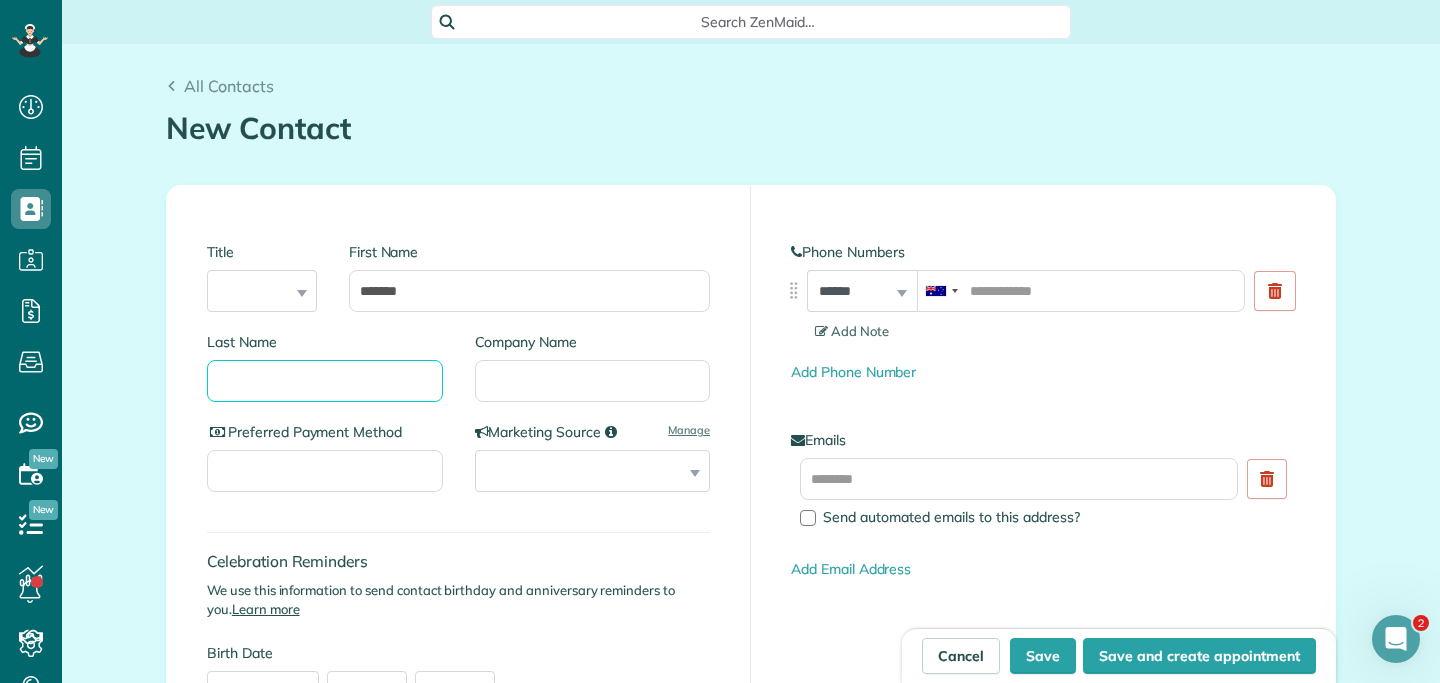 click on "Last Name" at bounding box center [325, 381] 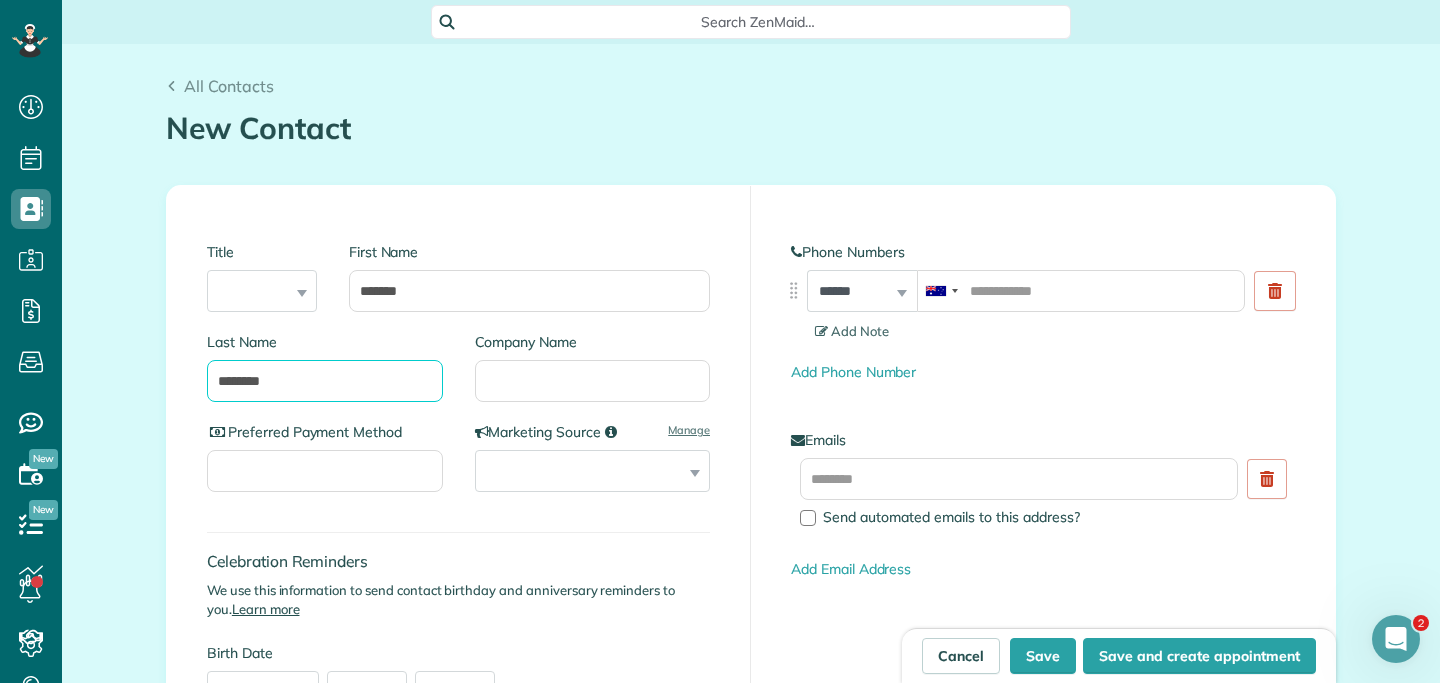 type on "********" 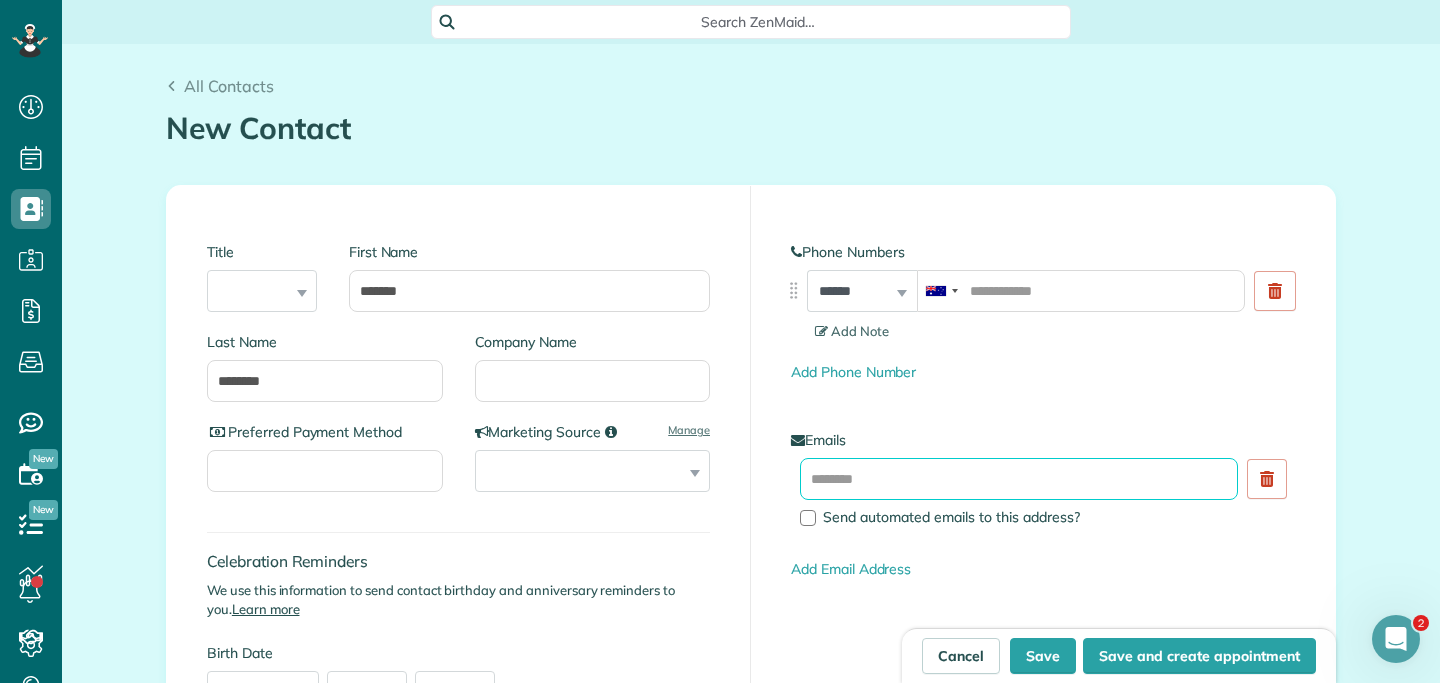click at bounding box center (1019, 479) 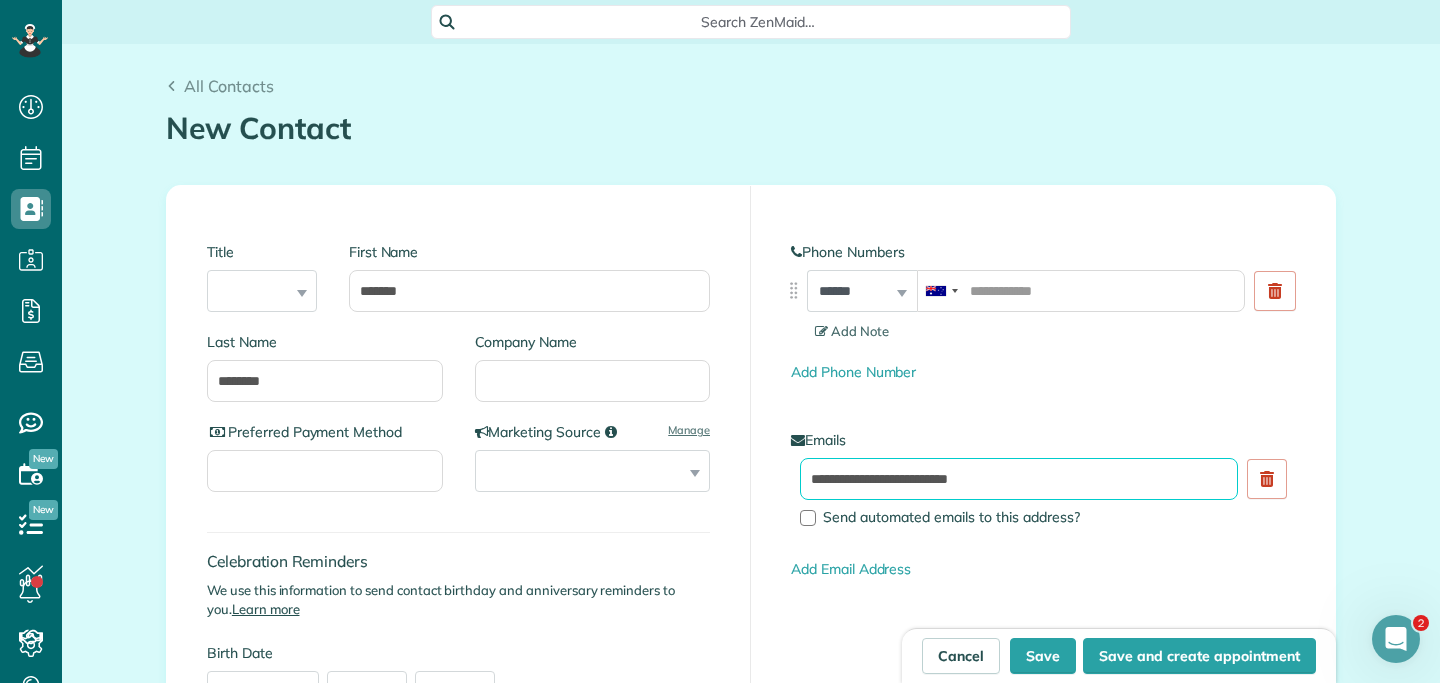 type on "**********" 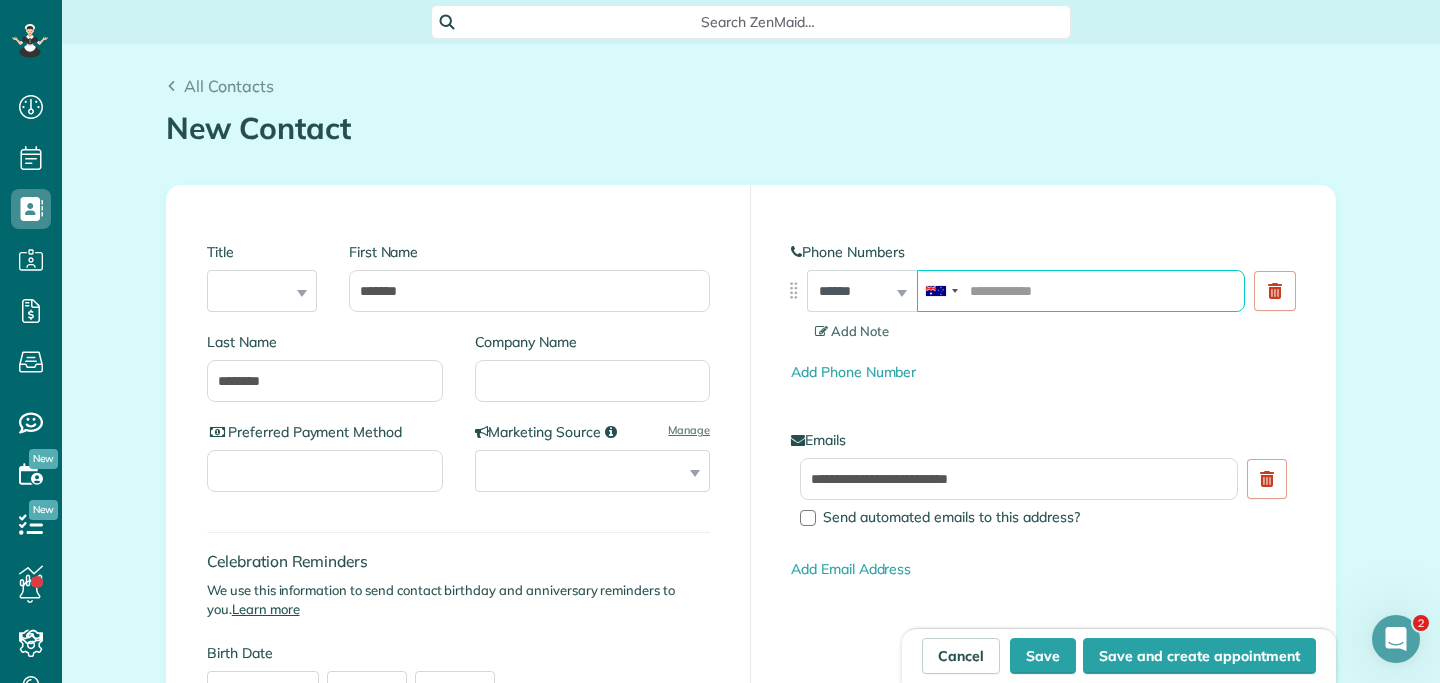 click at bounding box center (1081, 291) 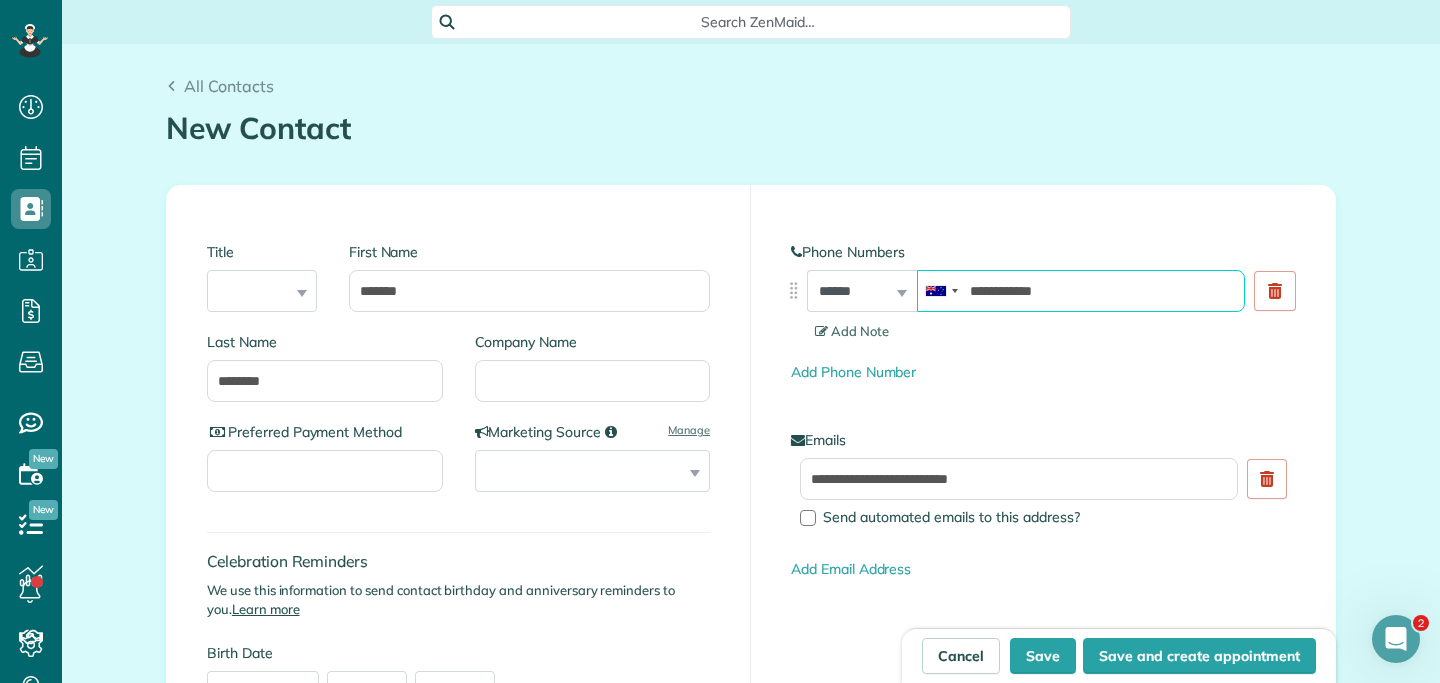 type on "**********" 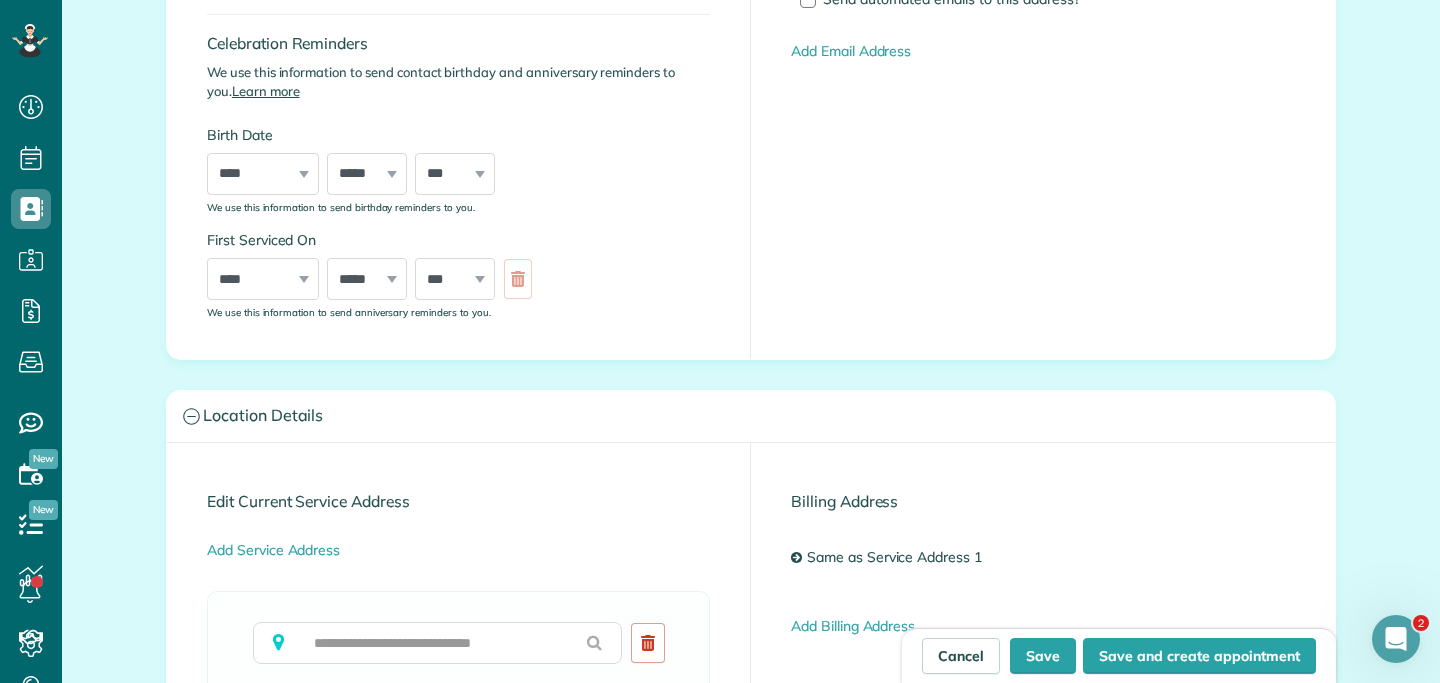 scroll, scrollTop: 548, scrollLeft: 0, axis: vertical 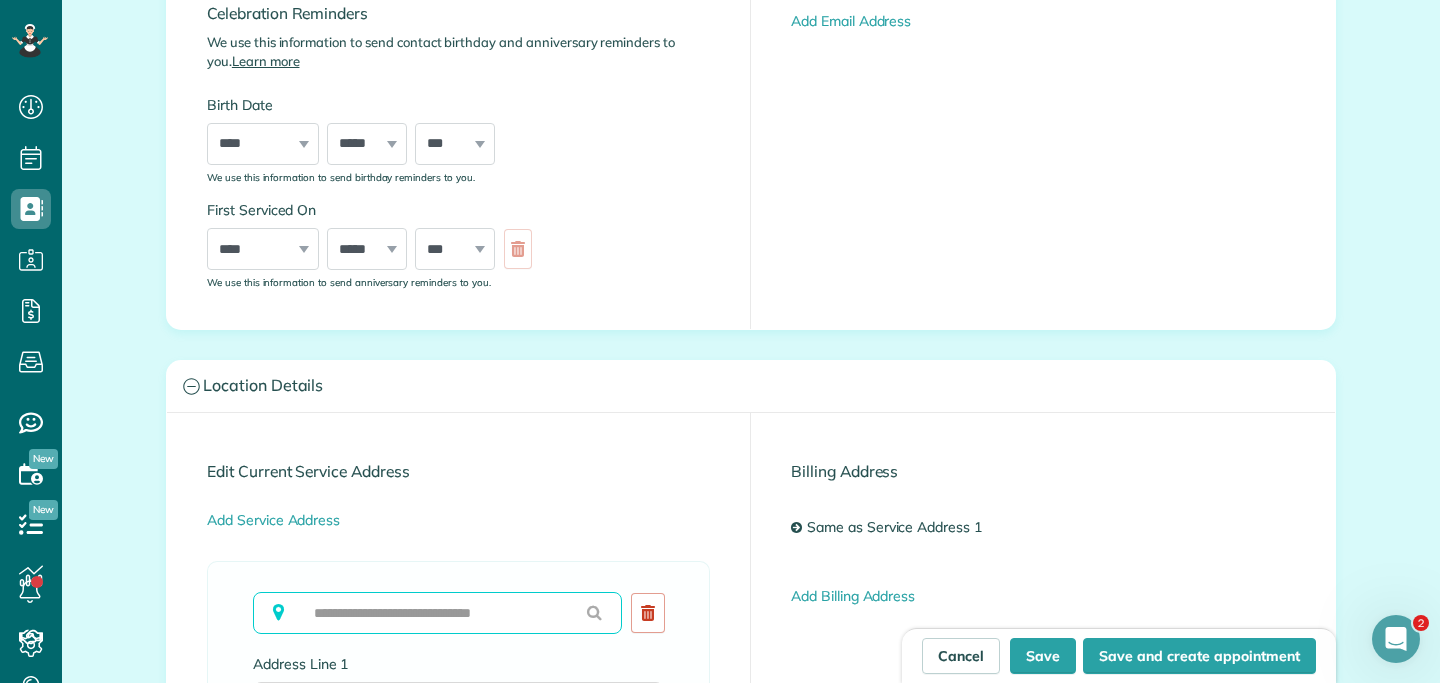 click at bounding box center [437, 613] 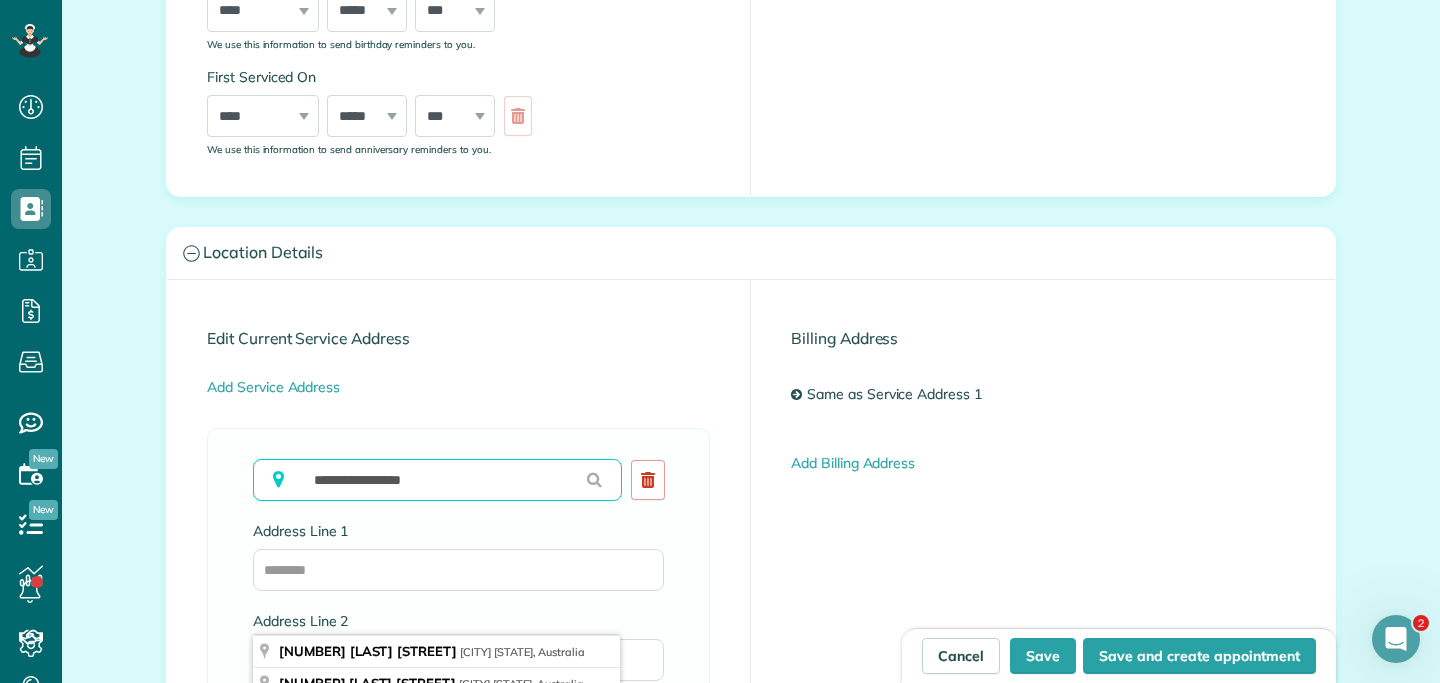 scroll, scrollTop: 688, scrollLeft: 0, axis: vertical 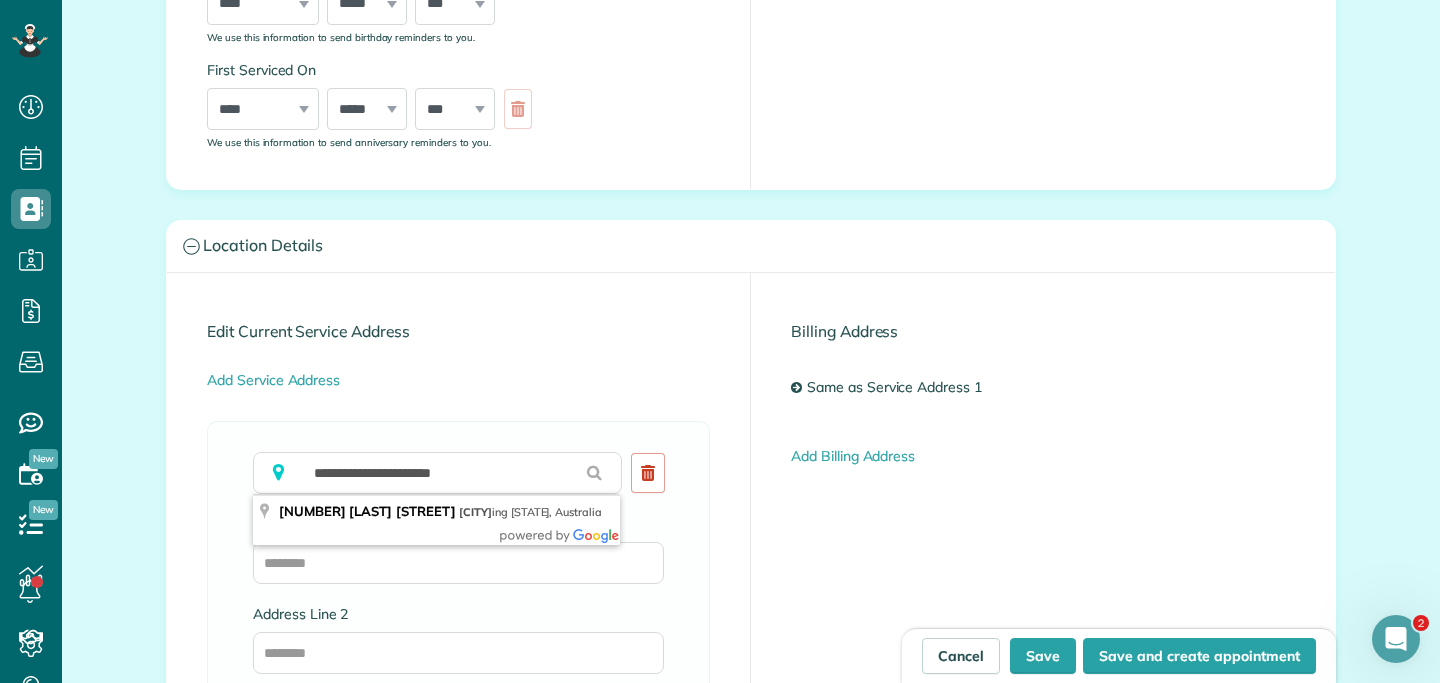 type on "**********" 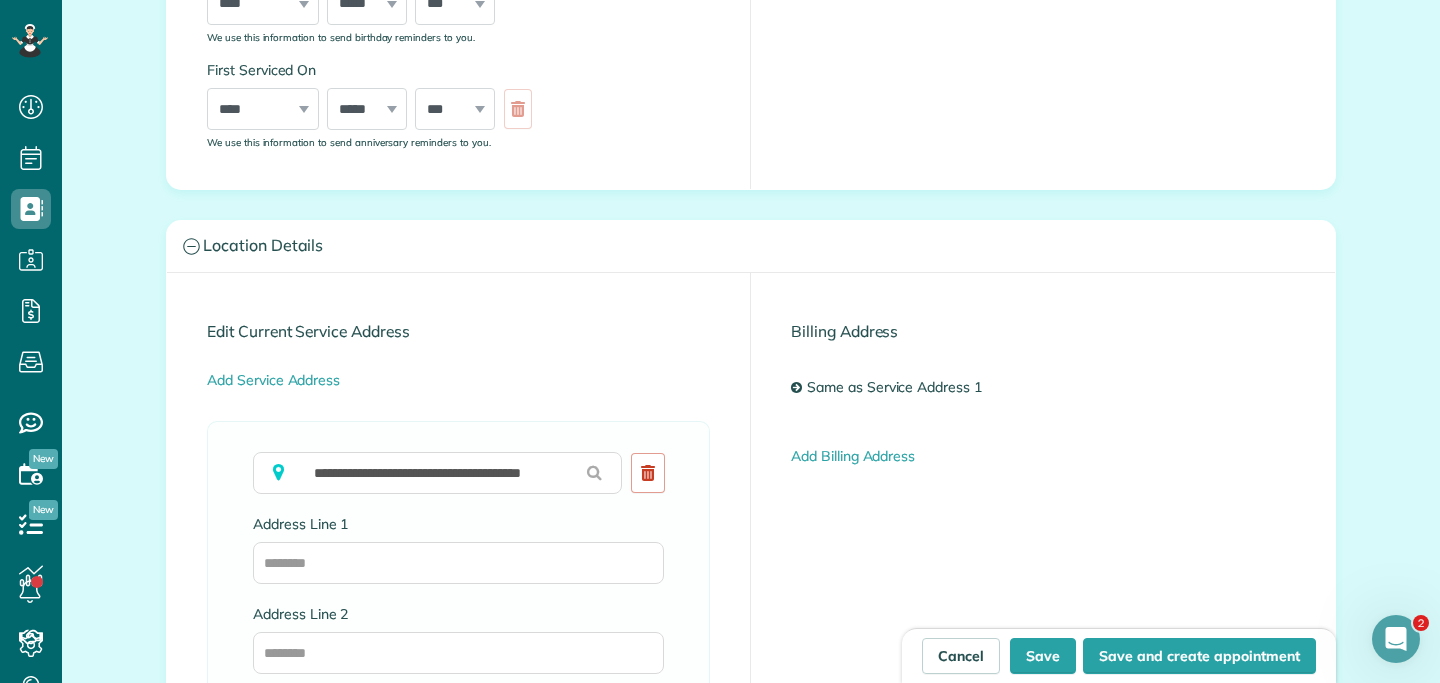 type on "**********" 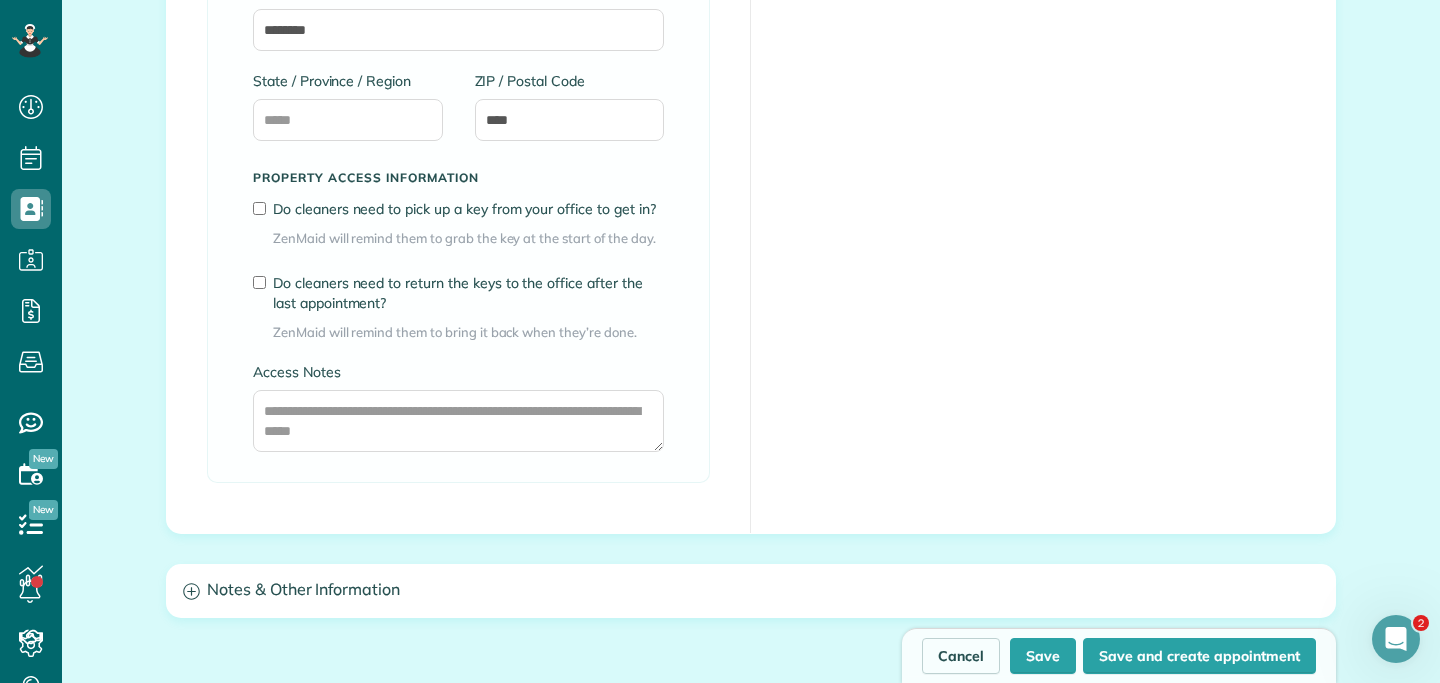 scroll, scrollTop: 1453, scrollLeft: 0, axis: vertical 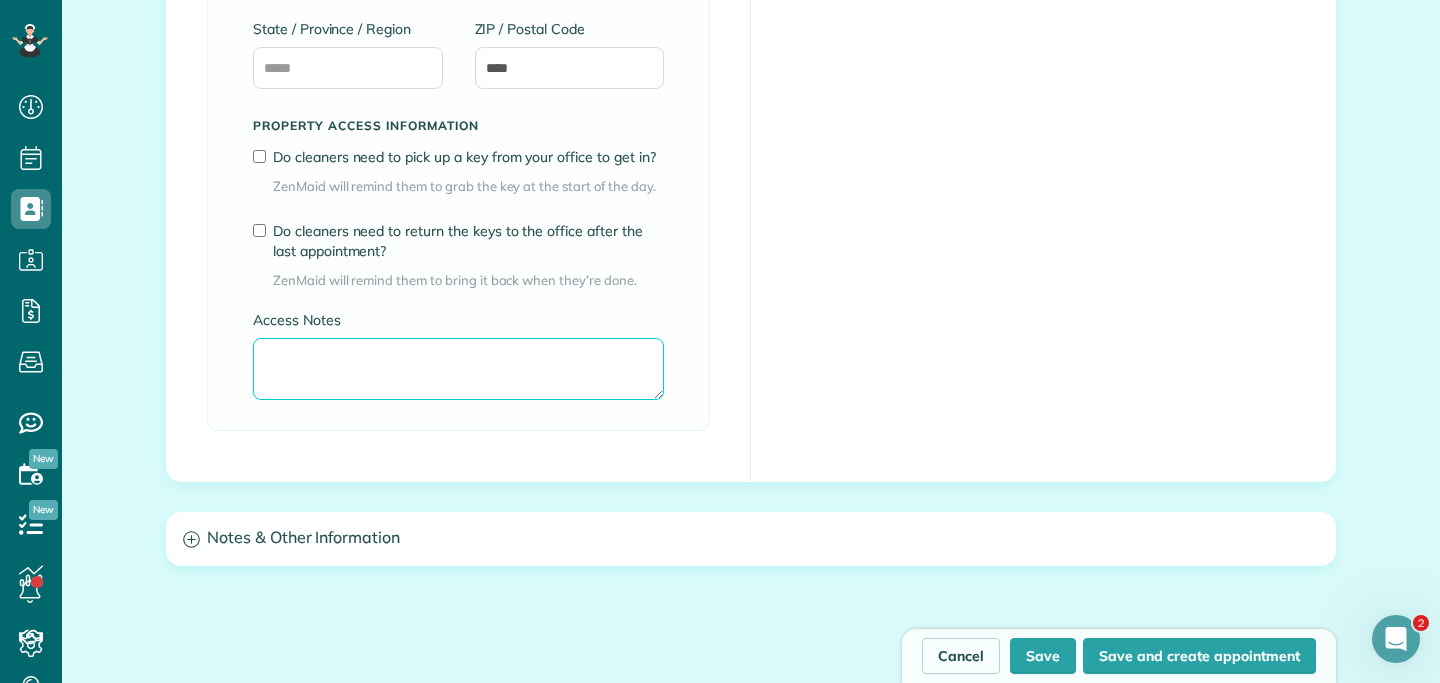 click on "Access Notes" at bounding box center (458, 369) 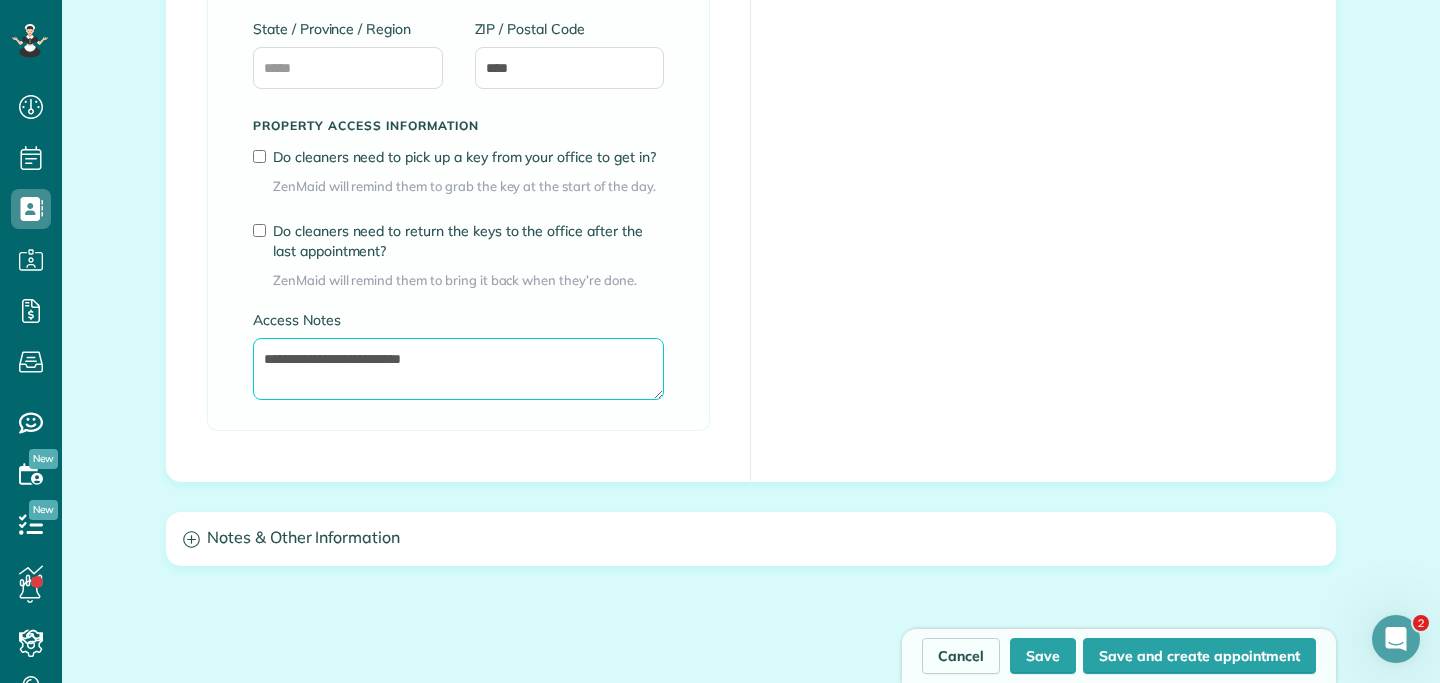 type on "**********" 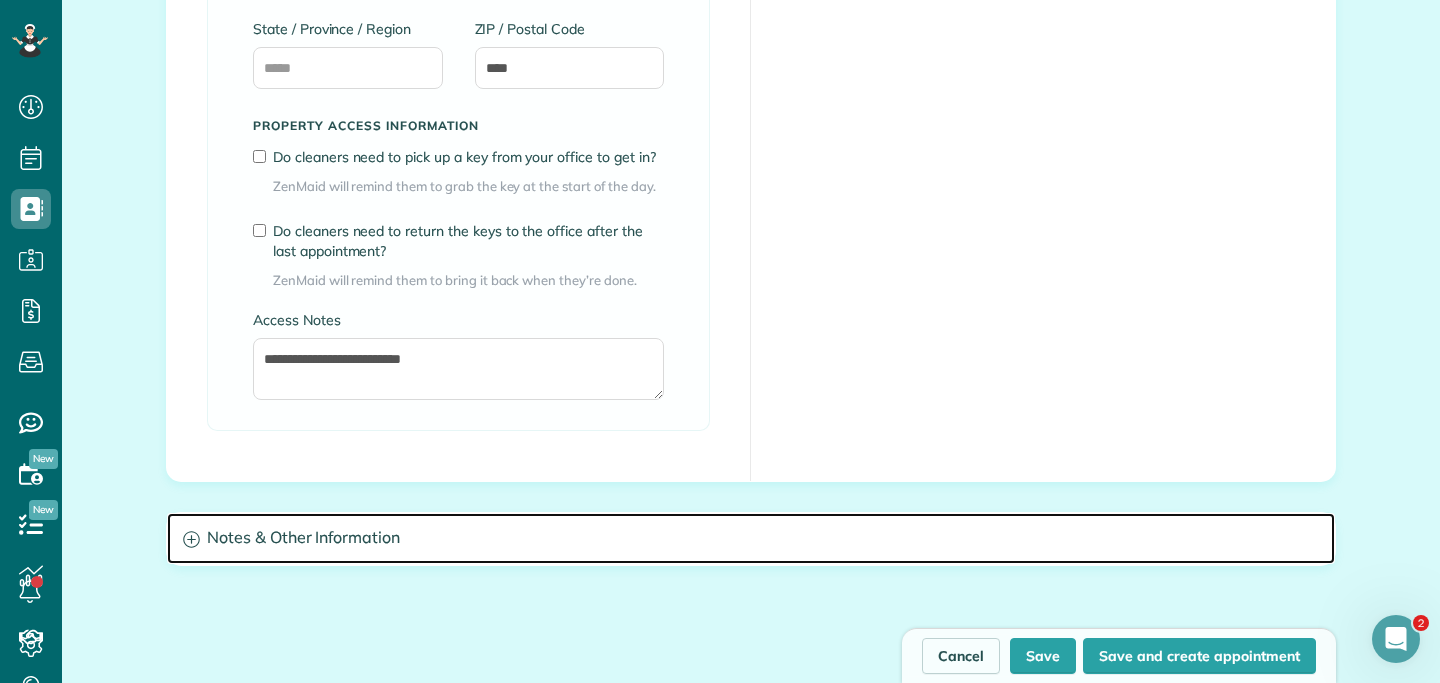 click on "Notes & Other Information" at bounding box center (751, 538) 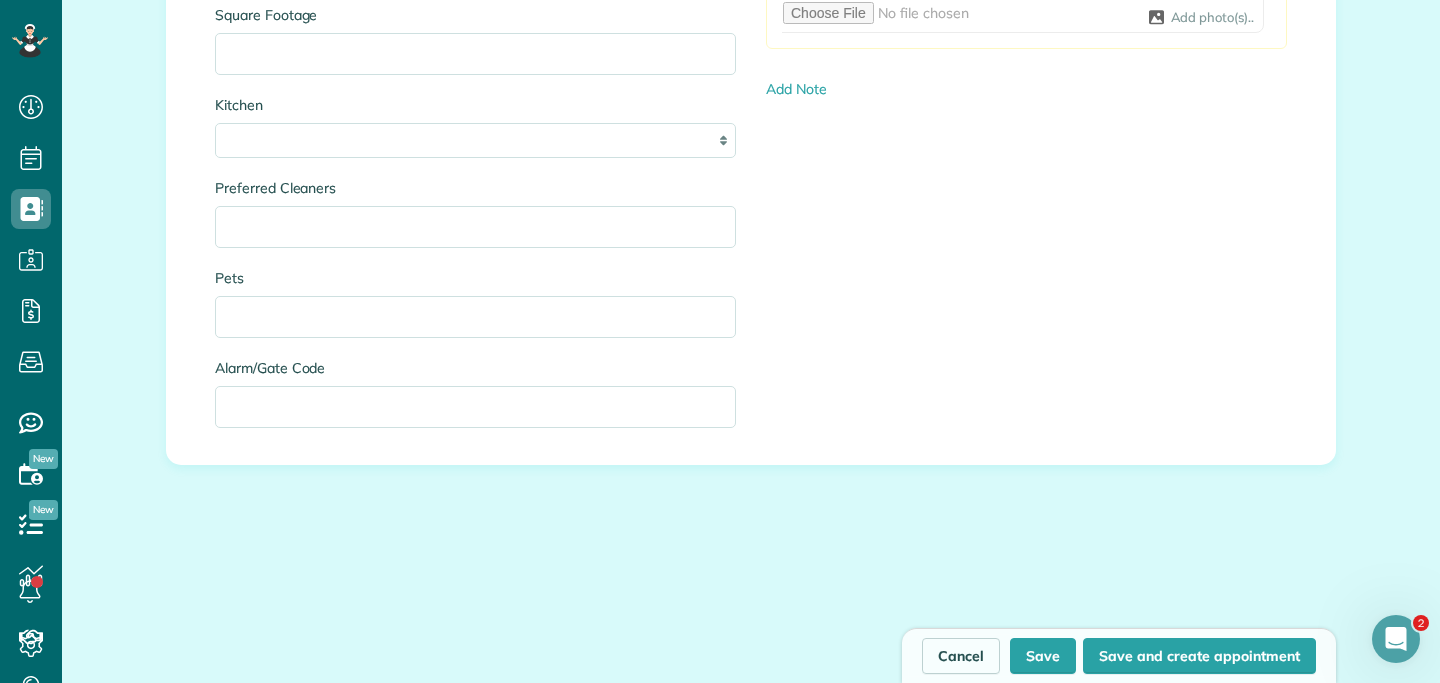 scroll, scrollTop: 1920, scrollLeft: 0, axis: vertical 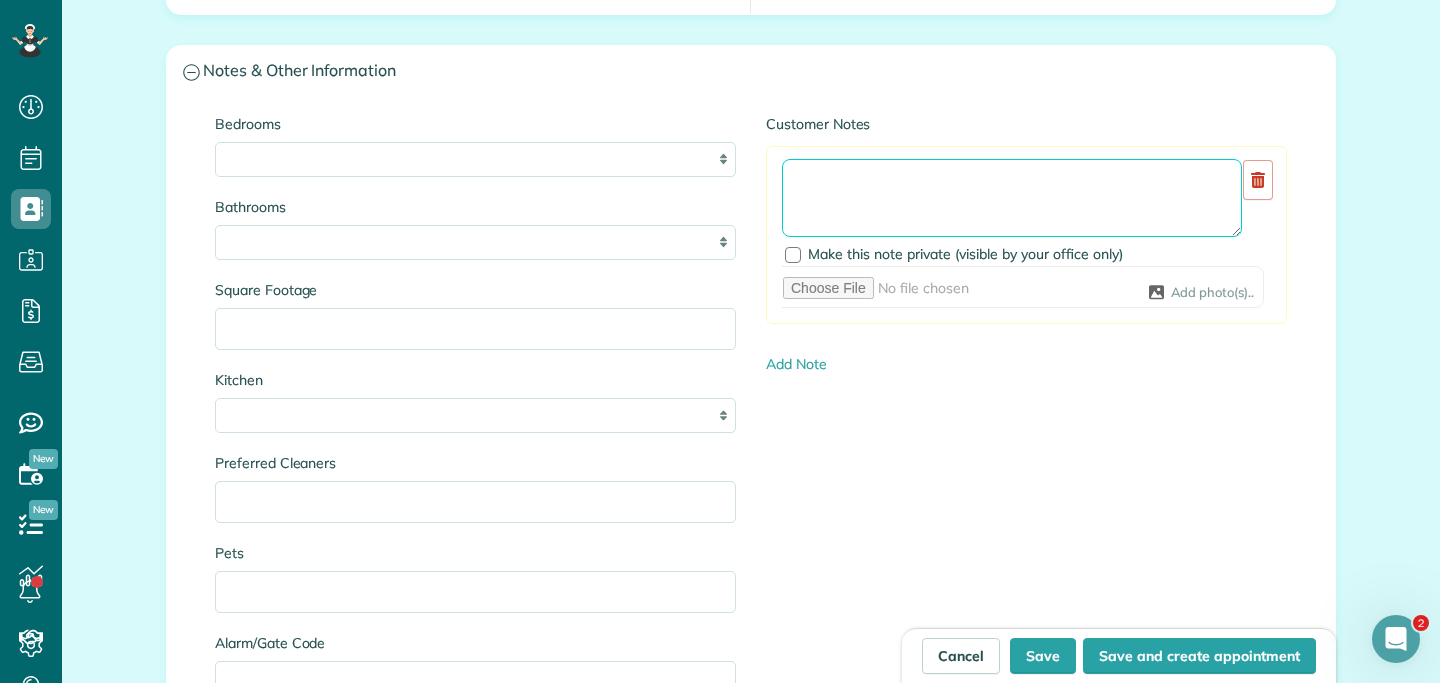 click at bounding box center [1012, 198] 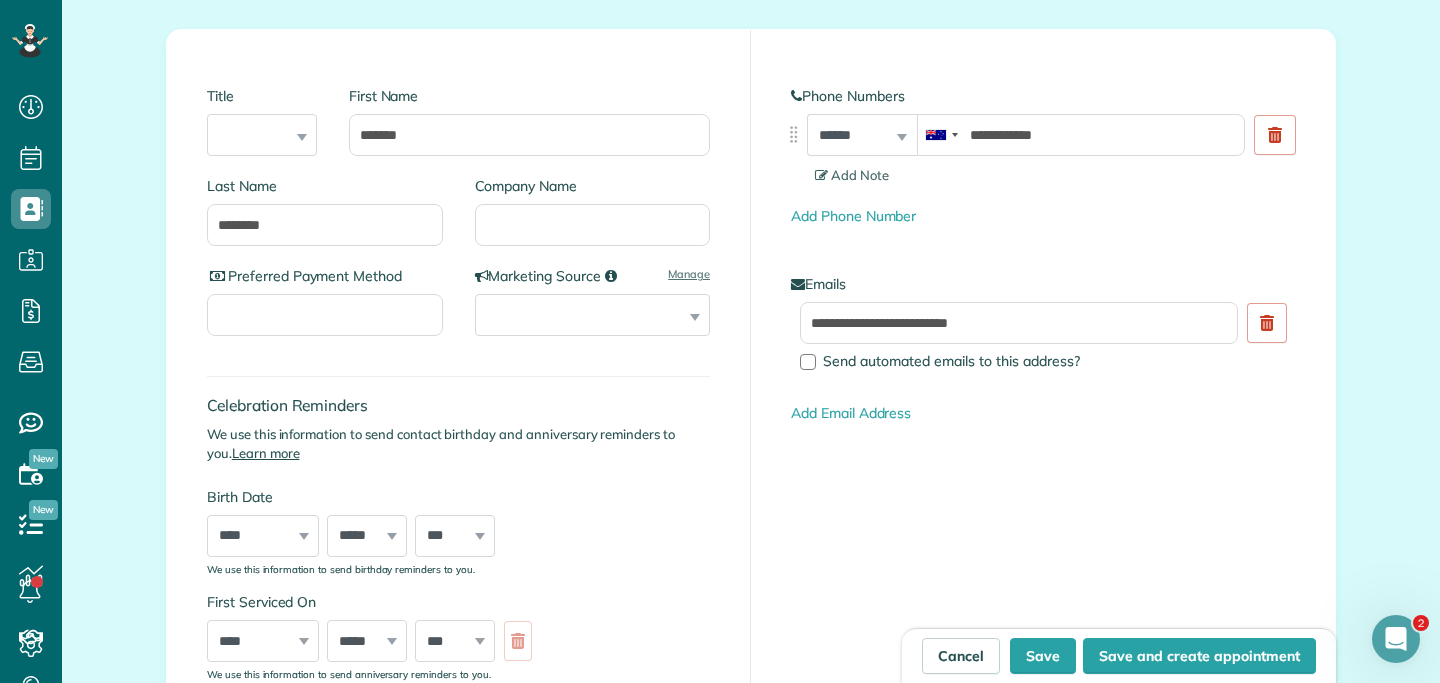 scroll, scrollTop: 0, scrollLeft: 0, axis: both 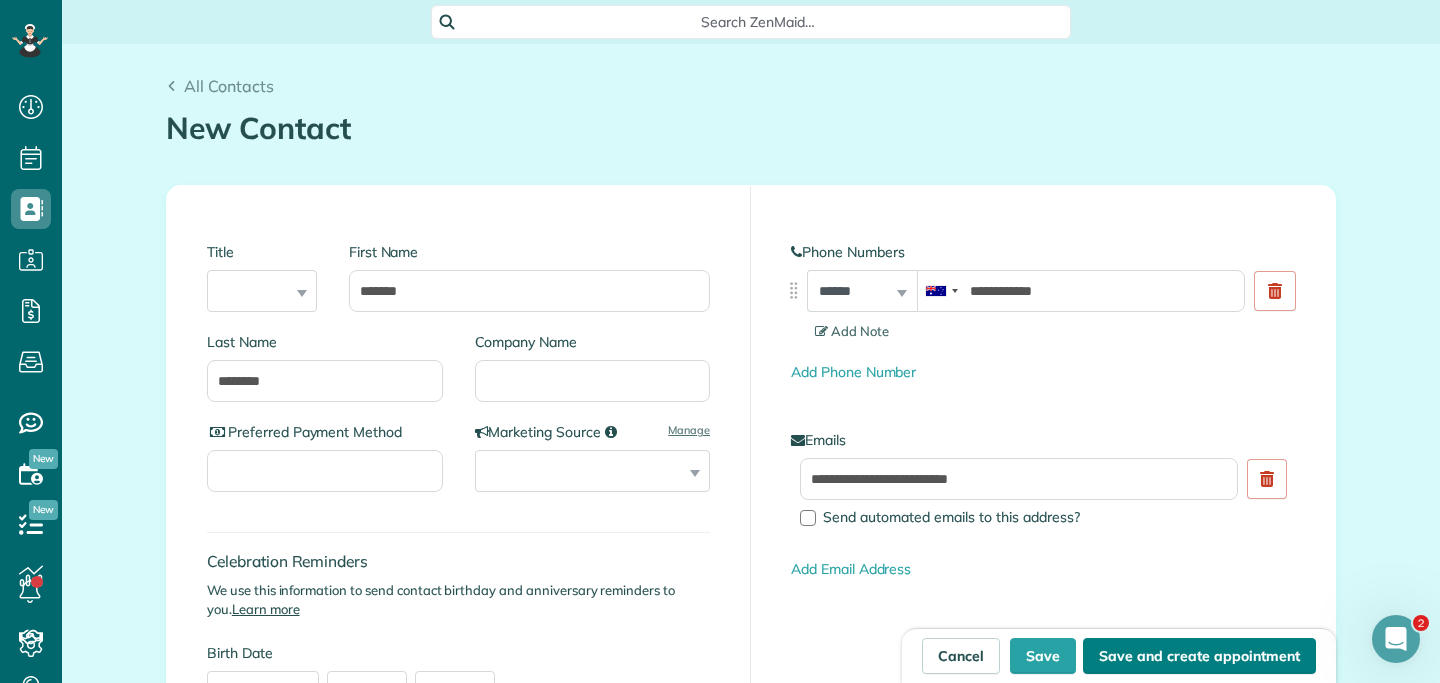type on "********" 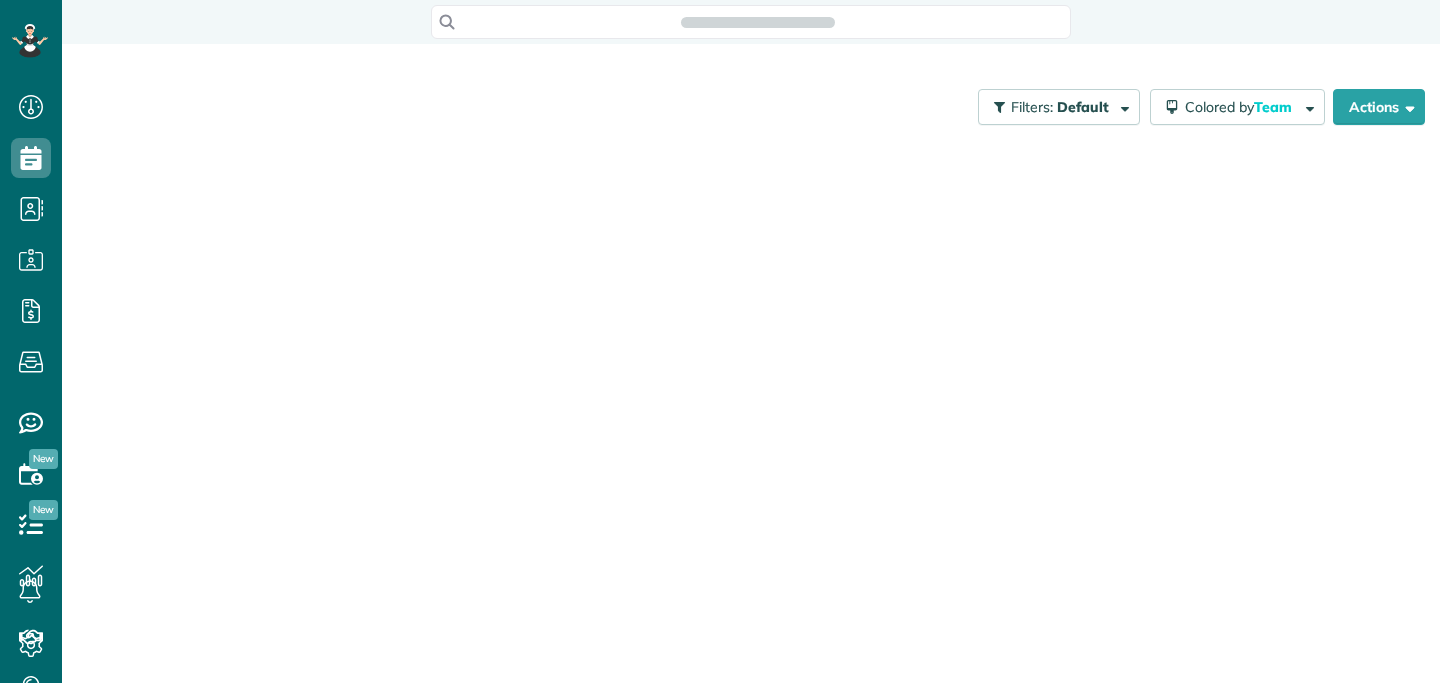 scroll, scrollTop: 0, scrollLeft: 0, axis: both 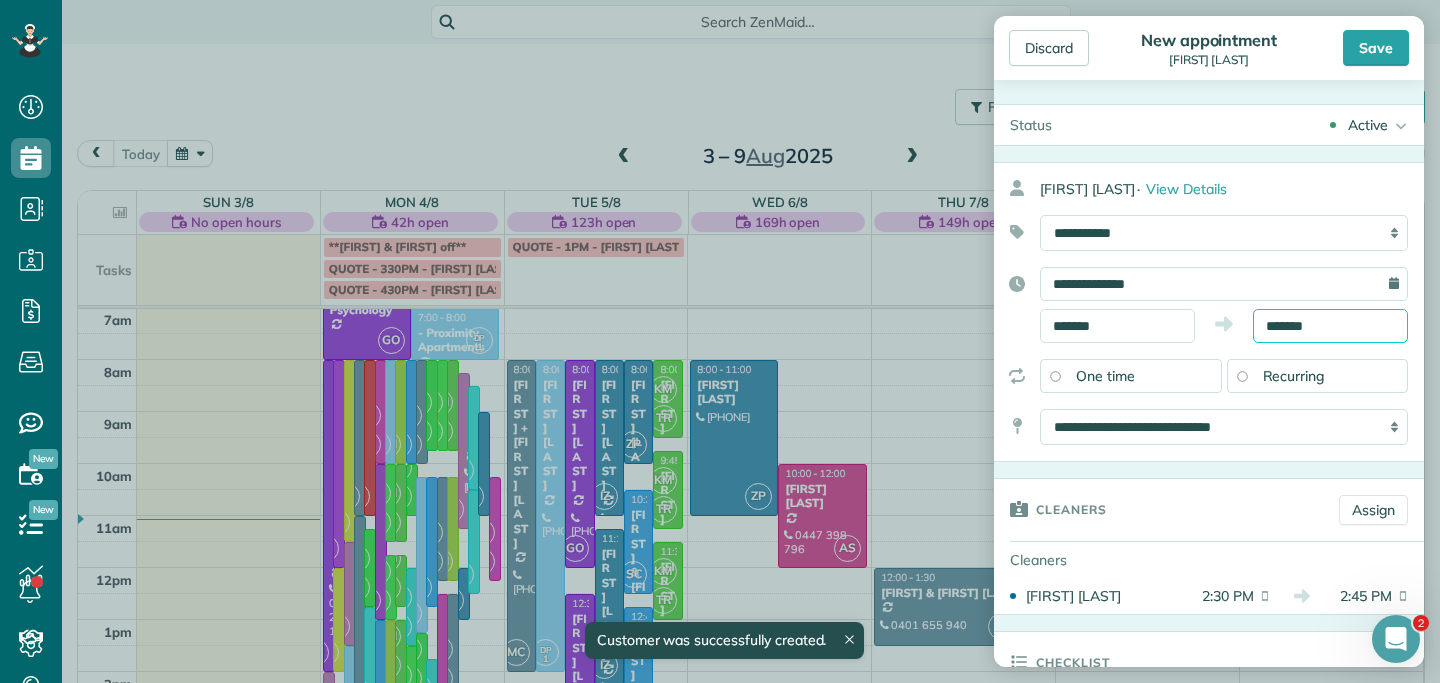 click on "*******" at bounding box center [1330, 326] 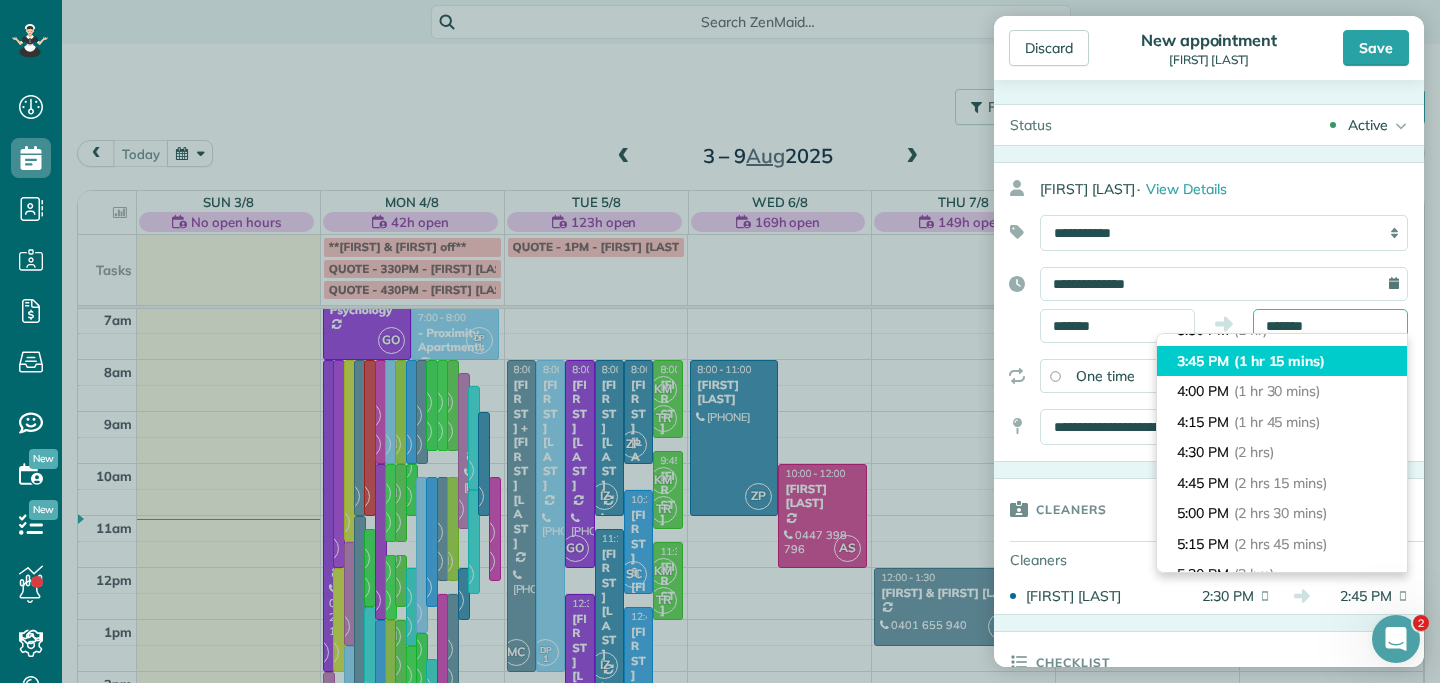 scroll, scrollTop: 145, scrollLeft: 0, axis: vertical 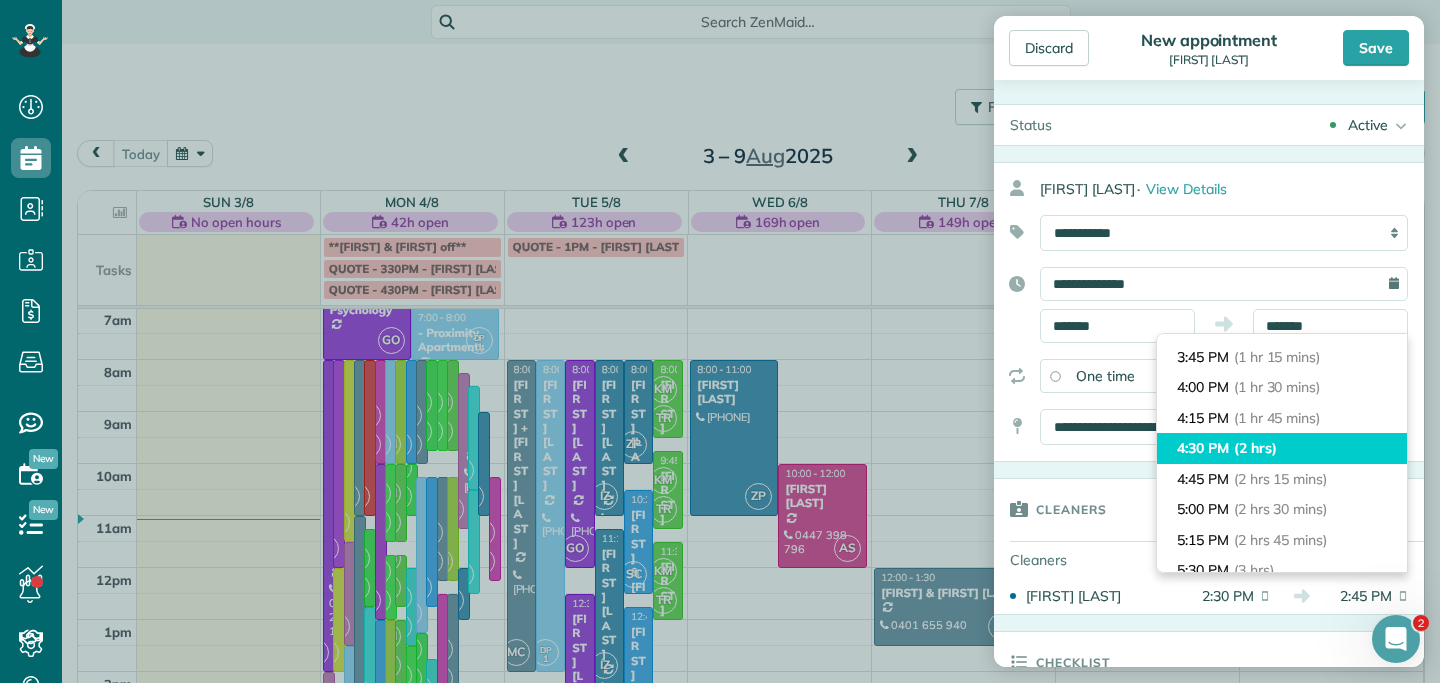 type on "*******" 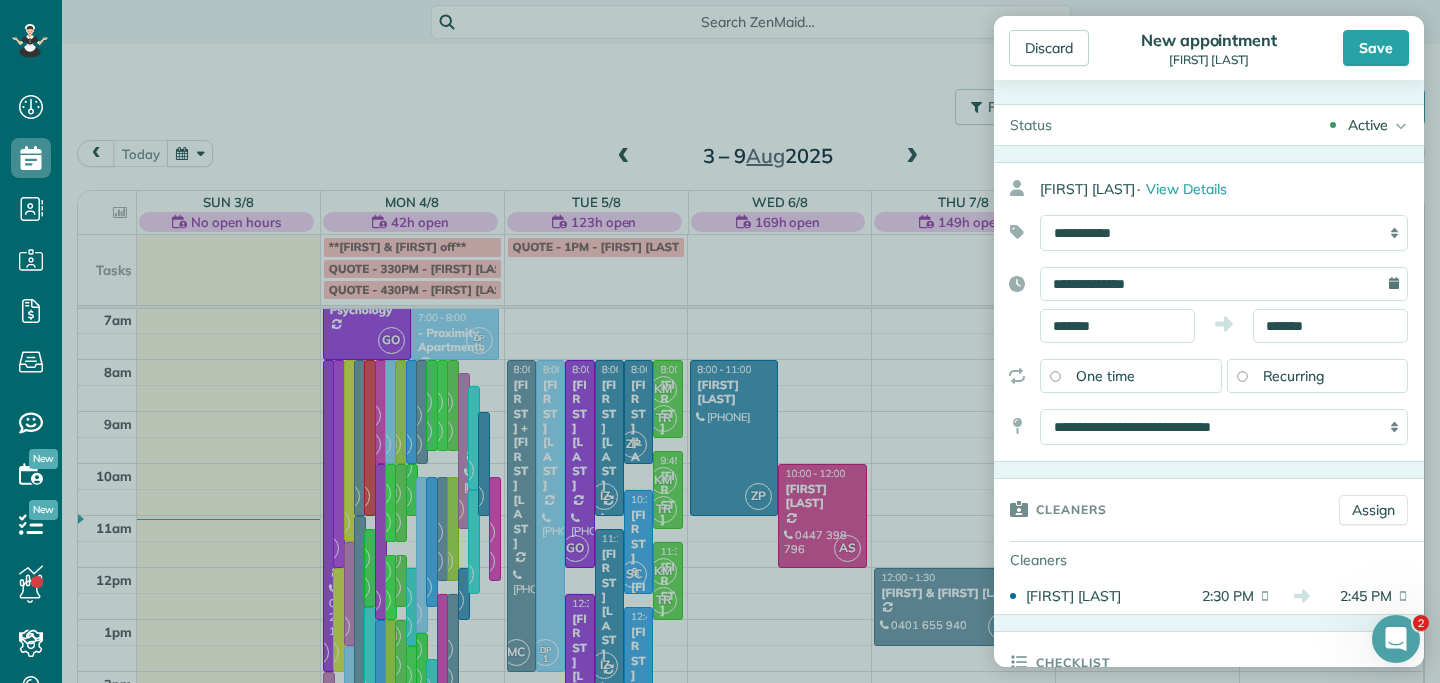 click on "Recurring" at bounding box center (1294, 376) 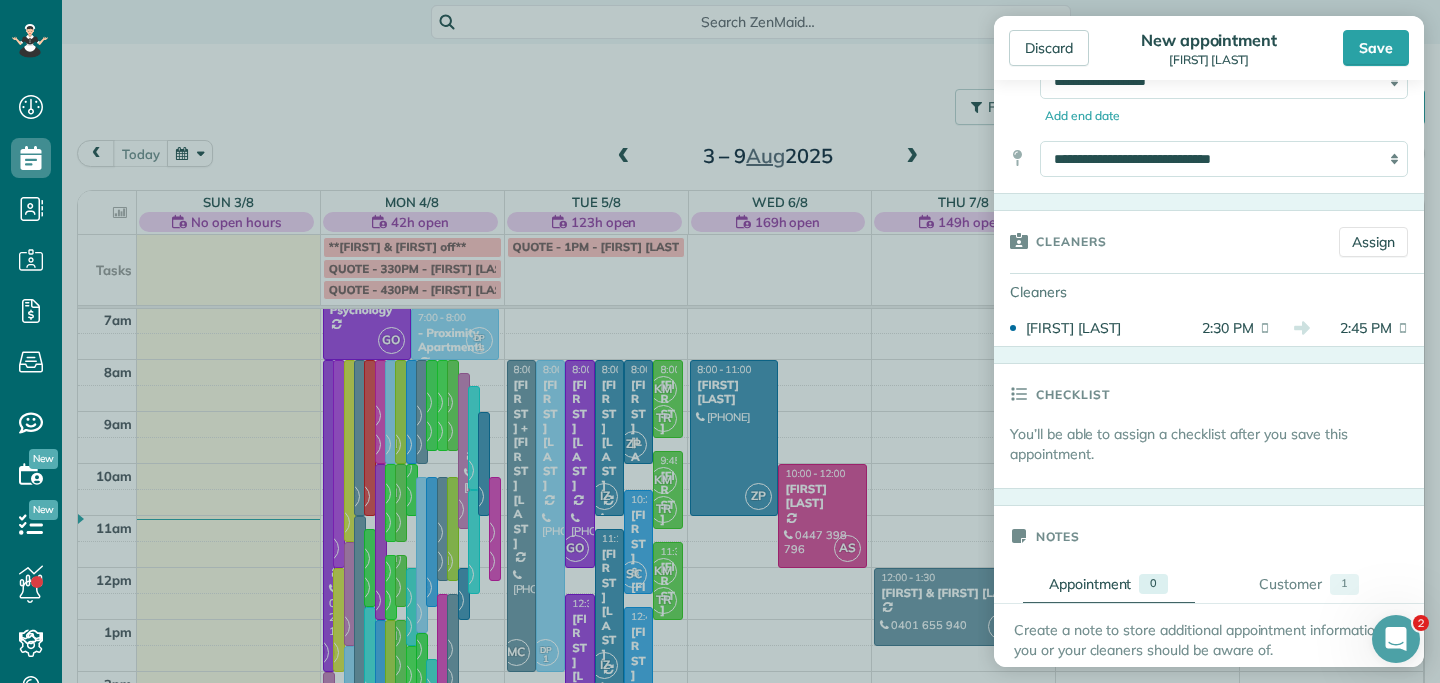 scroll, scrollTop: 356, scrollLeft: 0, axis: vertical 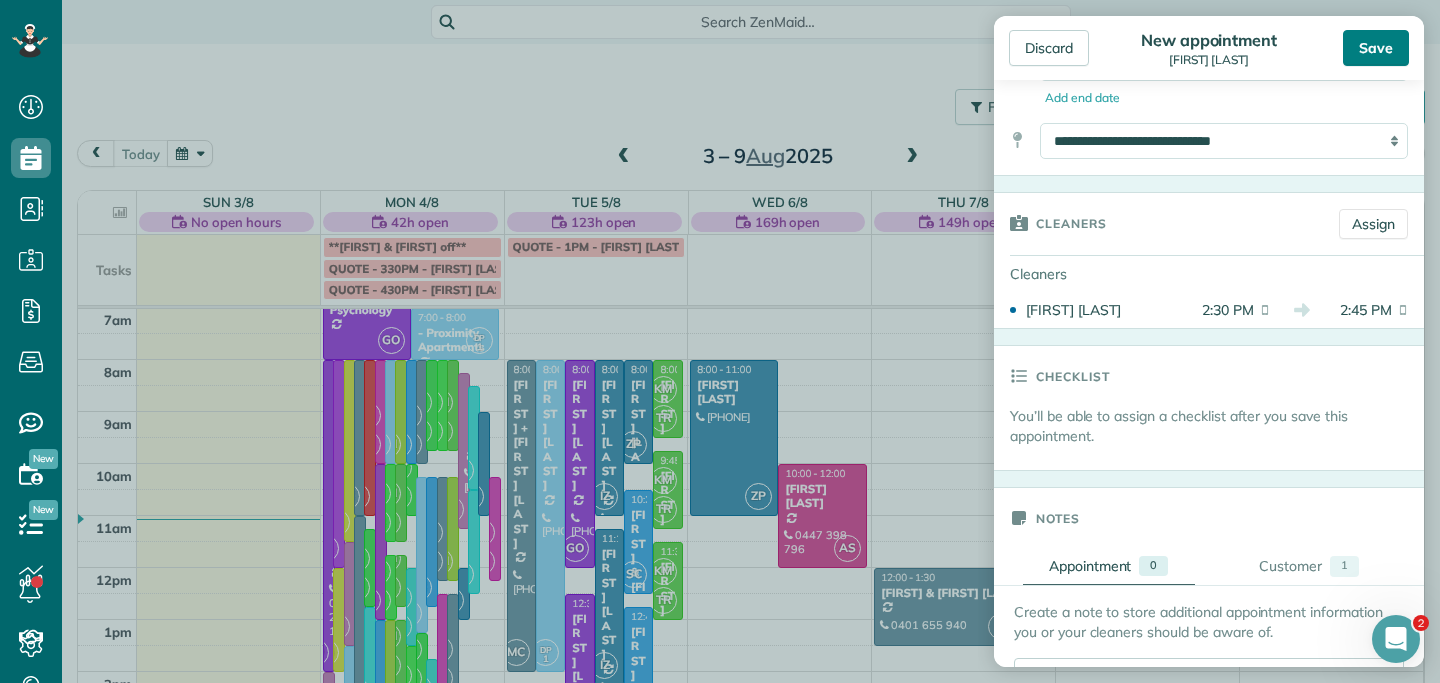click on "Save" at bounding box center [1376, 48] 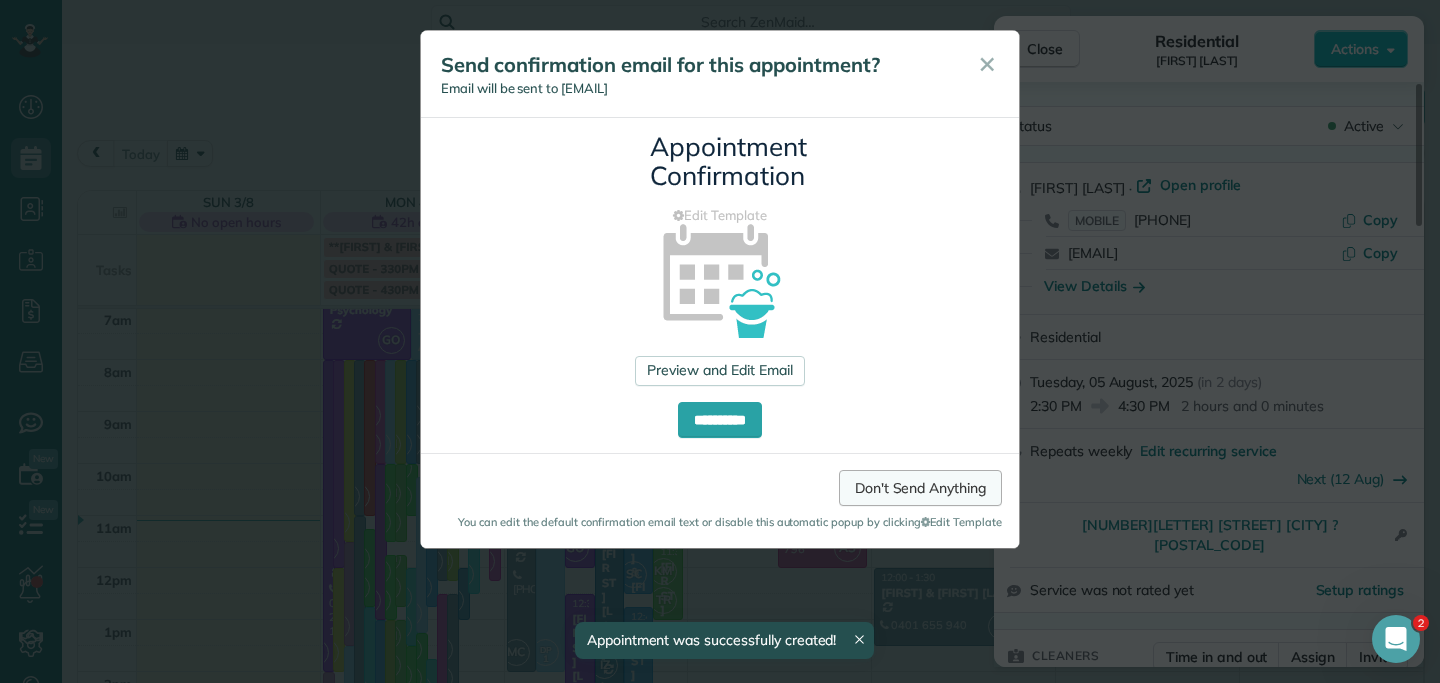 click on "Don't Send Anything" at bounding box center (920, 488) 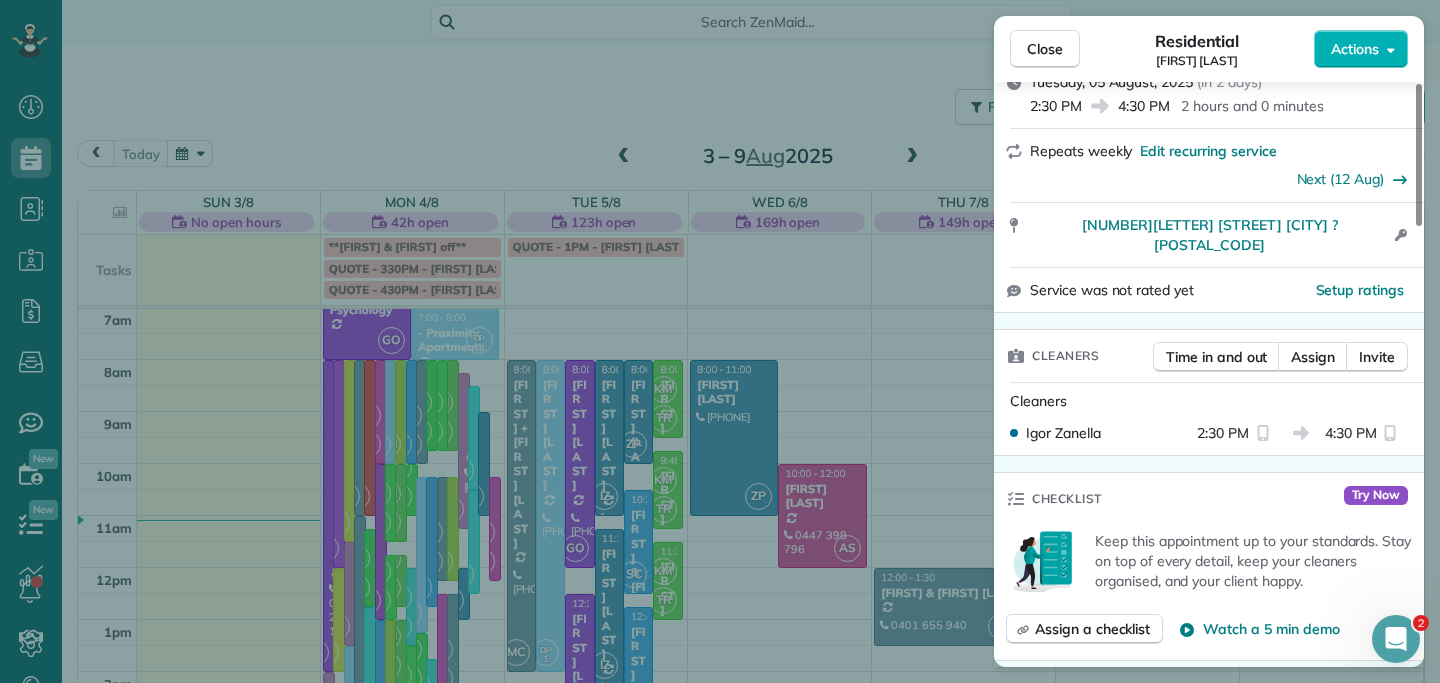 scroll, scrollTop: 382, scrollLeft: 0, axis: vertical 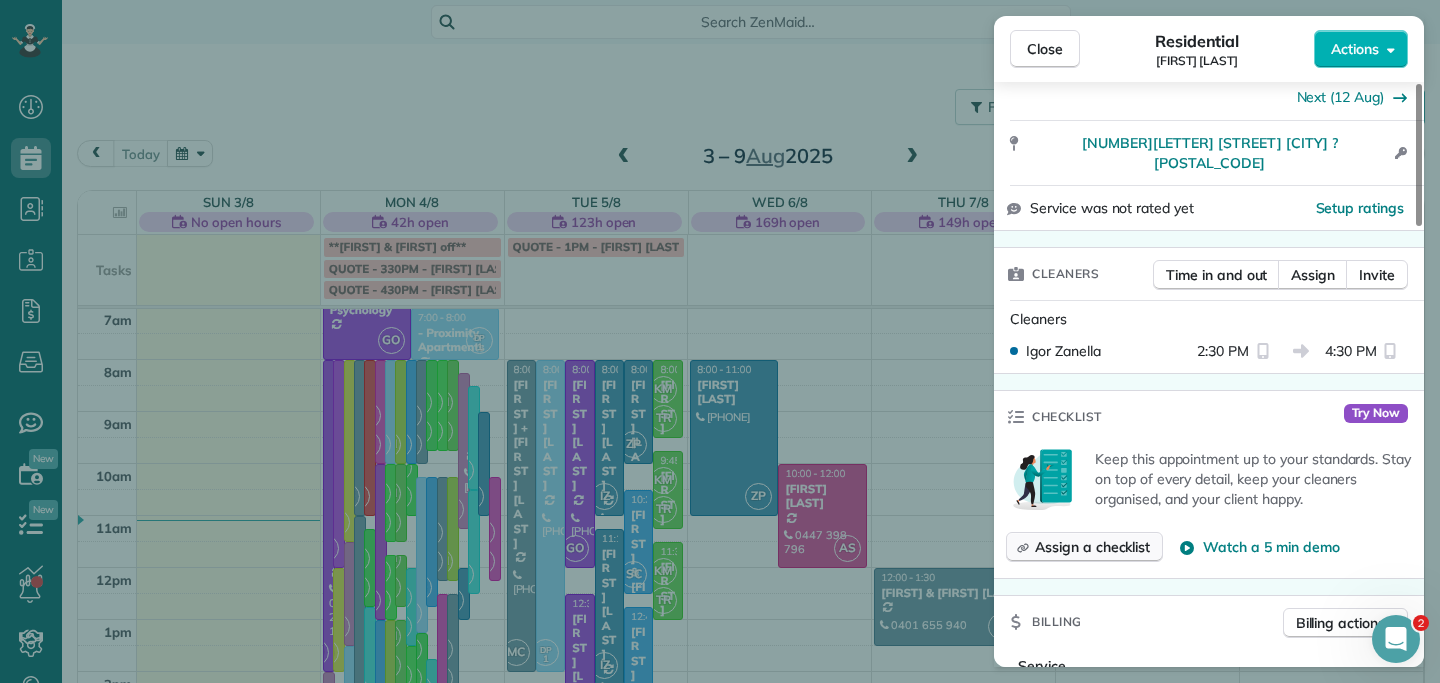 click on "Assign a checklist" at bounding box center [1092, 547] 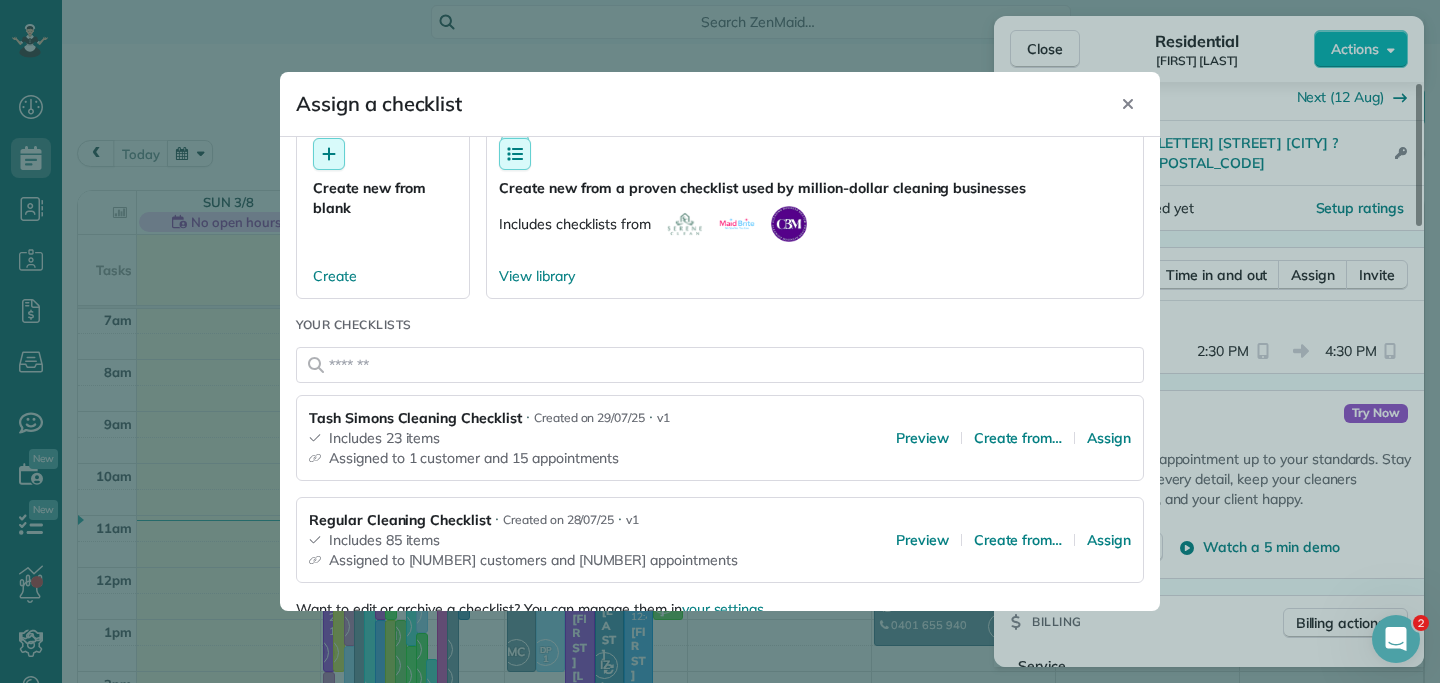 scroll, scrollTop: 79, scrollLeft: 0, axis: vertical 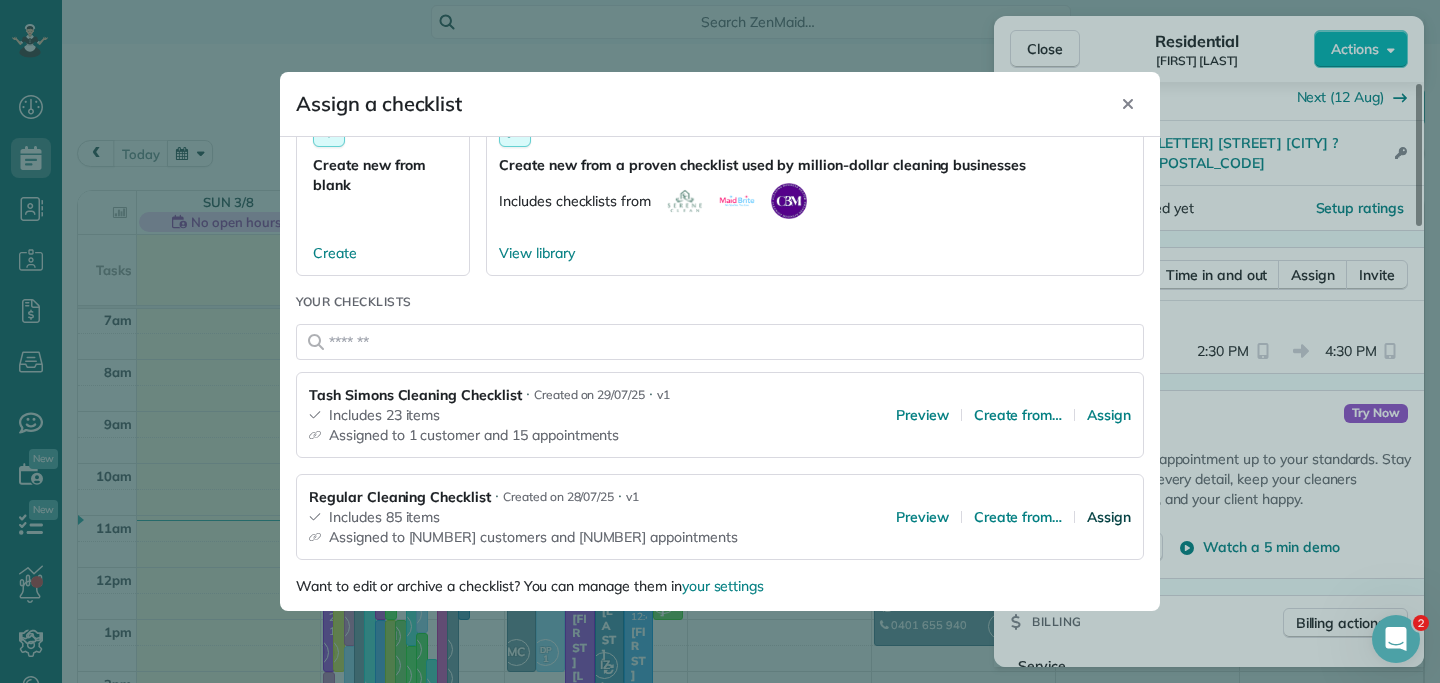 click on "Assign" at bounding box center [1109, 517] 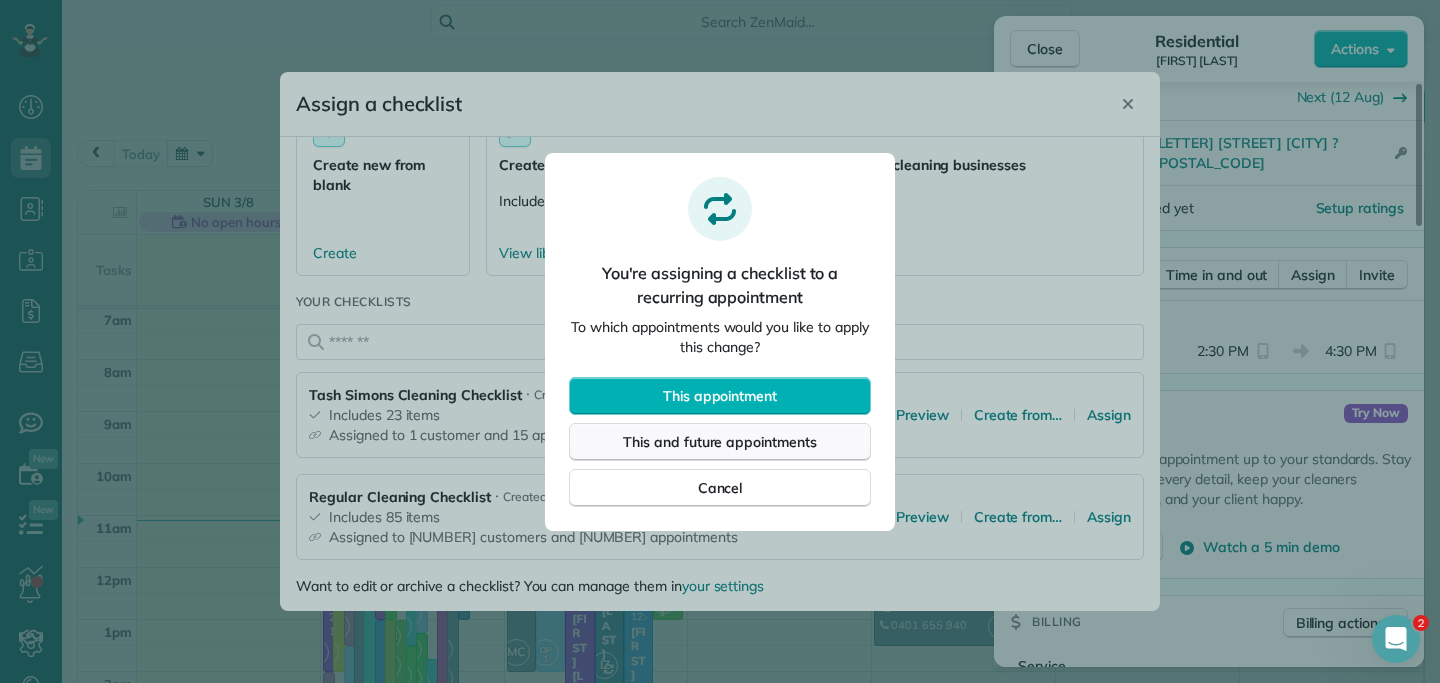 click on "This and future appointments" at bounding box center [720, 442] 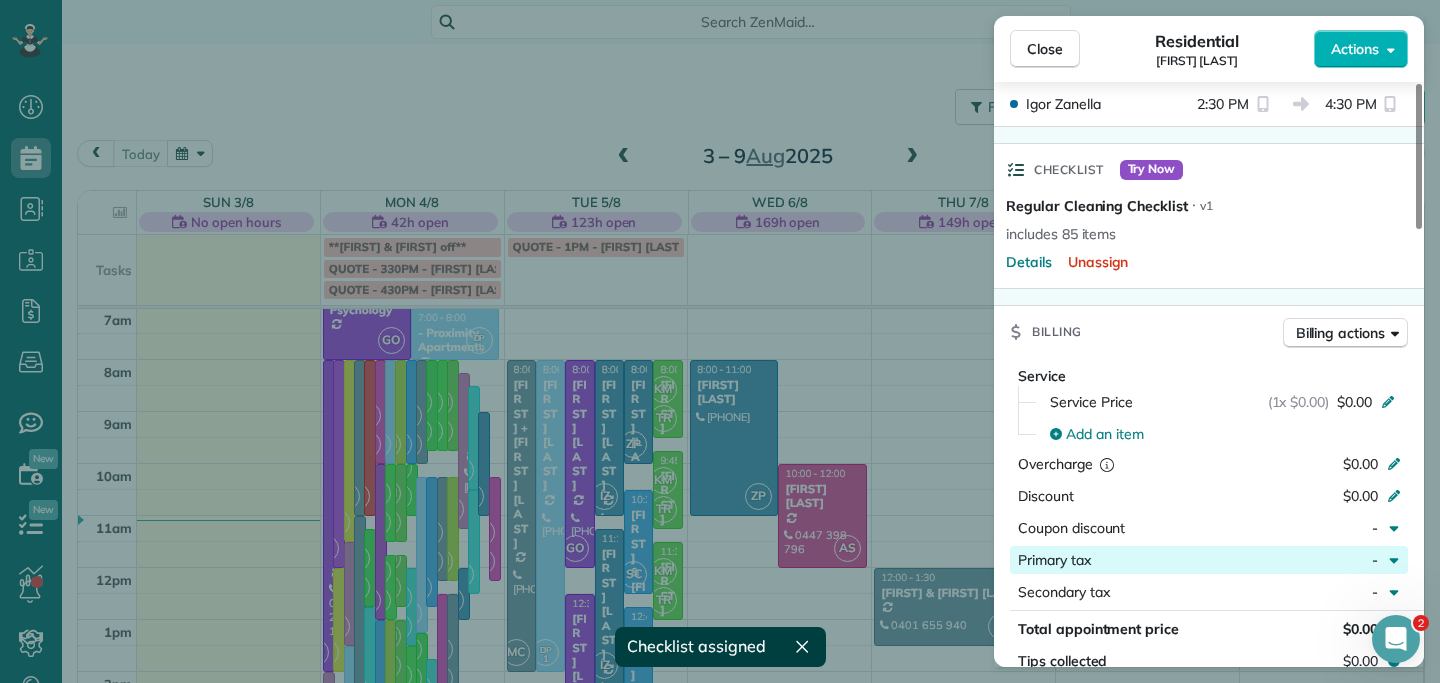 scroll, scrollTop: 668, scrollLeft: 0, axis: vertical 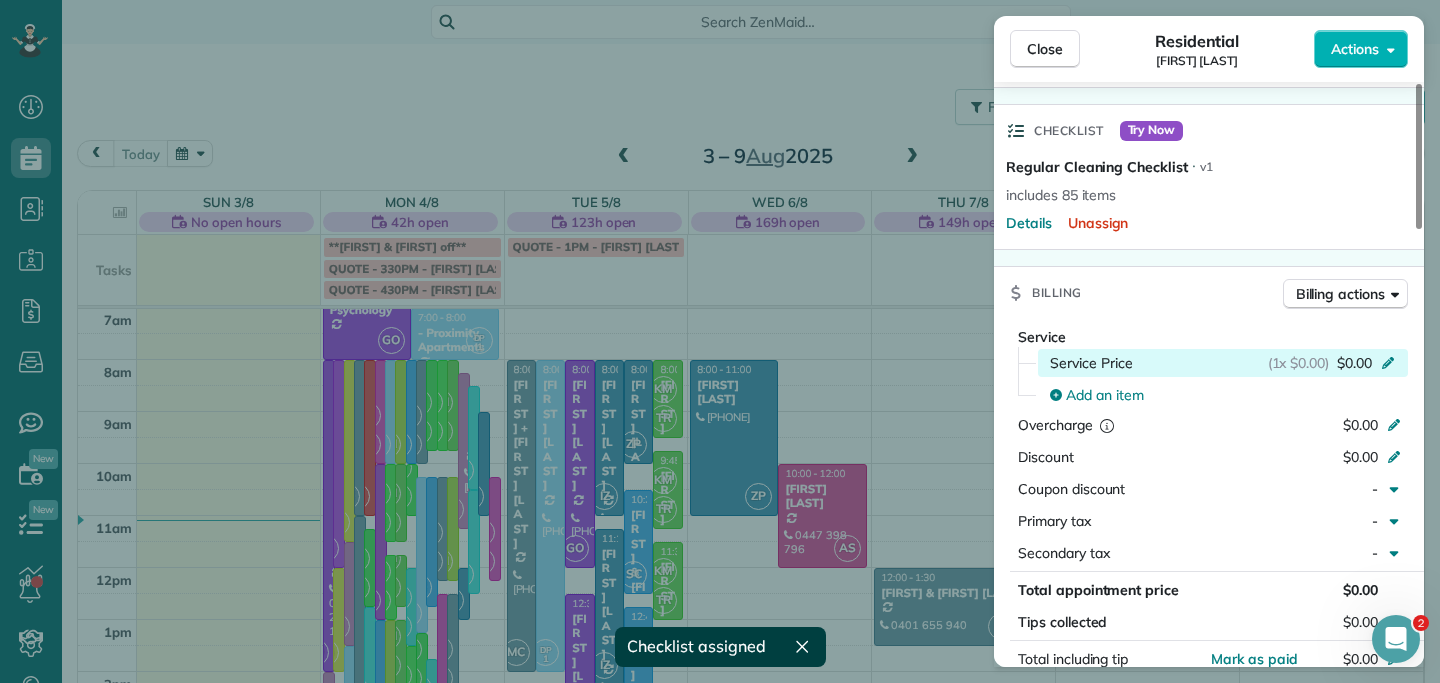 click 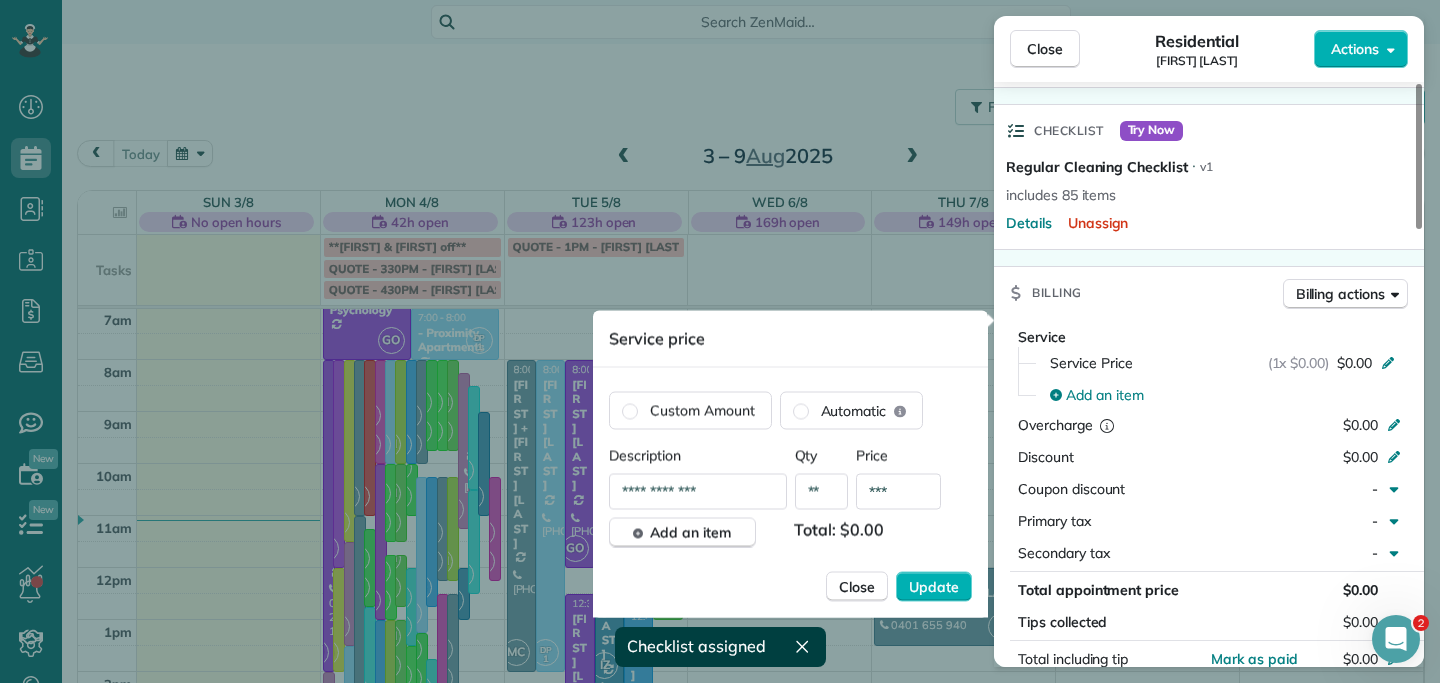 click on "***" at bounding box center (898, 492) 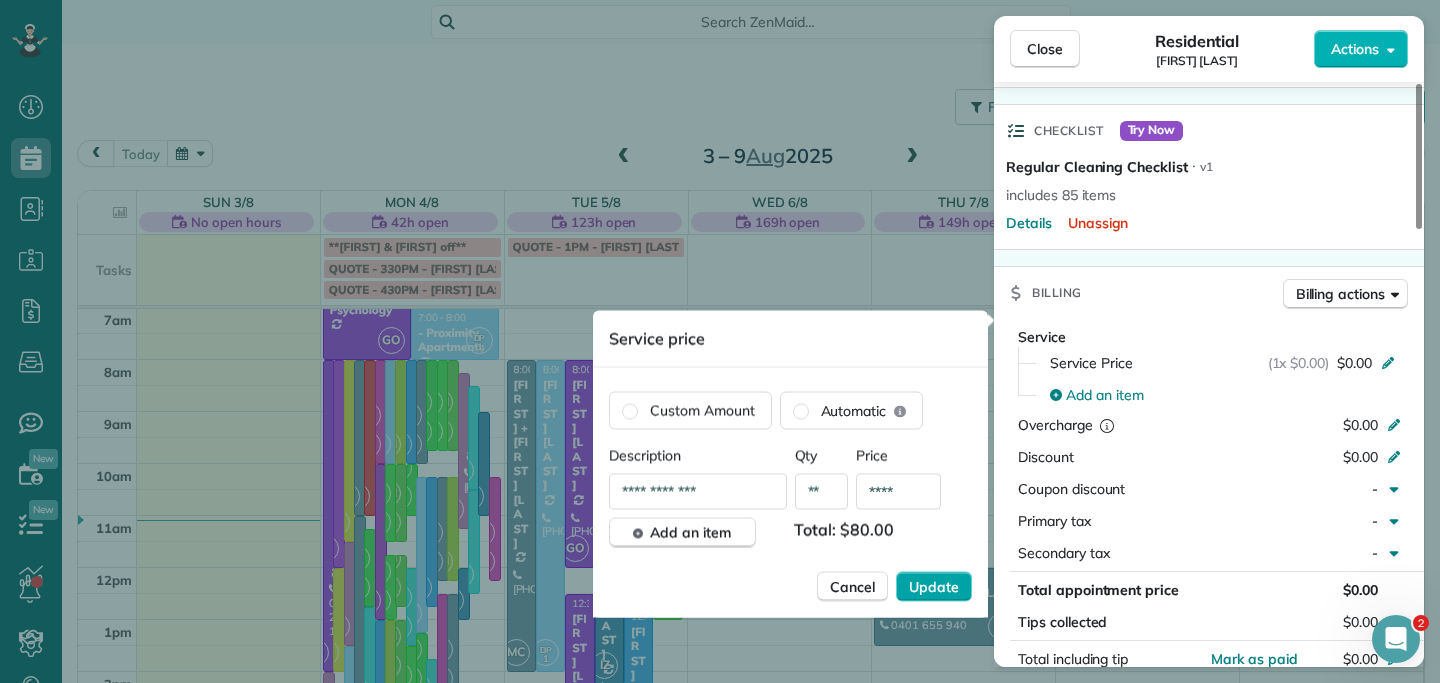 type on "****" 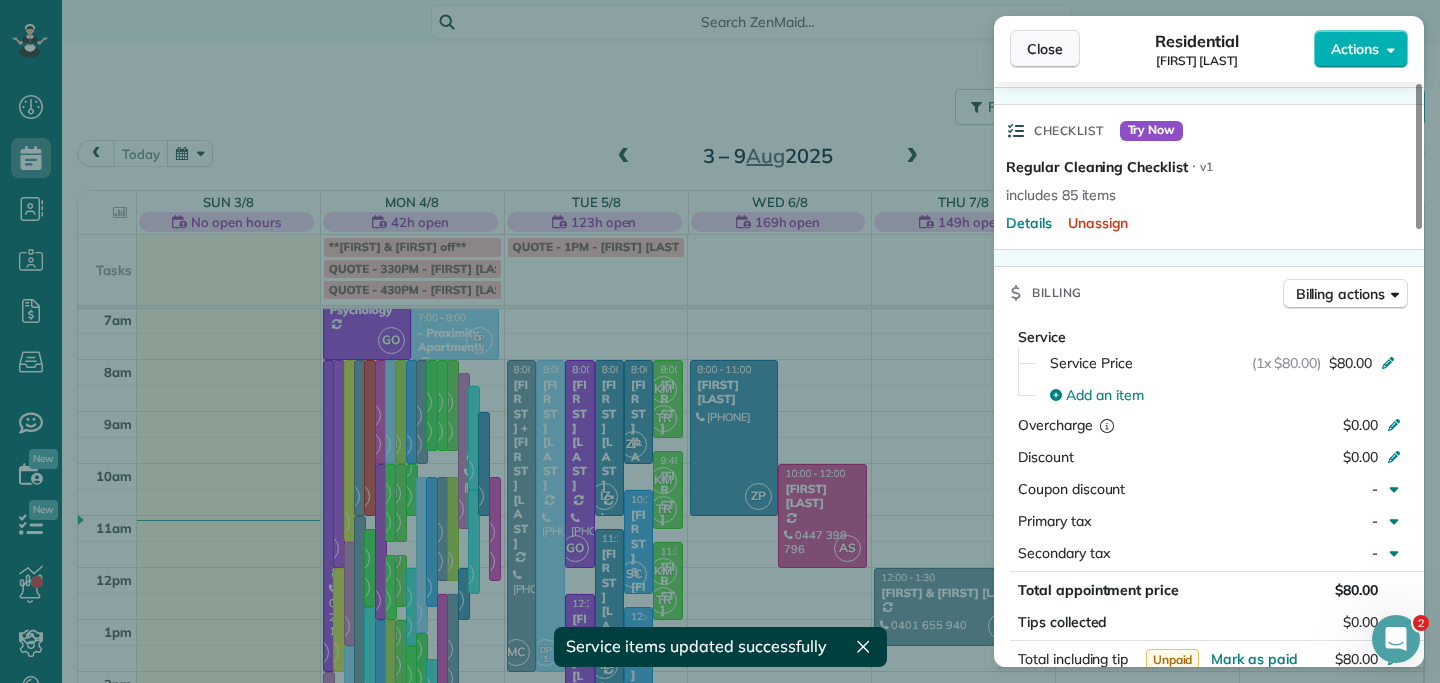 click on "Close" at bounding box center [1045, 49] 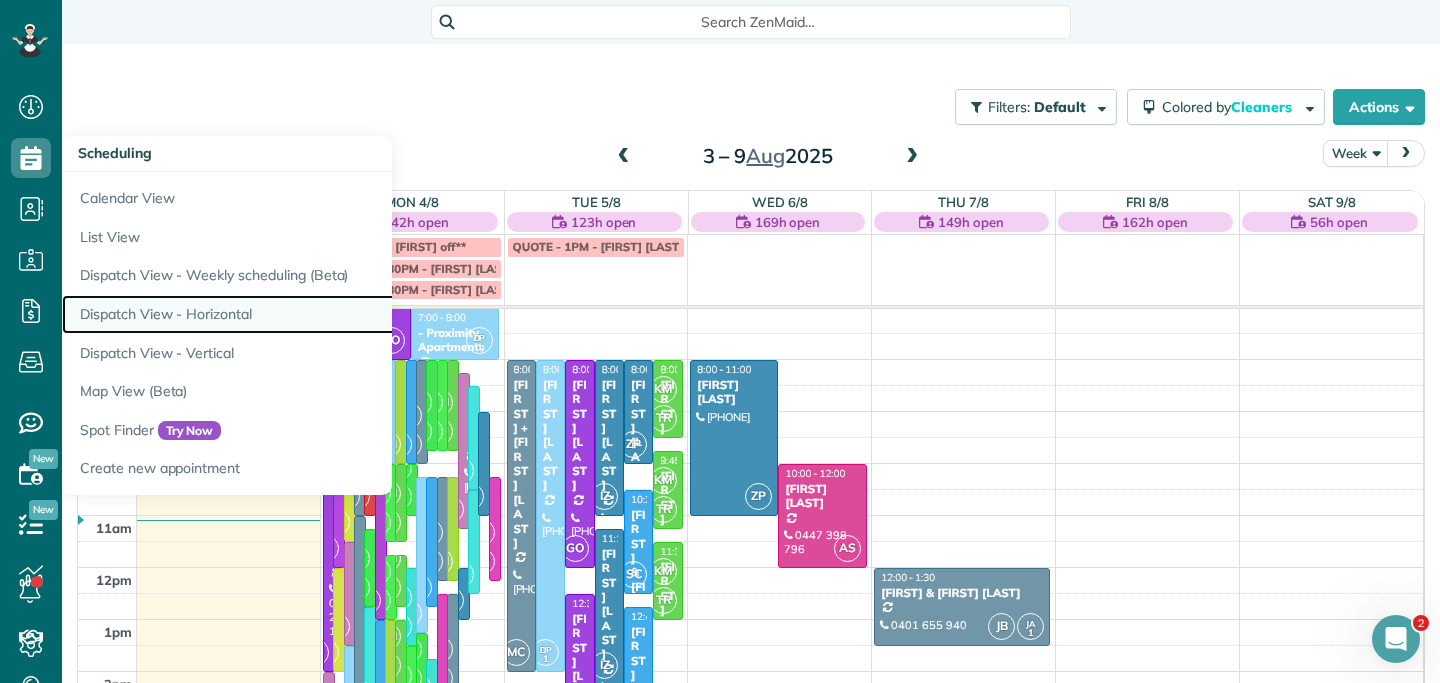 click on "Dispatch View - Horizontal" at bounding box center (312, 314) 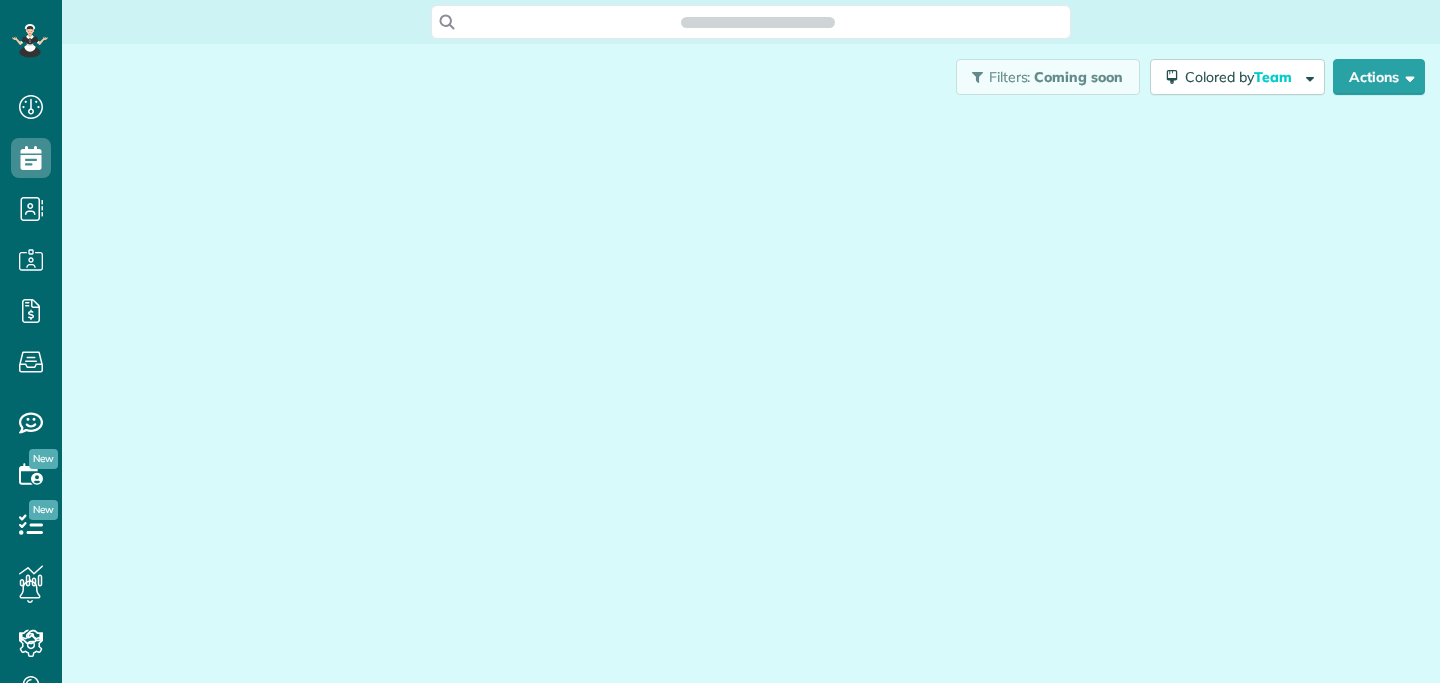 scroll, scrollTop: 0, scrollLeft: 0, axis: both 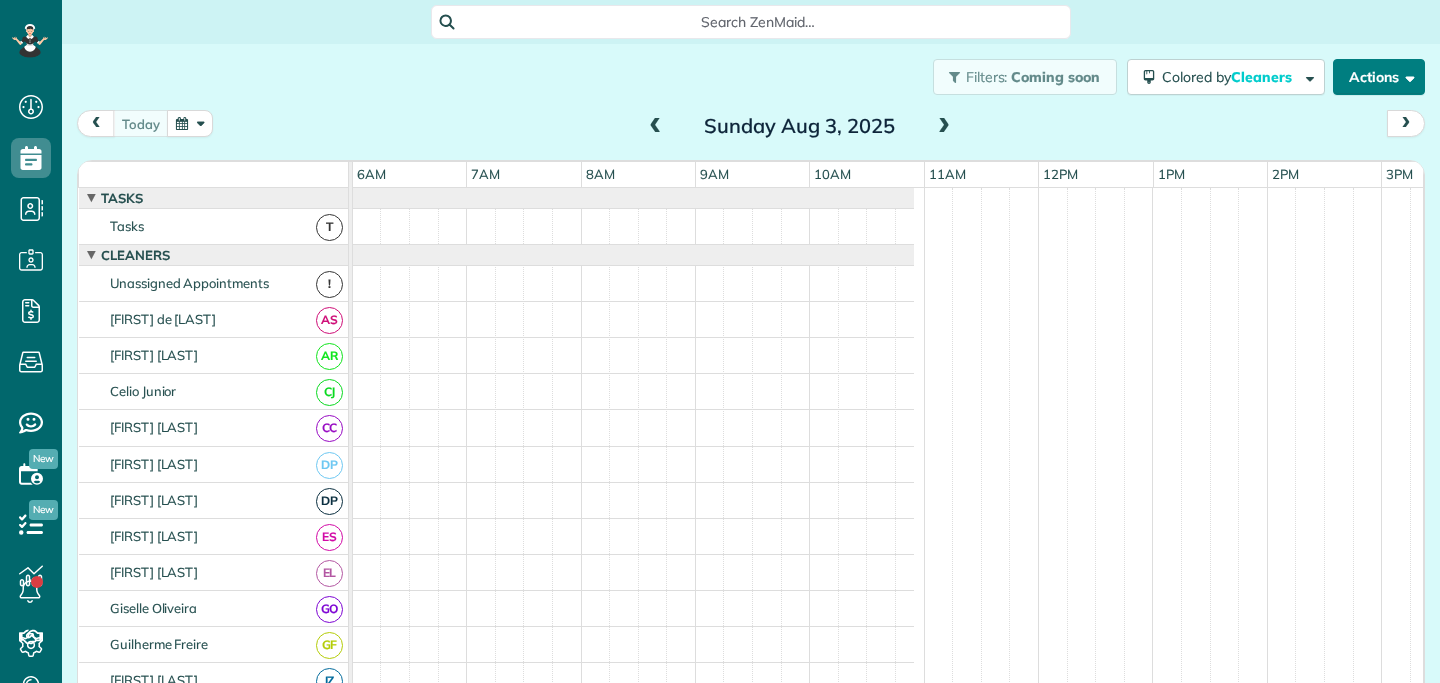 click on "Actions" at bounding box center [1379, 77] 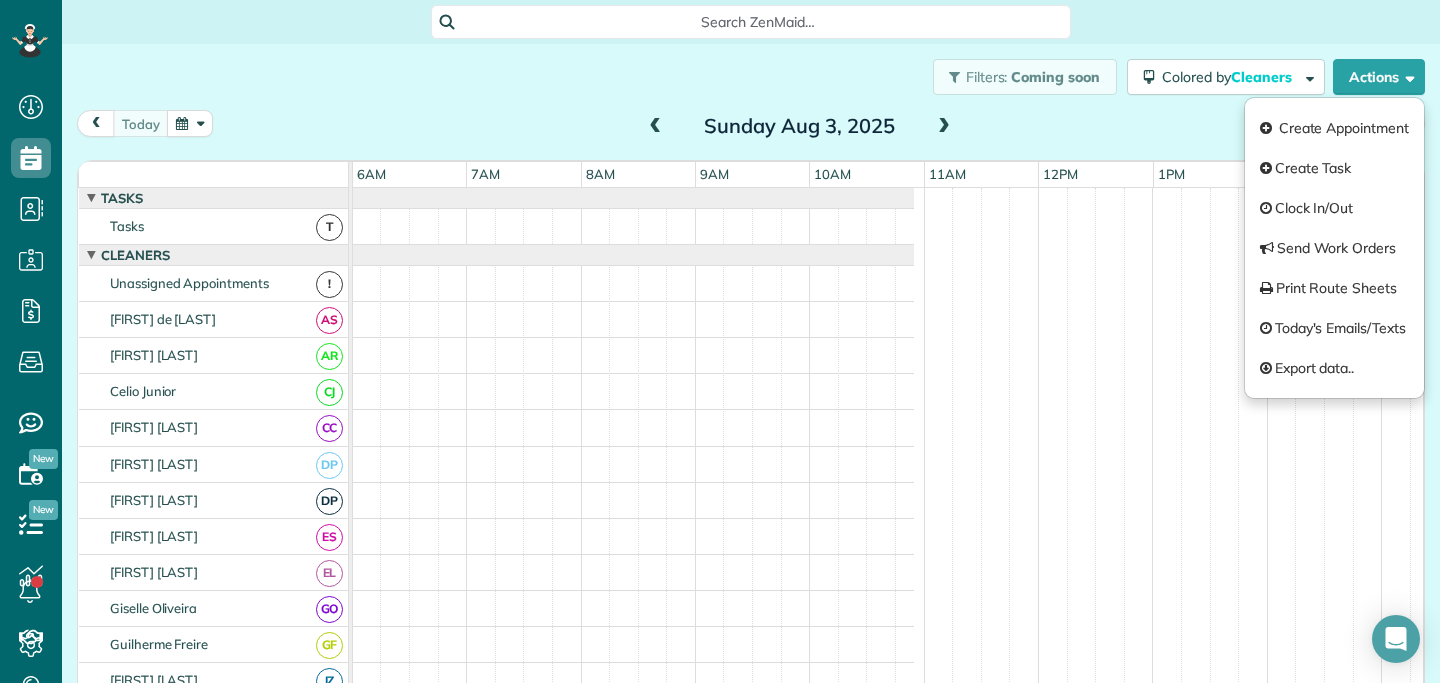 click on "Today   Sunday Aug 3, 2025" at bounding box center [751, 128] 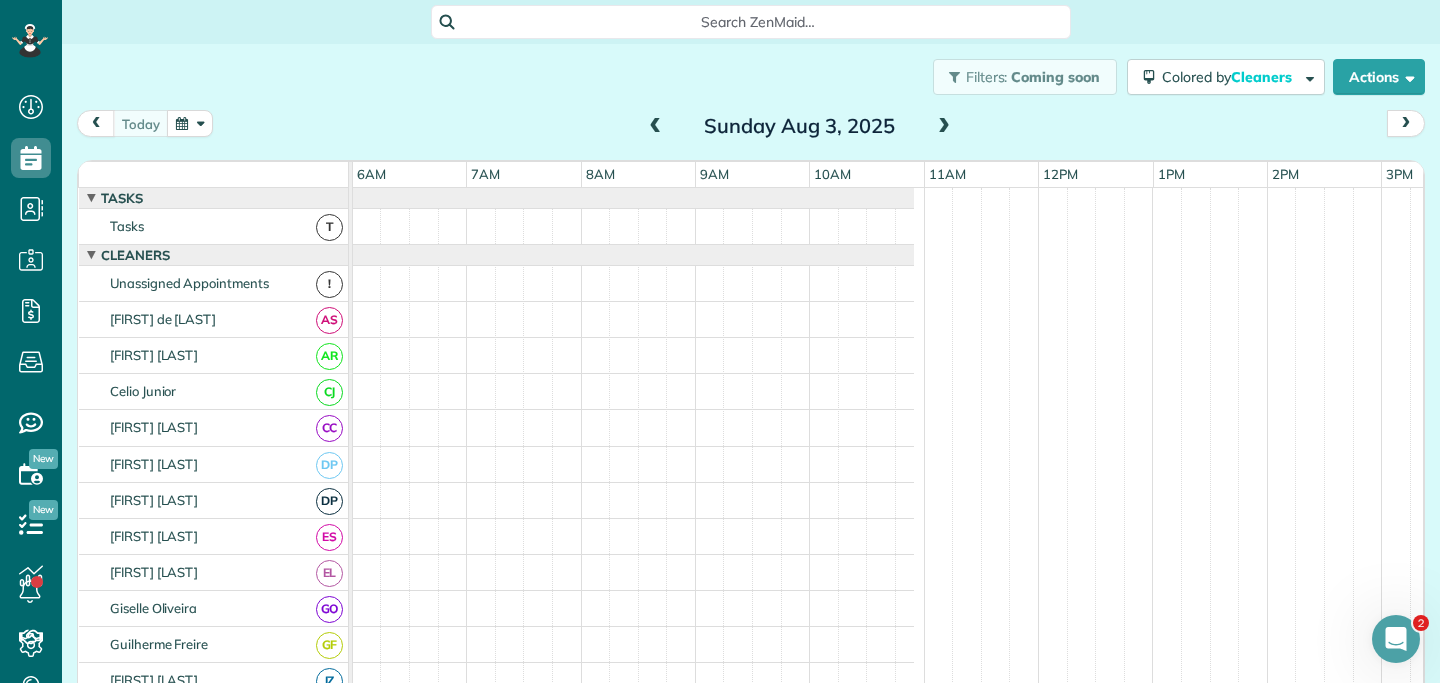scroll, scrollTop: 0, scrollLeft: 0, axis: both 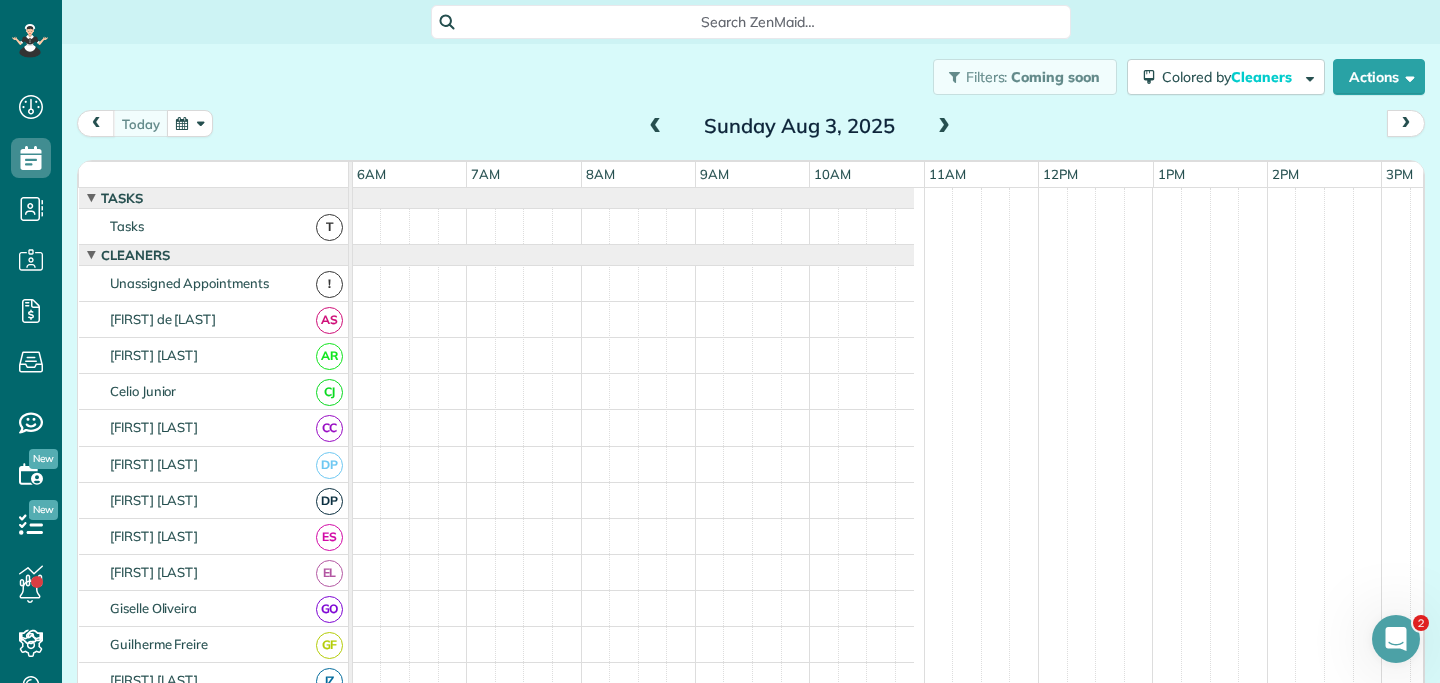 click at bounding box center [944, 127] 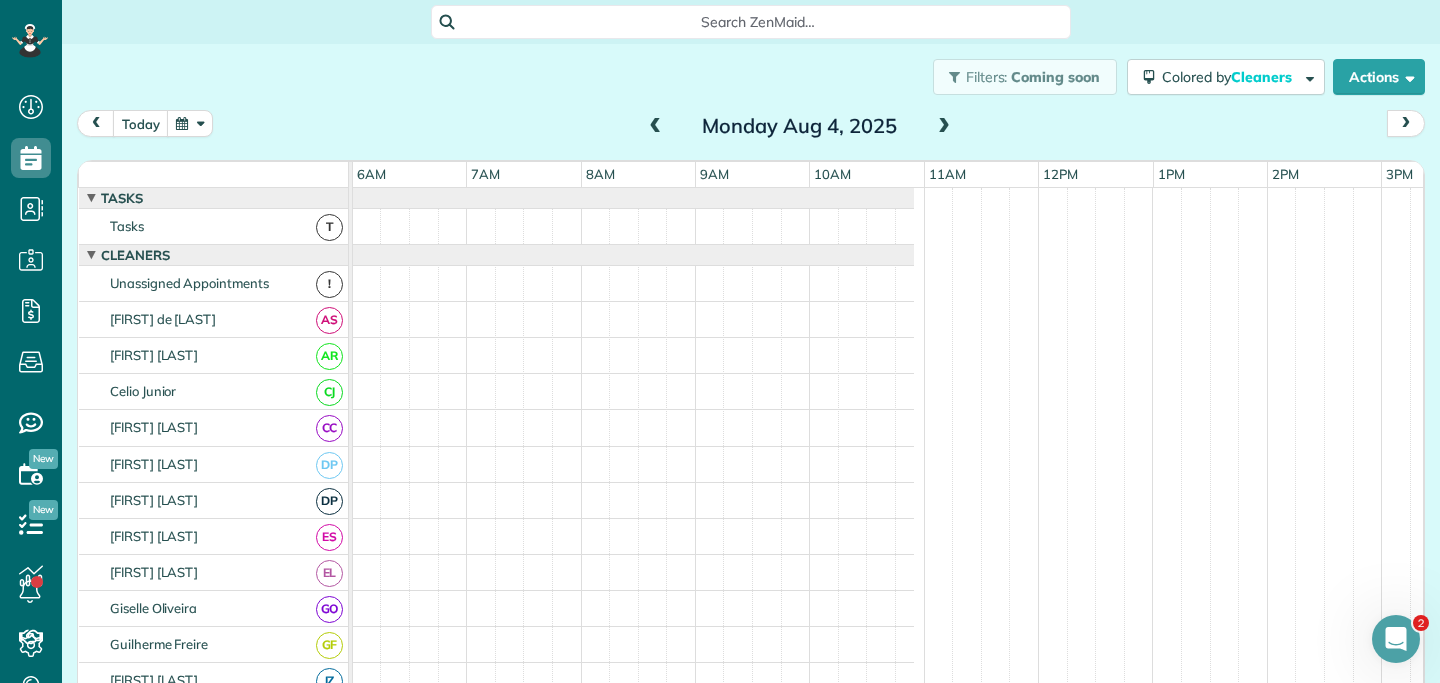 click at bounding box center [944, 127] 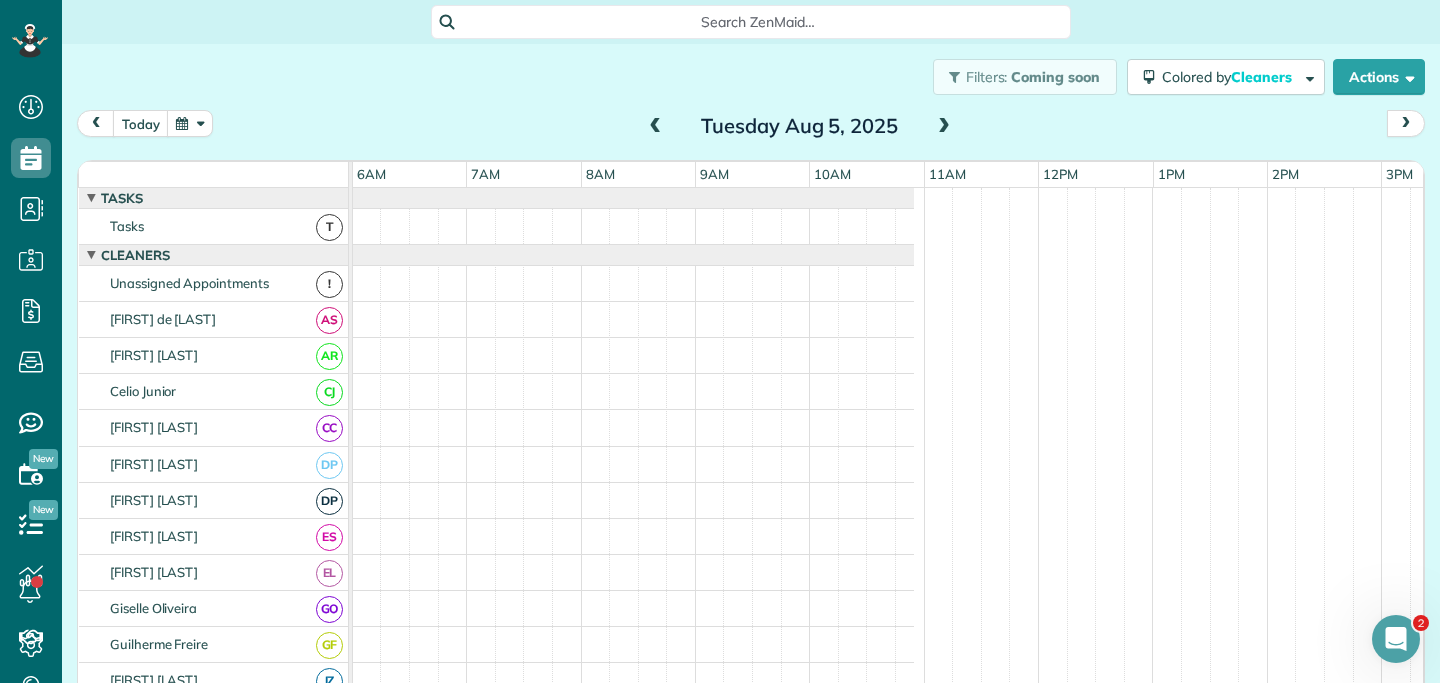 scroll, scrollTop: 12, scrollLeft: 687, axis: both 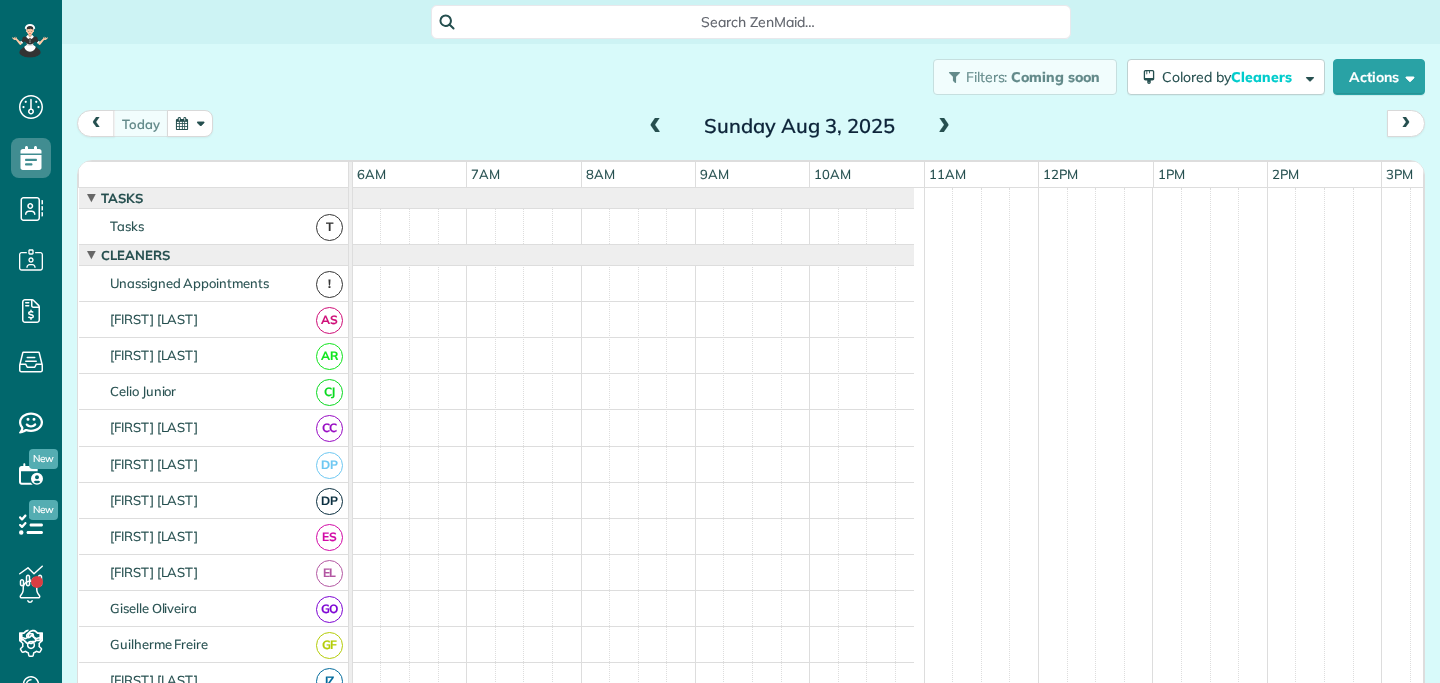 click on "Sunday Aug 3, 2025" at bounding box center (800, 126) 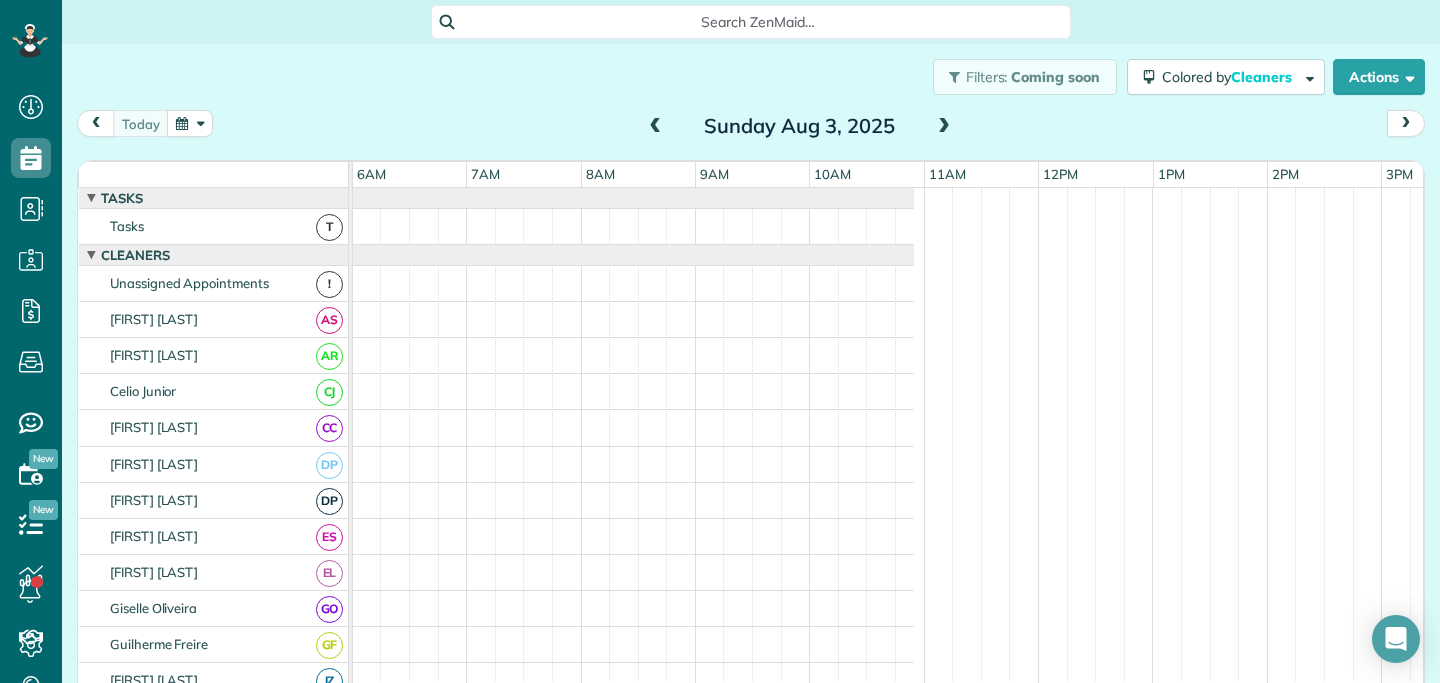 click at bounding box center [944, 127] 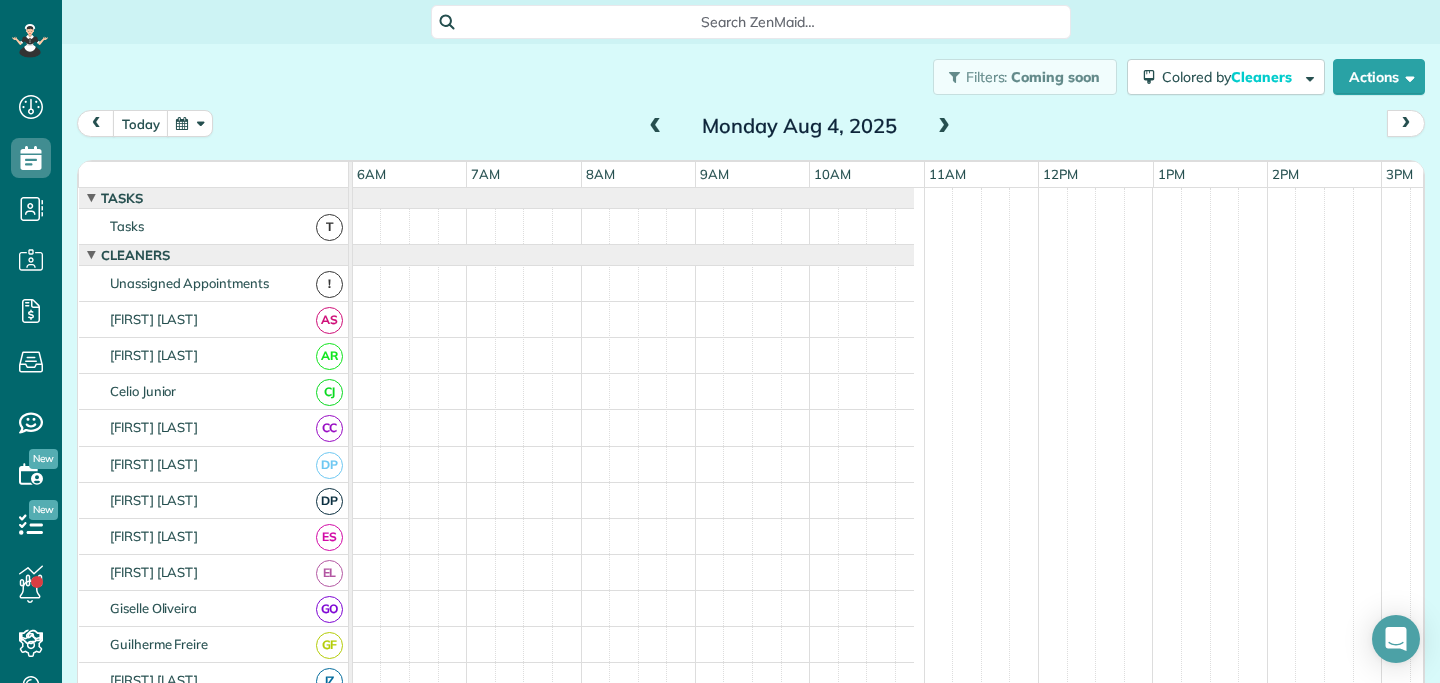 scroll, scrollTop: 90, scrollLeft: 687, axis: both 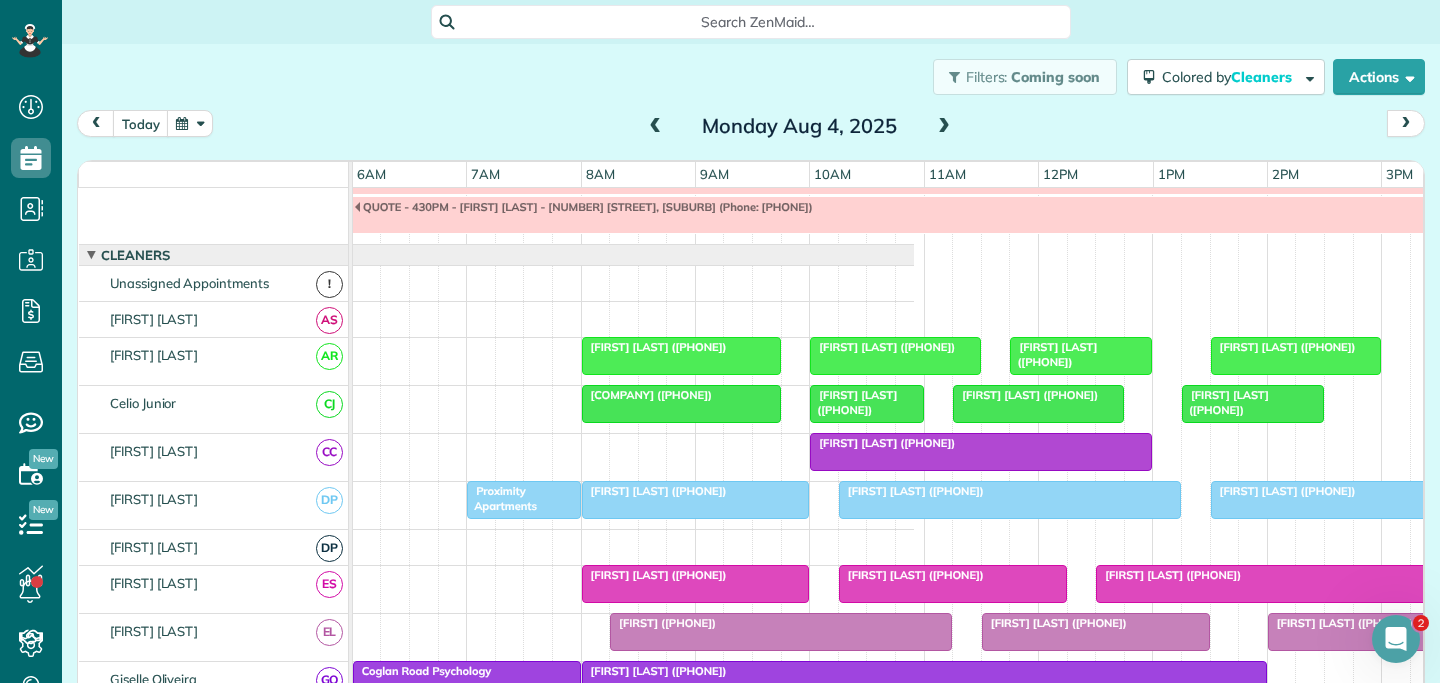click at bounding box center (944, 127) 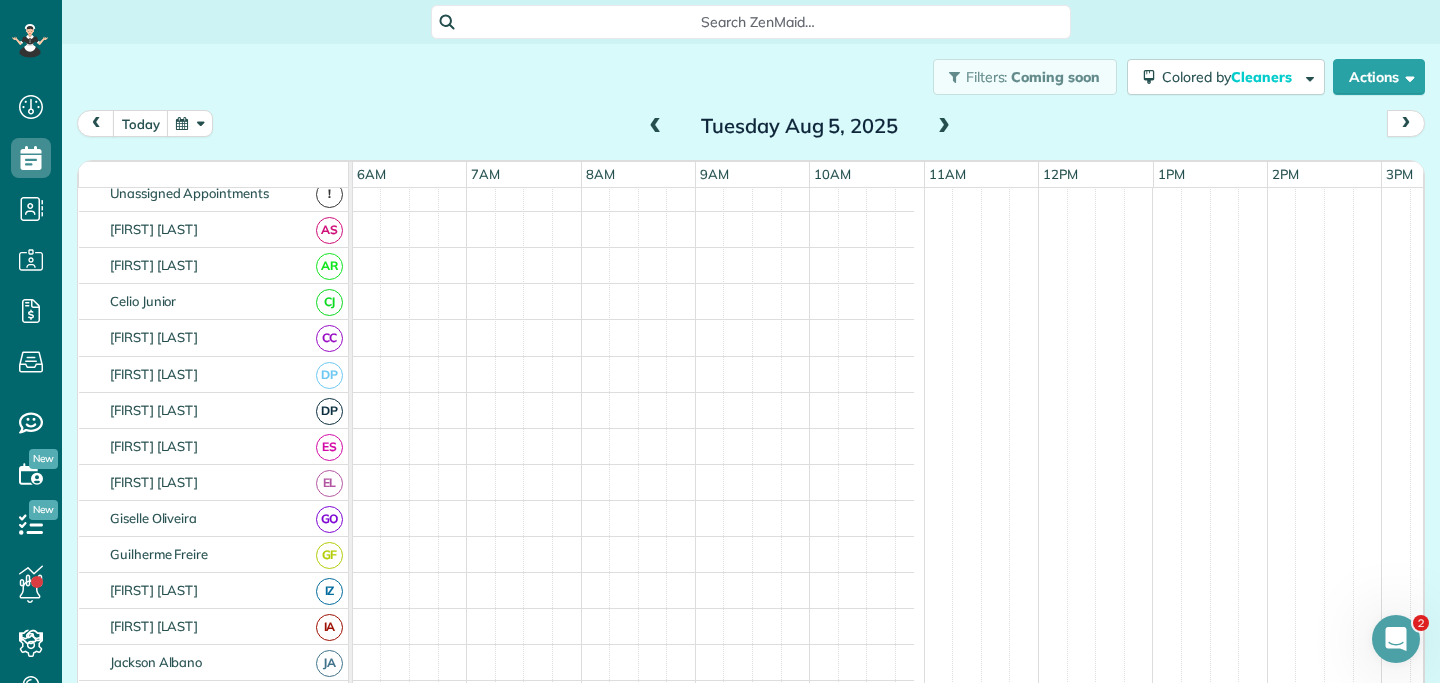 scroll, scrollTop: 0, scrollLeft: 687, axis: horizontal 